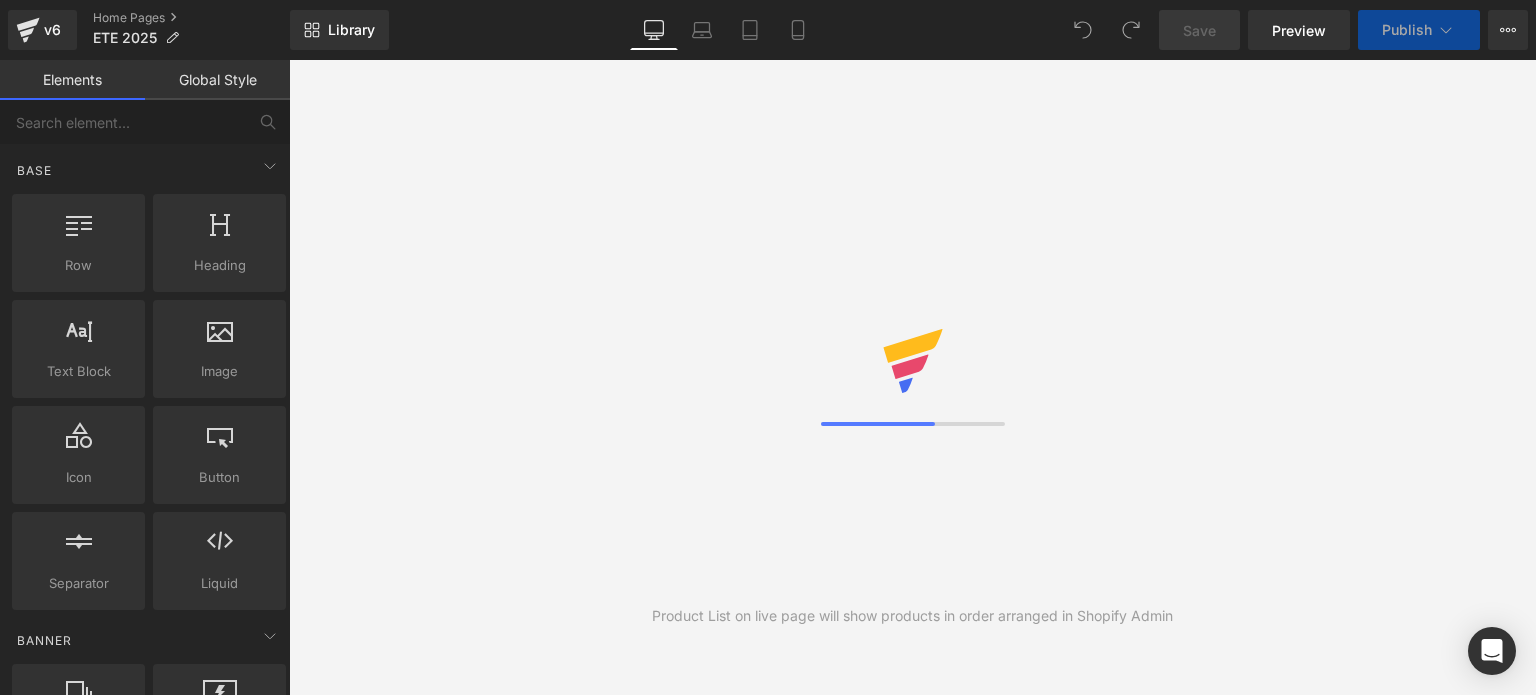 scroll, scrollTop: 0, scrollLeft: 0, axis: both 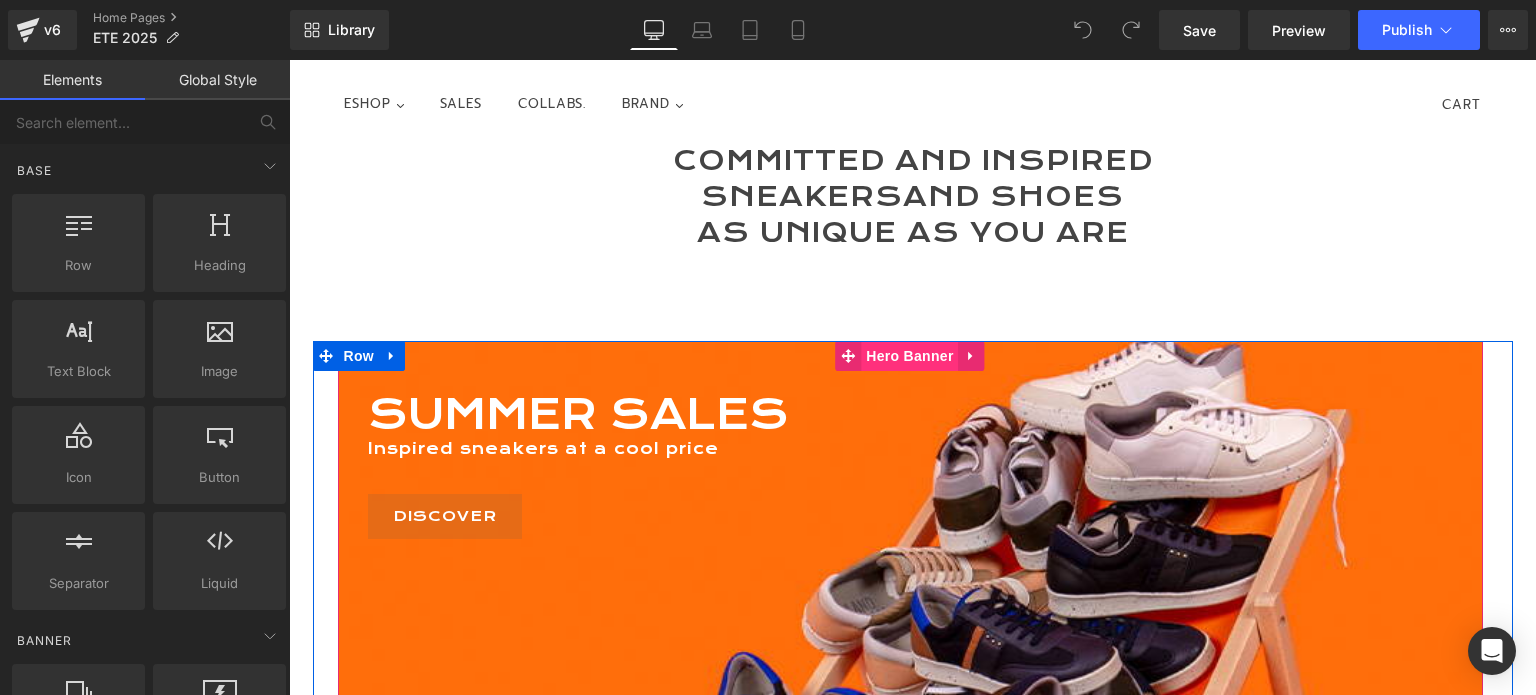 click on "Hero Banner" at bounding box center [909, 356] 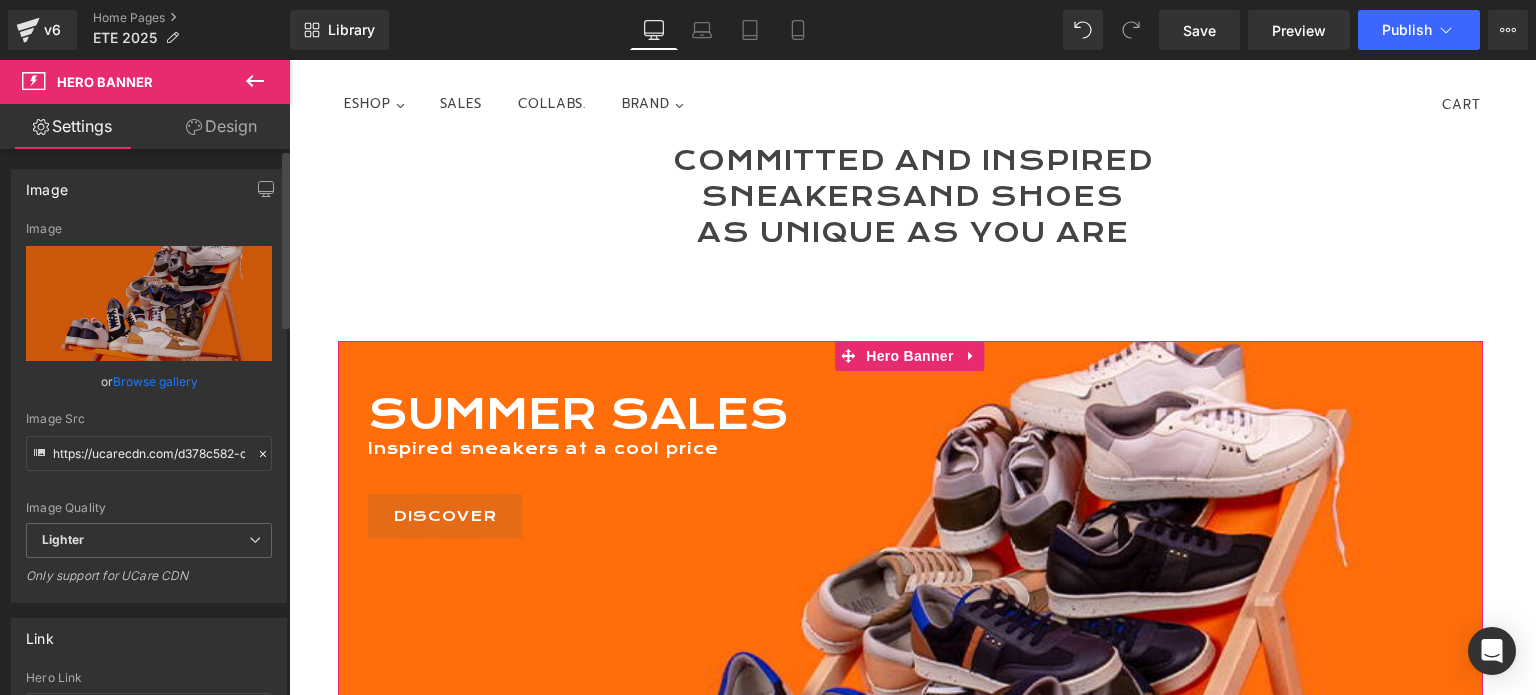 click on "Browse gallery" at bounding box center [155, 381] 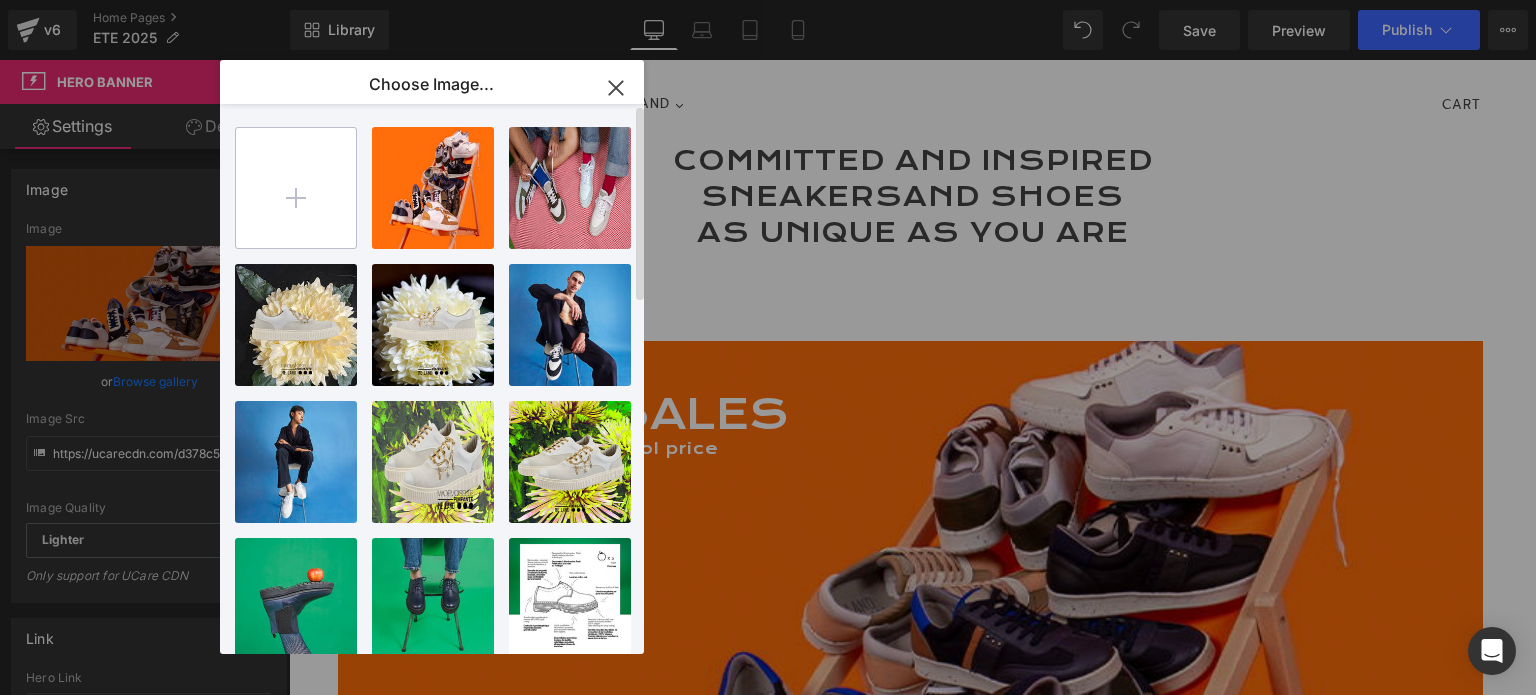 click at bounding box center [296, 188] 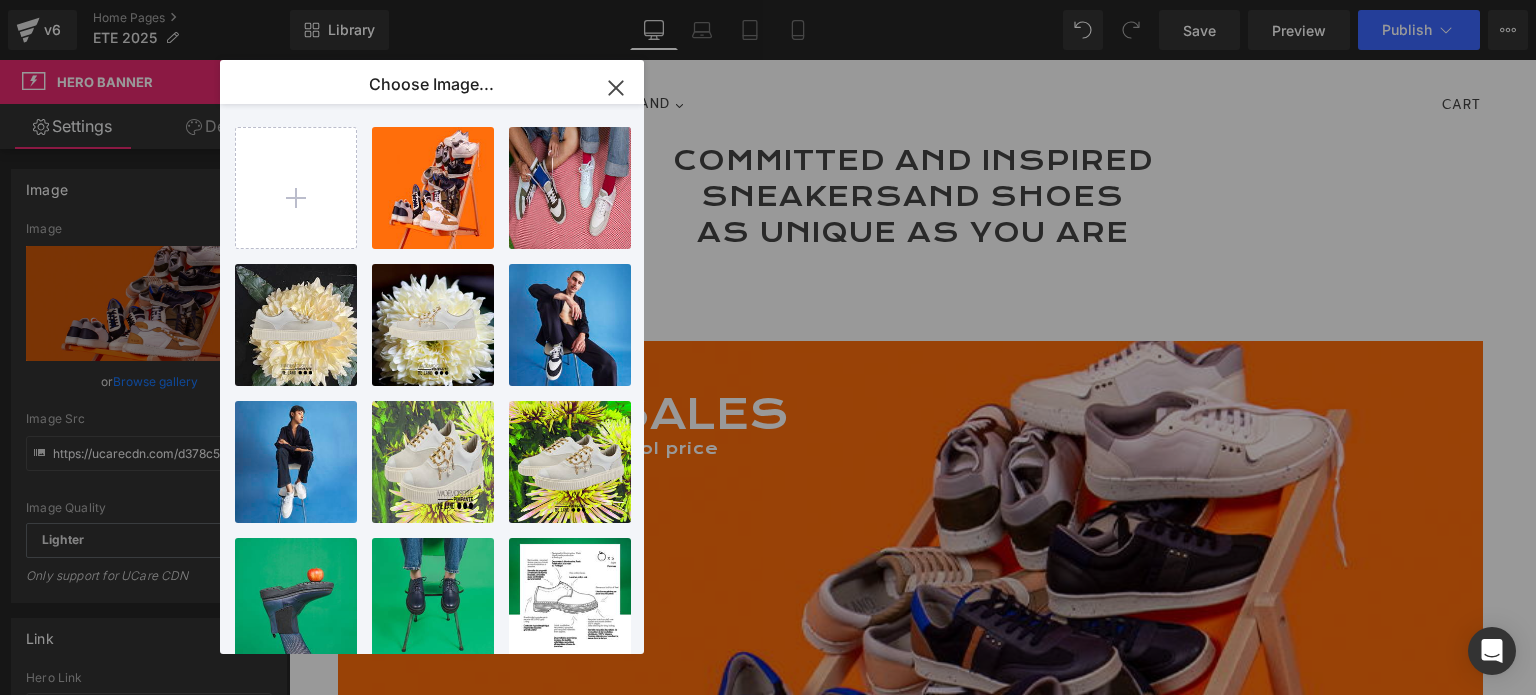 click 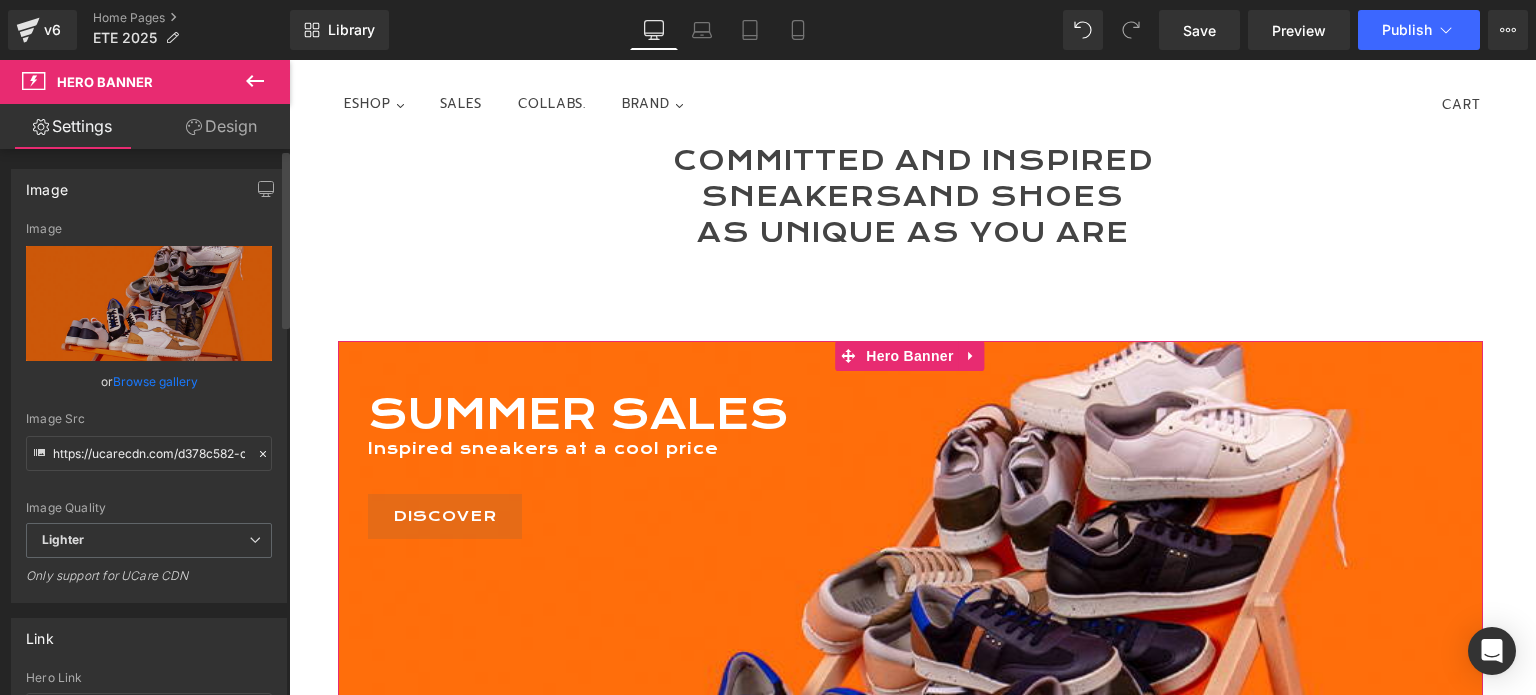 click on "Browse gallery" at bounding box center [155, 381] 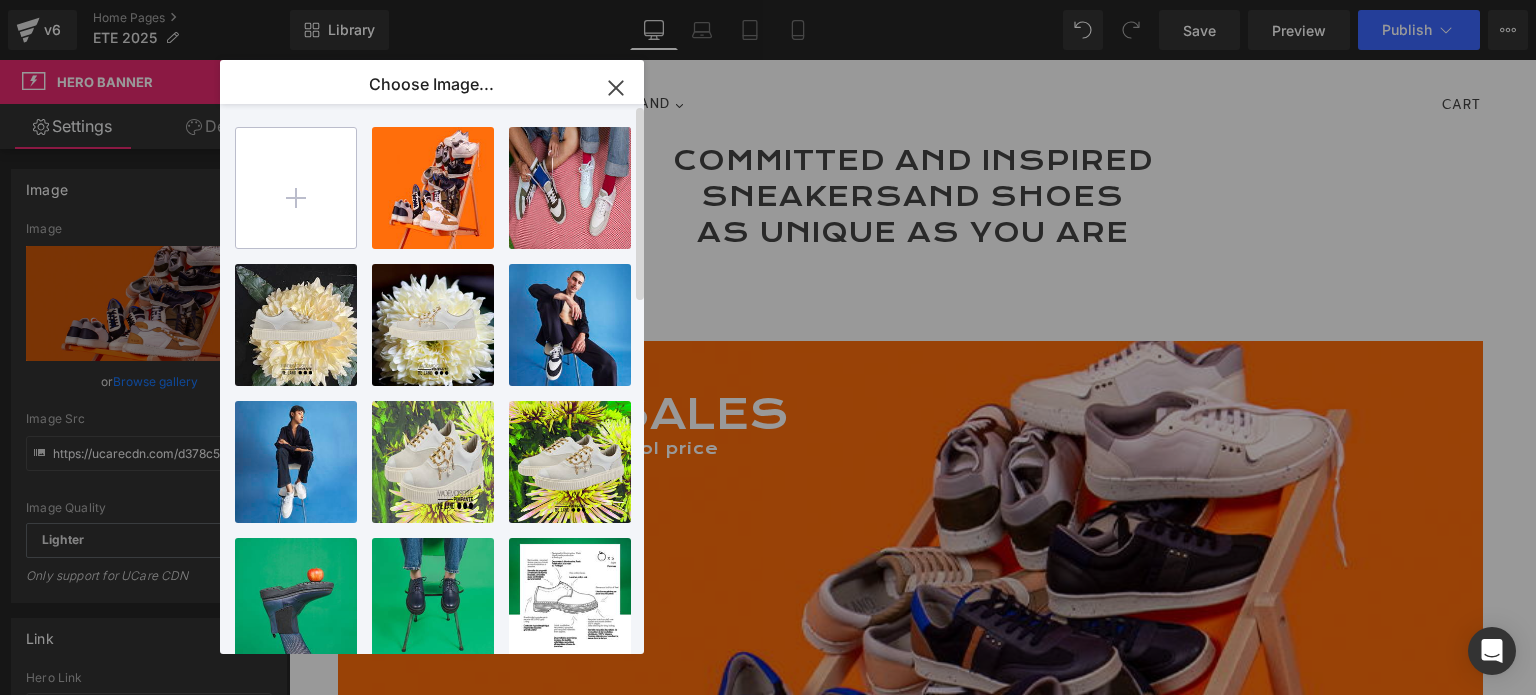 click at bounding box center (296, 188) 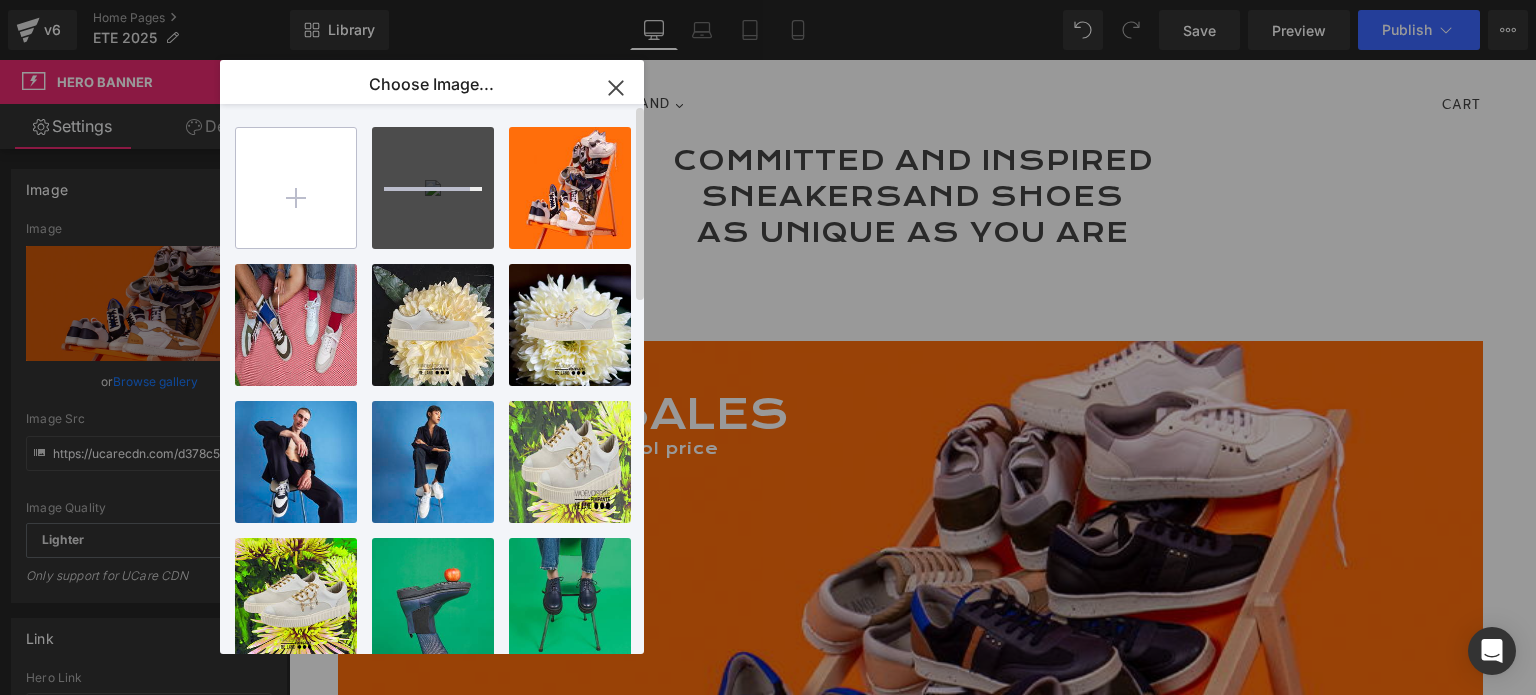 type 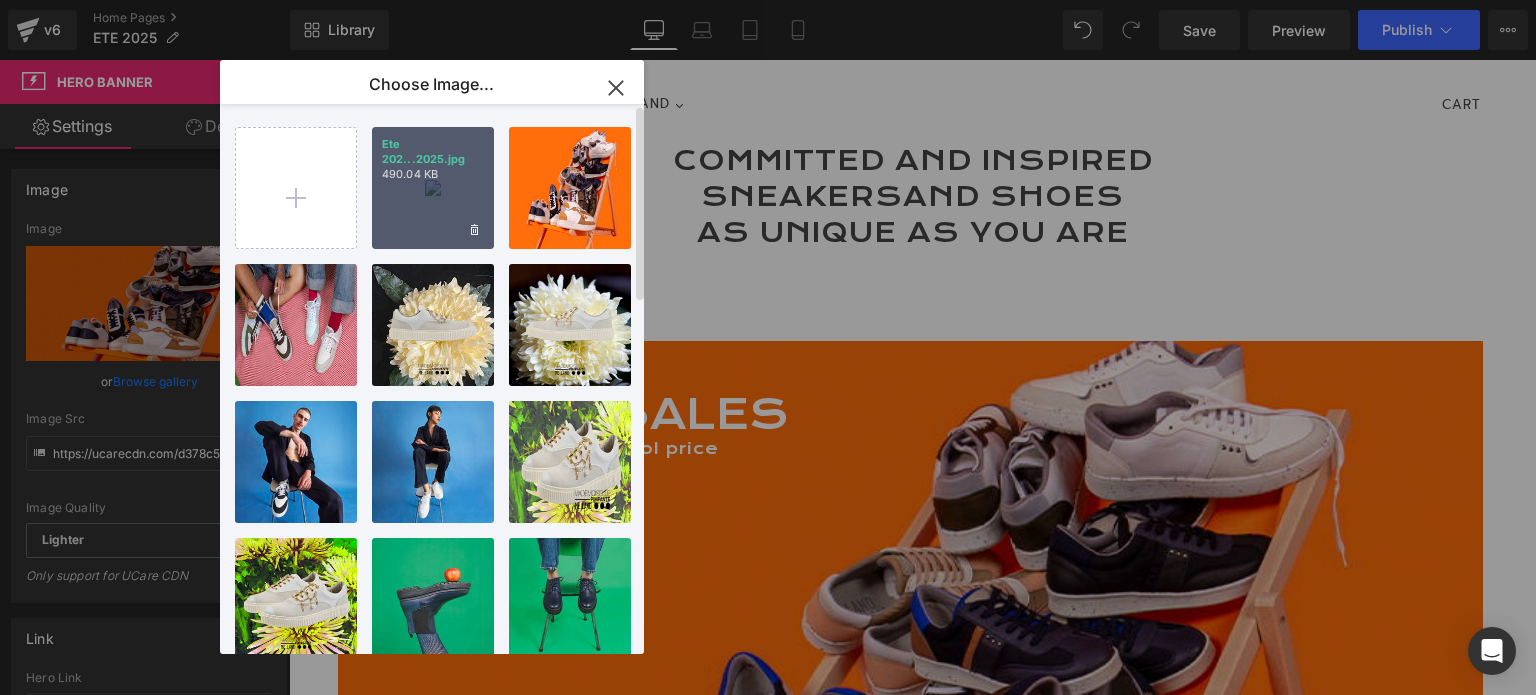 click on "Ete 202...2025.jpg 490.04 KB" at bounding box center (433, 188) 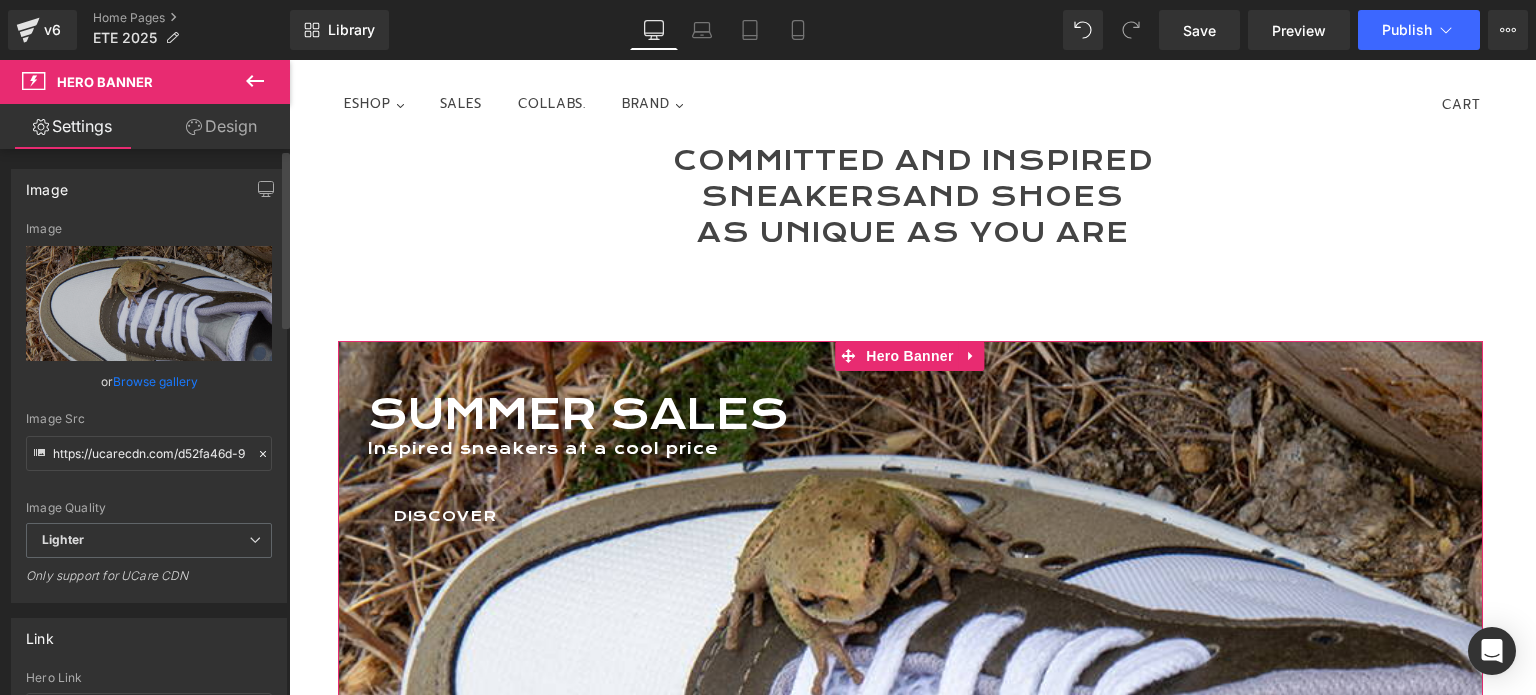 click on "Browse gallery" at bounding box center (155, 381) 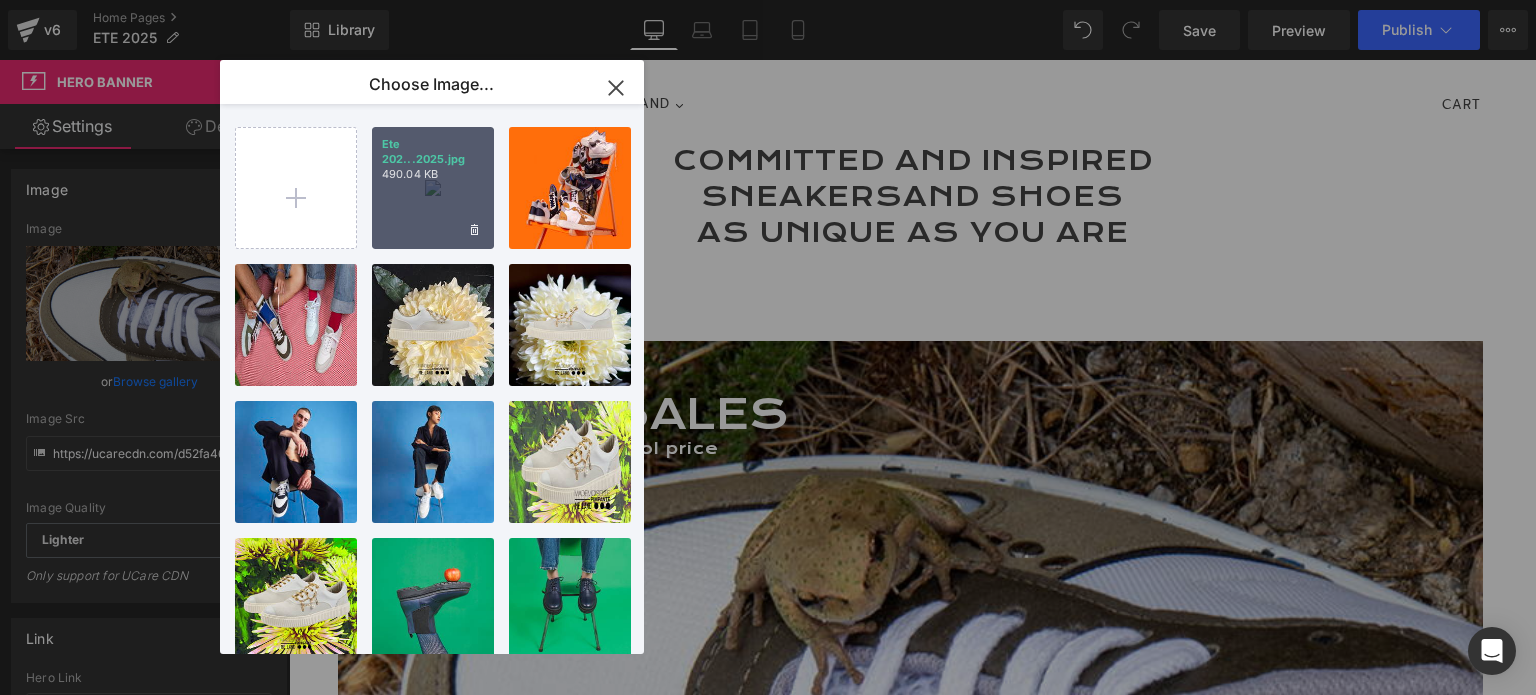 click on "Ete 202...2025.jpg 490.04 KB" at bounding box center (433, 188) 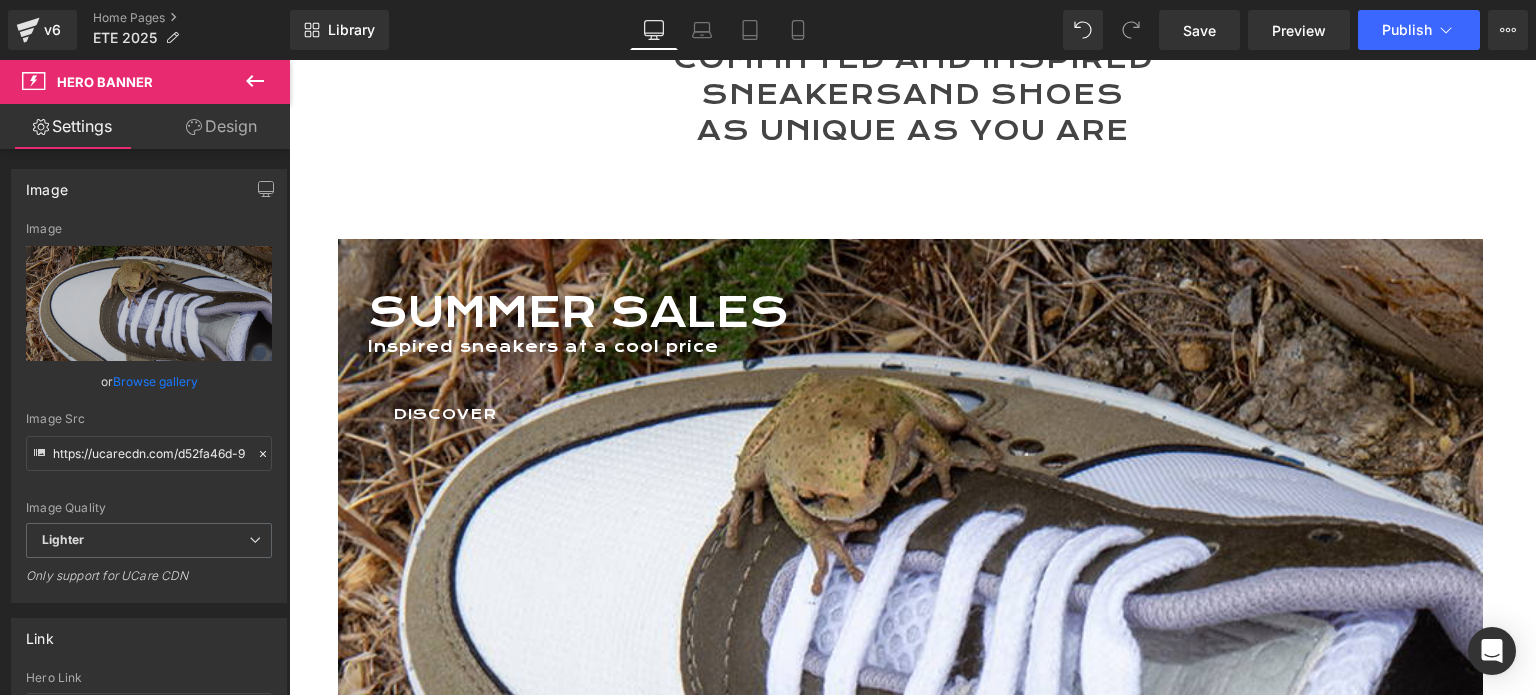 scroll, scrollTop: 200, scrollLeft: 0, axis: vertical 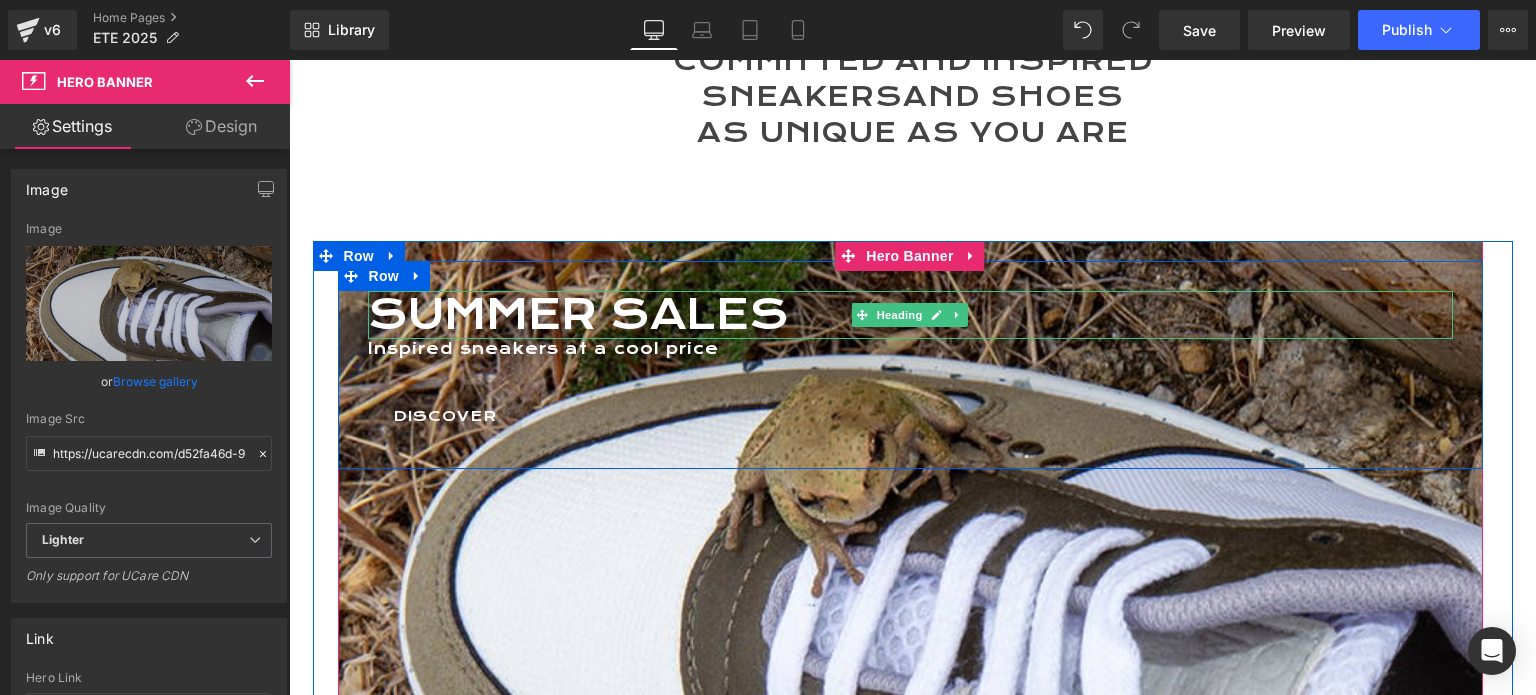 click on "SUMMER SALES" at bounding box center [910, 315] 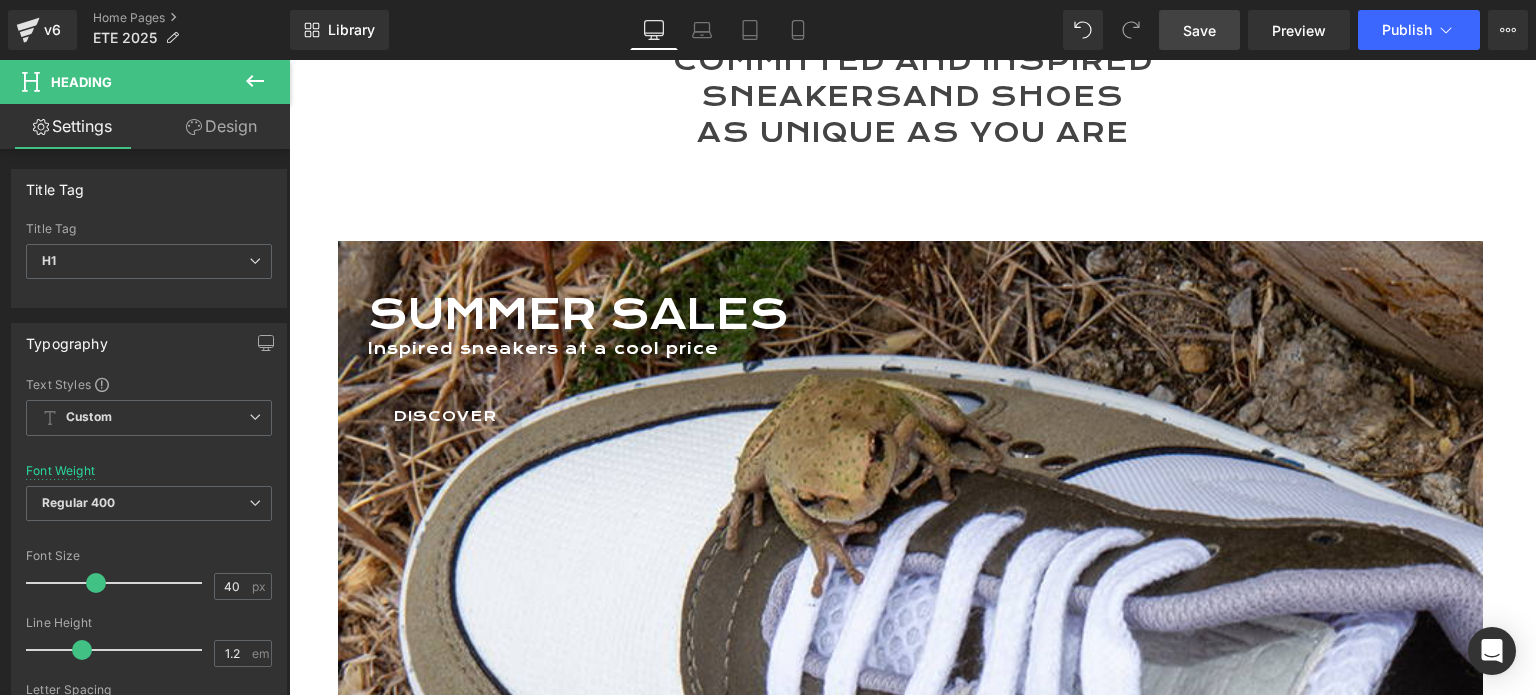 click on "Save" at bounding box center [1199, 30] 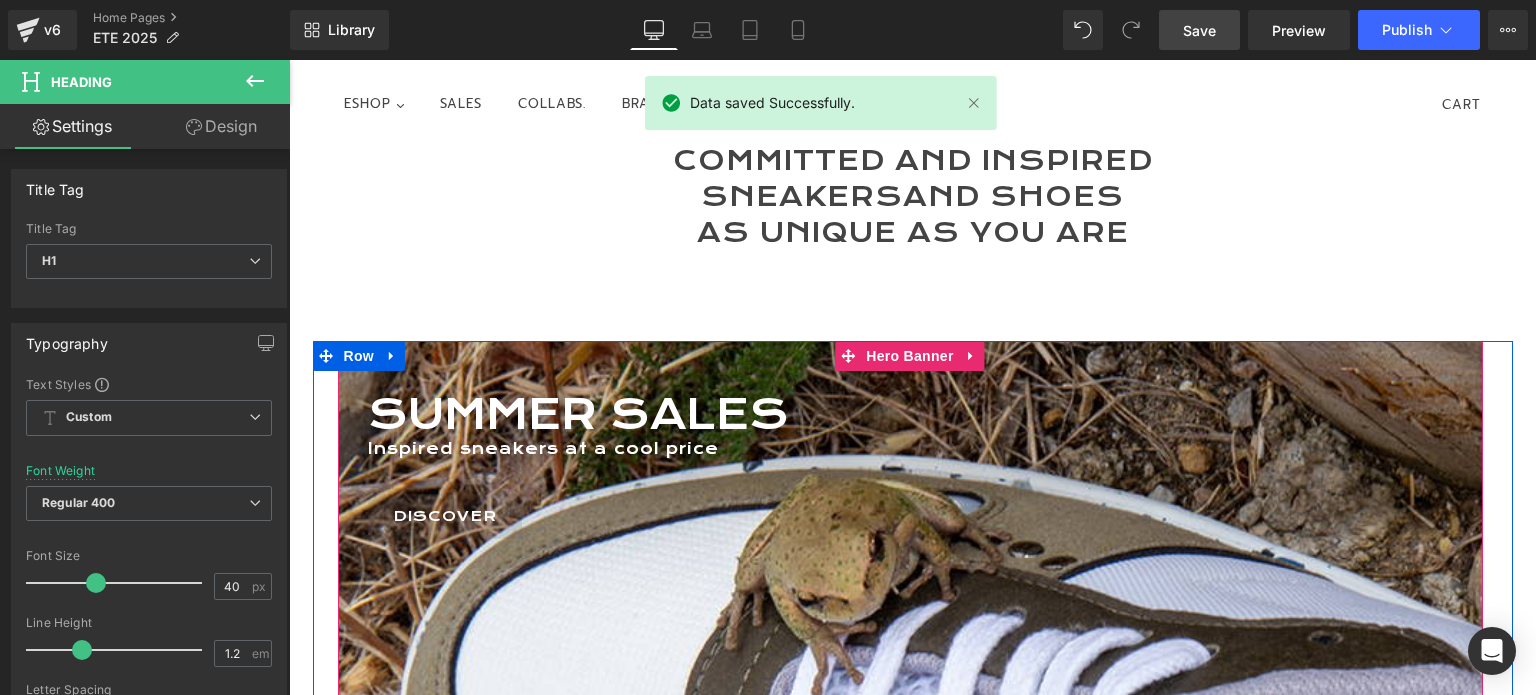 scroll, scrollTop: 100, scrollLeft: 0, axis: vertical 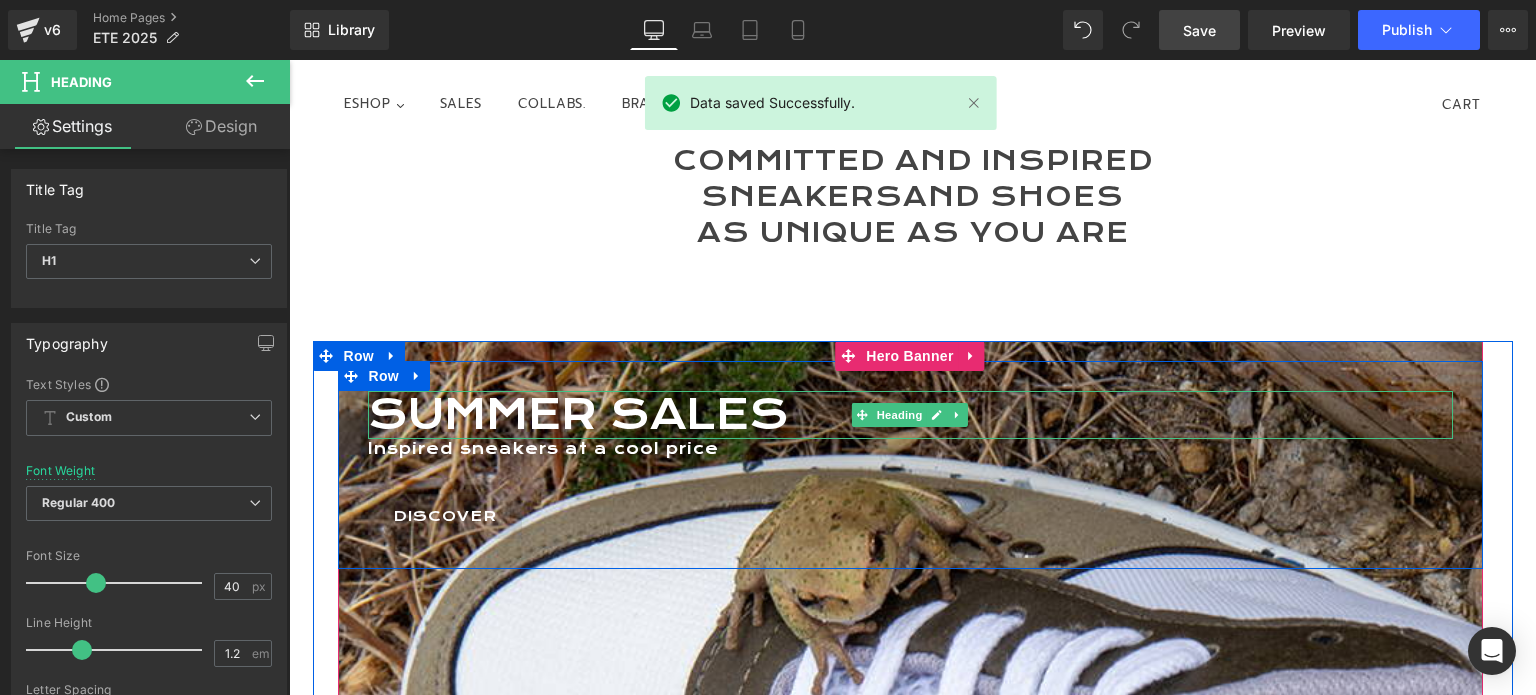 click on "SUMMER SALES" at bounding box center [910, 415] 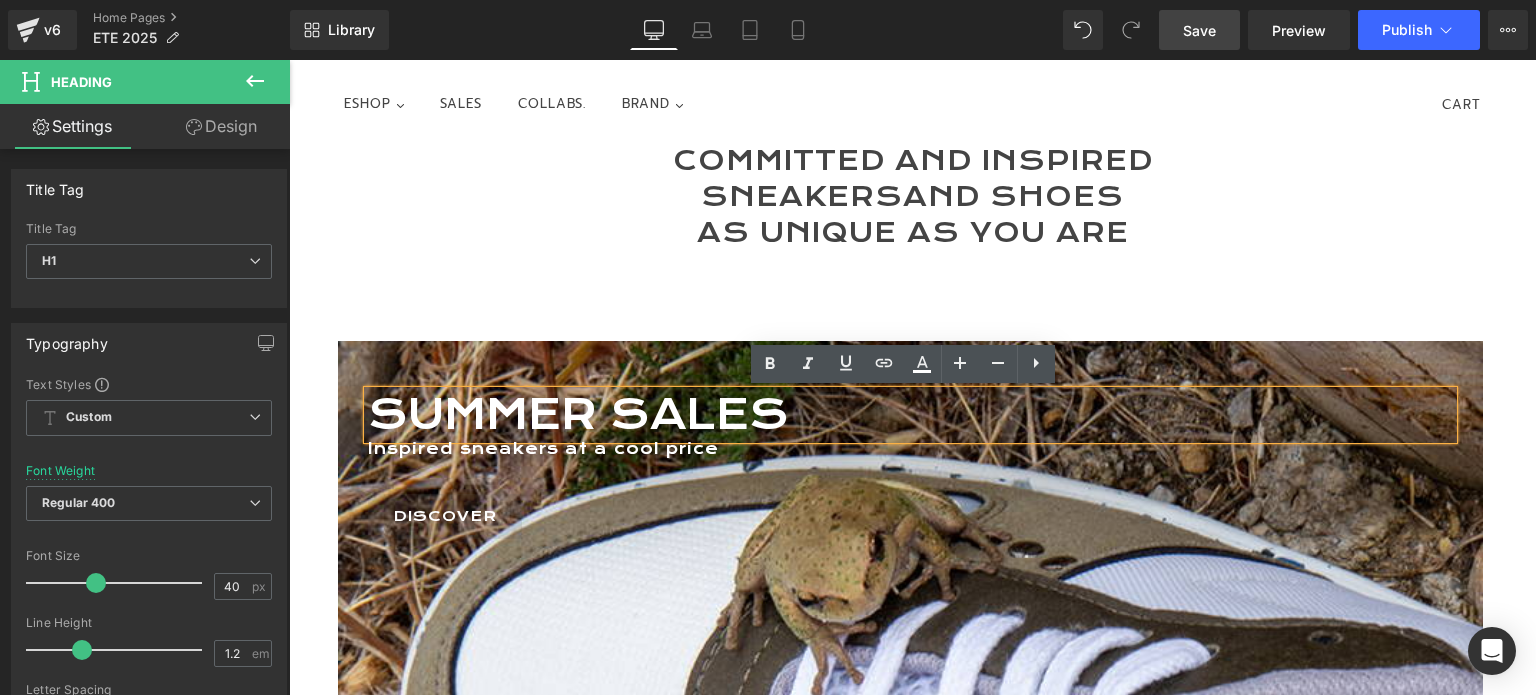 click on "SUMMER SALES" at bounding box center (910, 415) 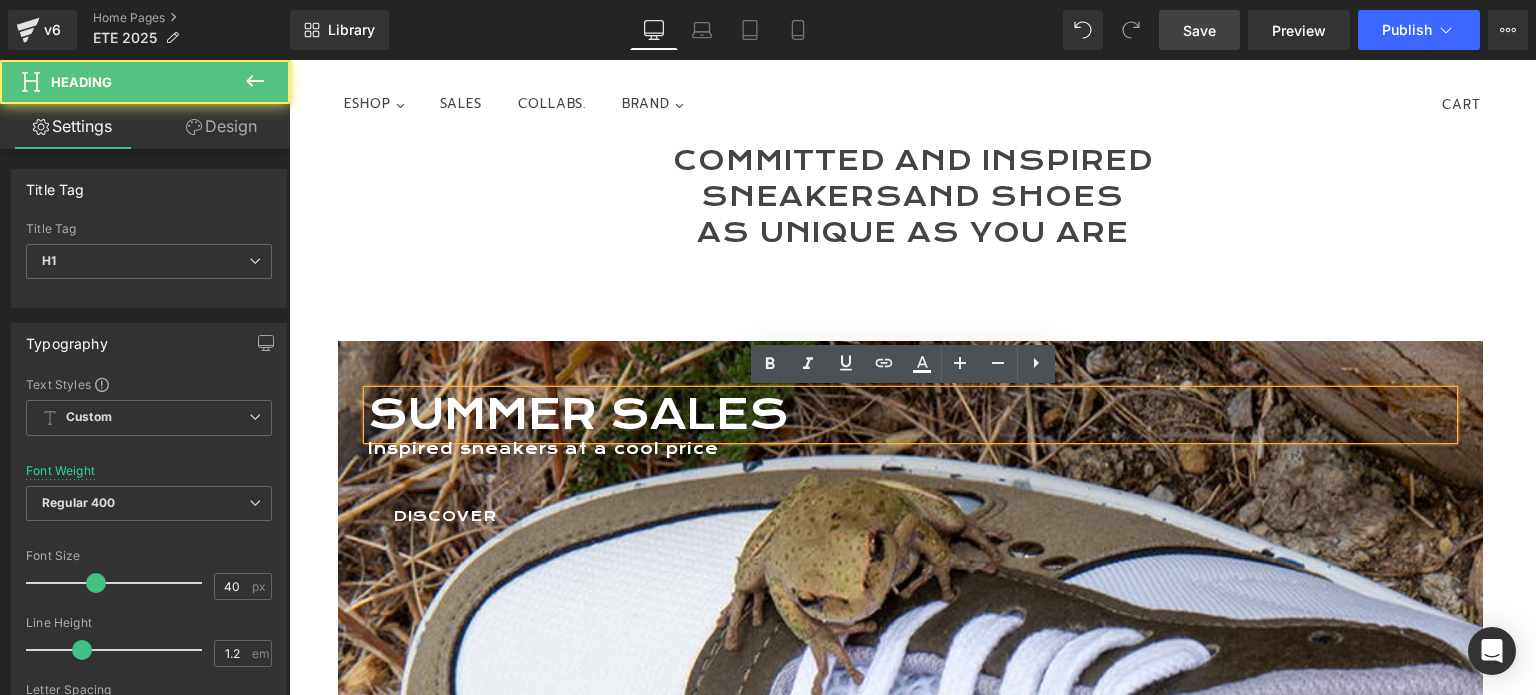 type 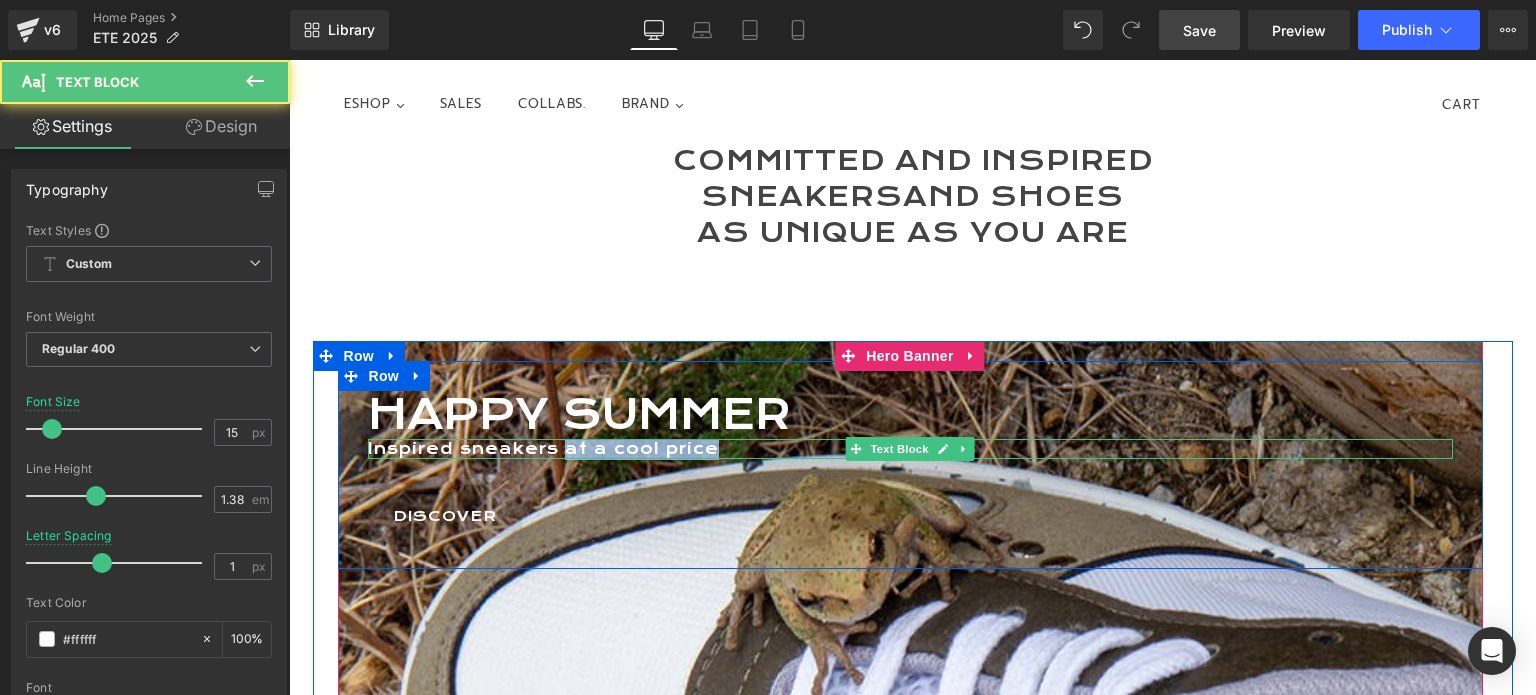 drag, startPoint x: 555, startPoint y: 444, endPoint x: 736, endPoint y: 444, distance: 181 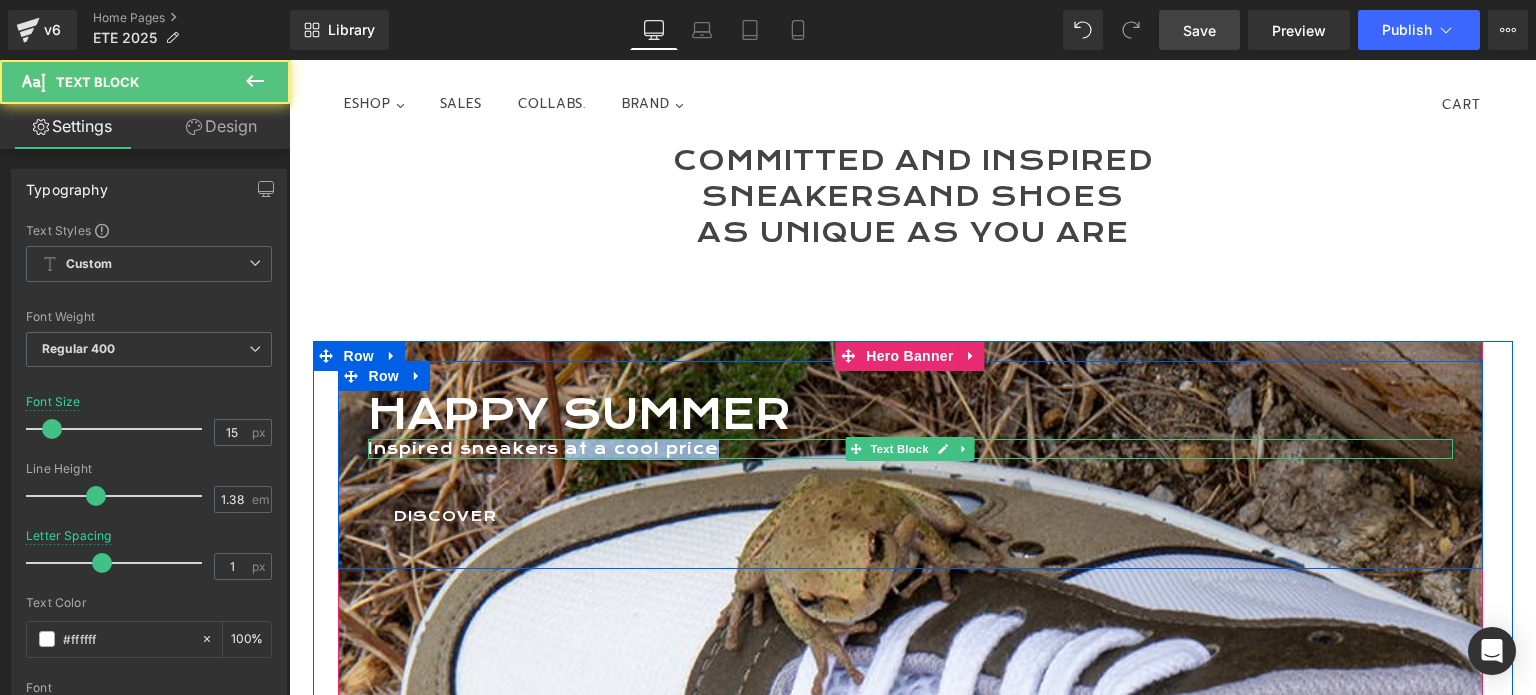 click on "Inspired sneakers at a cool price" at bounding box center (910, 449) 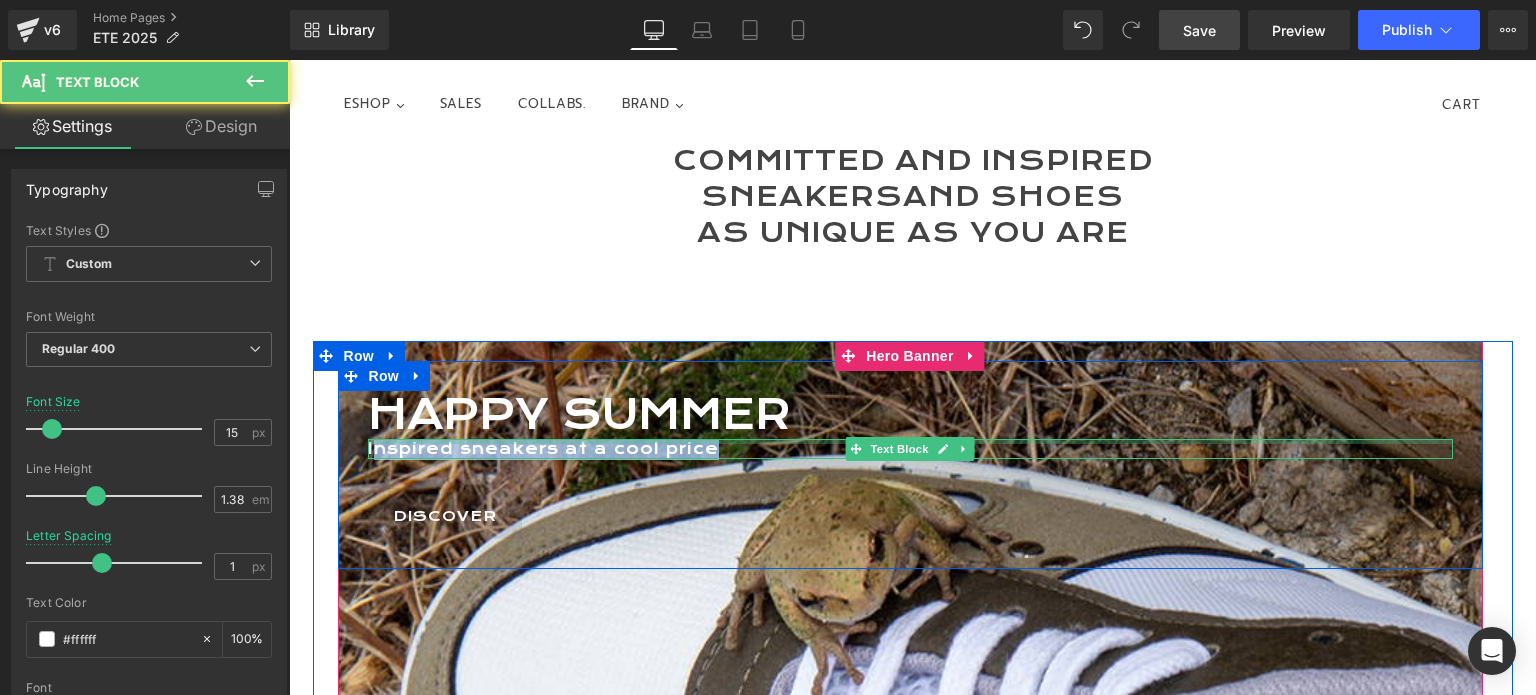 drag, startPoint x: 368, startPoint y: 450, endPoint x: 772, endPoint y: 438, distance: 404.1782 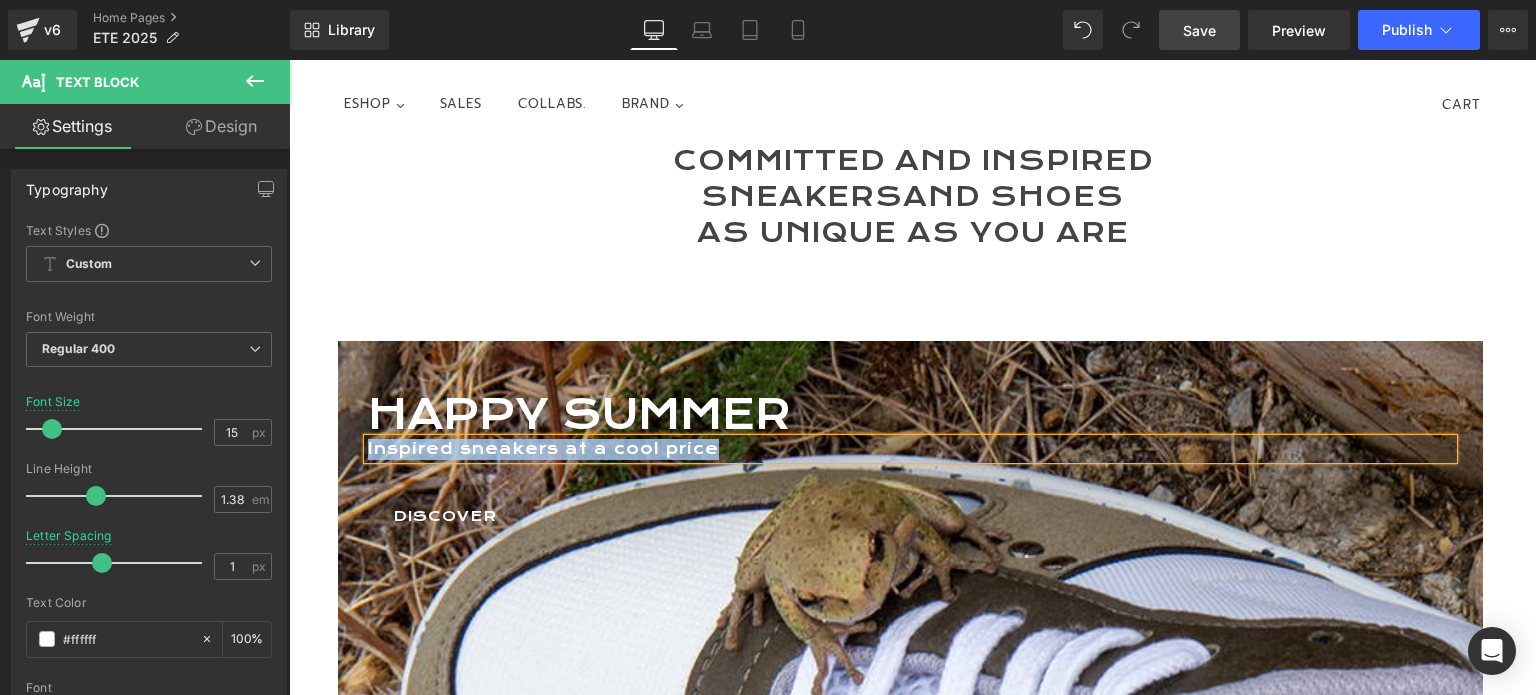 paste 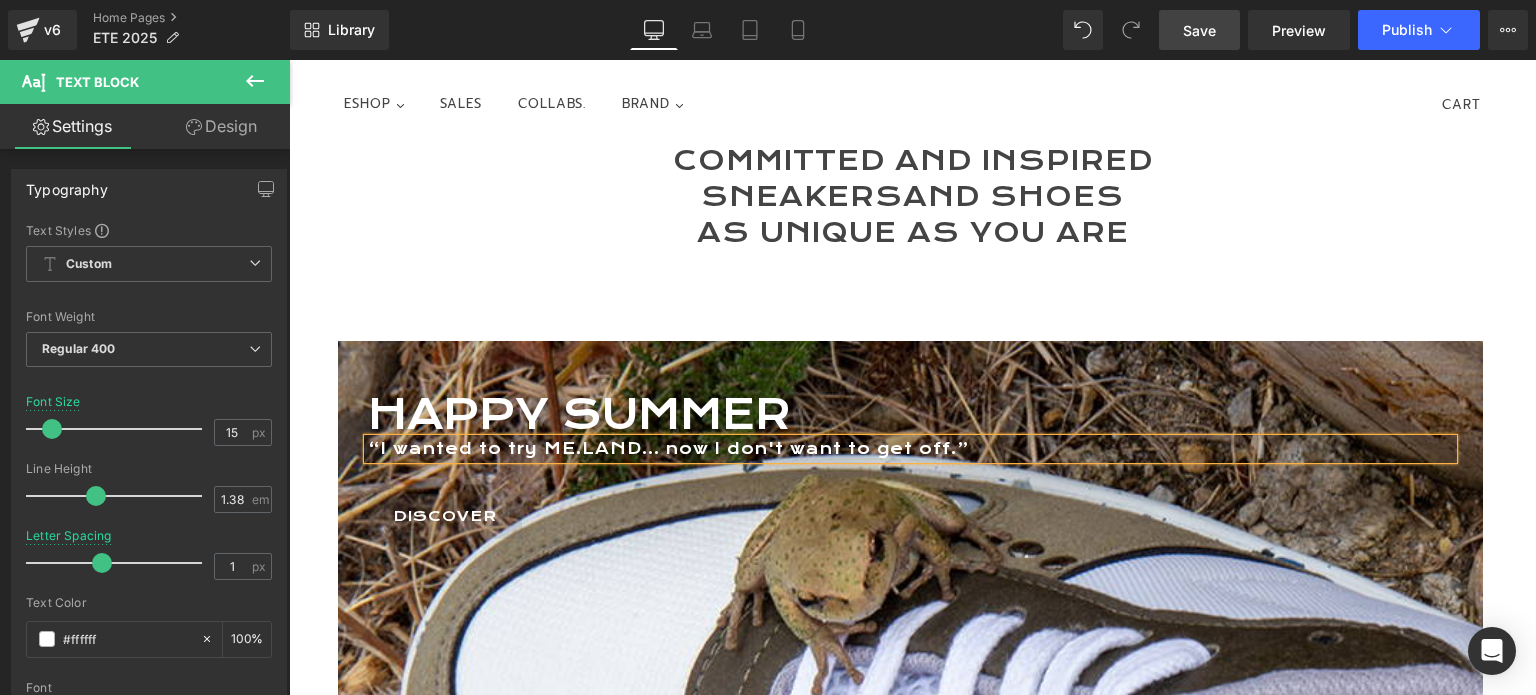 click on "“I wanted to try ME.LAND... now I don't want to get off.”" at bounding box center [910, 449] 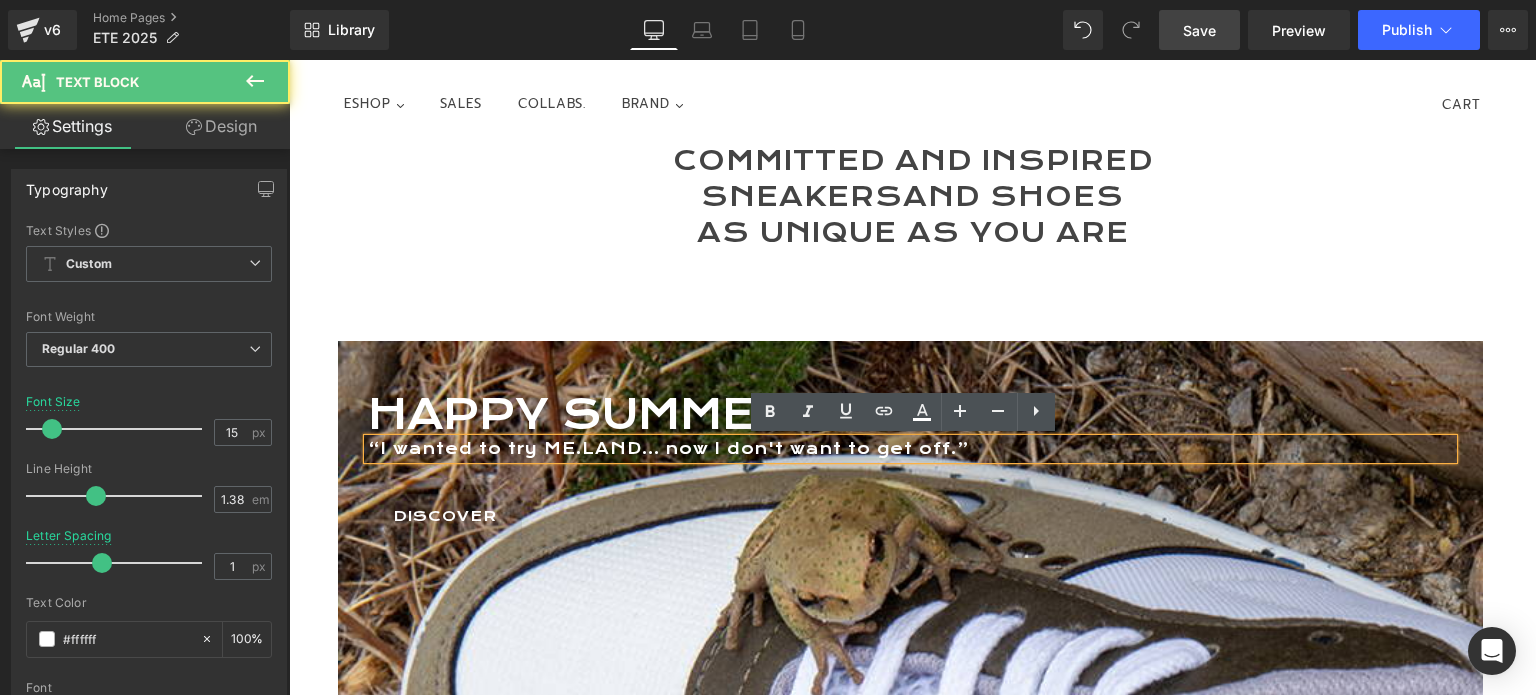 scroll, scrollTop: 9, scrollLeft: 10, axis: both 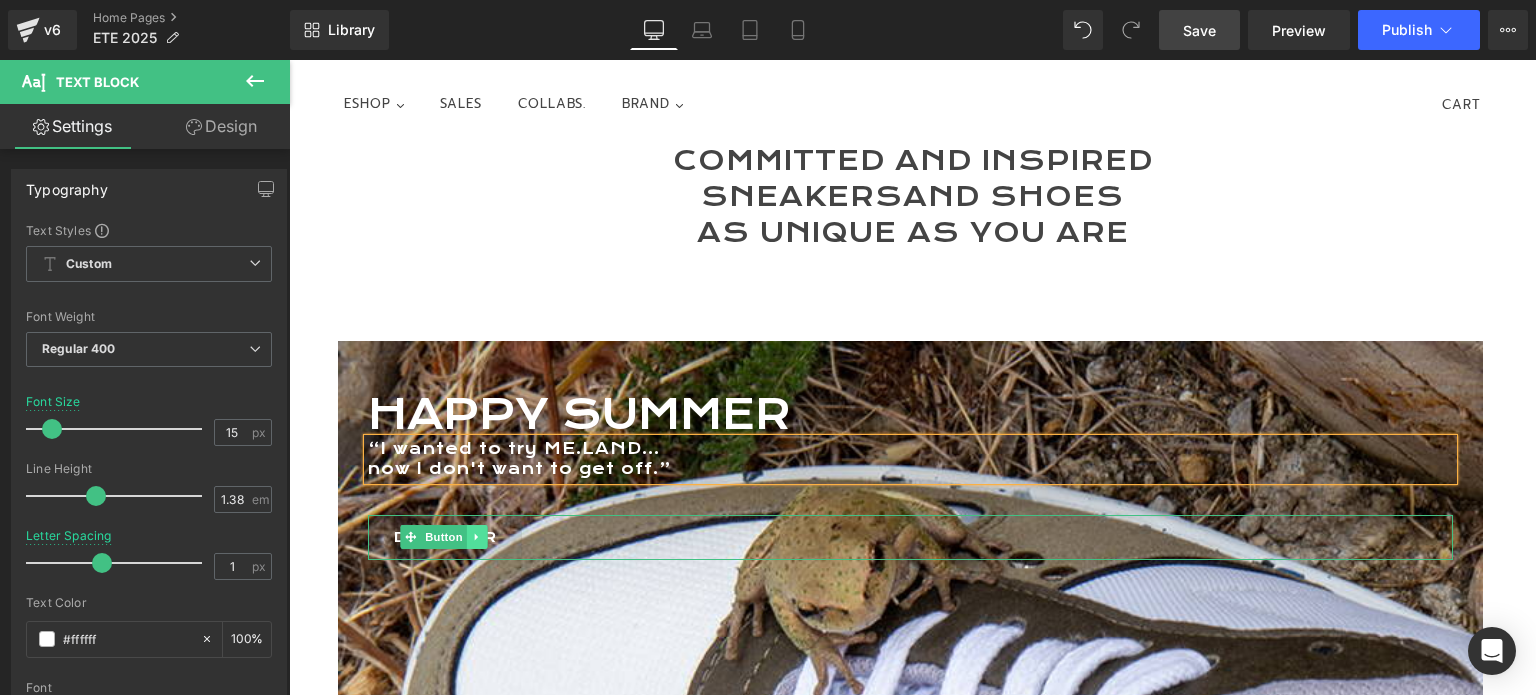 click 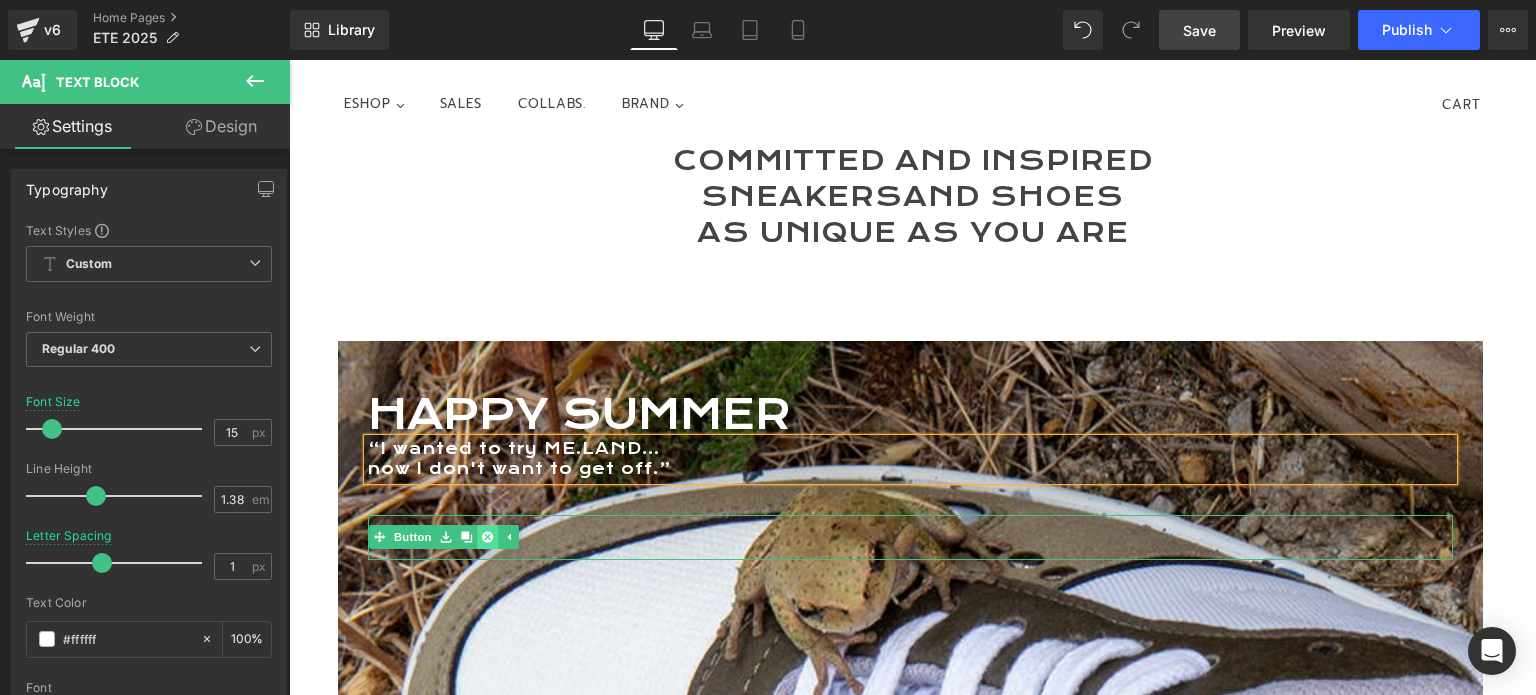 click 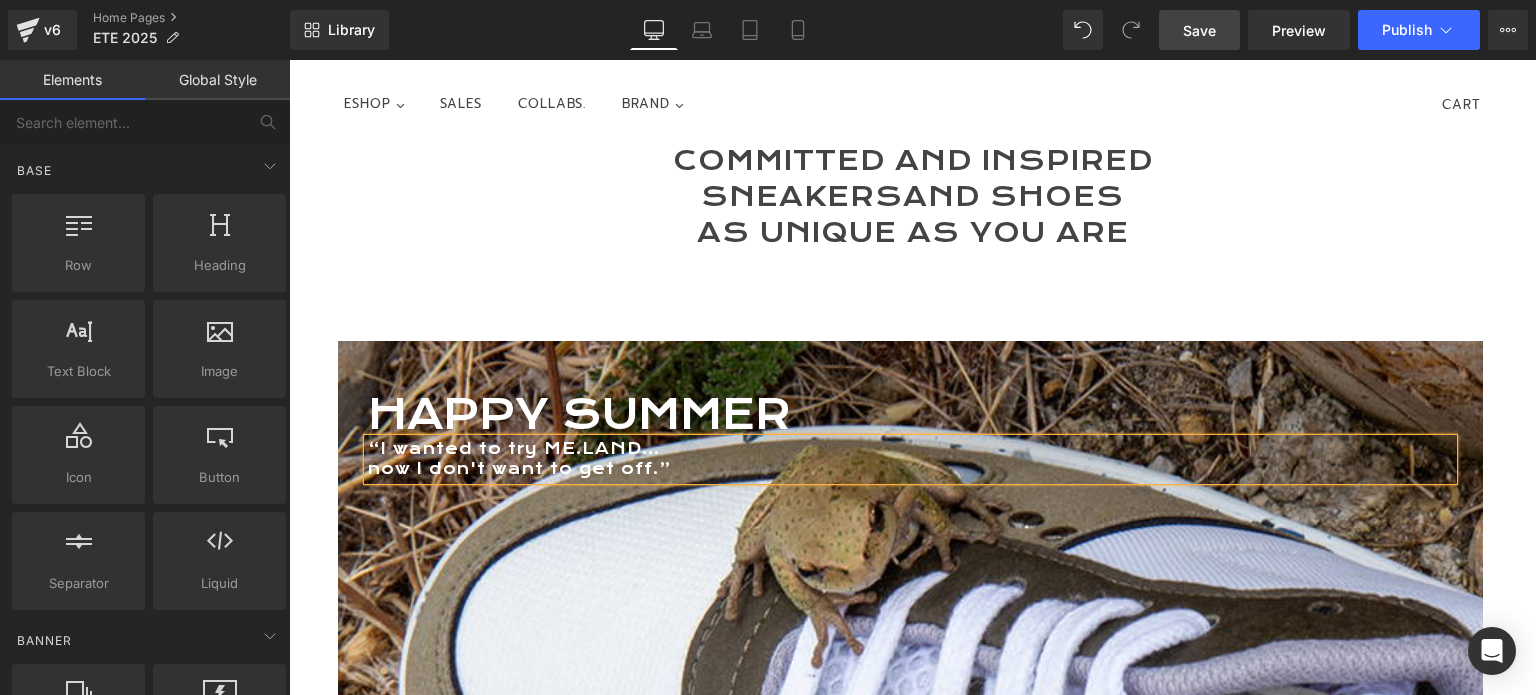 scroll, scrollTop: 7272, scrollLeft: 1232, axis: both 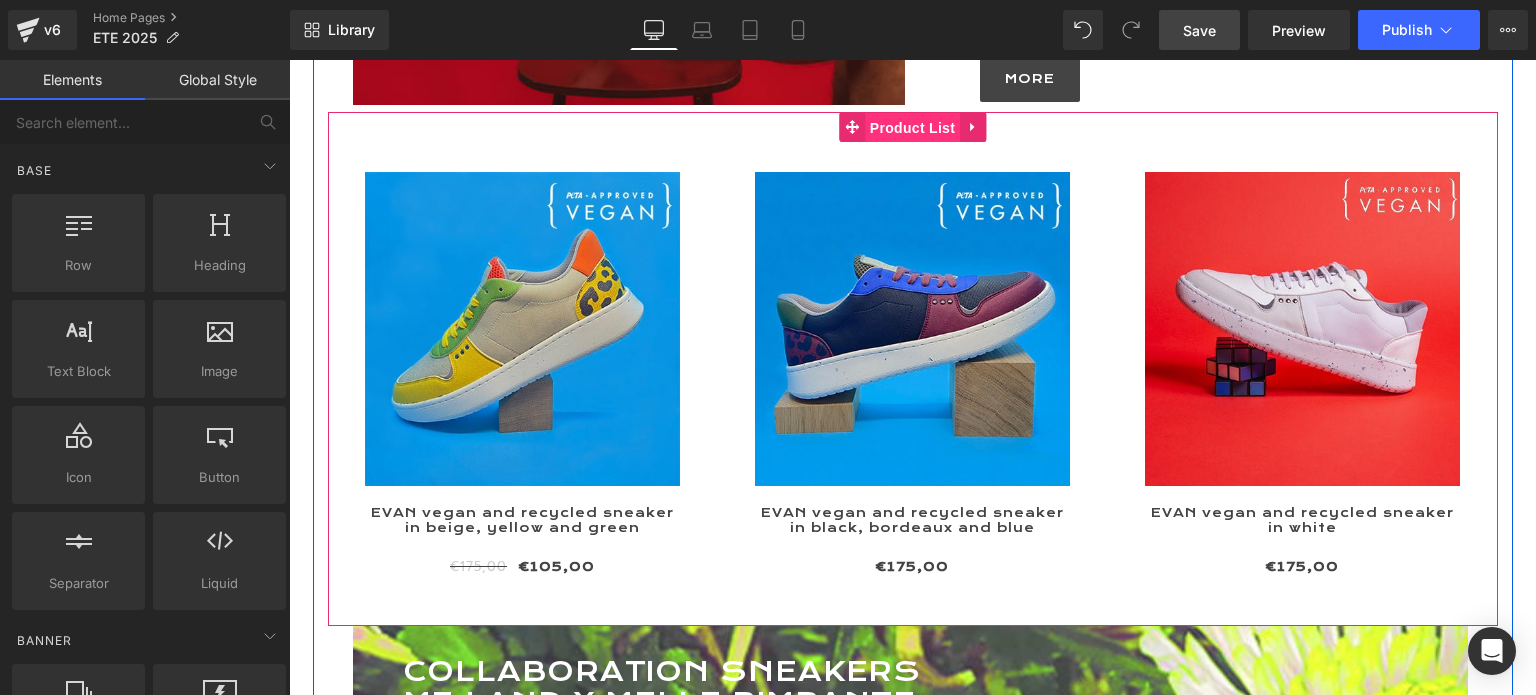 click on "Product List" at bounding box center (912, 128) 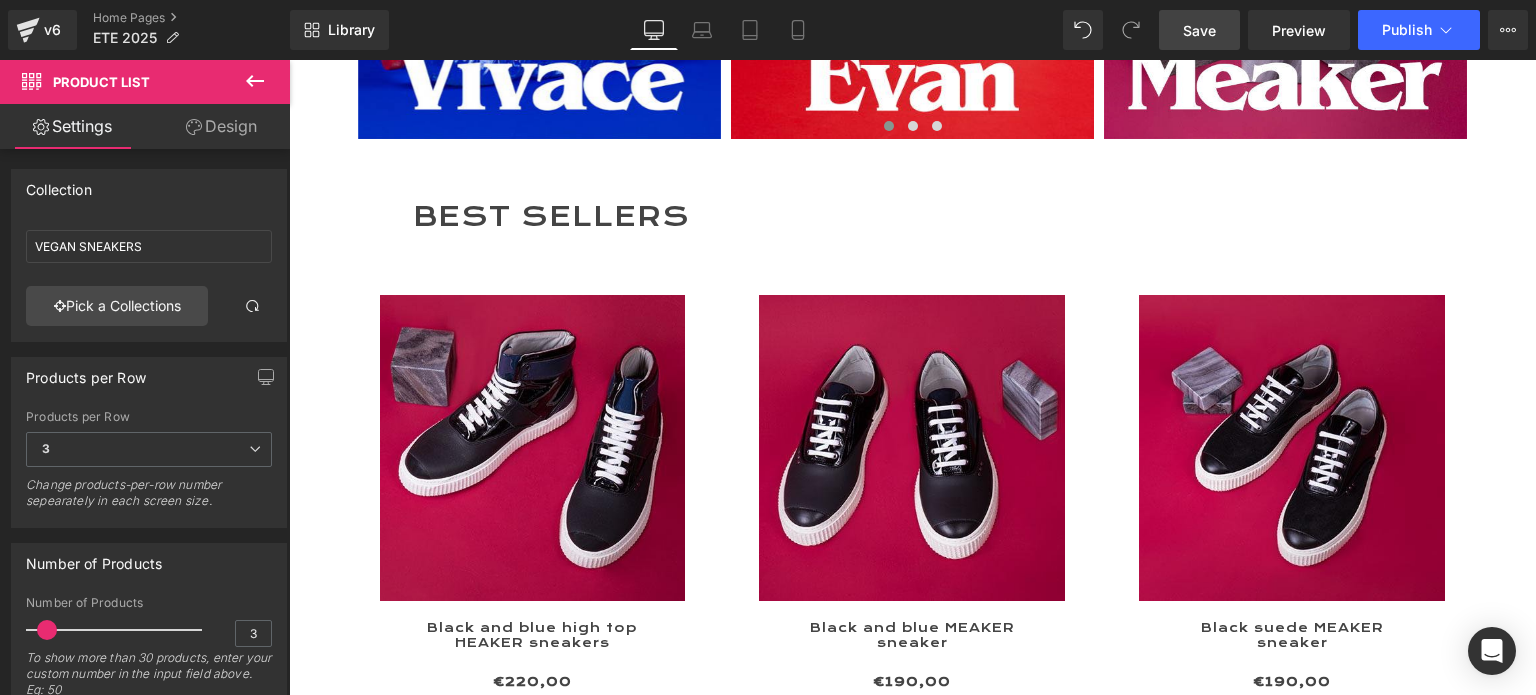 scroll, scrollTop: 4700, scrollLeft: 0, axis: vertical 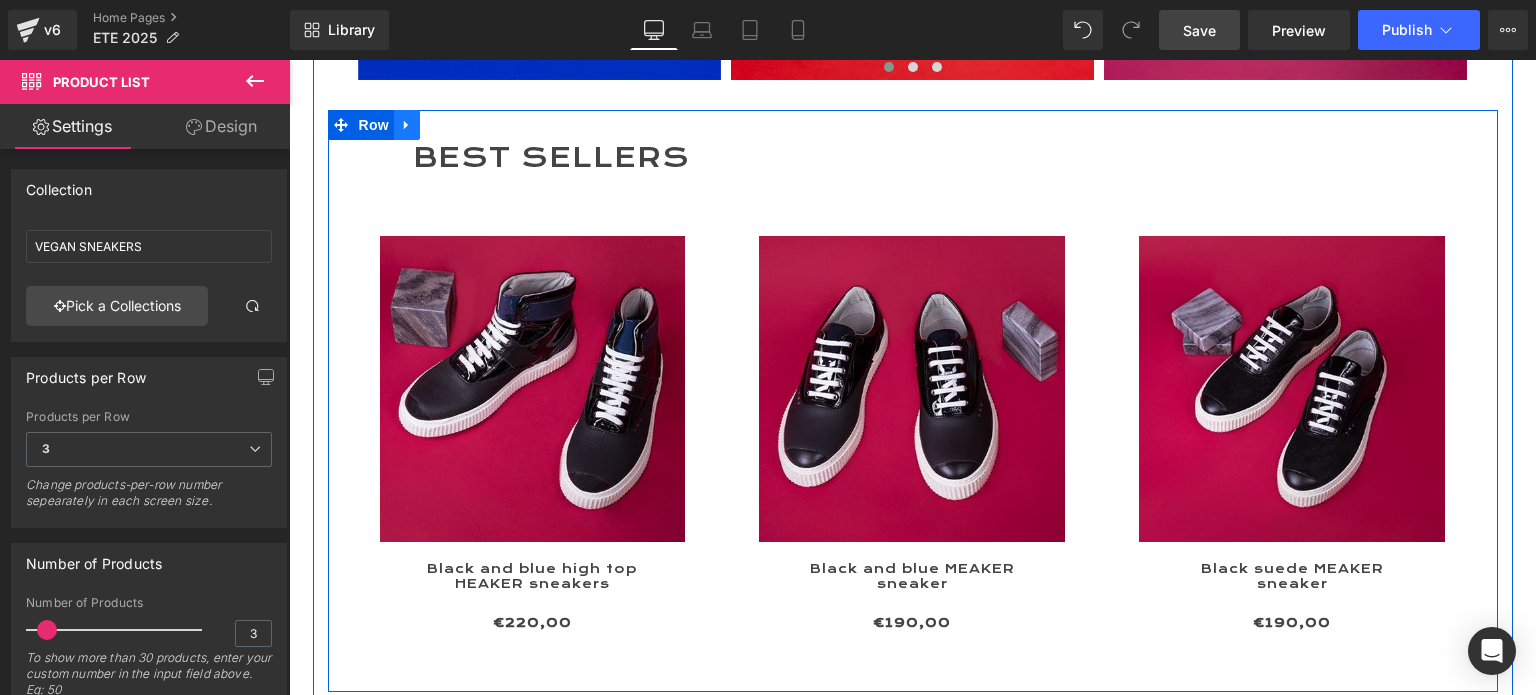 click 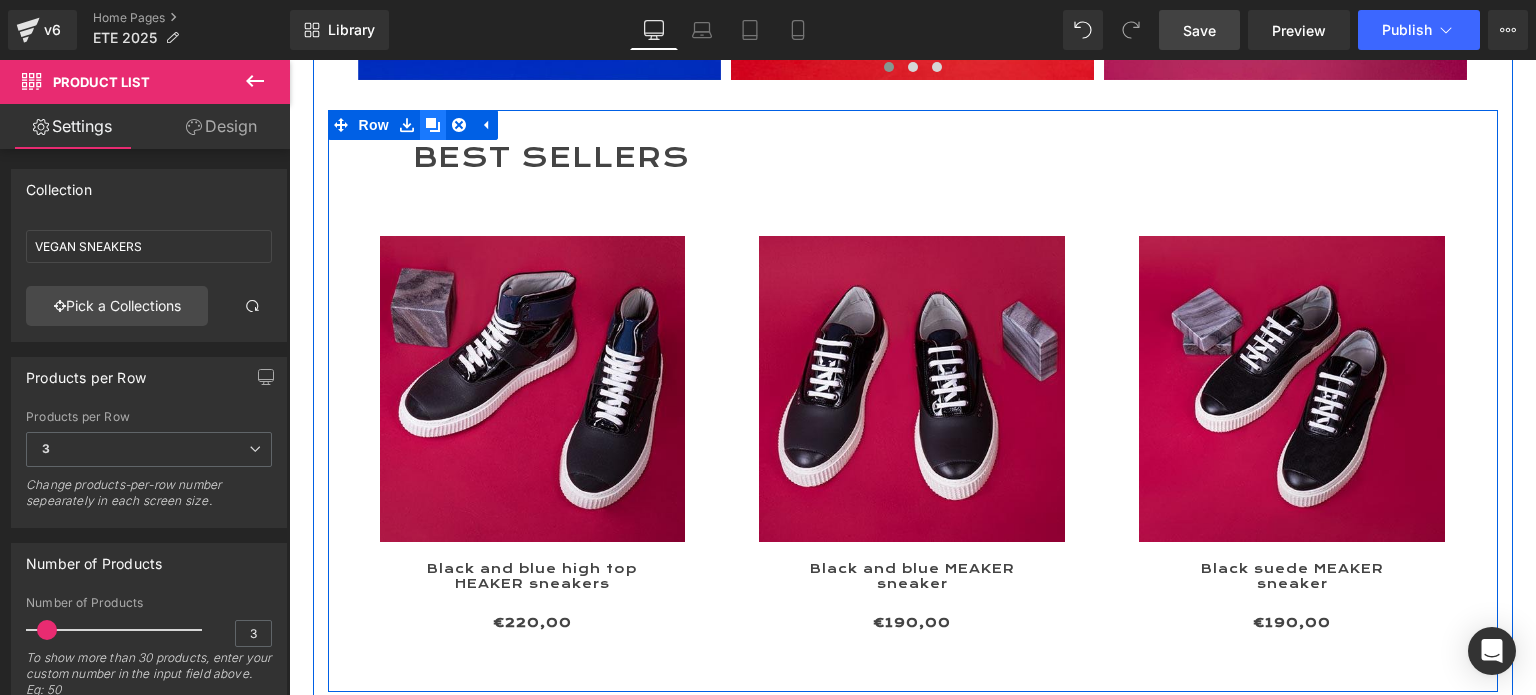 click 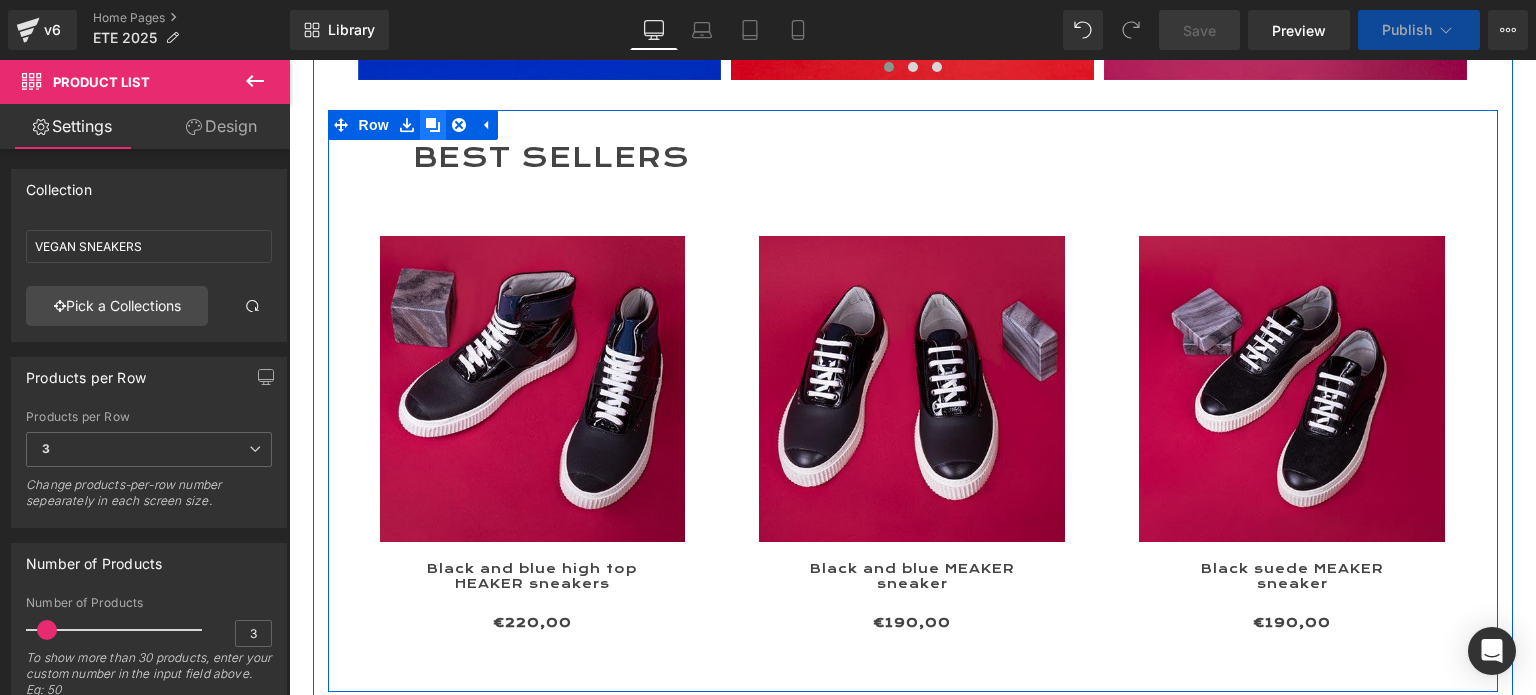 scroll, scrollTop: 5276, scrollLeft: 0, axis: vertical 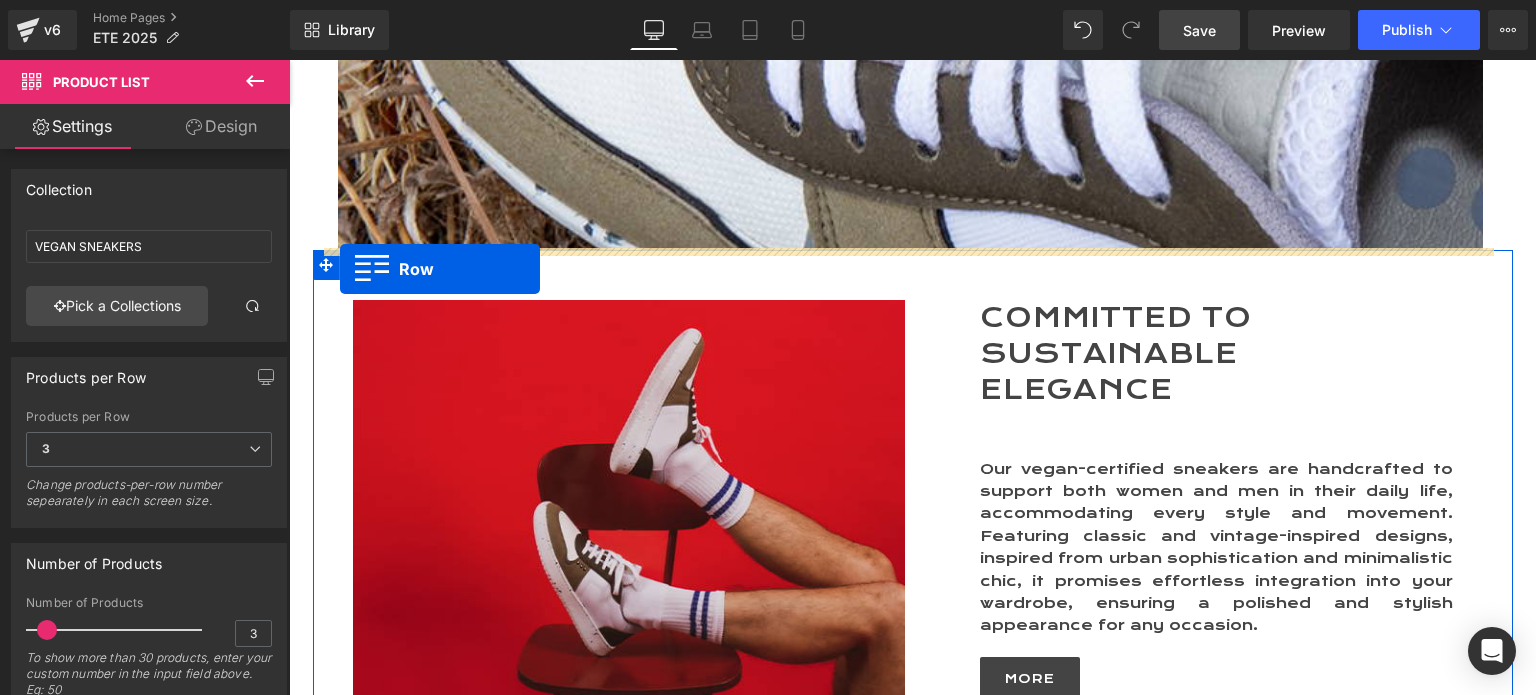 drag, startPoint x: 332, startPoint y: 153, endPoint x: 340, endPoint y: 270, distance: 117.273186 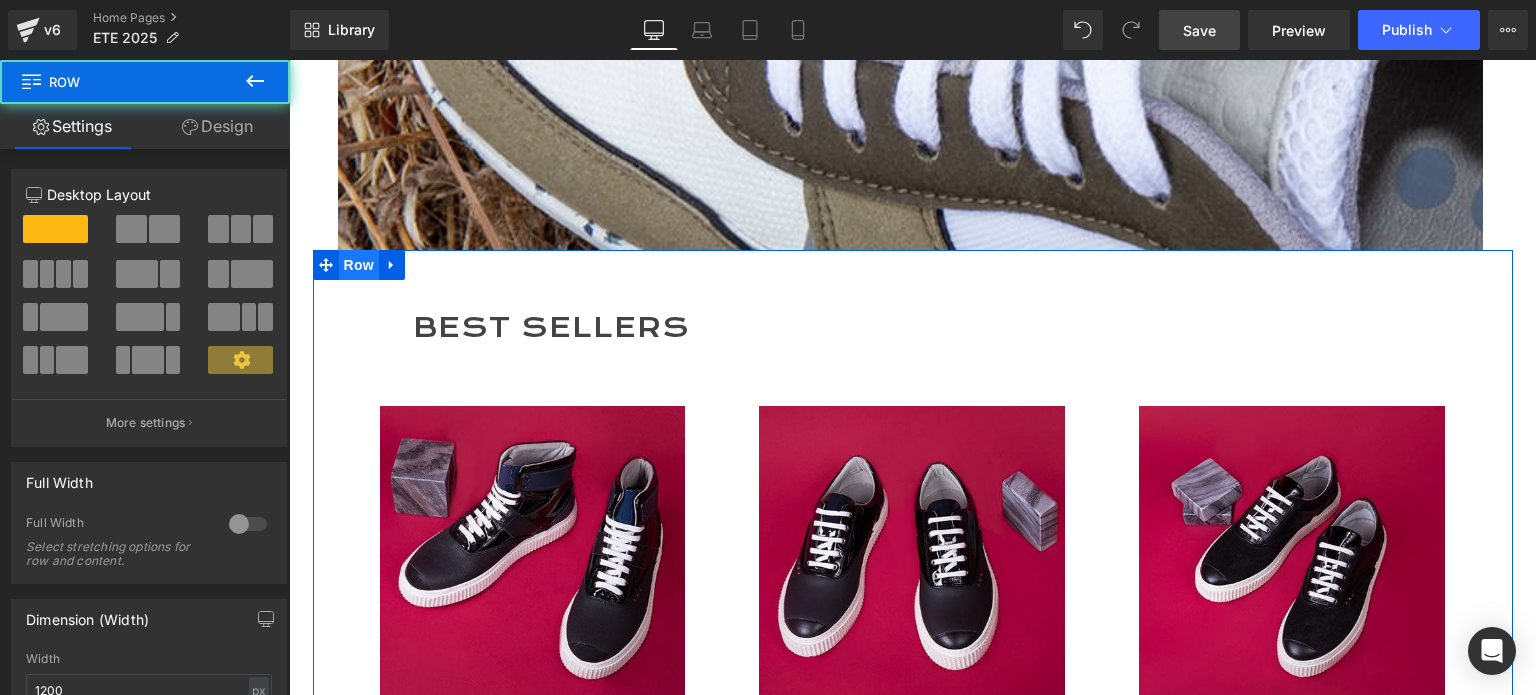 scroll, scrollTop: 10, scrollLeft: 10, axis: both 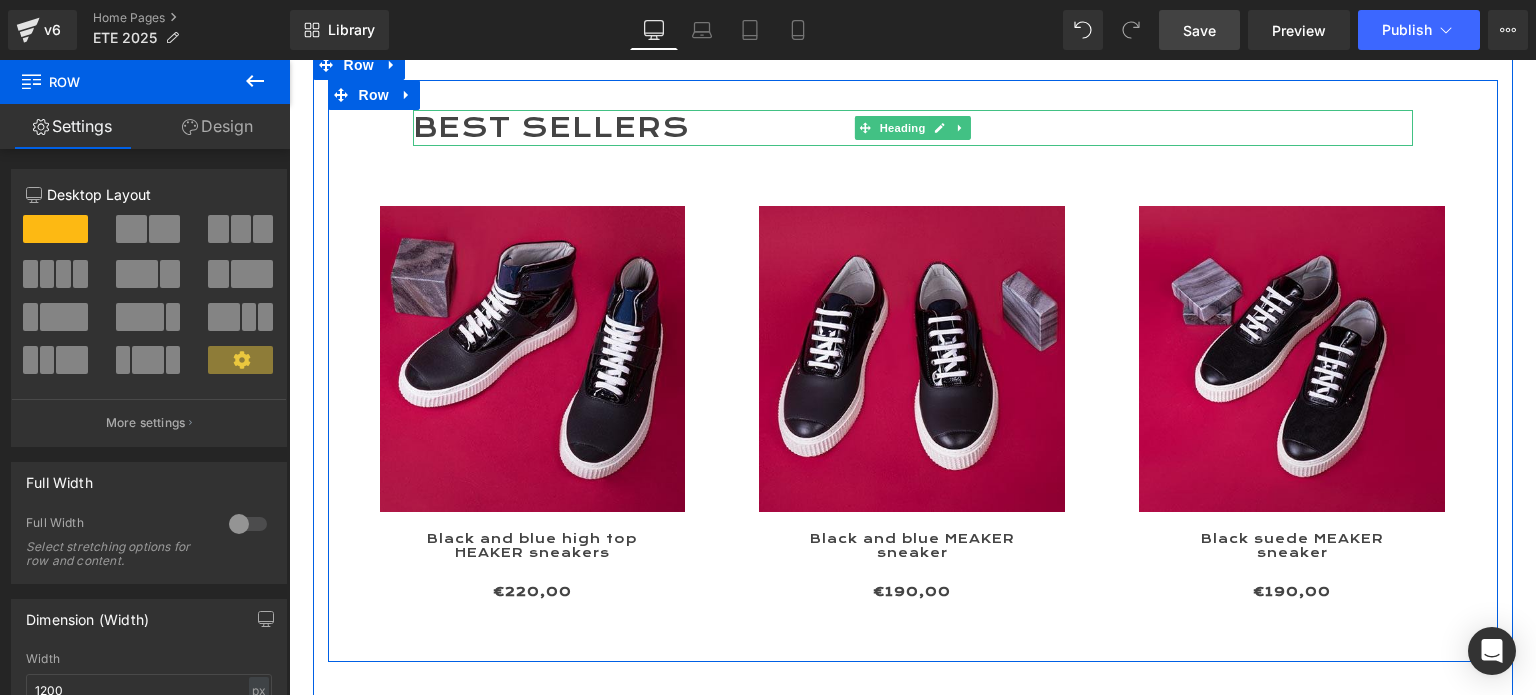 click on "BEST SELLERS" at bounding box center [913, 128] 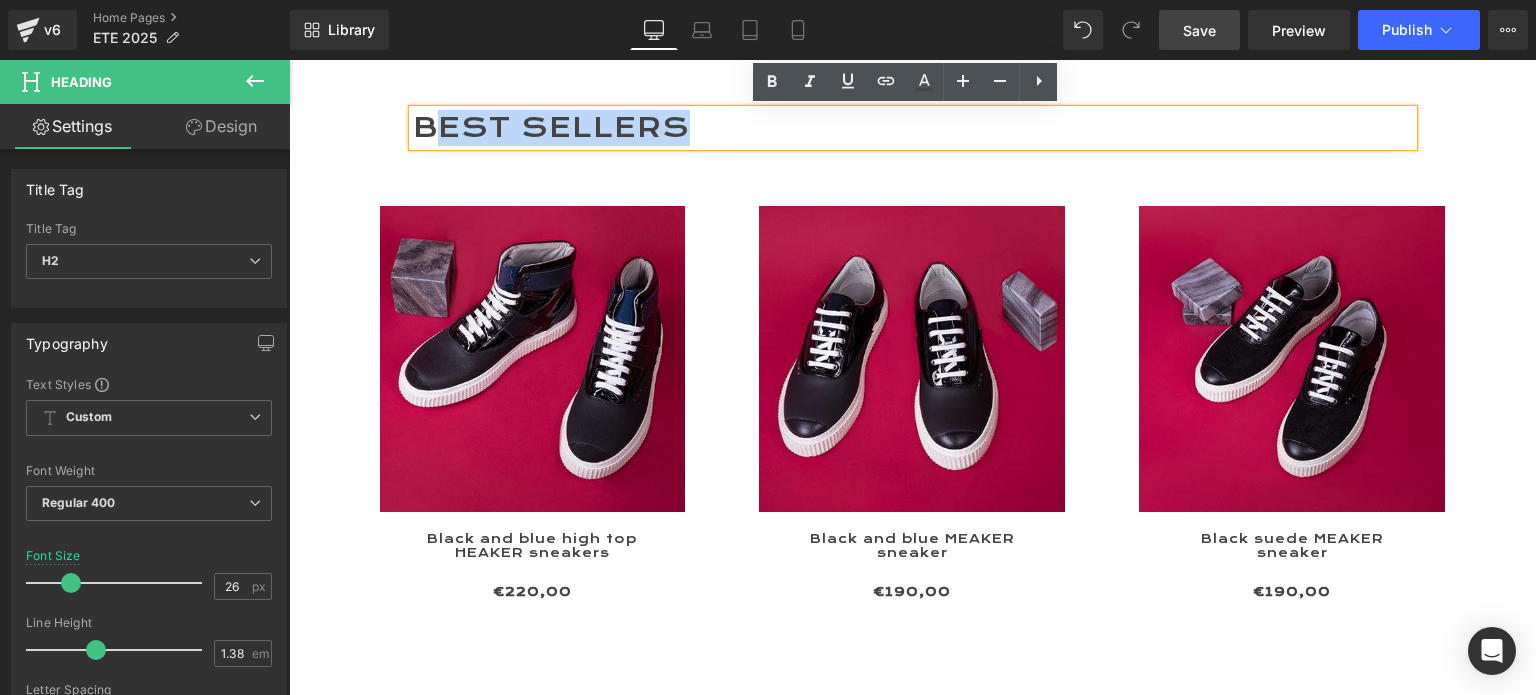 drag, startPoint x: 422, startPoint y: 124, endPoint x: 673, endPoint y: 124, distance: 251 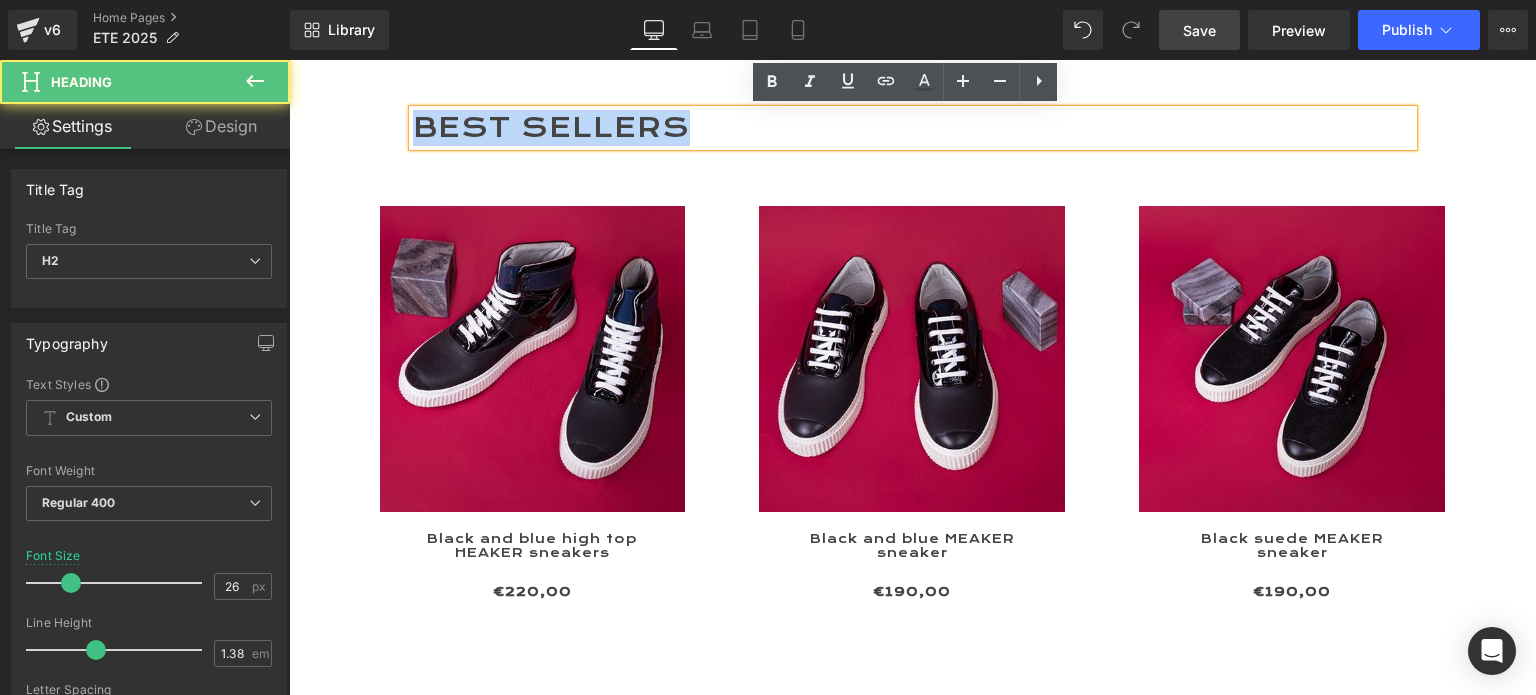drag, startPoint x: 408, startPoint y: 125, endPoint x: 811, endPoint y: 126, distance: 403.00125 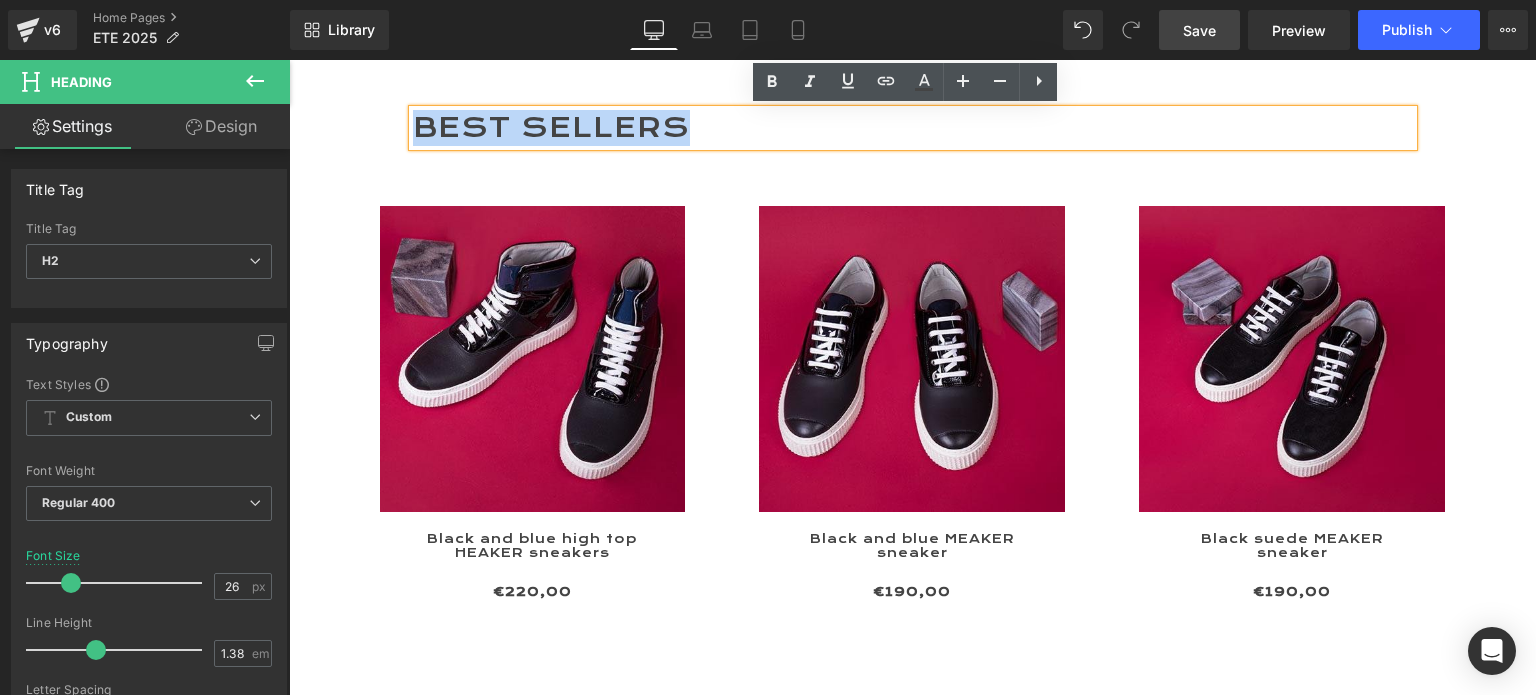 type 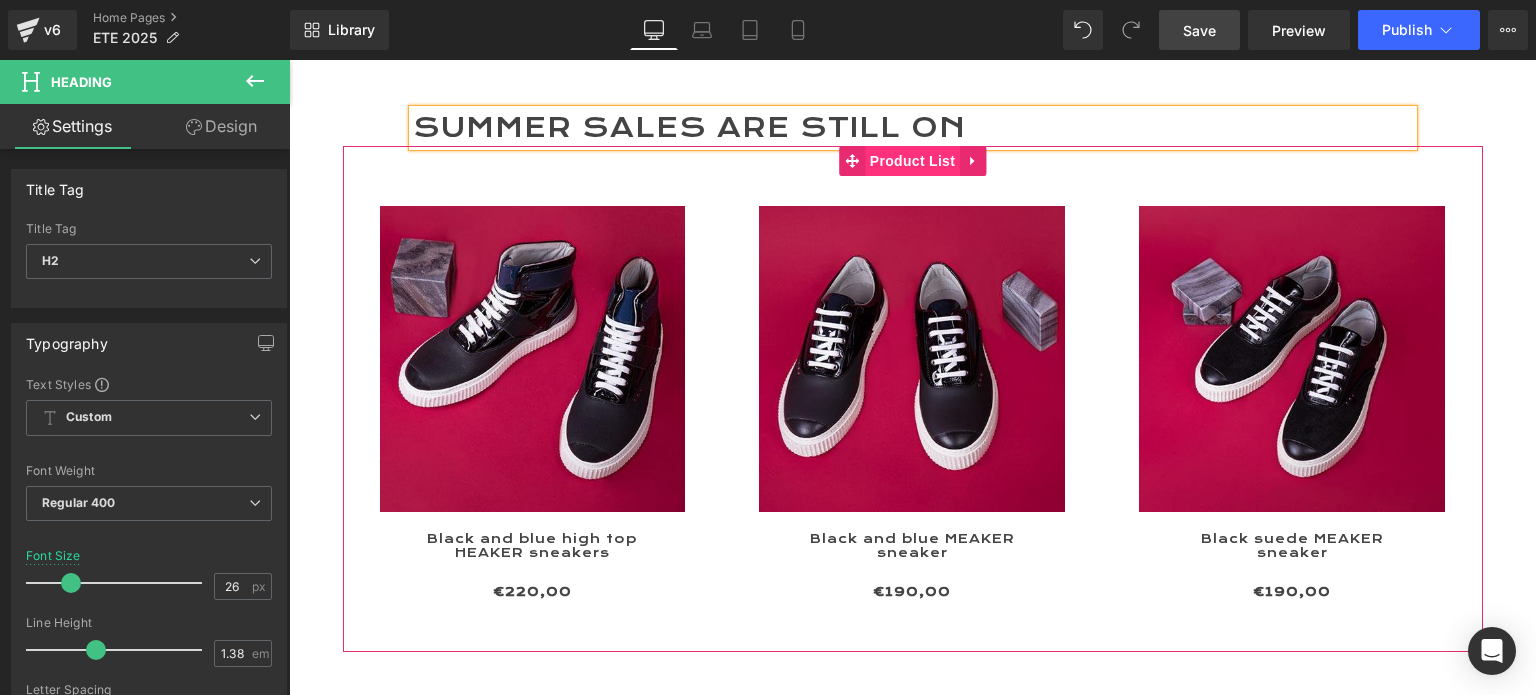 click on "Product List" at bounding box center (912, 161) 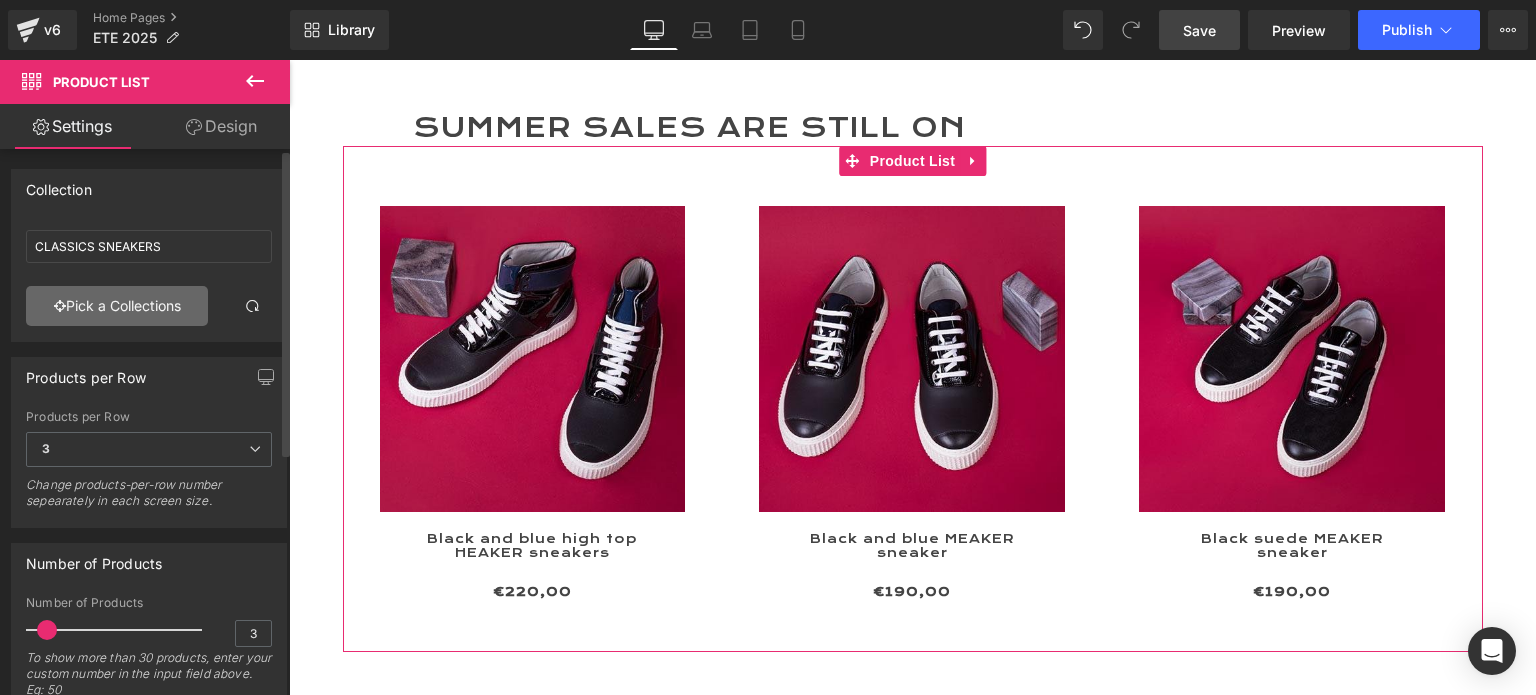 click on "Pick a Collections" at bounding box center [117, 306] 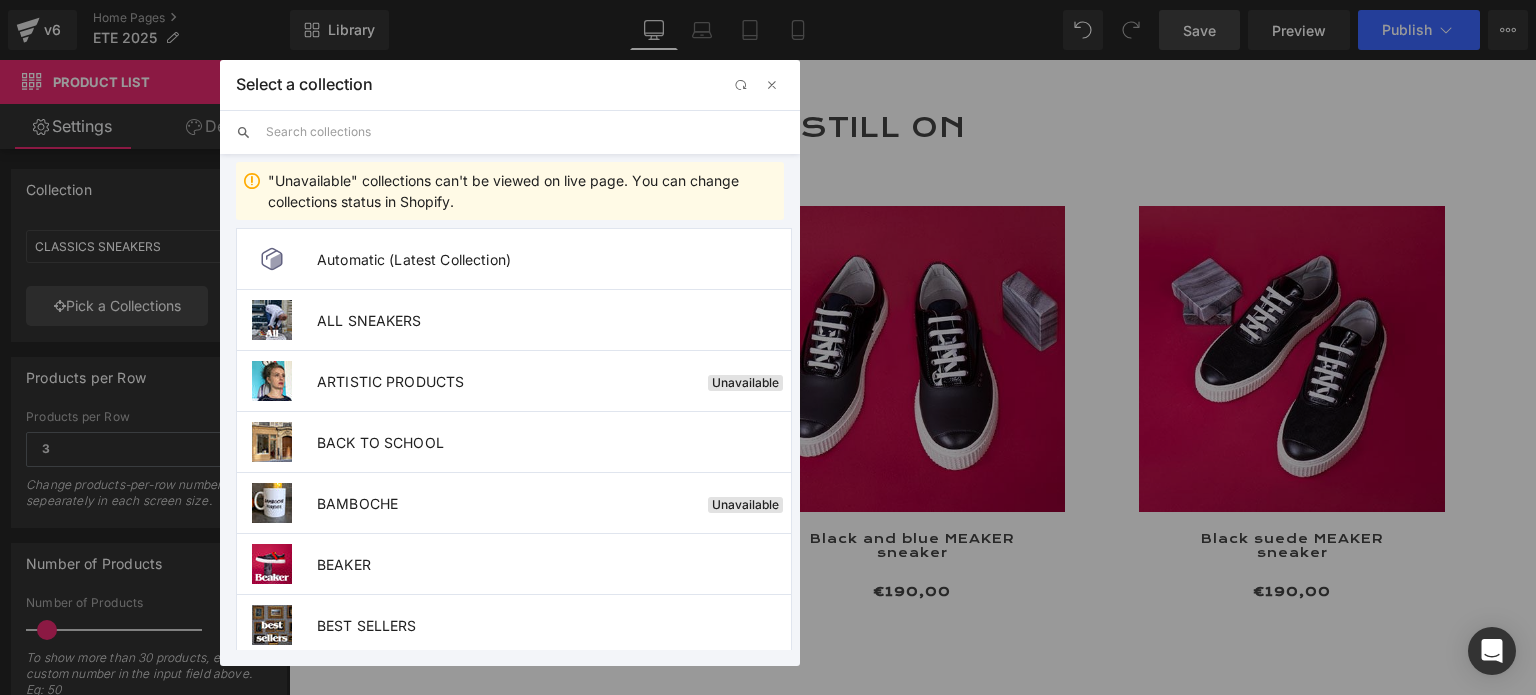 click at bounding box center (525, 132) 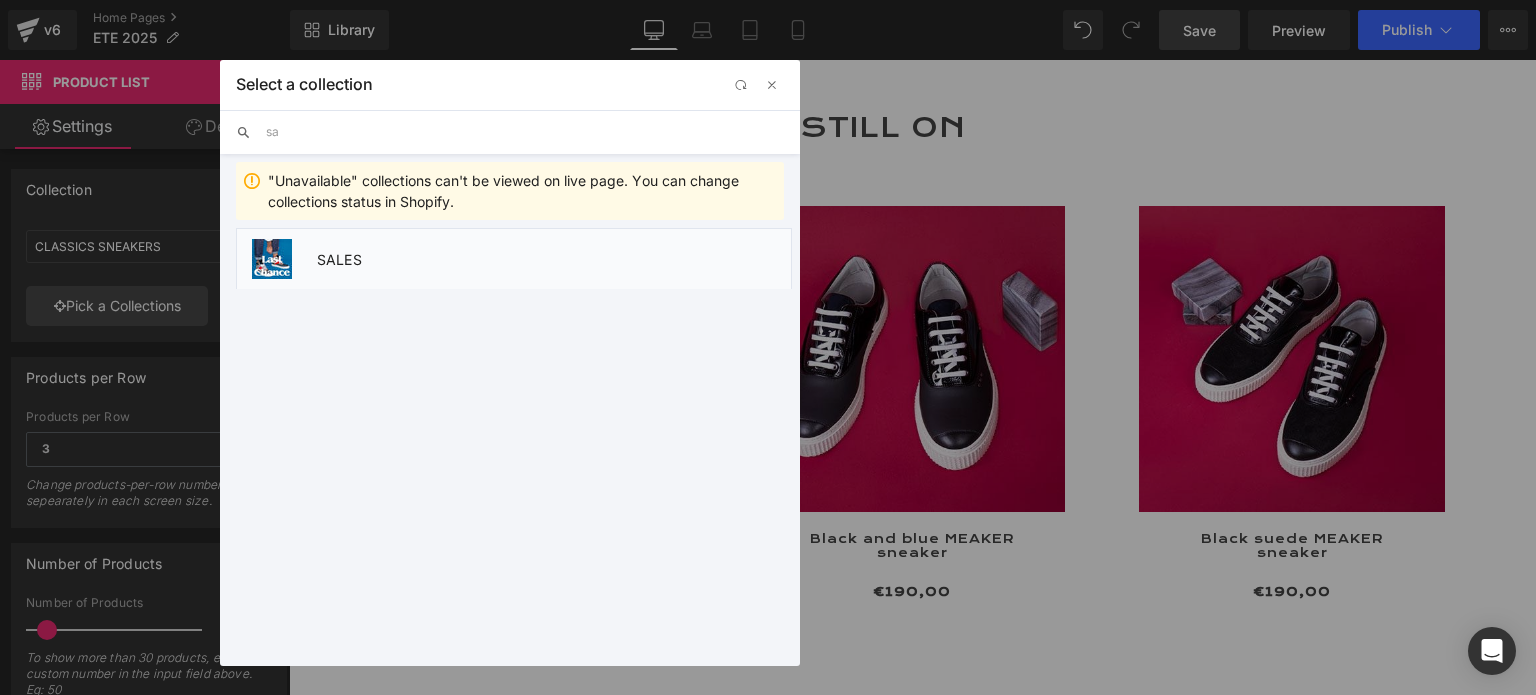 type on "sa" 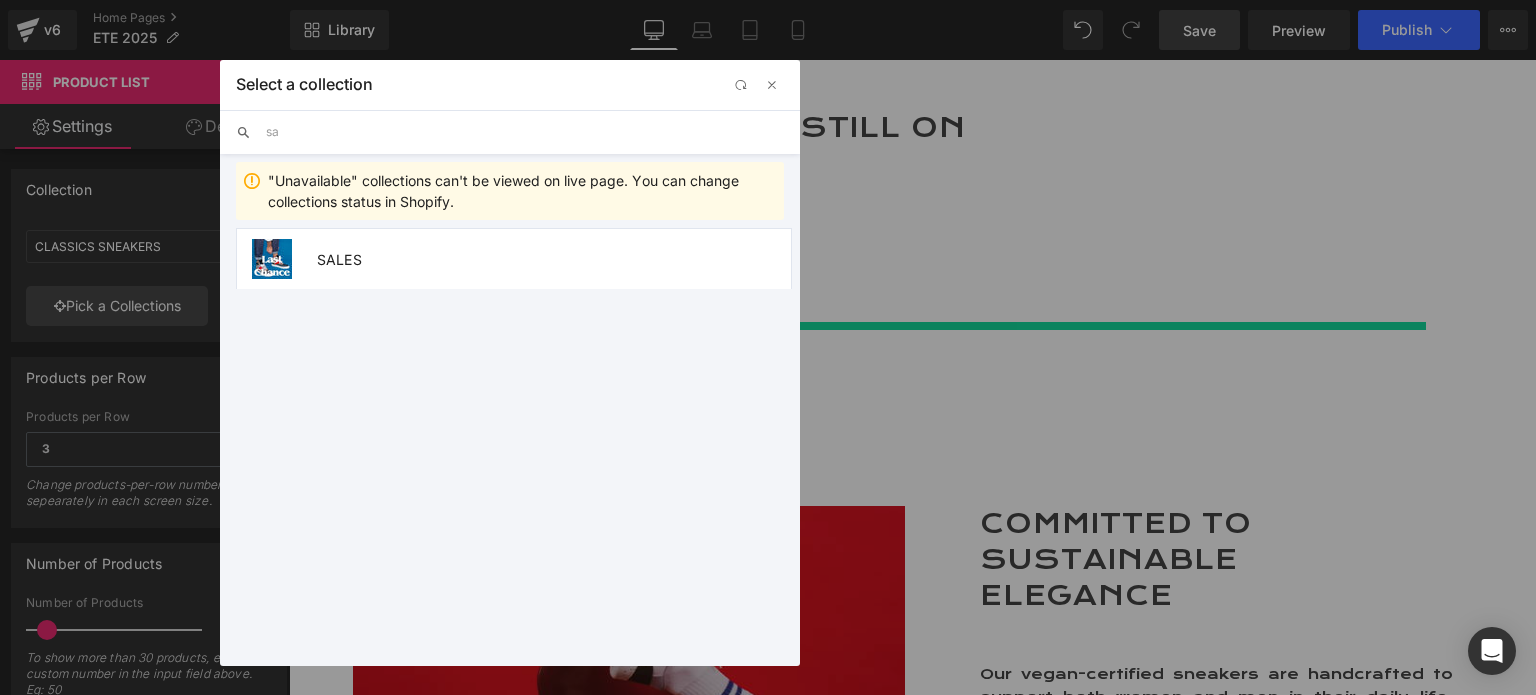 type on "SALES" 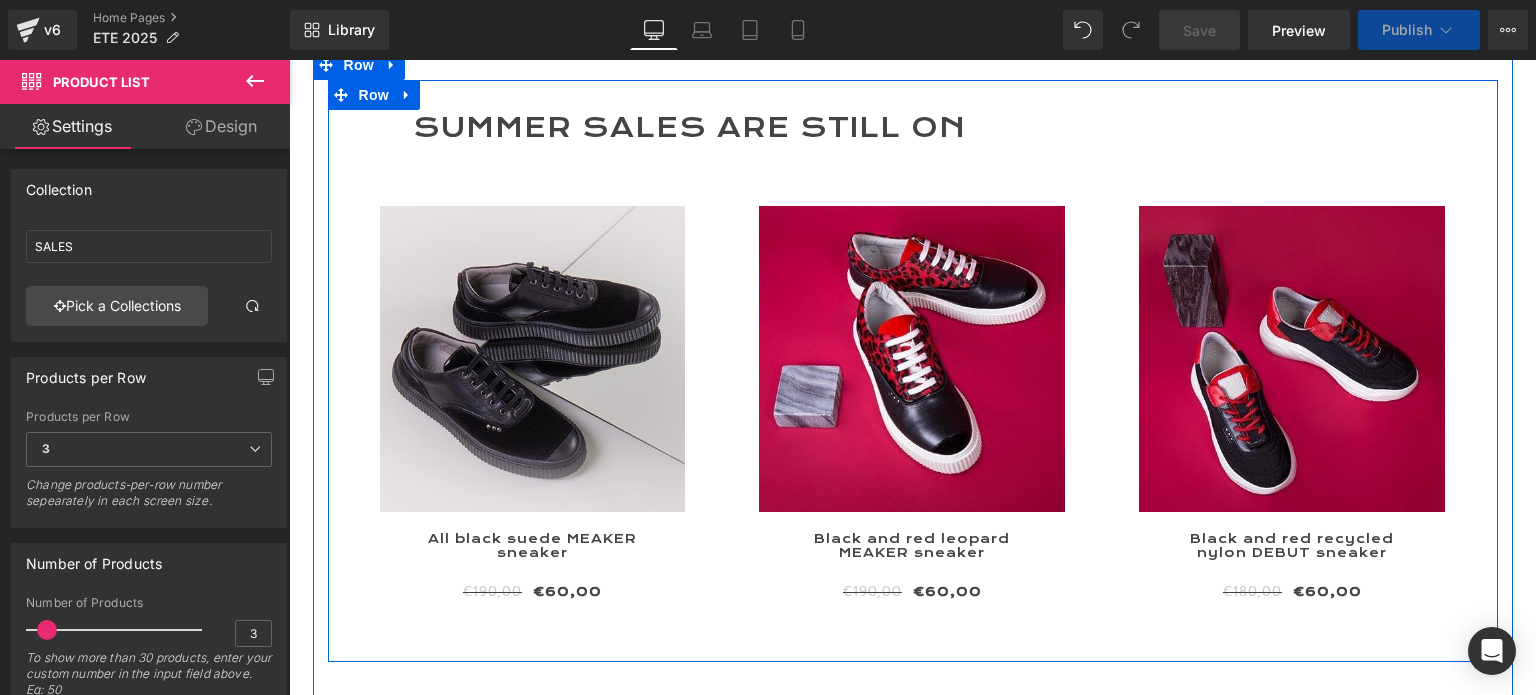 scroll, scrollTop: 7884, scrollLeft: 1232, axis: both 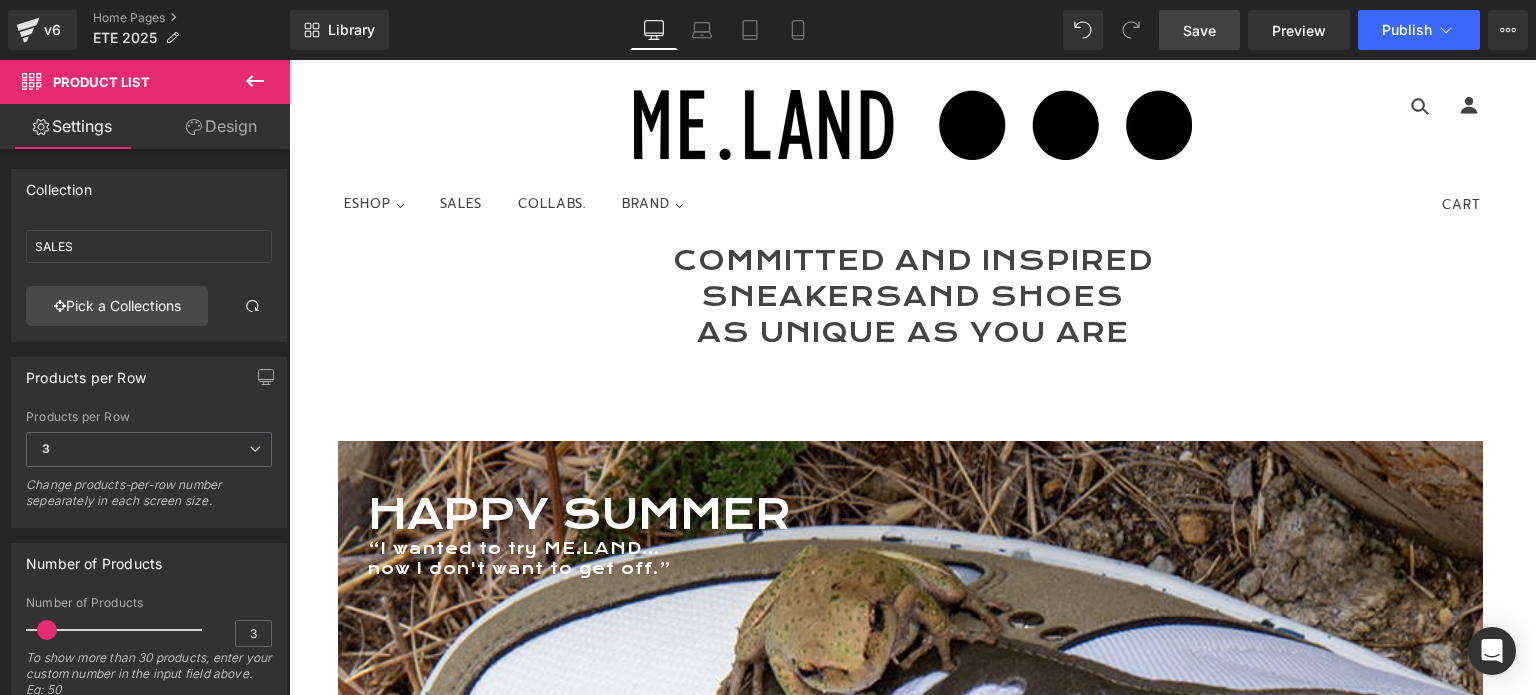 click on "Save" at bounding box center [1199, 30] 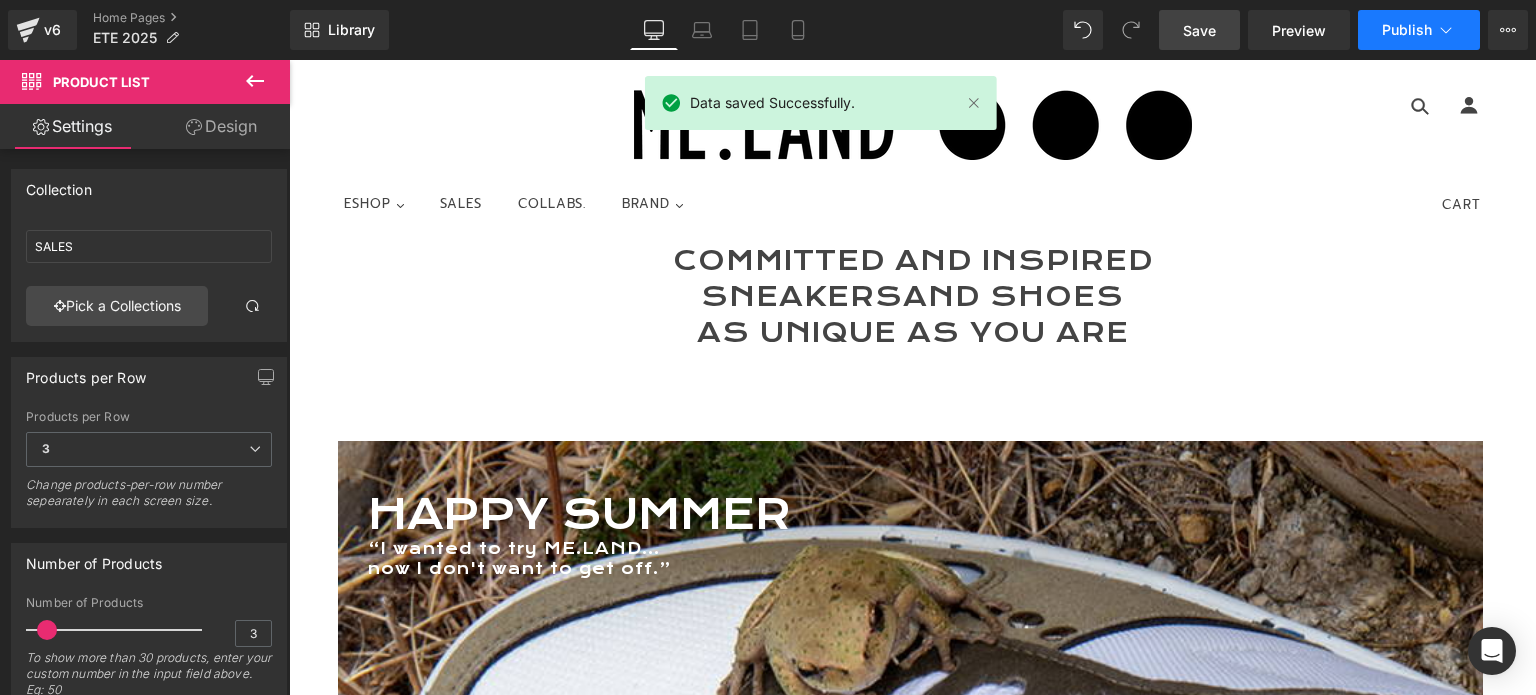 click on "Publish" at bounding box center (1407, 30) 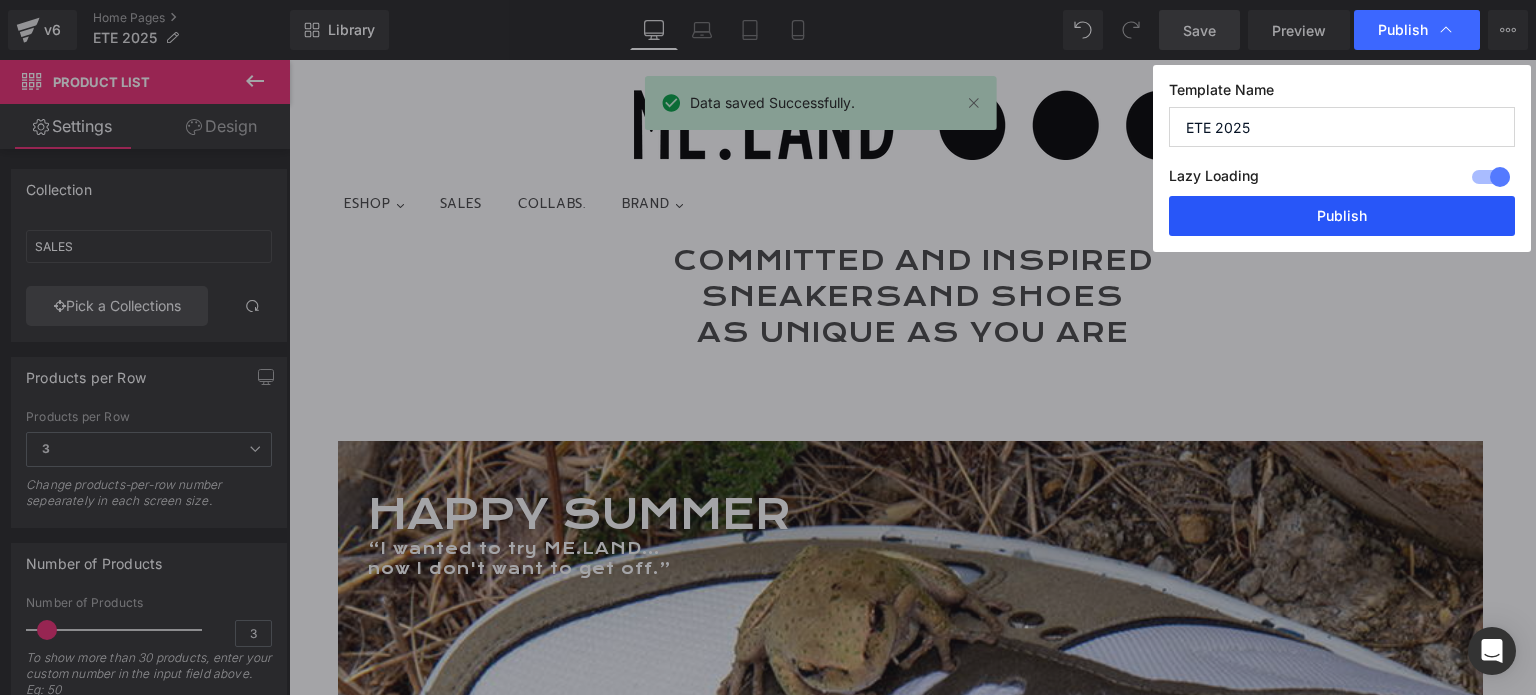 click on "Publish" at bounding box center (1342, 216) 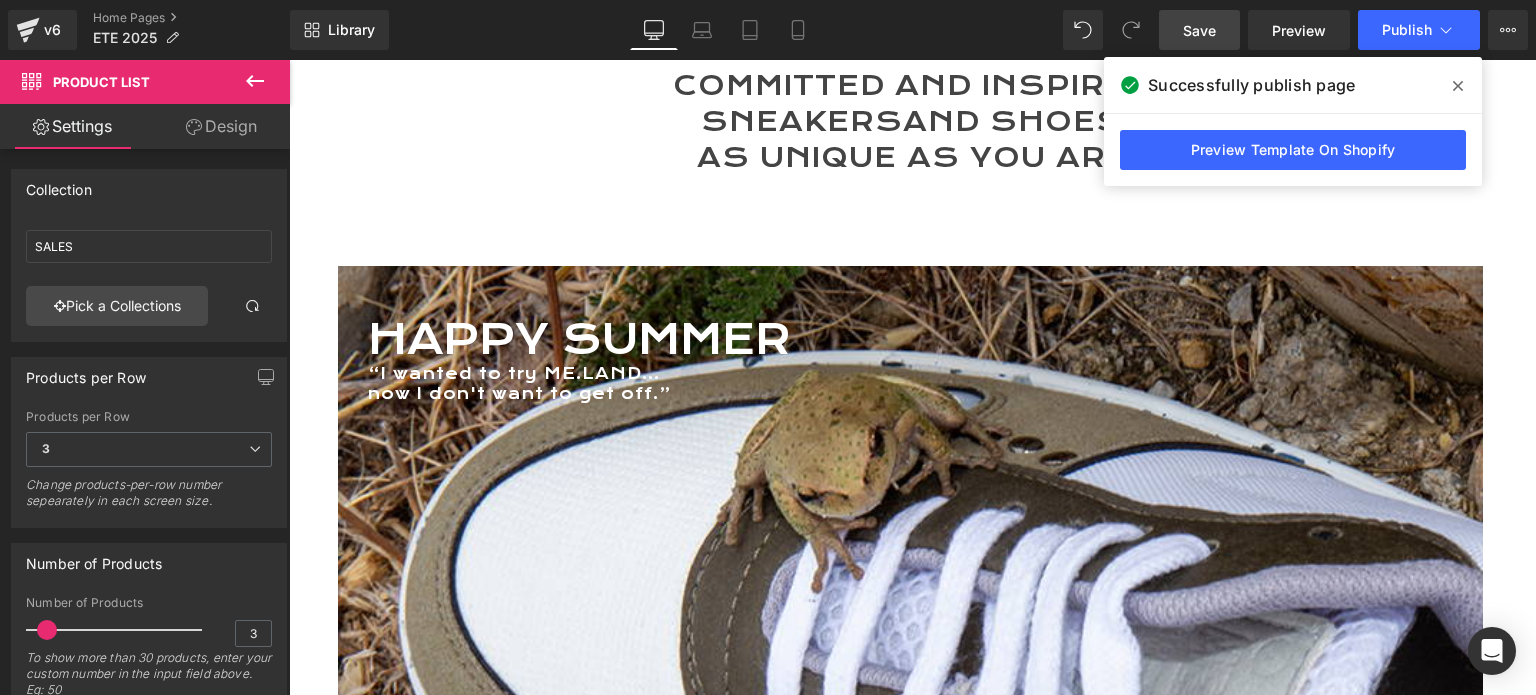scroll, scrollTop: 100, scrollLeft: 0, axis: vertical 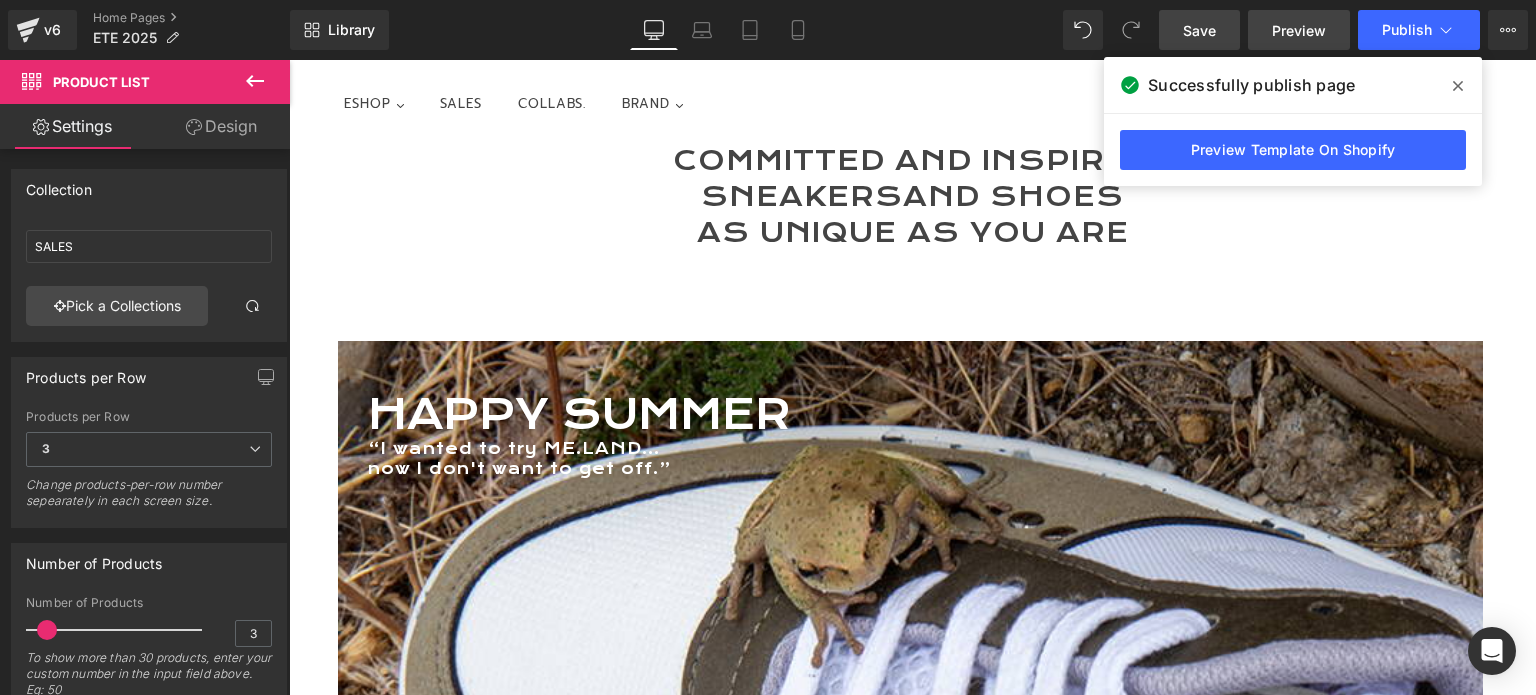 click on "Preview" at bounding box center [1299, 30] 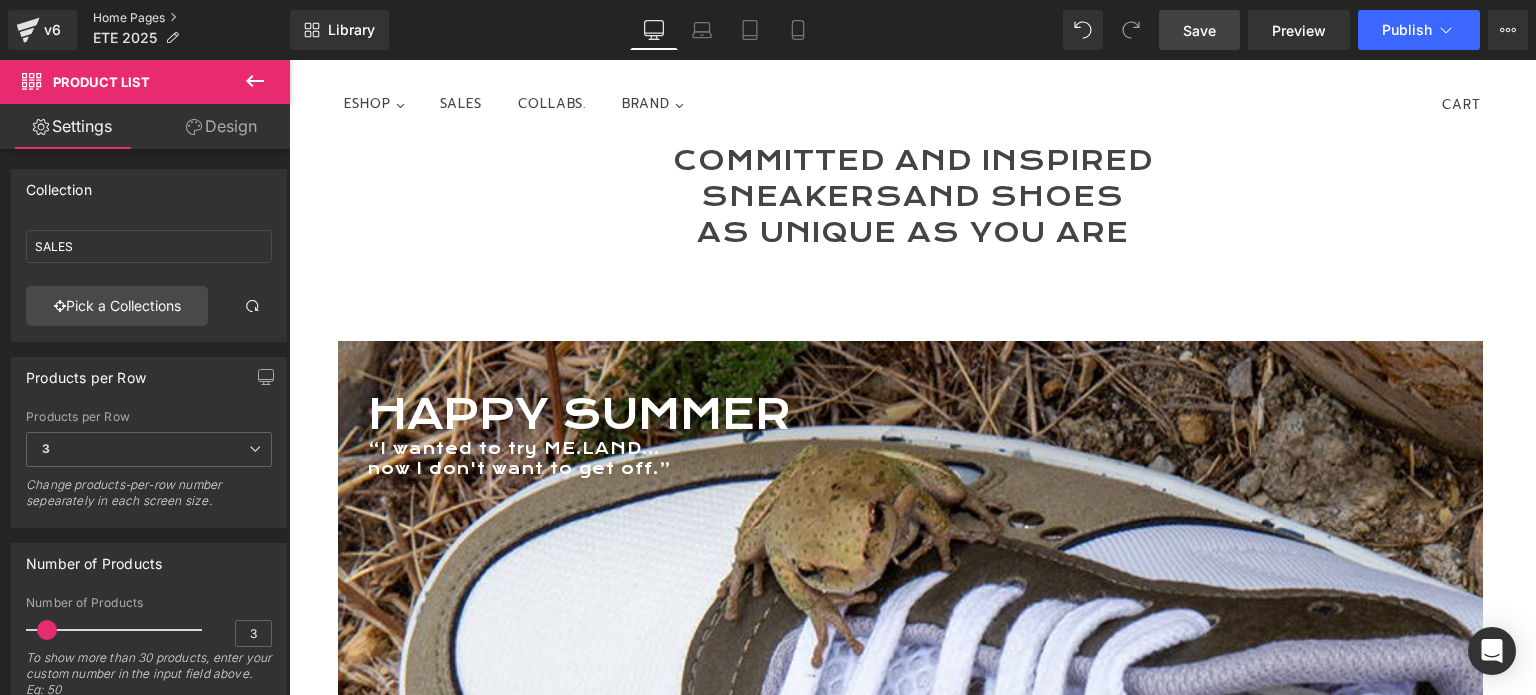 click on "Home Pages" at bounding box center [191, 18] 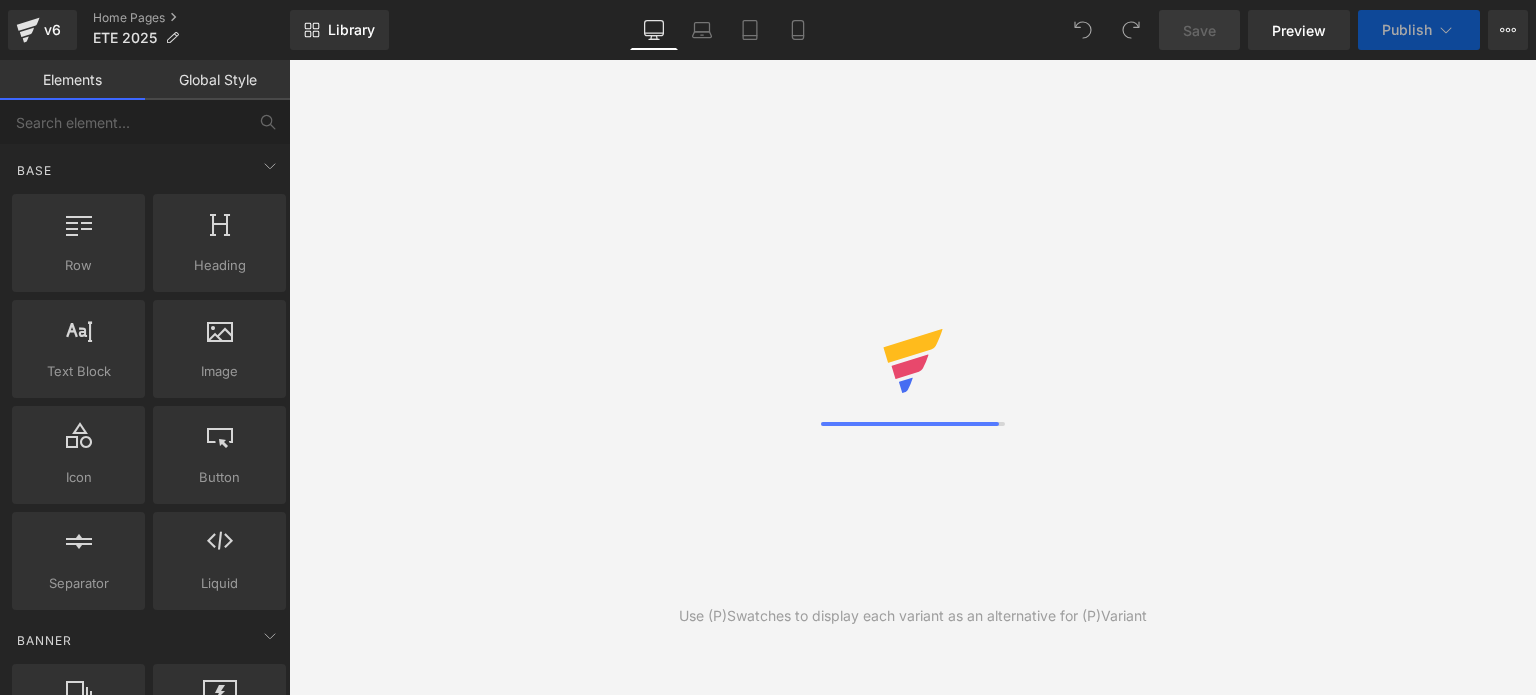 scroll, scrollTop: 0, scrollLeft: 0, axis: both 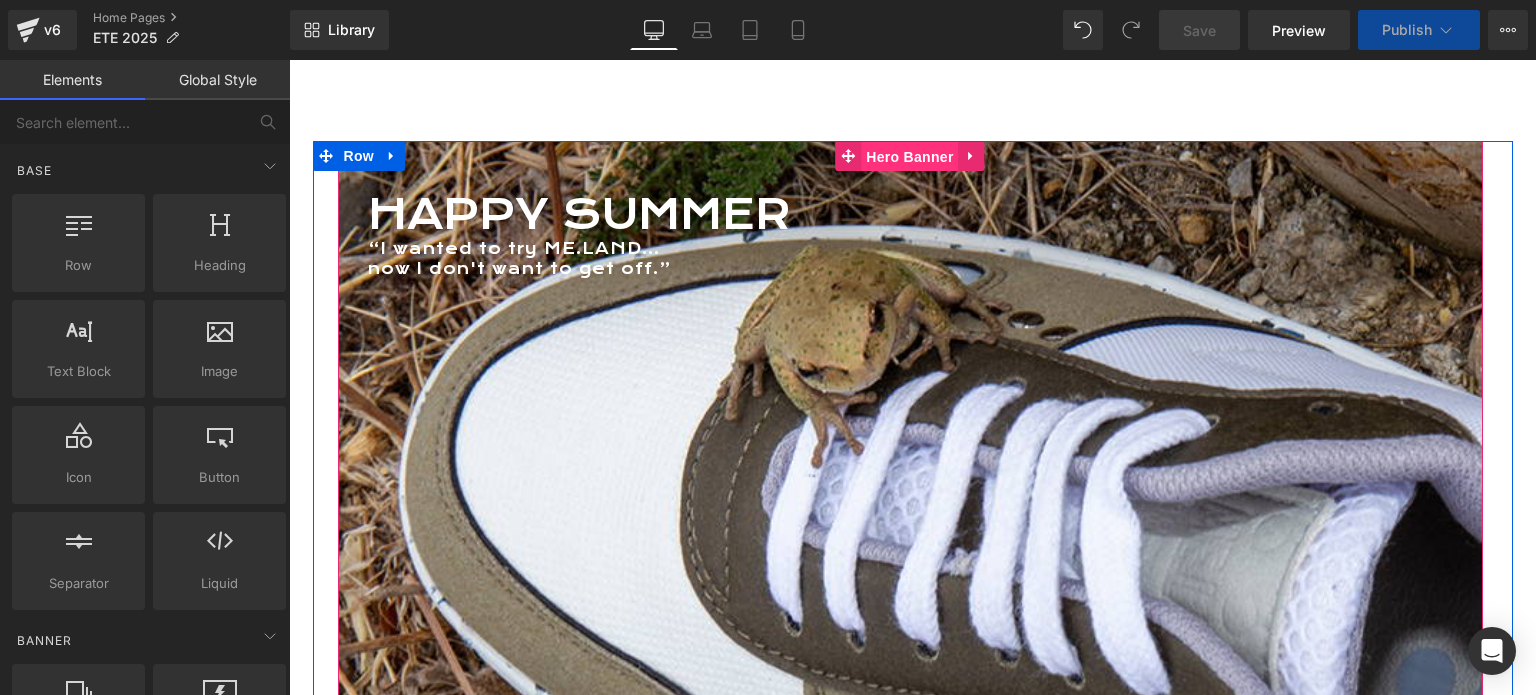 click on "Hero Banner" at bounding box center [909, 157] 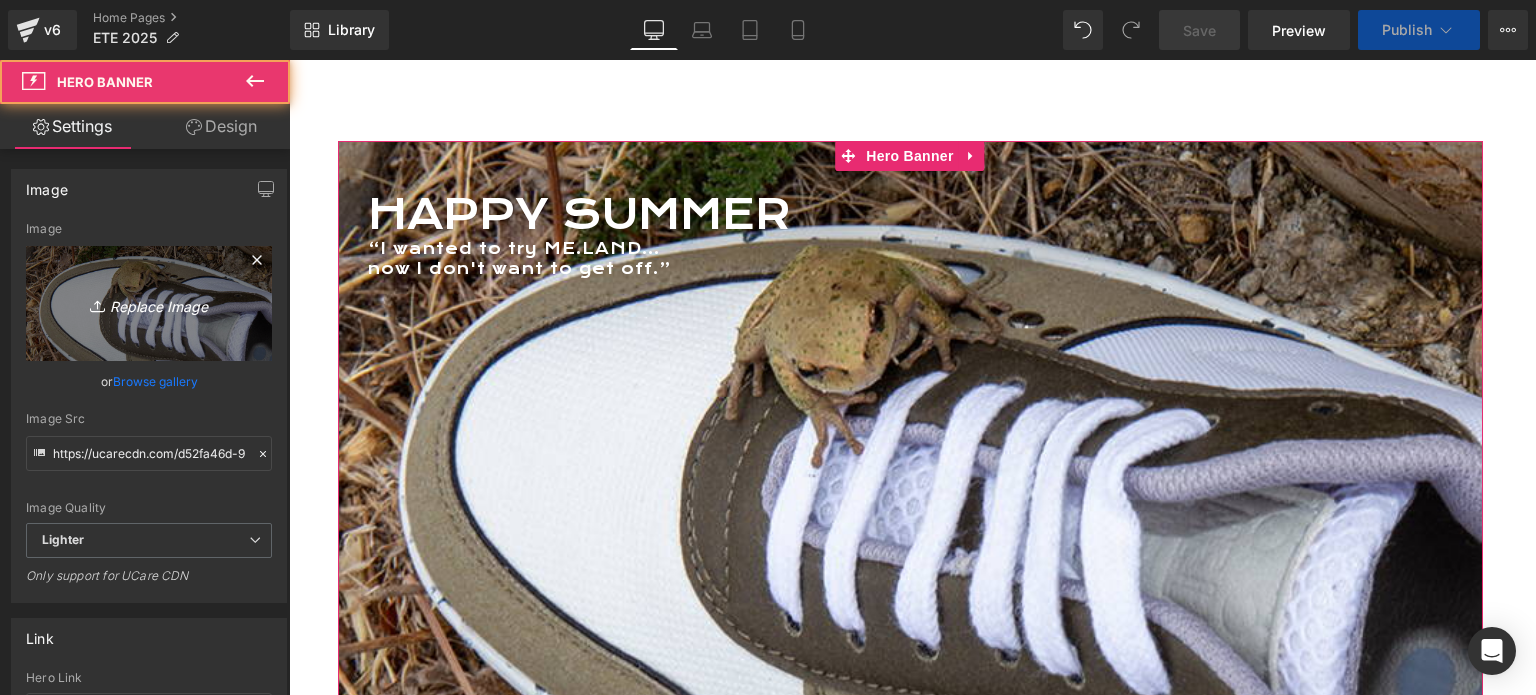 scroll, scrollTop: 10, scrollLeft: 10, axis: both 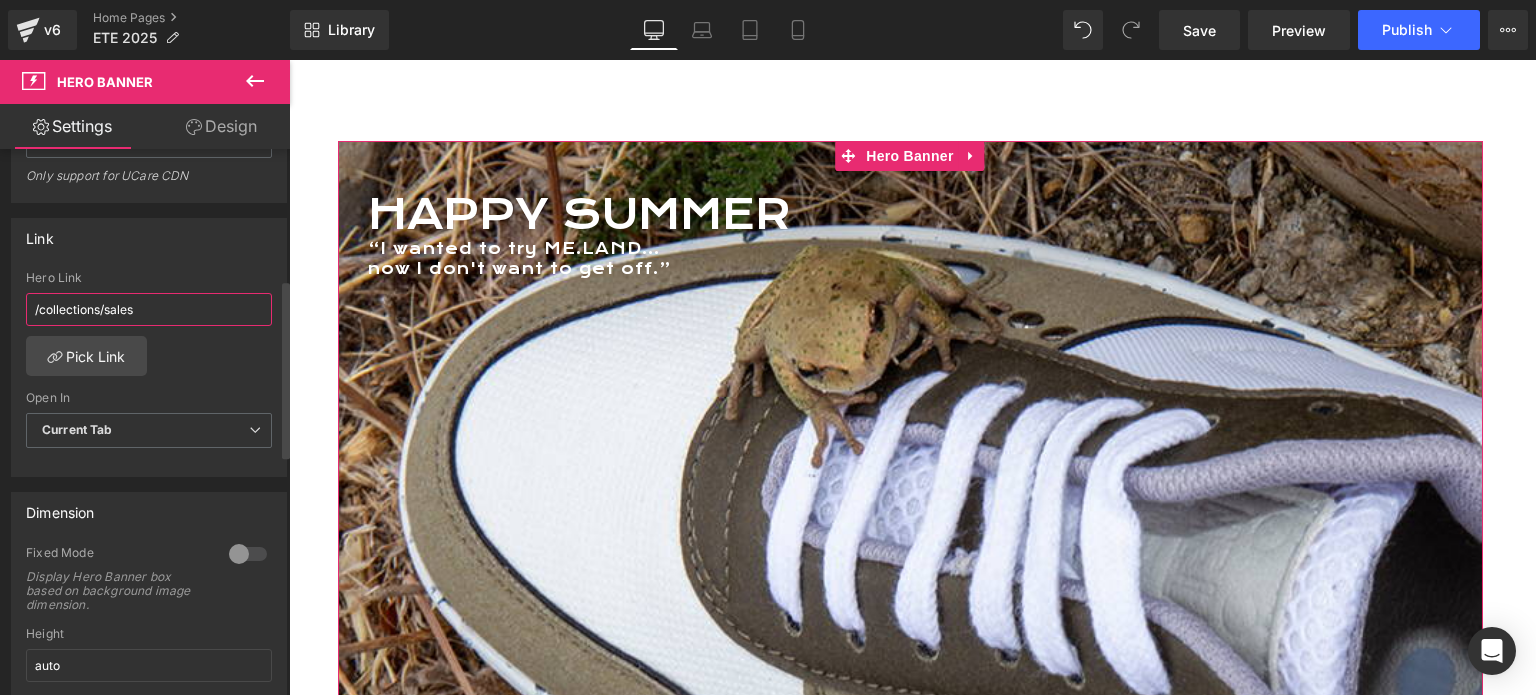 drag, startPoint x: 156, startPoint y: 306, endPoint x: 0, endPoint y: 306, distance: 156 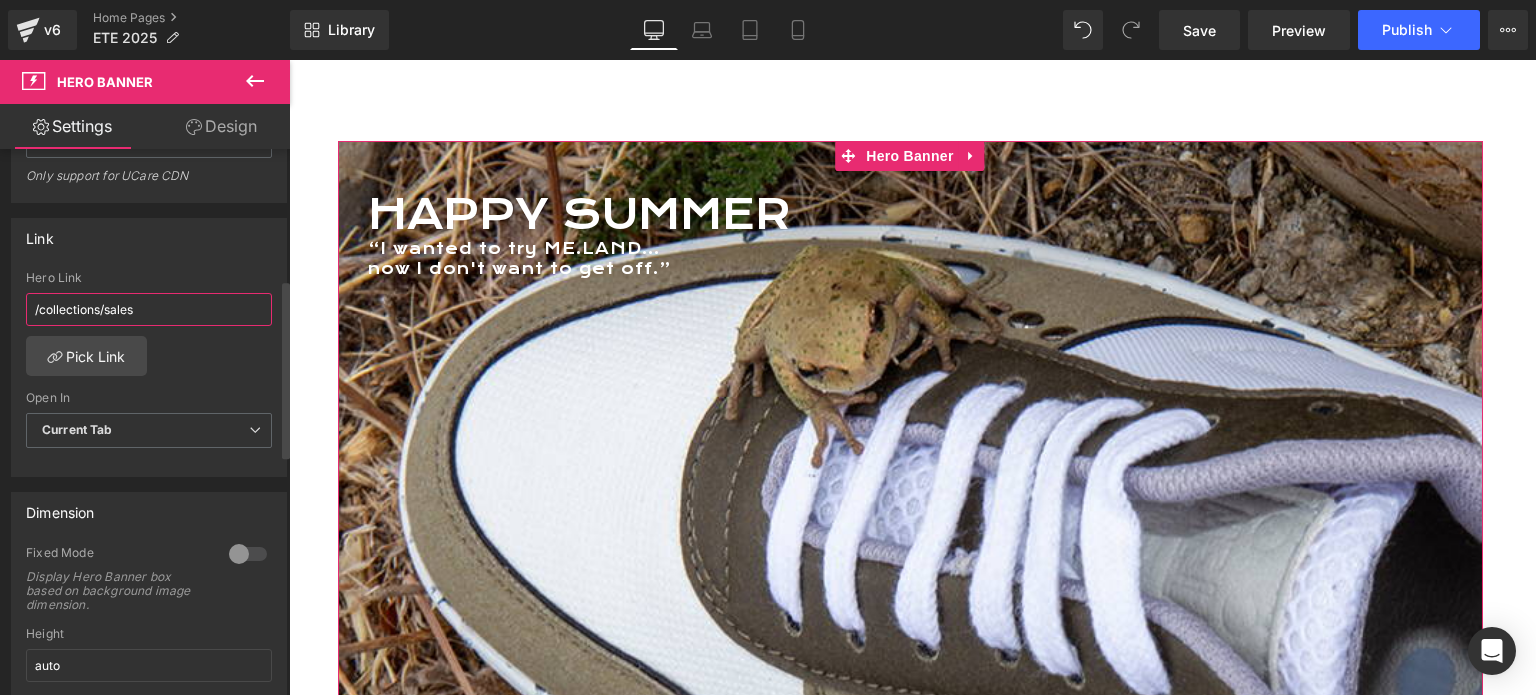type 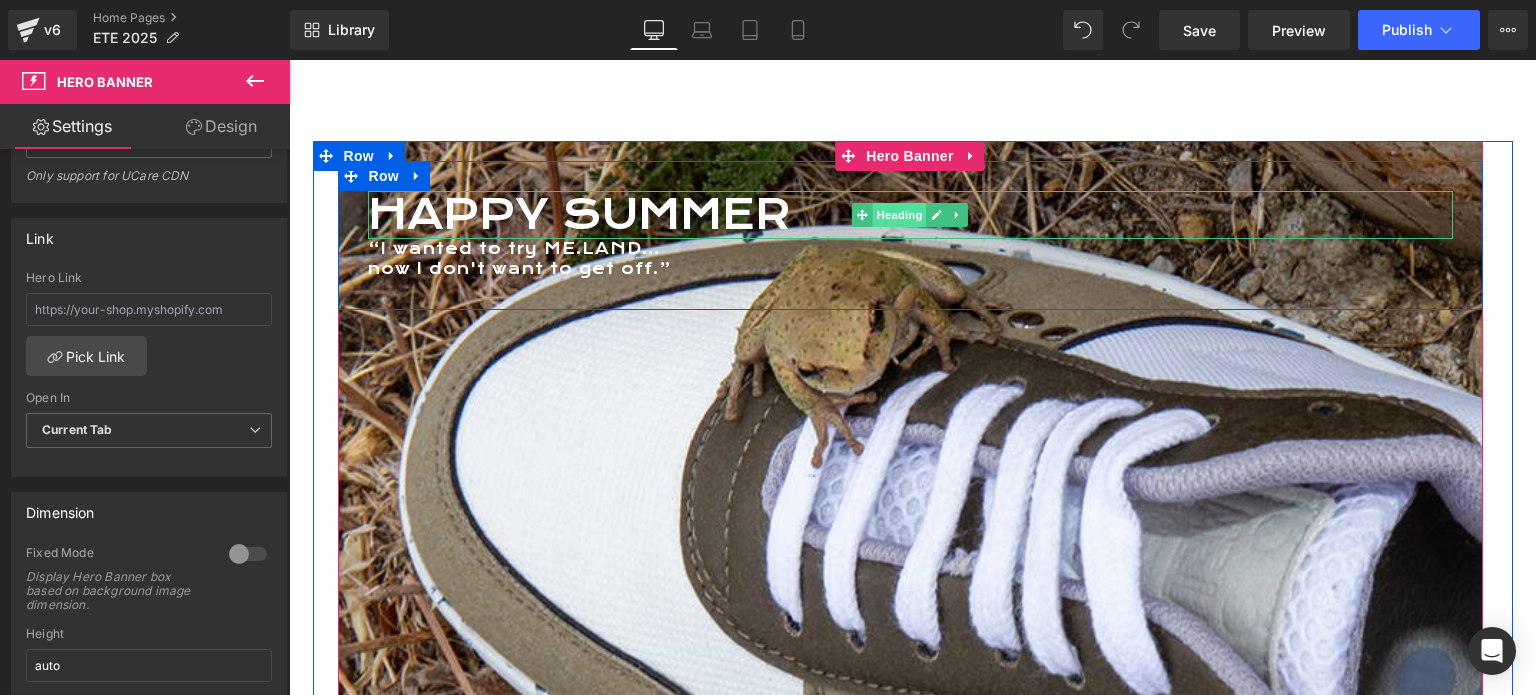 click on "Heading" at bounding box center [900, 215] 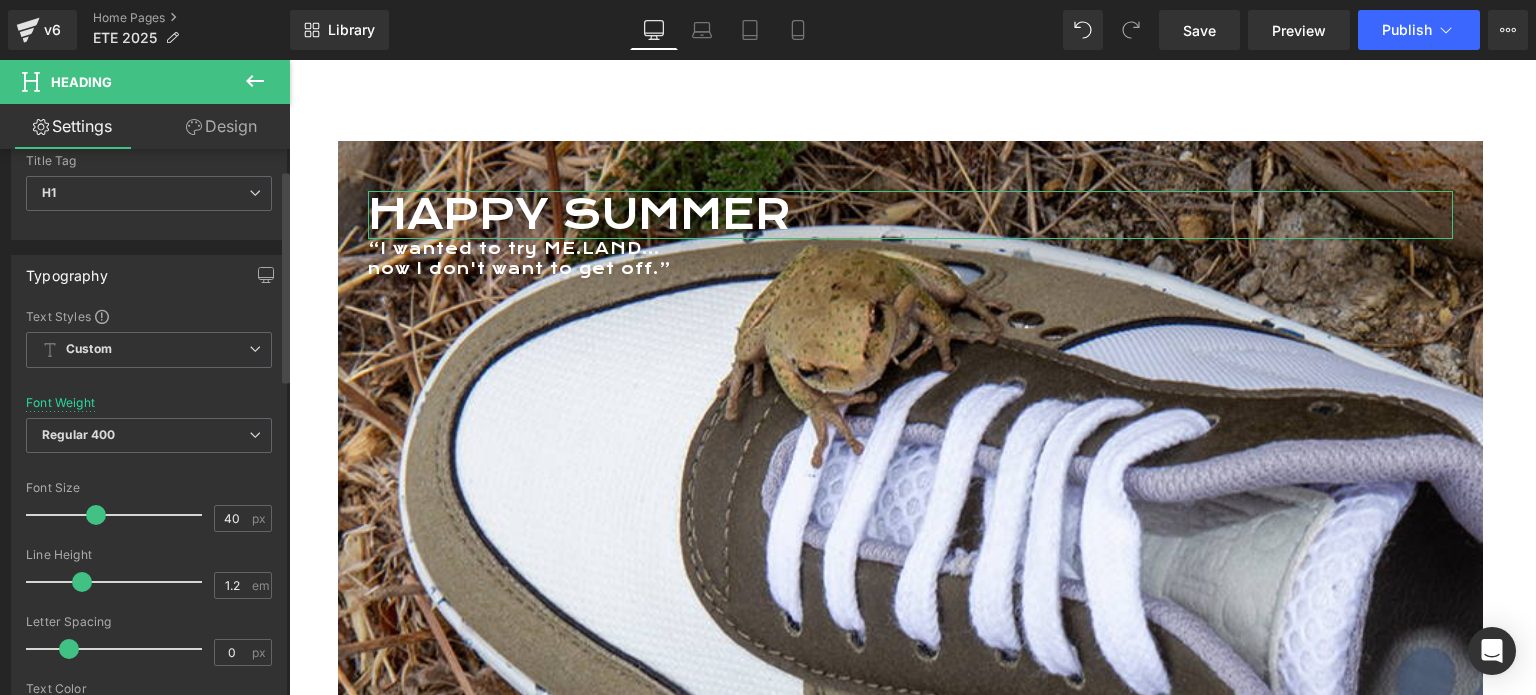 scroll, scrollTop: 0, scrollLeft: 0, axis: both 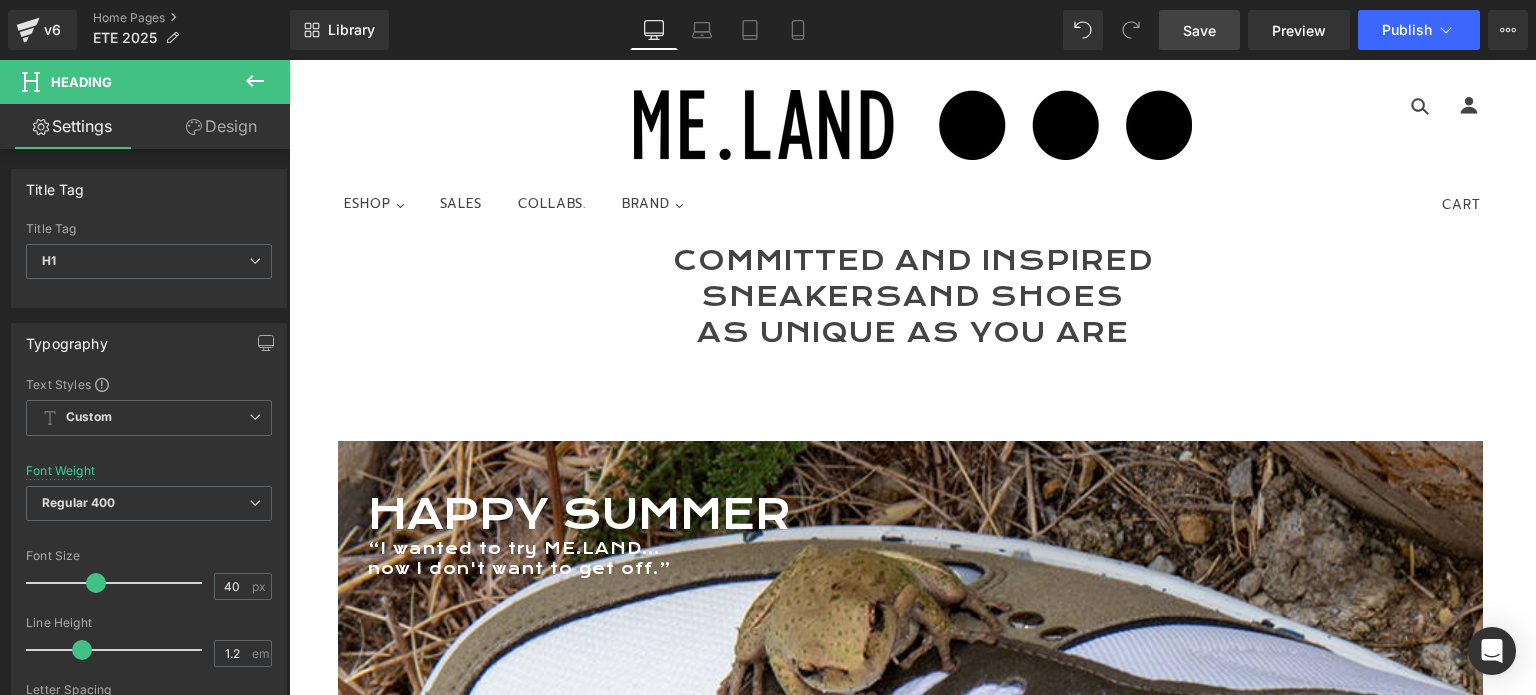 click on "Save" at bounding box center [1199, 30] 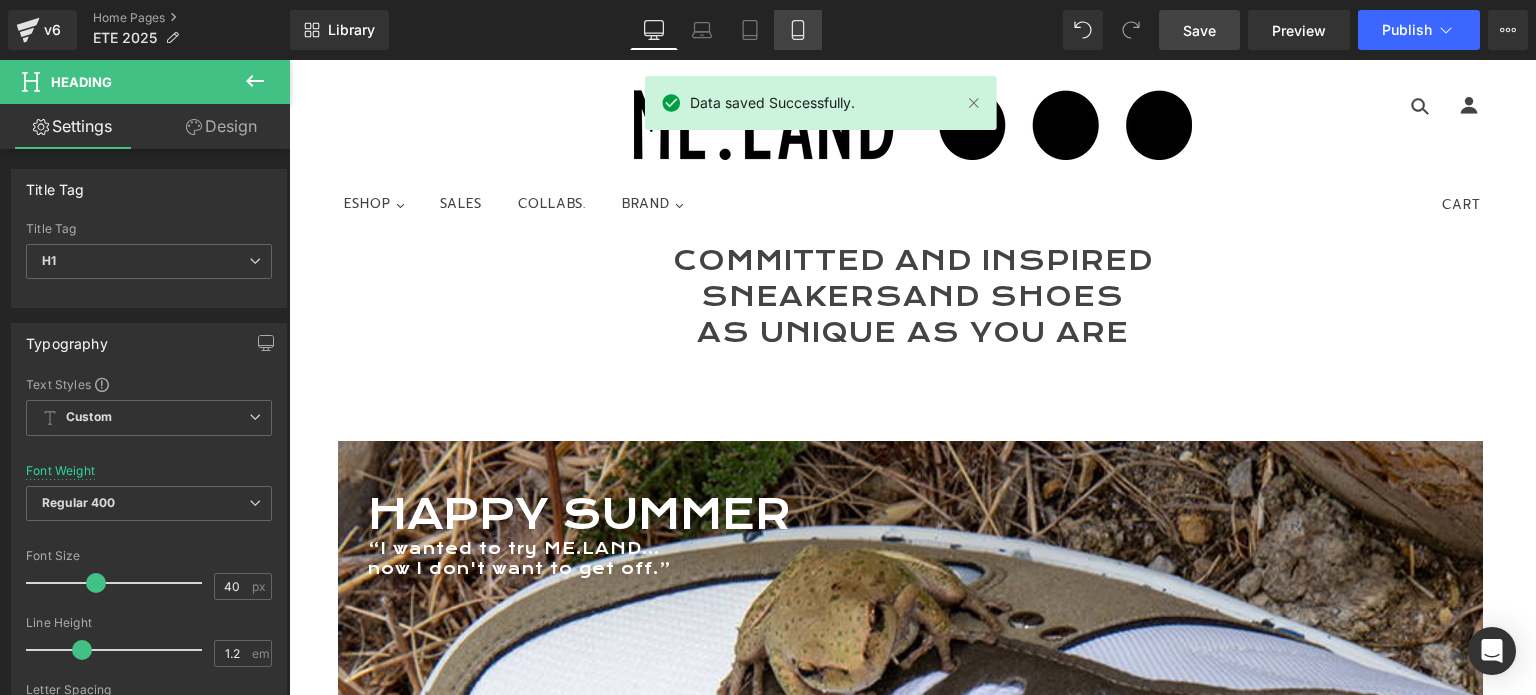 click 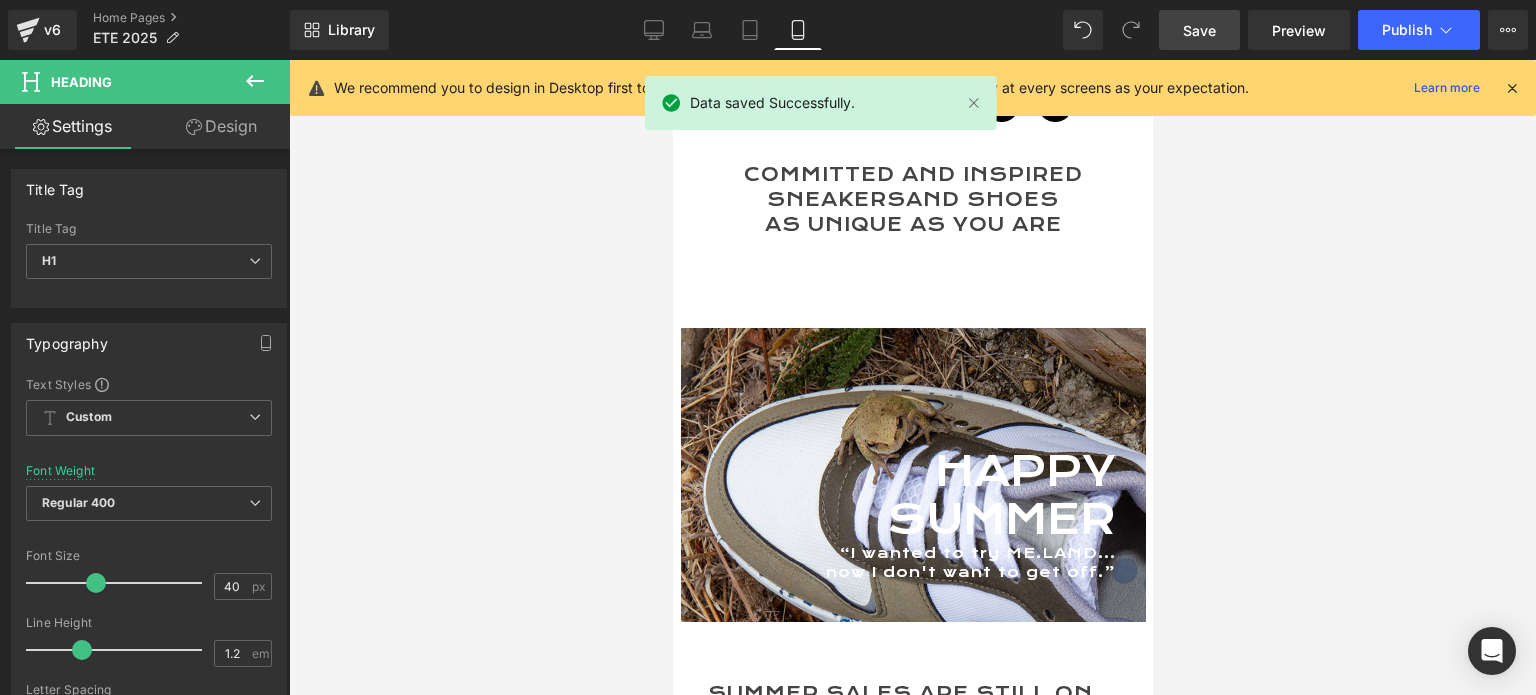 scroll, scrollTop: 172, scrollLeft: 0, axis: vertical 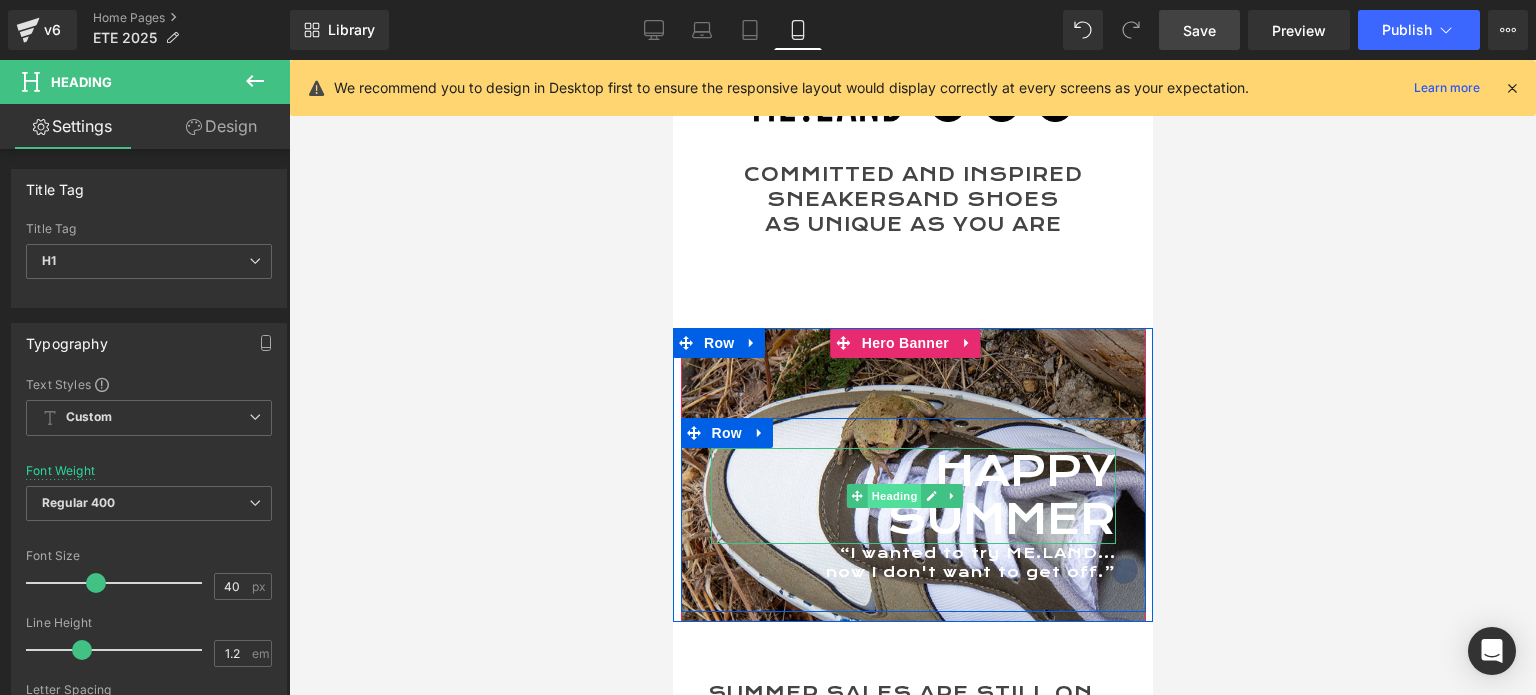 click on "Heading" at bounding box center (894, 496) 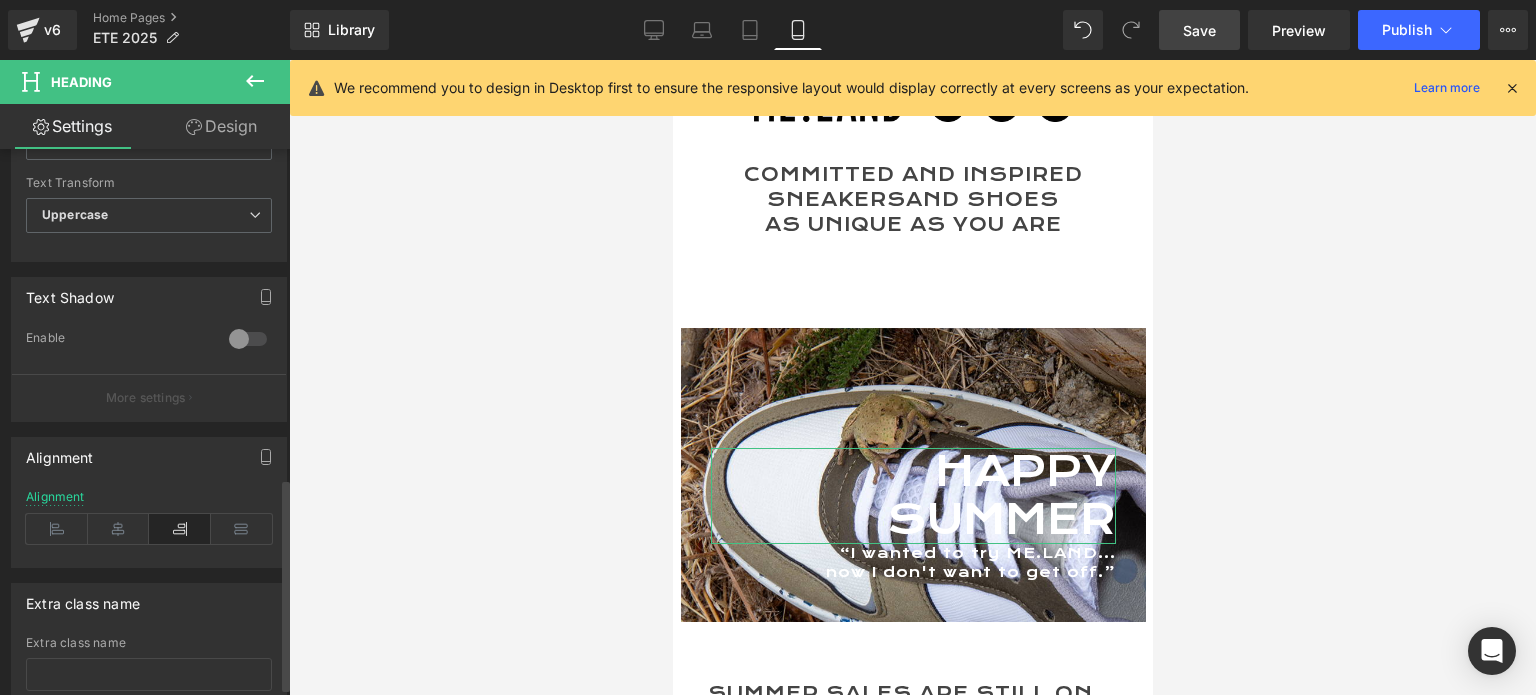scroll, scrollTop: 868, scrollLeft: 0, axis: vertical 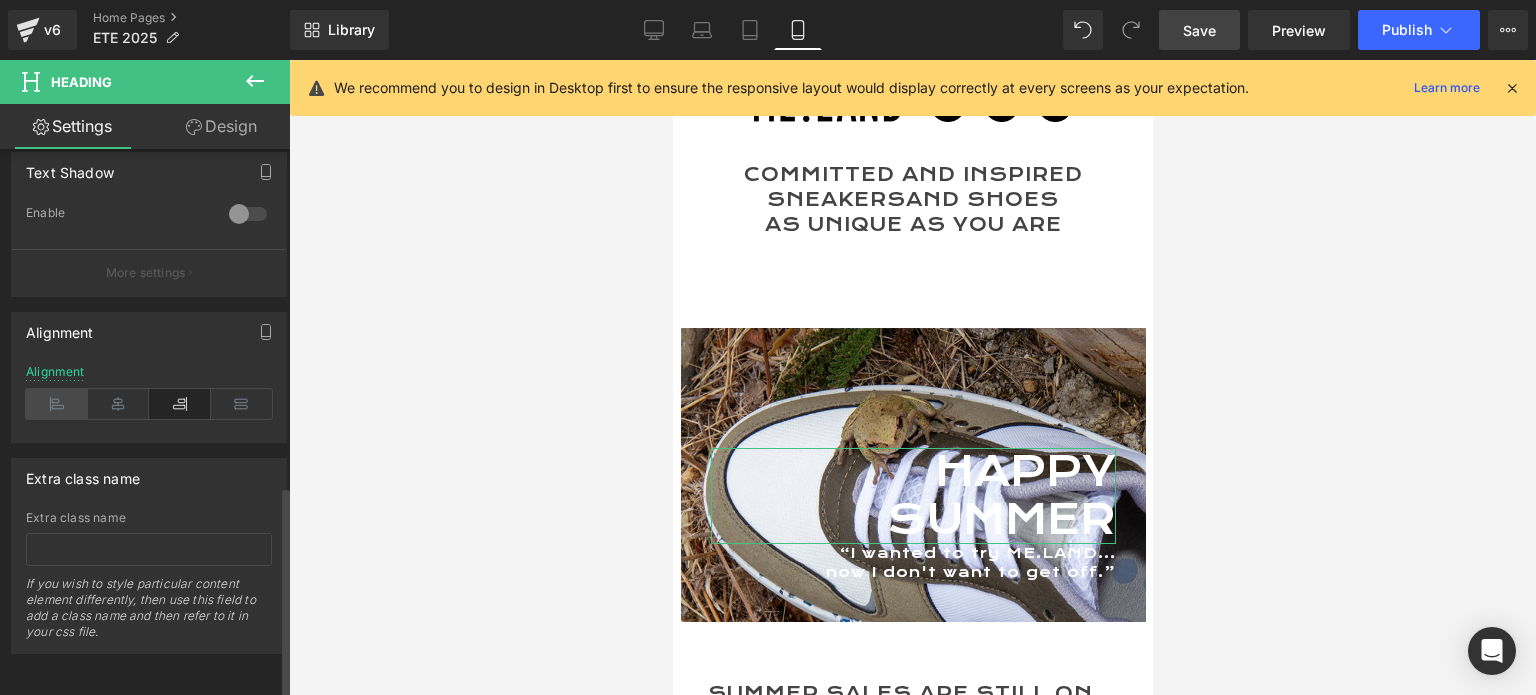 click at bounding box center [57, 404] 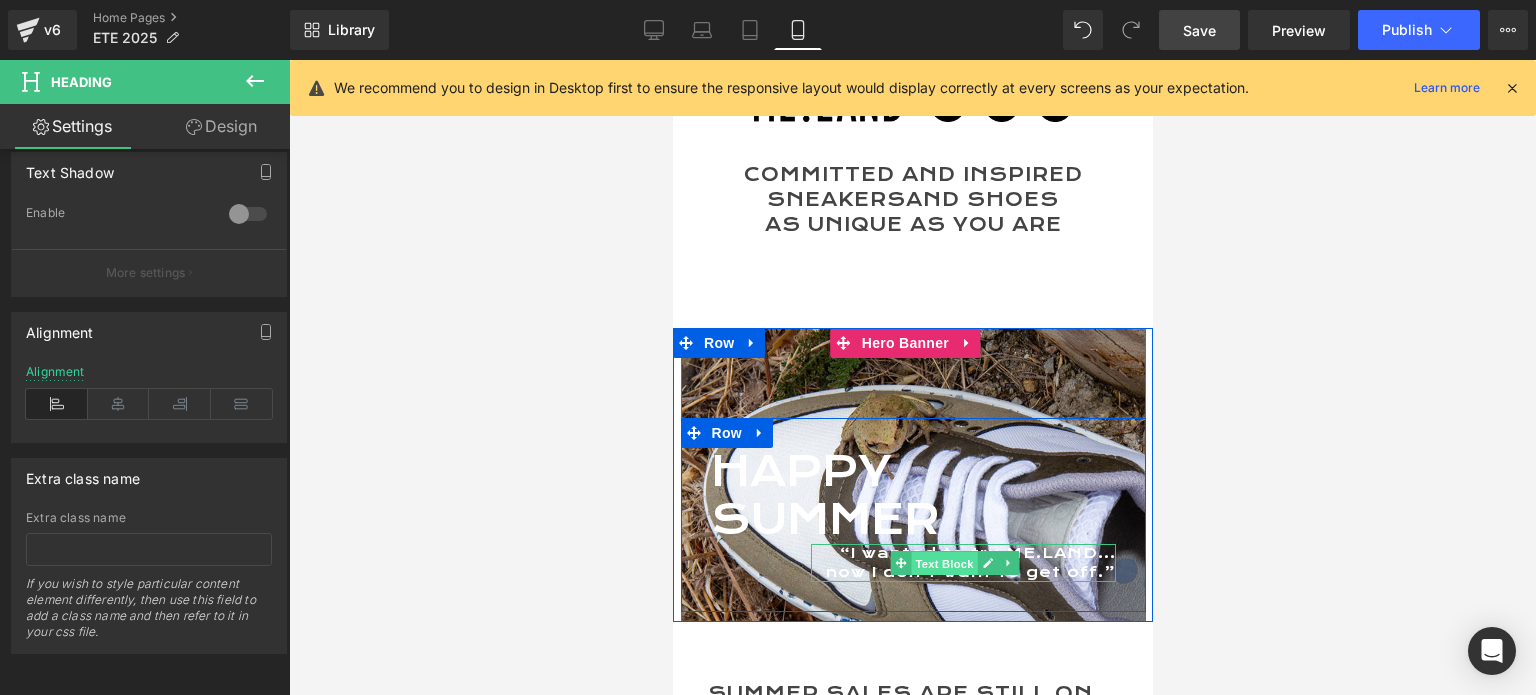 click on "Text Block" at bounding box center [944, 564] 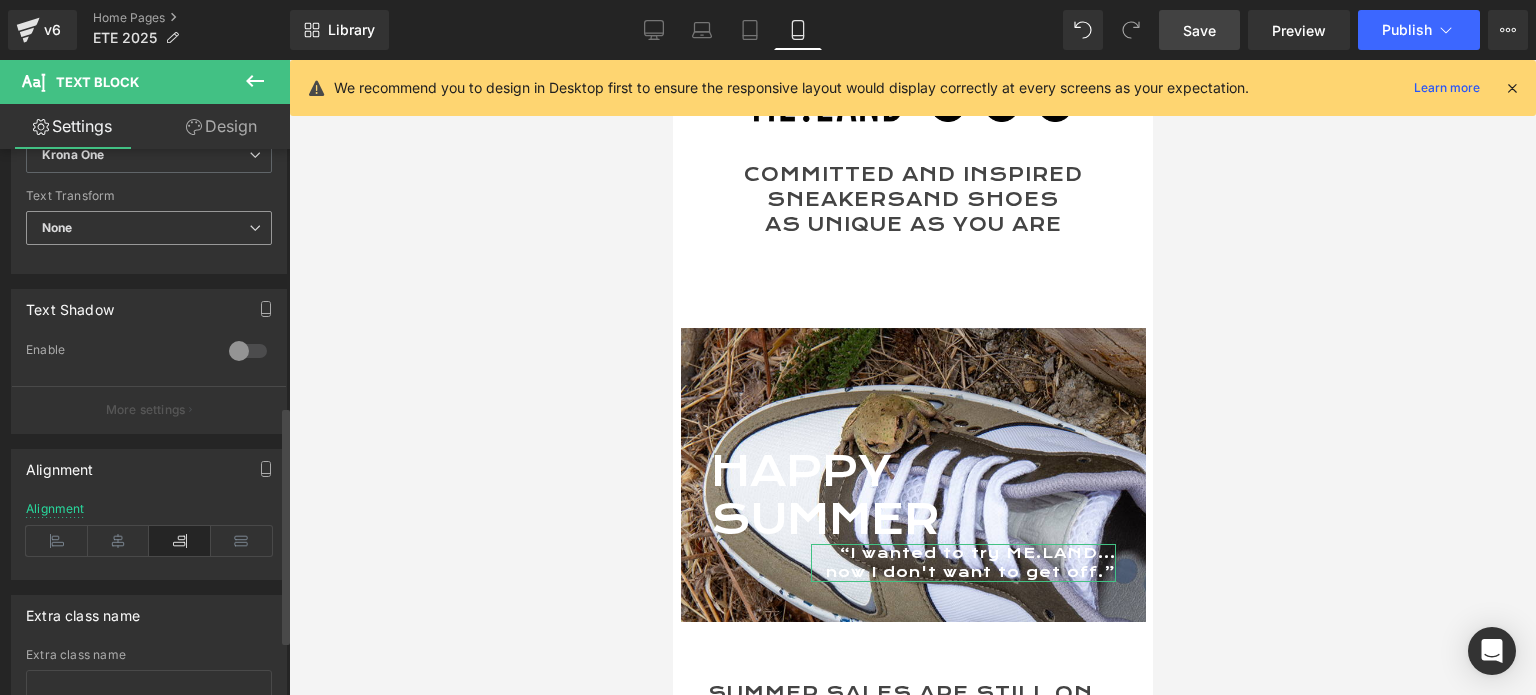 scroll, scrollTop: 600, scrollLeft: 0, axis: vertical 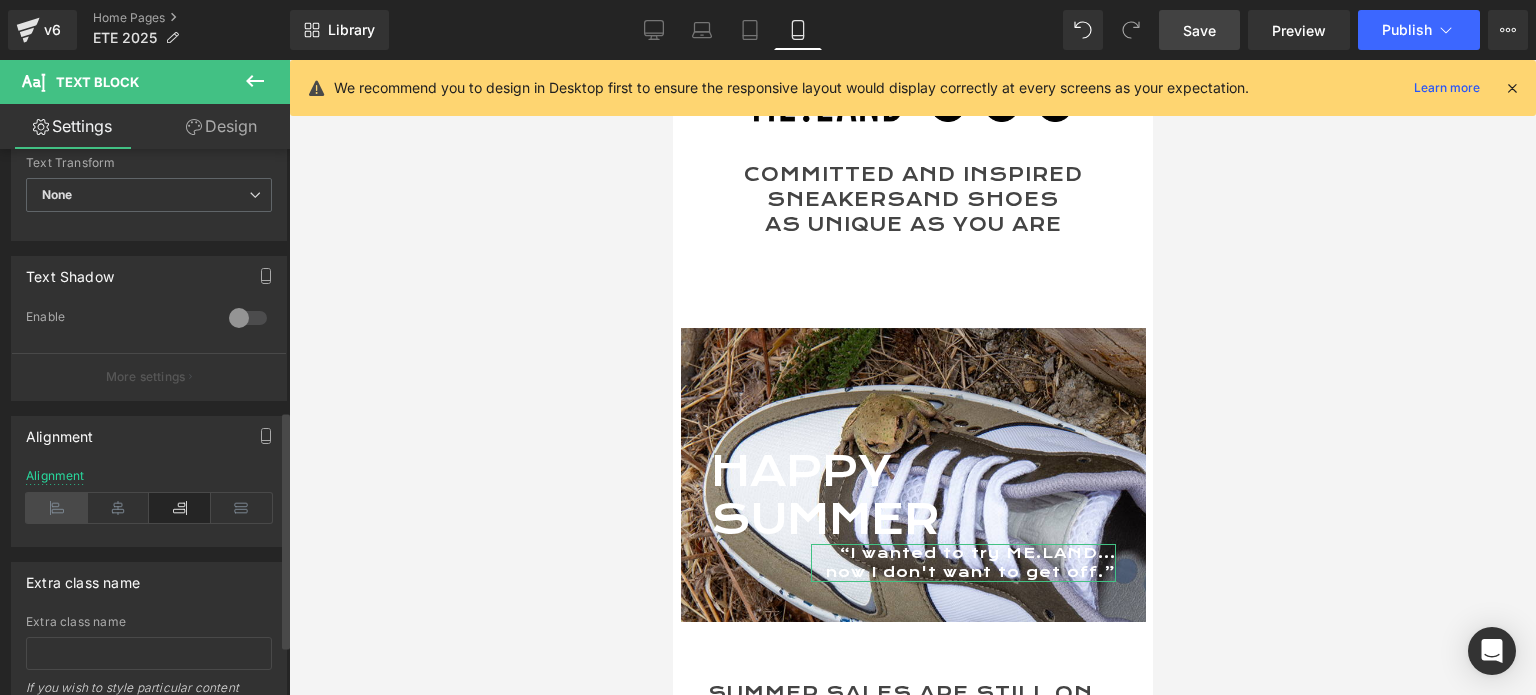 click at bounding box center (57, 508) 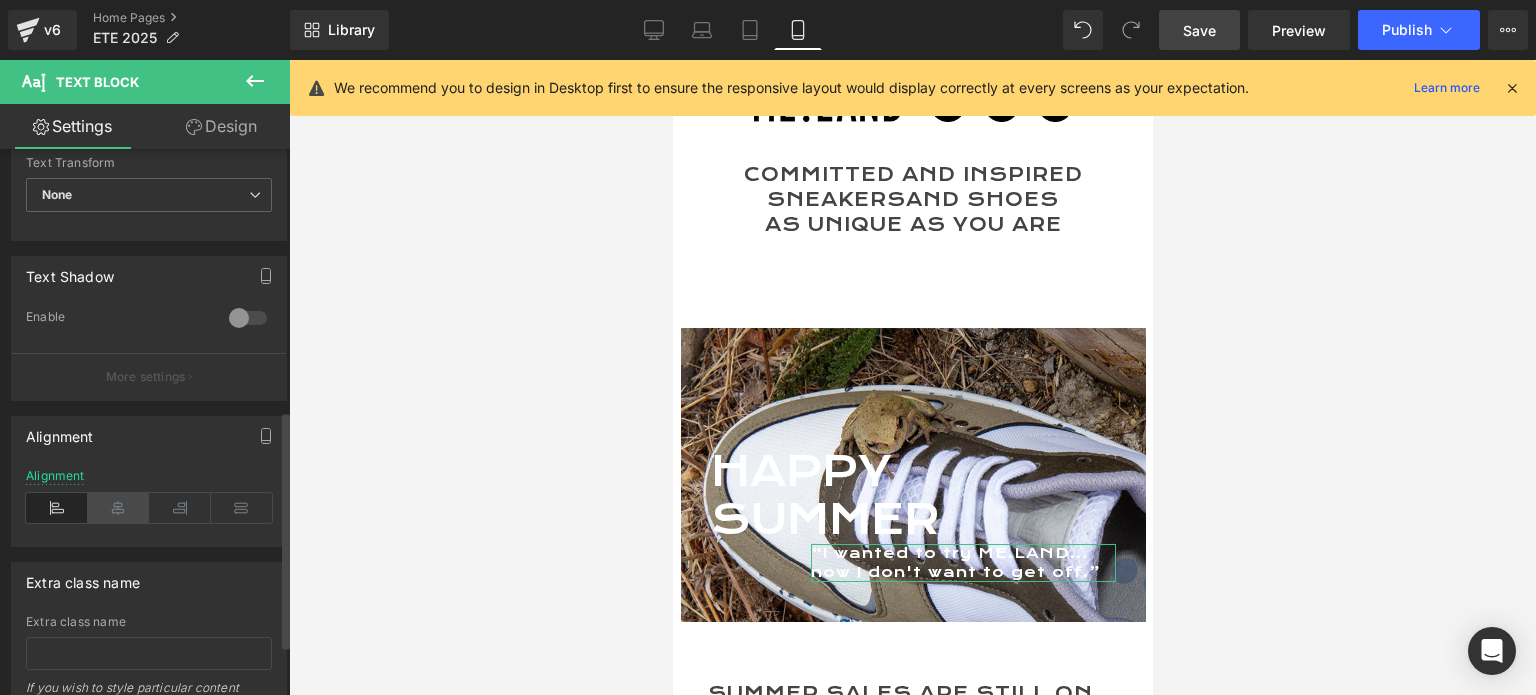 click at bounding box center [119, 508] 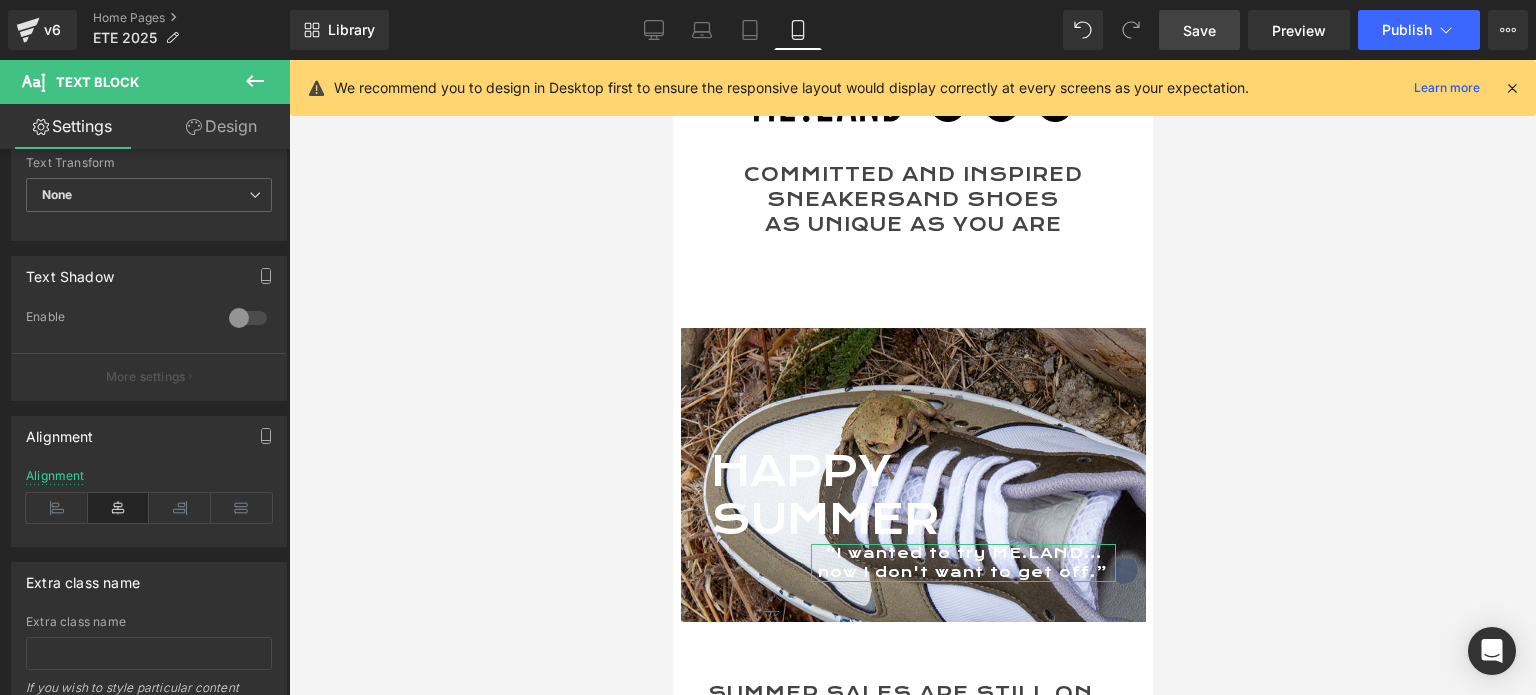 click on "Design" at bounding box center [221, 126] 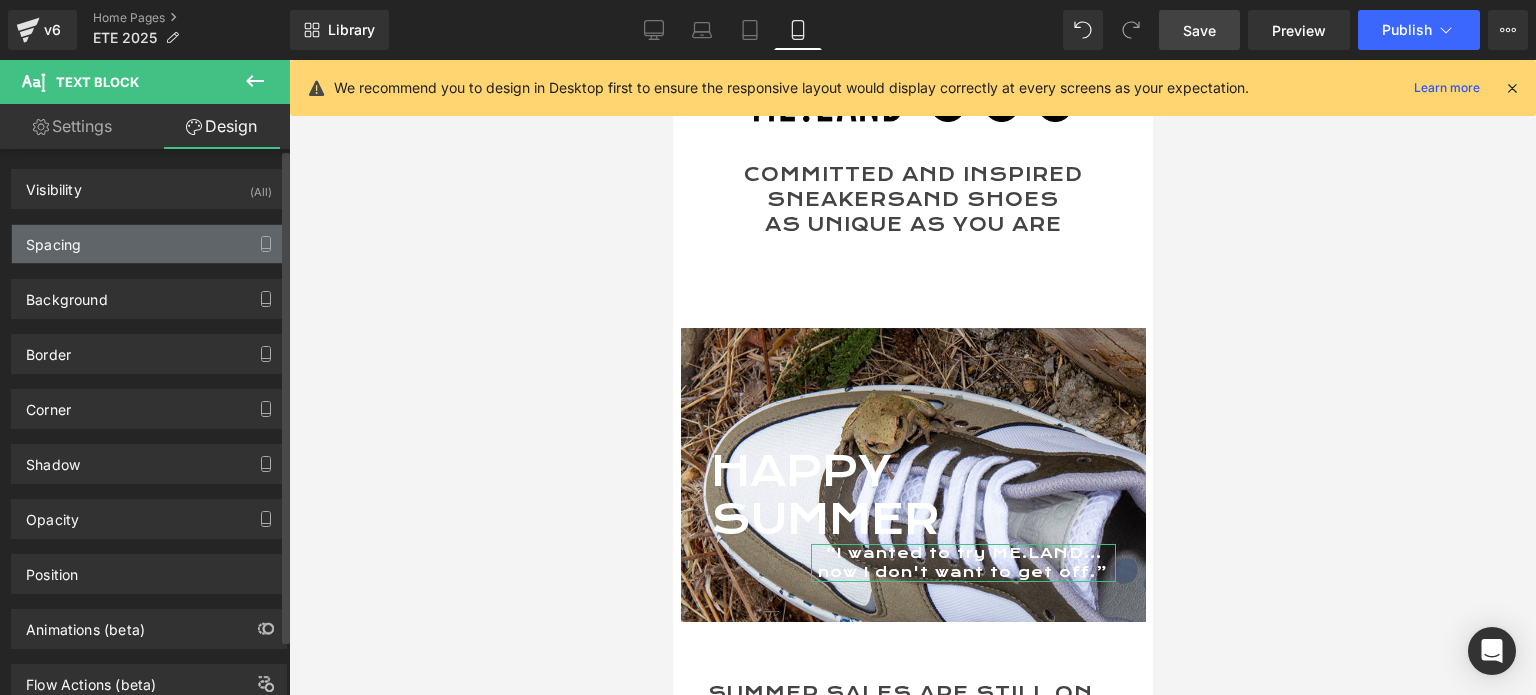 type on "0" 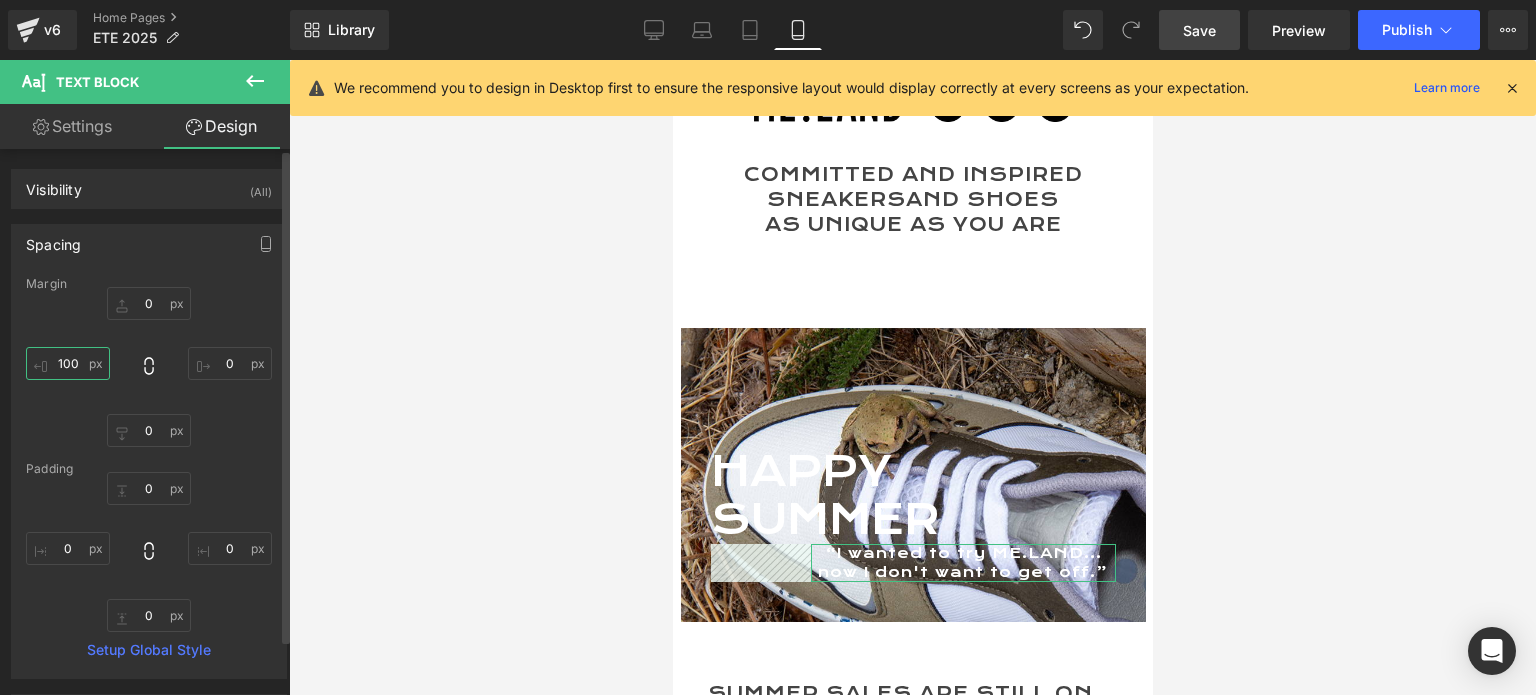 click on "100" at bounding box center [68, 363] 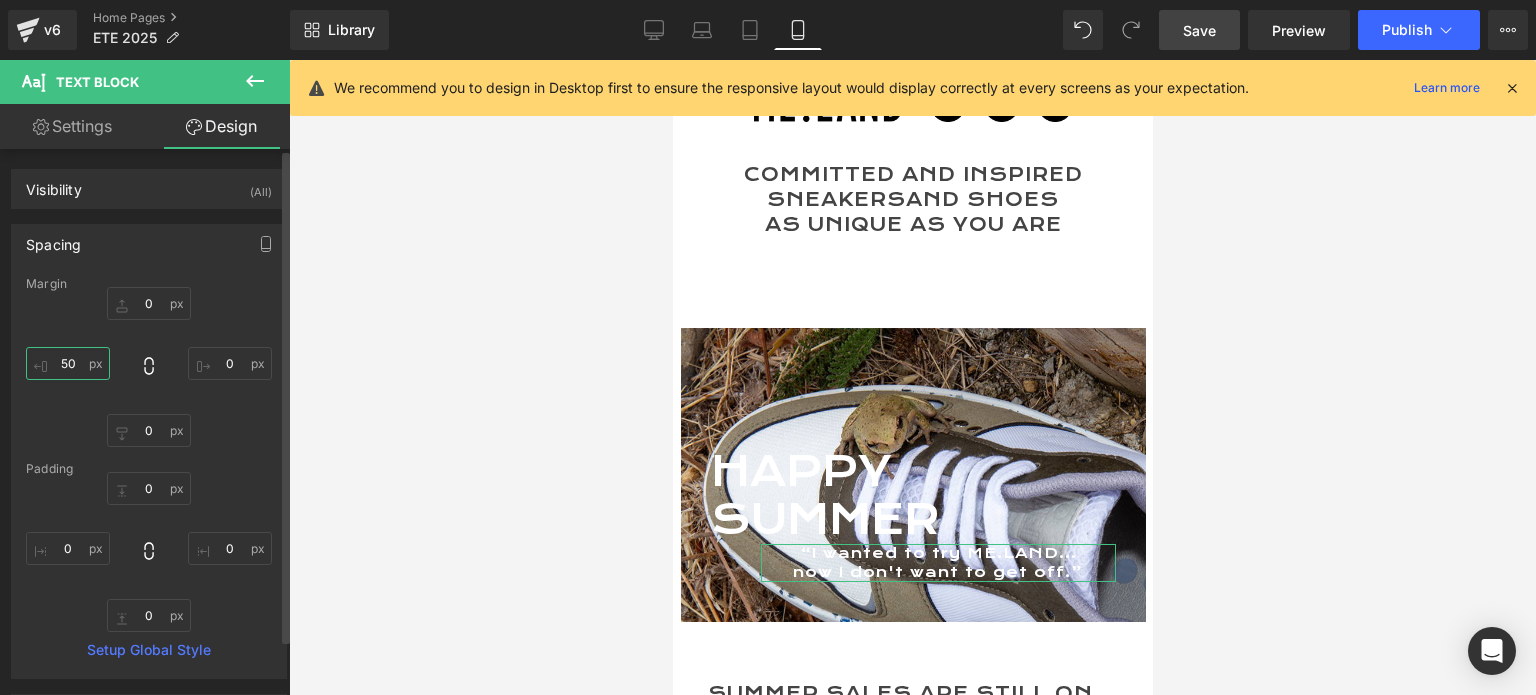 type on "5" 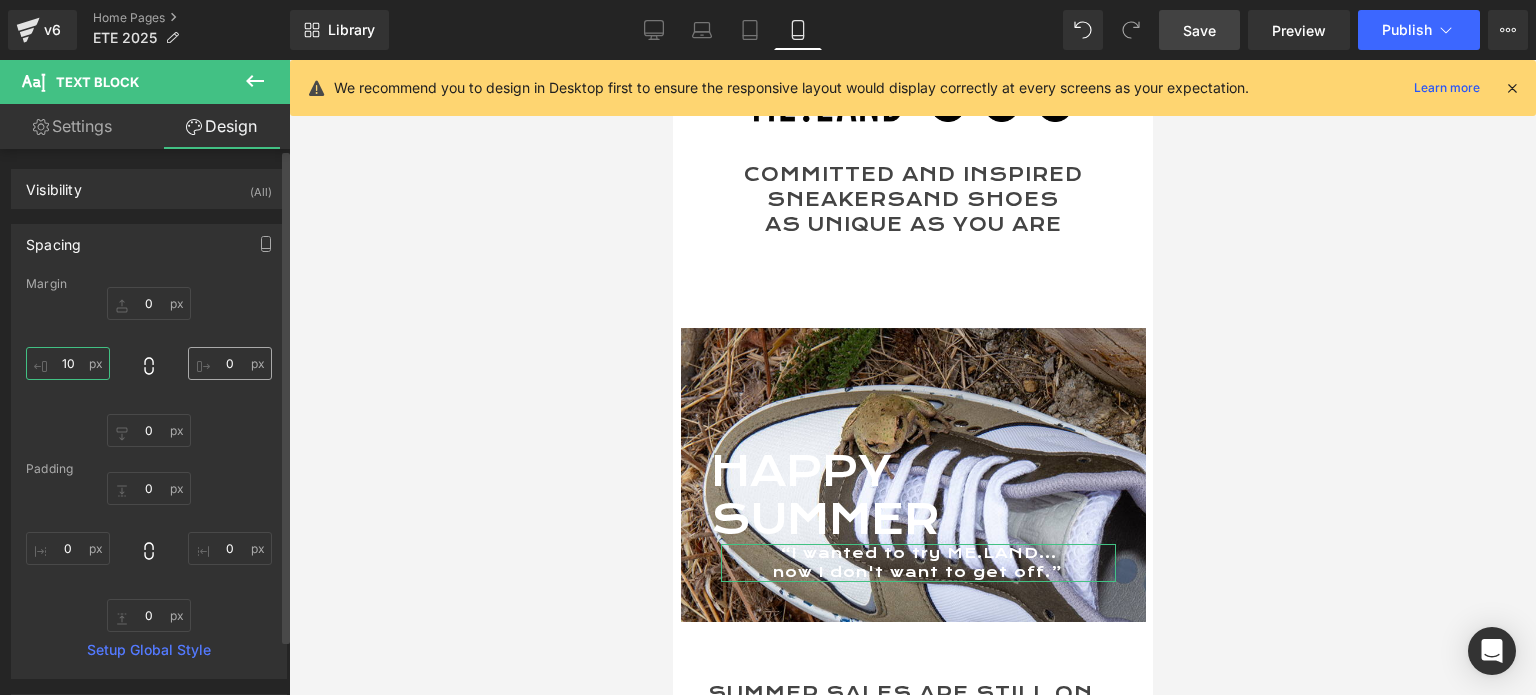 type on "10" 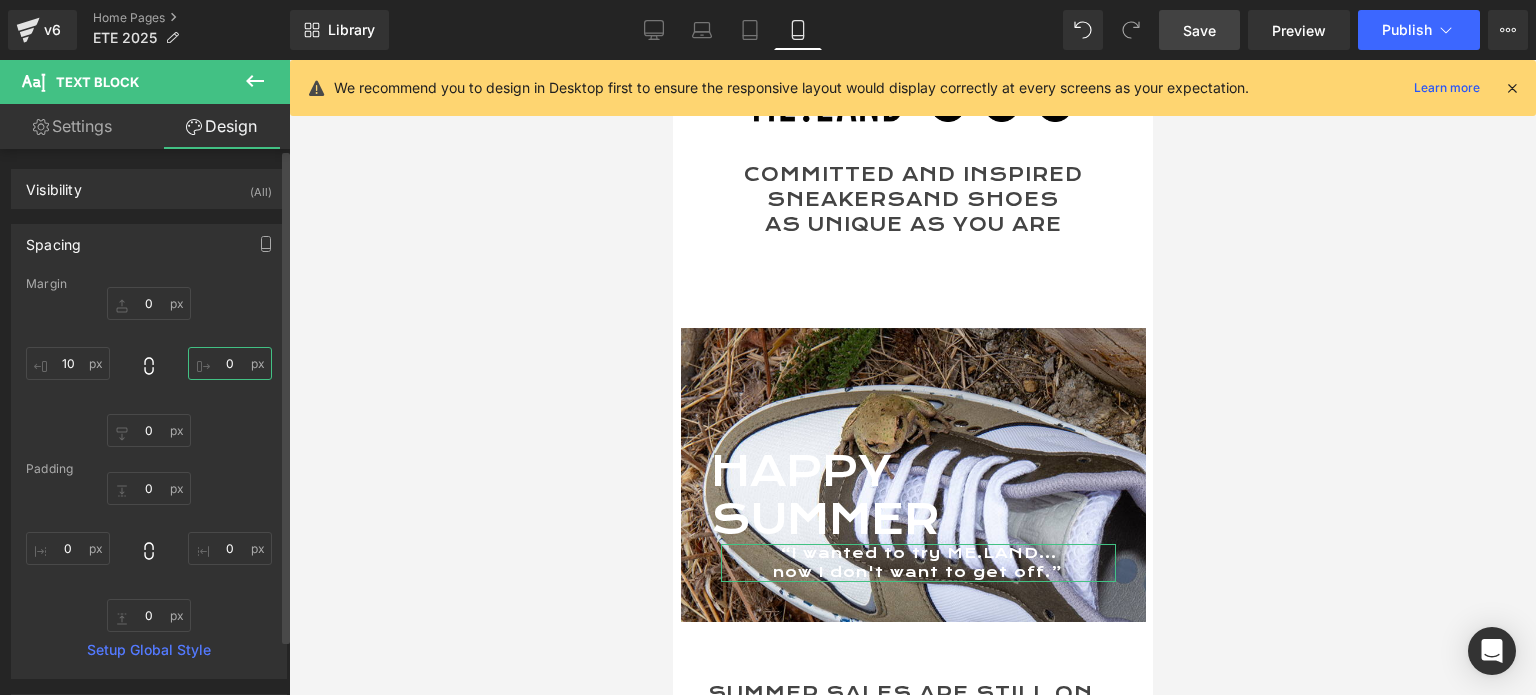 click on "0" at bounding box center [230, 363] 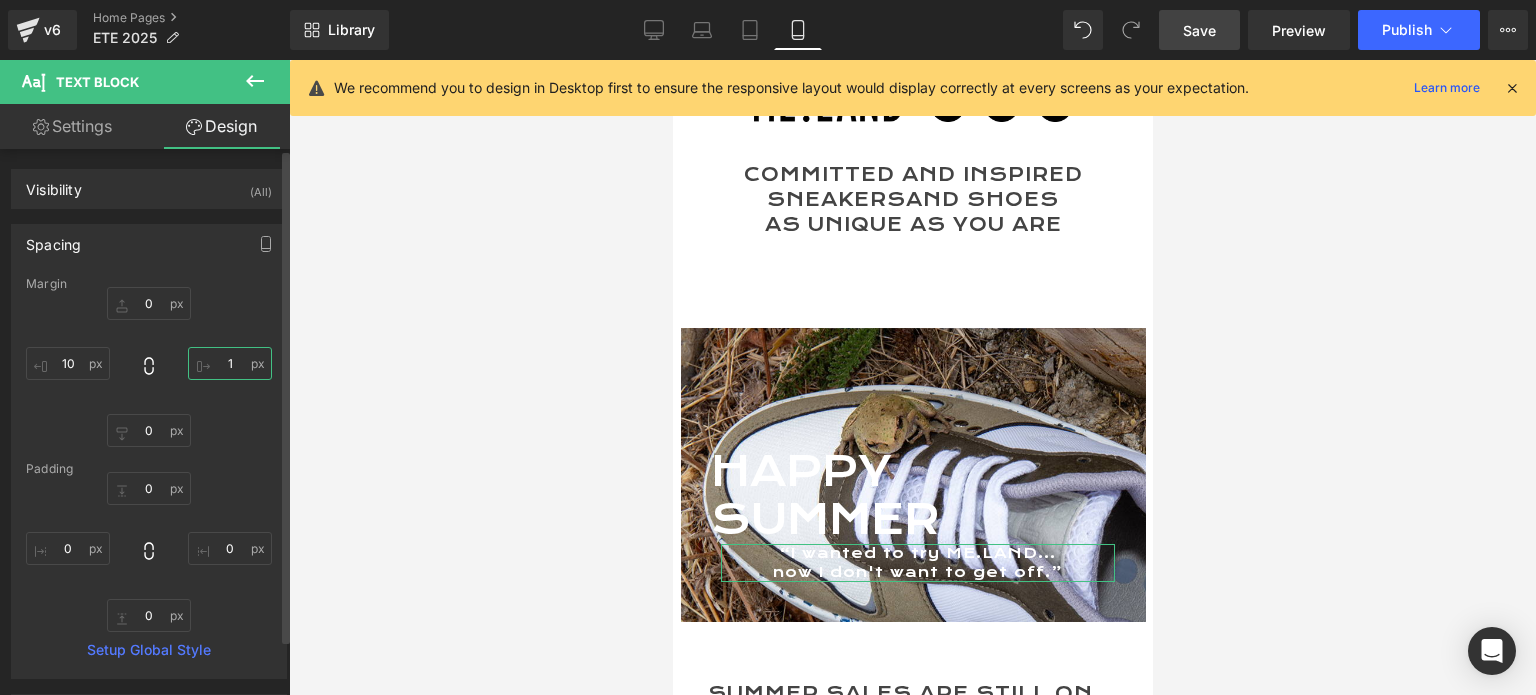 type on "10" 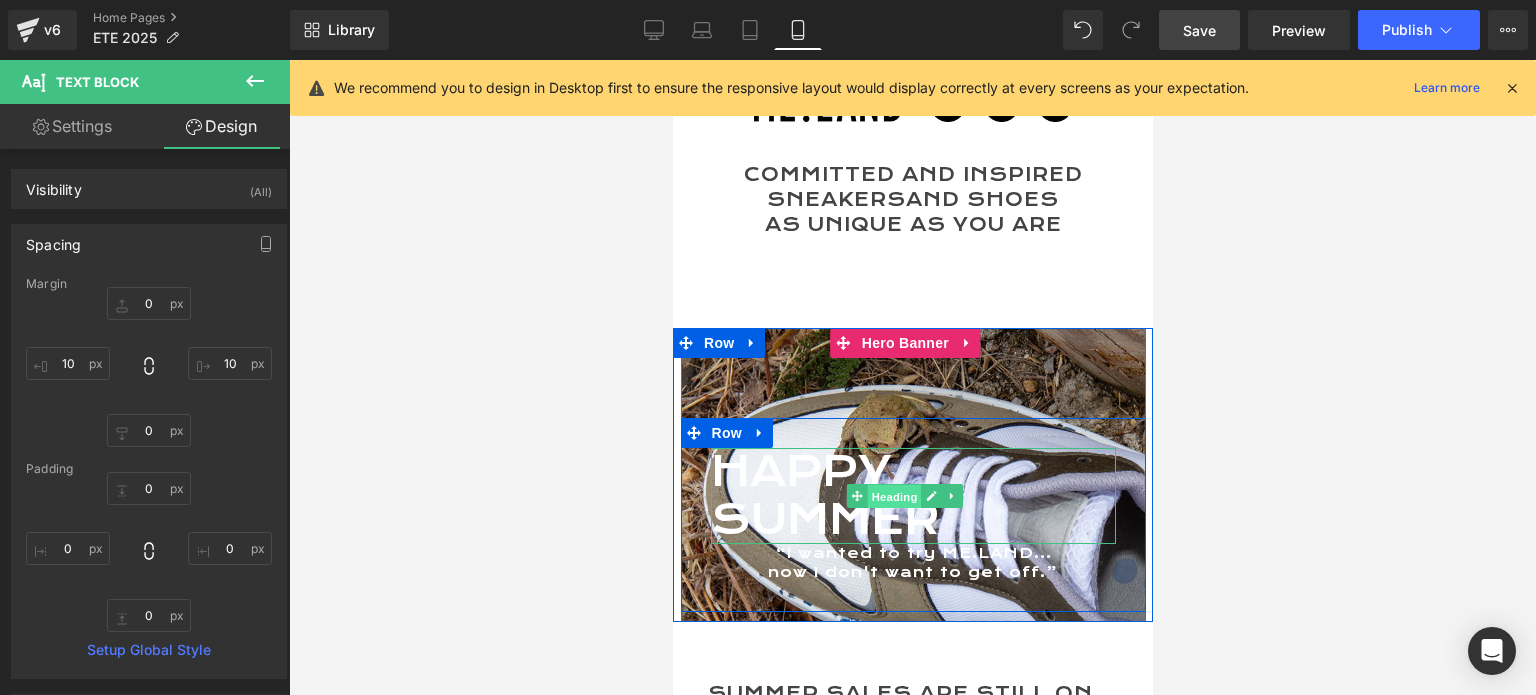 click on "Heading" at bounding box center [894, 496] 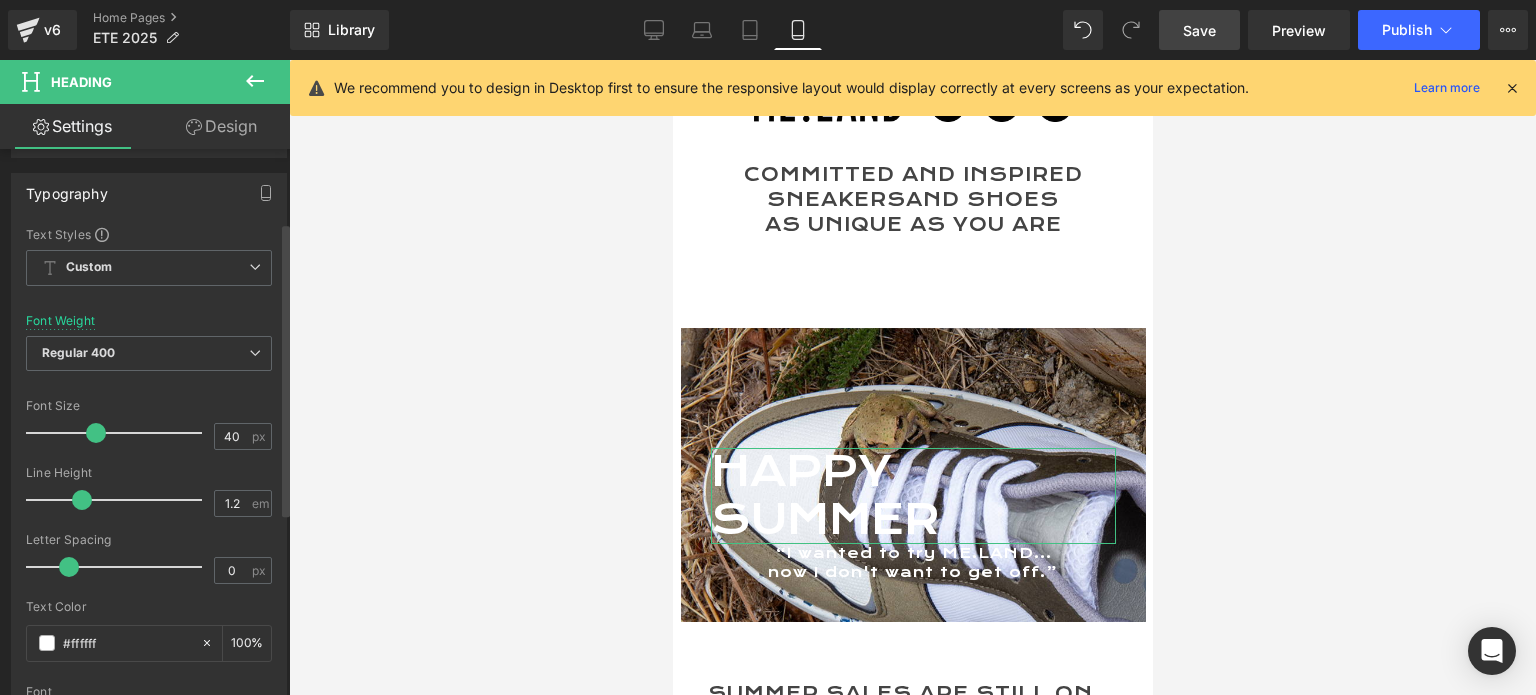 scroll, scrollTop: 200, scrollLeft: 0, axis: vertical 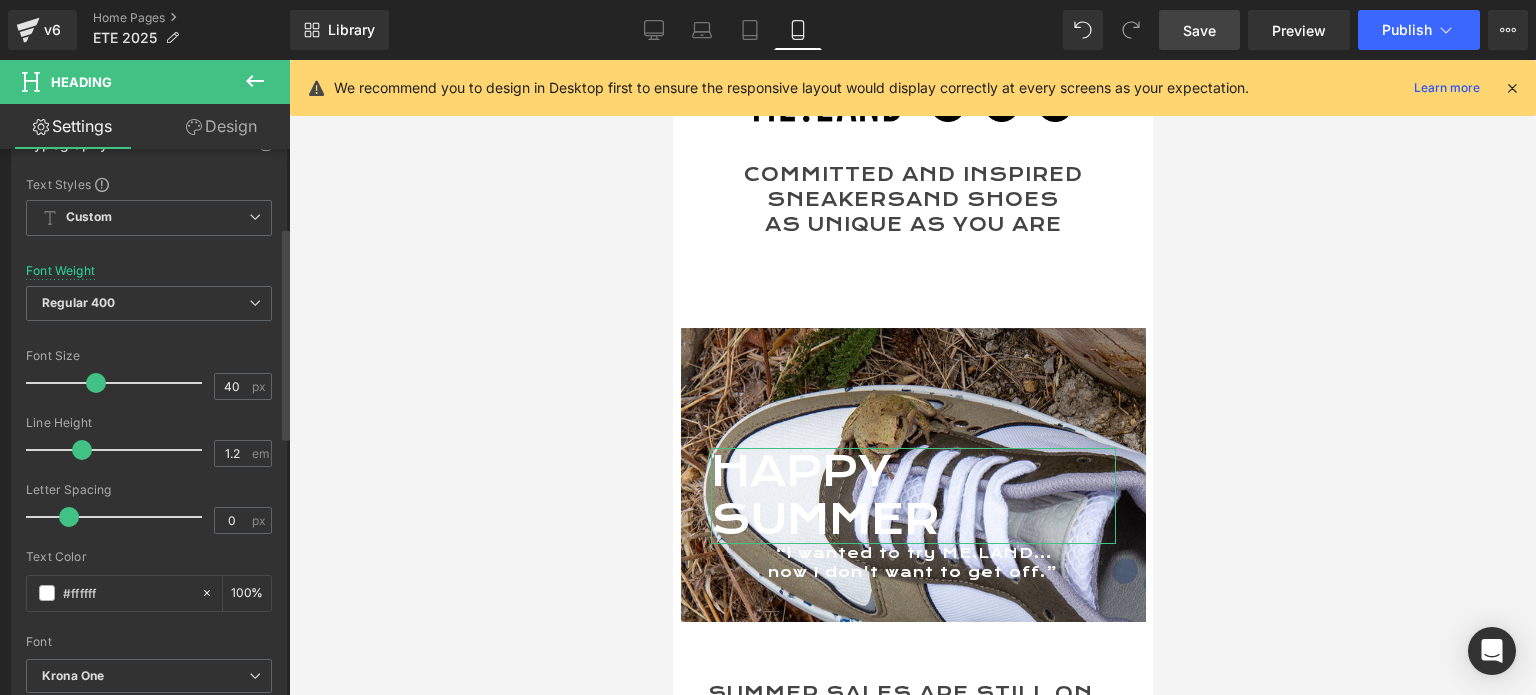 click at bounding box center (96, 383) 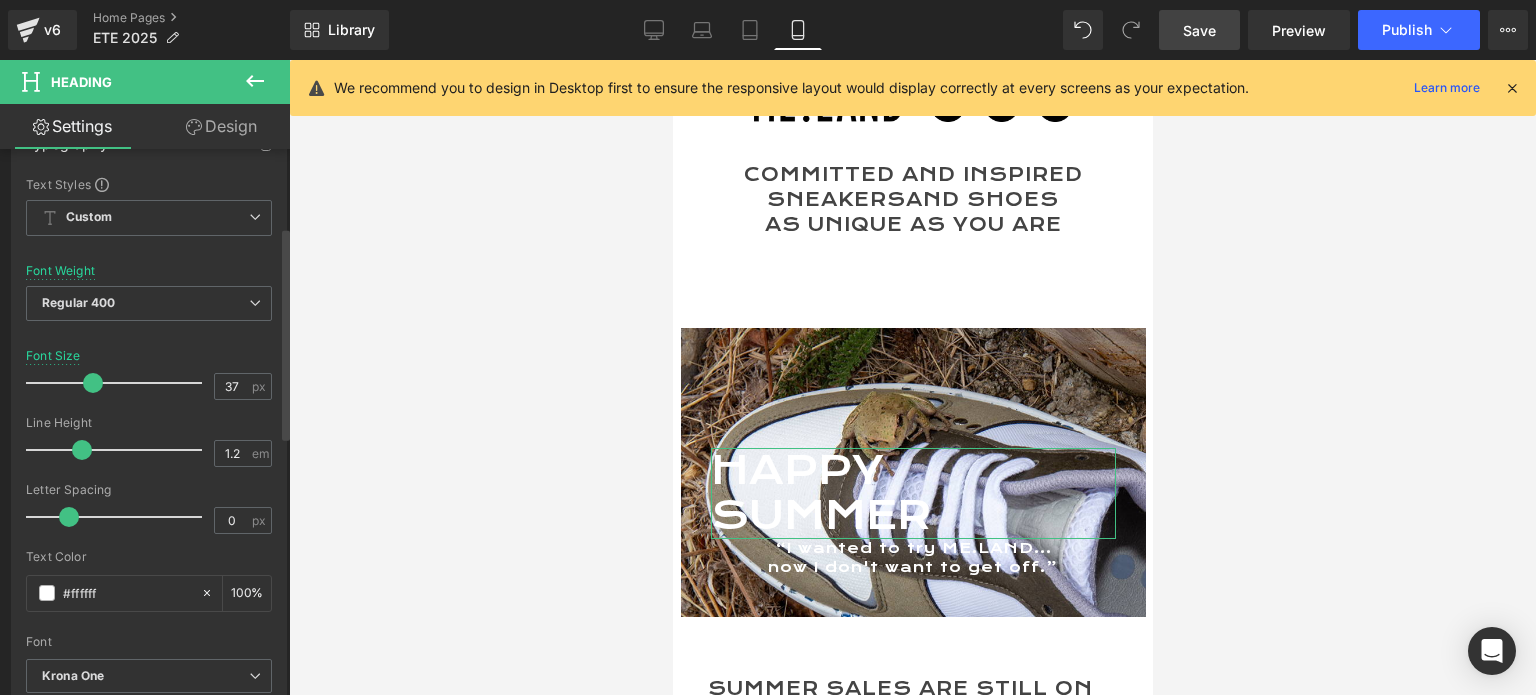 scroll, scrollTop: 12604, scrollLeft: 464, axis: both 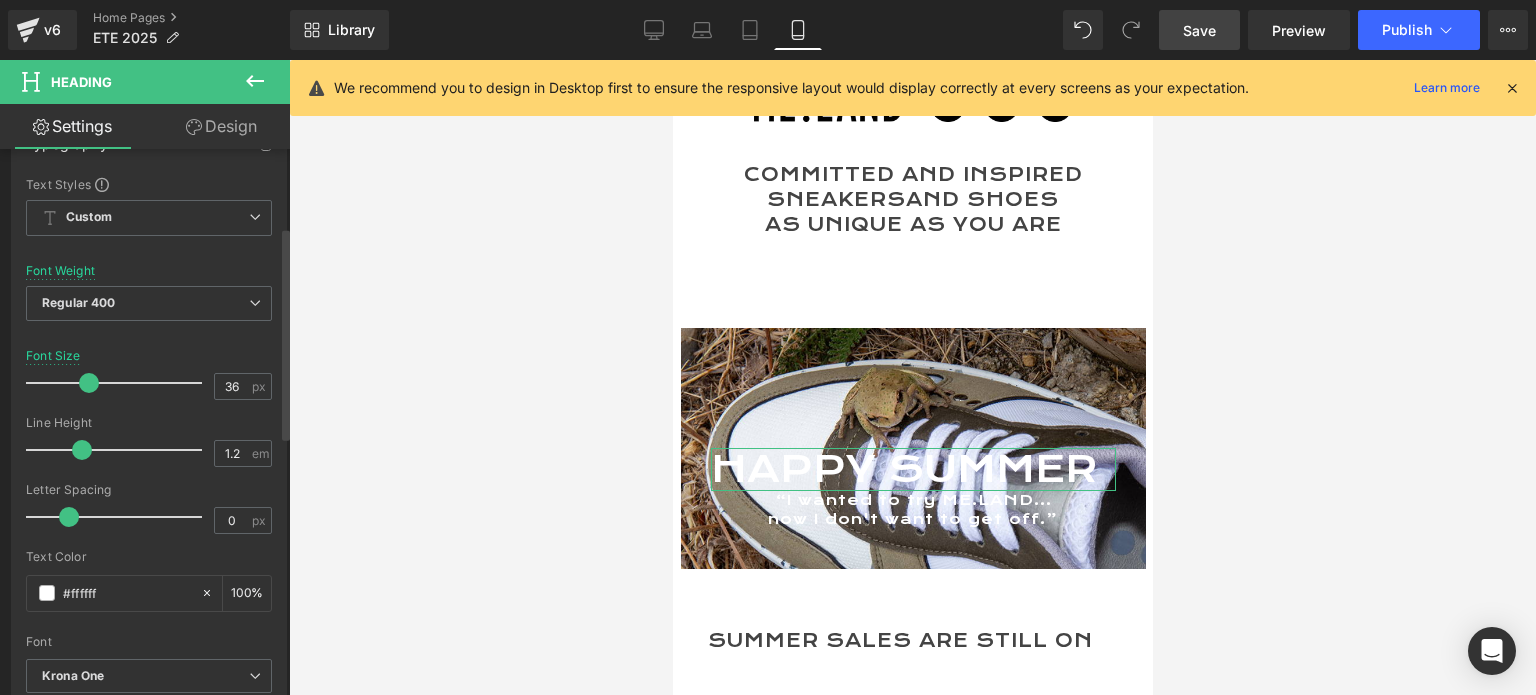 click at bounding box center (89, 383) 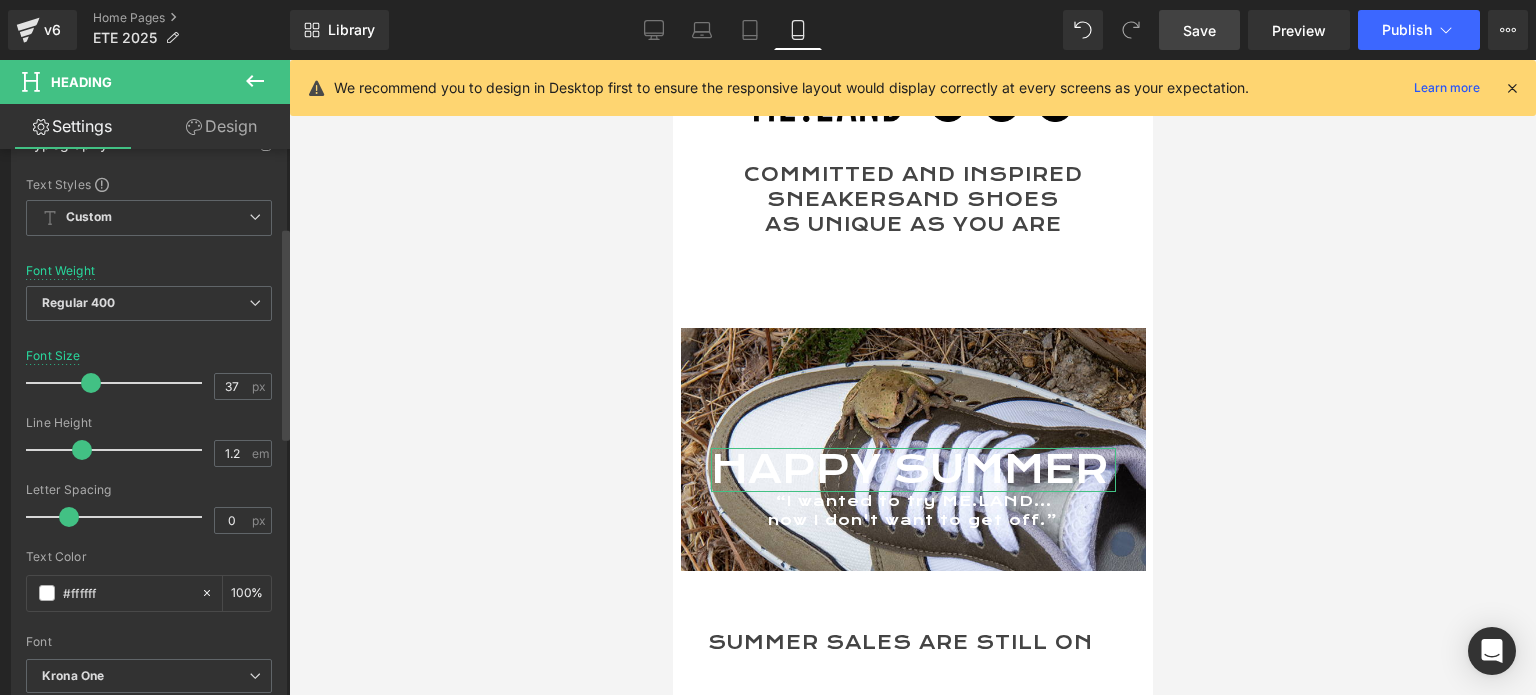 scroll, scrollTop: 9, scrollLeft: 10, axis: both 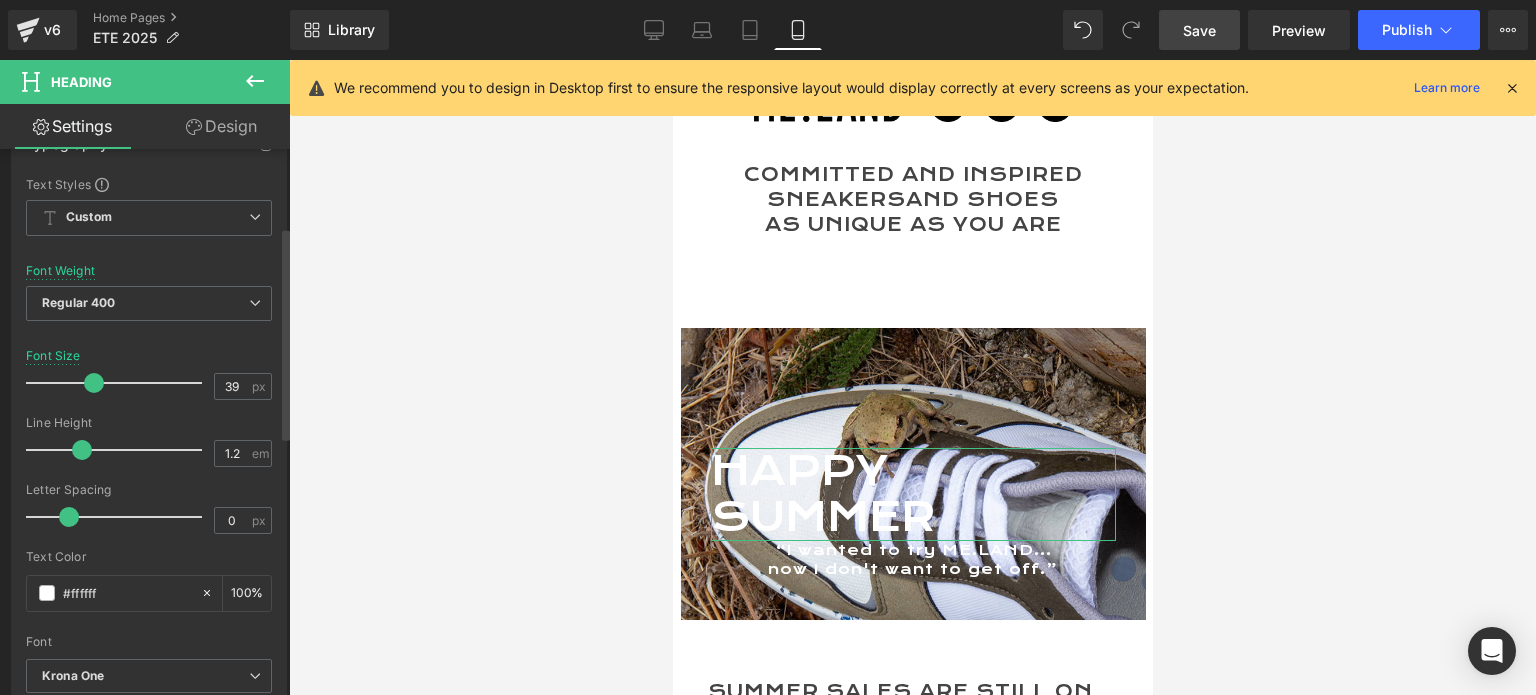 type on "40" 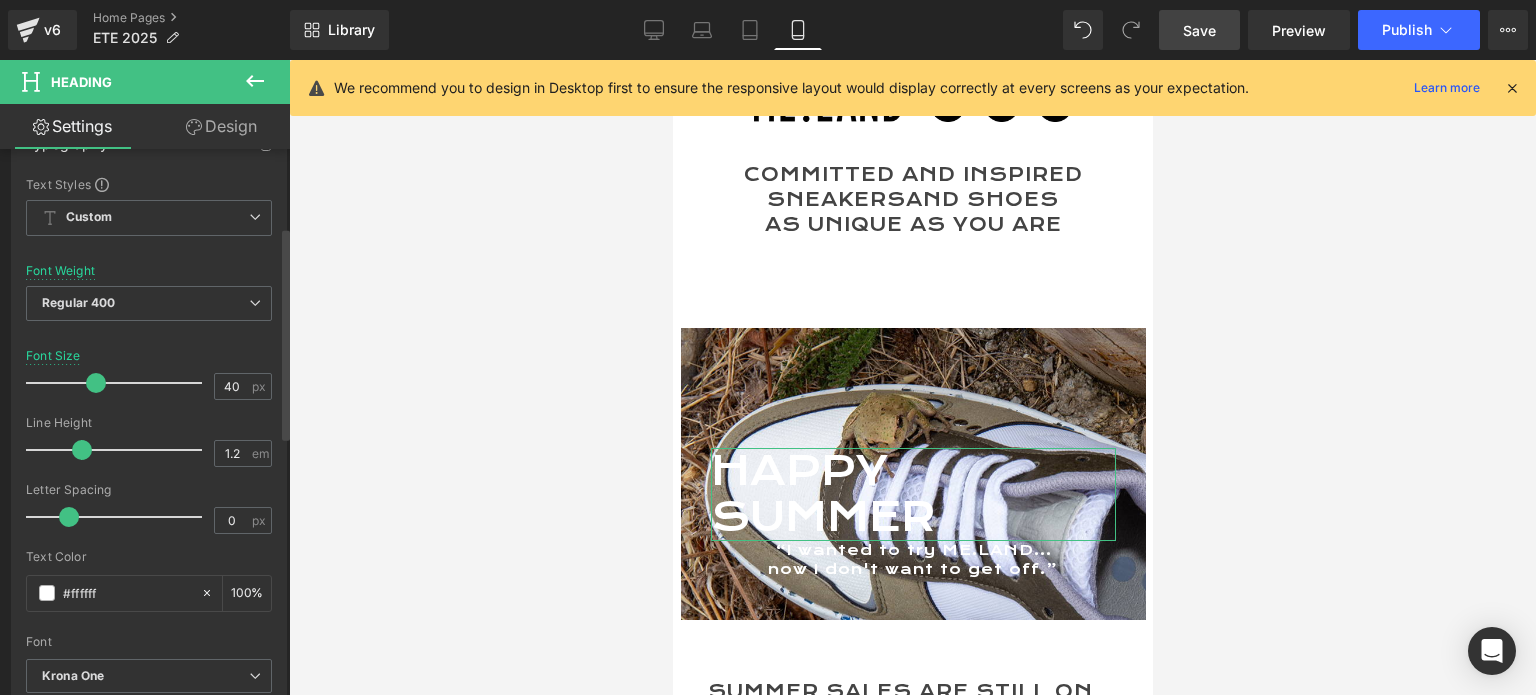 scroll, scrollTop: 10, scrollLeft: 10, axis: both 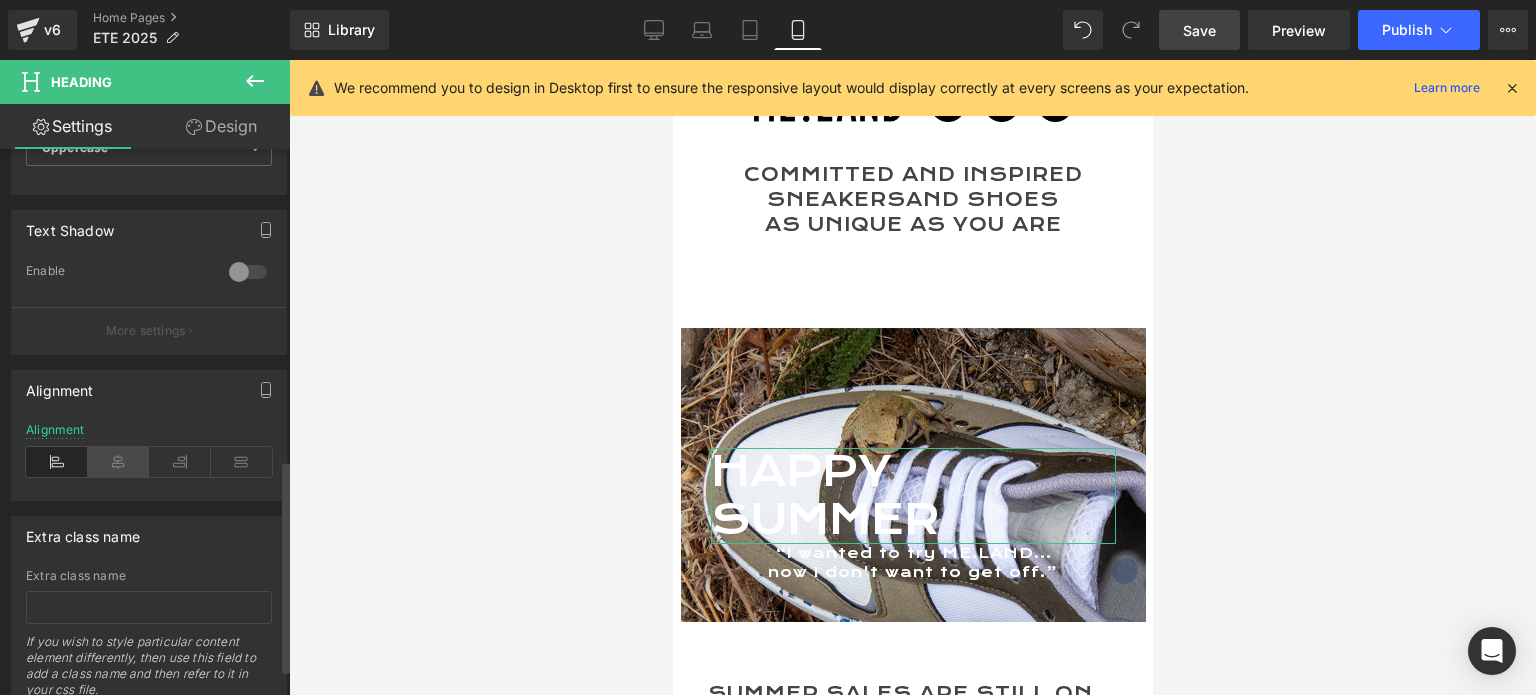 click at bounding box center [119, 462] 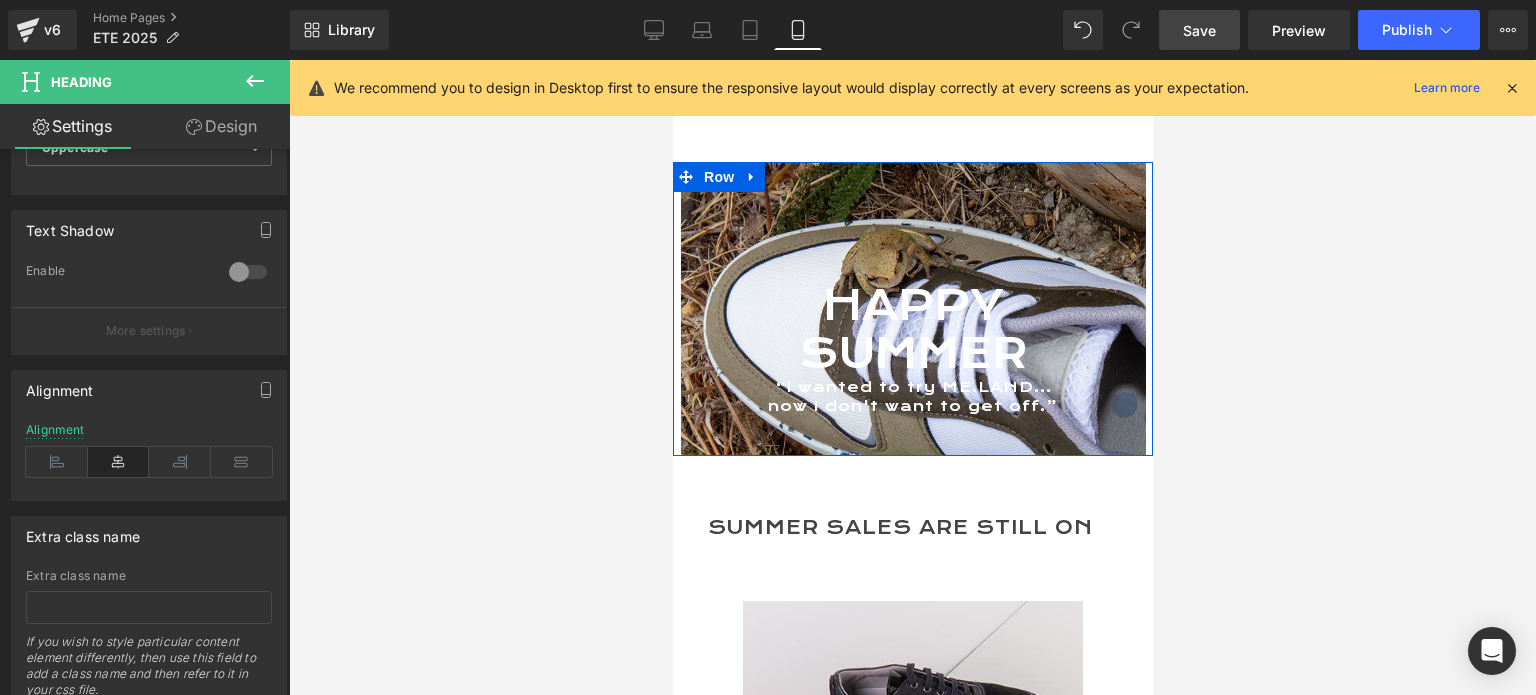 scroll, scrollTop: 200, scrollLeft: 0, axis: vertical 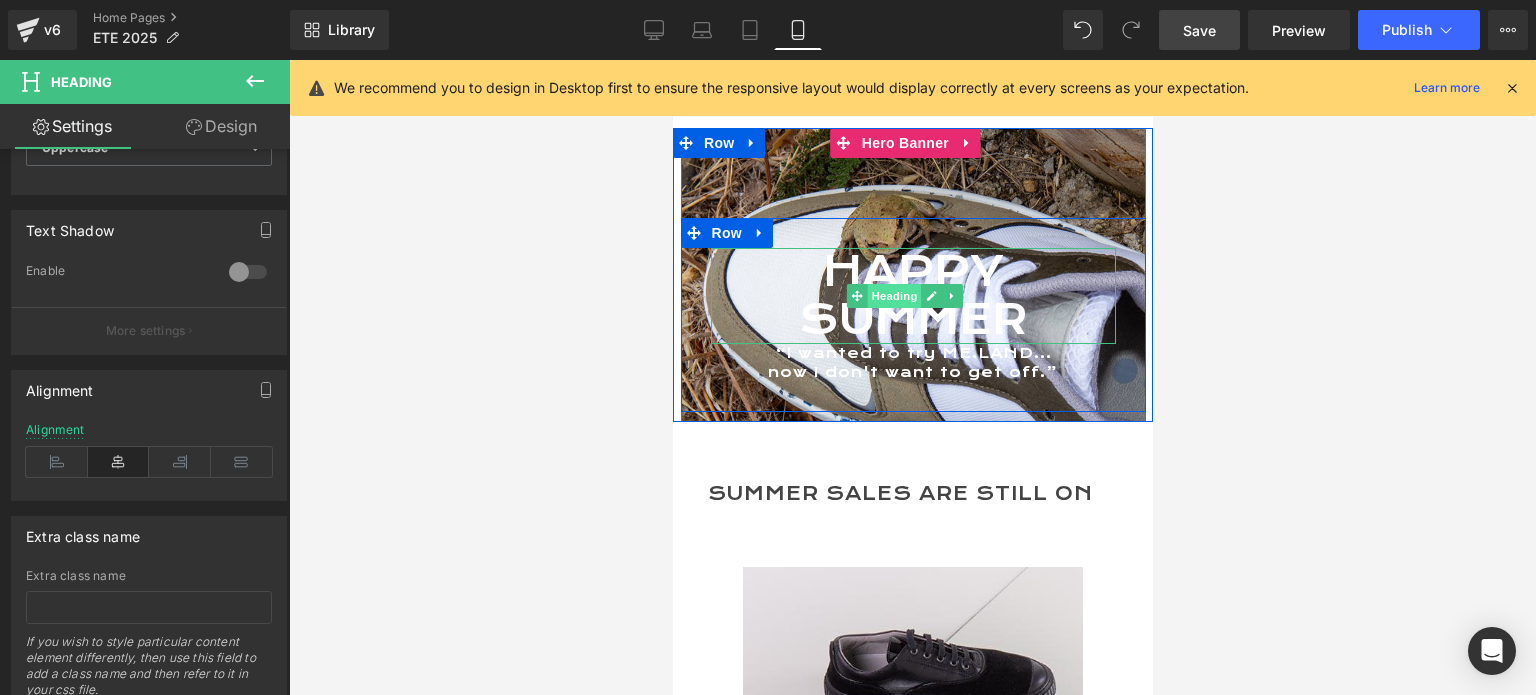 click on "Heading" at bounding box center (894, 296) 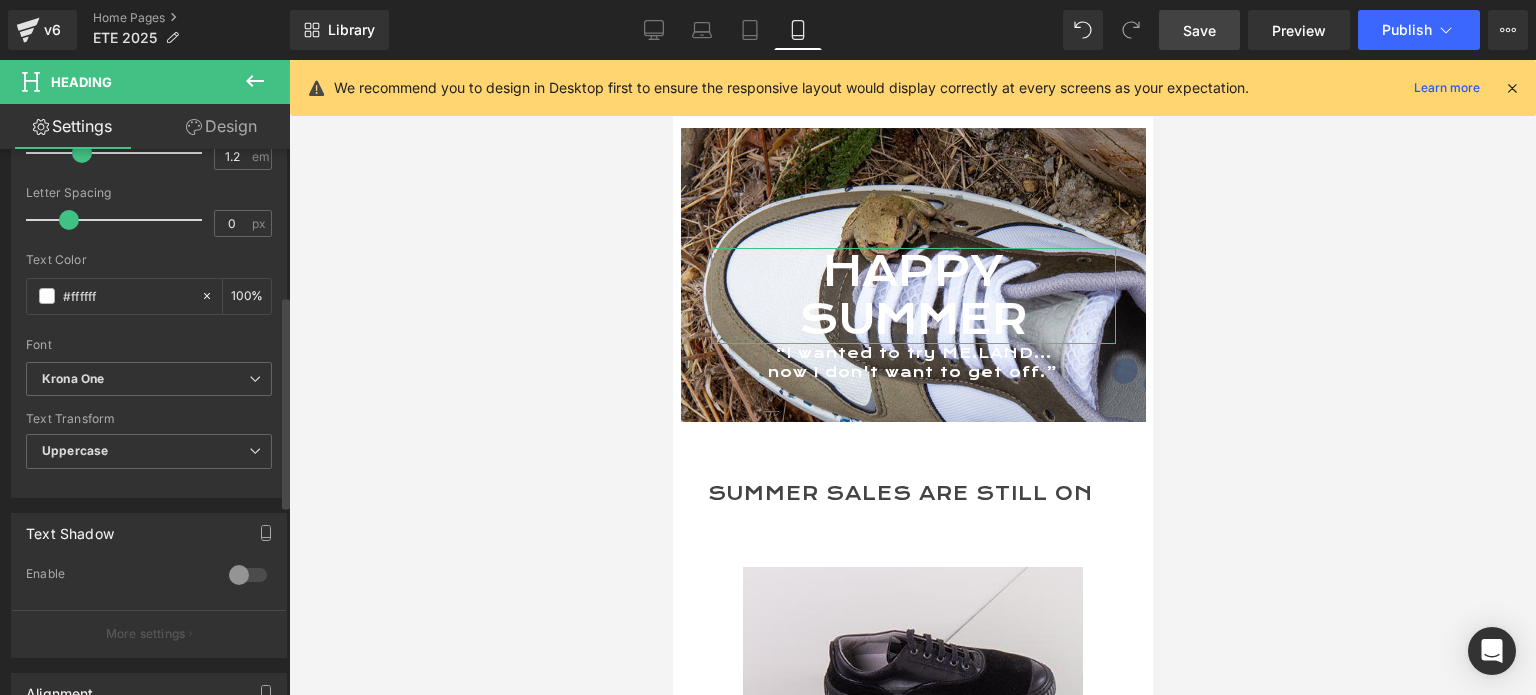 scroll, scrollTop: 500, scrollLeft: 0, axis: vertical 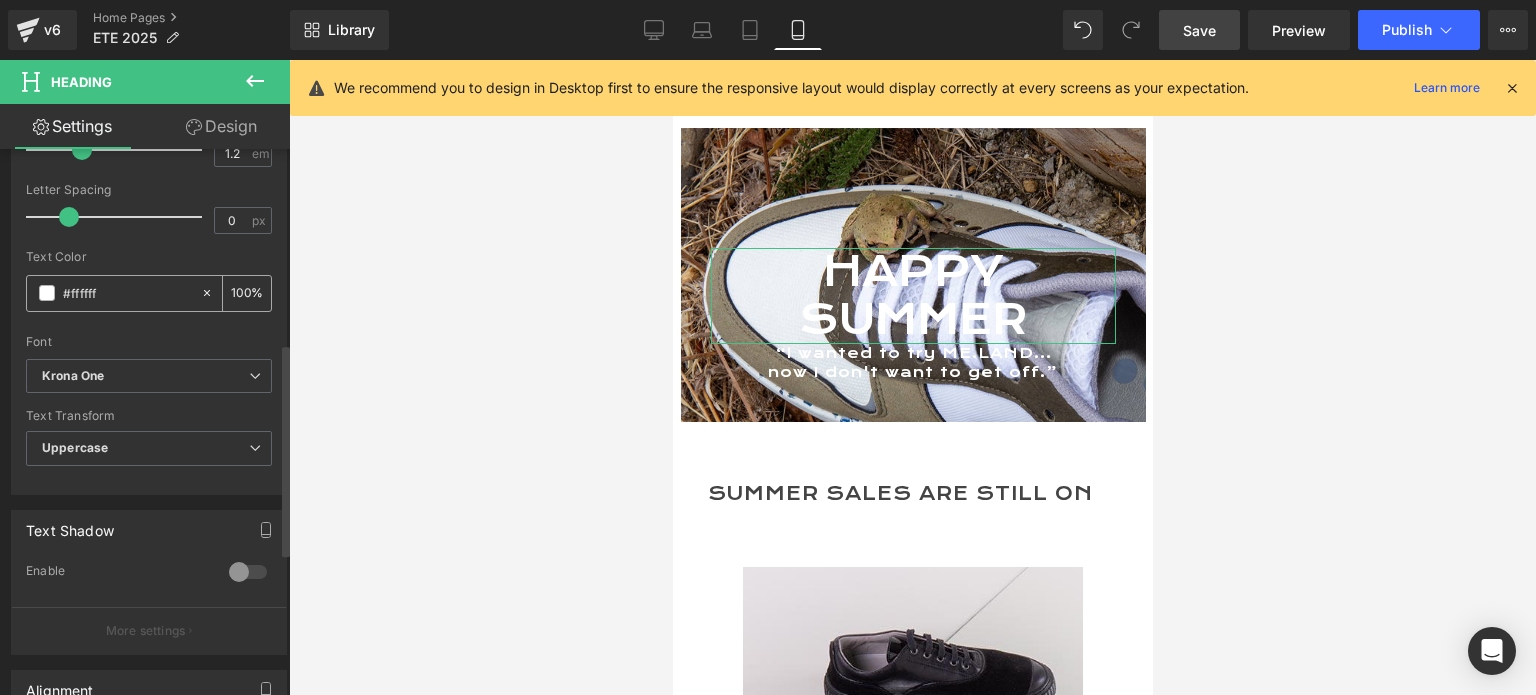 click on "#ffffff" at bounding box center [127, 293] 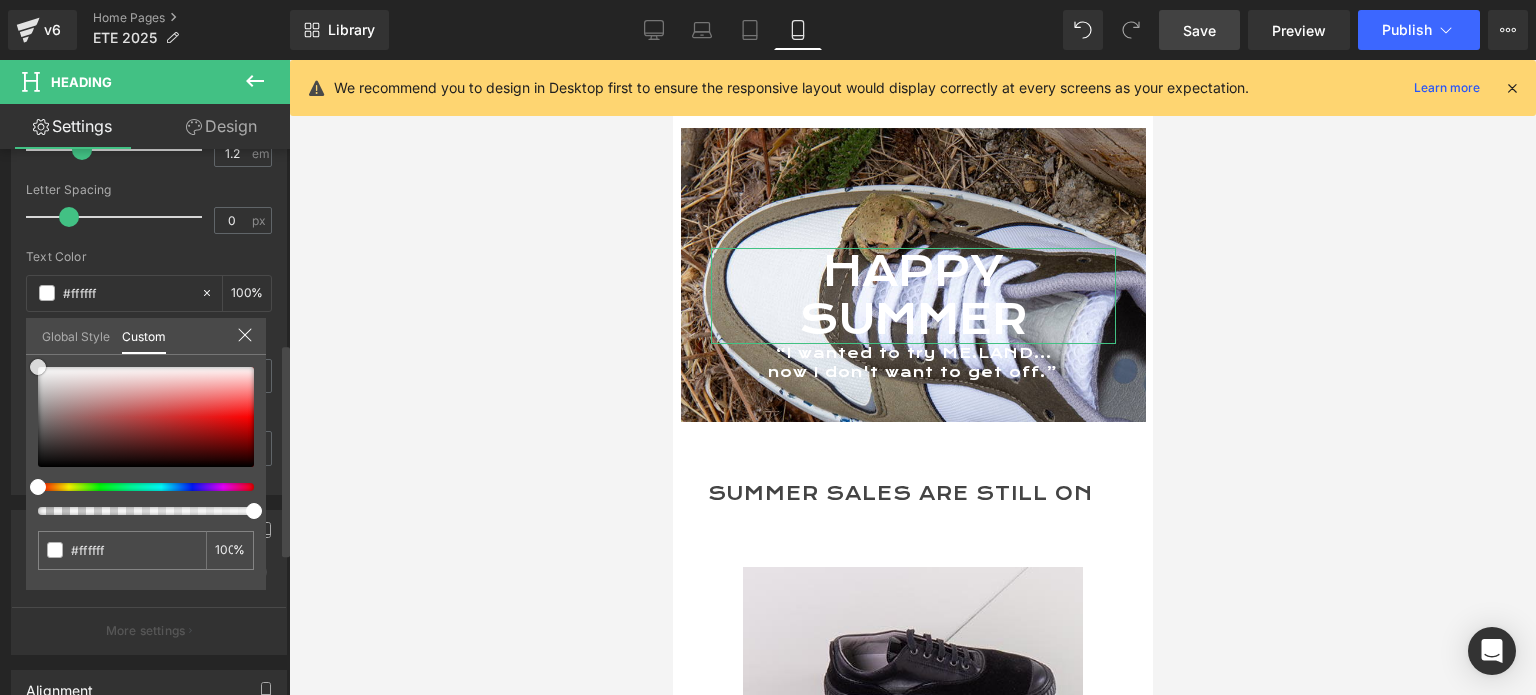 type on "#f9f9f9" 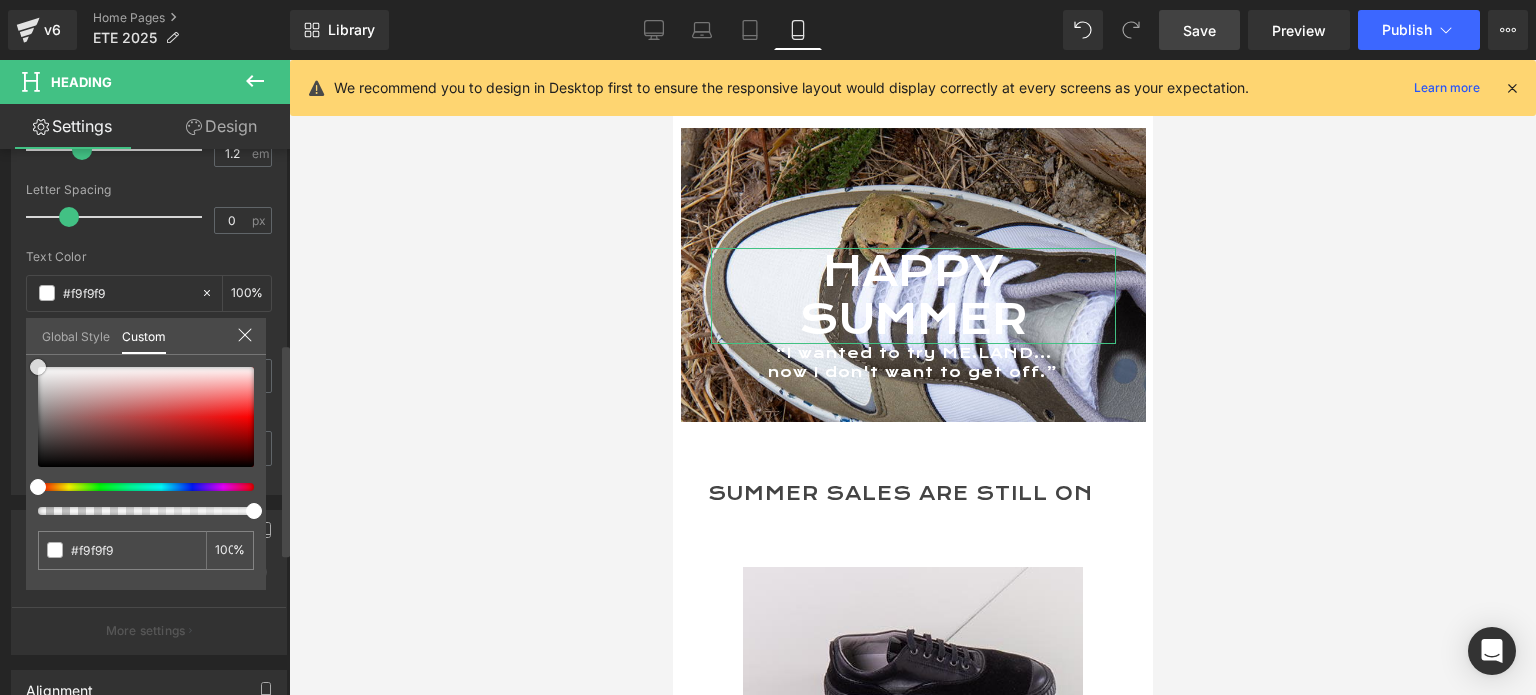 type on "#f4f4f4" 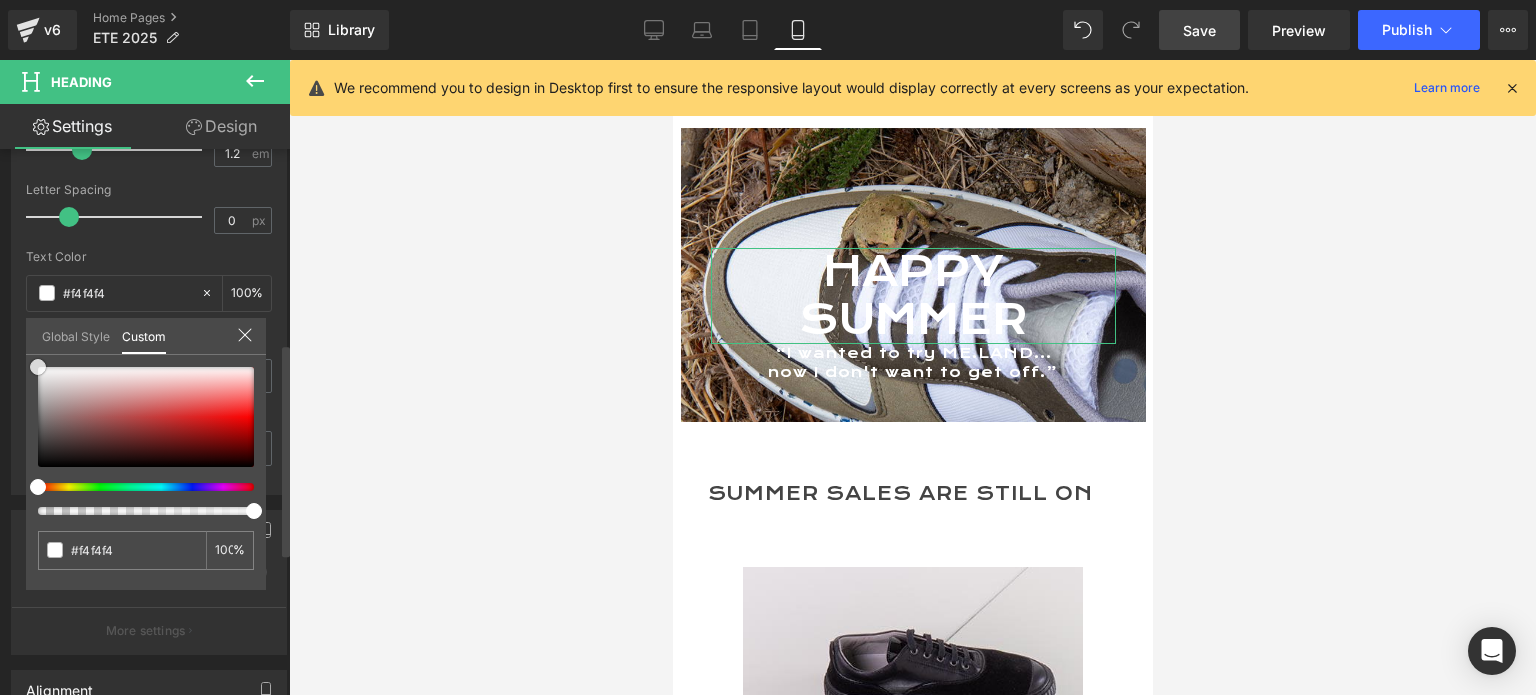 type on "#efefef" 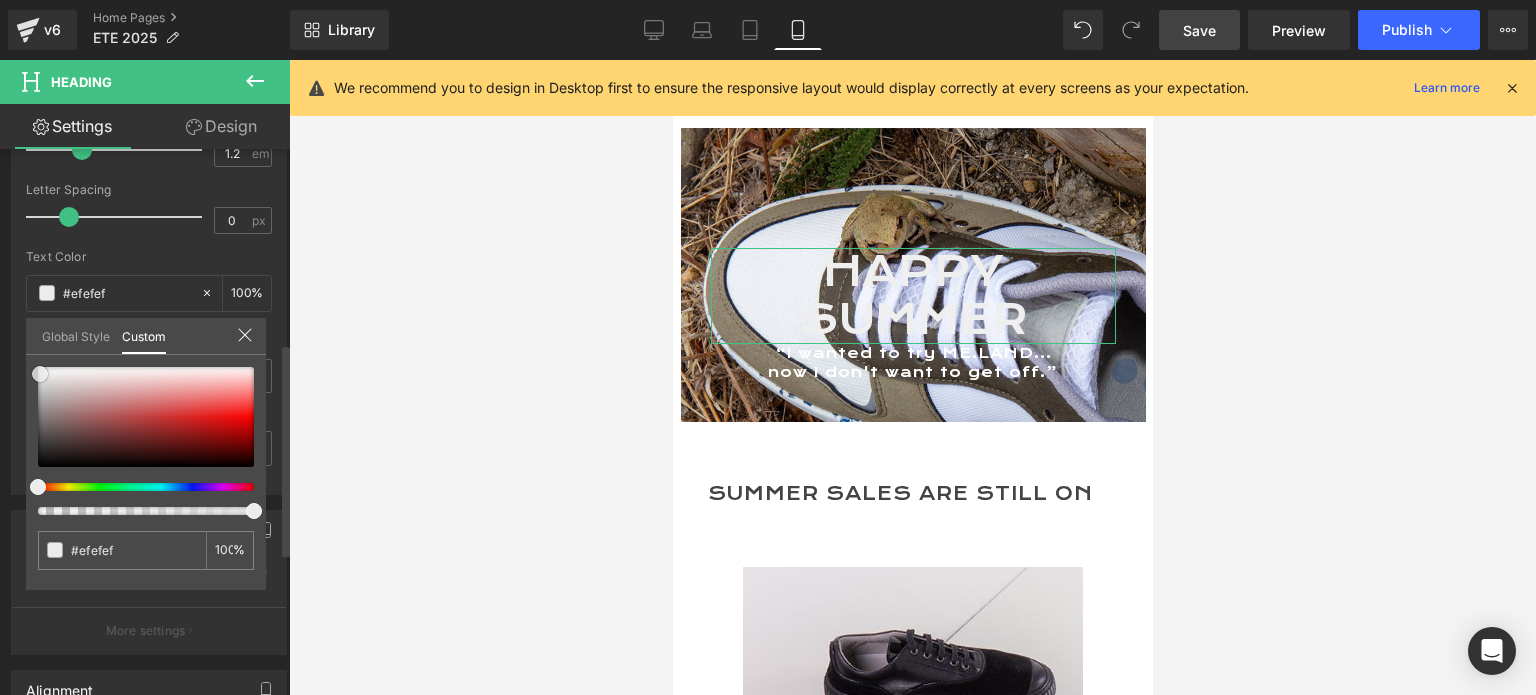 type on "#e8e7e7" 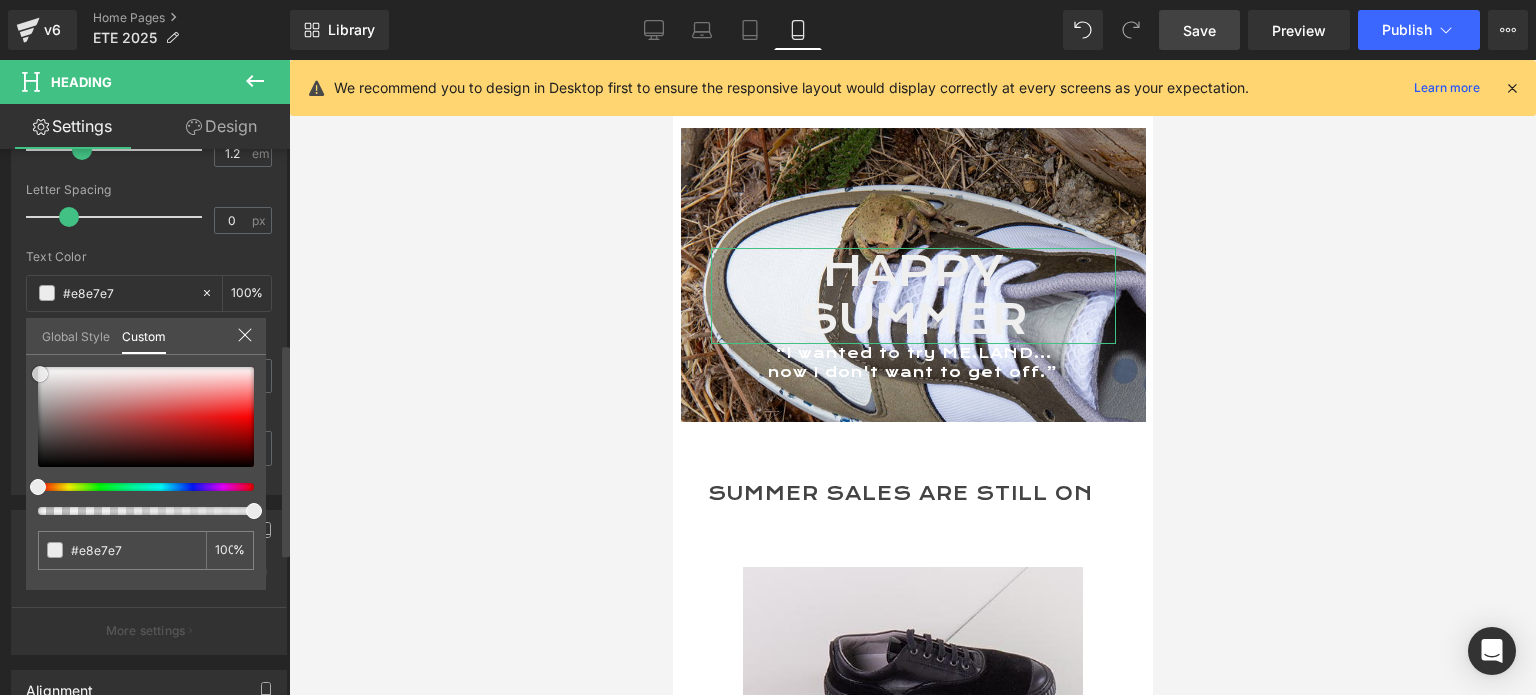 type on "#e6e4e4" 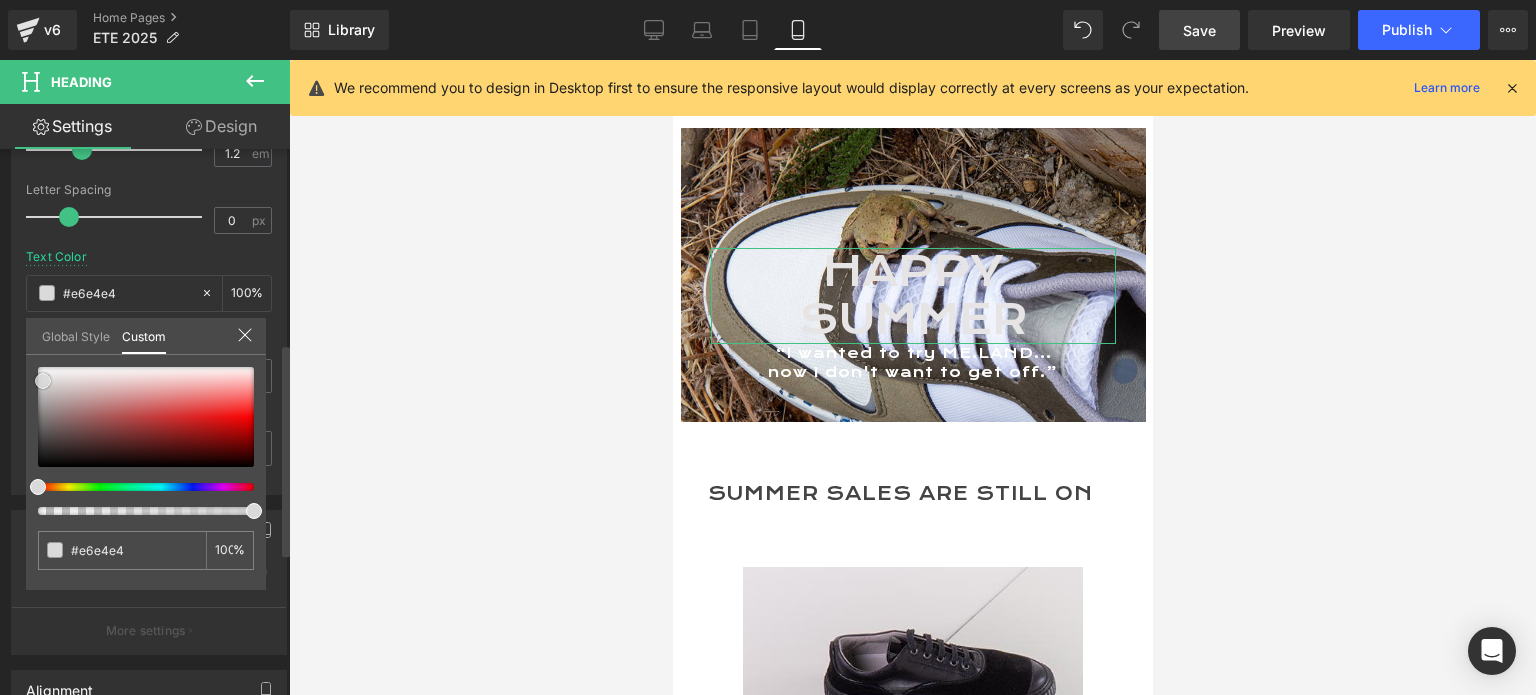 type on "#dbdada" 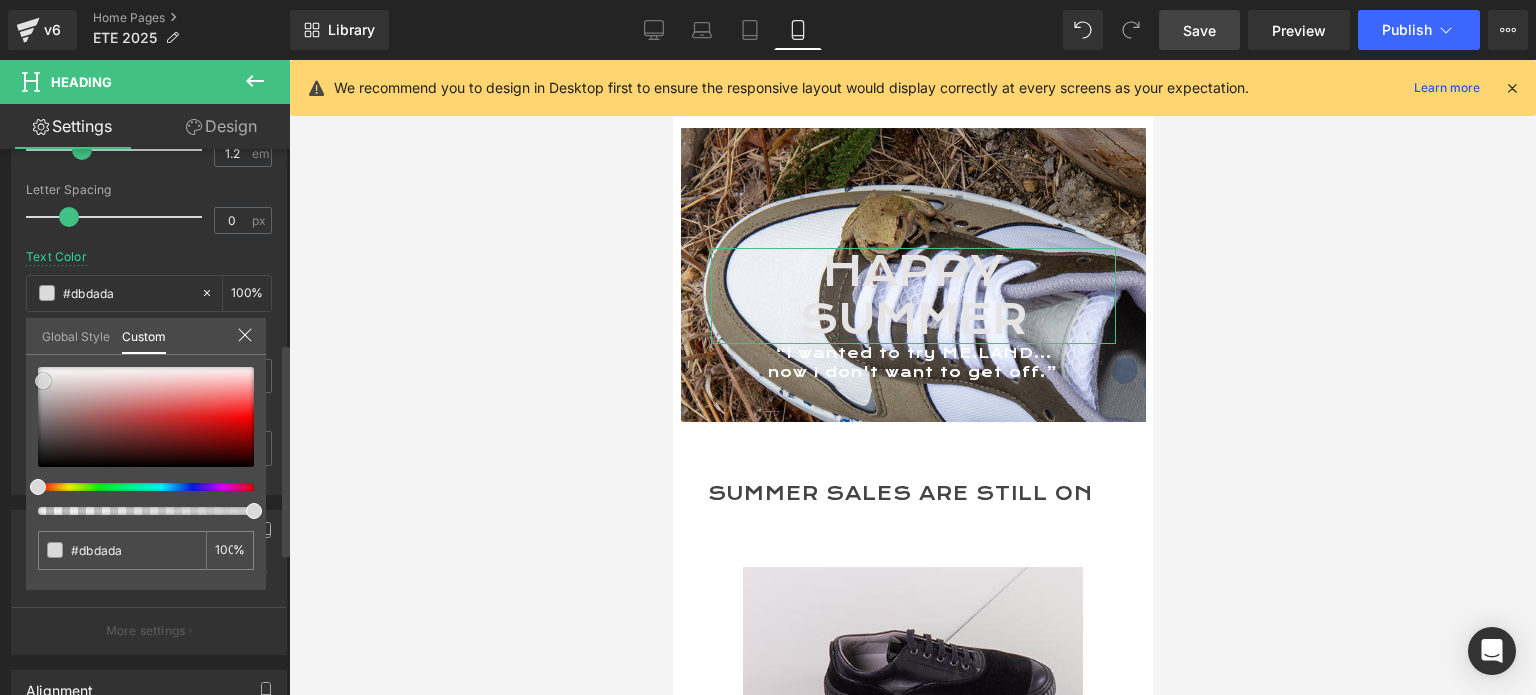 type on "#dcdada" 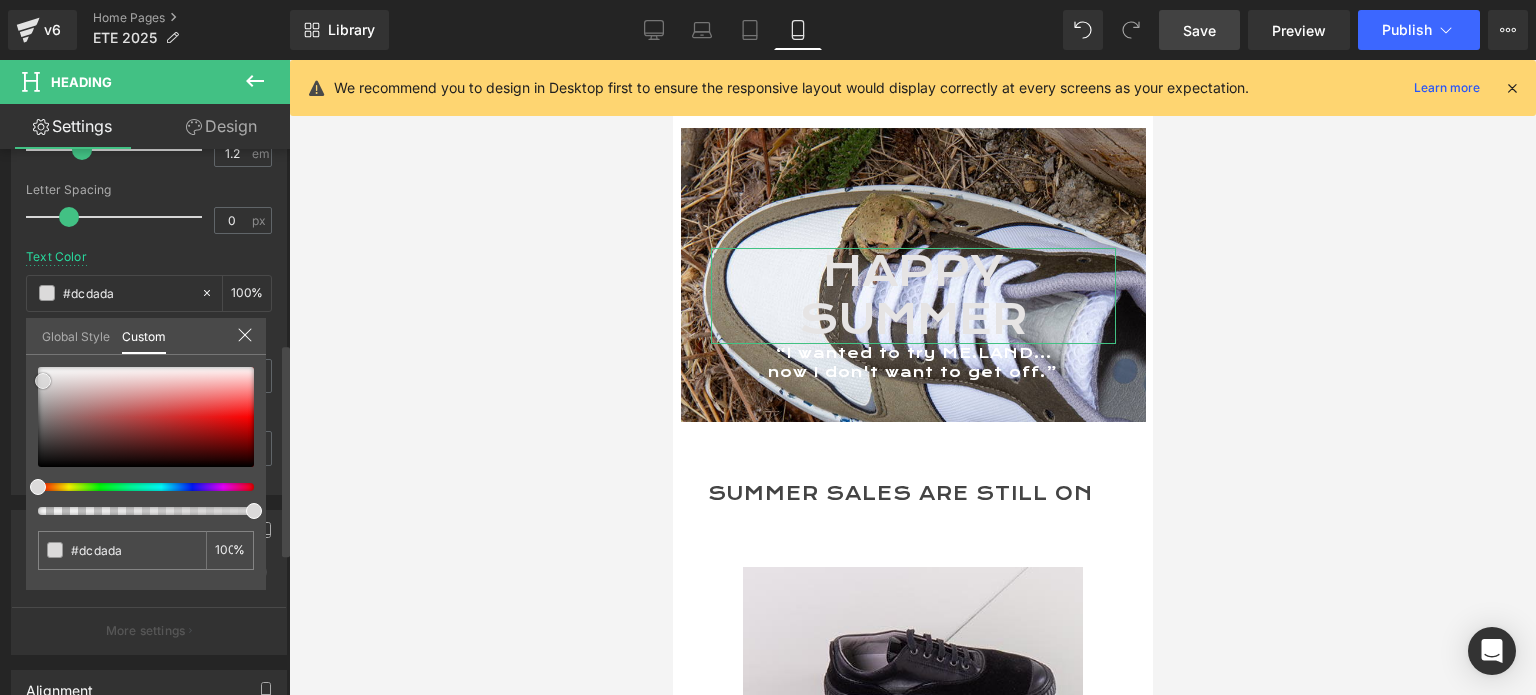 type on "#d7d4d4" 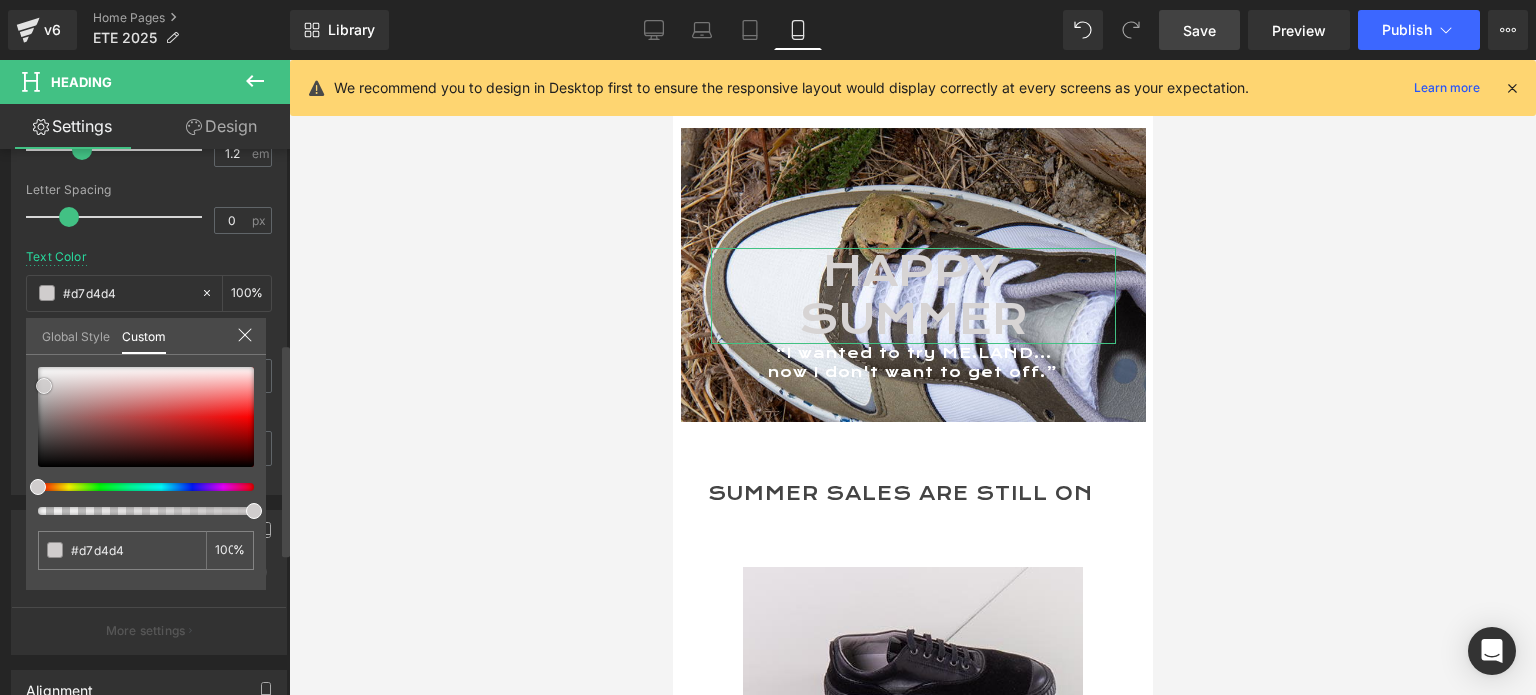 type on "#d2d0d0" 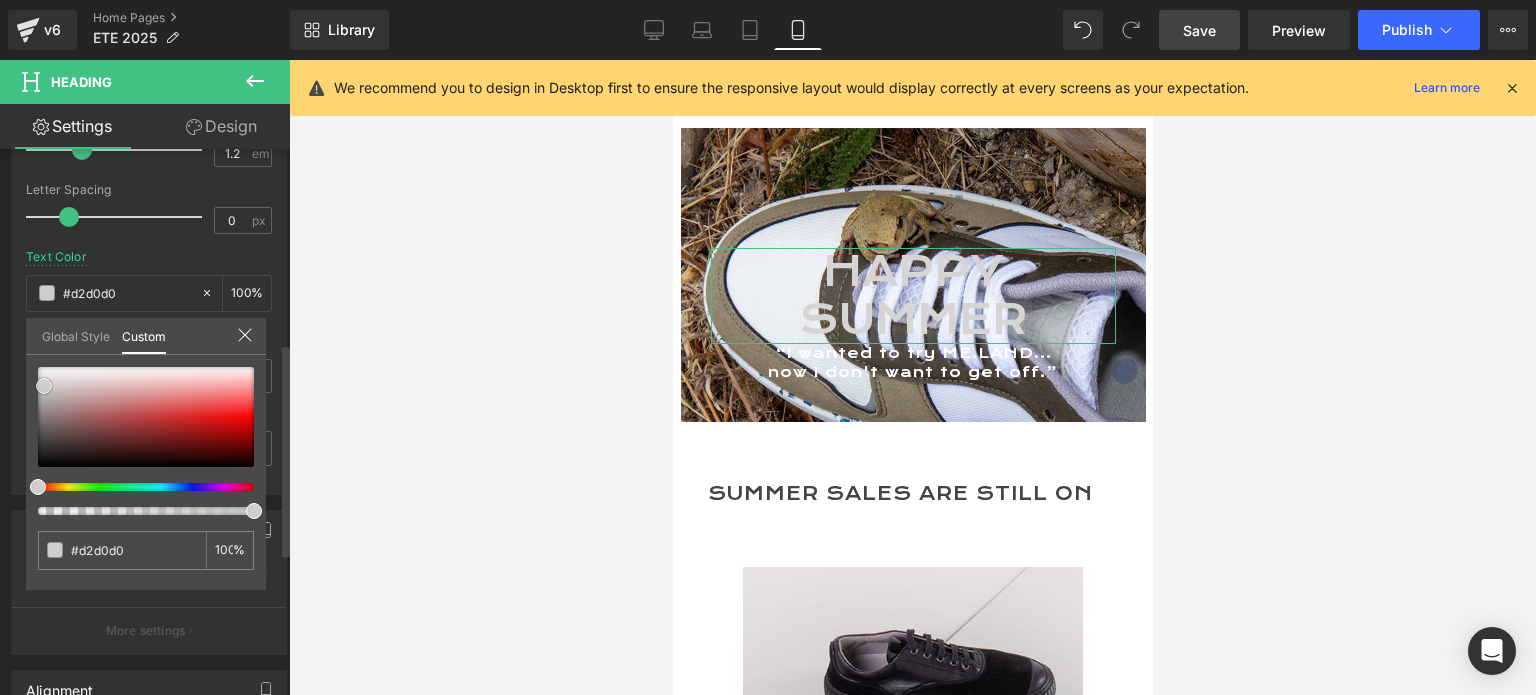 type on "#d0cdcd" 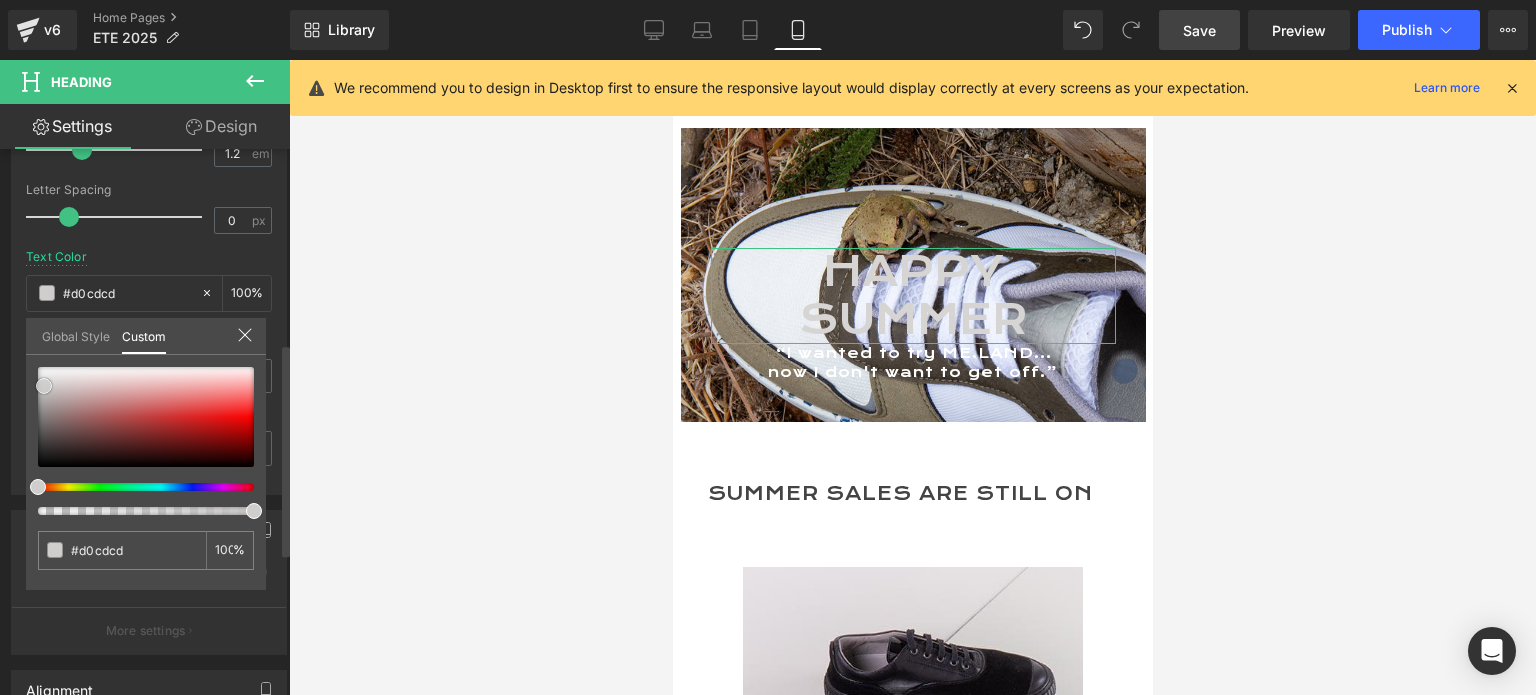 type on "#cdcaca" 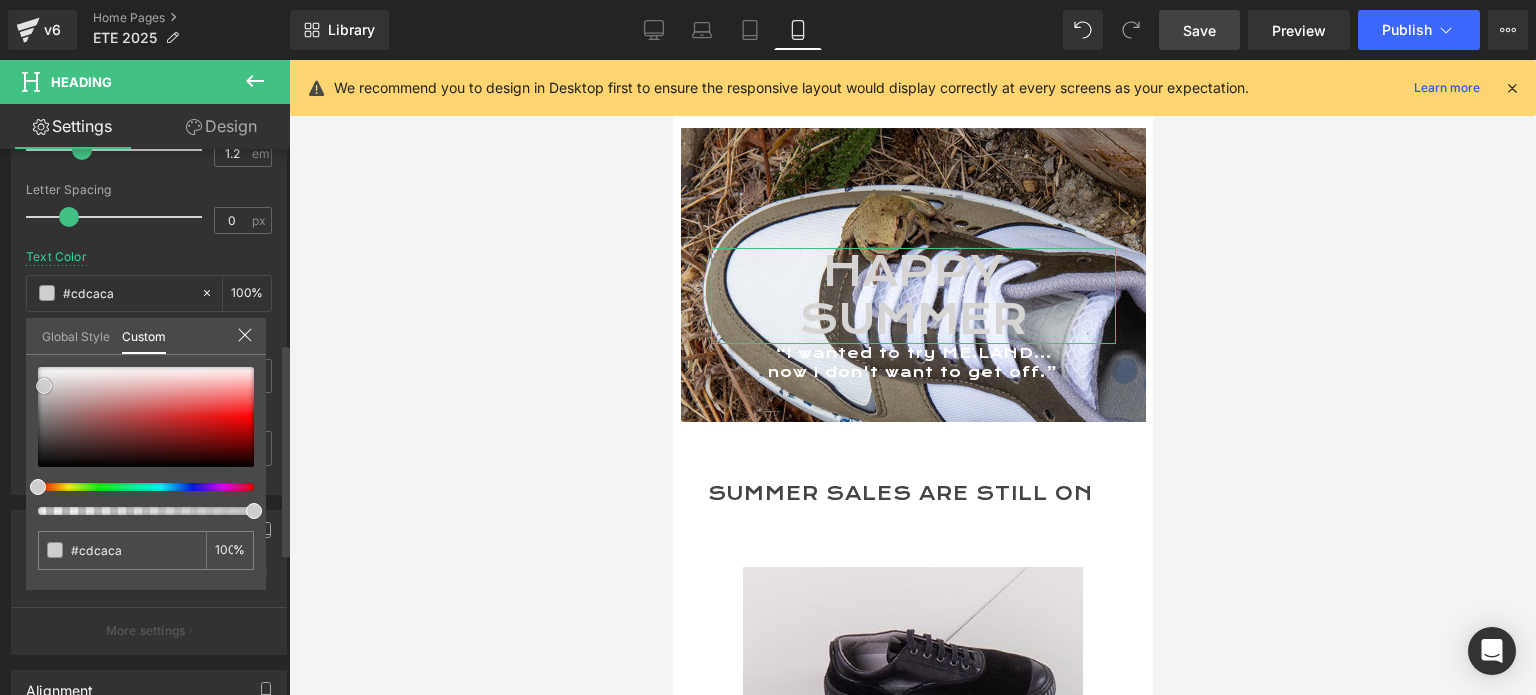 type on "#c6c2c2" 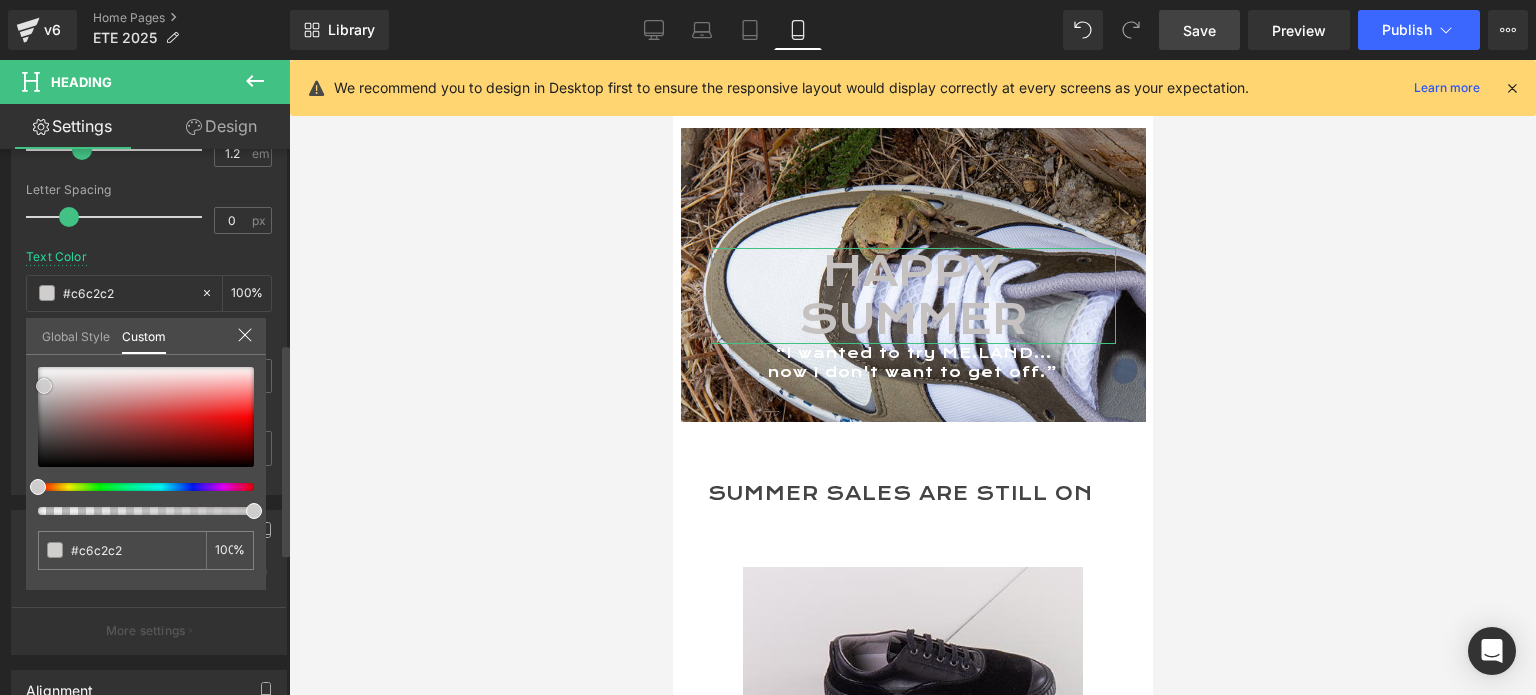 type on "#c3bfbf" 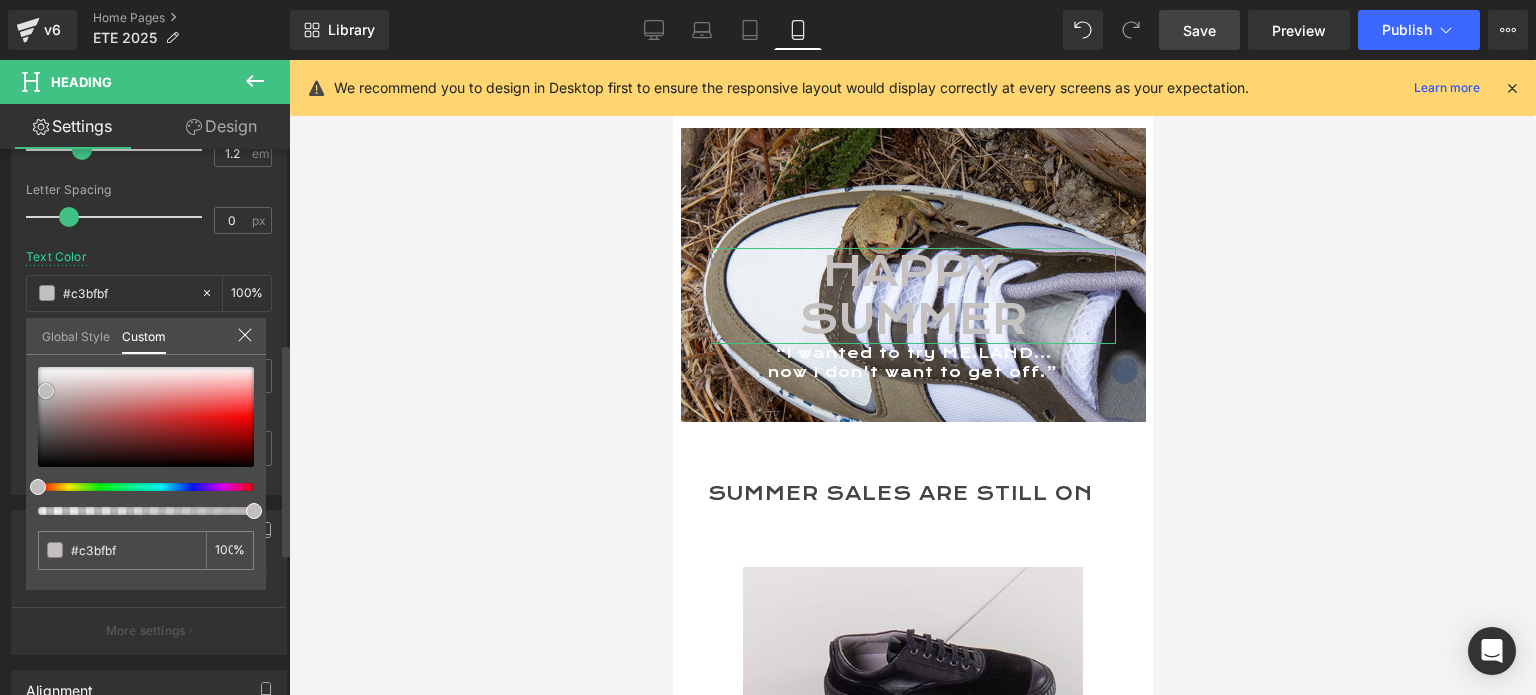type on "#c4bfbf" 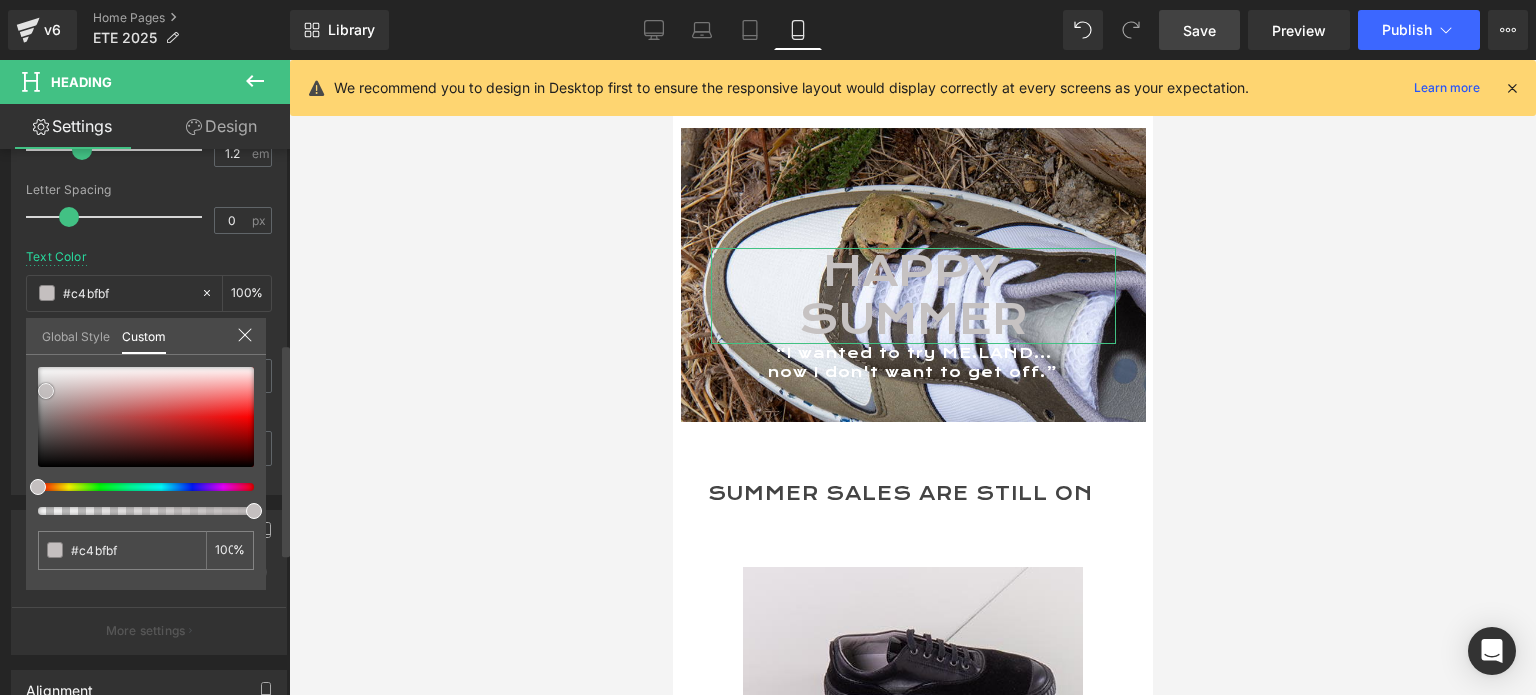 type on "#c1bcbc" 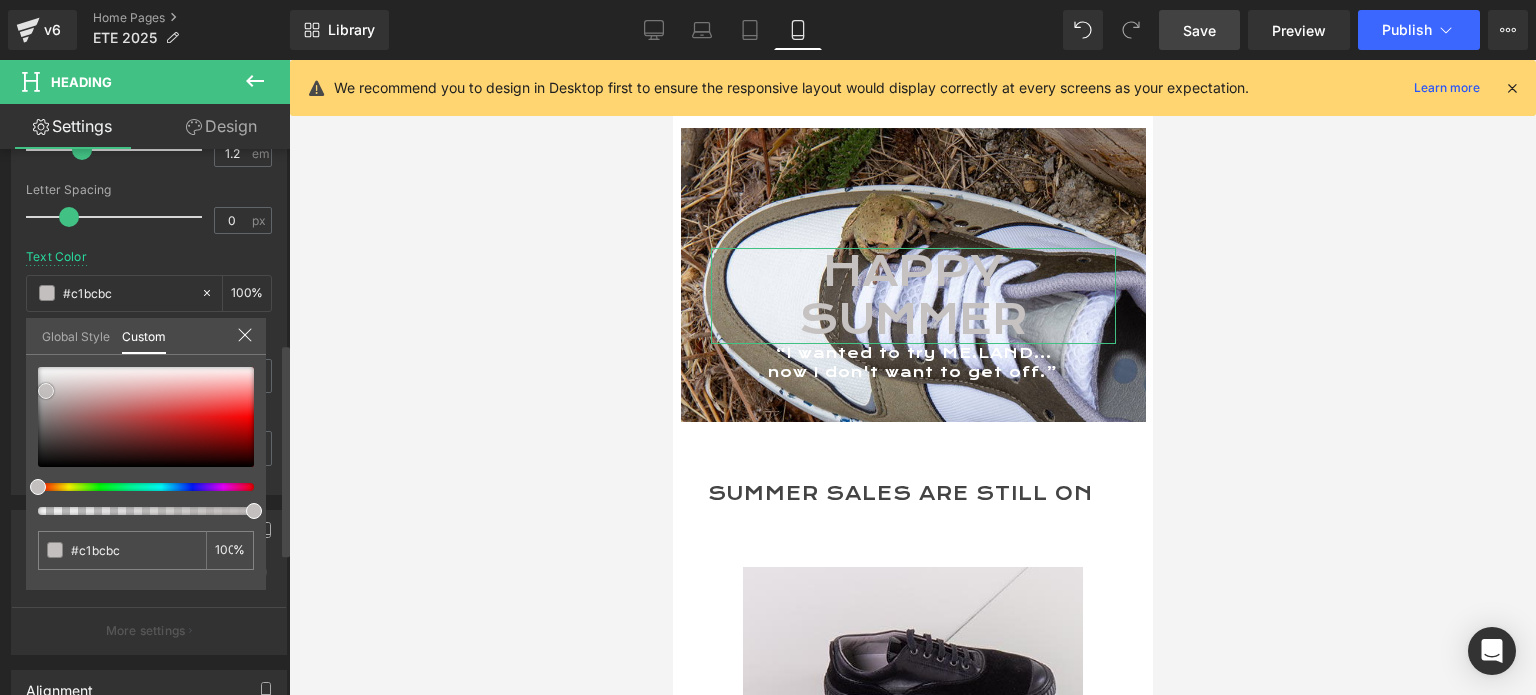 type on "#c0b9b9" 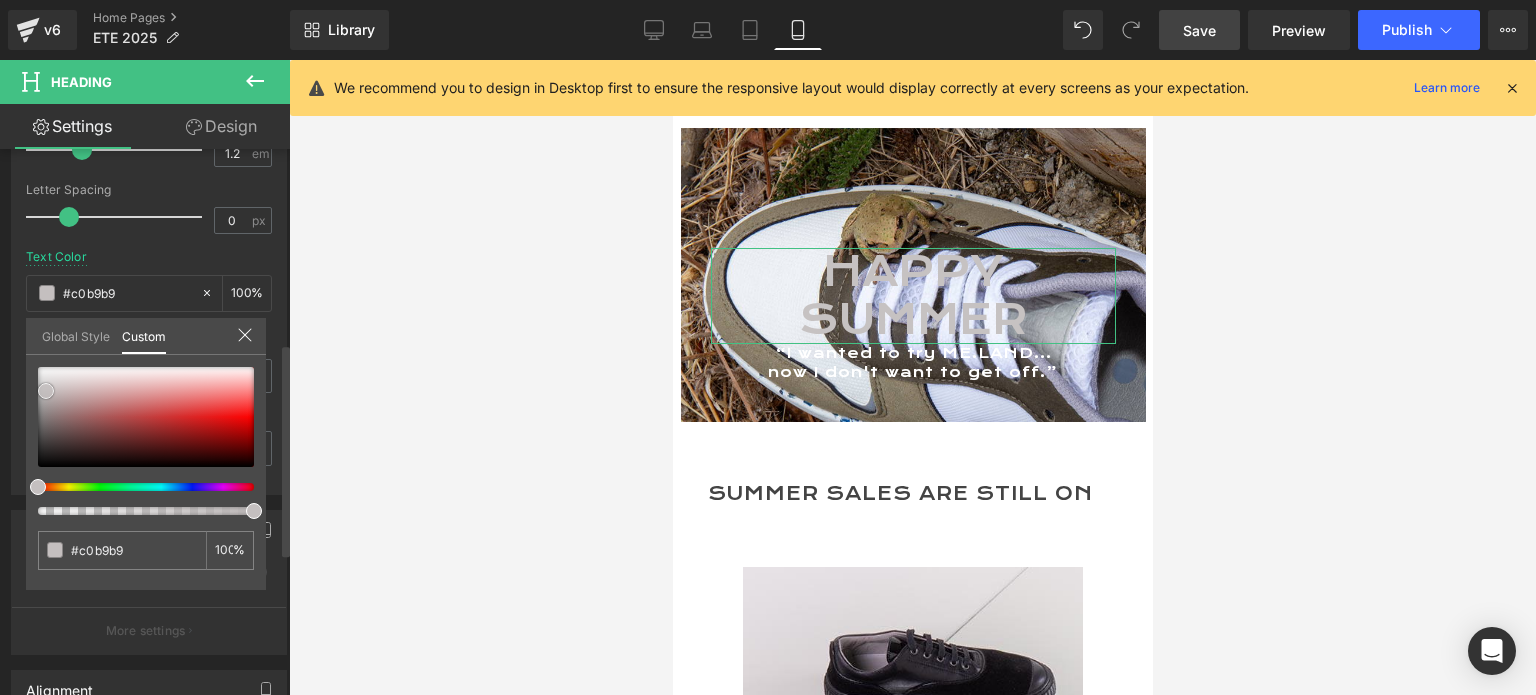 type on "#bdb6b6" 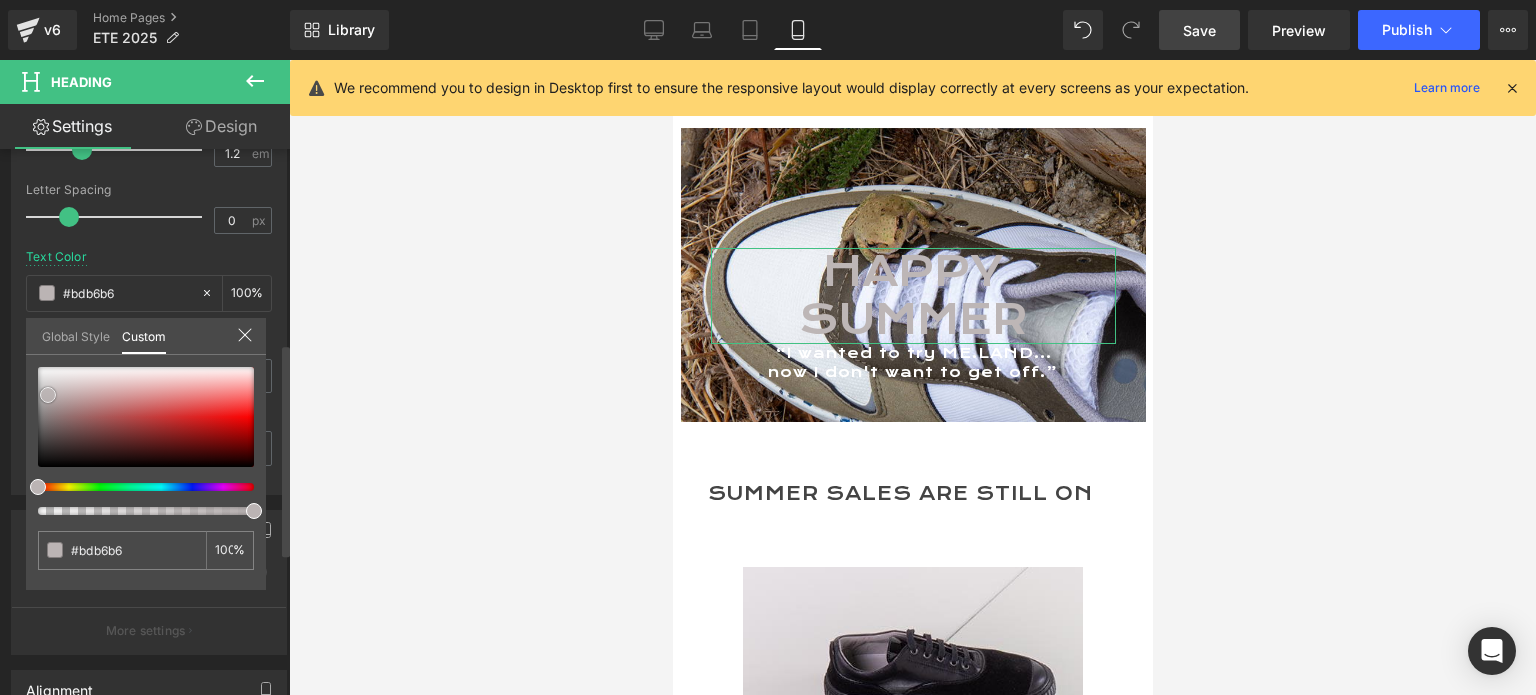 type on "#b8b1b1" 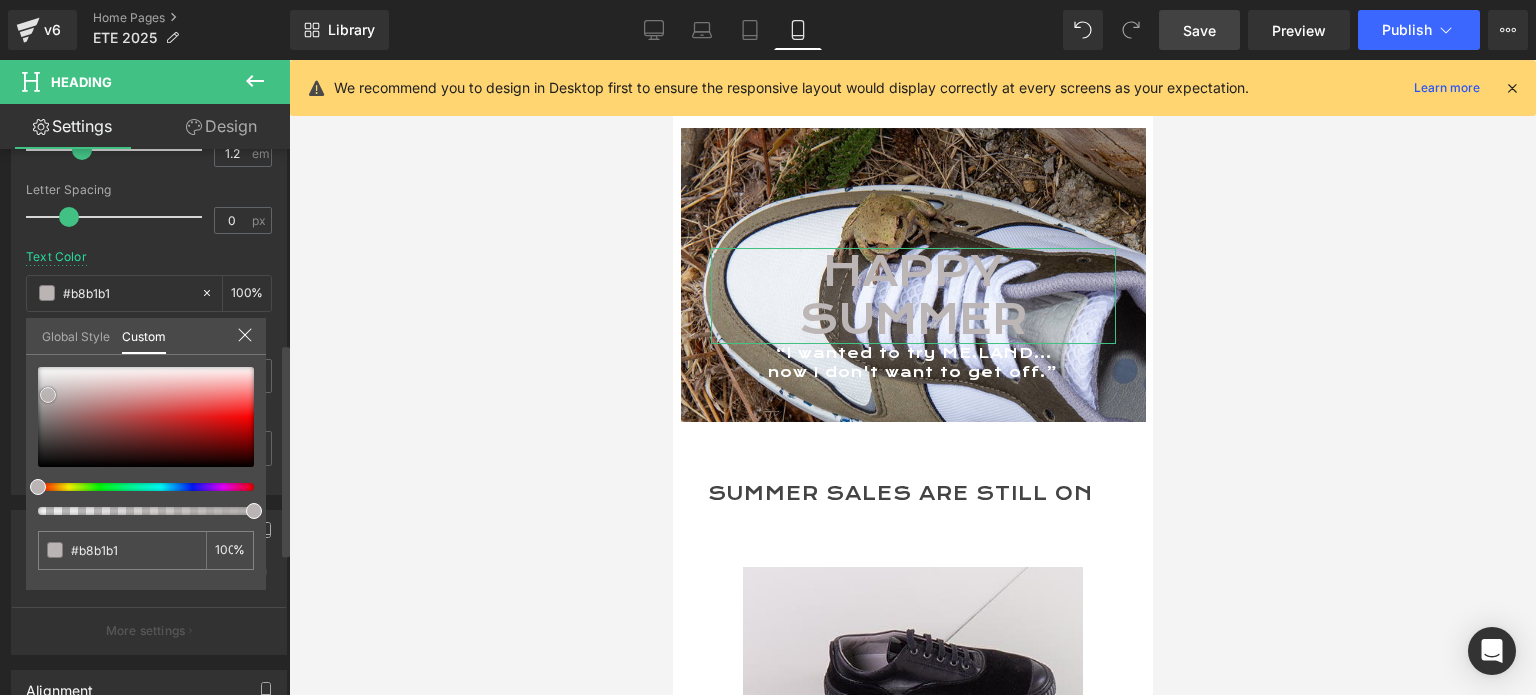 type on "#afa5a5" 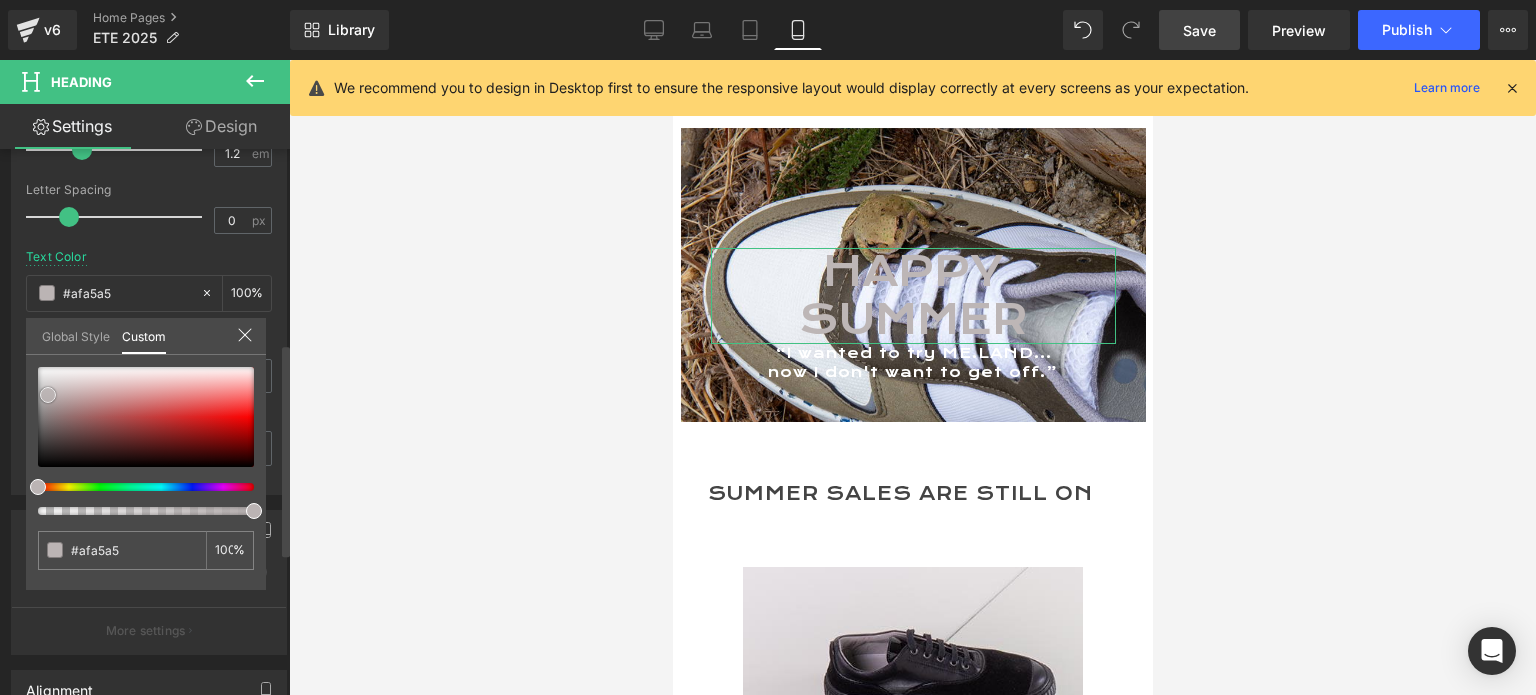 type on "#ada3a3" 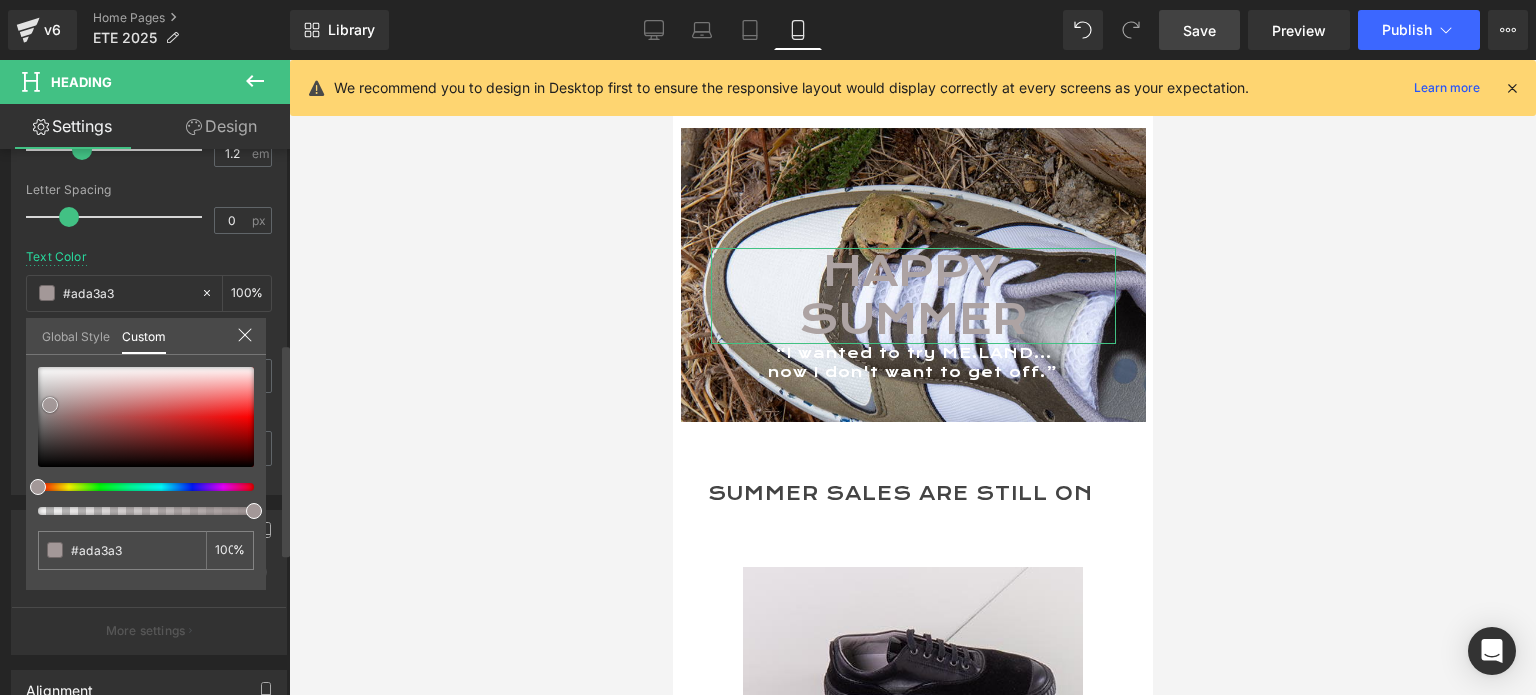 type on "#aba0a0" 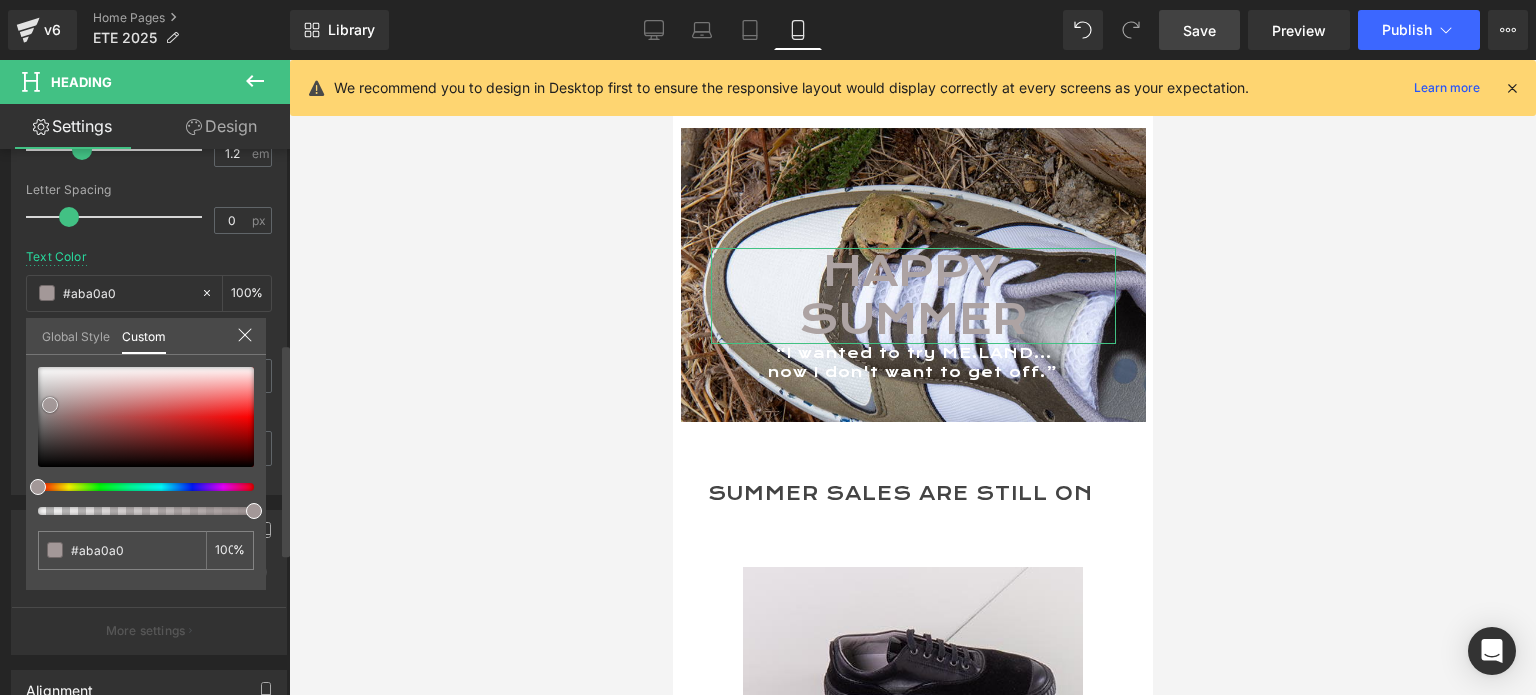 type on "#a39898" 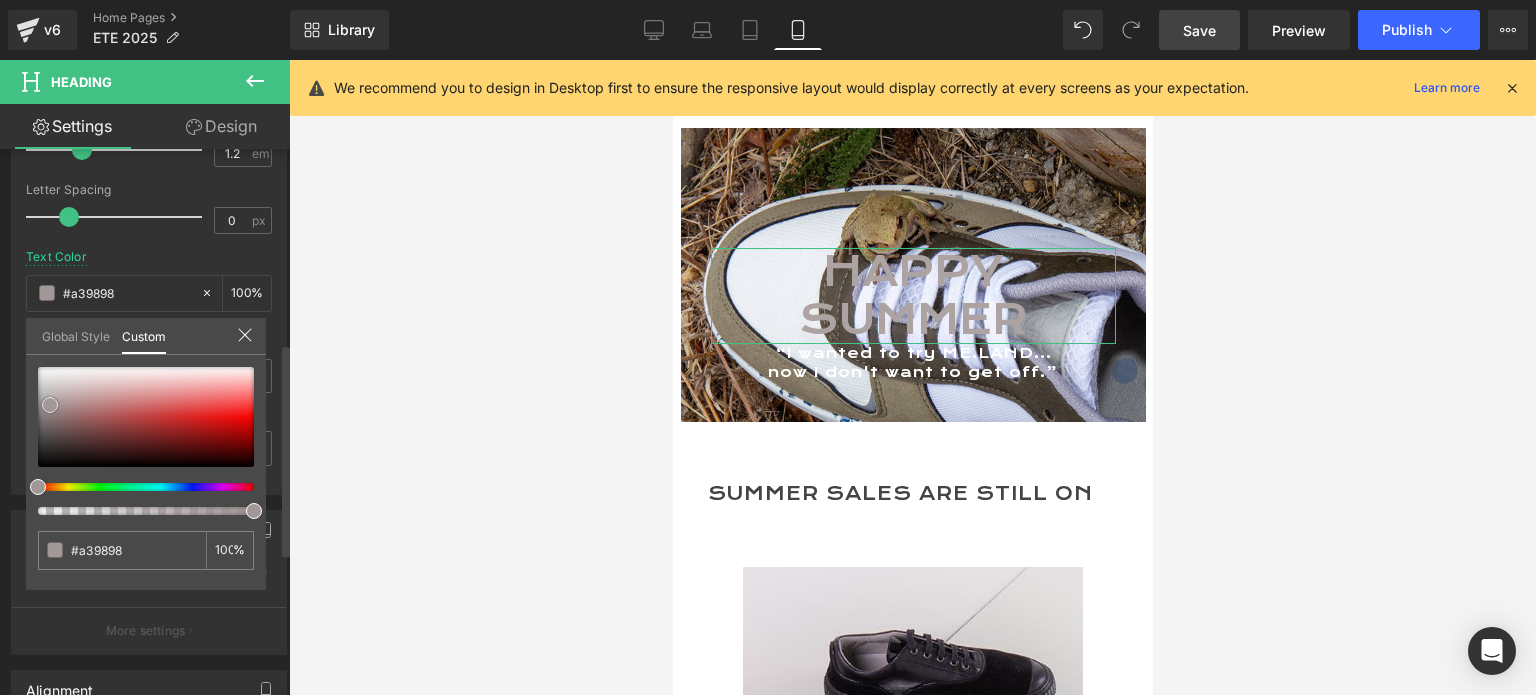 type on "#9a8d8d" 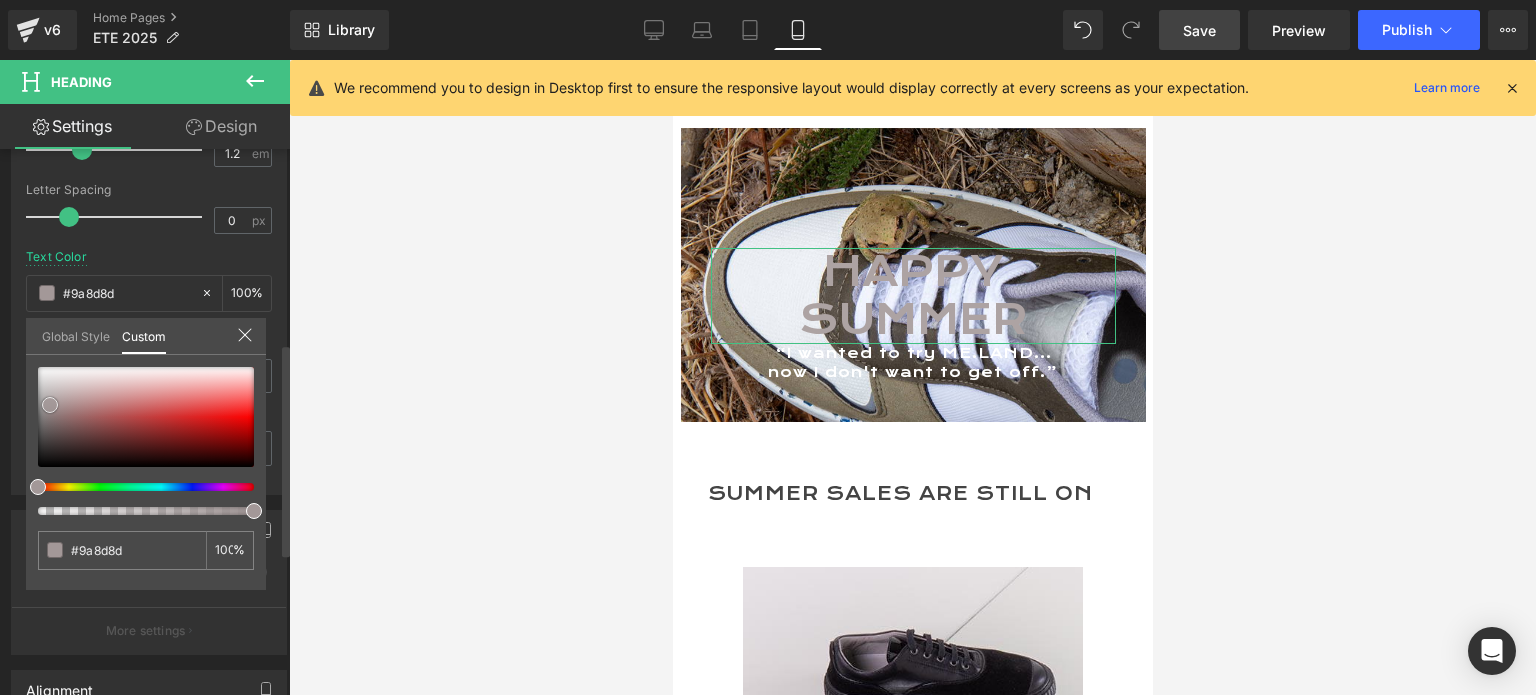 type on "#978a8a" 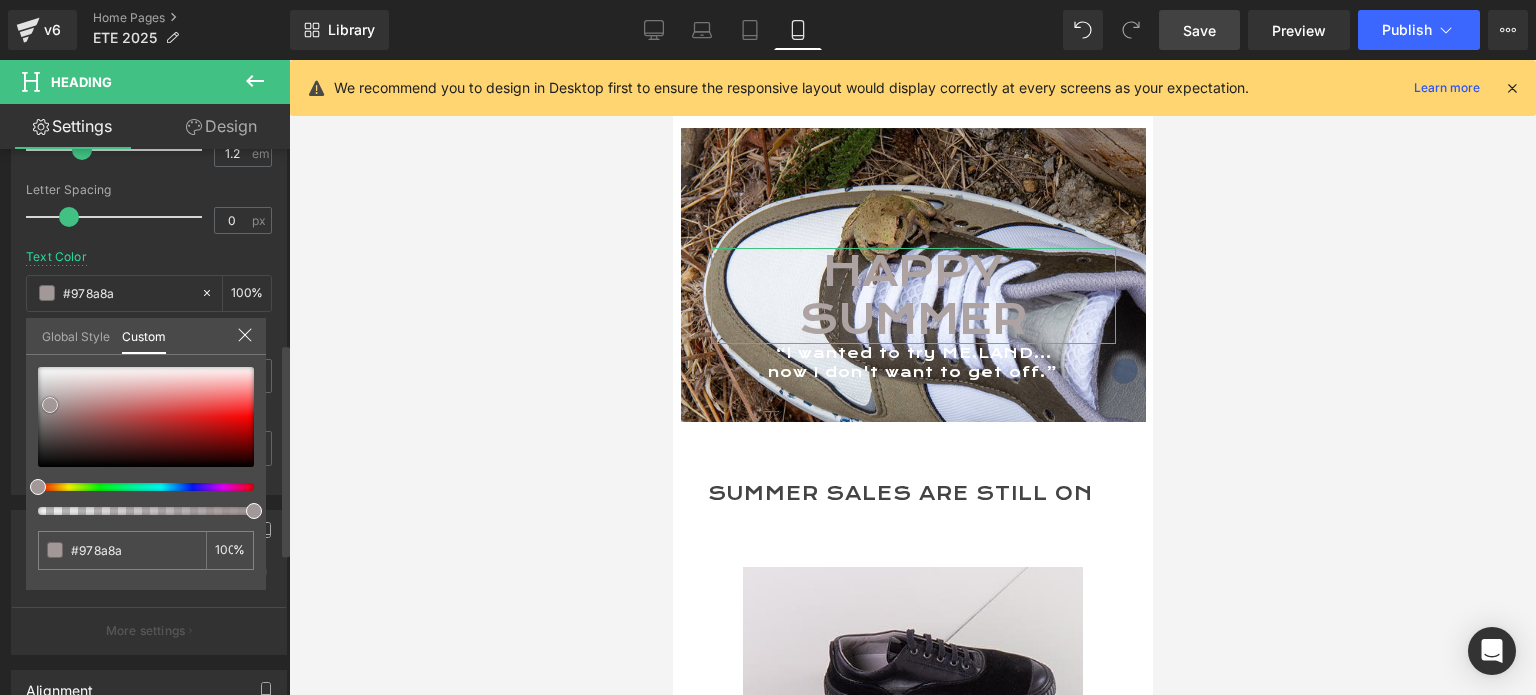type on "#938585" 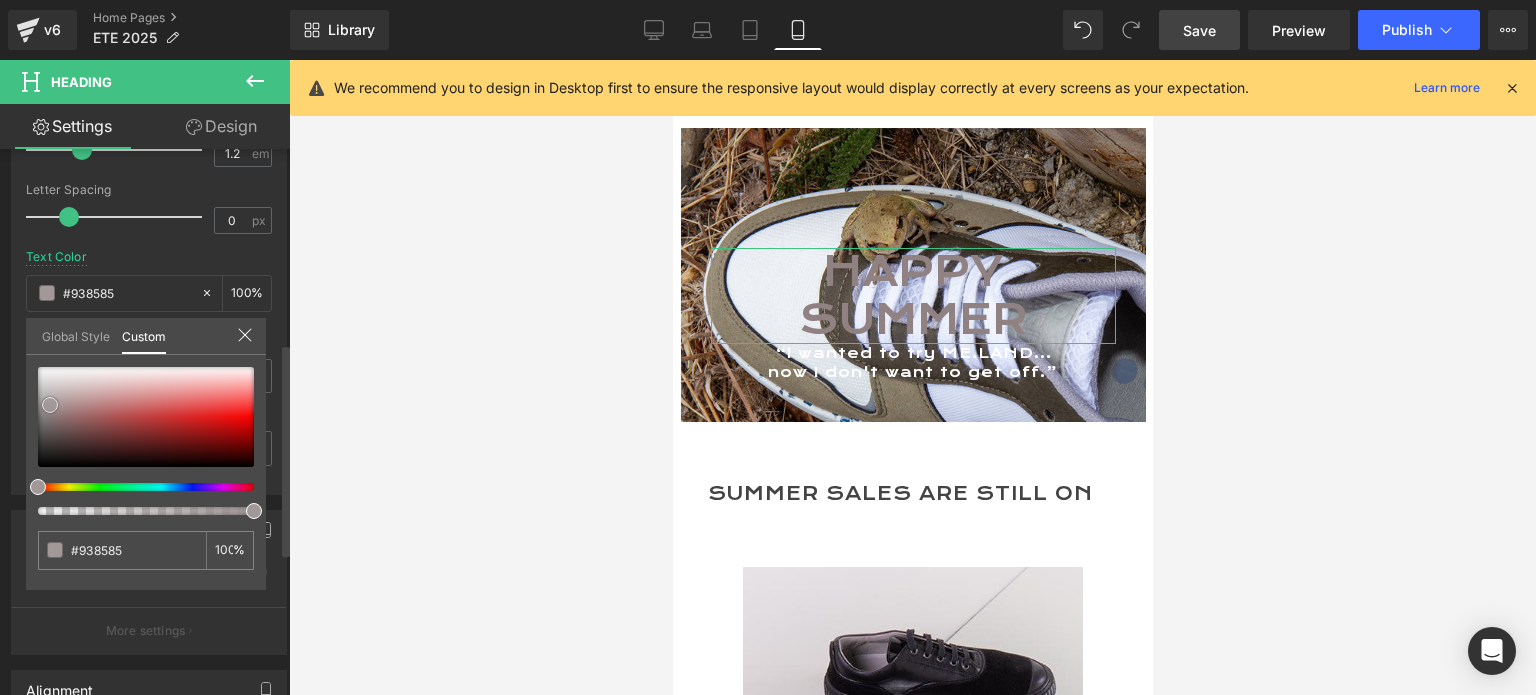 type on "#908282" 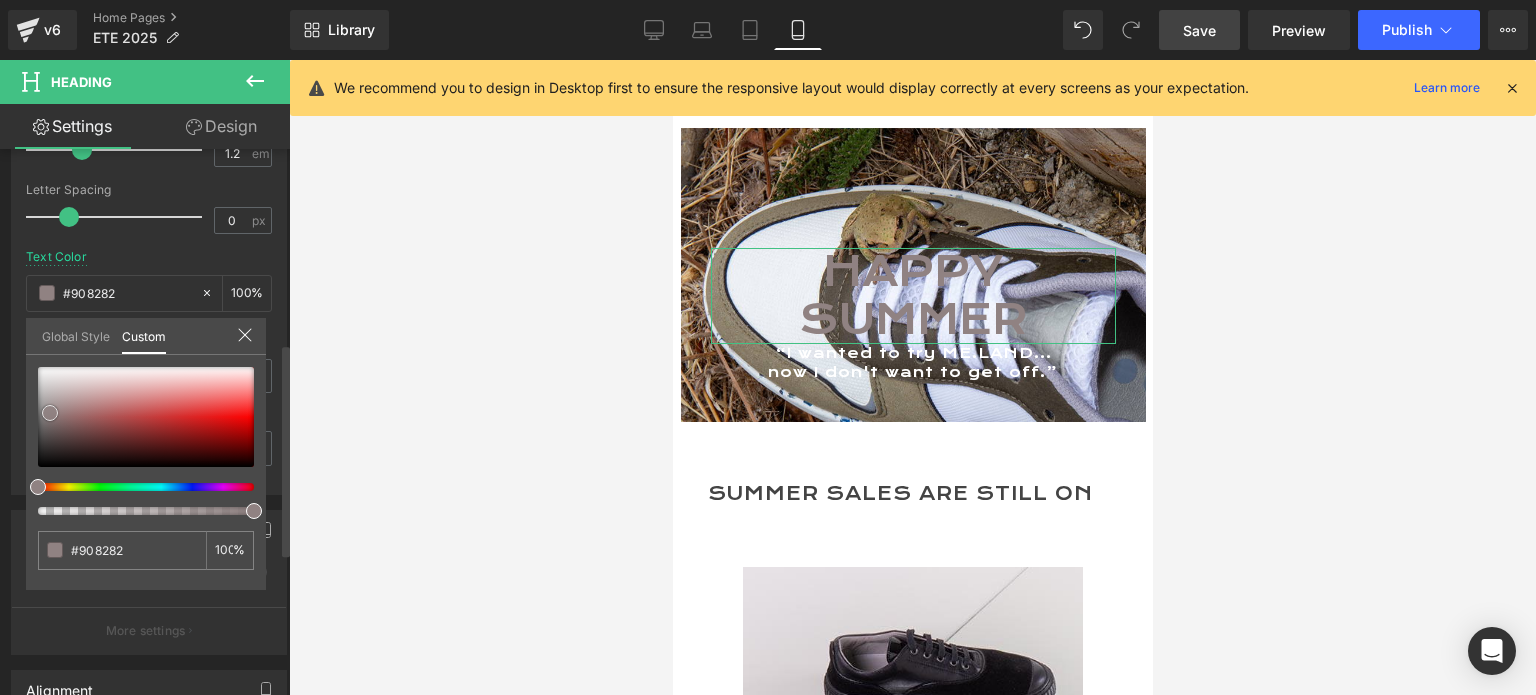 type on "#8b7d7d" 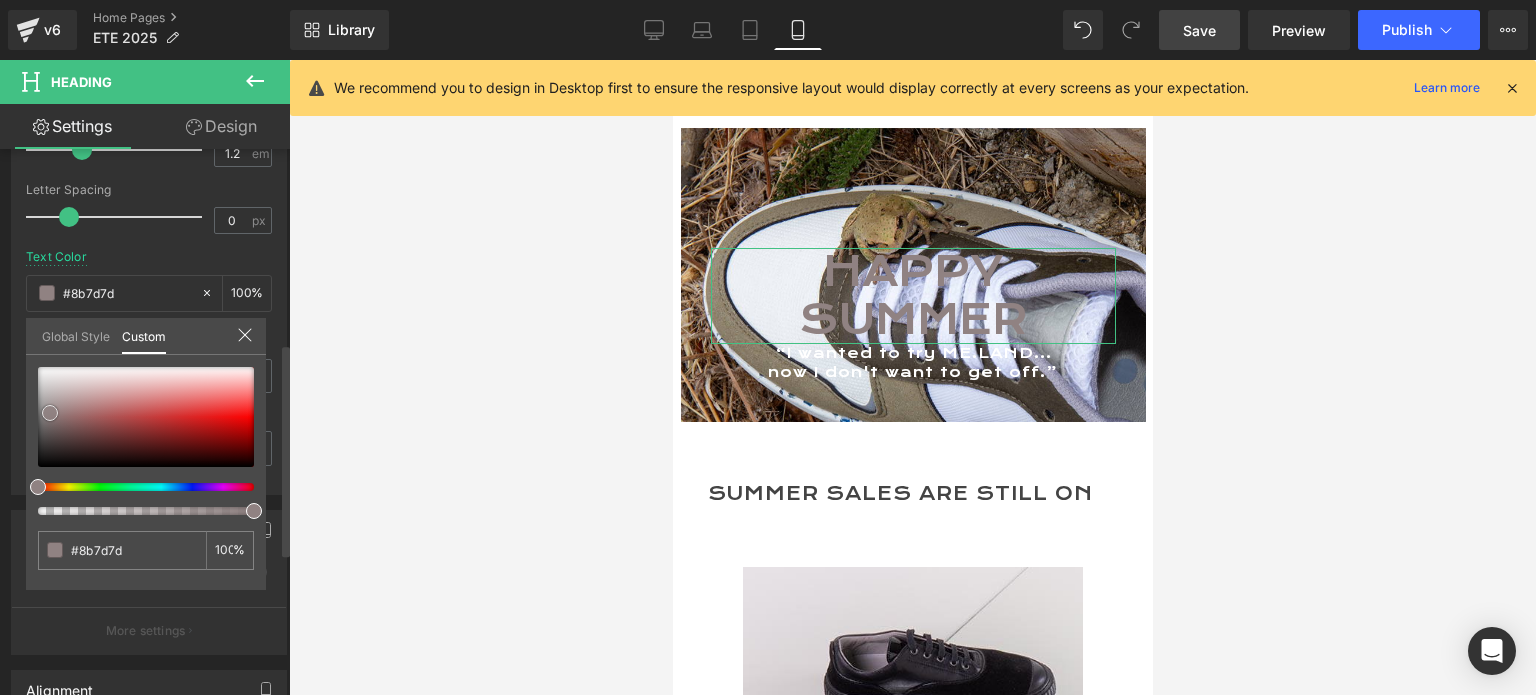 type on "#877777" 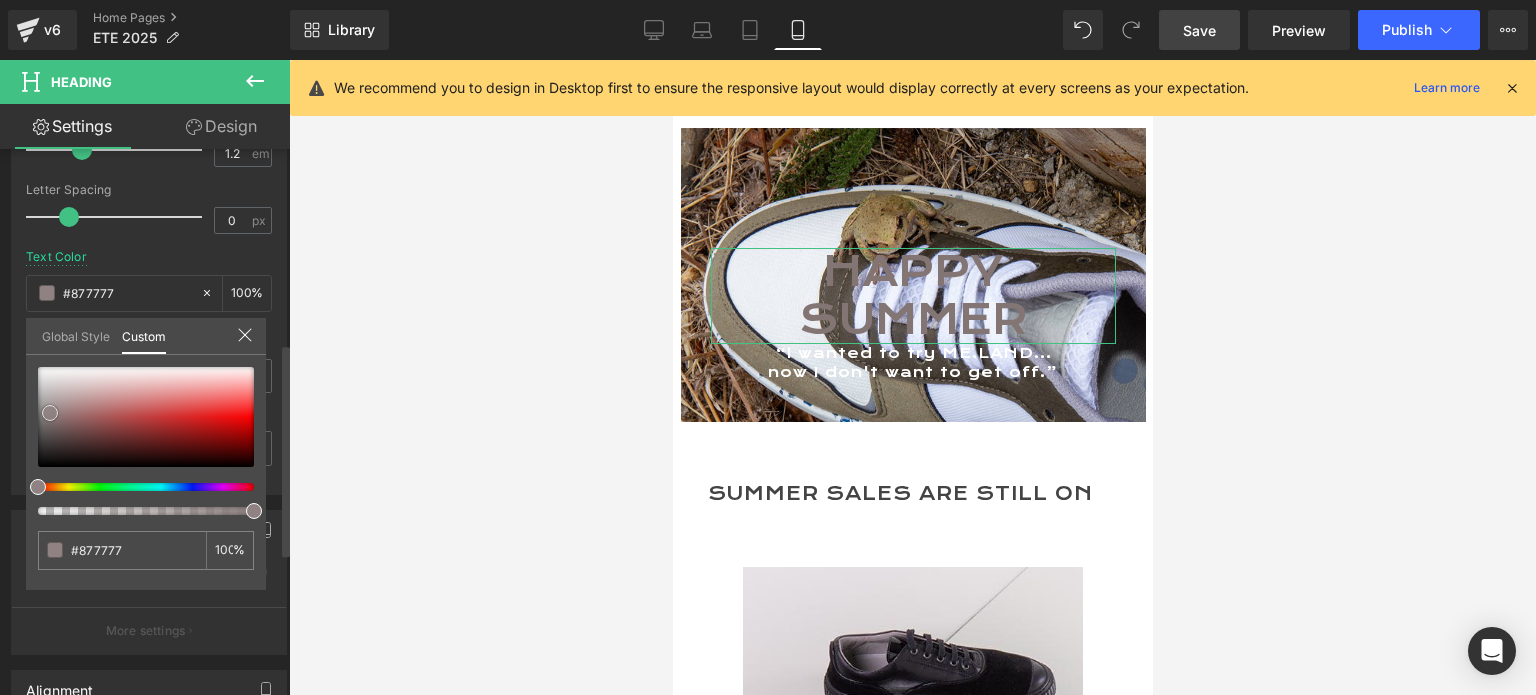 type on "#847575" 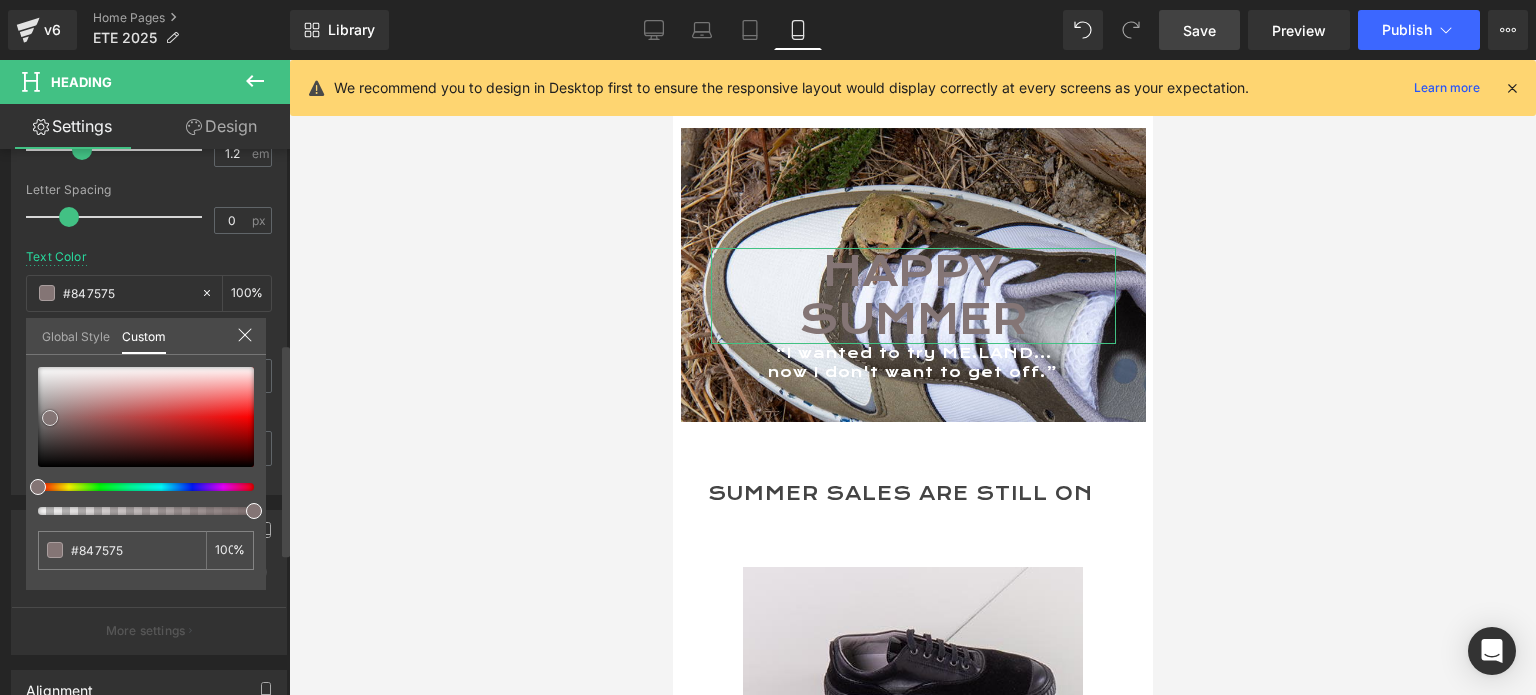 type on "#817373" 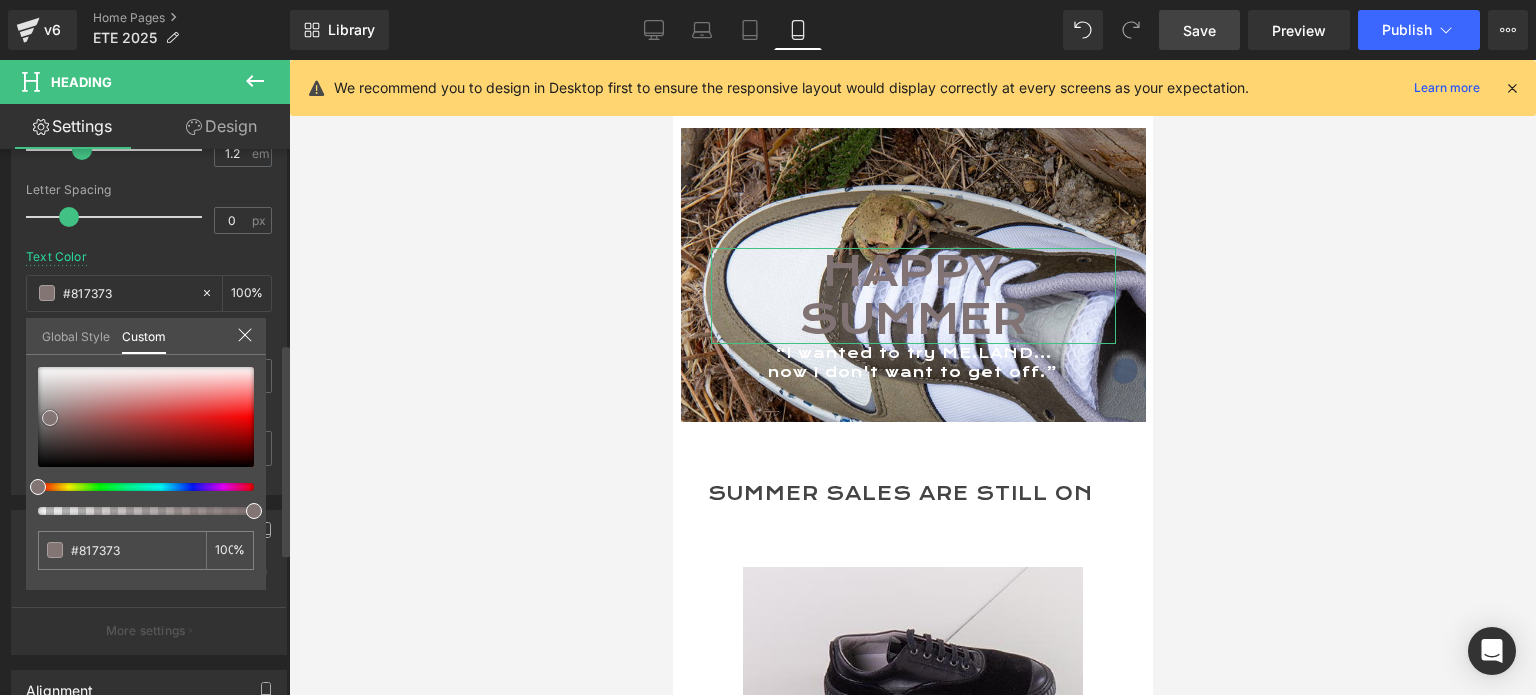 type on "#796b6b" 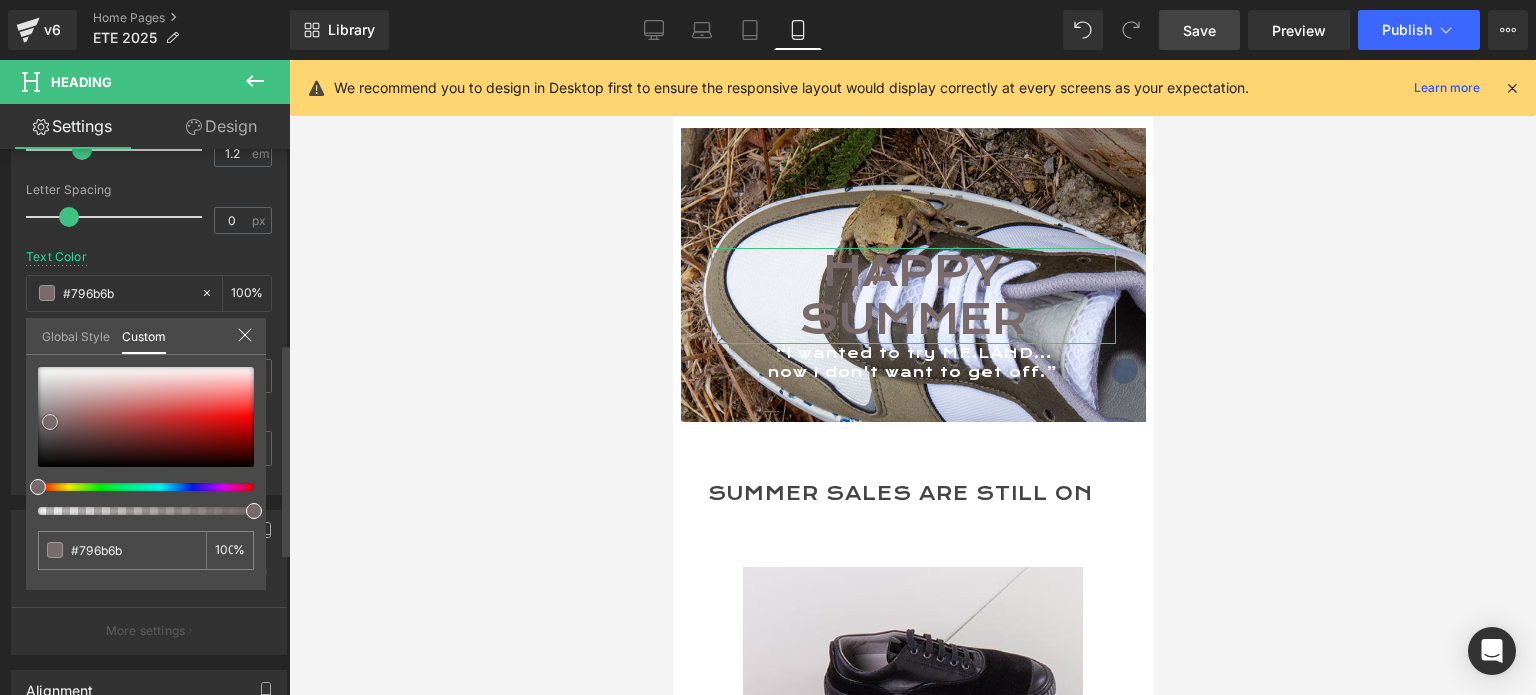 type on "#7c7373" 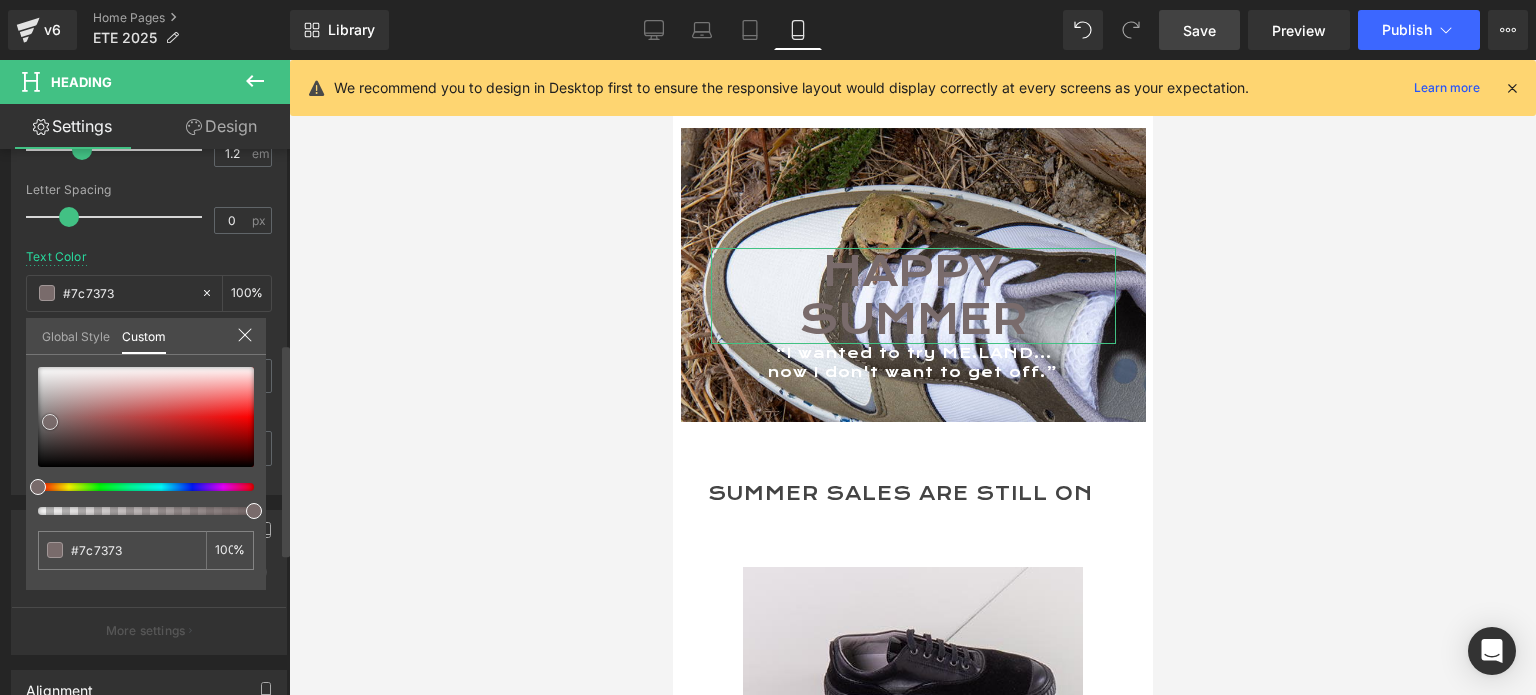 type on "#827c7c" 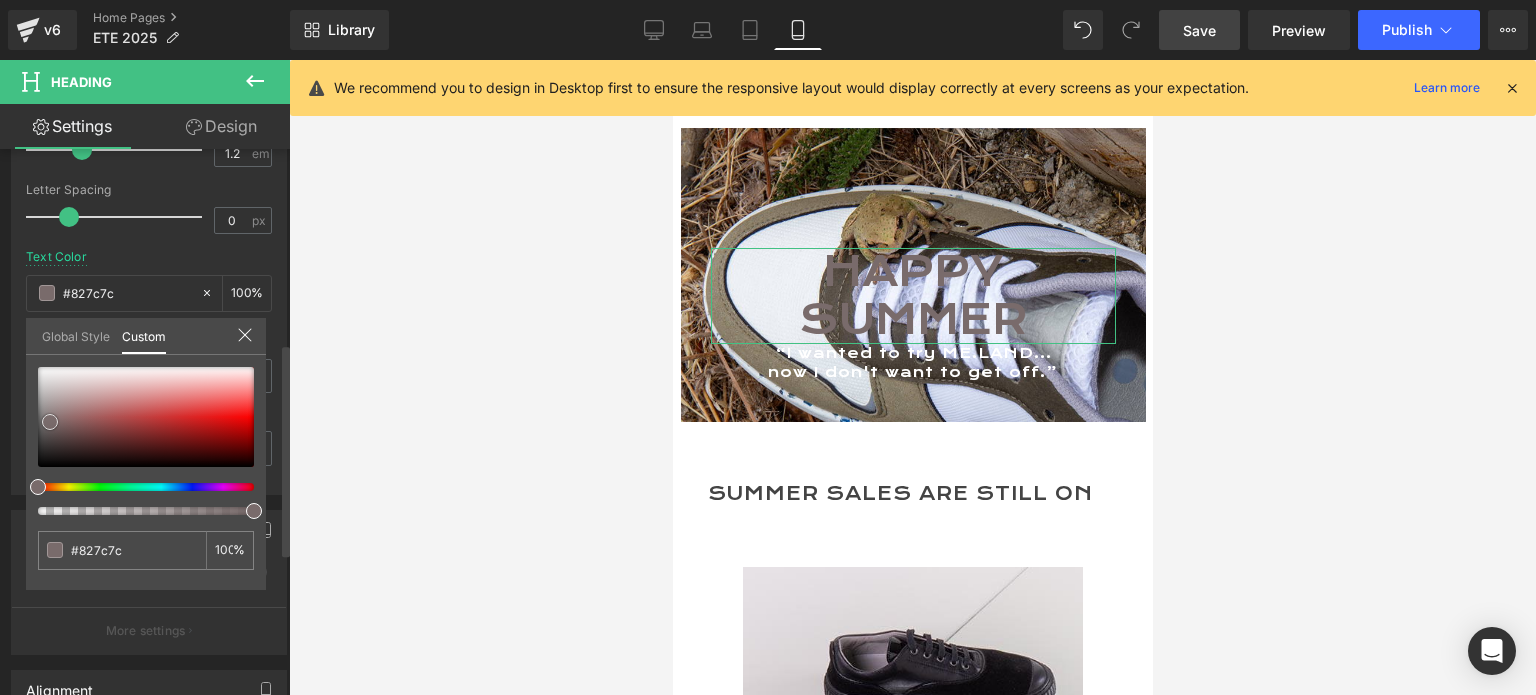 type on "#847f7f" 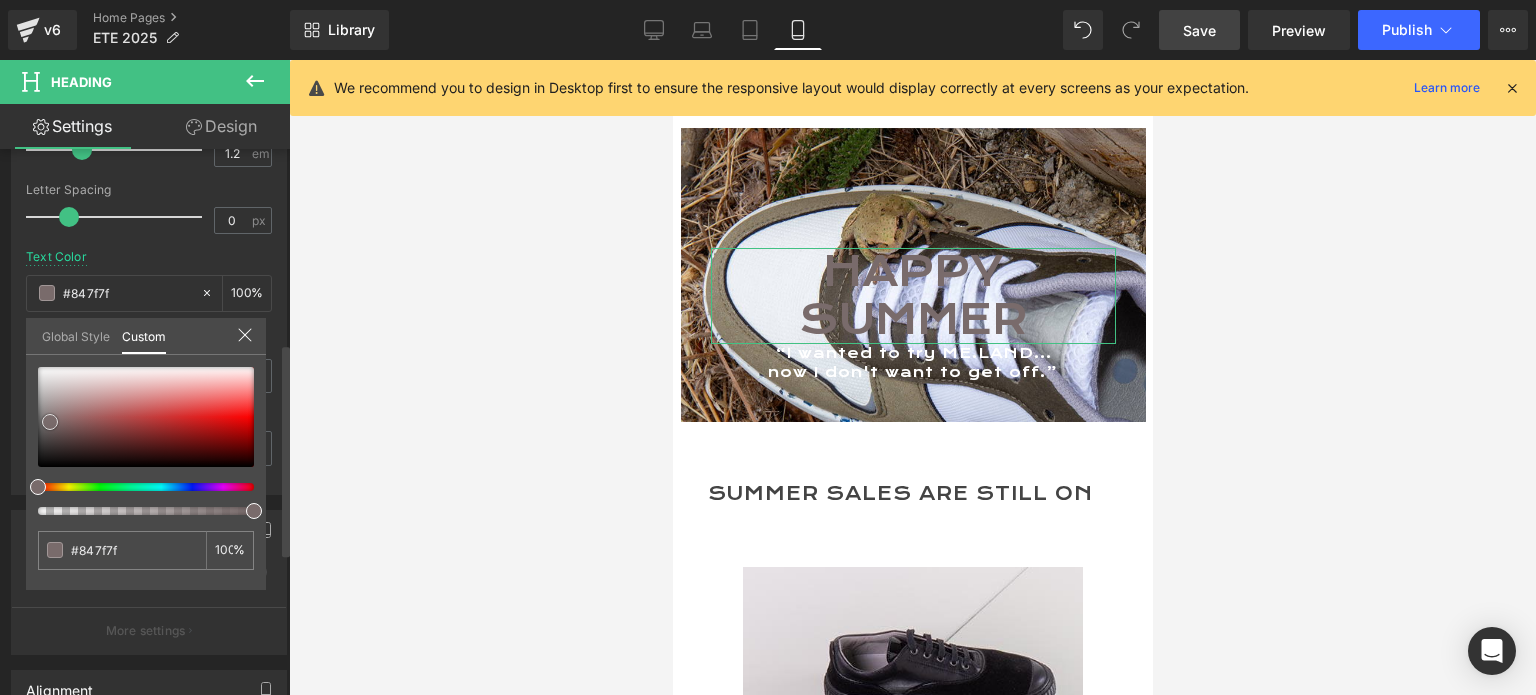 type on "#8a8888" 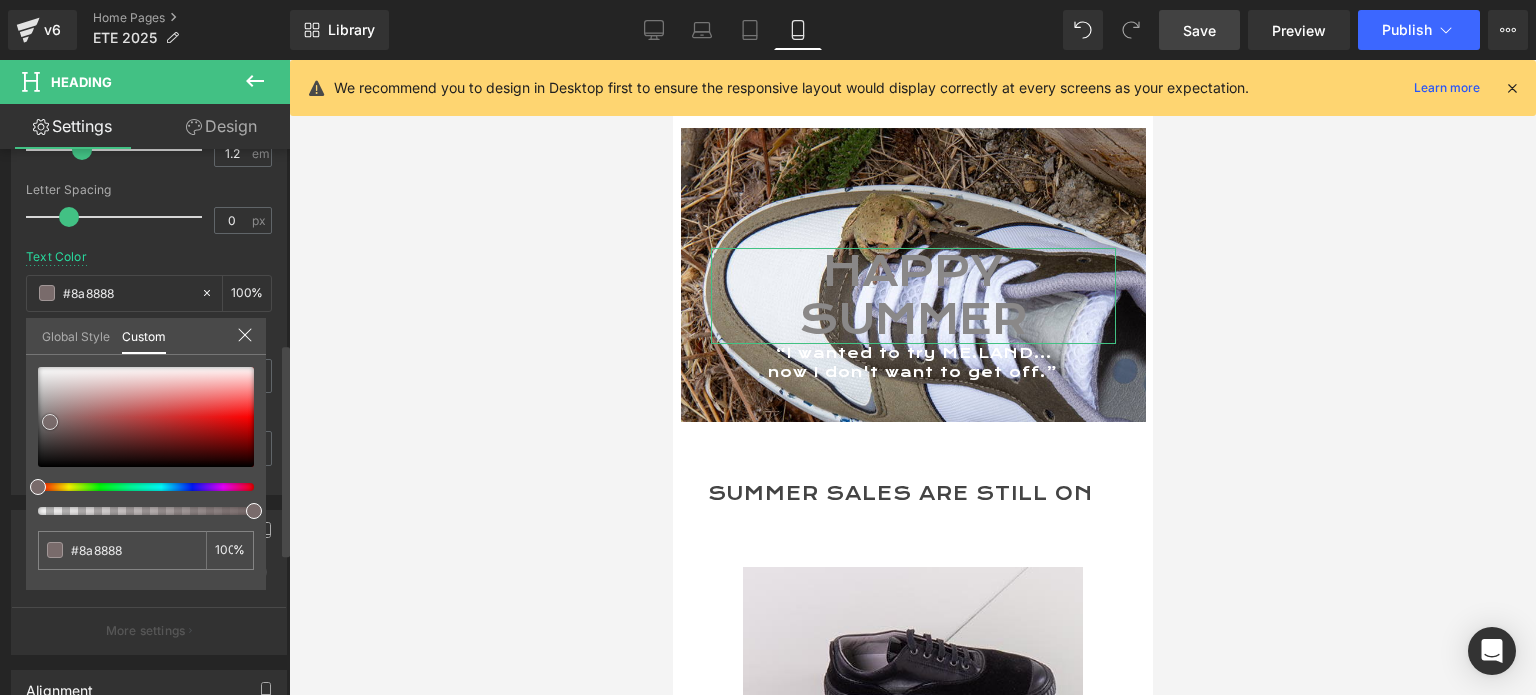 type on "#929090" 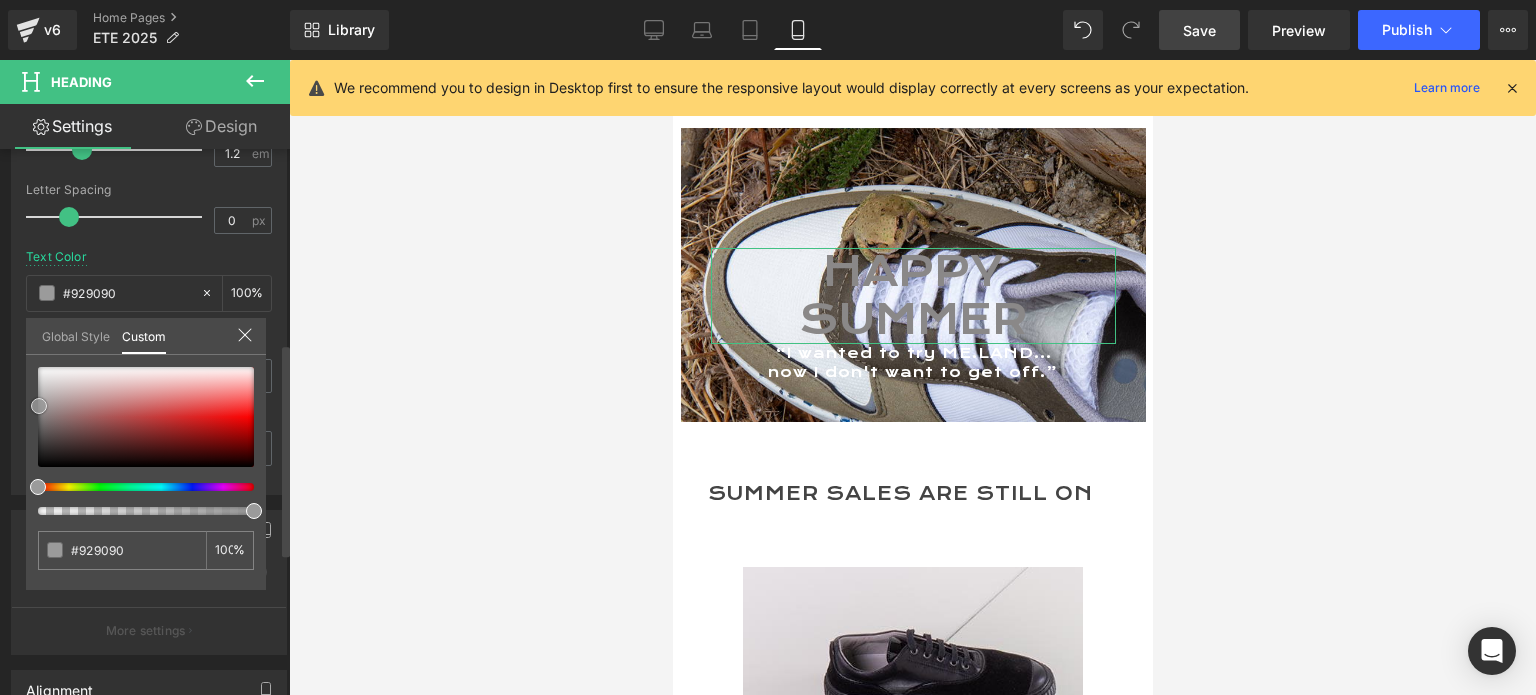 type on "#999999" 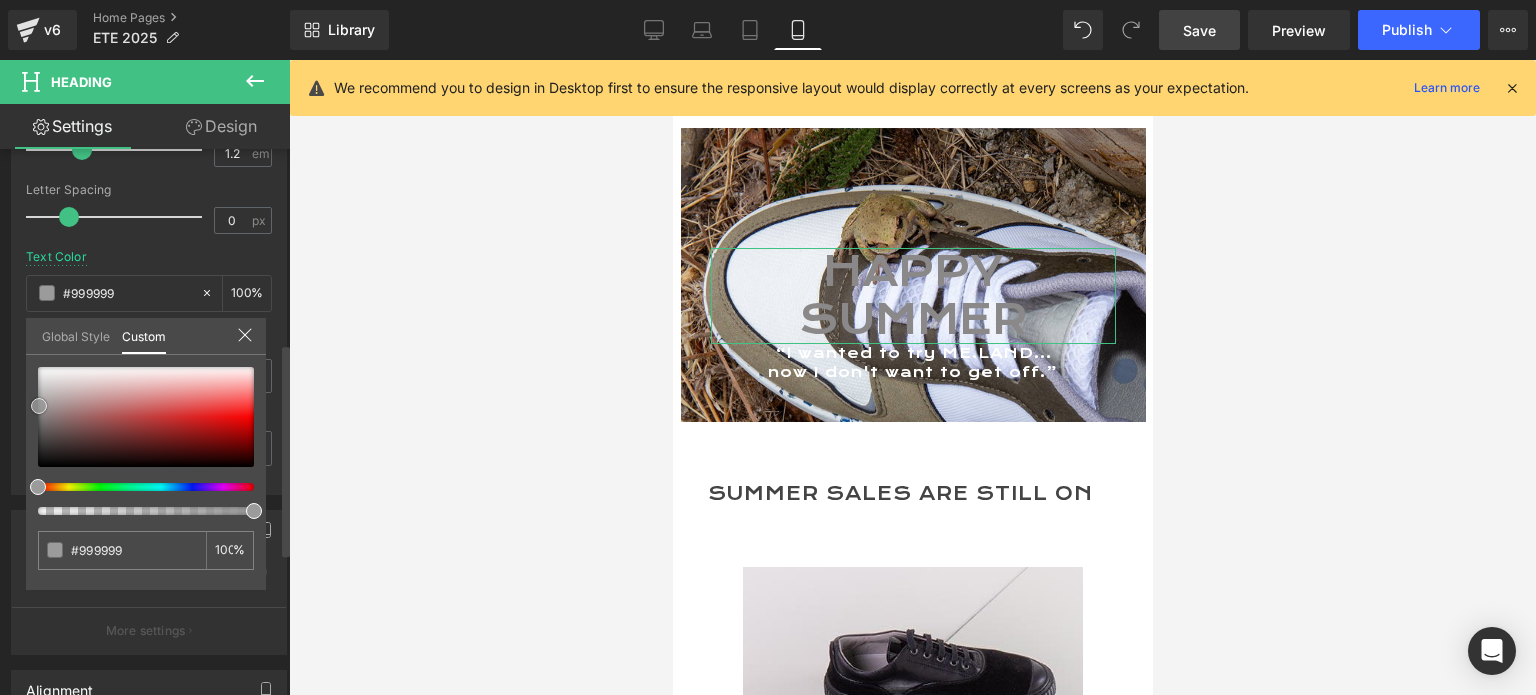 type on "#a8a8a8" 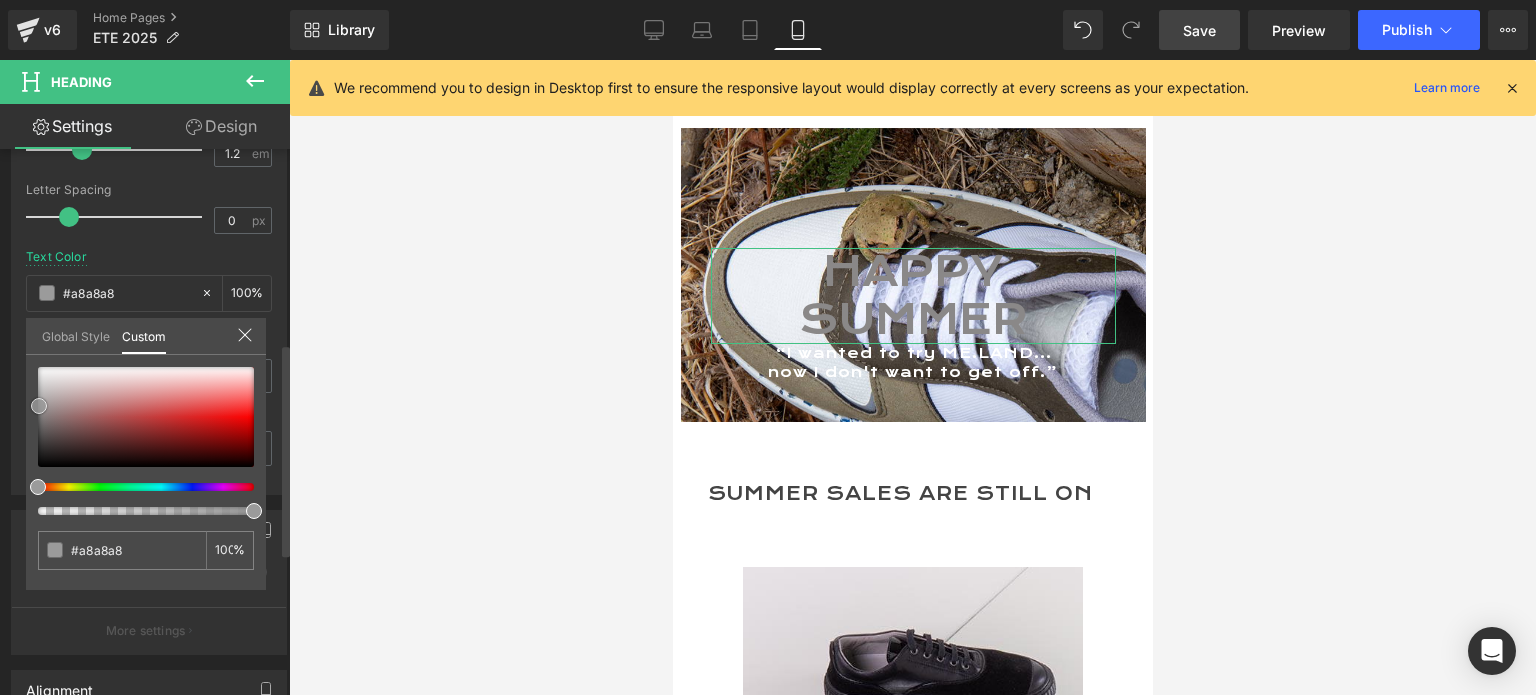 type on "#b2b2b2" 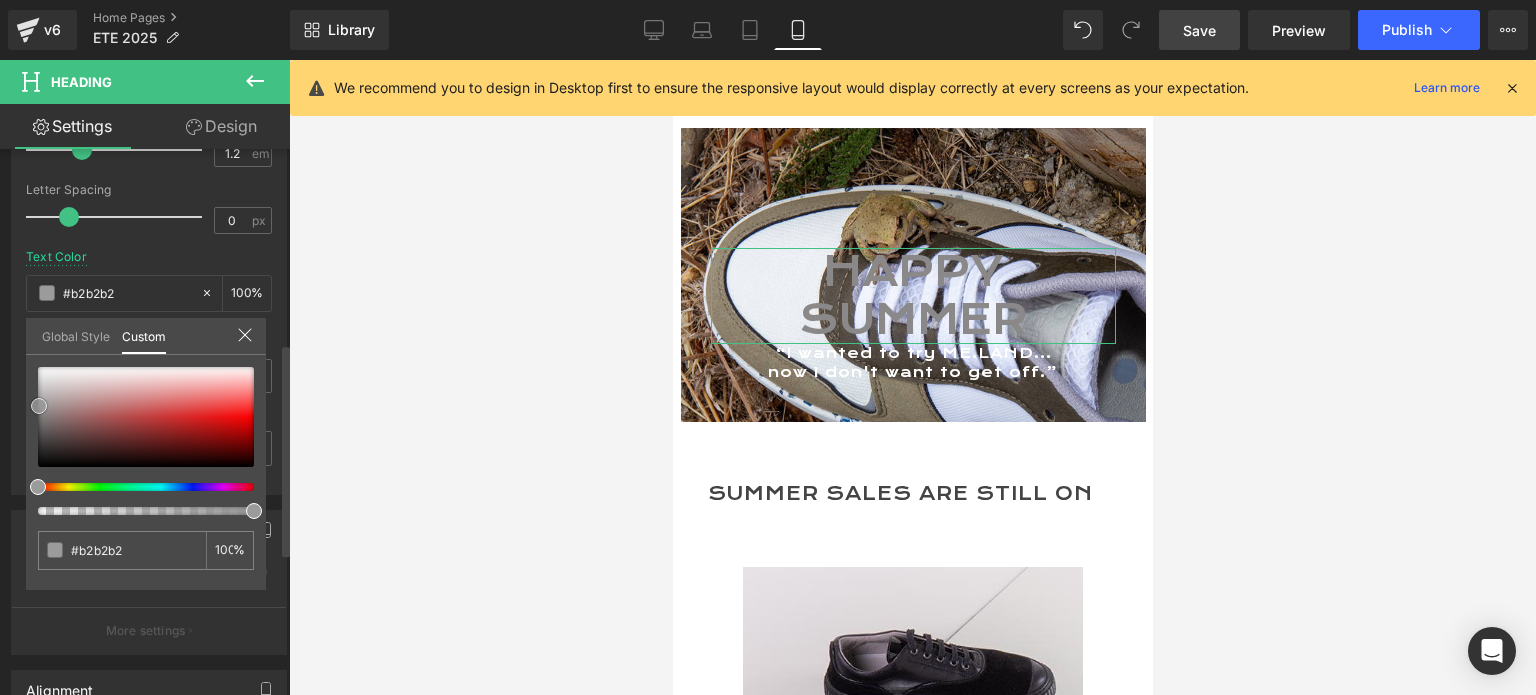 type on "#bcbcbc" 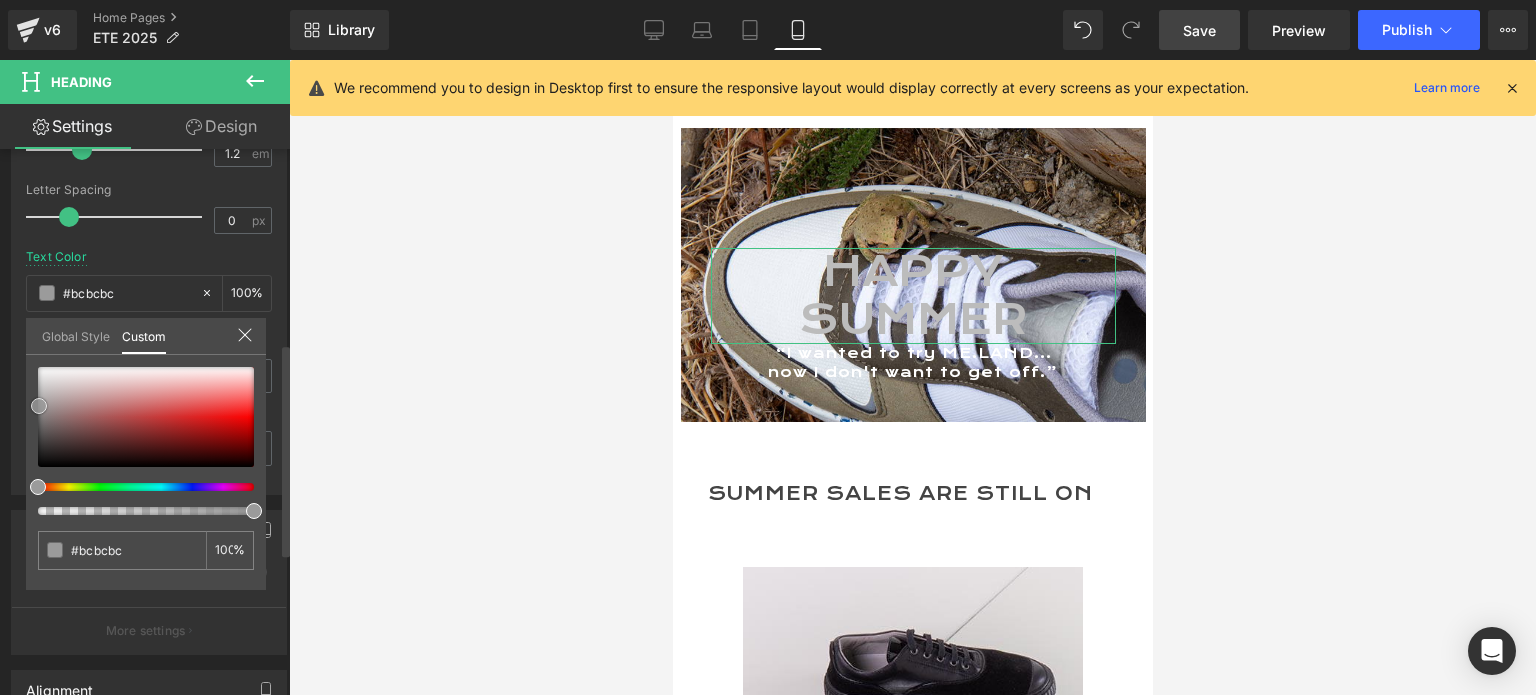type on "#cccccc" 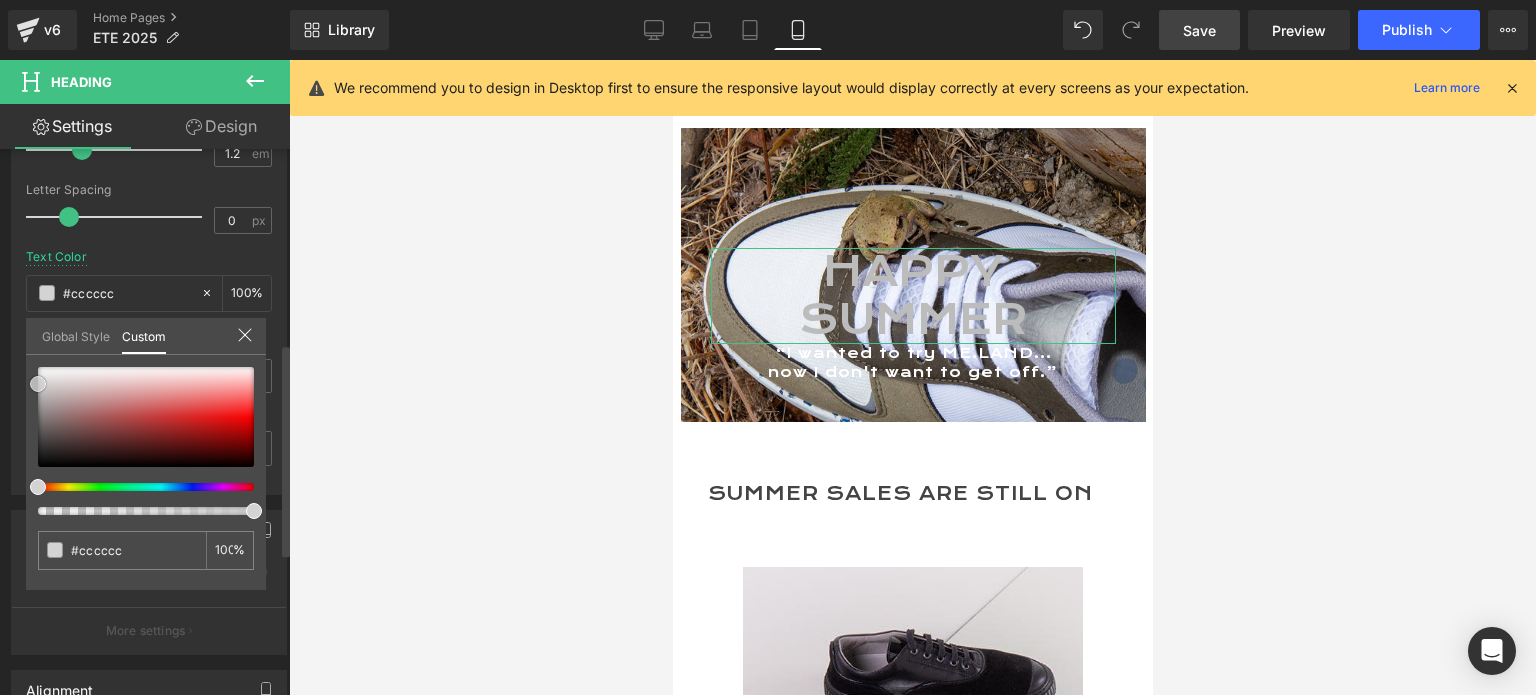 type on "#d3d3d3" 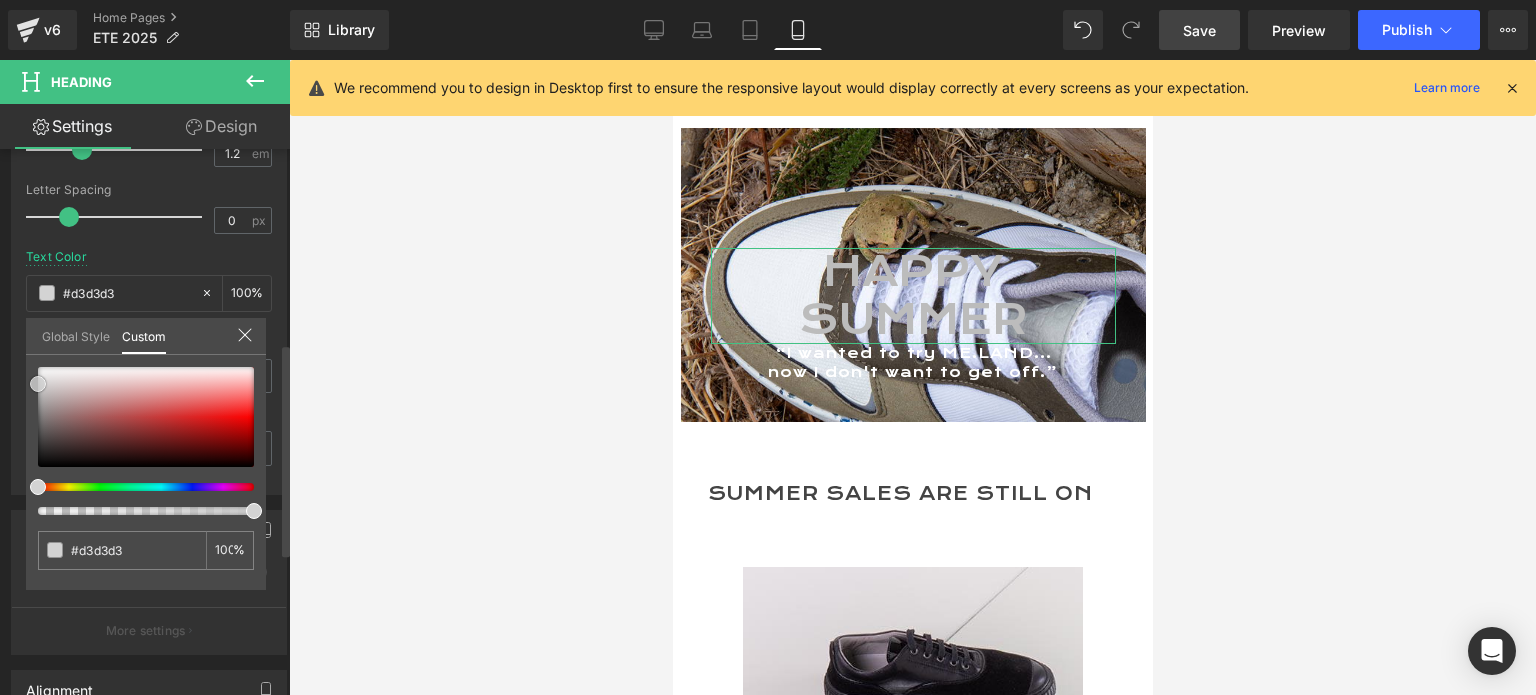 type on "#dbdbdb" 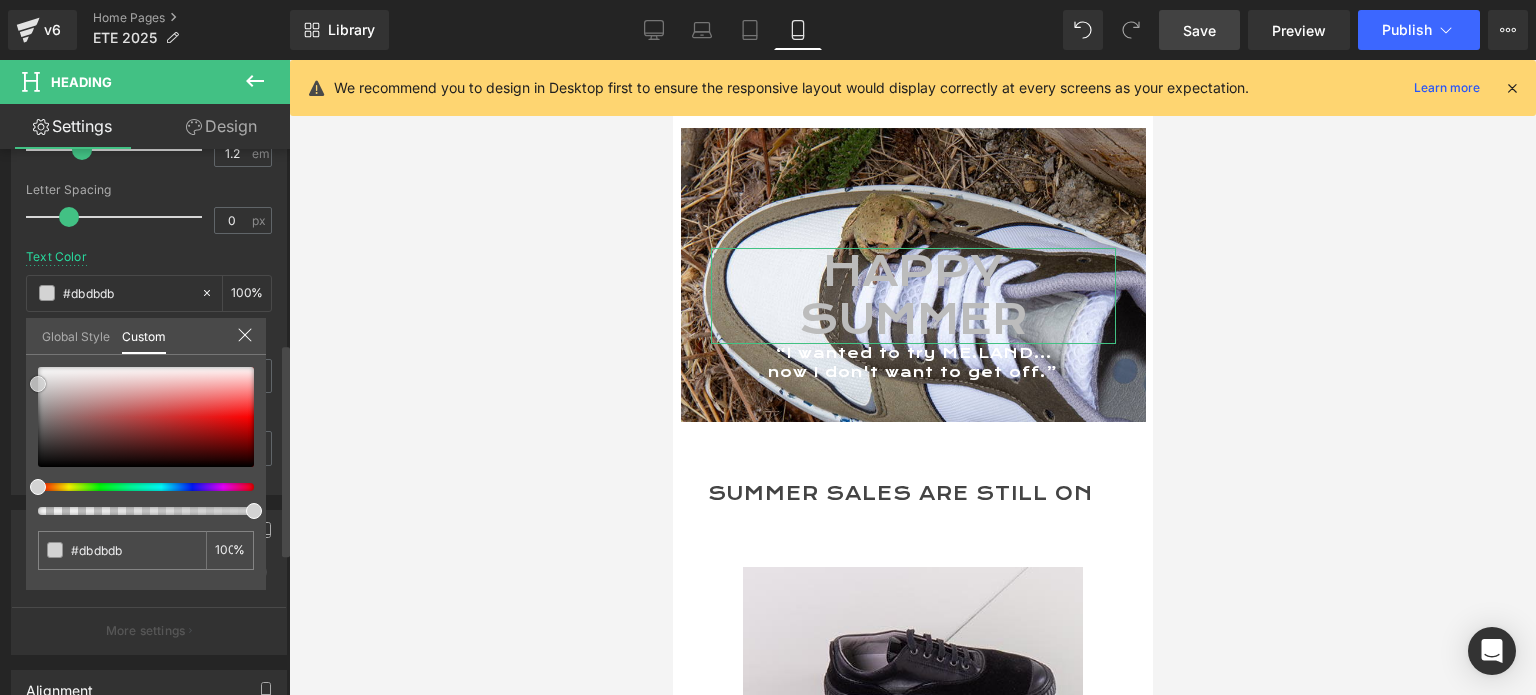 type on "#e5e5e5" 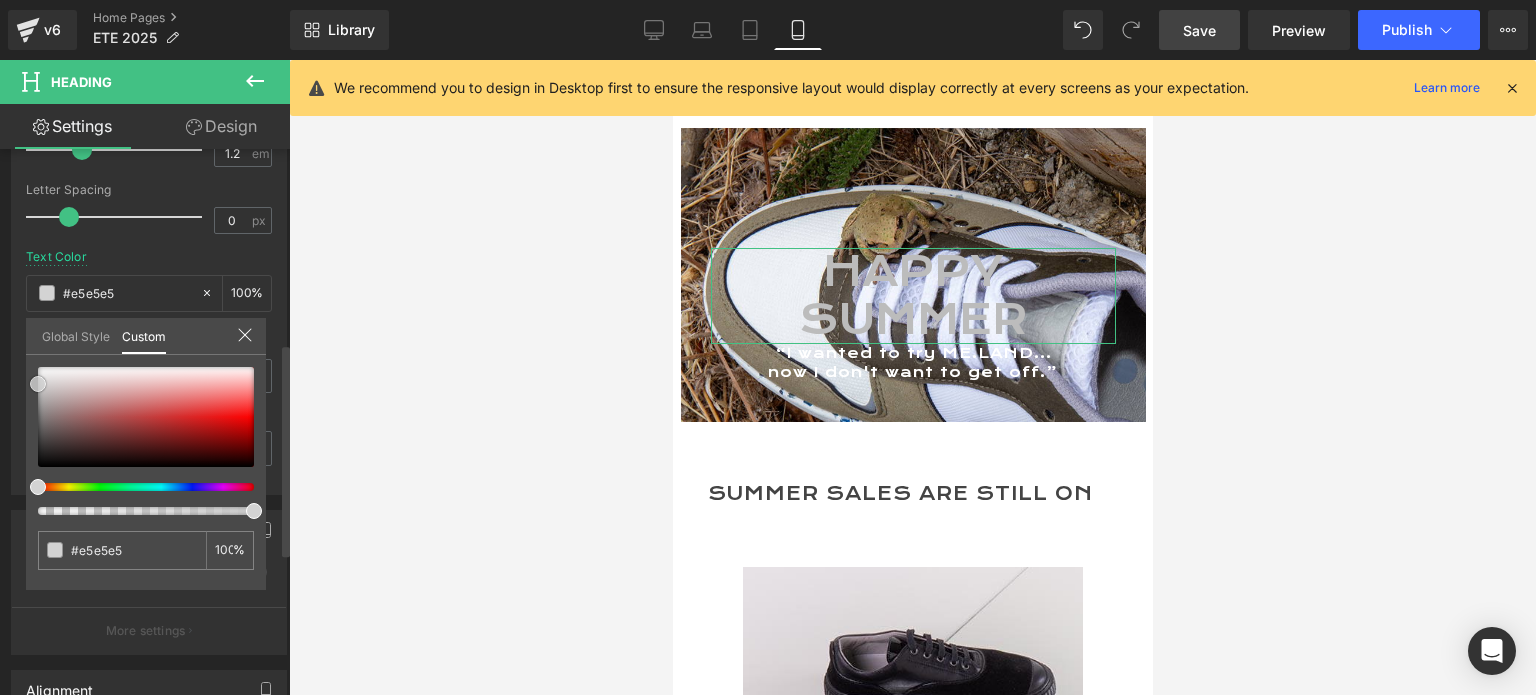 type on "#ededed" 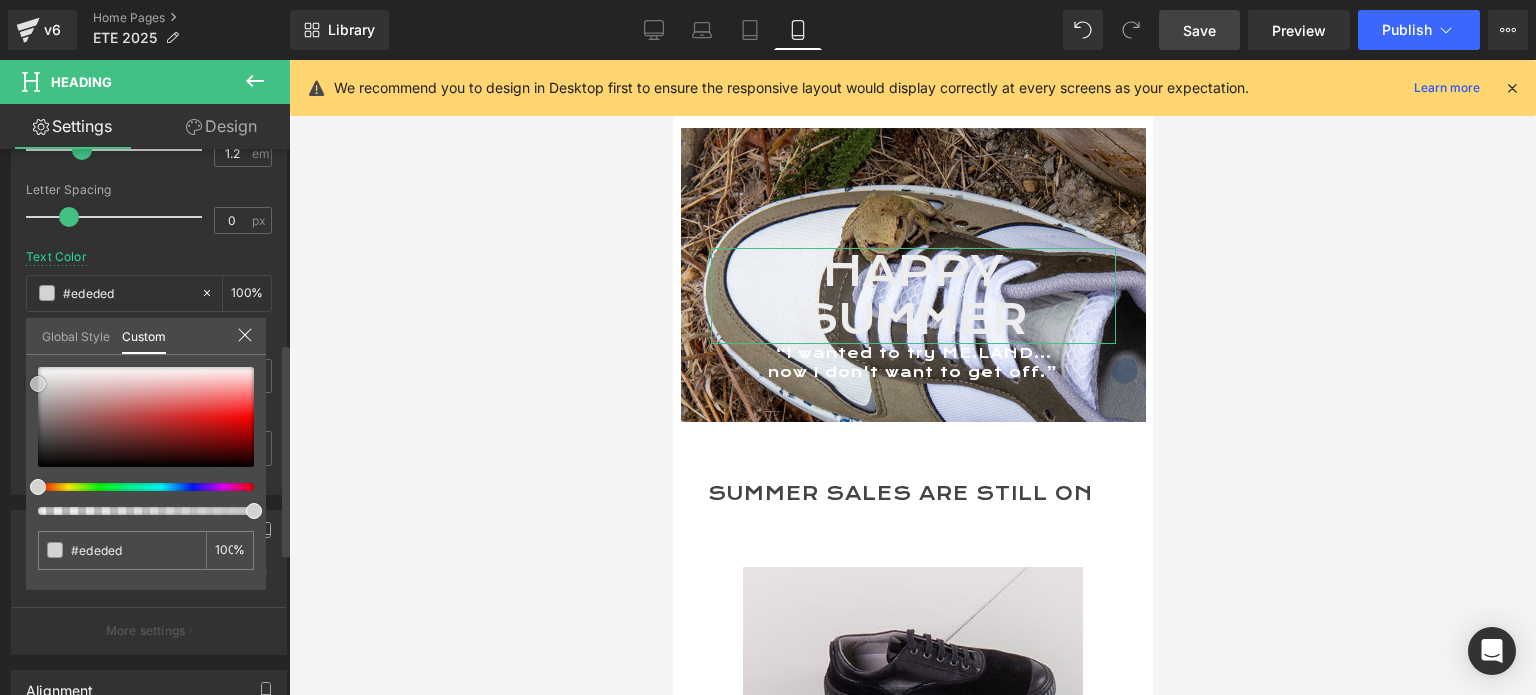type on "#efefef" 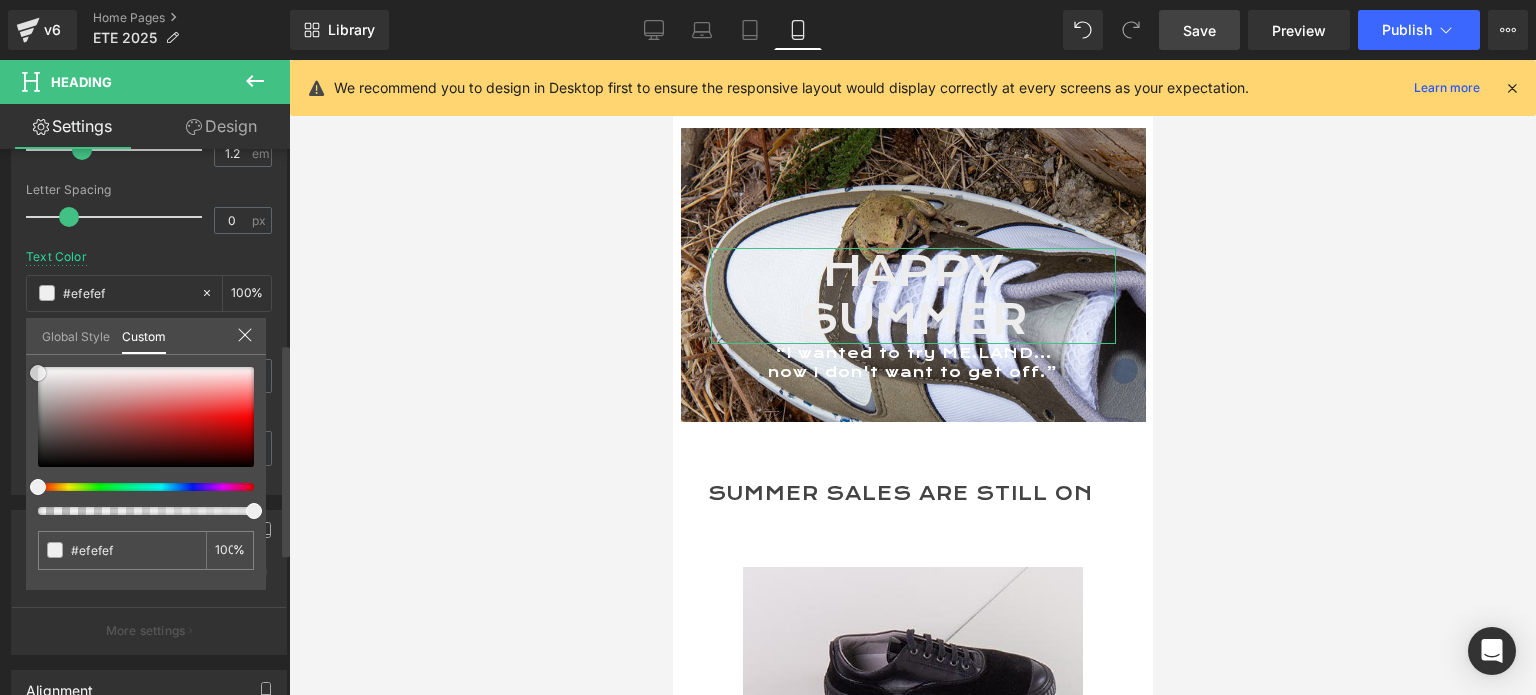 type on "#f2f2f2" 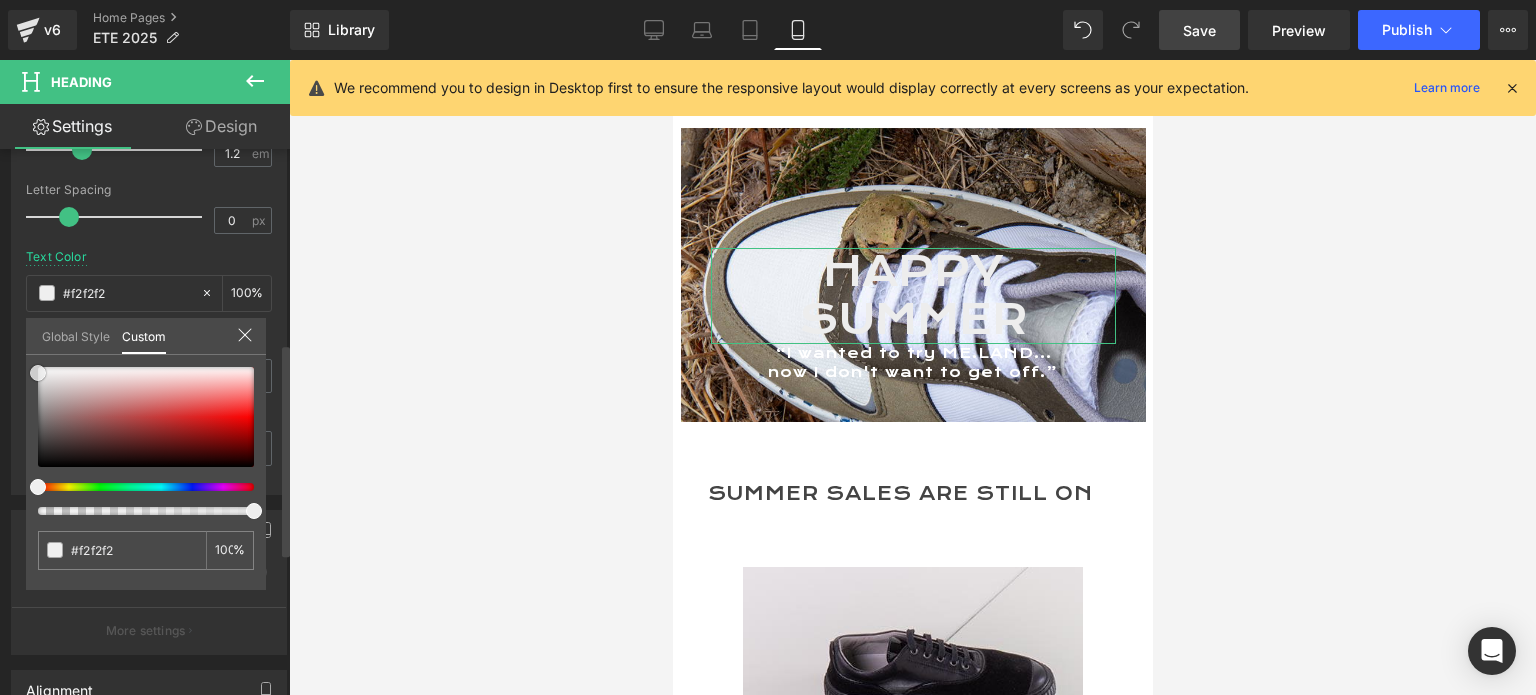 type on "#f4f4f4" 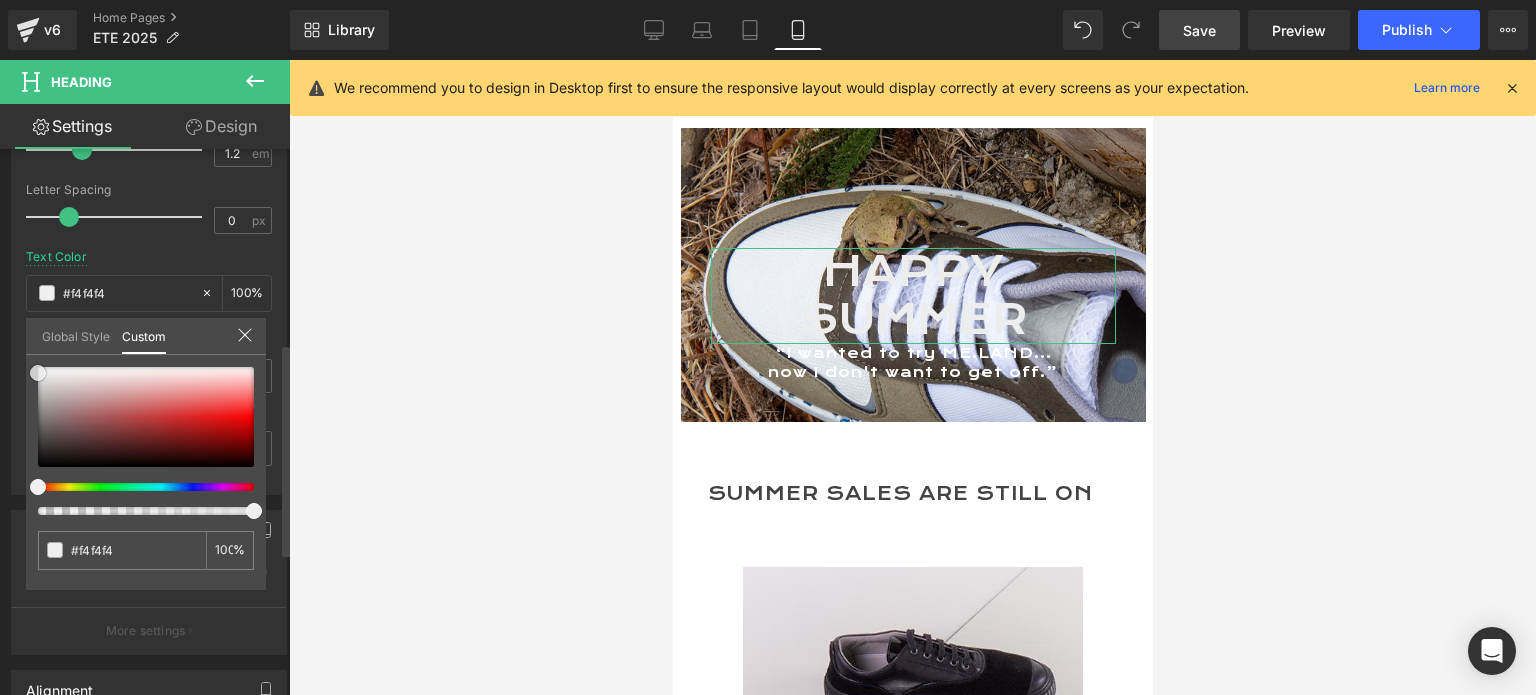 type on "#ffffff" 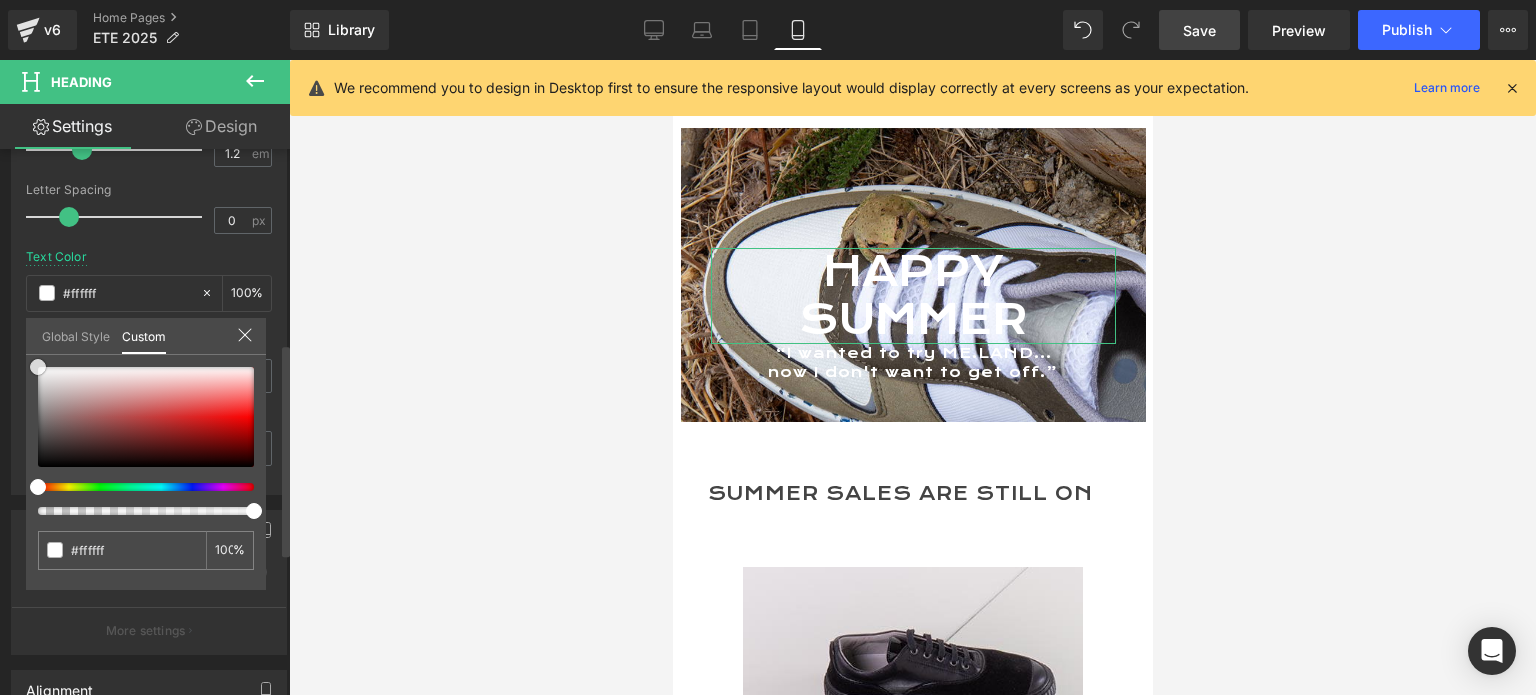 click on "#ffffff 100 %" at bounding box center (146, 367) 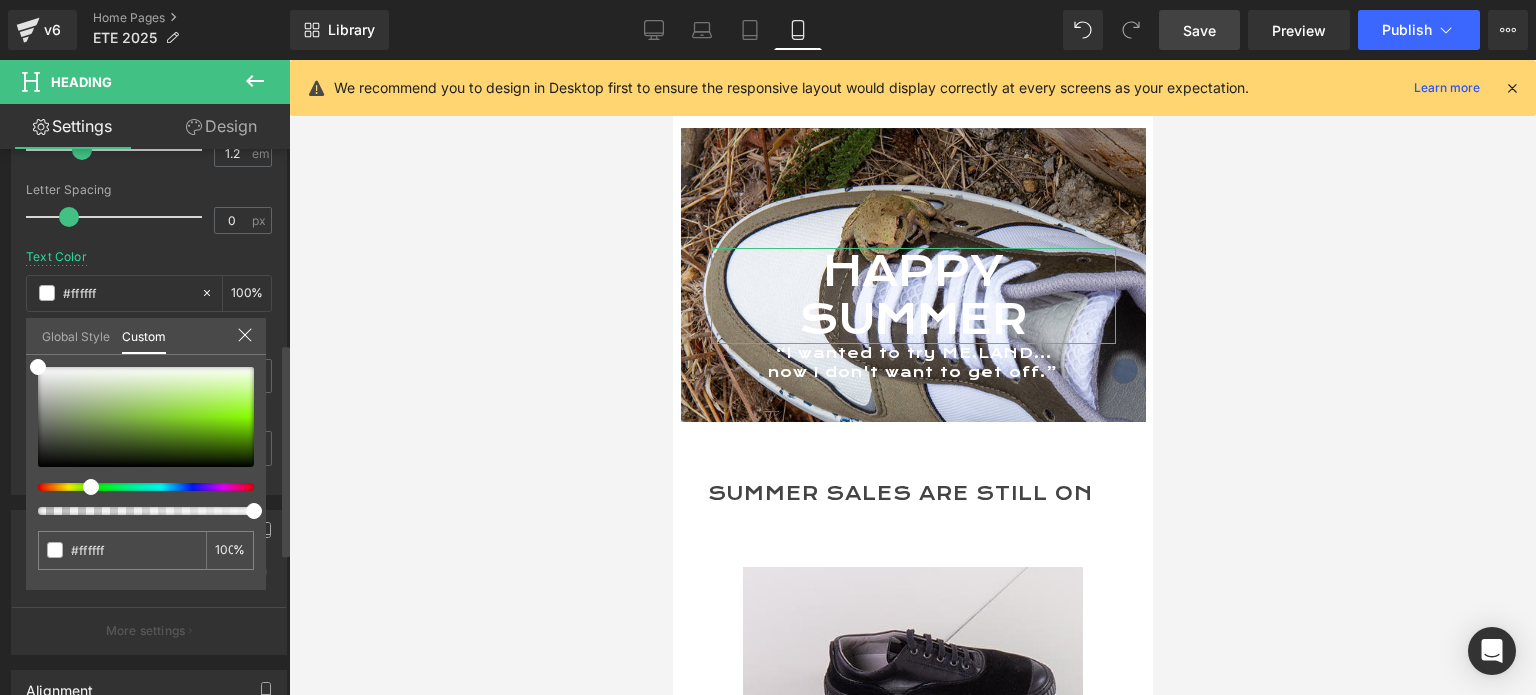click at bounding box center [138, 487] 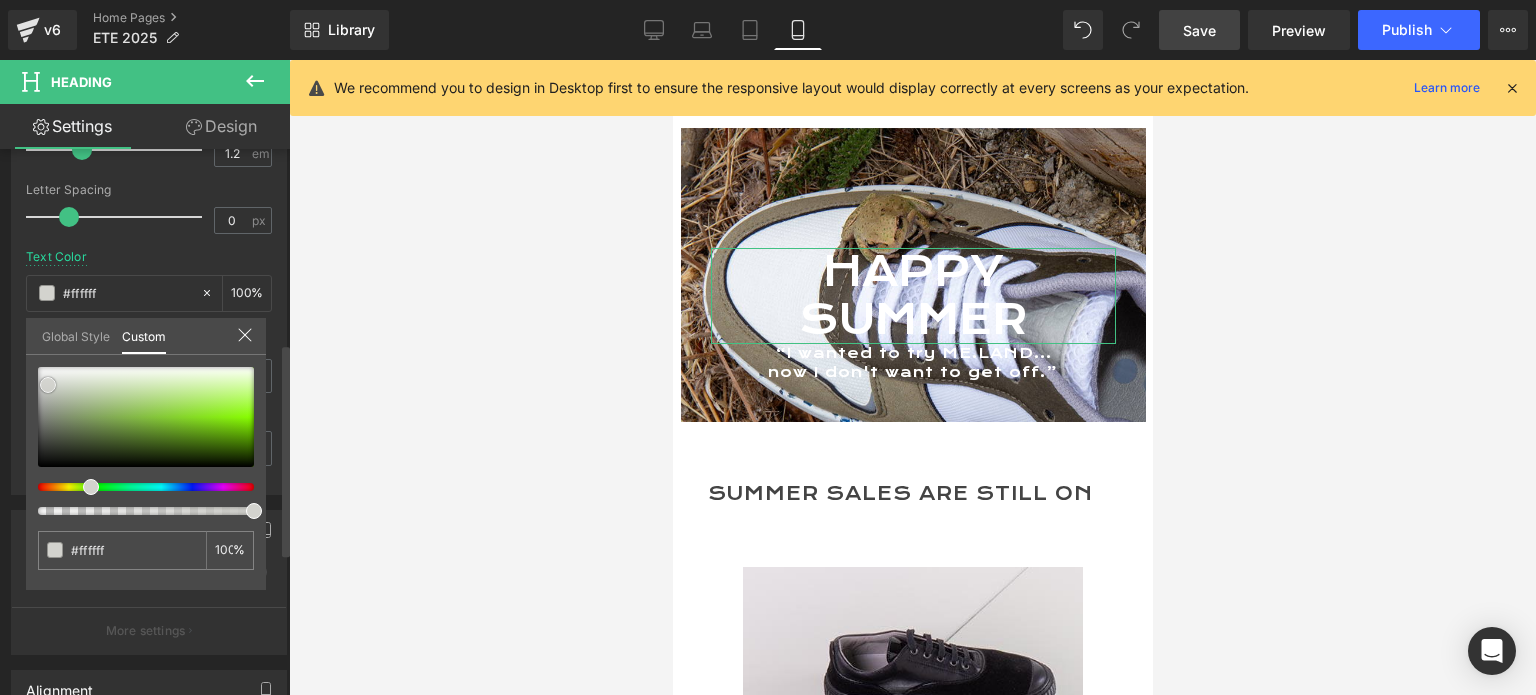 type on "#fcfcfc" 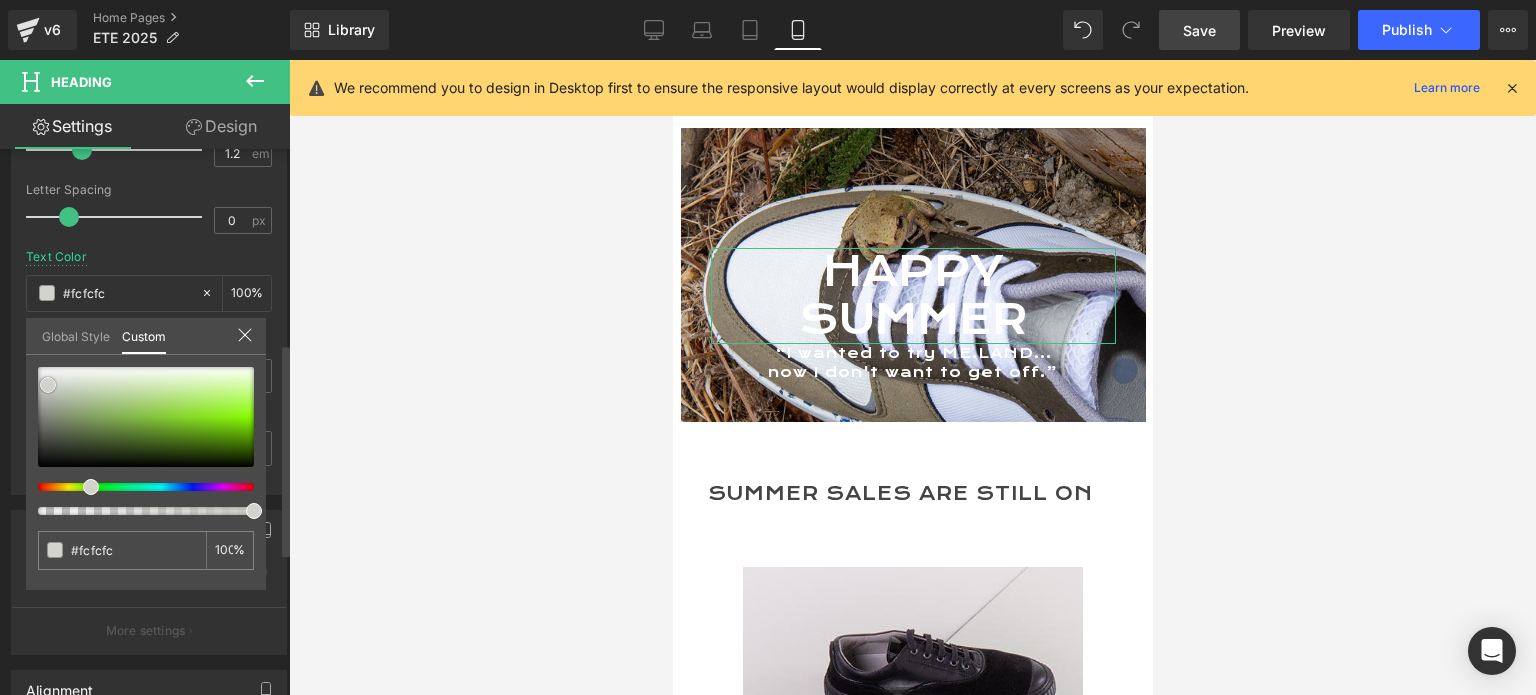 type on "#d7d7d5" 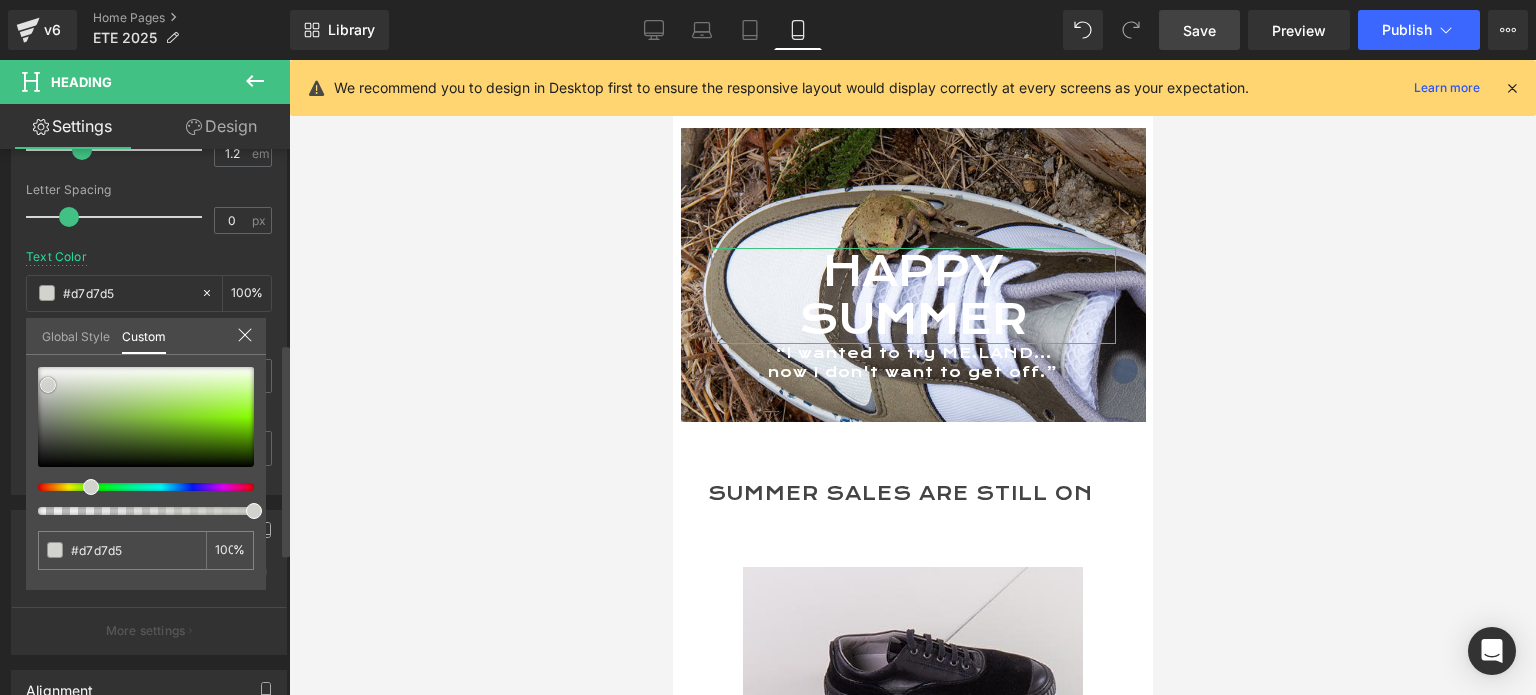type on "#bfbfb4" 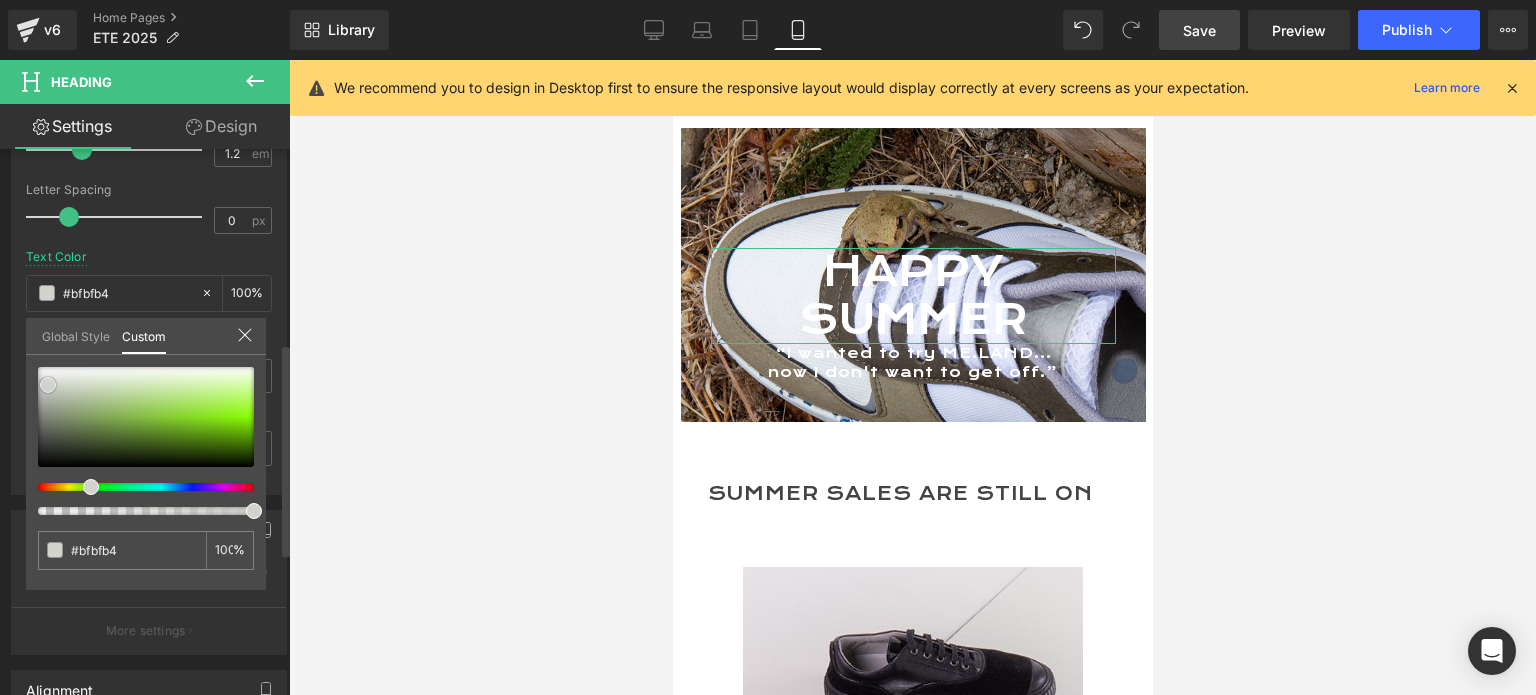 type on "#babaaa" 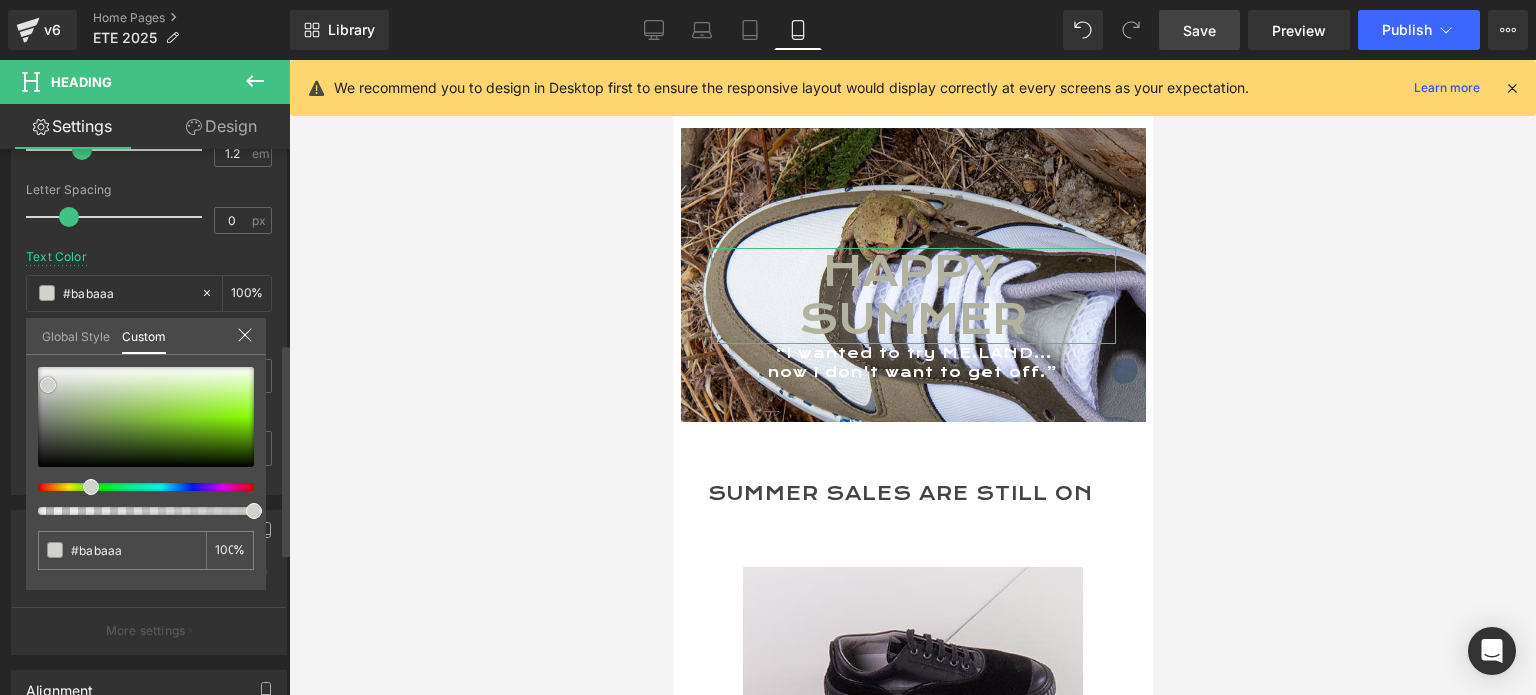 type on "#b3b3a2" 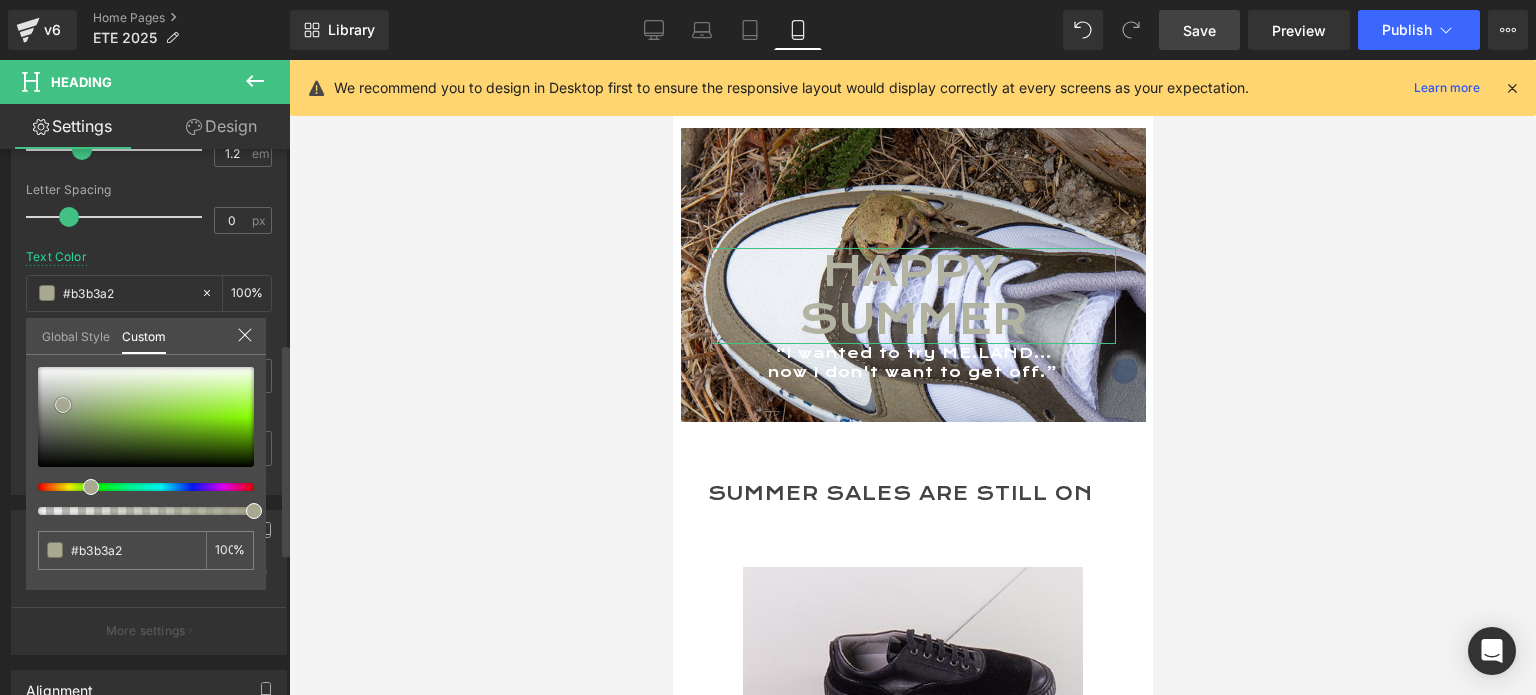 type on "#adad99" 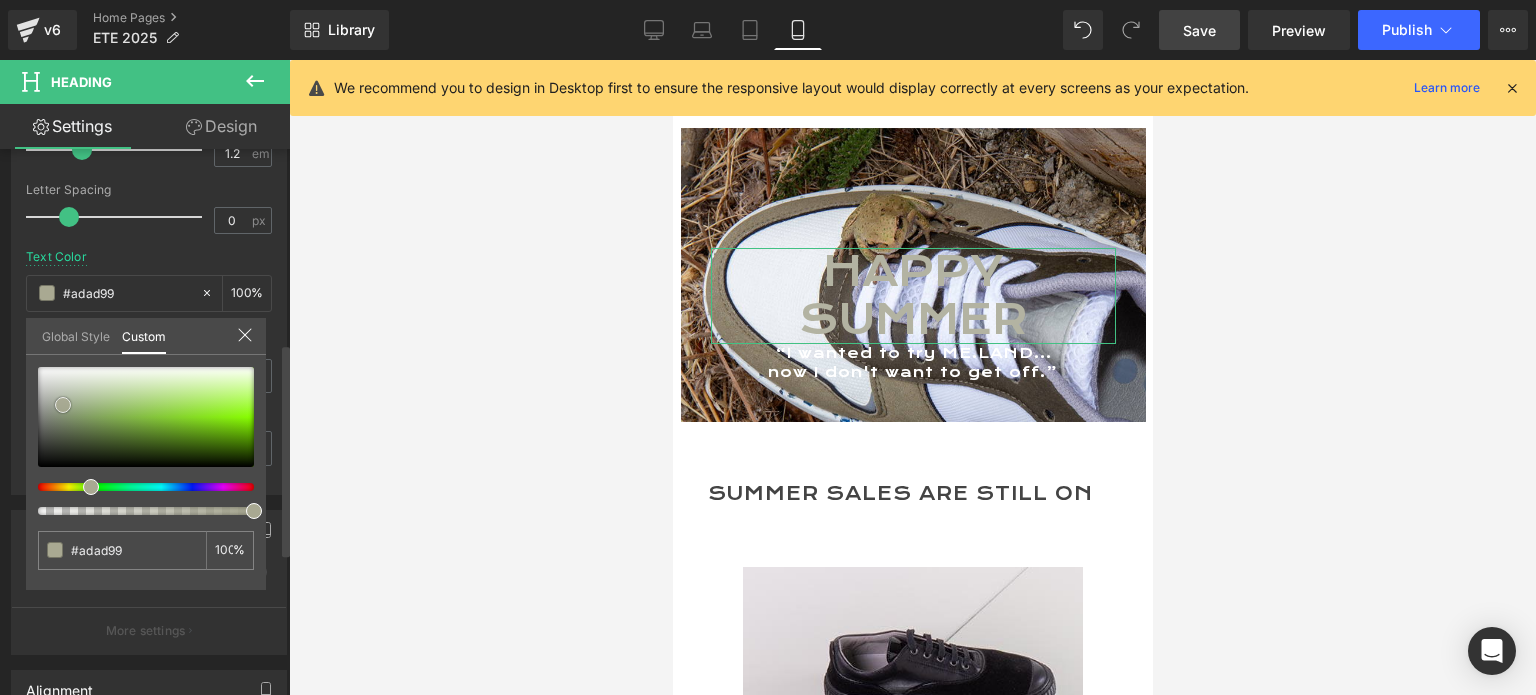 type on "#a9a992" 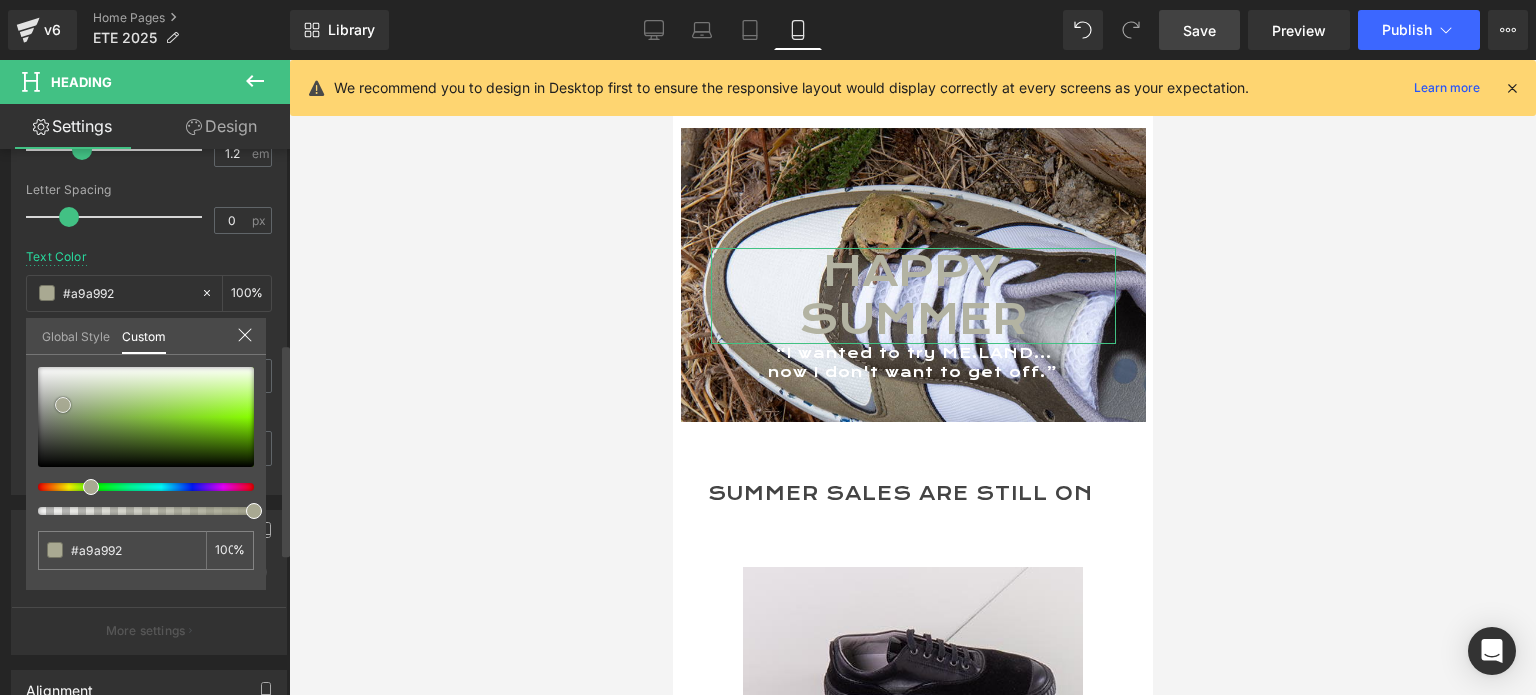 type on "#a2a289" 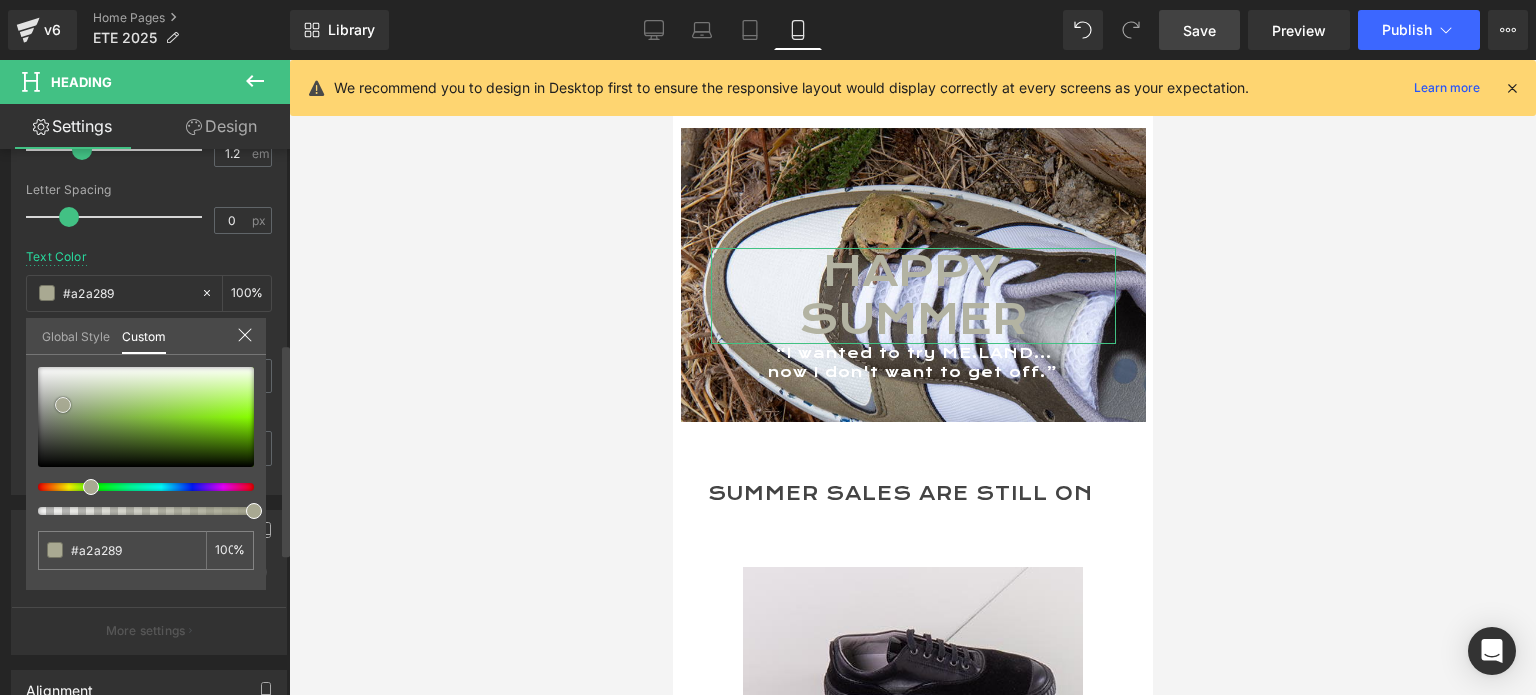type on "#9d9d80" 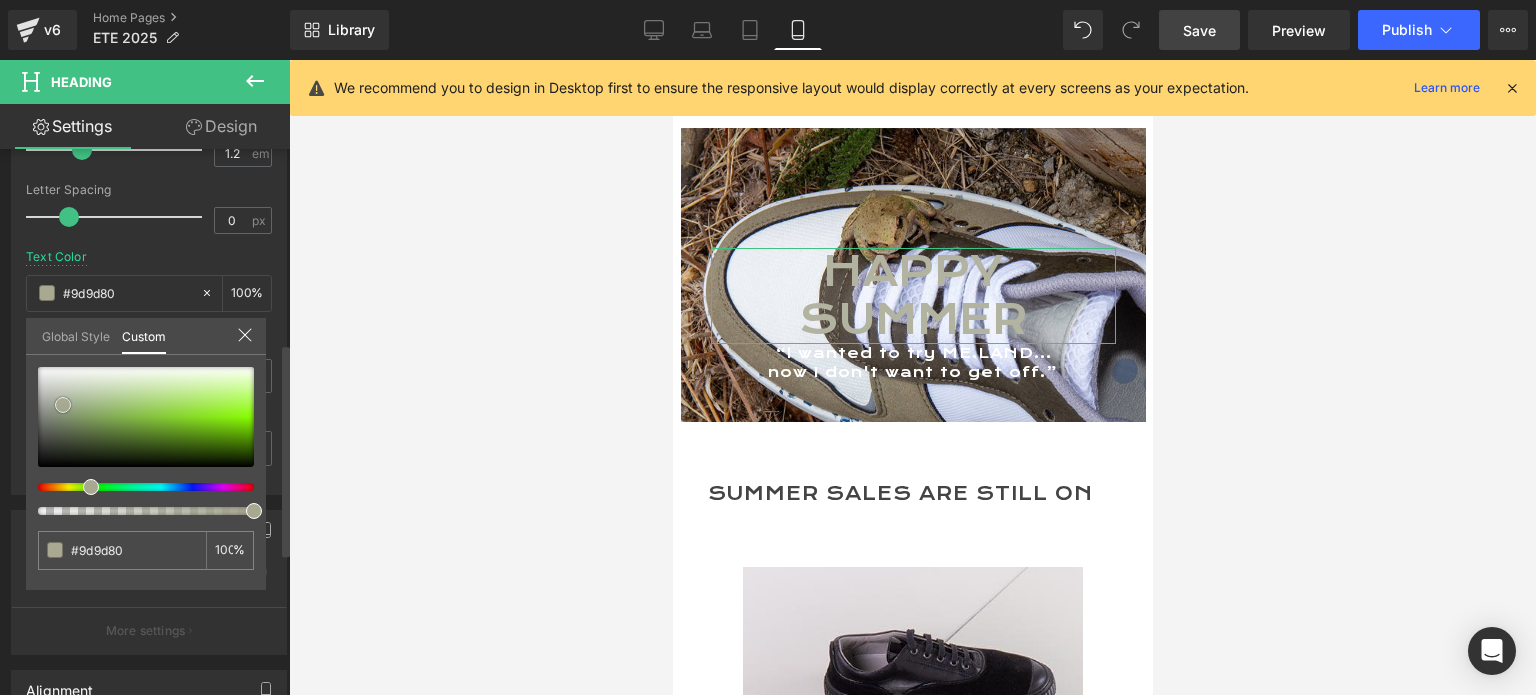 type on "#969677" 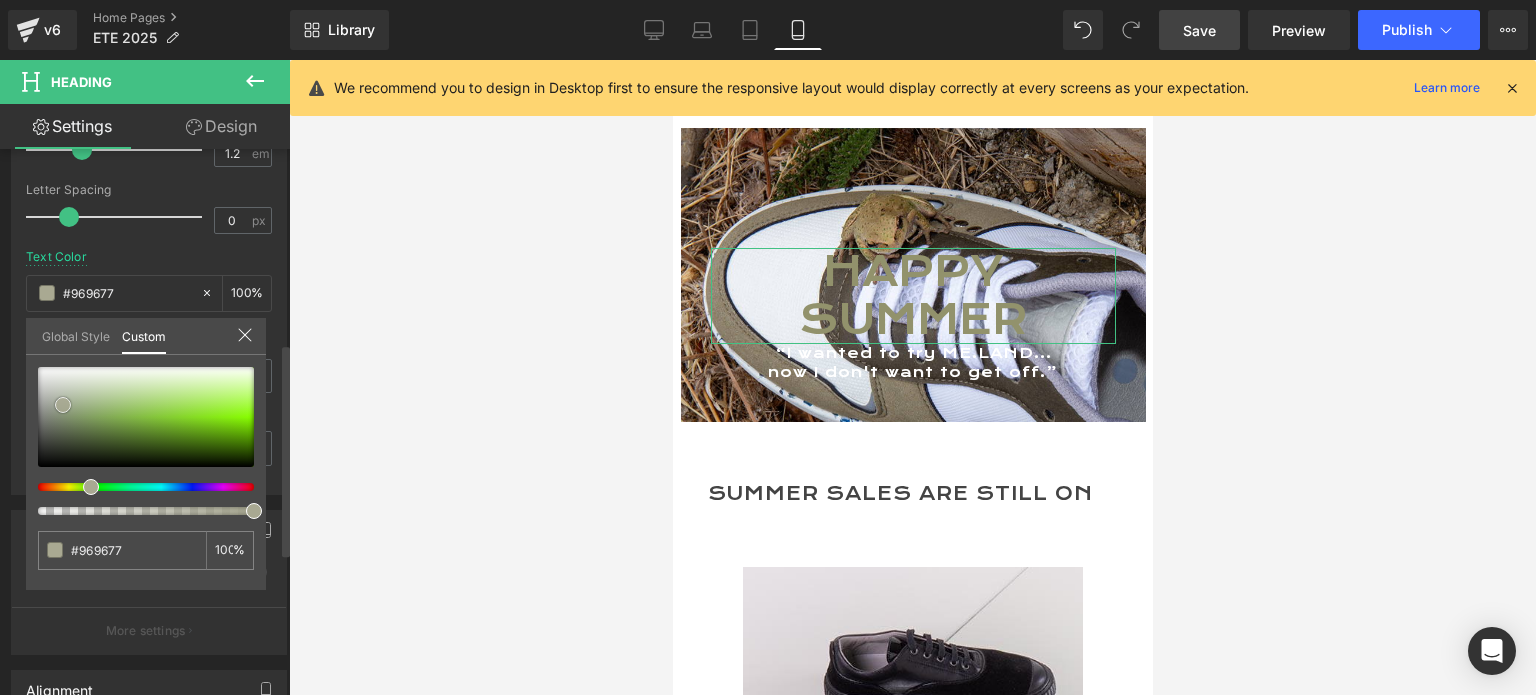type on "#92926c" 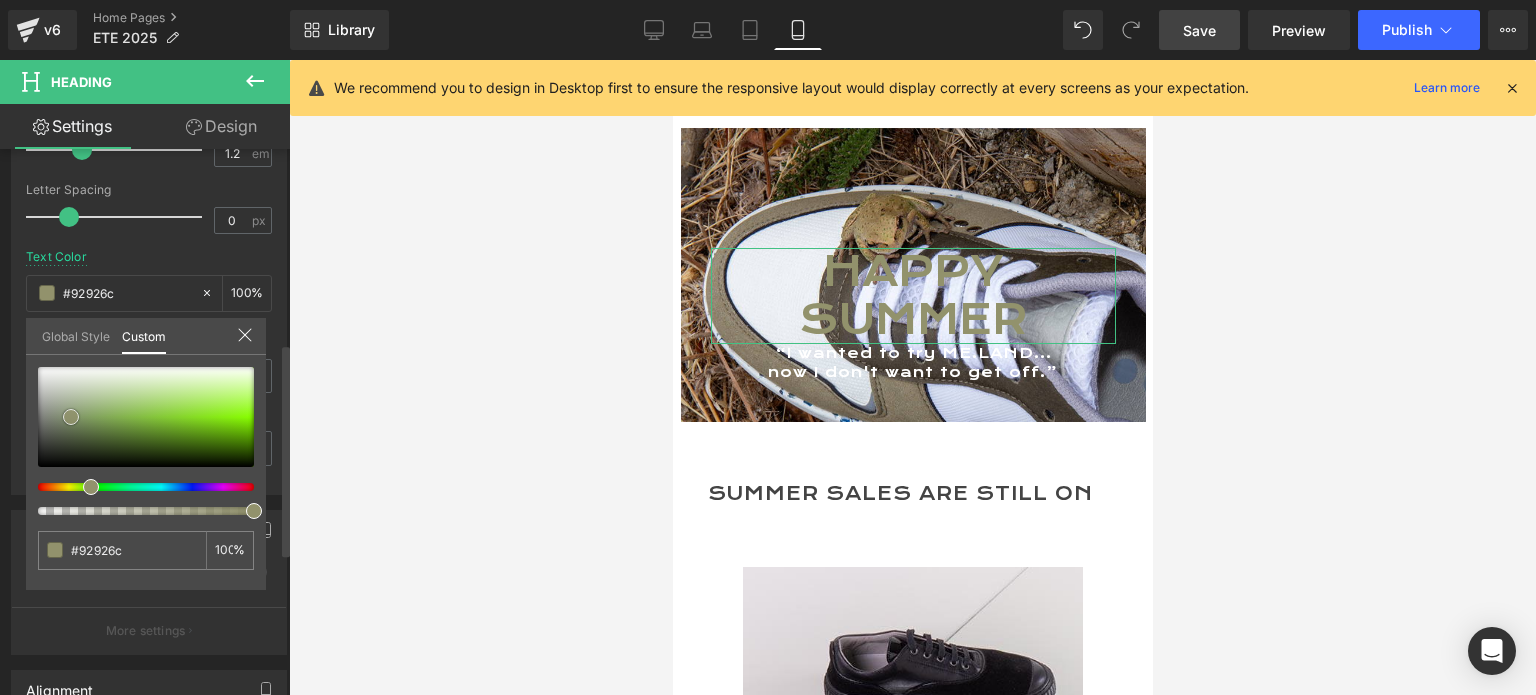 type on "#8b8b64" 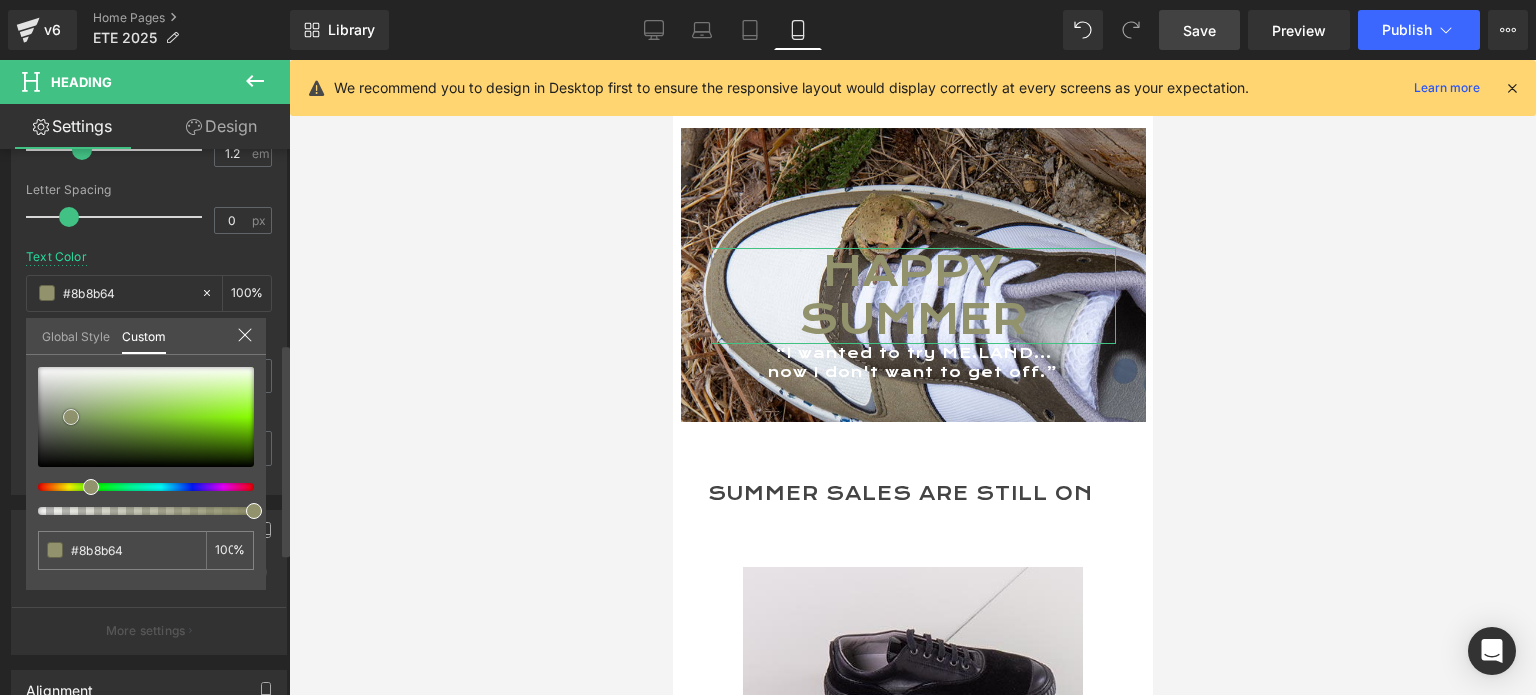 type on "#898961" 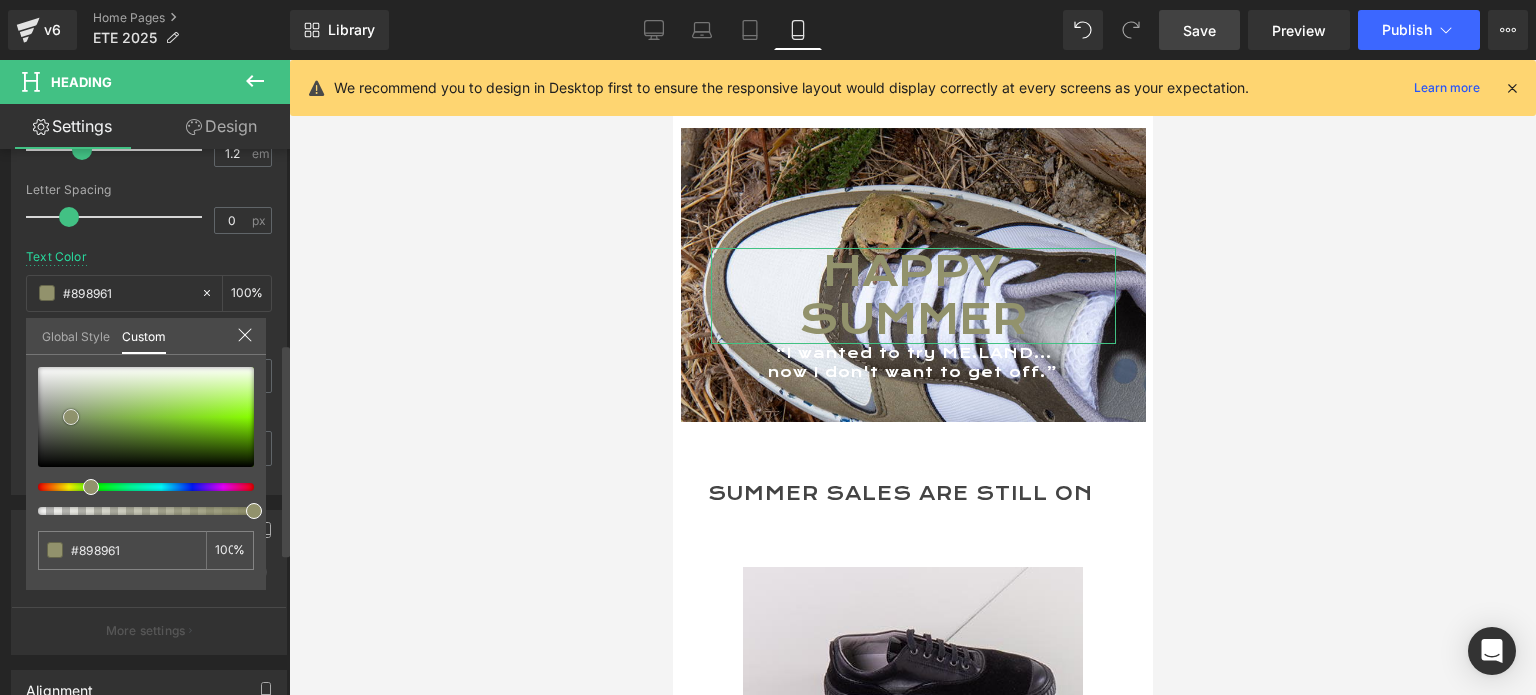 type on "#83835d" 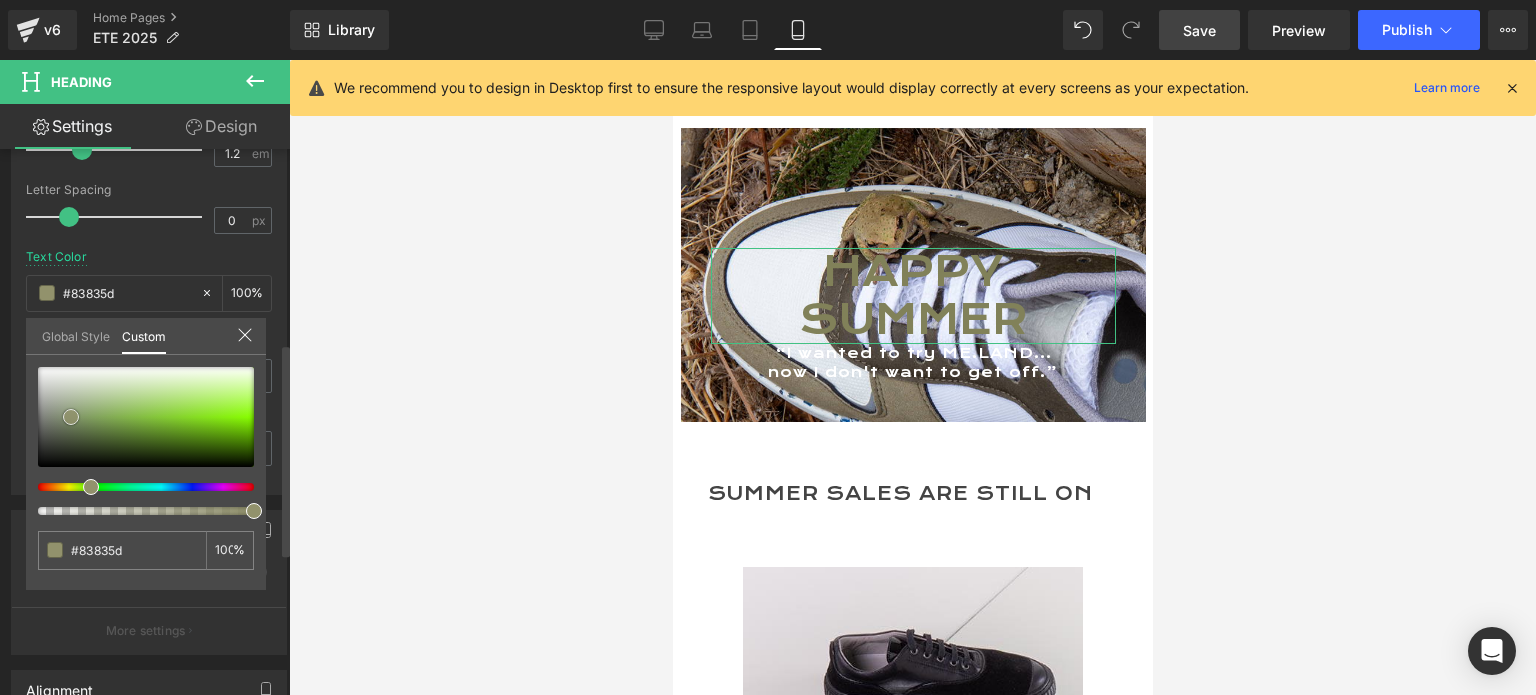 type on "#818159" 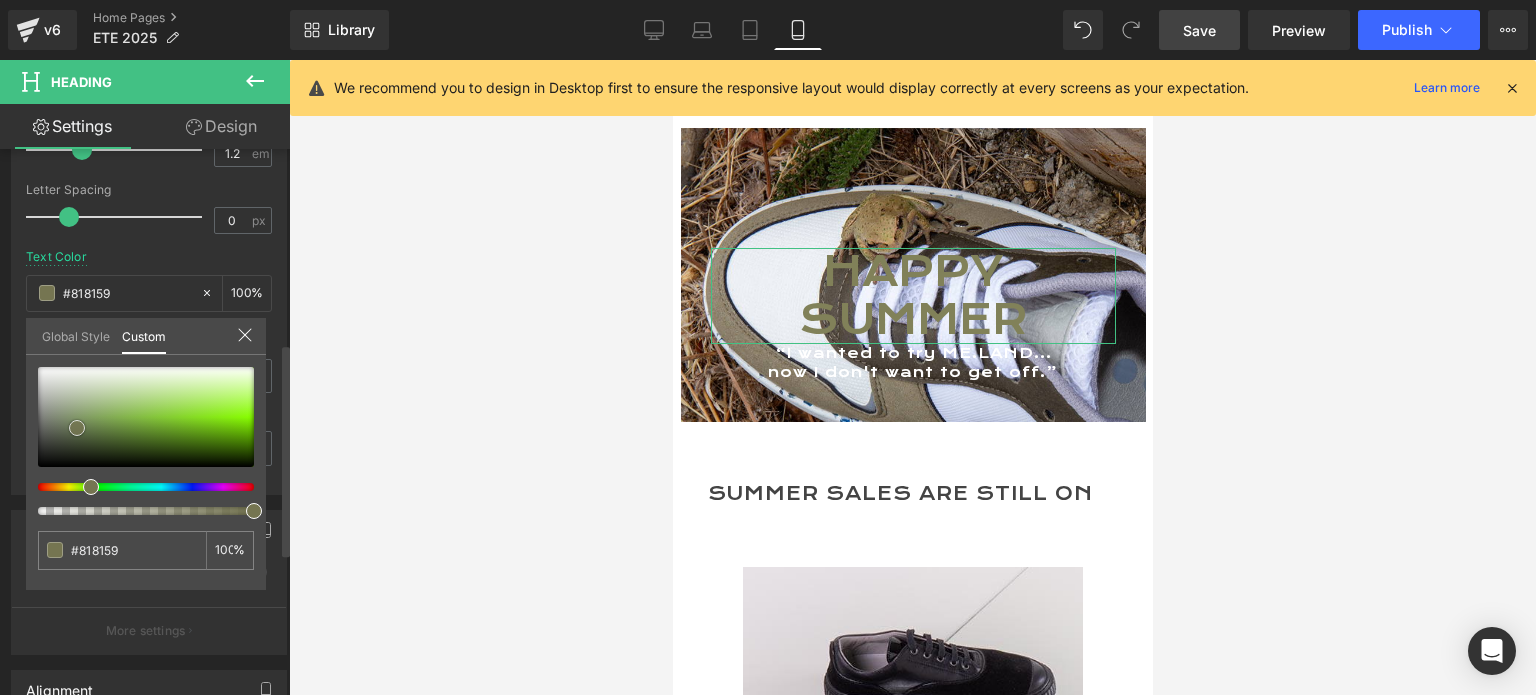 type on "#787853" 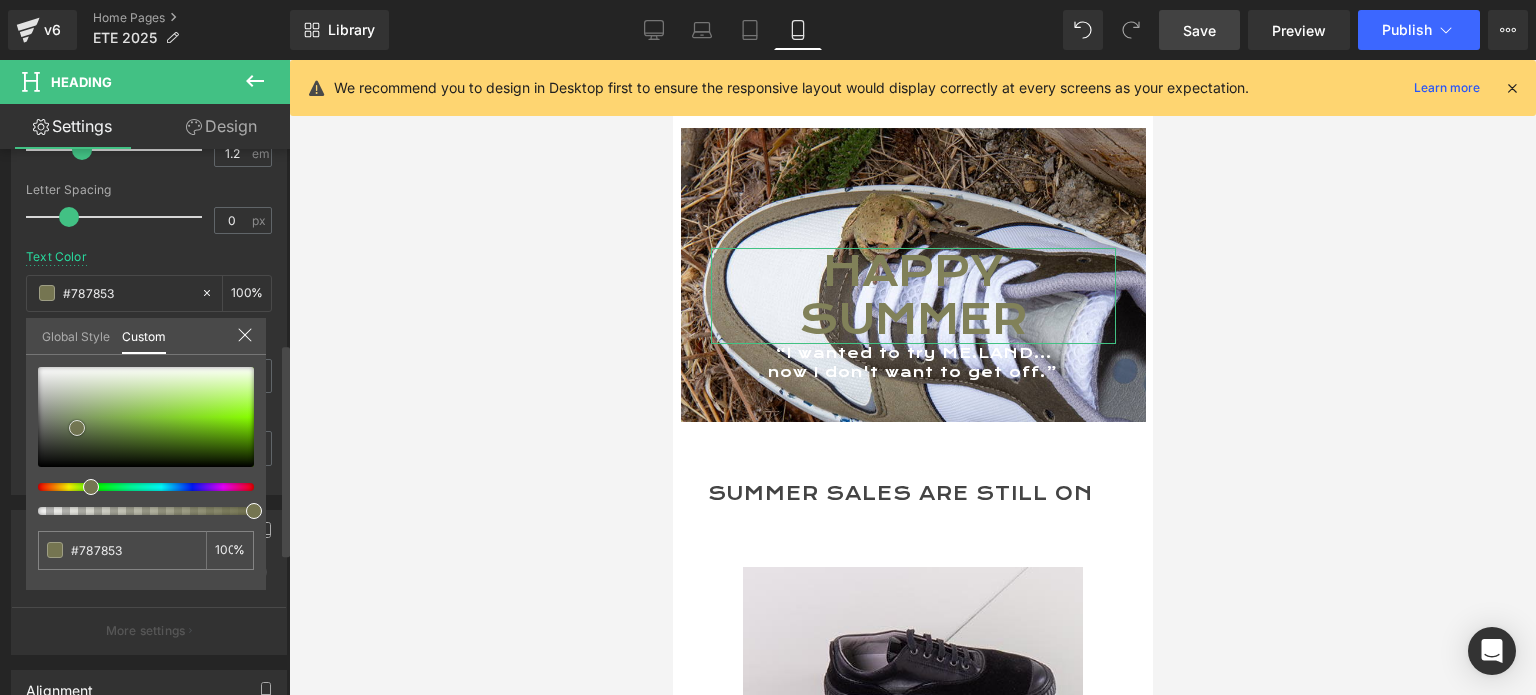 type on "#757551" 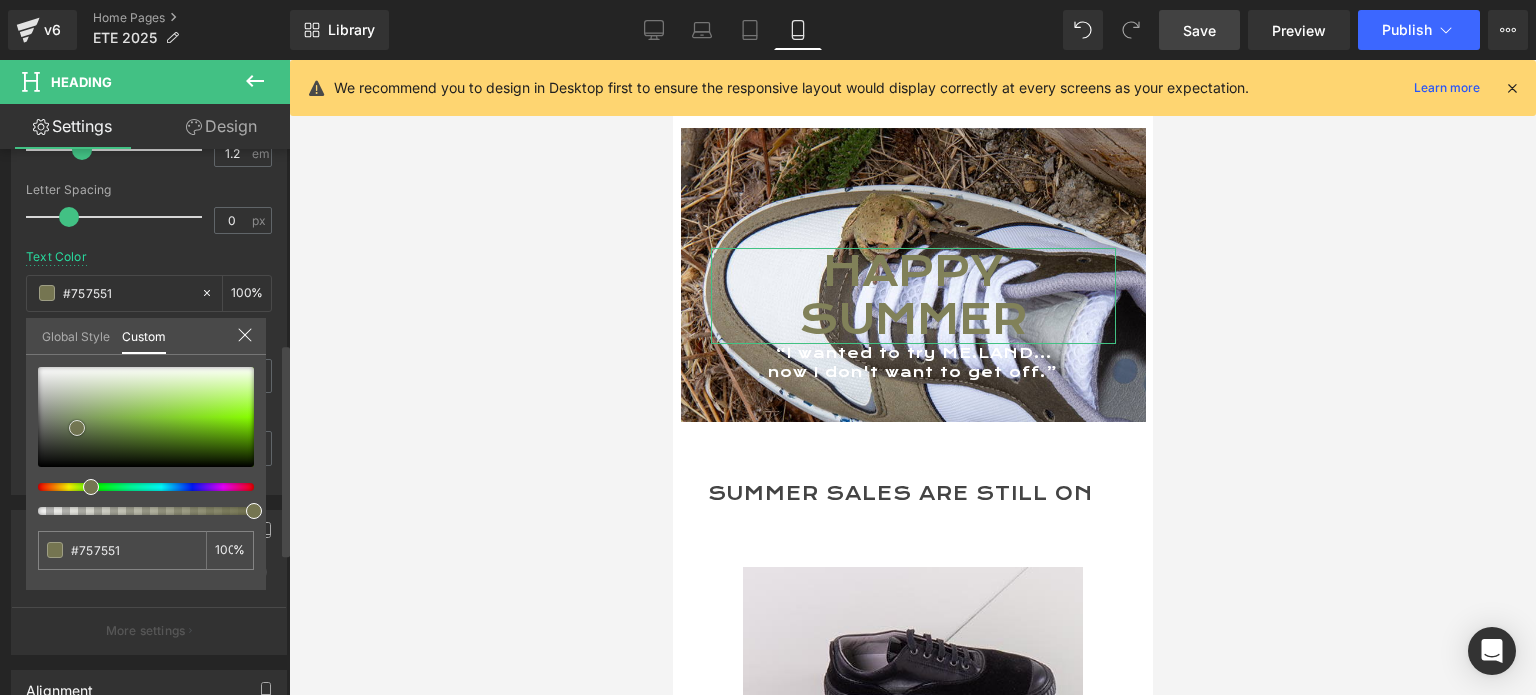 type on "#73734e" 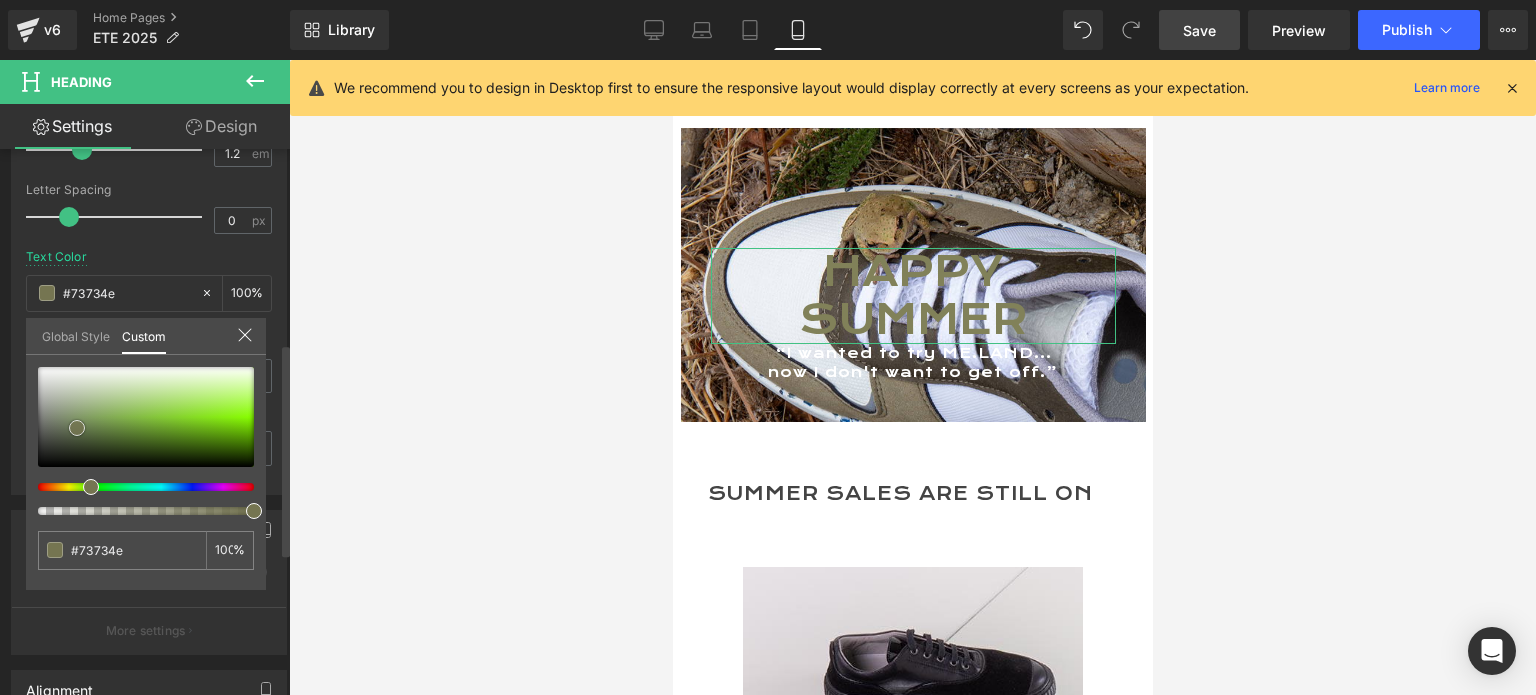 type on "#6a6a48" 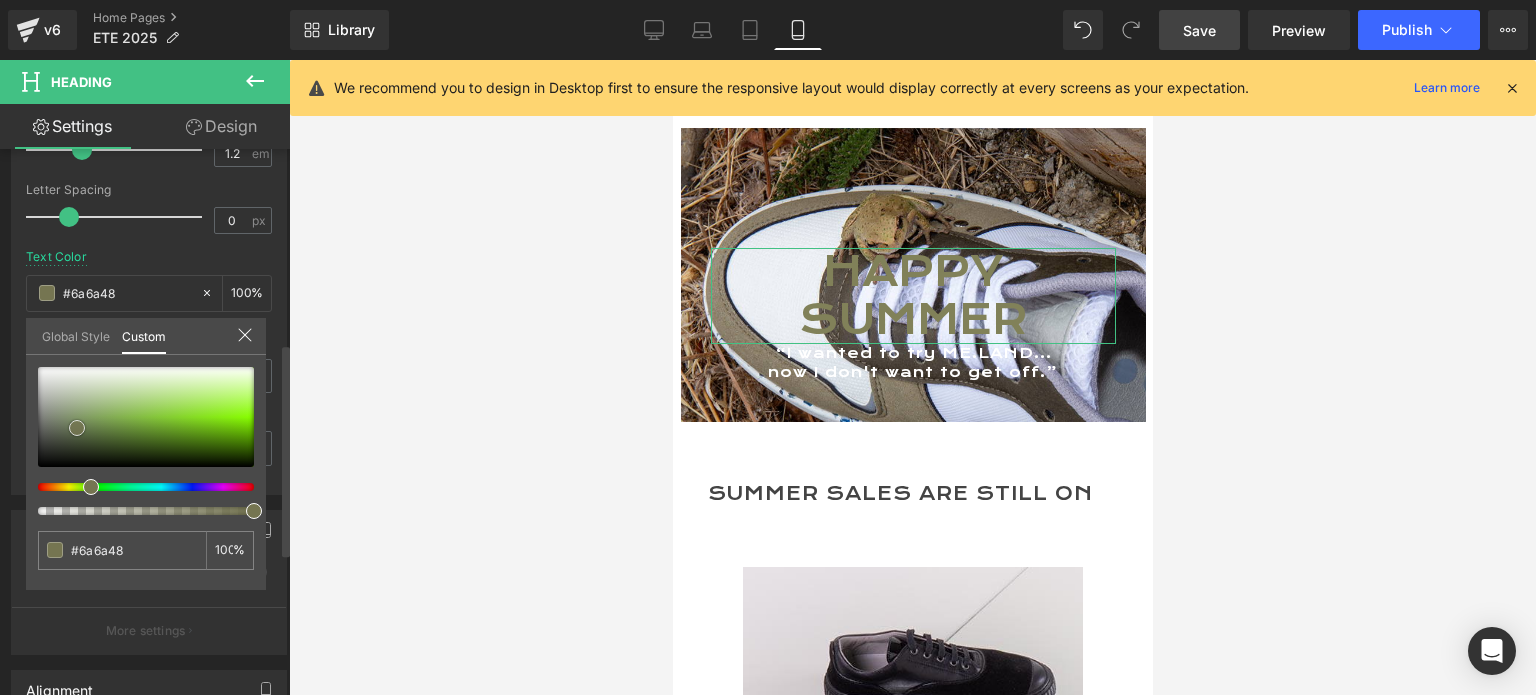 type on "#616142" 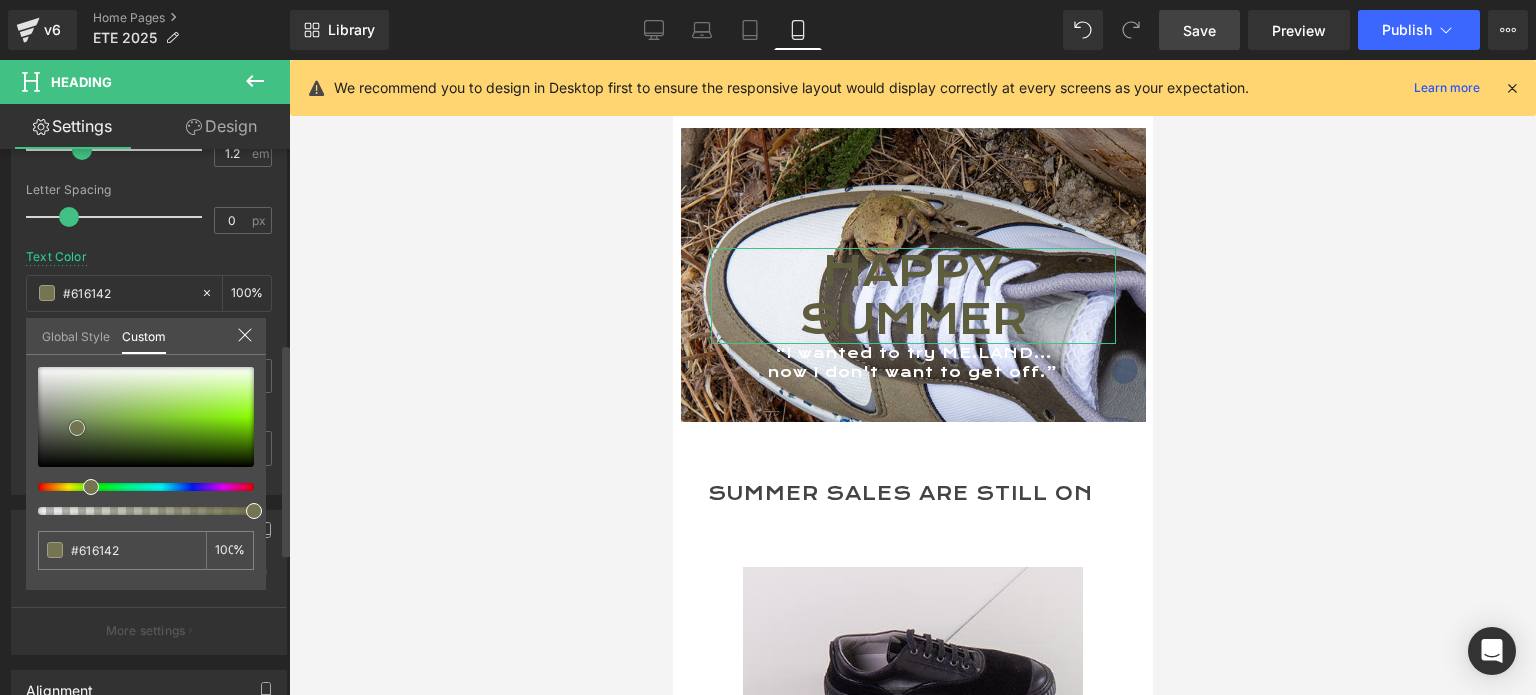 type on "#5e5e3f" 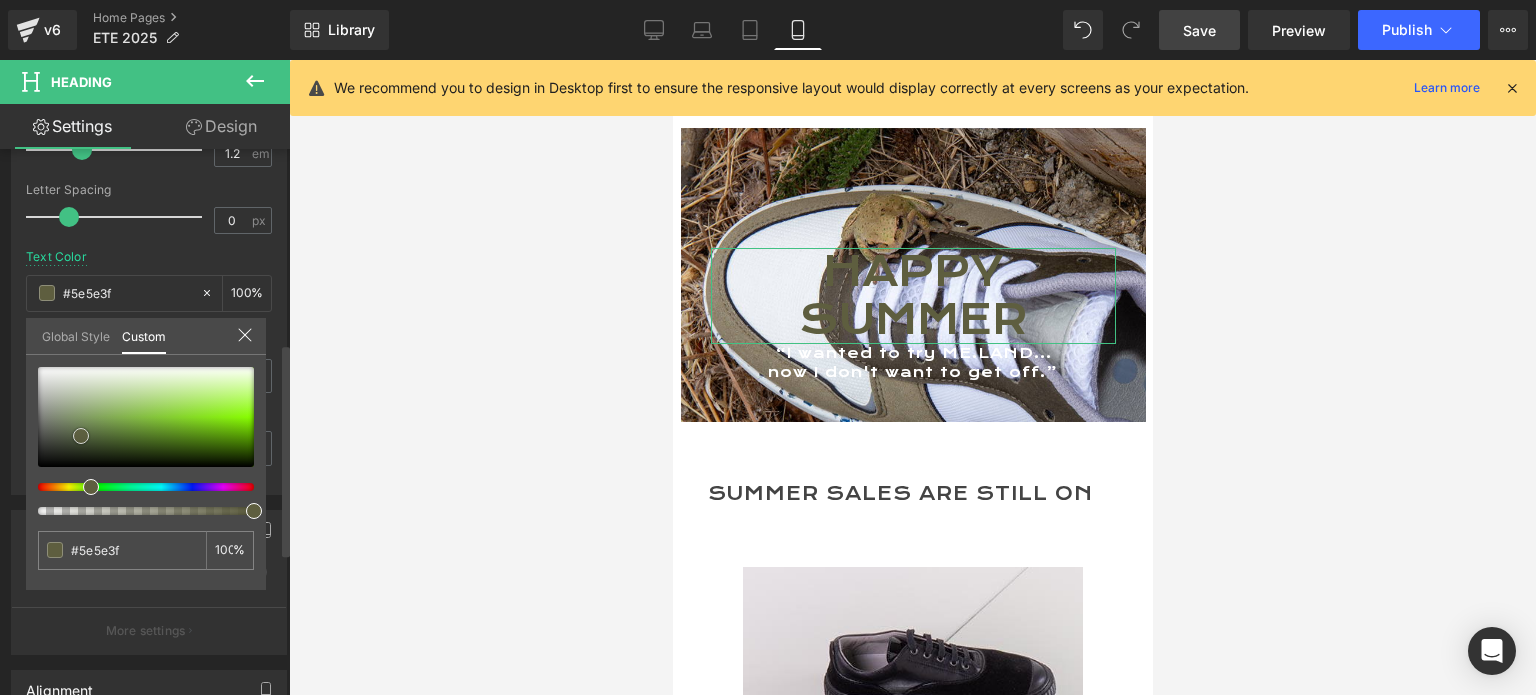 type on "#5b5b3d" 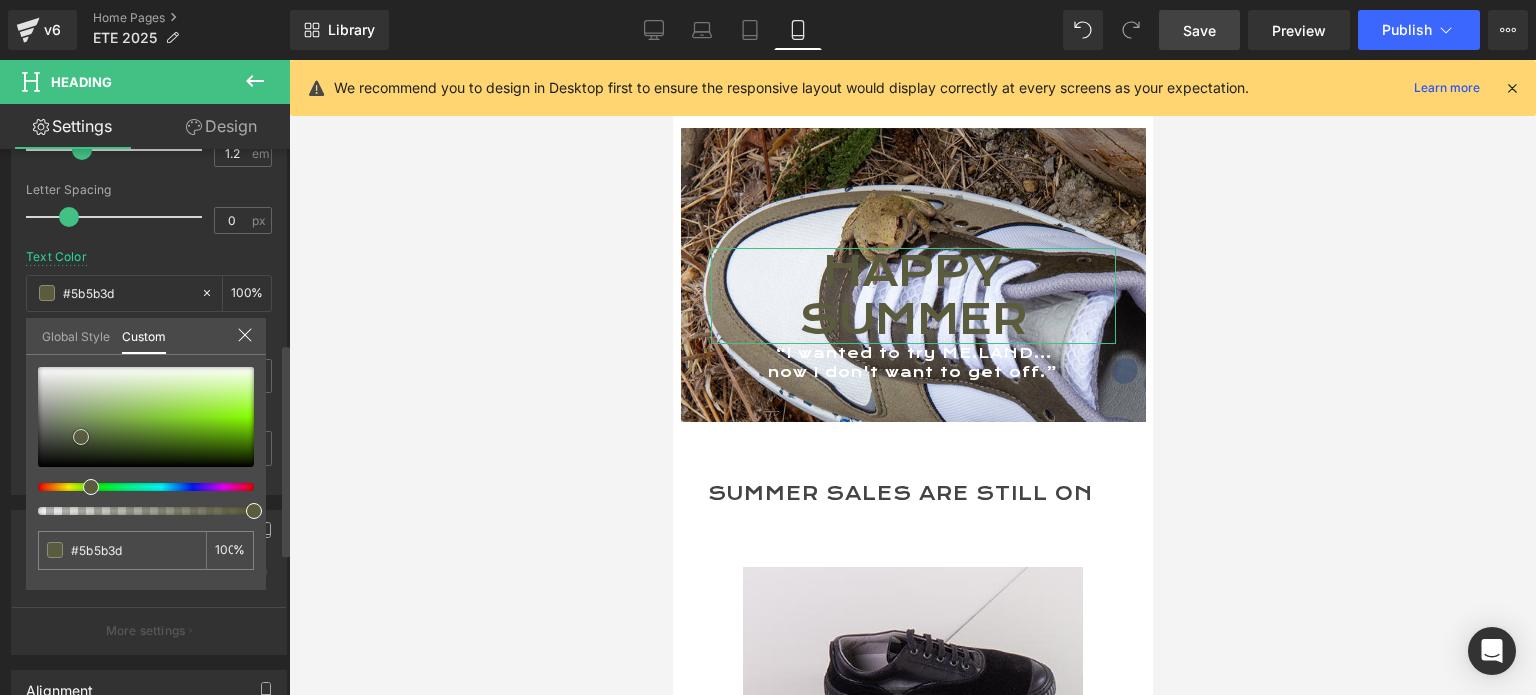 type on "#58583b" 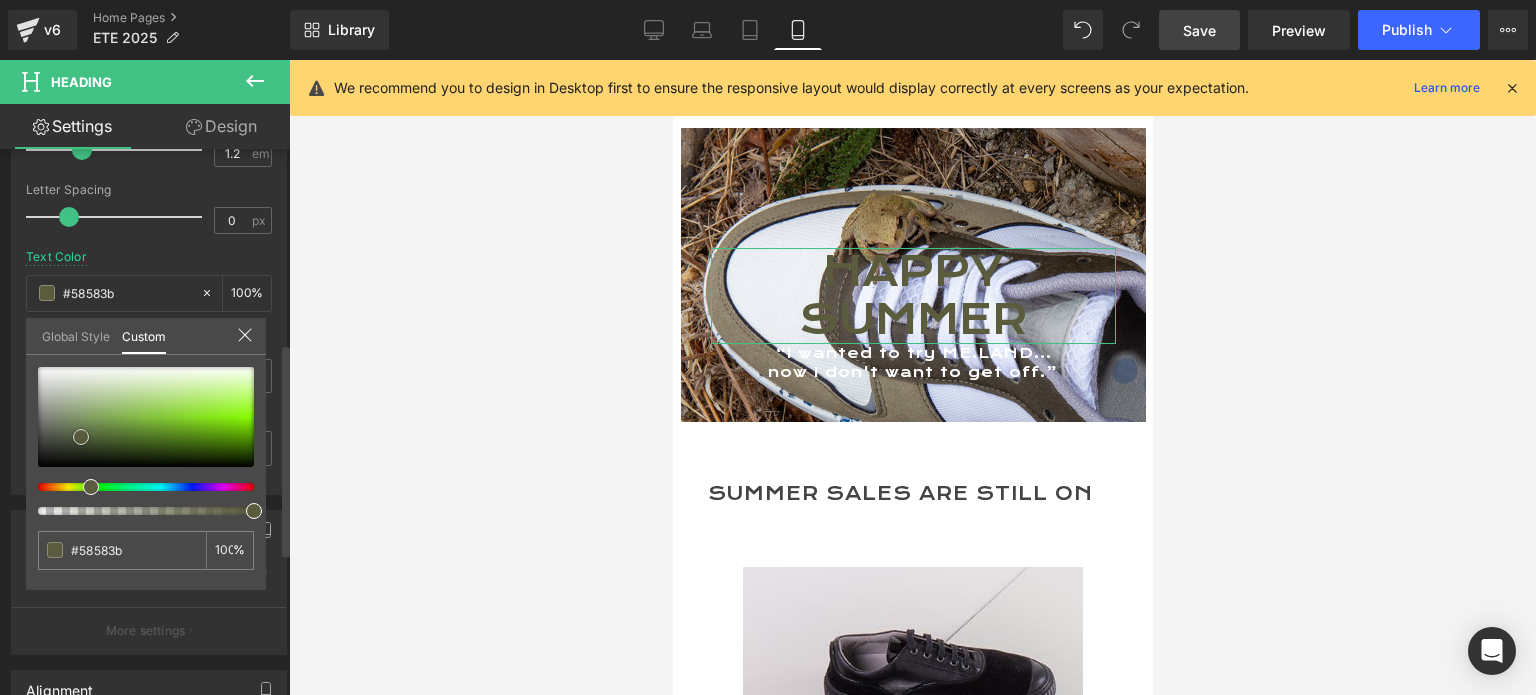 type on "#5b5b3d" 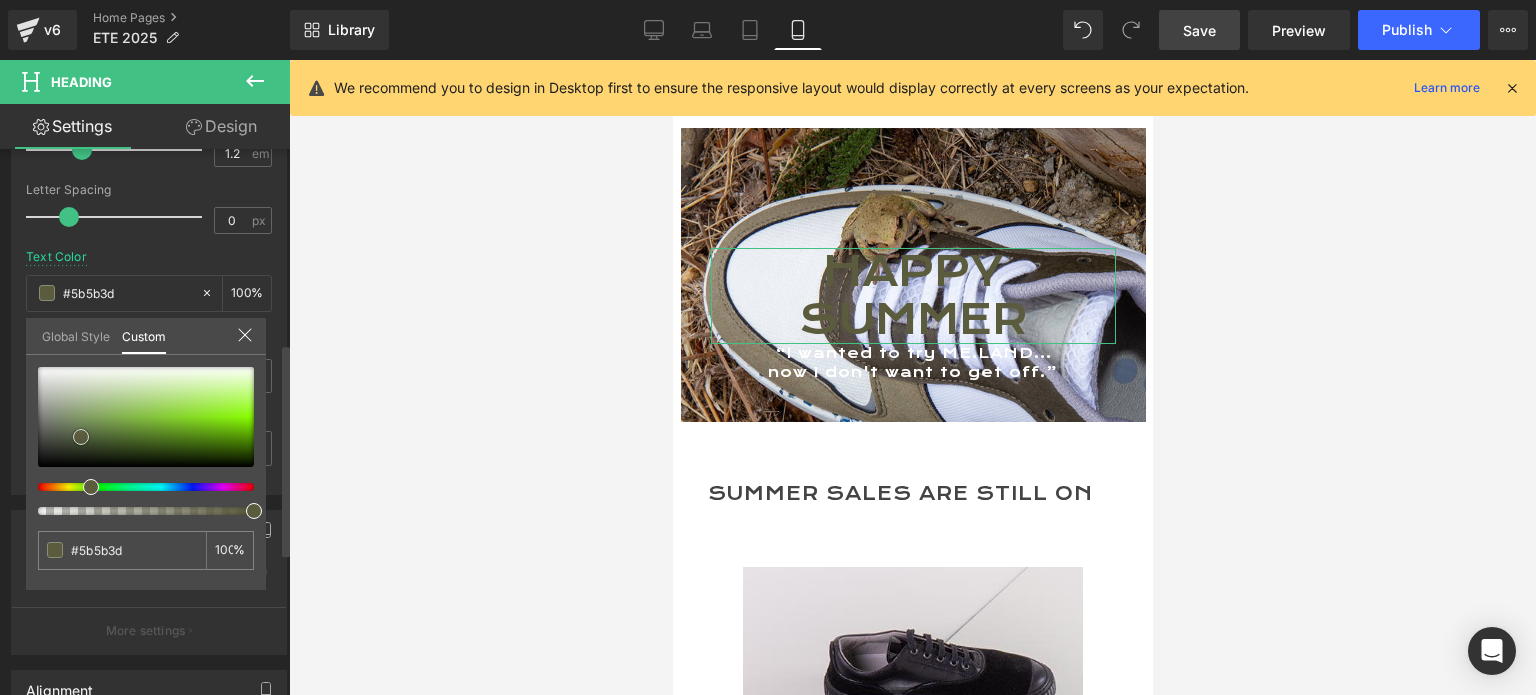 type on "#646443" 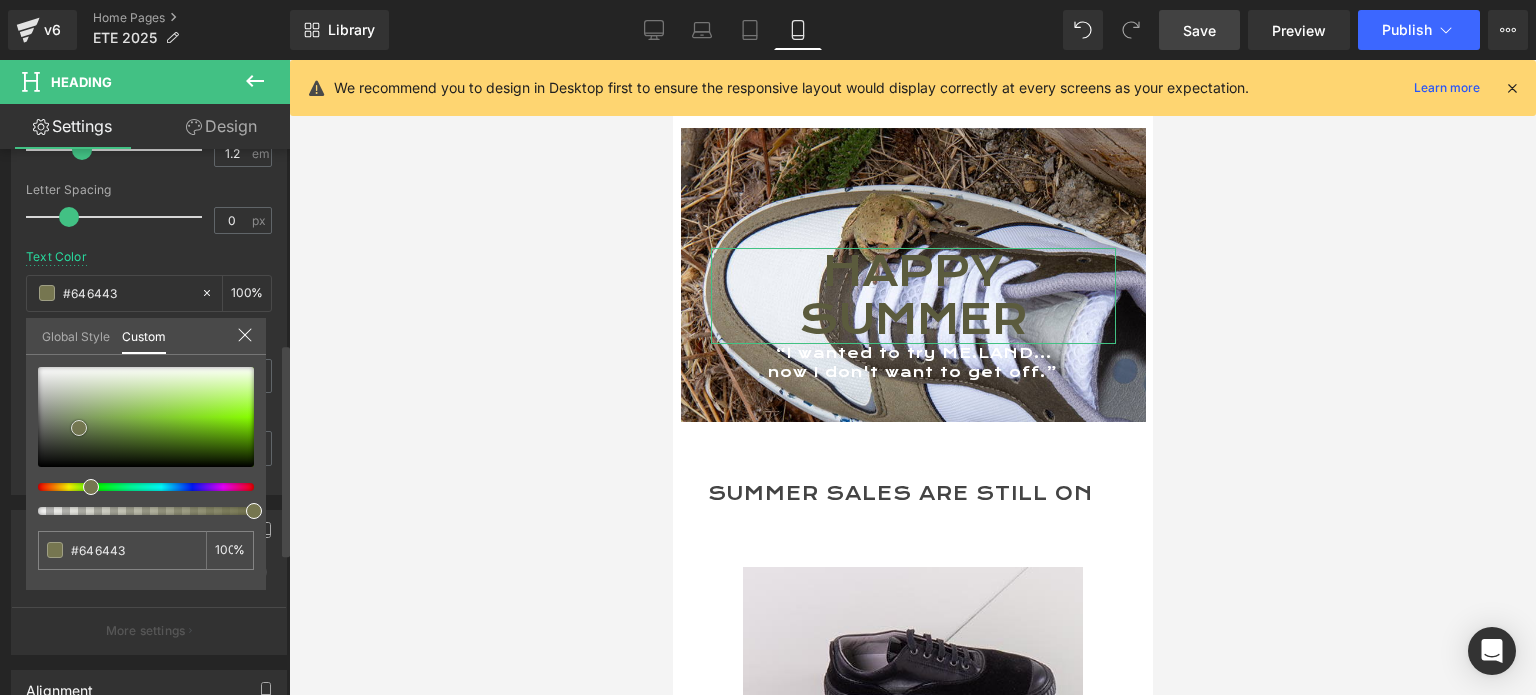 type on "#71714b" 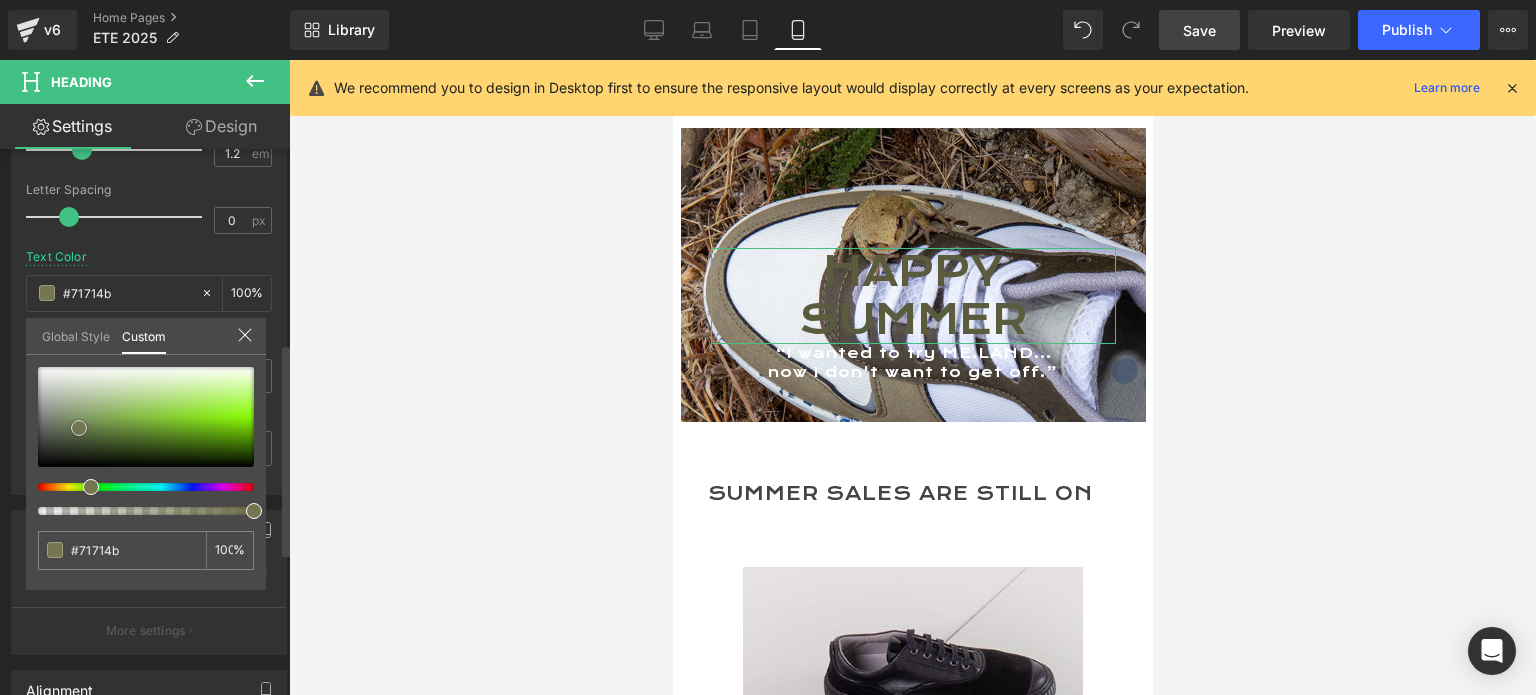 type on "#767650" 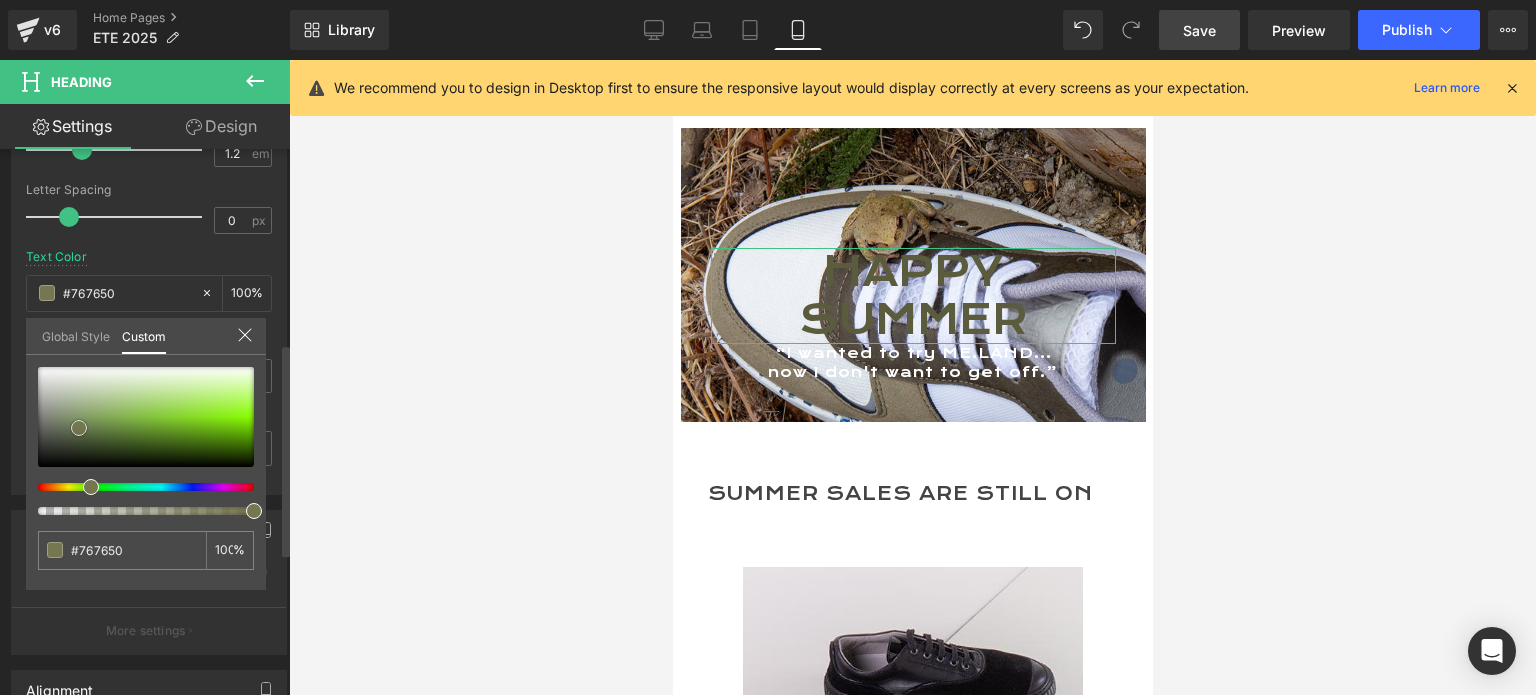 type on "#7c7c54" 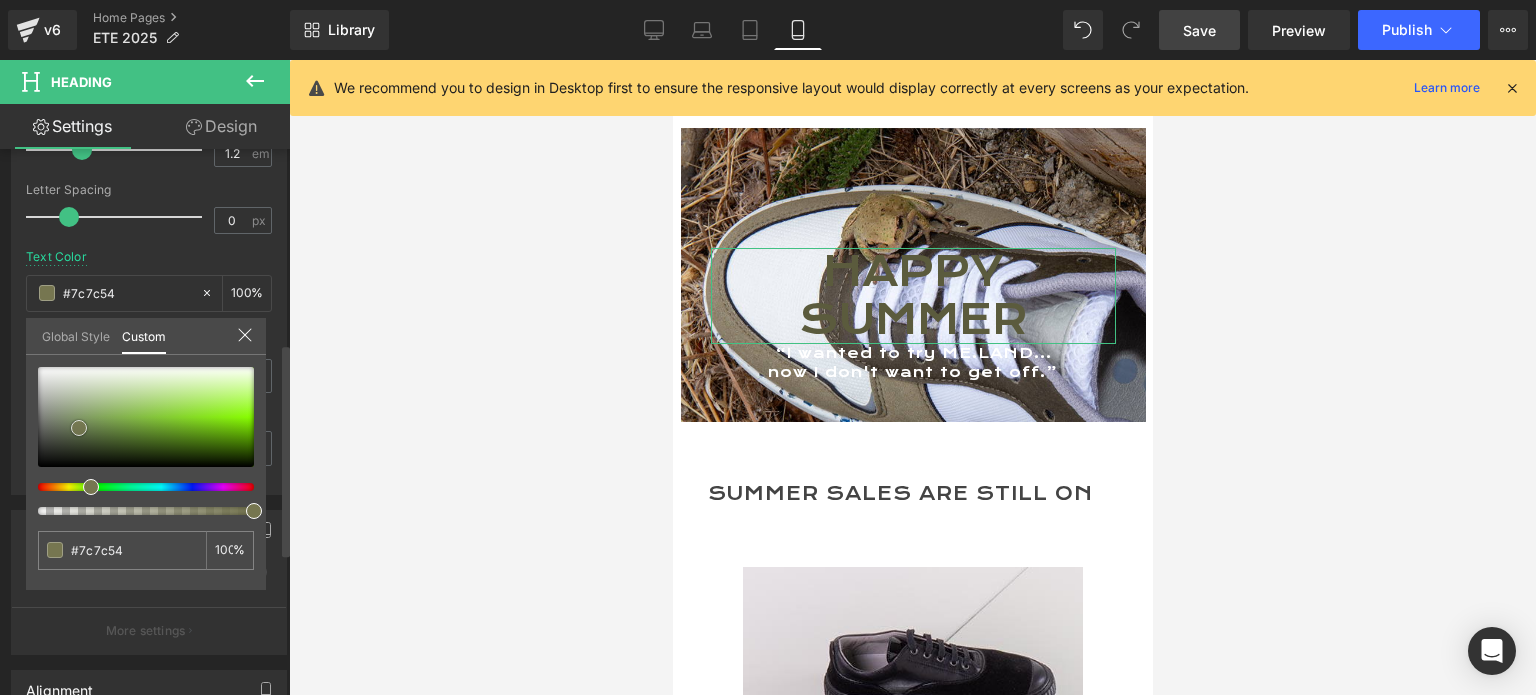 type on "#828258" 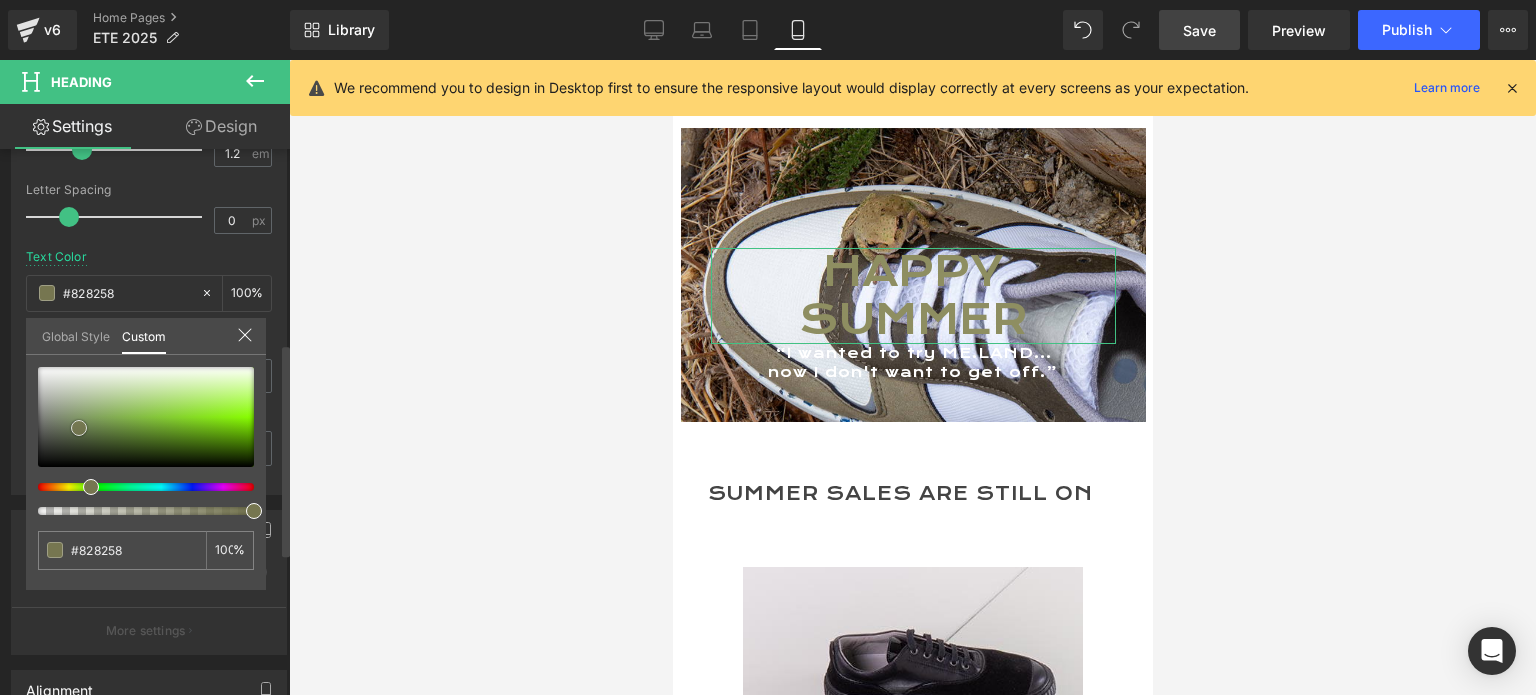 type on "#8e8e61" 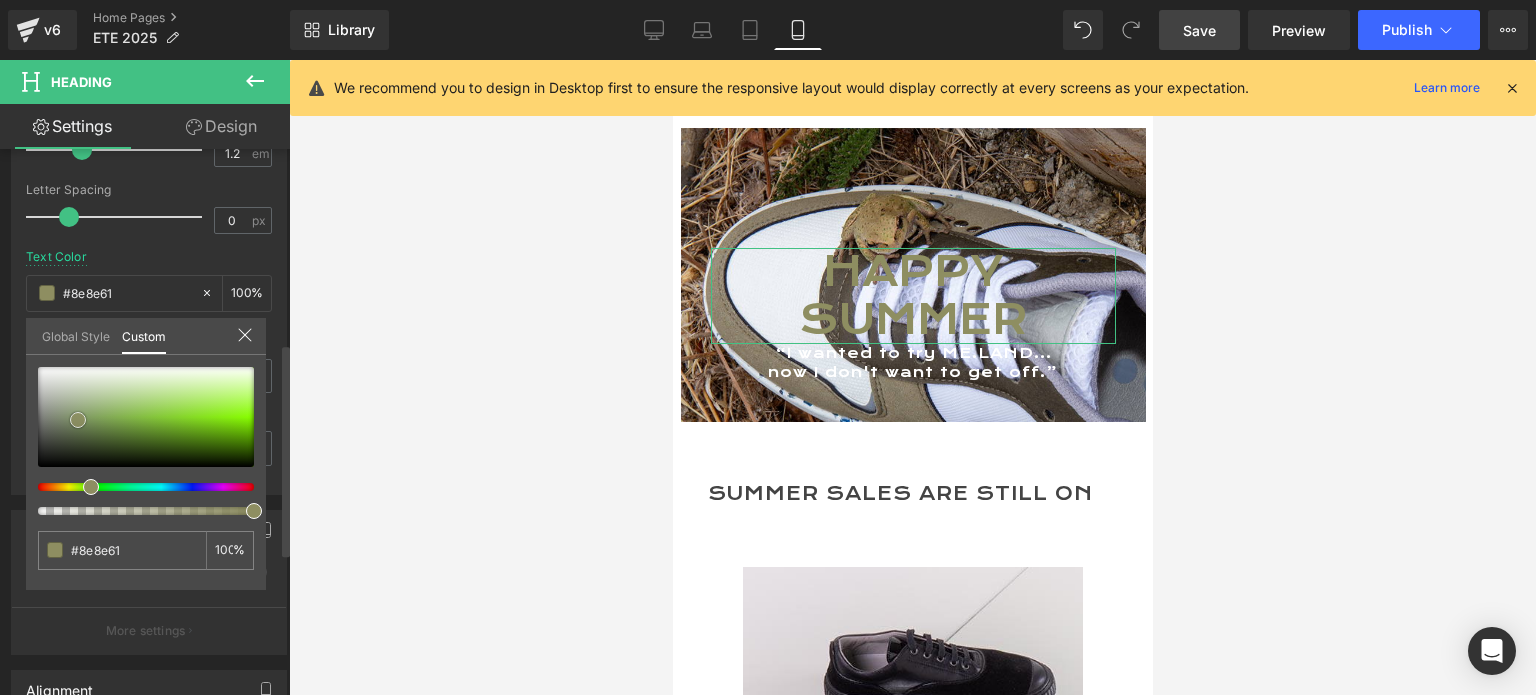 type on "#959569" 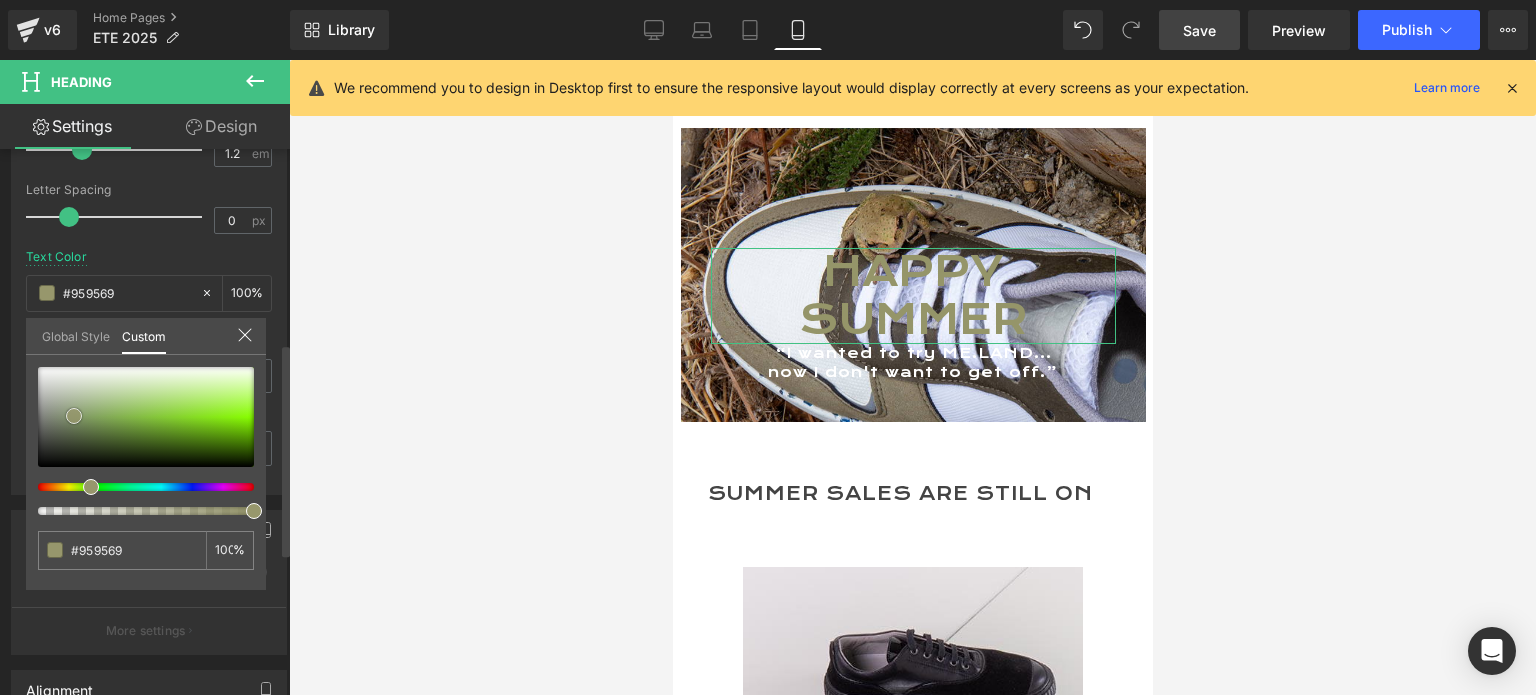 type on "#97976c" 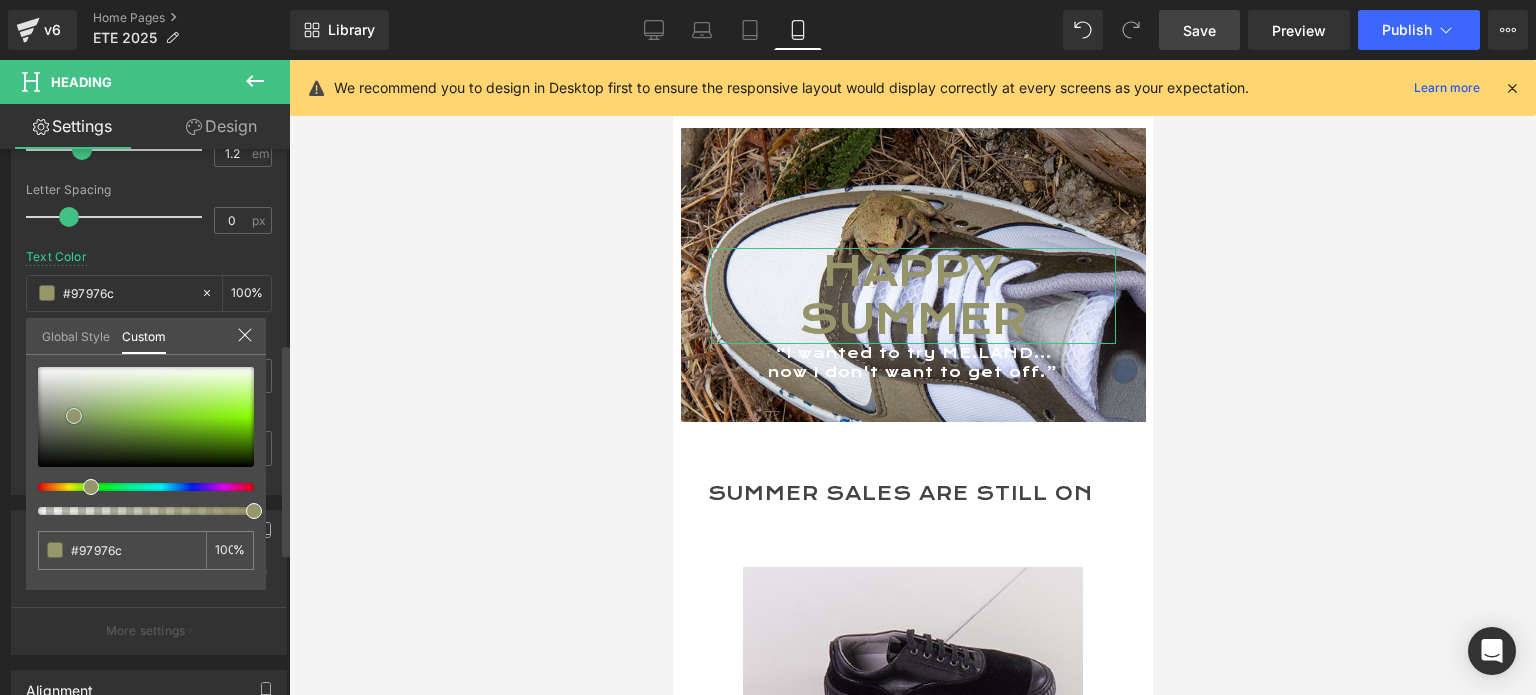 type on "#9a9a73" 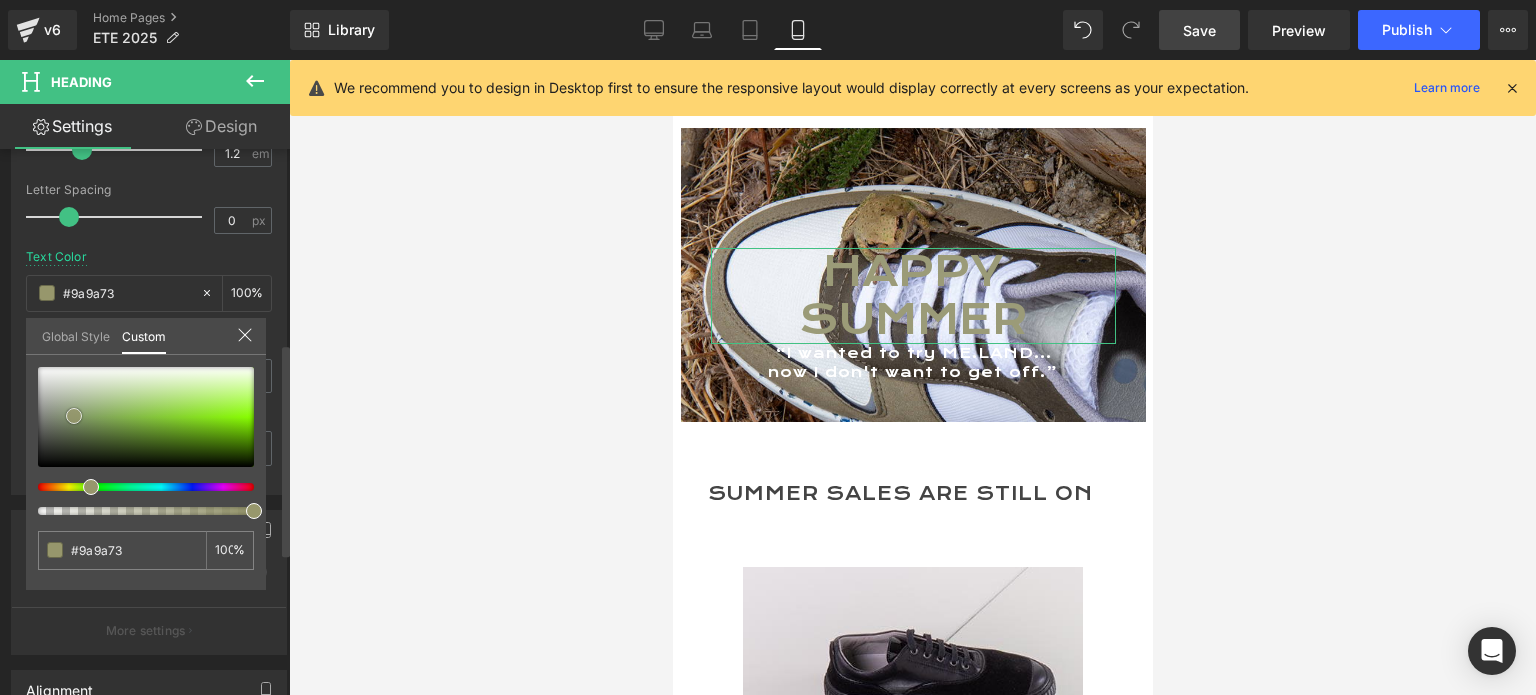 type on "#9b9b78" 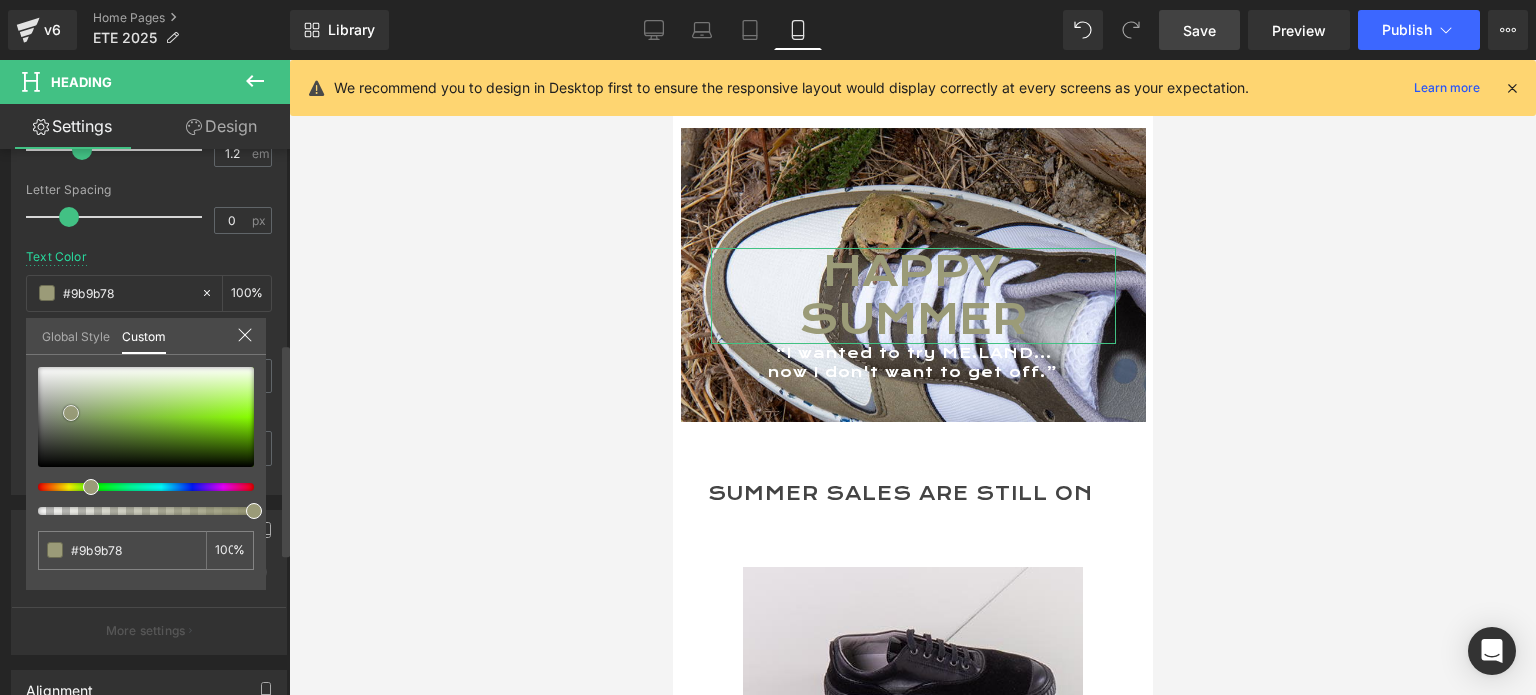 type on "#9d9d7b" 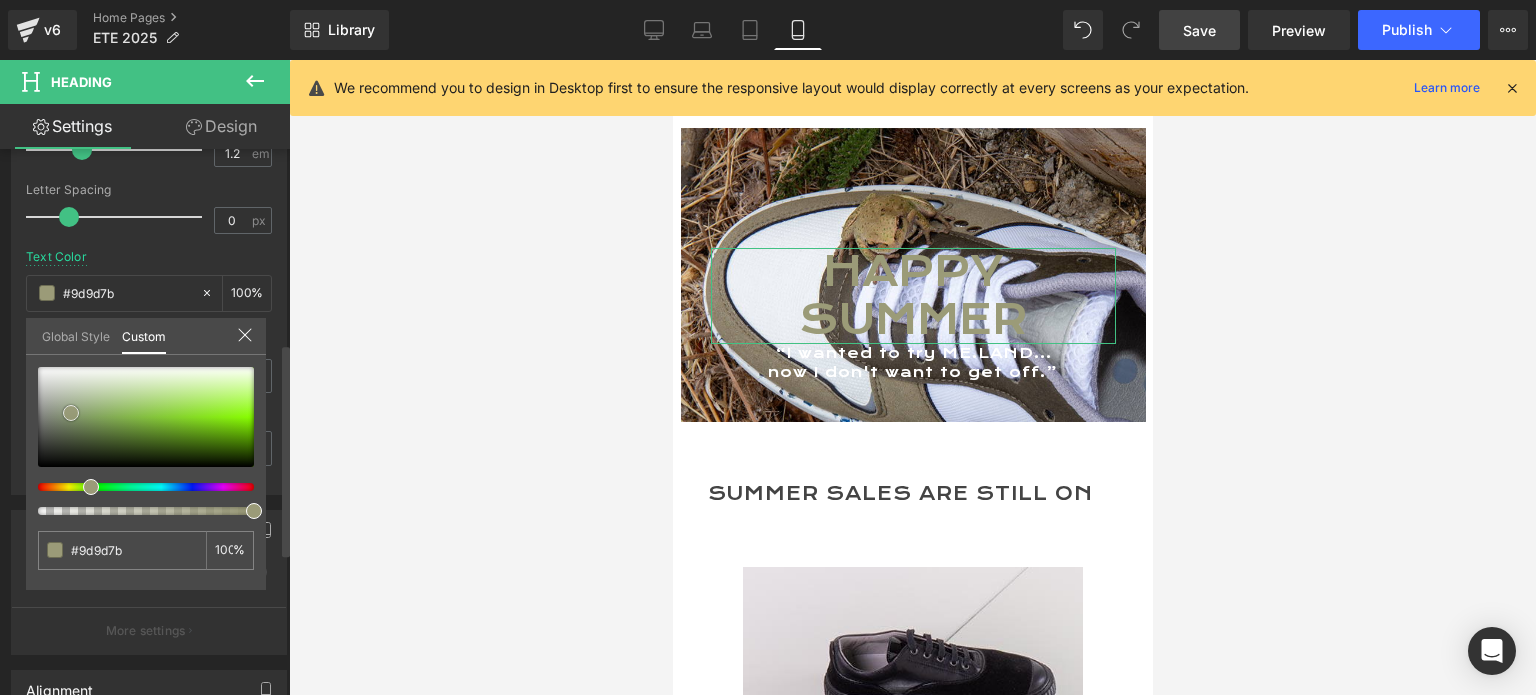 type on "#a0a081" 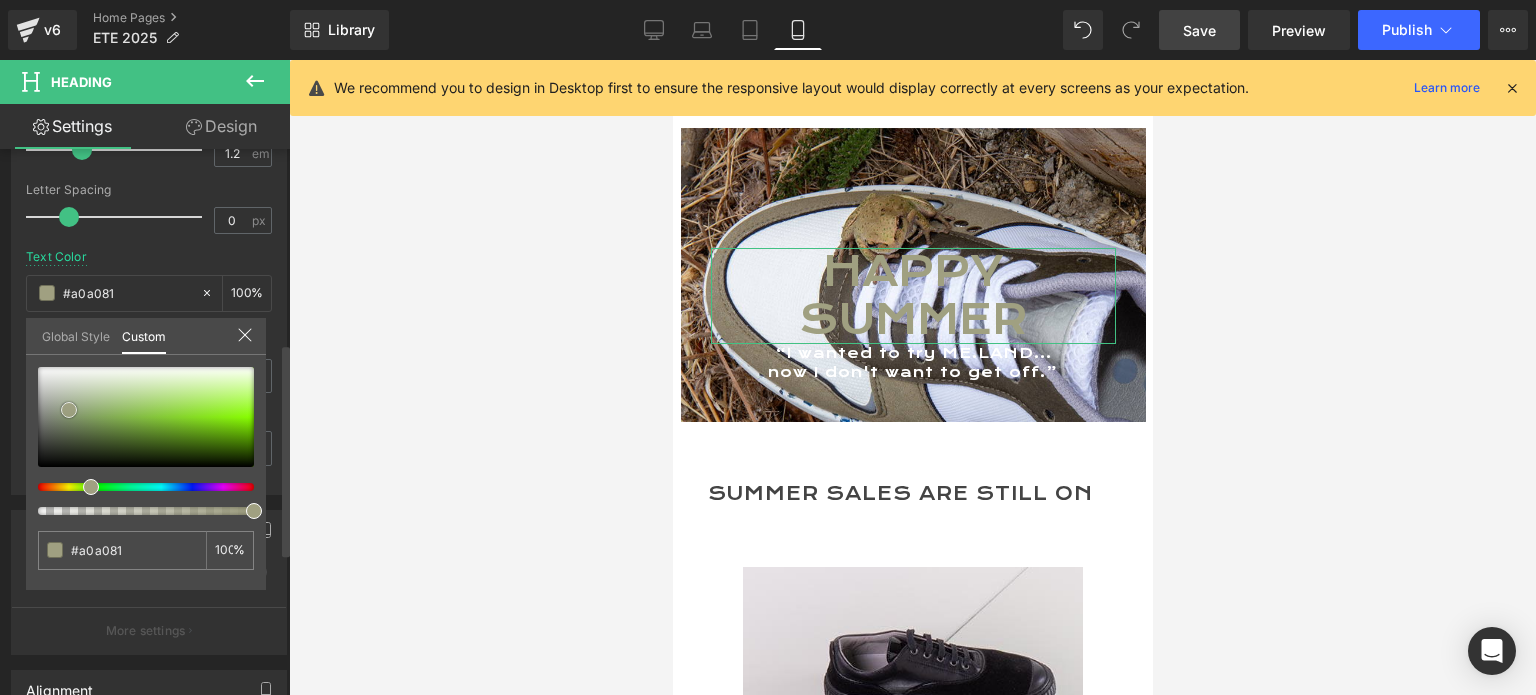 type on "#a5a587" 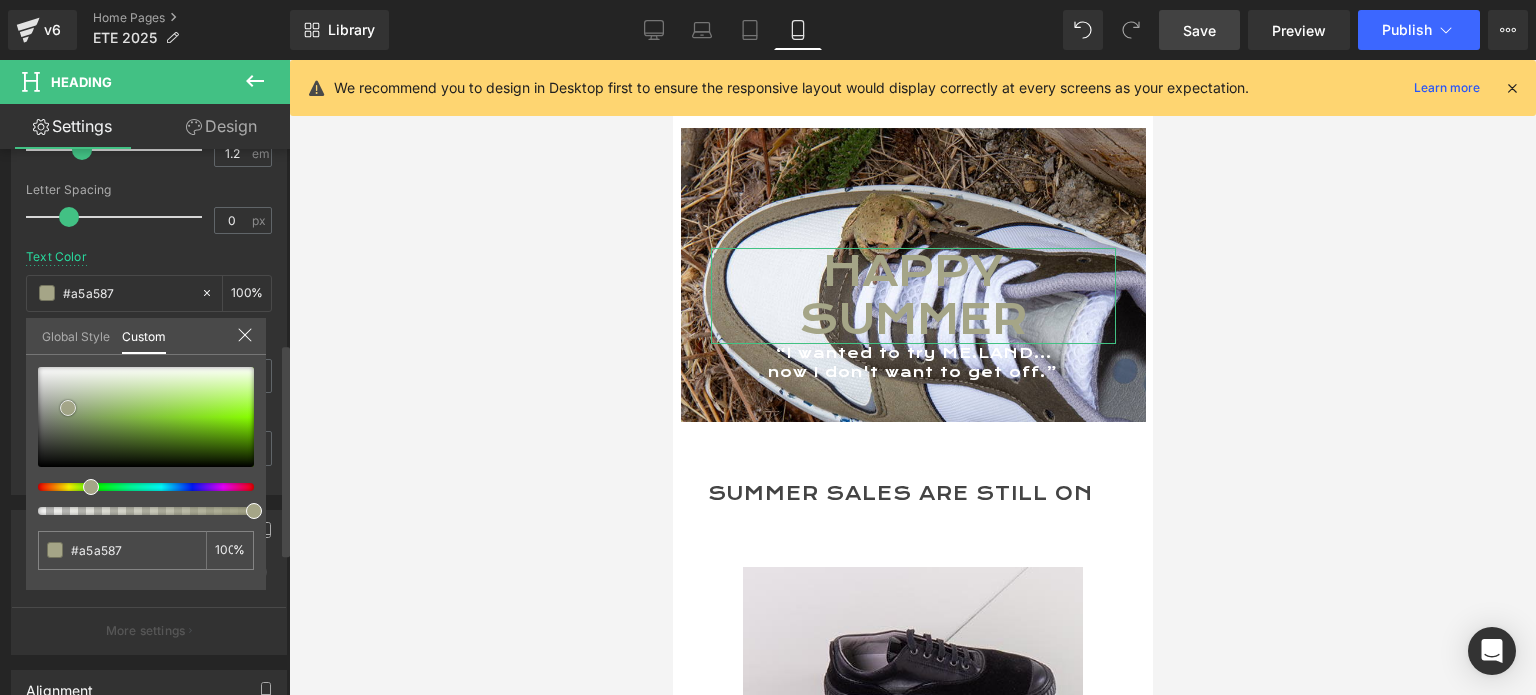 type on "#a7a78a" 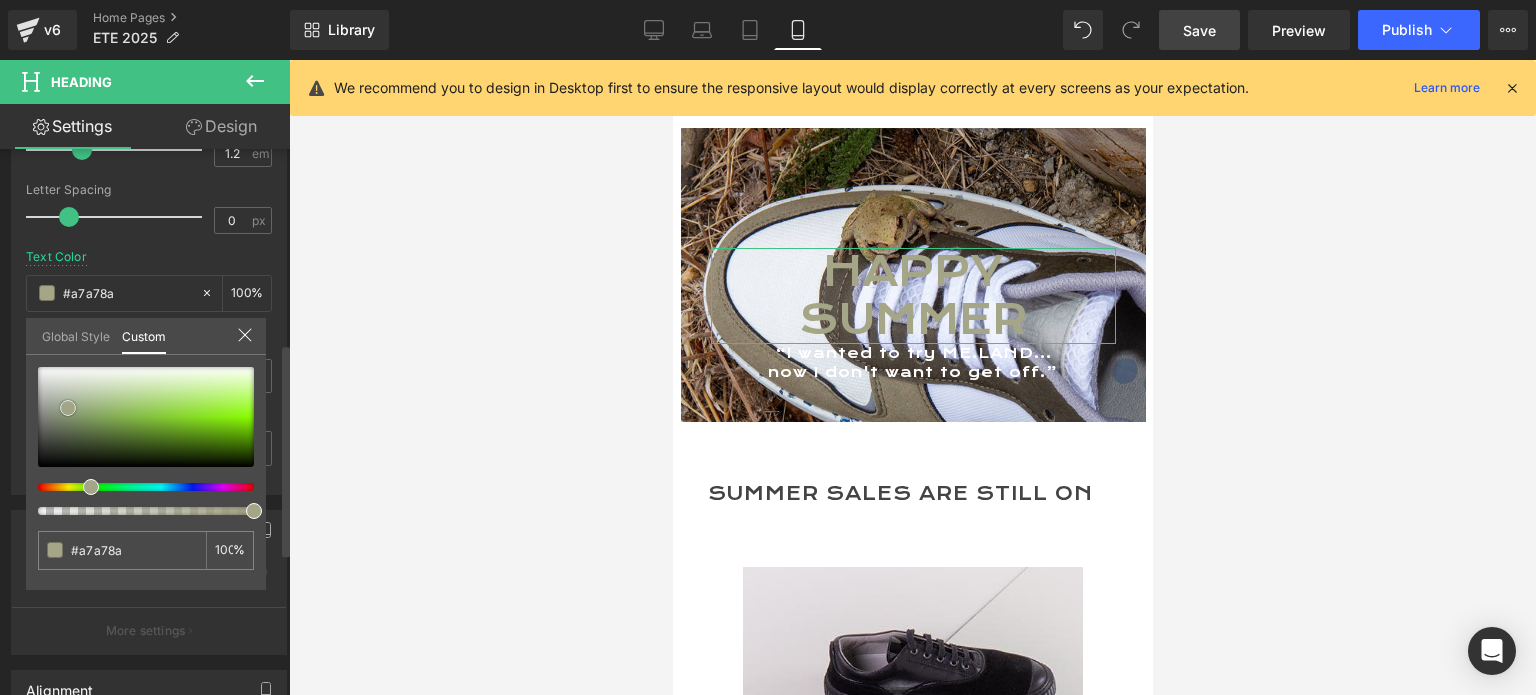 type on "#acac94" 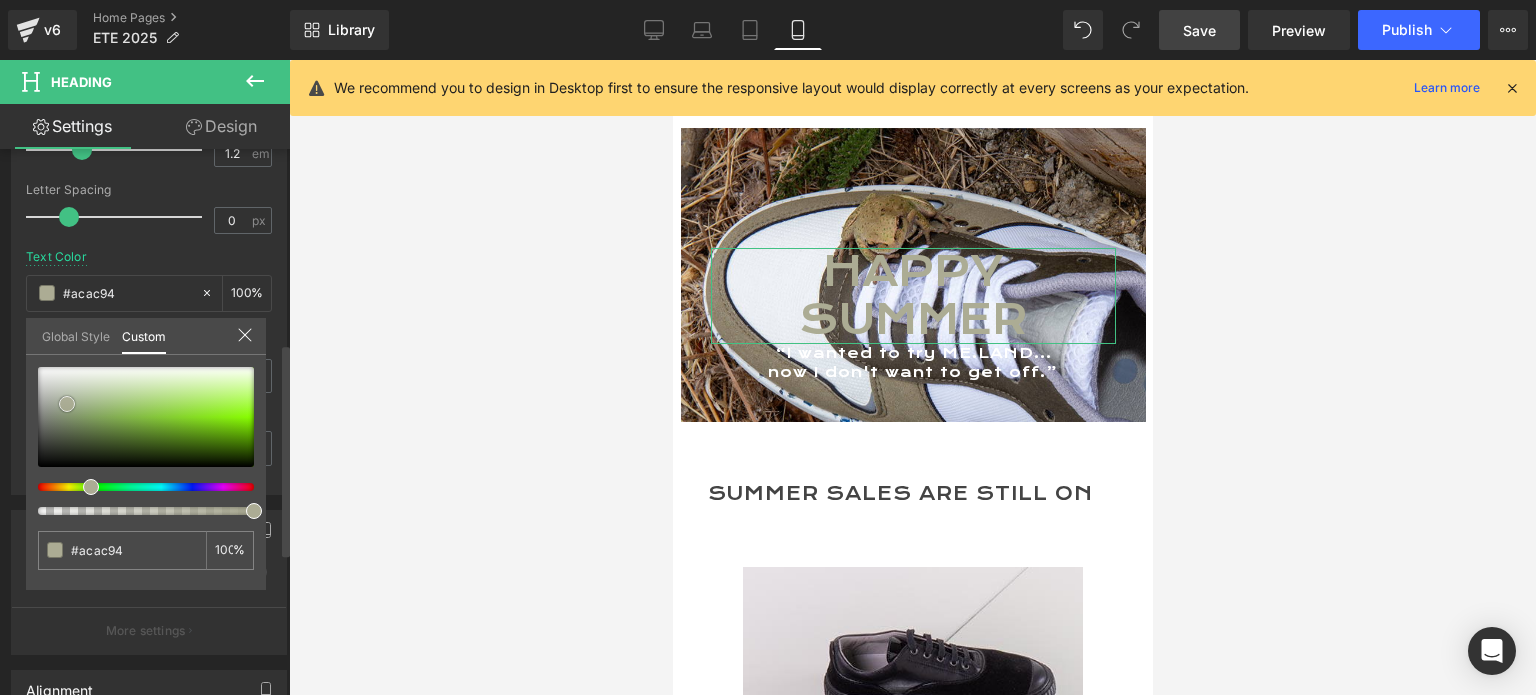 type on "#afaf97" 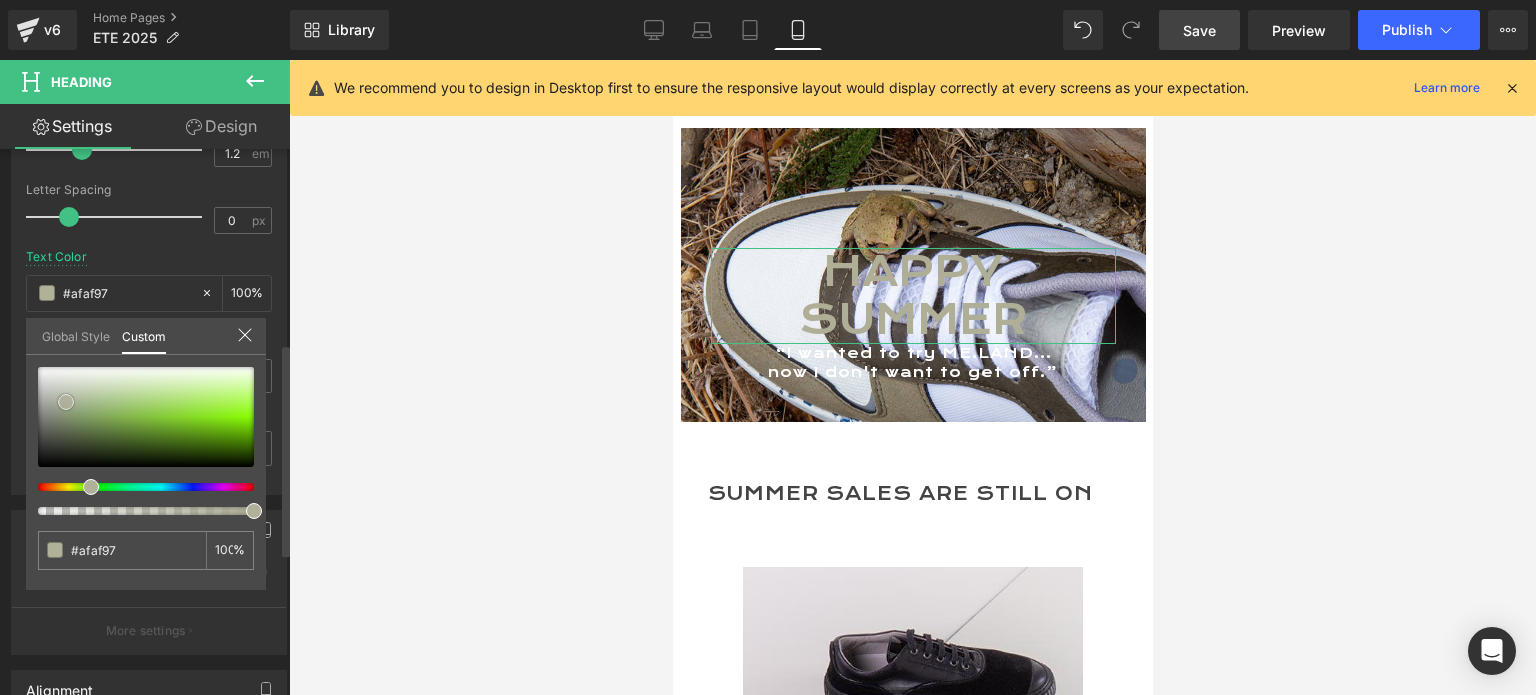 type on "#b2b29d" 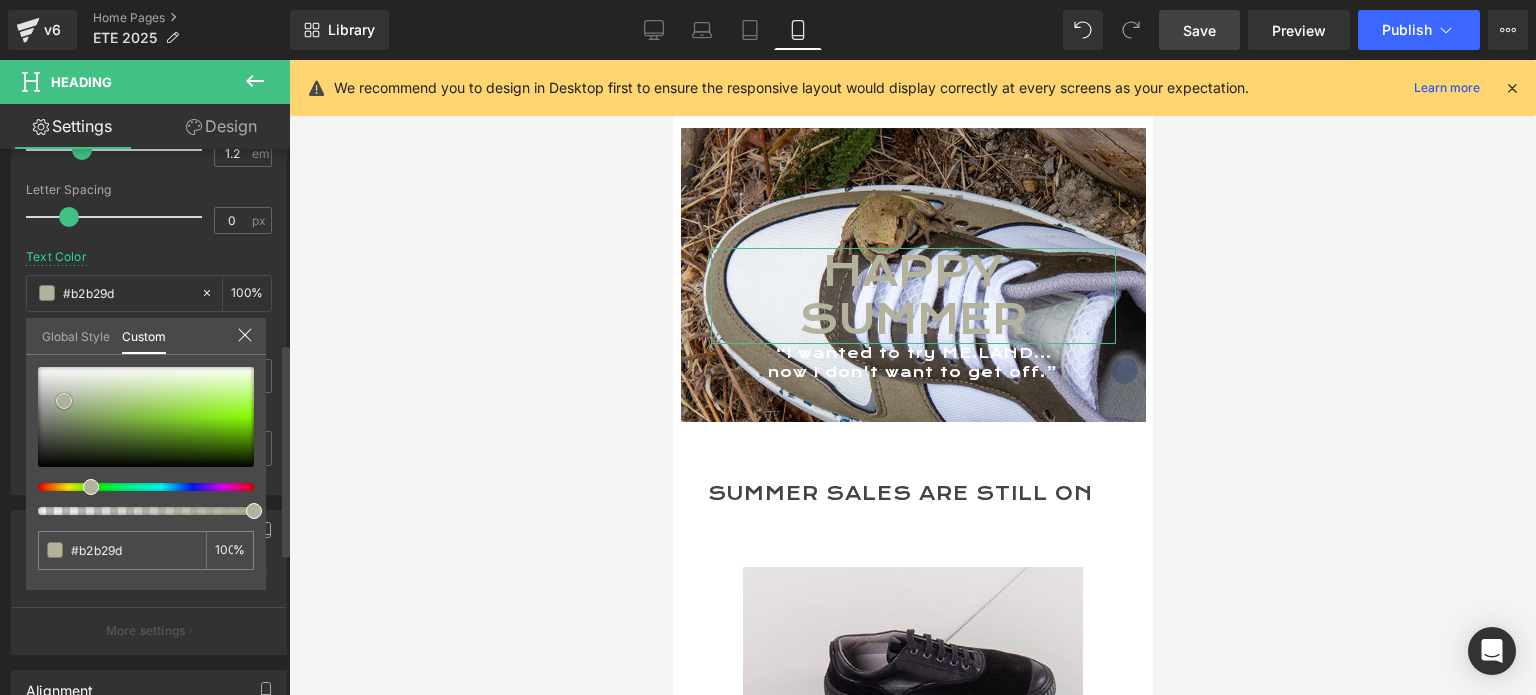 type on "#b4b4a0" 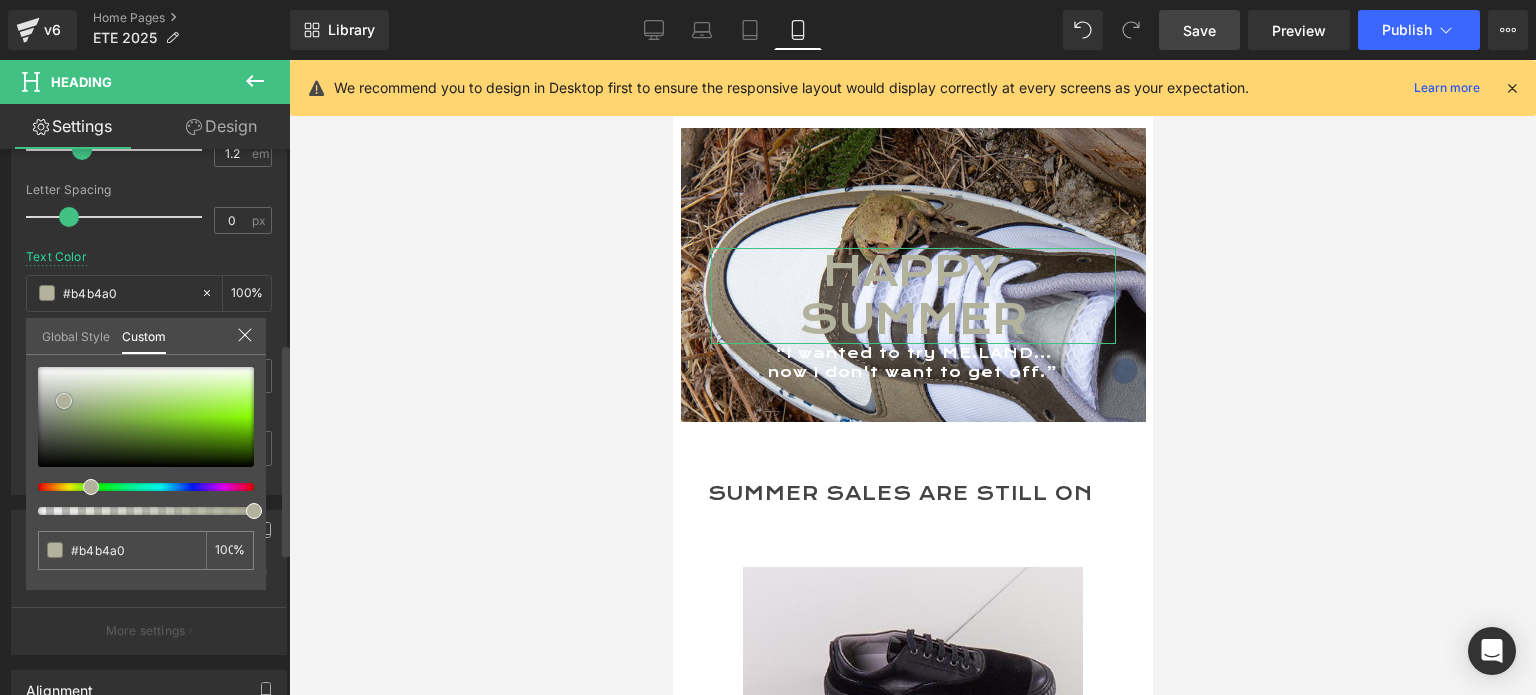 type on "#b6b6a4" 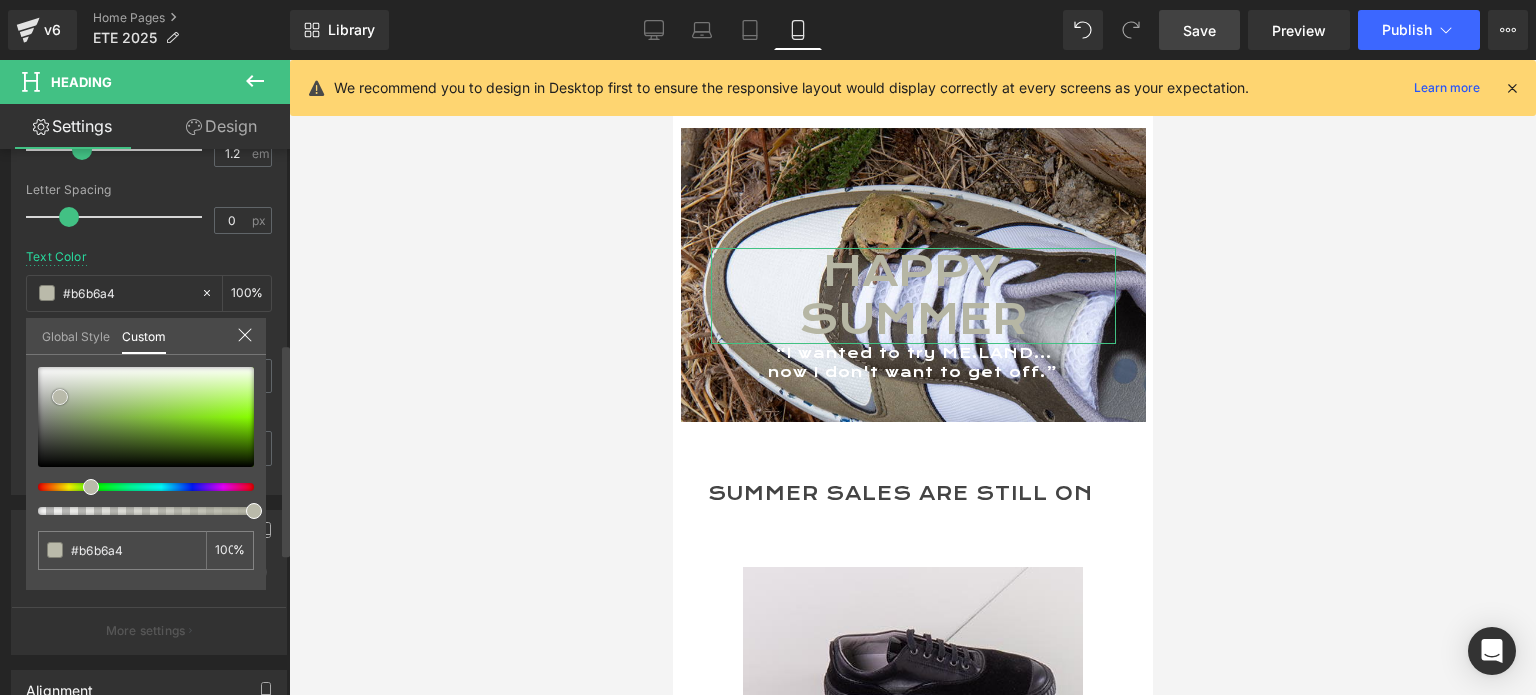 type on "#babaaa" 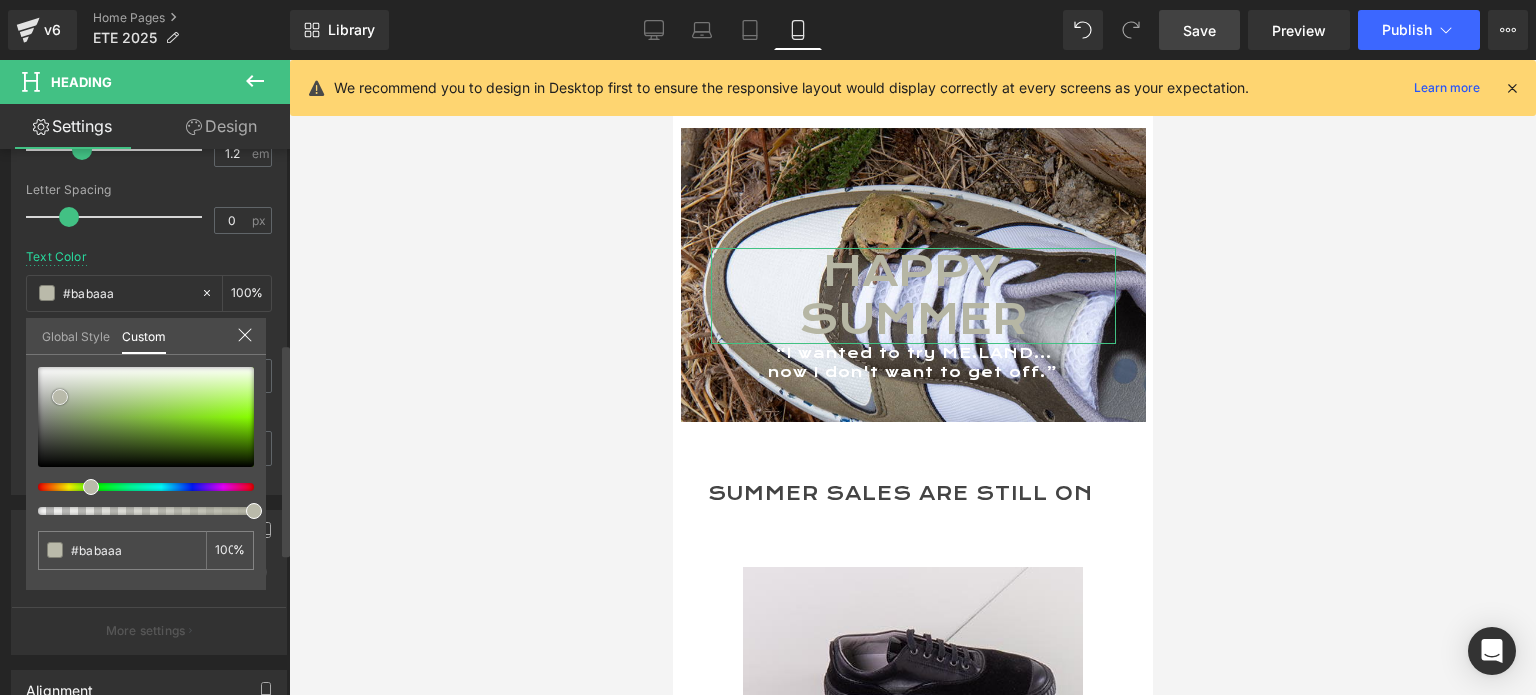 type 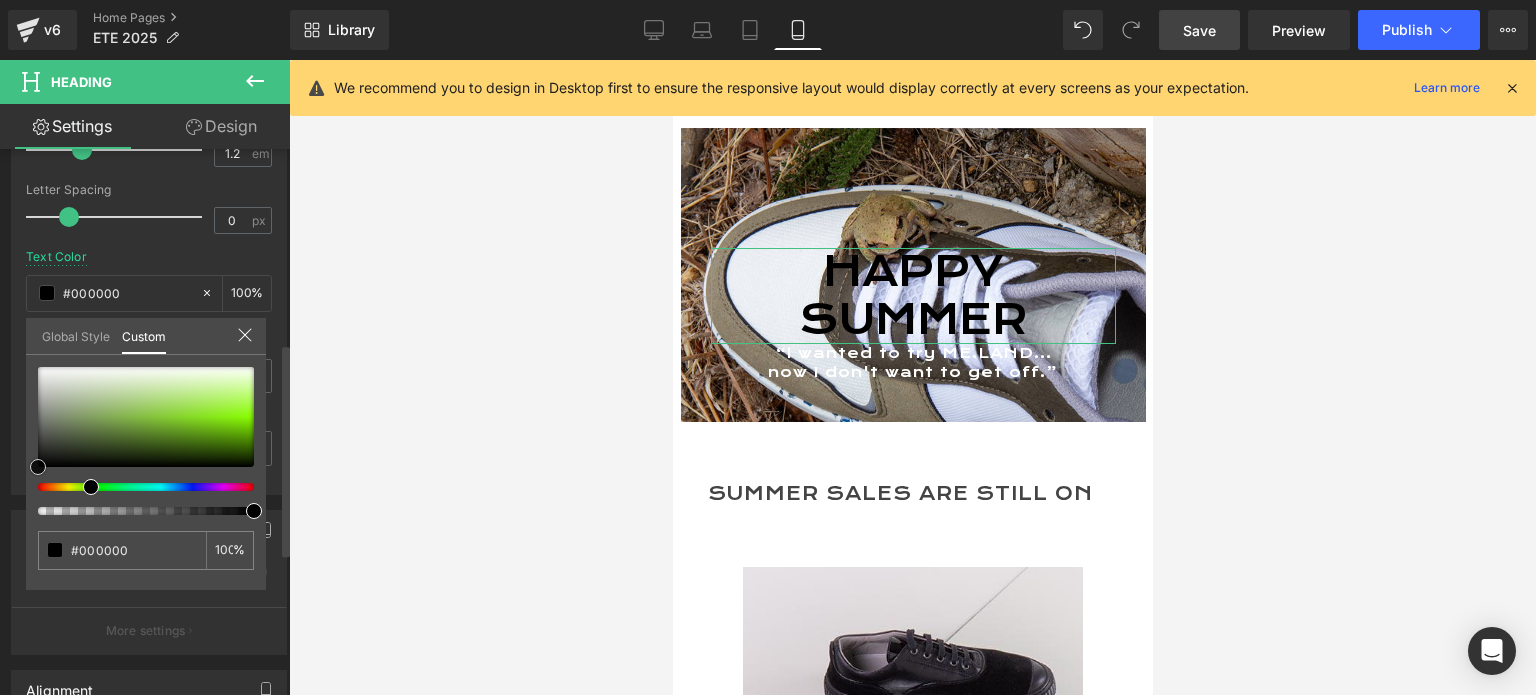 drag, startPoint x: 39, startPoint y: 366, endPoint x: 24, endPoint y: 472, distance: 107.05606 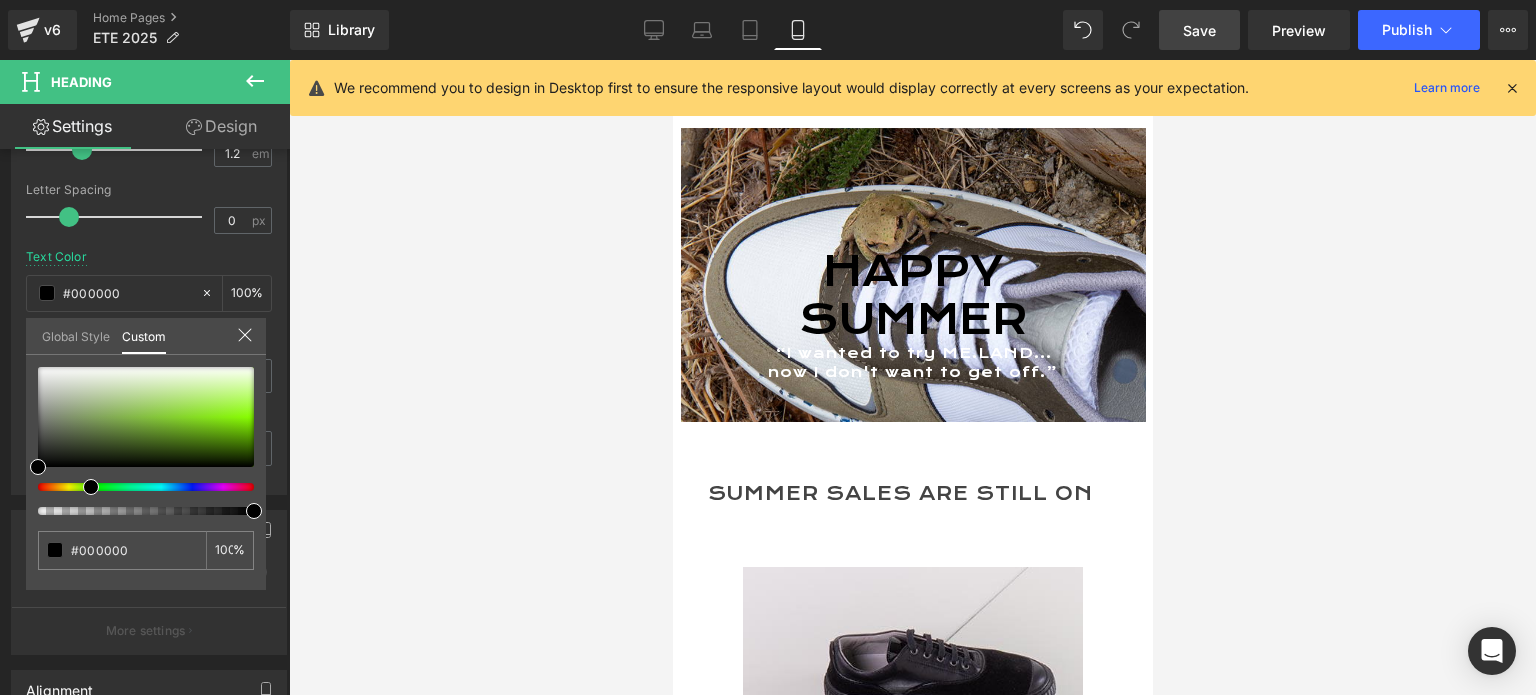 click on "account icon
arrow-left-long icon
arrow-left icon
arrow-right-long icon
arrow-right icon
bag-outline icon
bag icon
cart-outline icon
cart icon
chevron-left icon
chevron-right icon
cross-circle icon
cross icon
expand-less-solid icon
expand-less icon
expand-more-solid icon
expand-more icon
facebook-square icon
facebook icon
google-plus icon
instagram icon
kickstarter icon" at bounding box center (912, 6252) 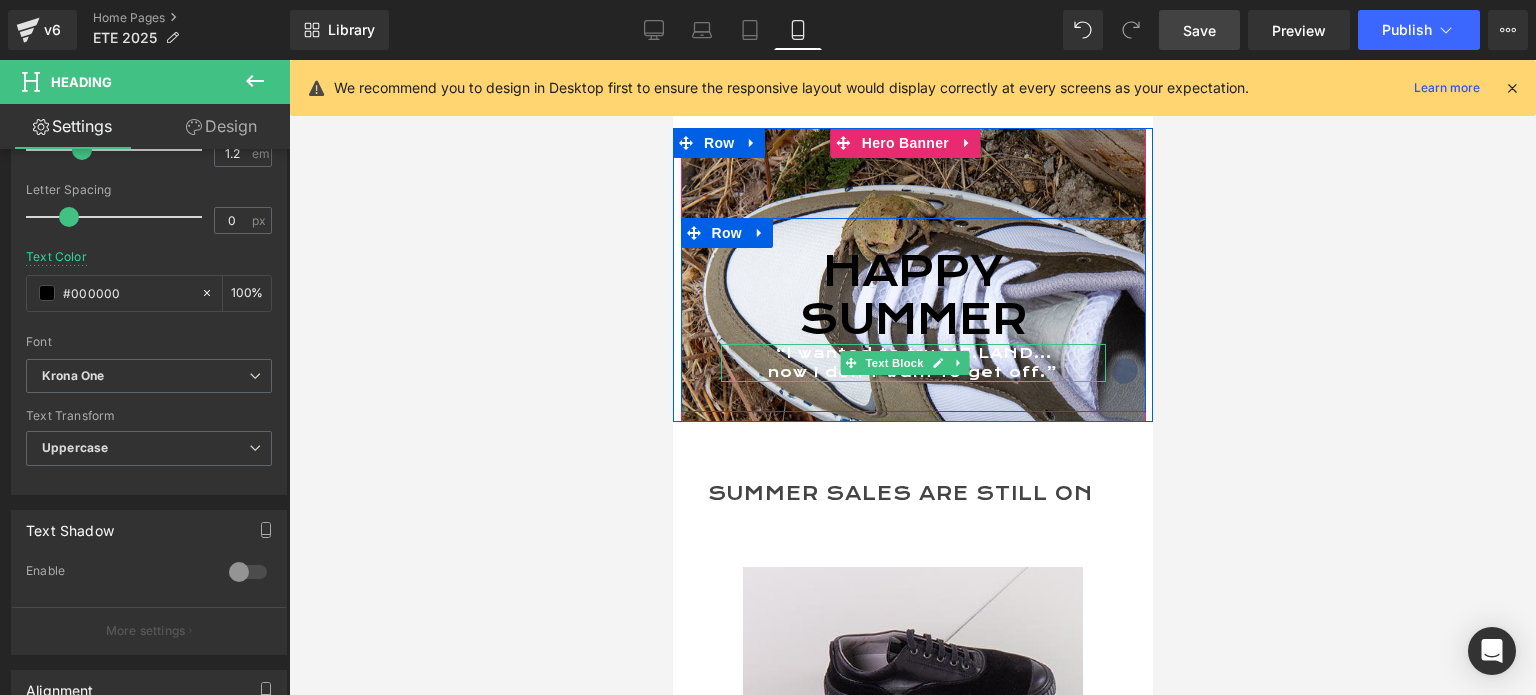 click on "Text Block" at bounding box center [894, 363] 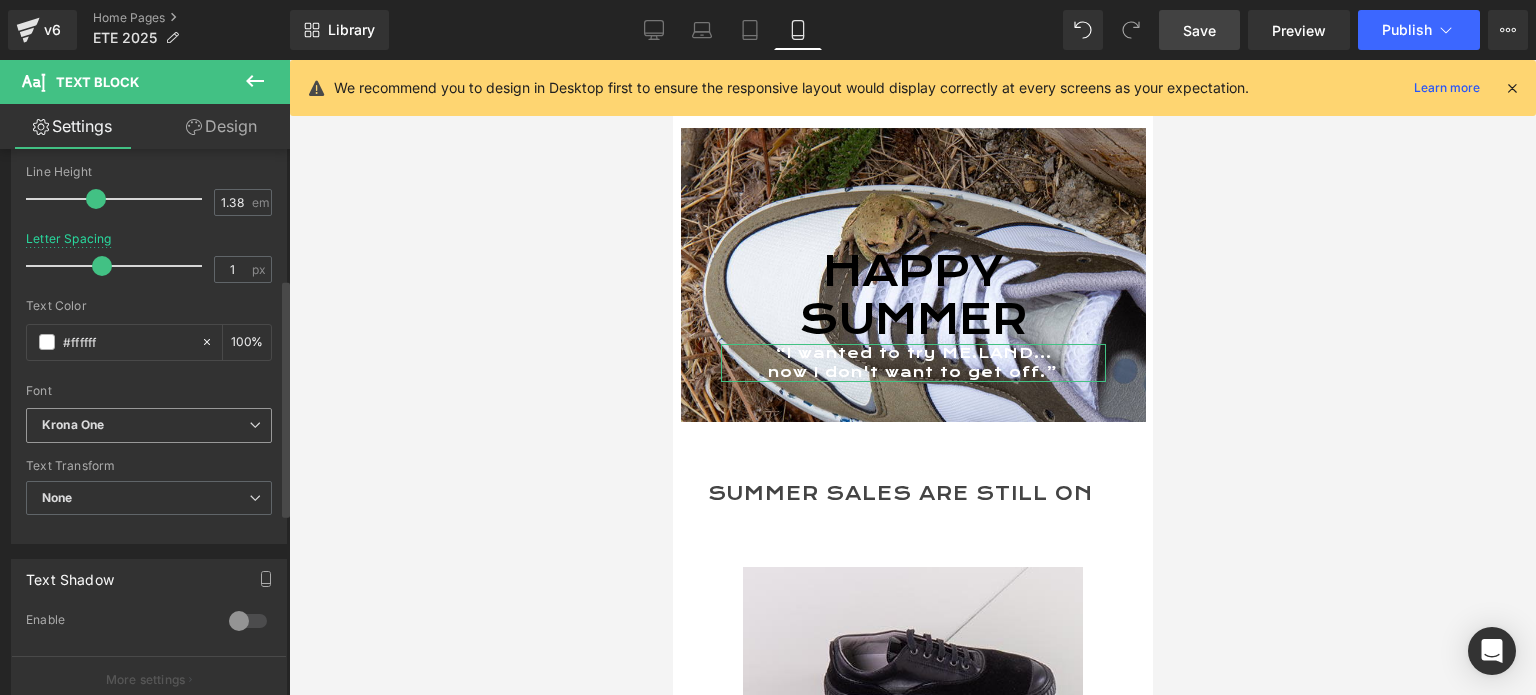 scroll, scrollTop: 300, scrollLeft: 0, axis: vertical 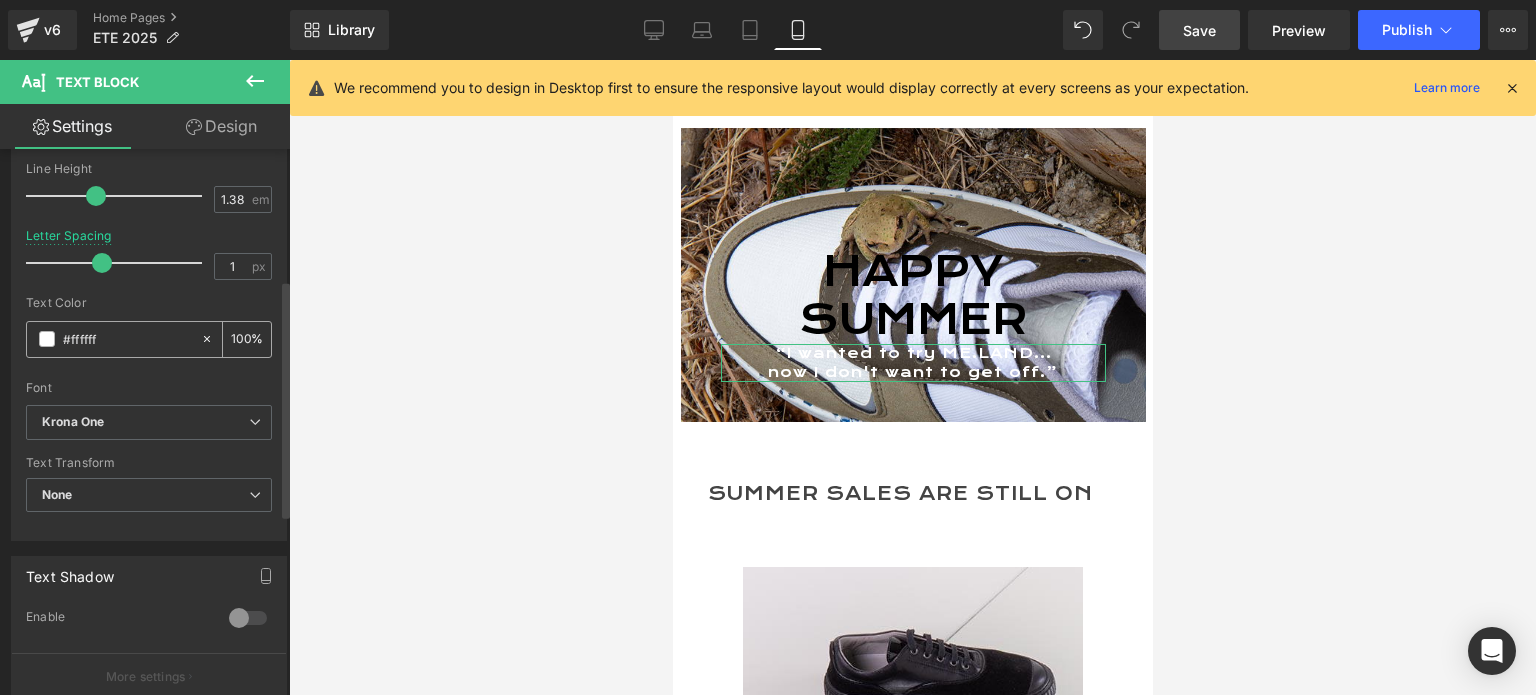 click at bounding box center (47, 339) 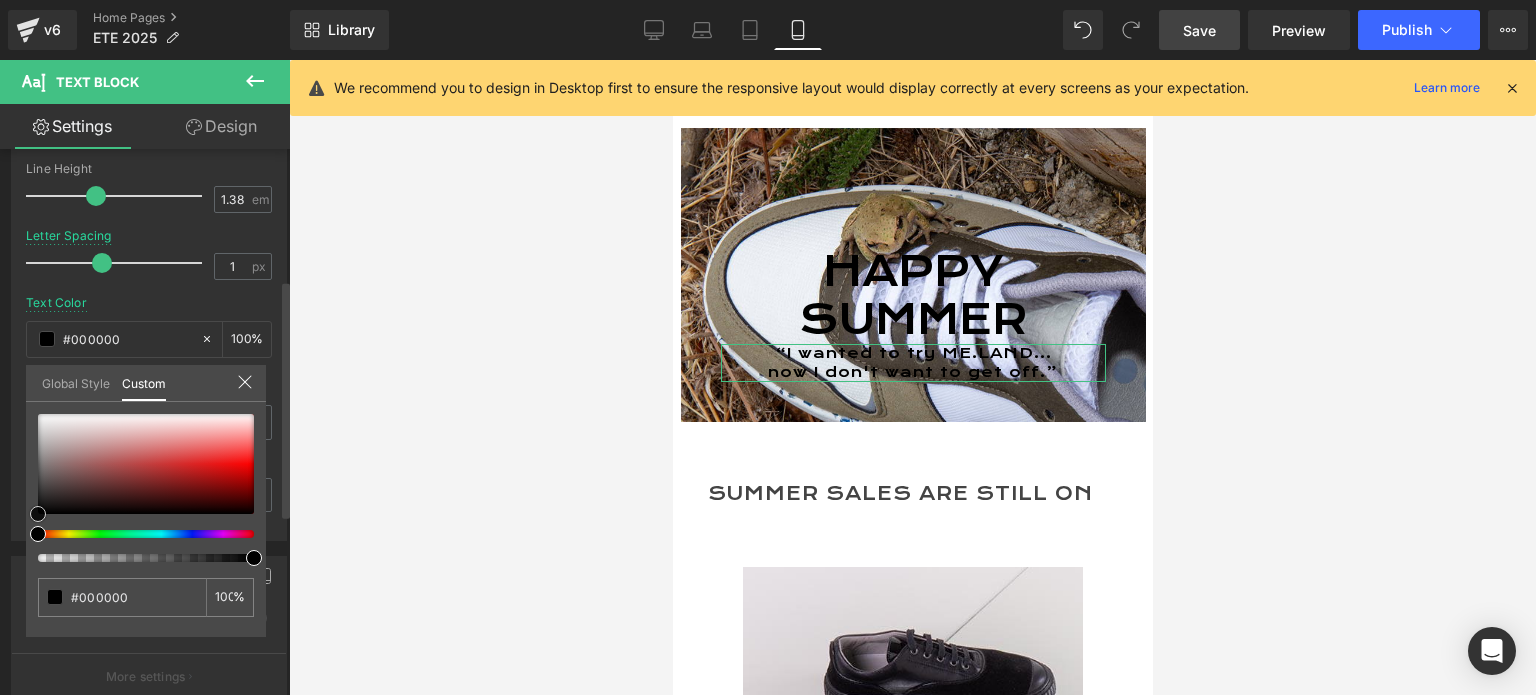 drag, startPoint x: 39, startPoint y: 407, endPoint x: 4, endPoint y: 532, distance: 129.80756 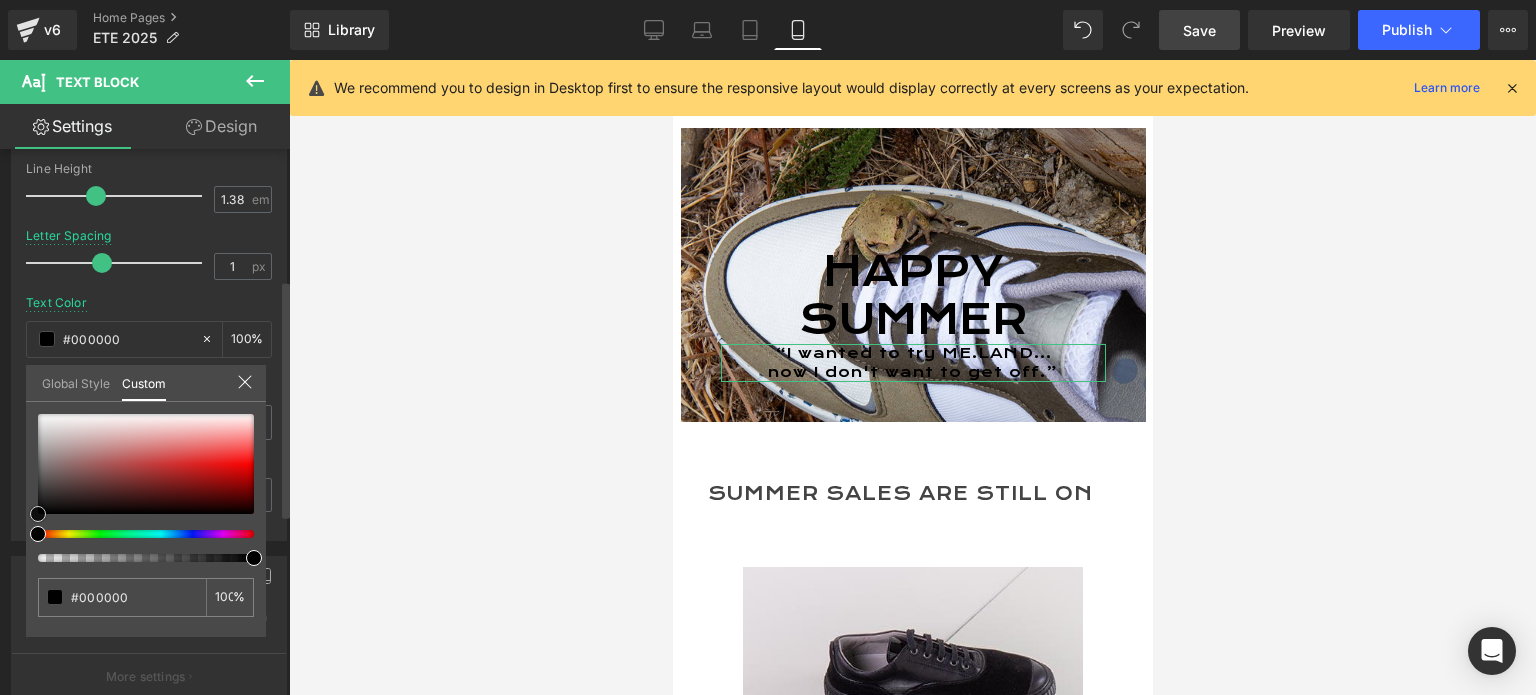 click on "Typography Text Styles Custom
Custom
Setup Global Style
Custom
Setup Global Style
Thin 100 Semi Thin 200 Light 300 Regular 400 Medium 500 Semi Bold 600 Super Bold 800 Boldest 900 Bold 700 Lighter Bolder Font Weight
Regular 400
Thin 100 Semi Thin 200 Light 300 Regular 400 Medium 500 Semi Bold 600 Super Bold 800 Boldest 900 Bold 700 Lighter Bolder 14px Font Size 14 px 1.38em Line Height 1.38 em 1px Letter Spacing 1 px rgba(0, 0, 0, 1) Text Color #000000 100 % Krona One
Font
Default
Krona One
Krona One" at bounding box center (149, 197) 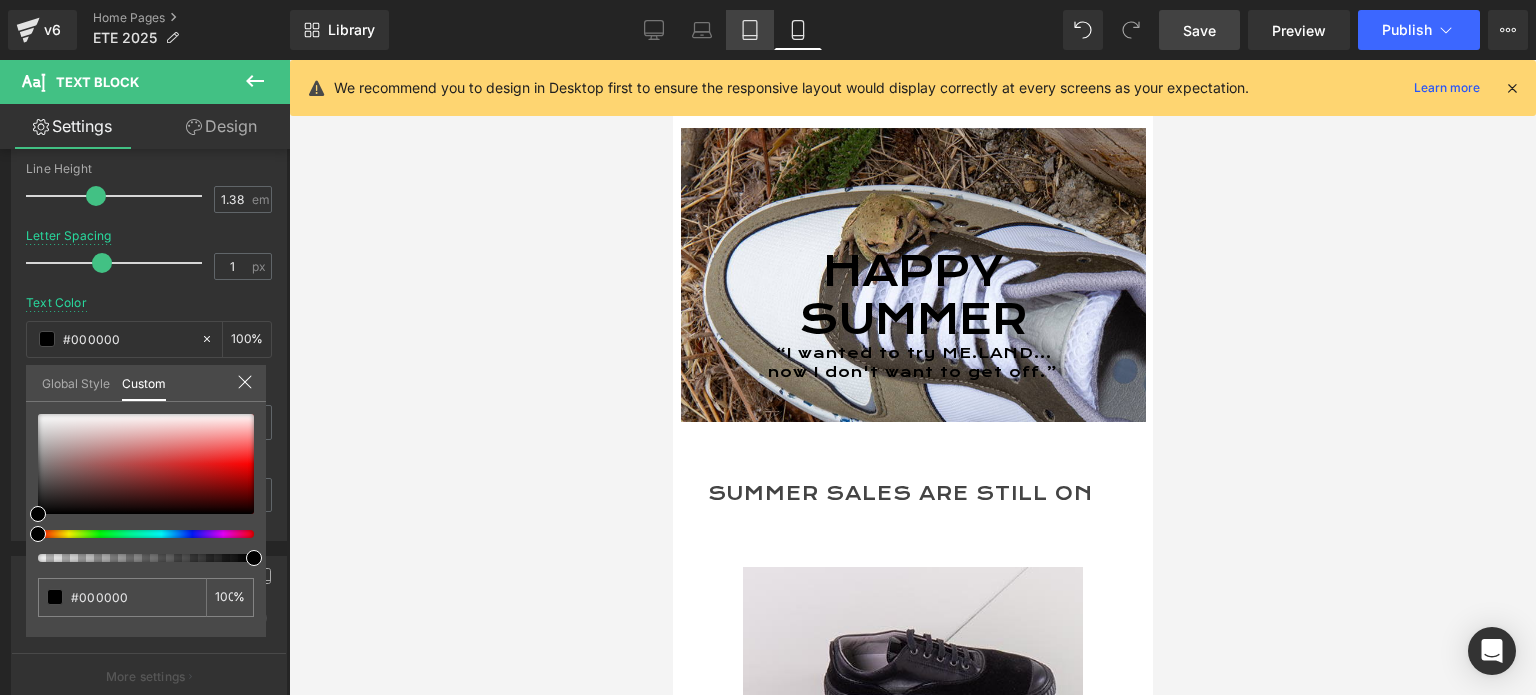 click 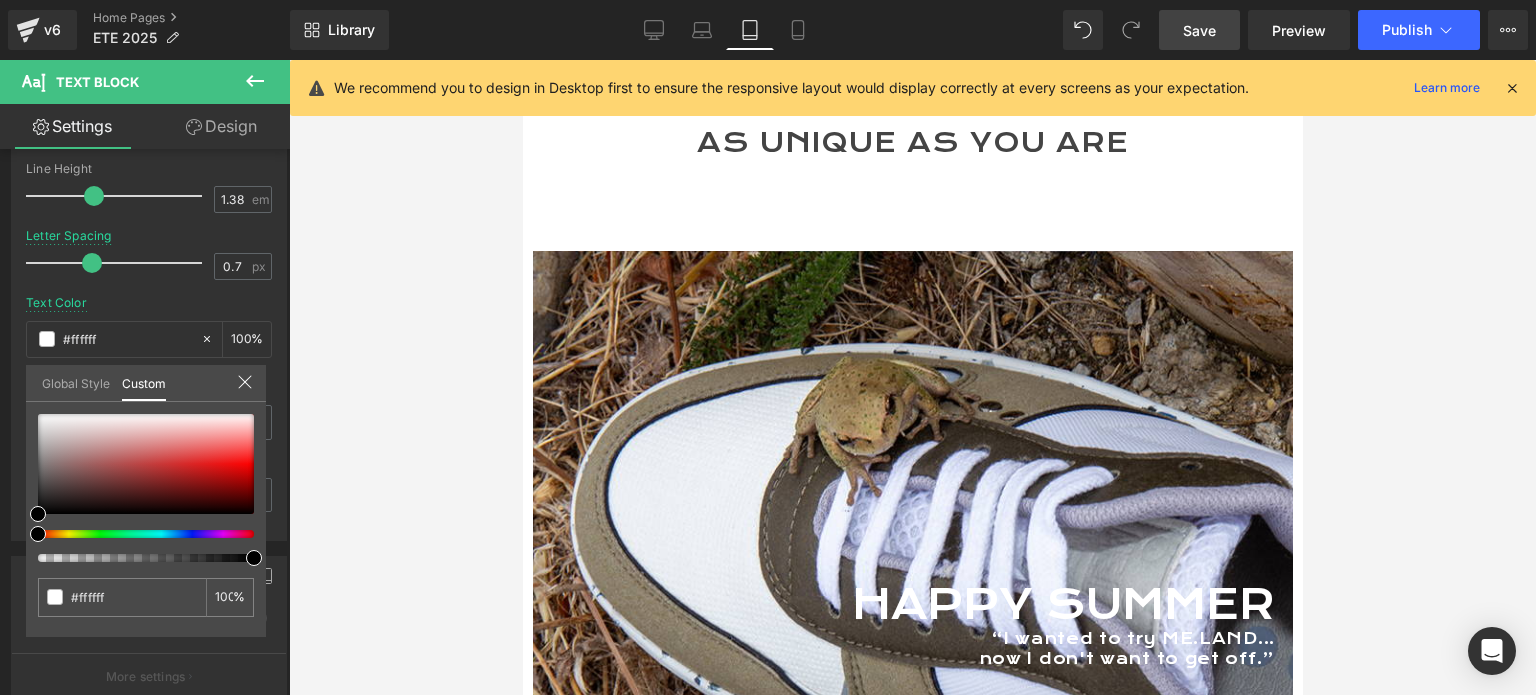 scroll, scrollTop: 484, scrollLeft: 0, axis: vertical 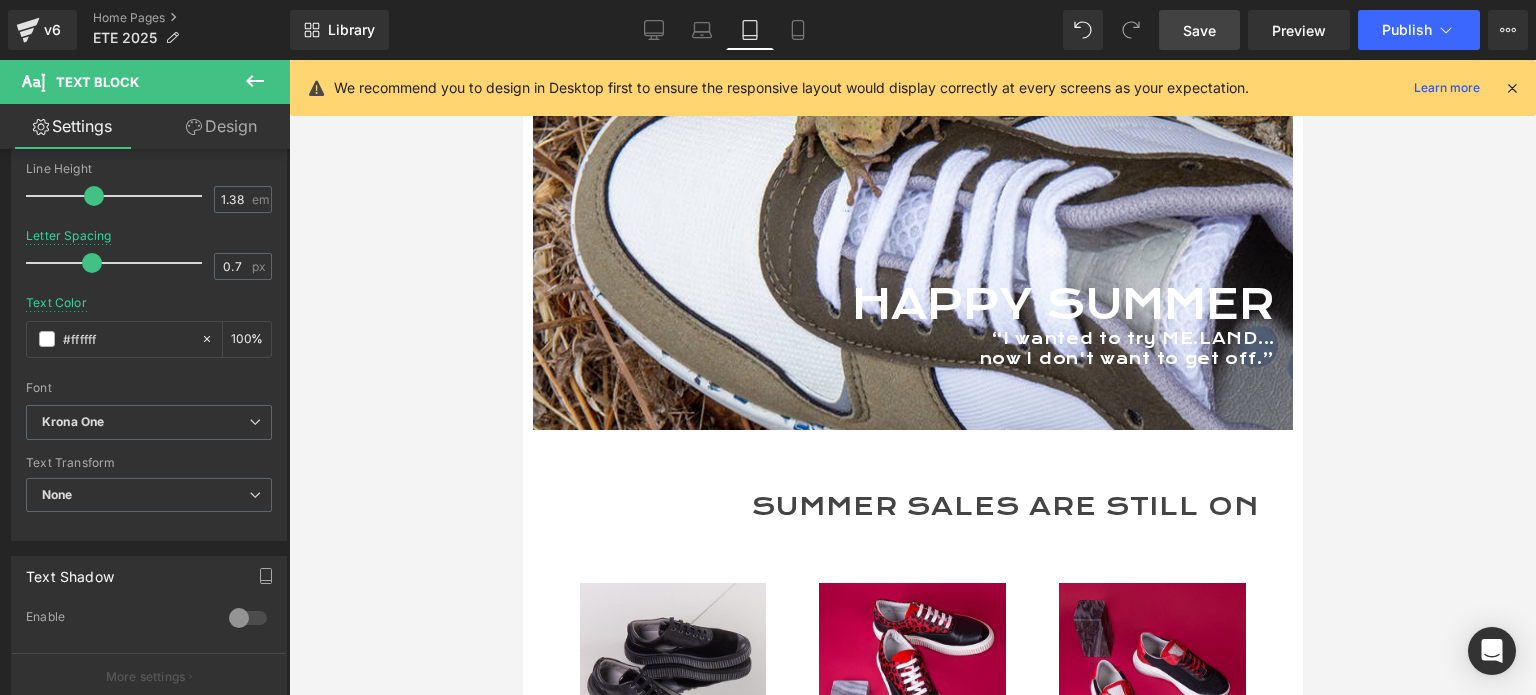 click on "account icon
arrow-left-long icon
arrow-left icon
arrow-right-long icon
arrow-right icon
bag-outline icon
bag icon
cart-outline icon
cart icon
chevron-left icon
chevron-right icon
cross-circle icon
cross icon
expand-less-solid icon
expand-less icon
expand-more-solid icon
expand-more icon
facebook-square icon
facebook icon
google-plus icon
instagram icon
kickstarter icon" at bounding box center (912, 3161) 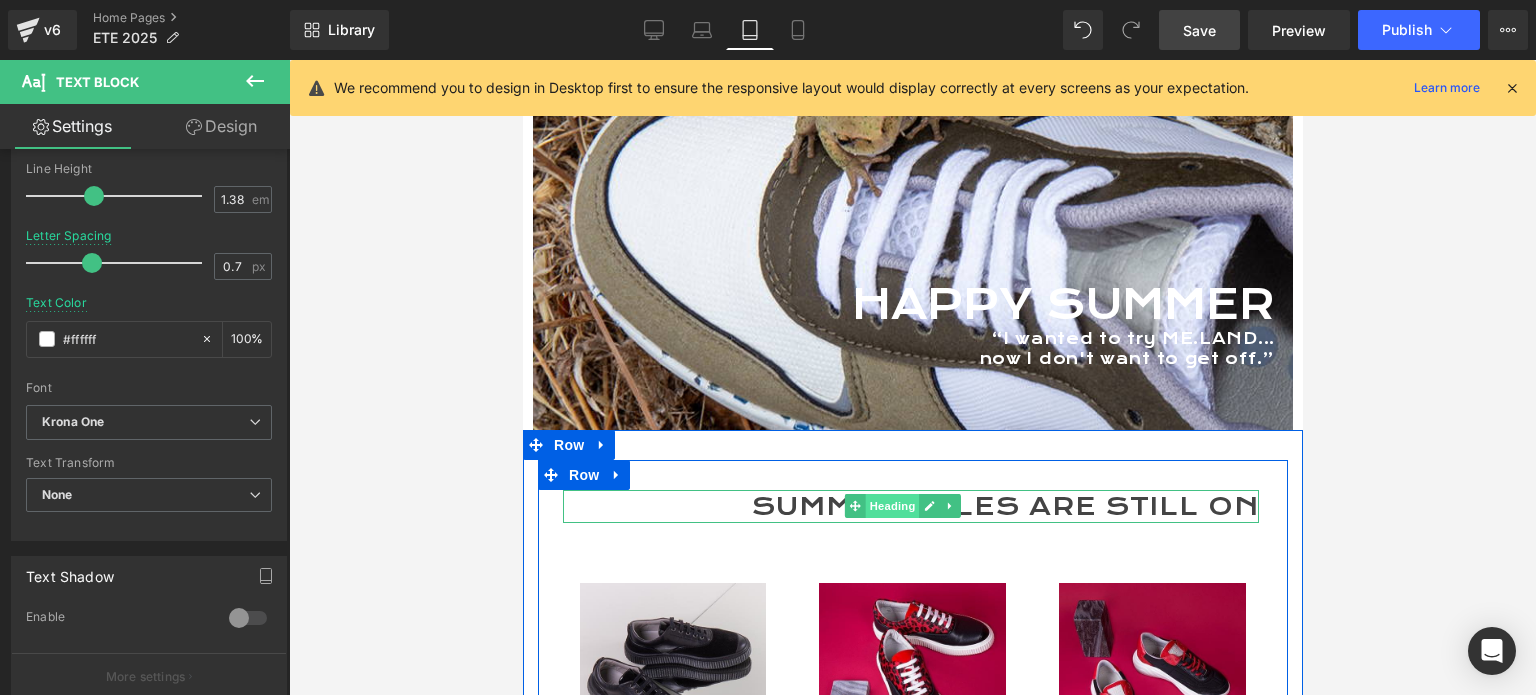 click on "Heading" at bounding box center [892, 506] 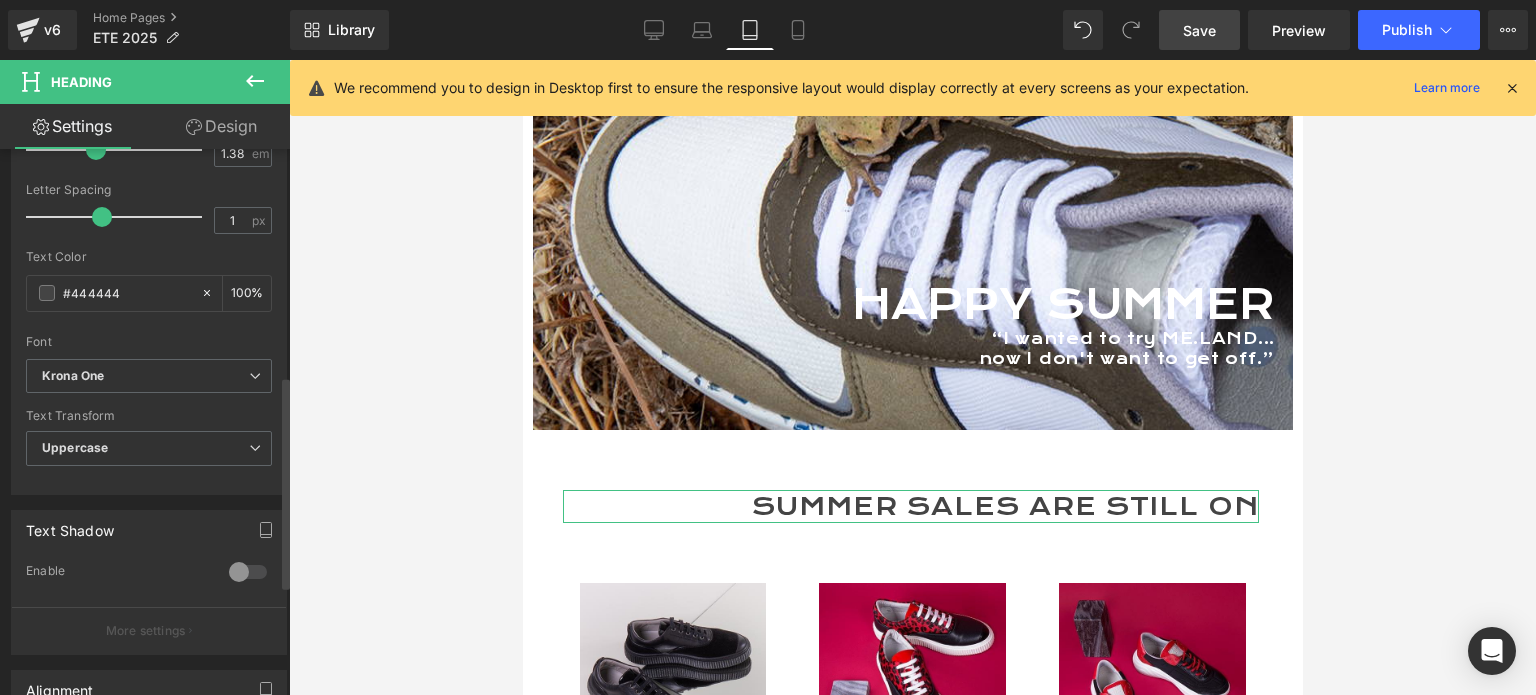 scroll, scrollTop: 800, scrollLeft: 0, axis: vertical 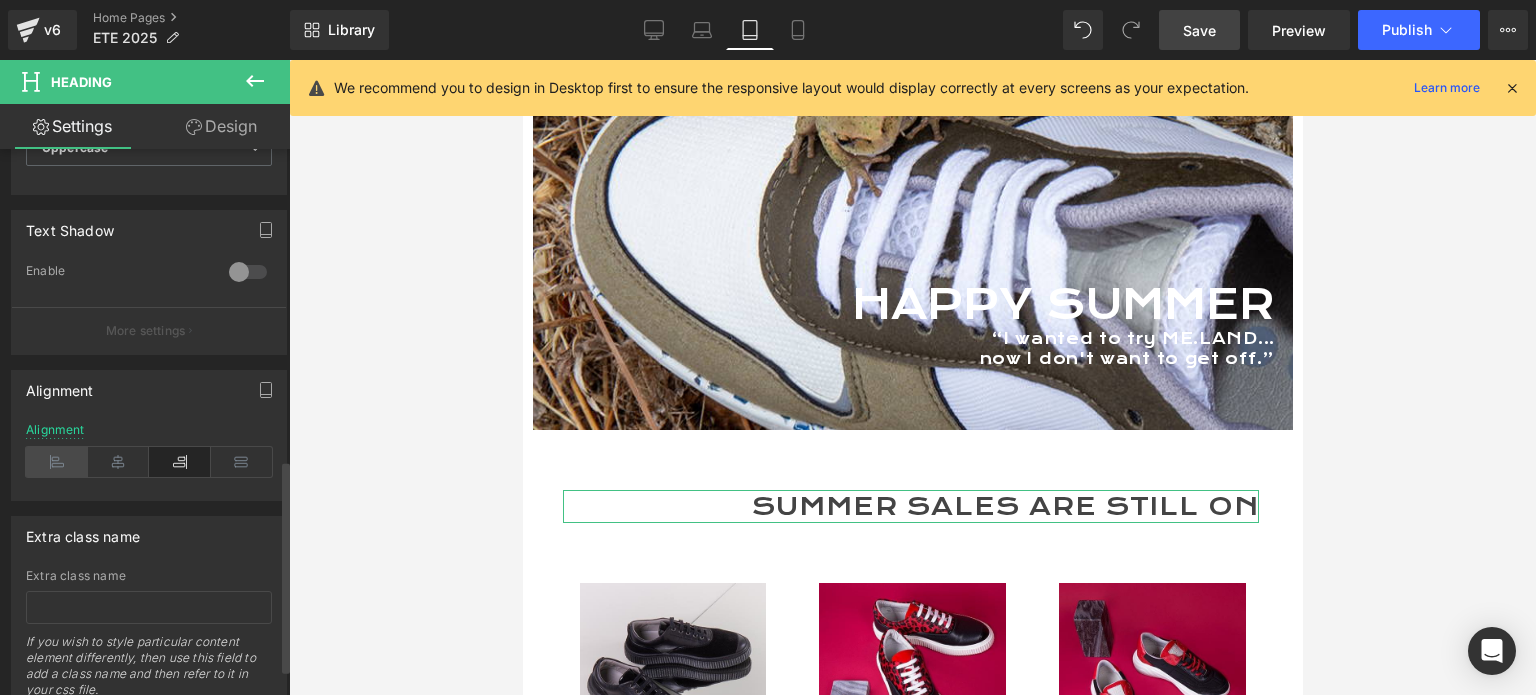 click at bounding box center [57, 462] 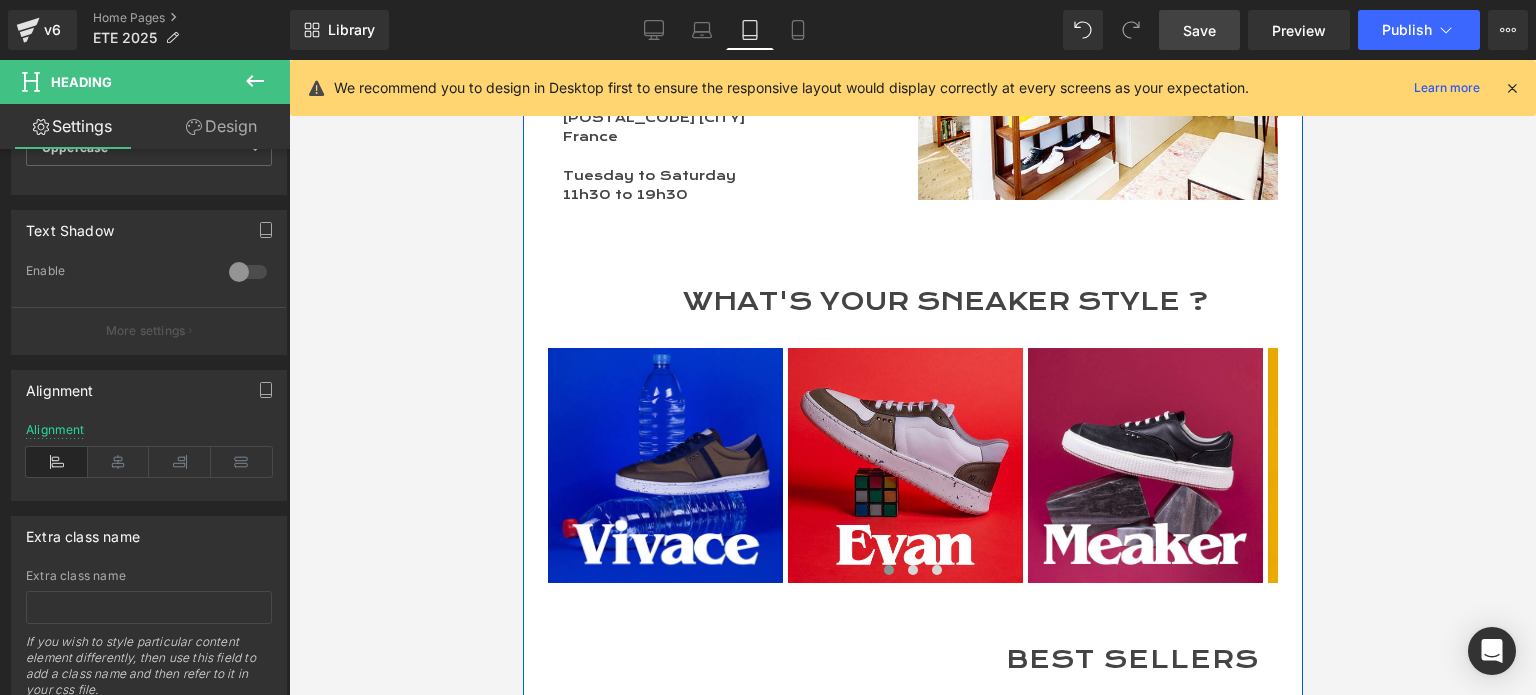 scroll, scrollTop: 4000, scrollLeft: 0, axis: vertical 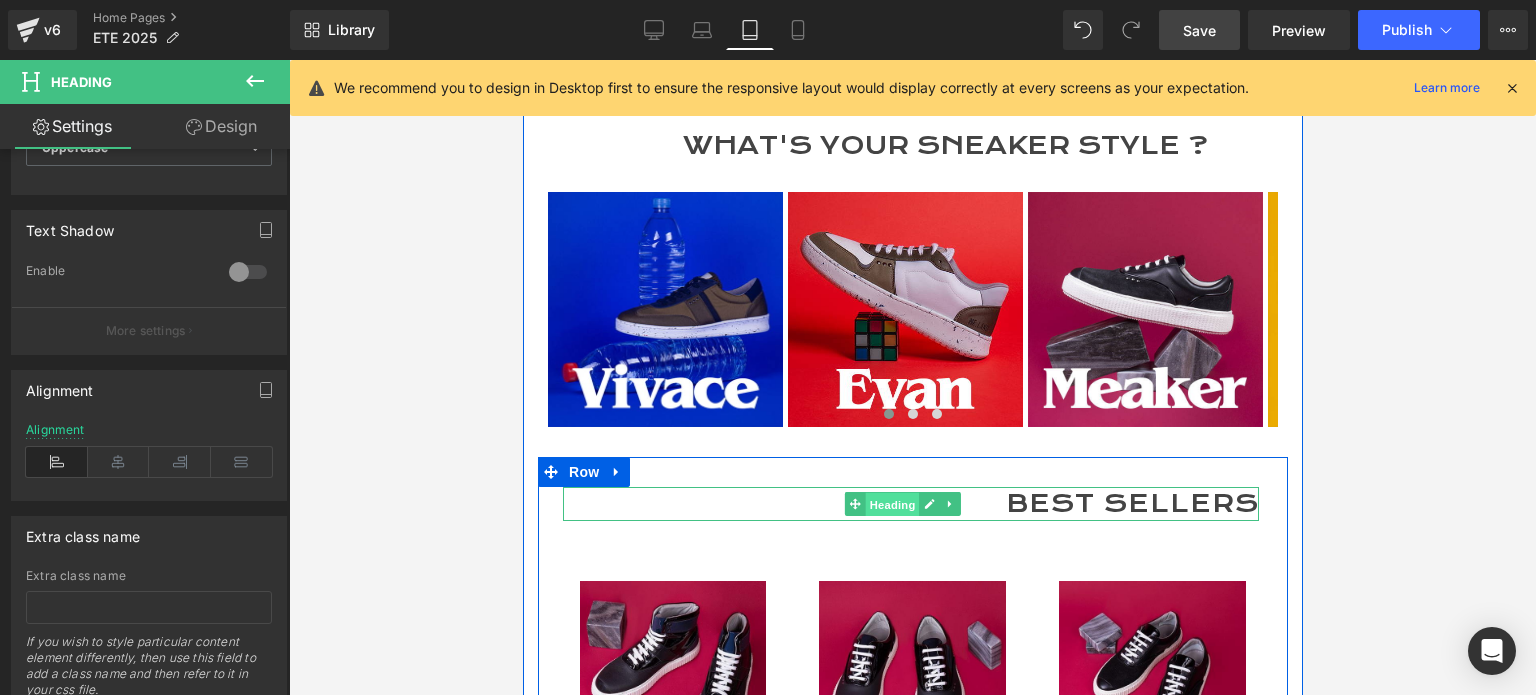 click on "Heading" at bounding box center (892, 505) 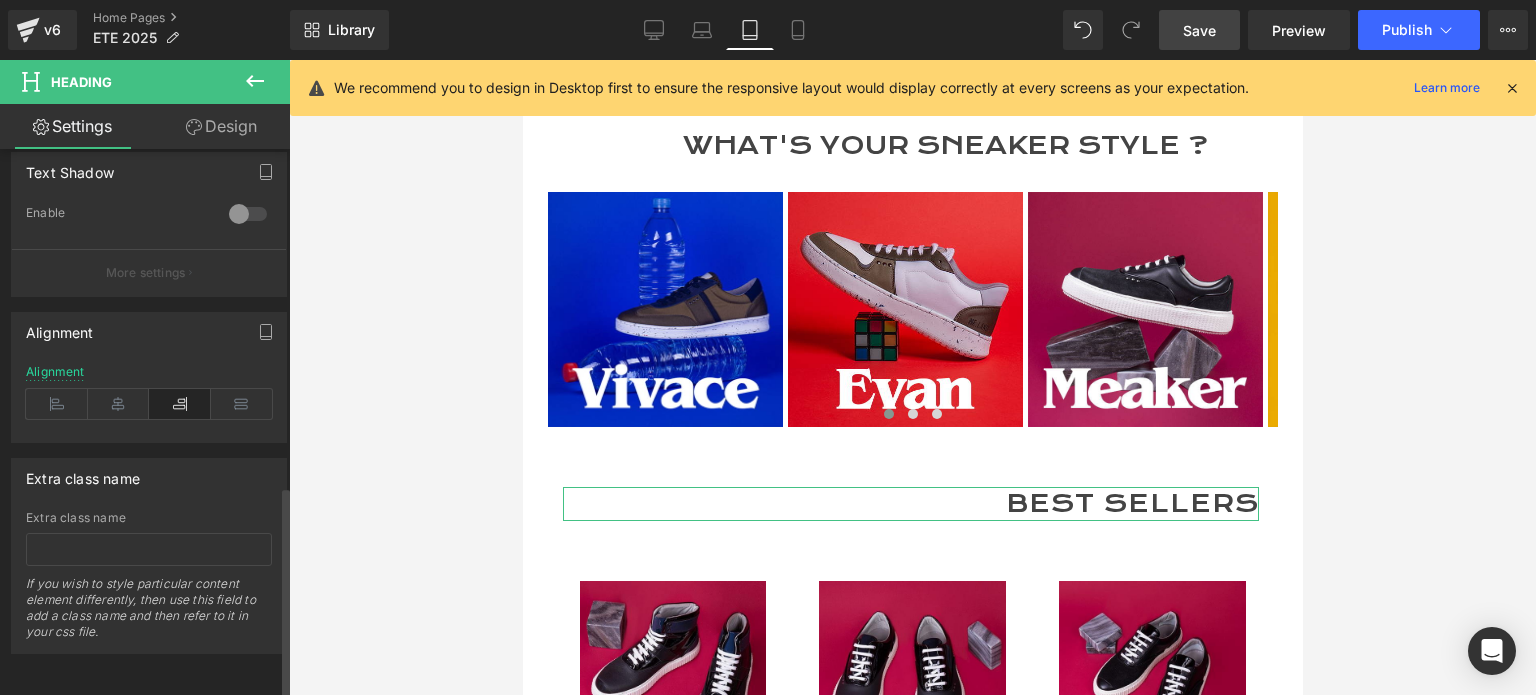 scroll, scrollTop: 868, scrollLeft: 0, axis: vertical 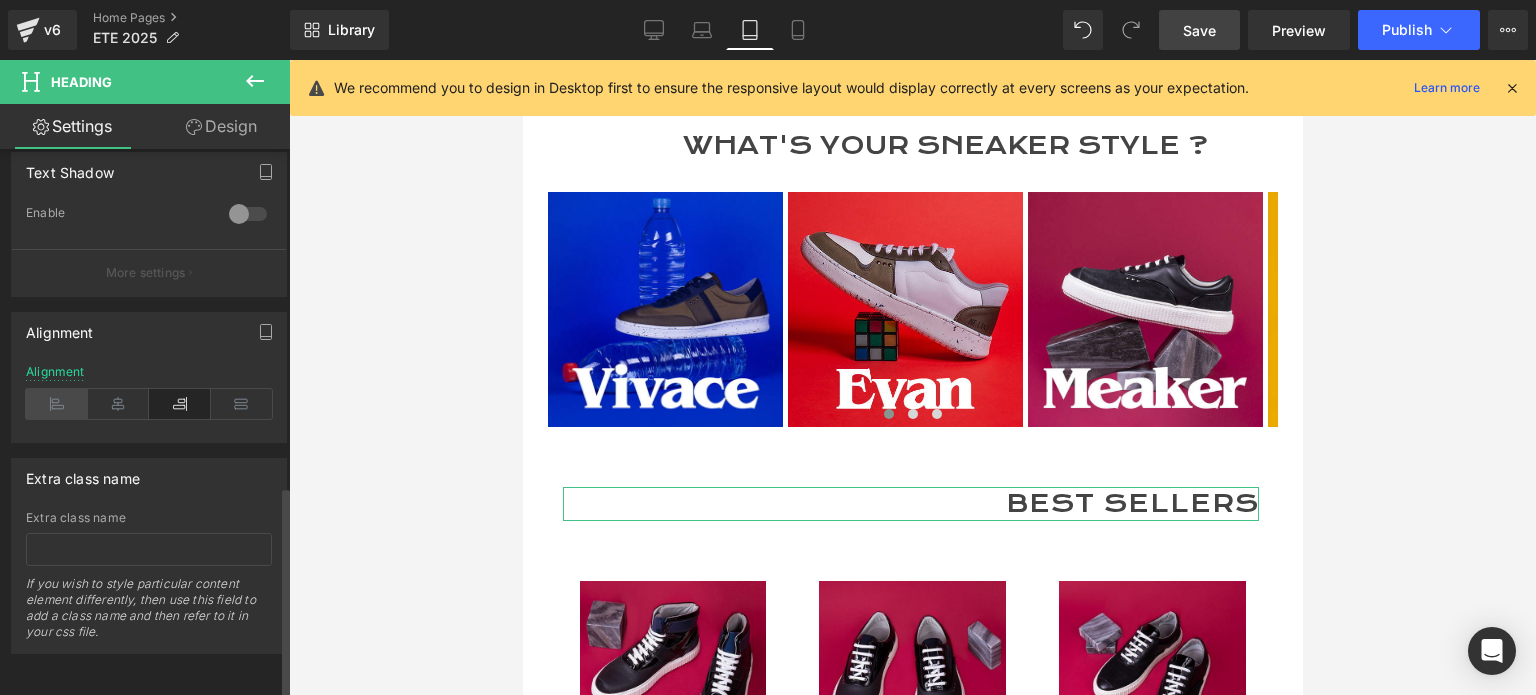 click at bounding box center (57, 404) 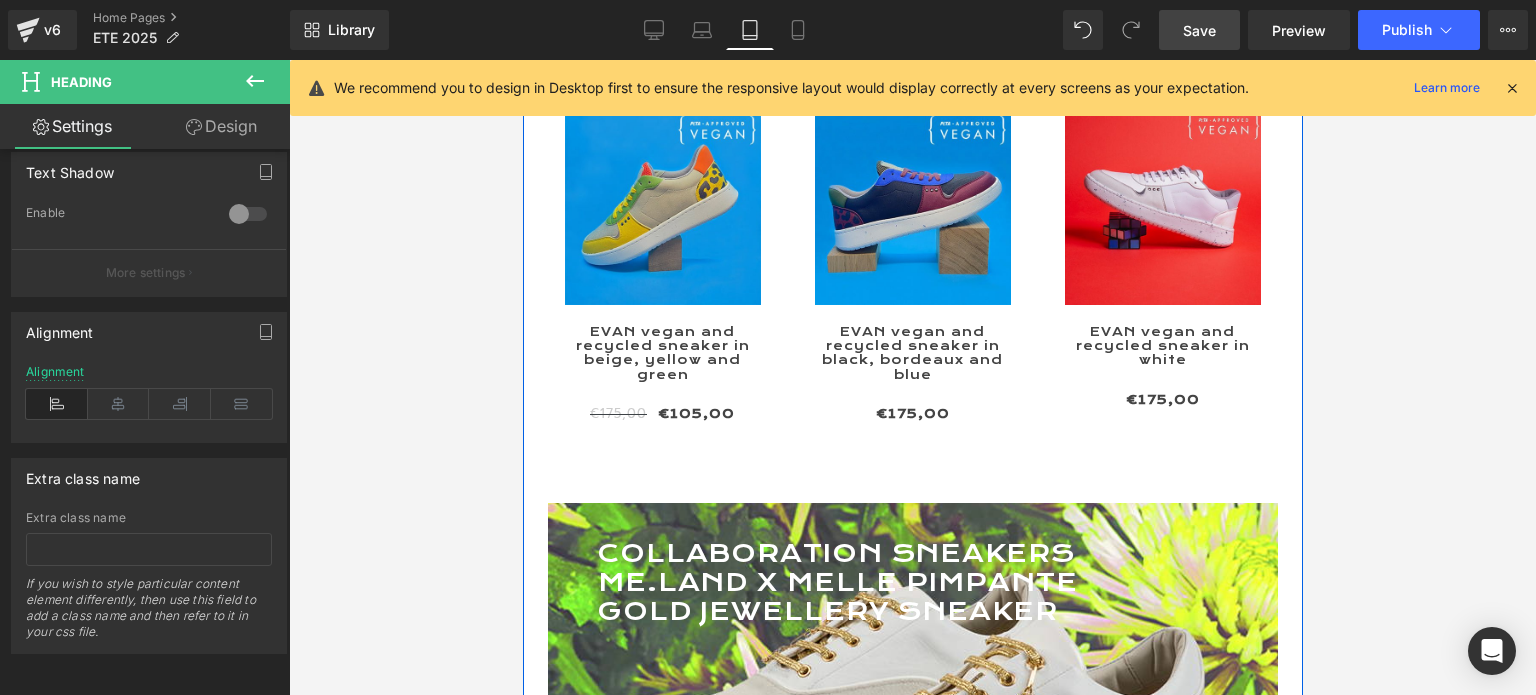 scroll, scrollTop: 1000, scrollLeft: 0, axis: vertical 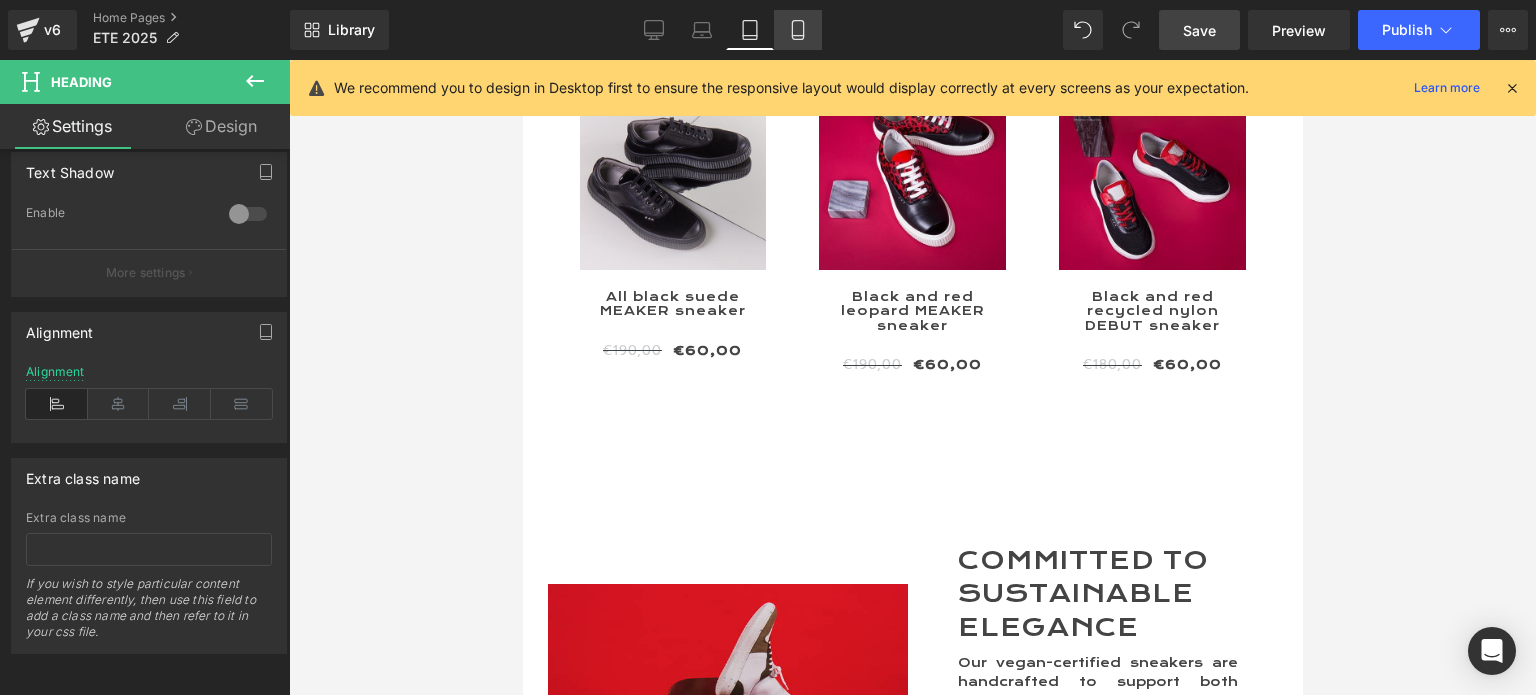 click 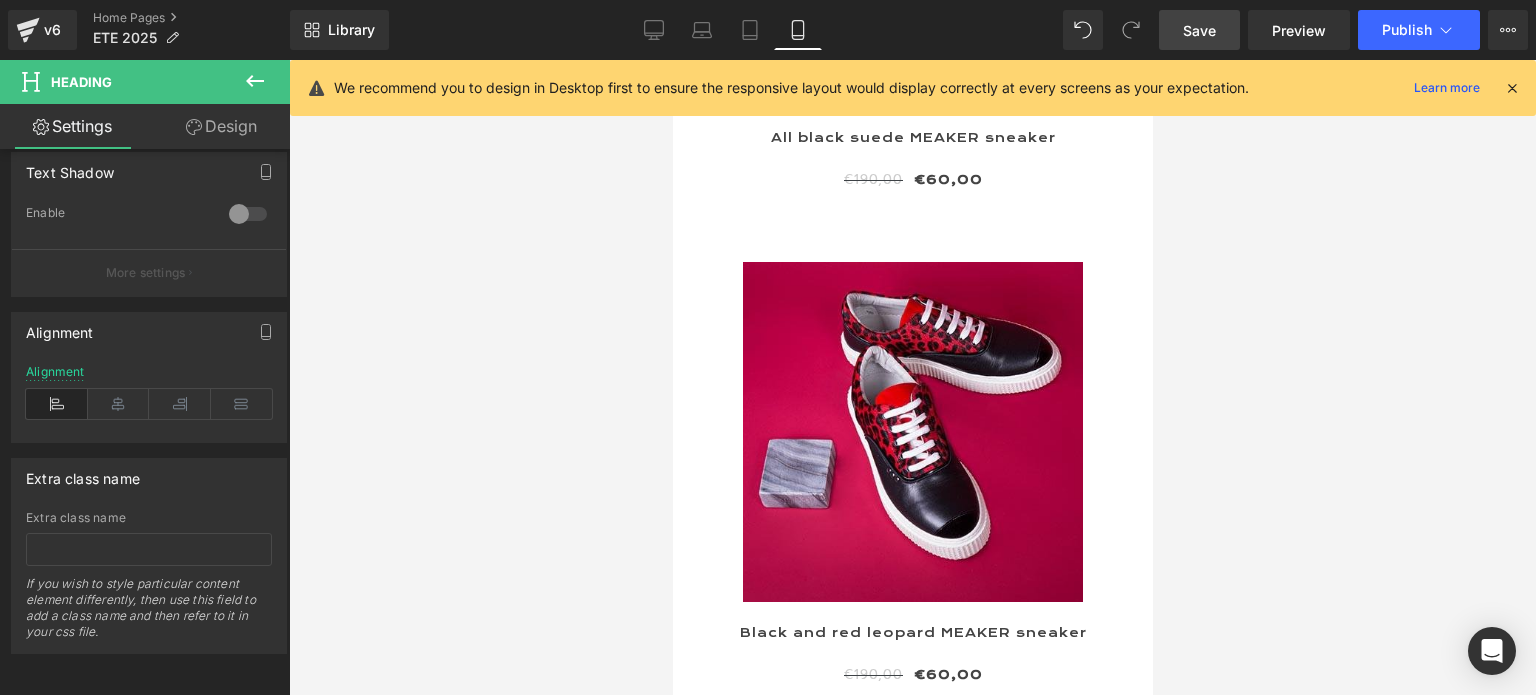 scroll, scrollTop: 4003, scrollLeft: 0, axis: vertical 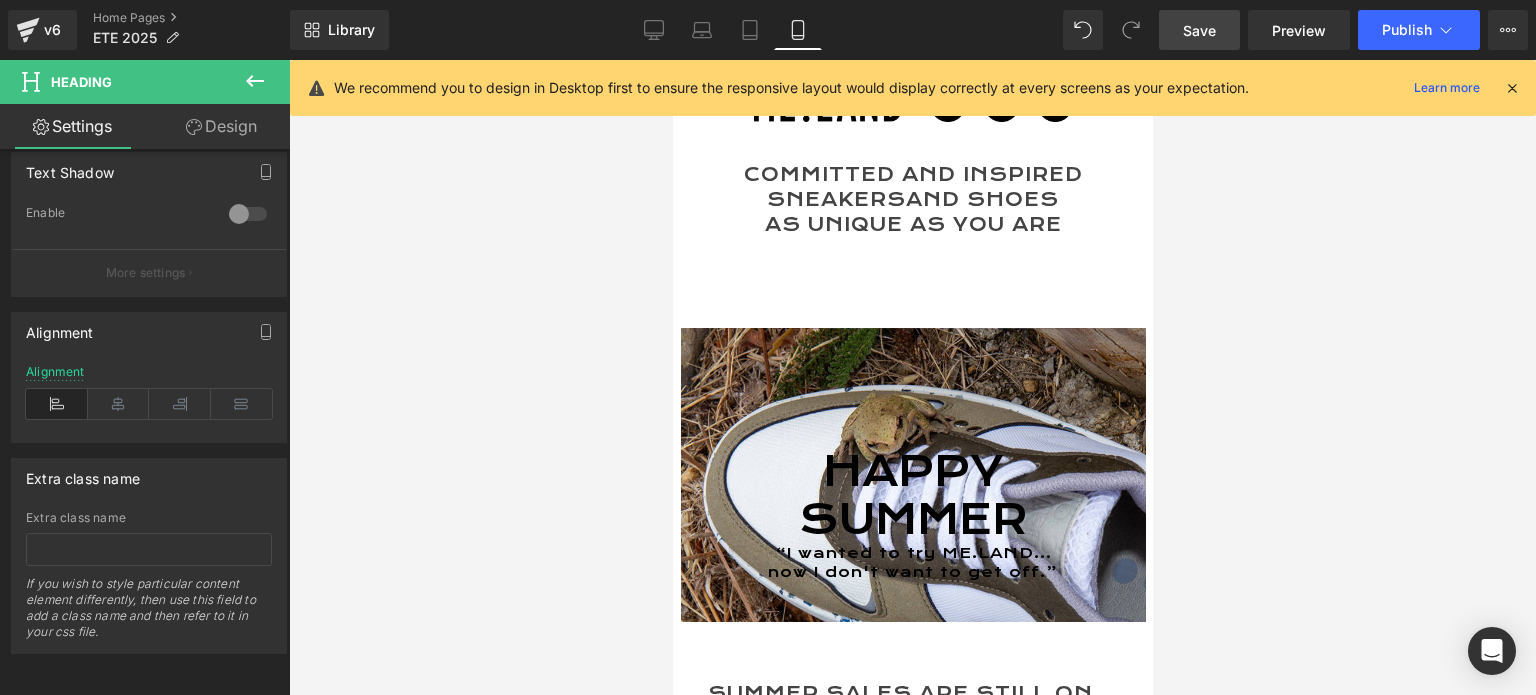 drag, startPoint x: 1142, startPoint y: 294, endPoint x: 1756, endPoint y: 175, distance: 625.4255 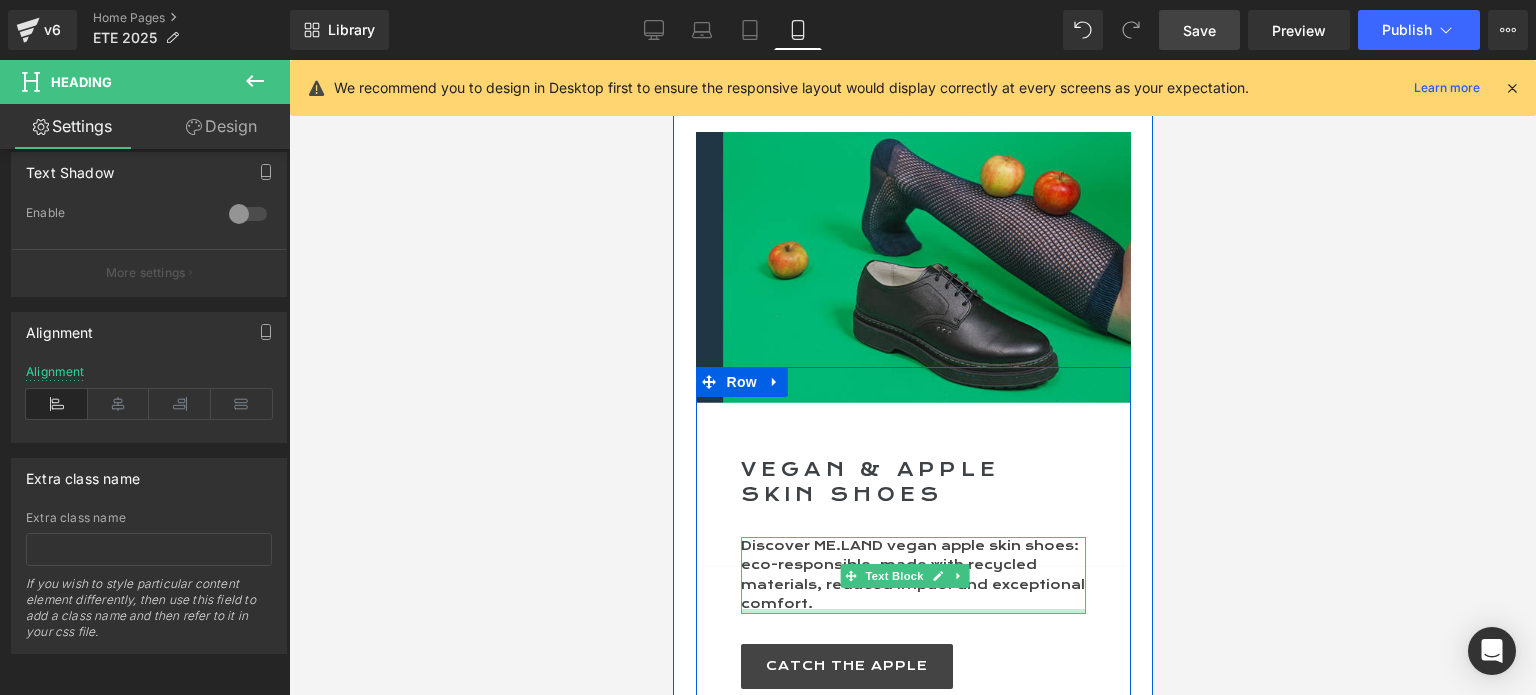scroll, scrollTop: 5900, scrollLeft: 0, axis: vertical 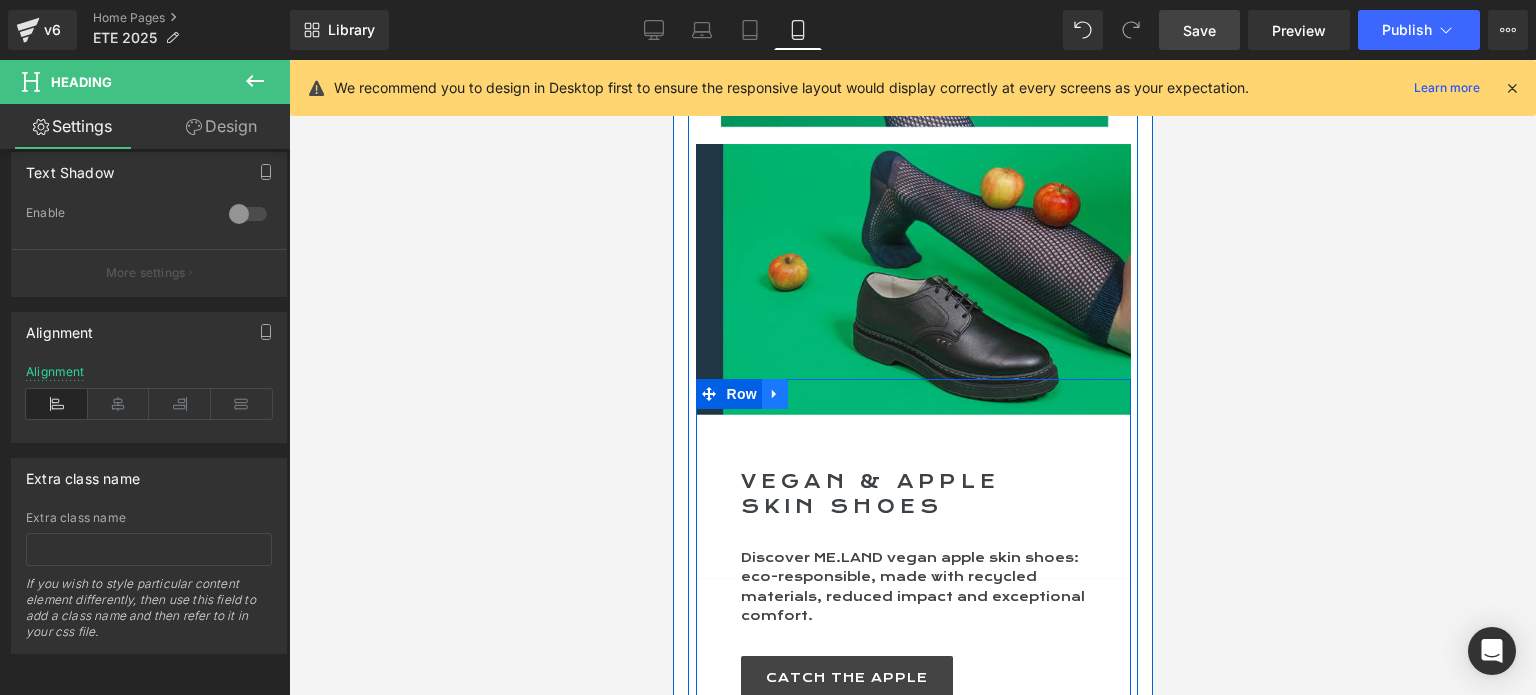 click 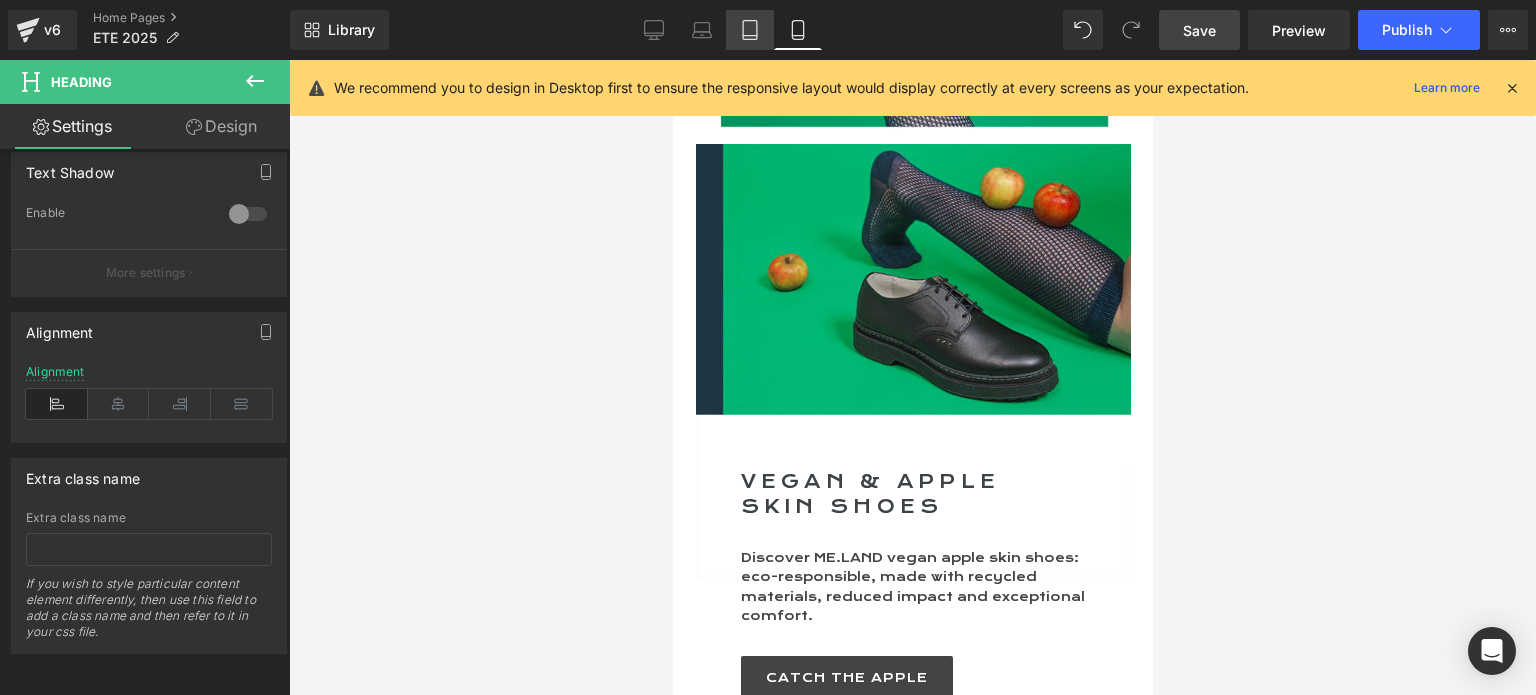 click 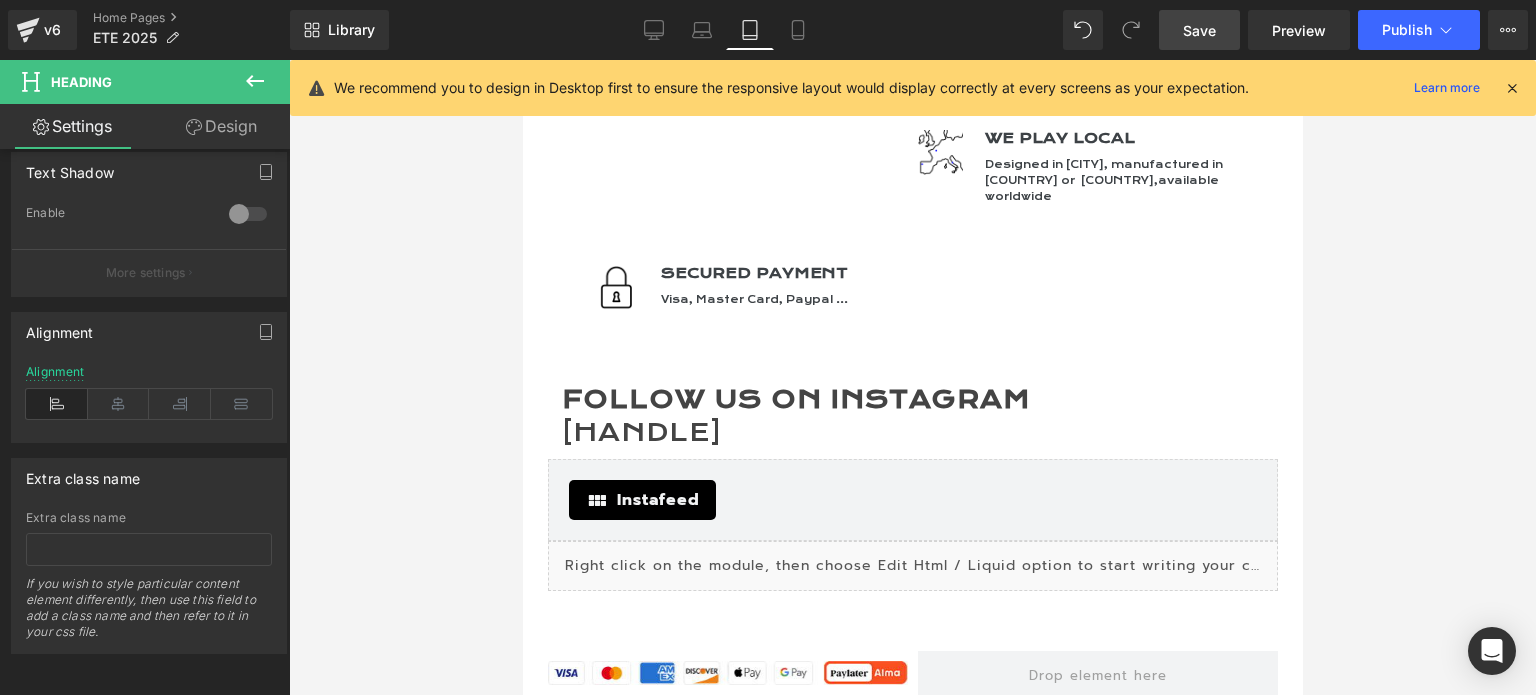 scroll, scrollTop: 2896, scrollLeft: 0, axis: vertical 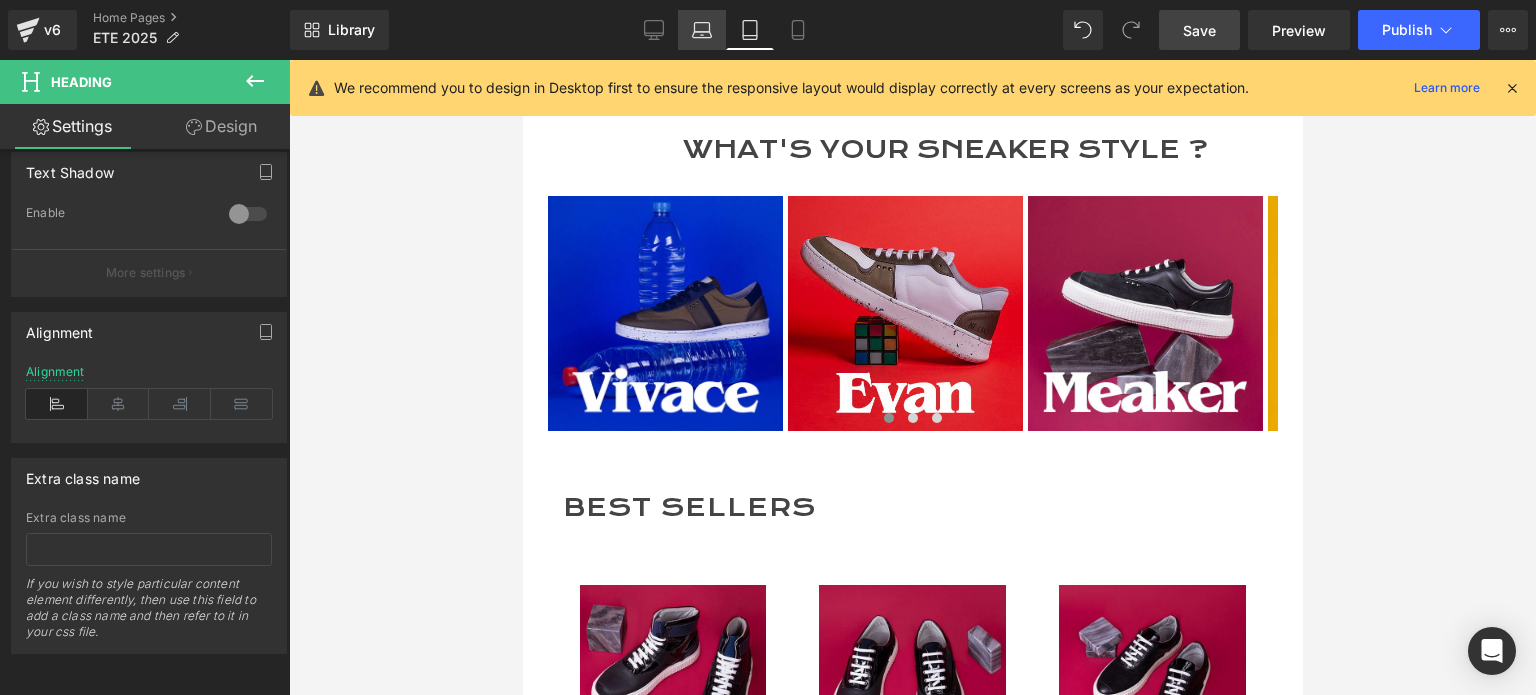 click 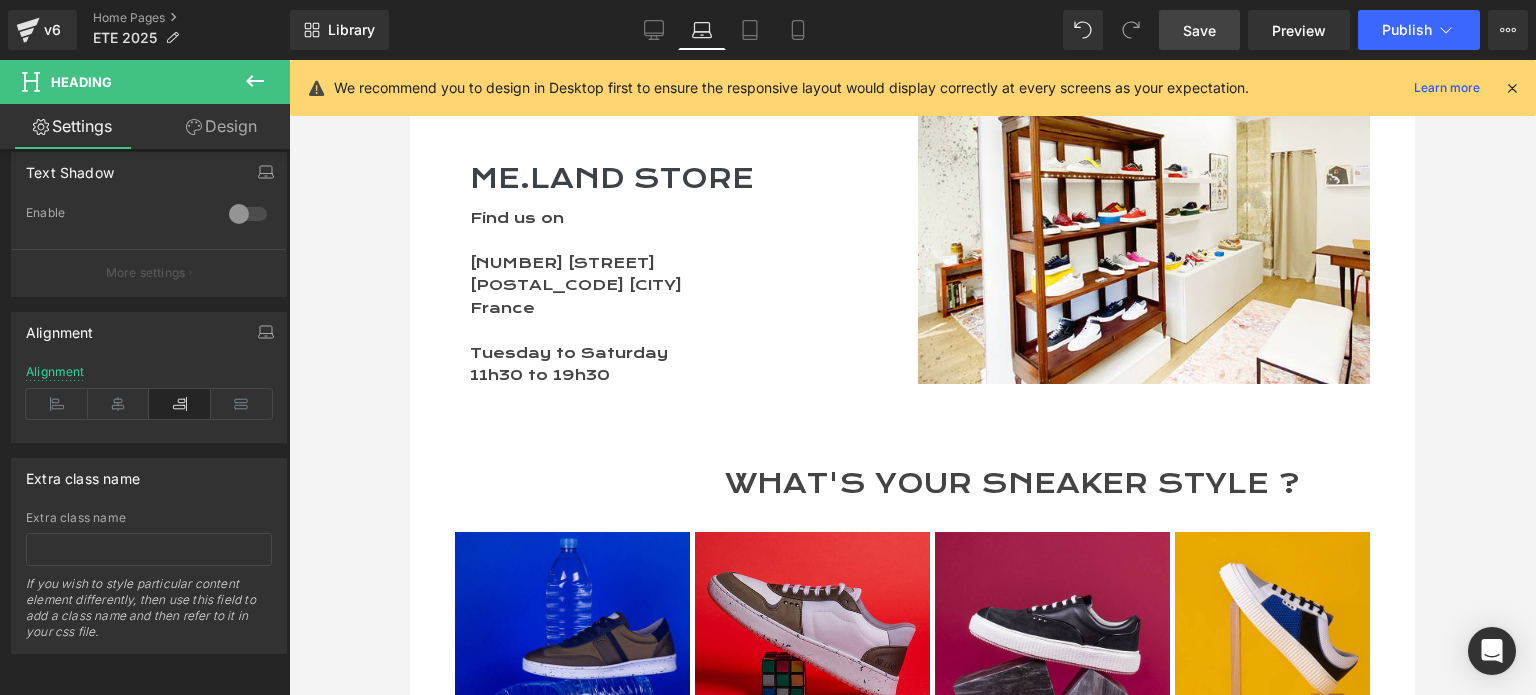 scroll, scrollTop: 4331, scrollLeft: 0, axis: vertical 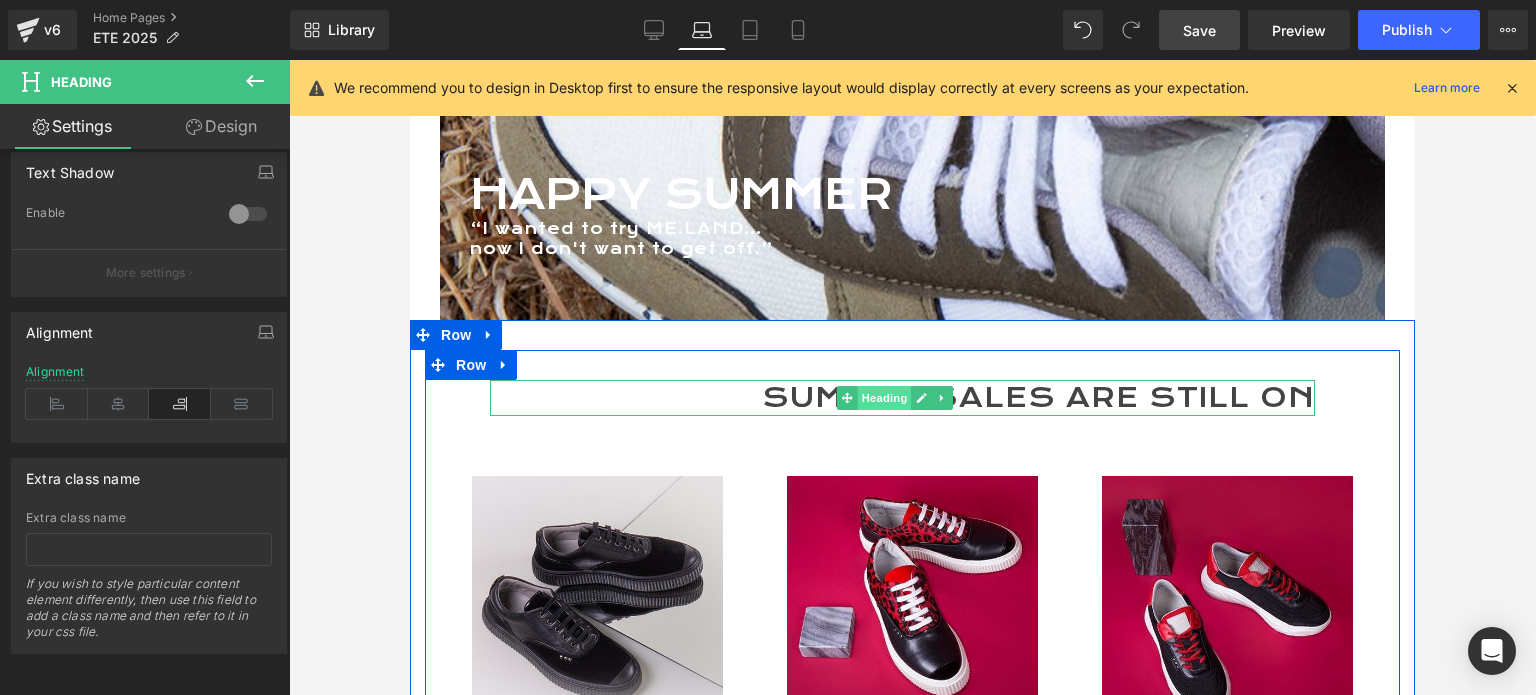 click on "Heading" at bounding box center (884, 398) 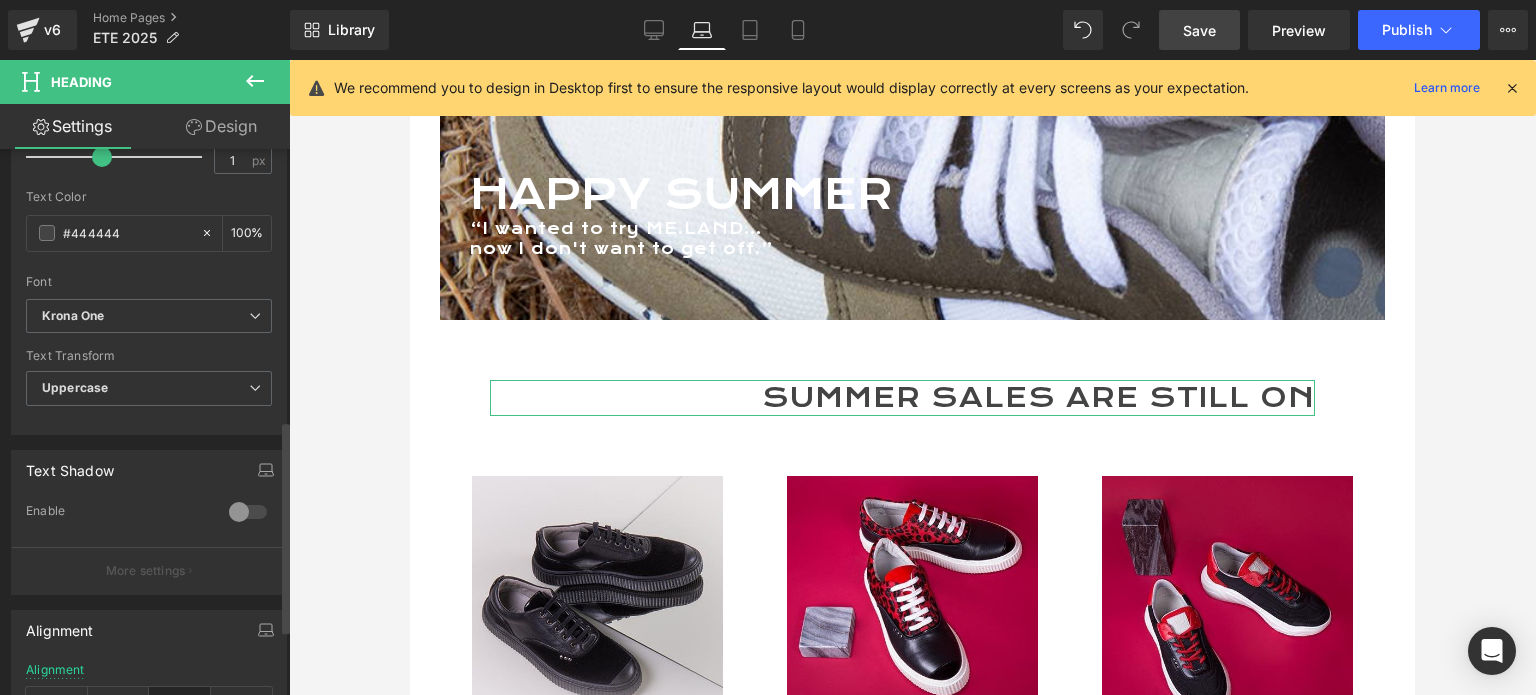 scroll, scrollTop: 700, scrollLeft: 0, axis: vertical 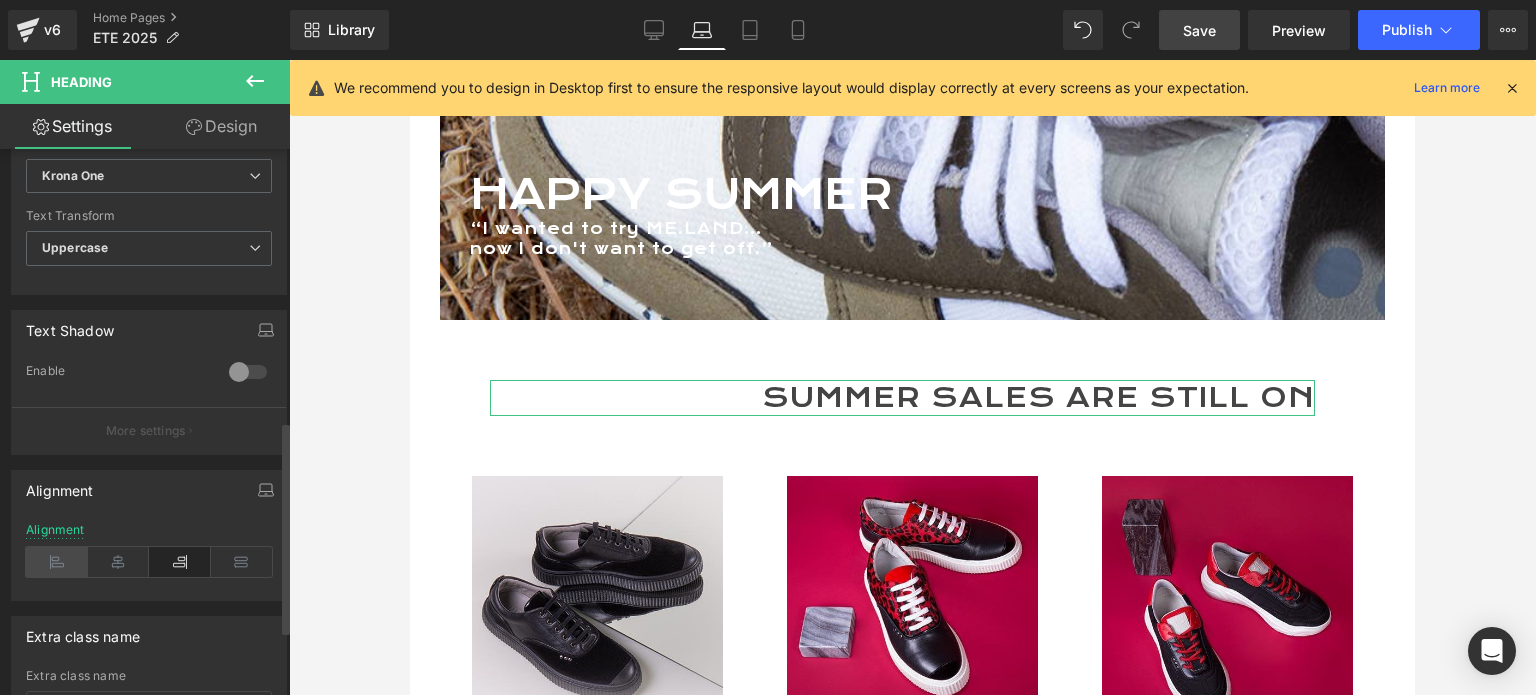 click at bounding box center [57, 562] 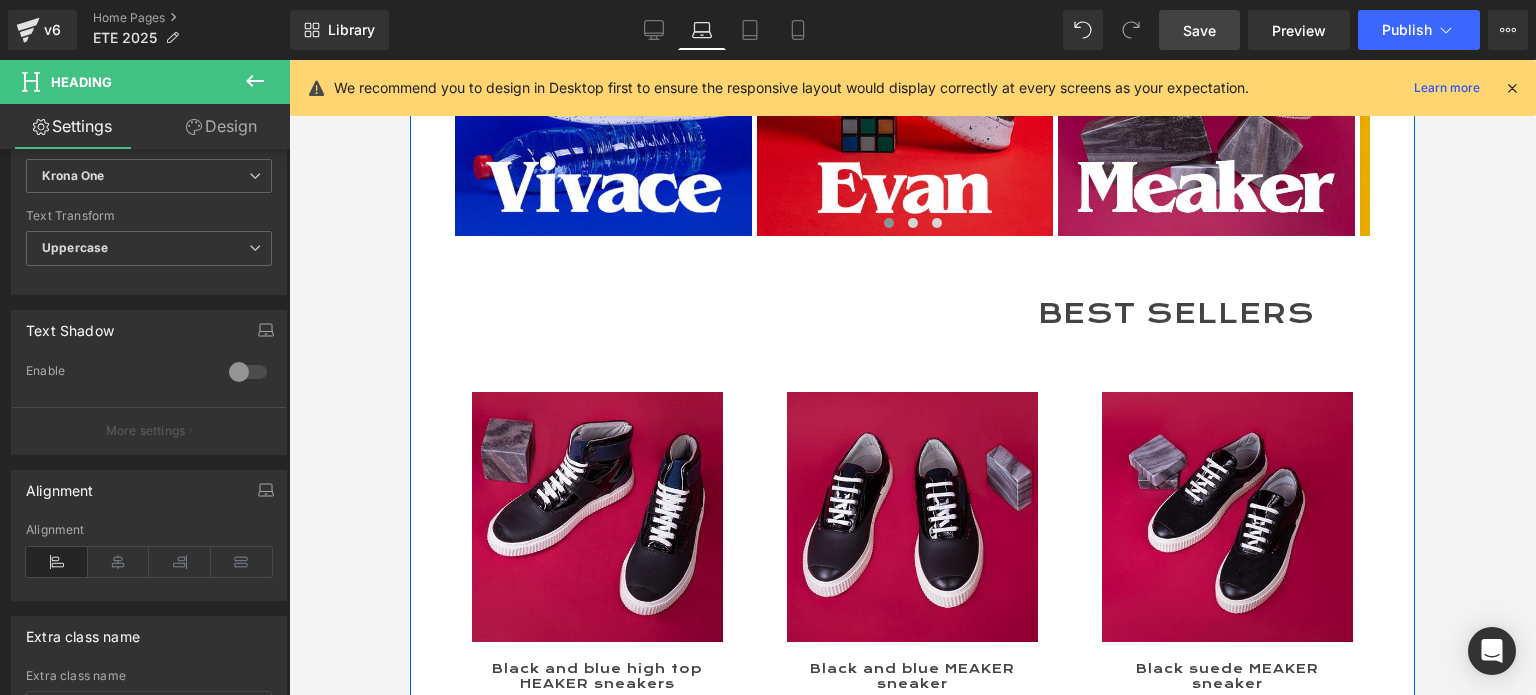 scroll, scrollTop: 4600, scrollLeft: 0, axis: vertical 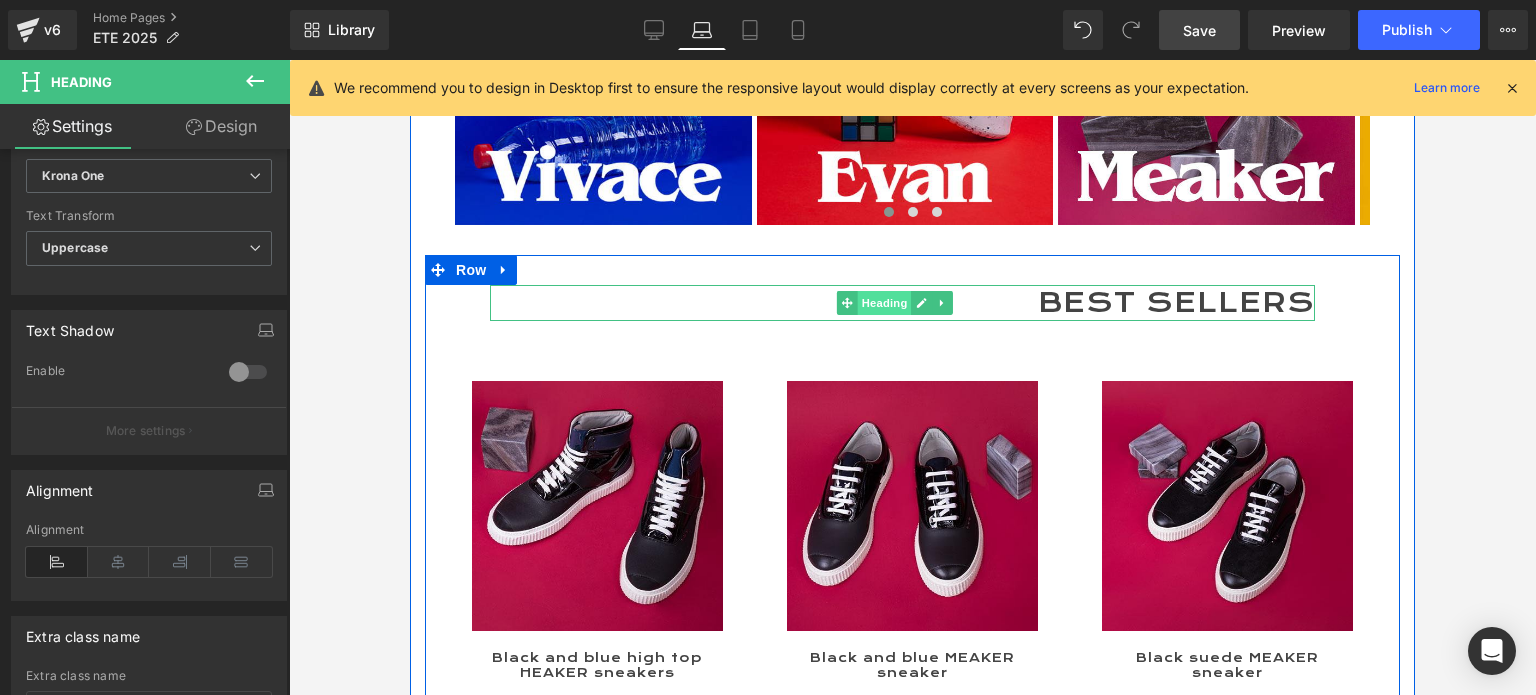 click on "Heading" at bounding box center [884, 303] 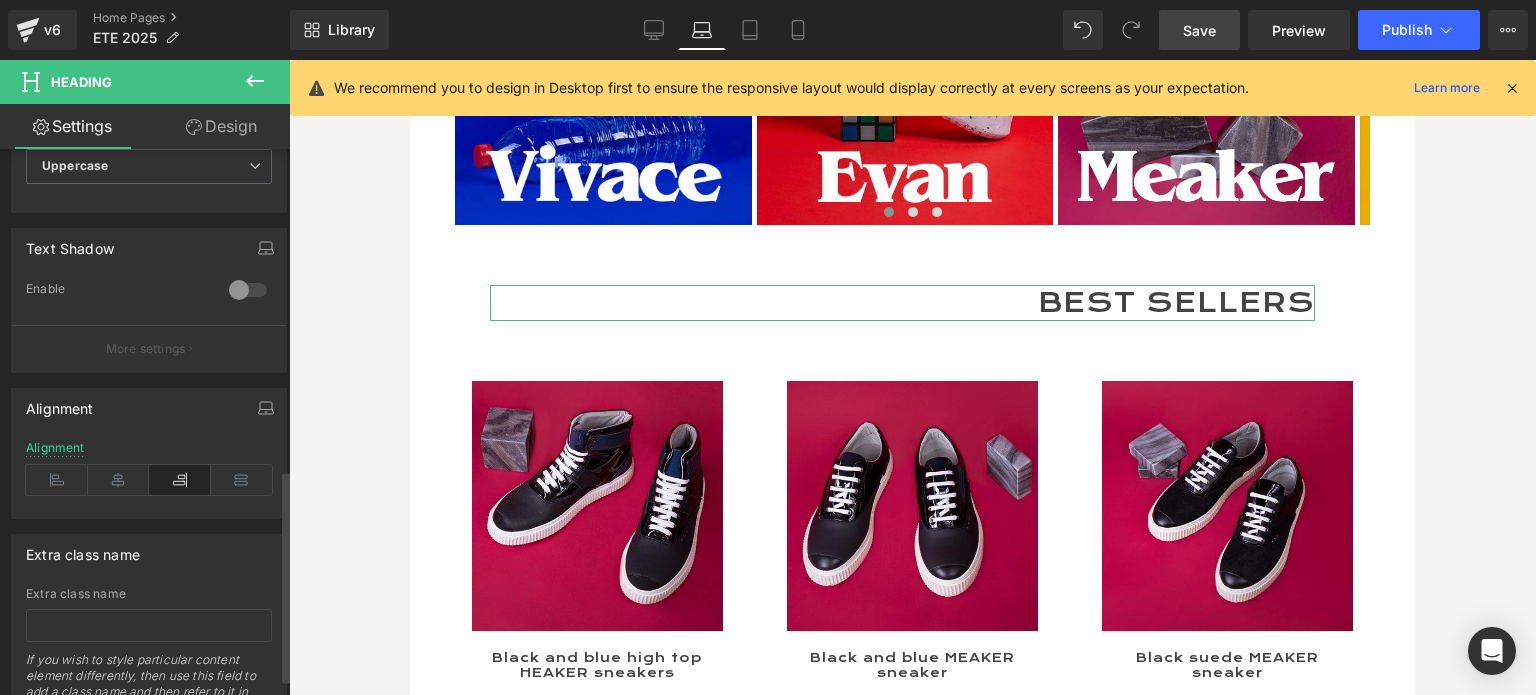 scroll, scrollTop: 868, scrollLeft: 0, axis: vertical 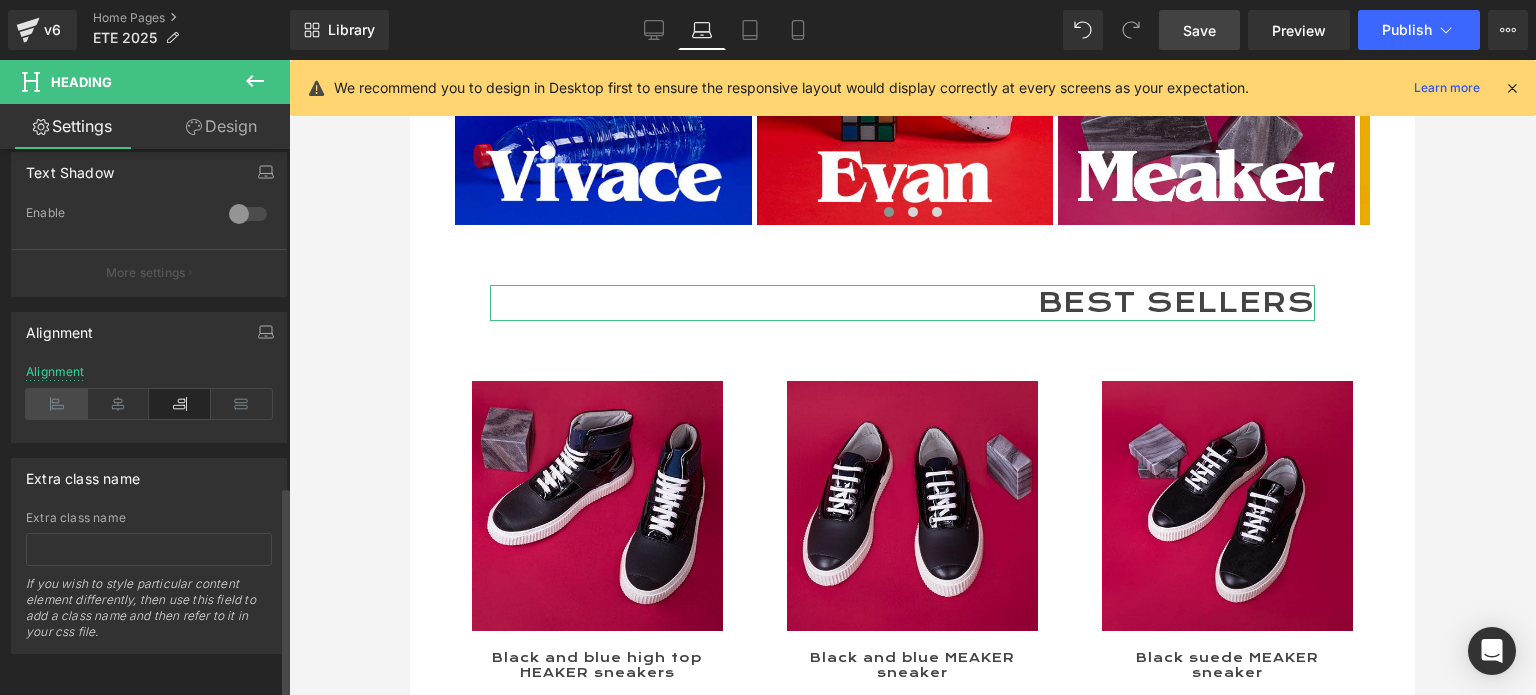 click at bounding box center [57, 404] 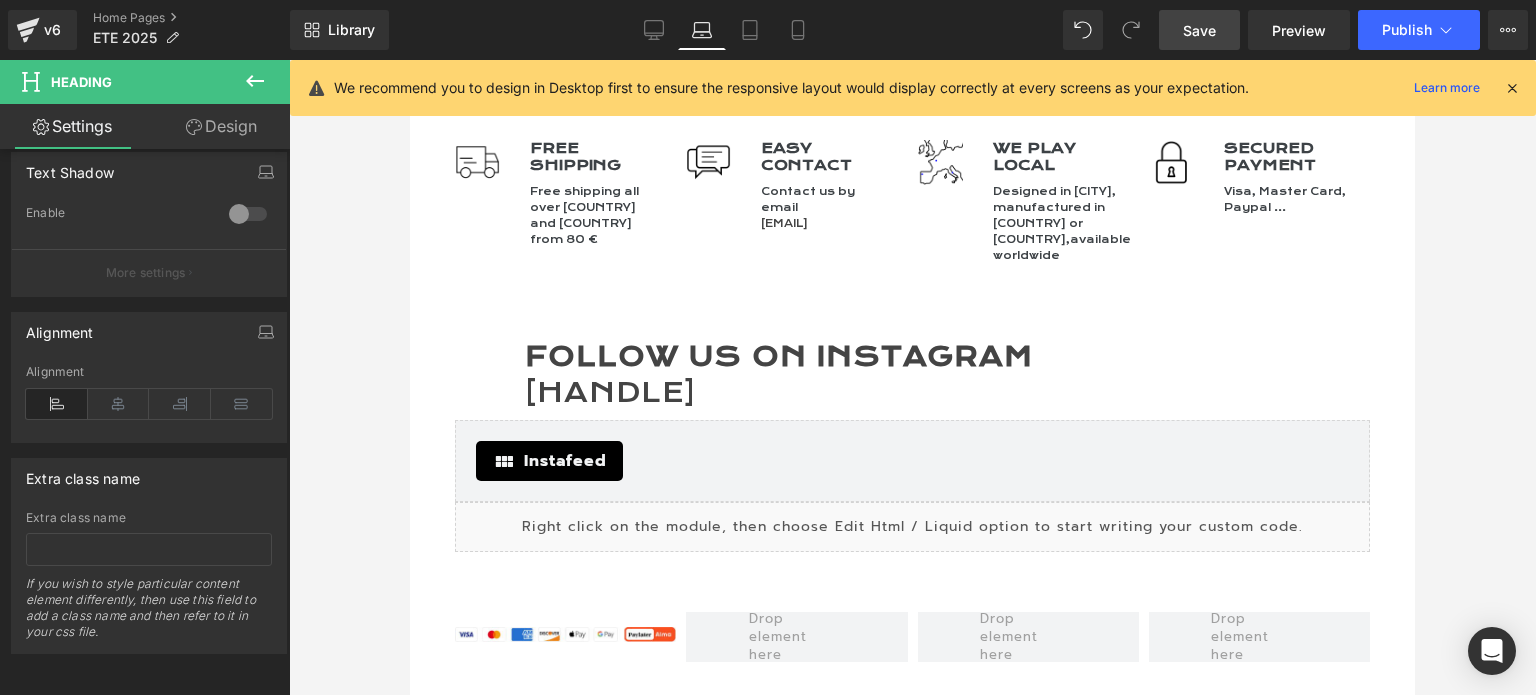 scroll, scrollTop: 6100, scrollLeft: 0, axis: vertical 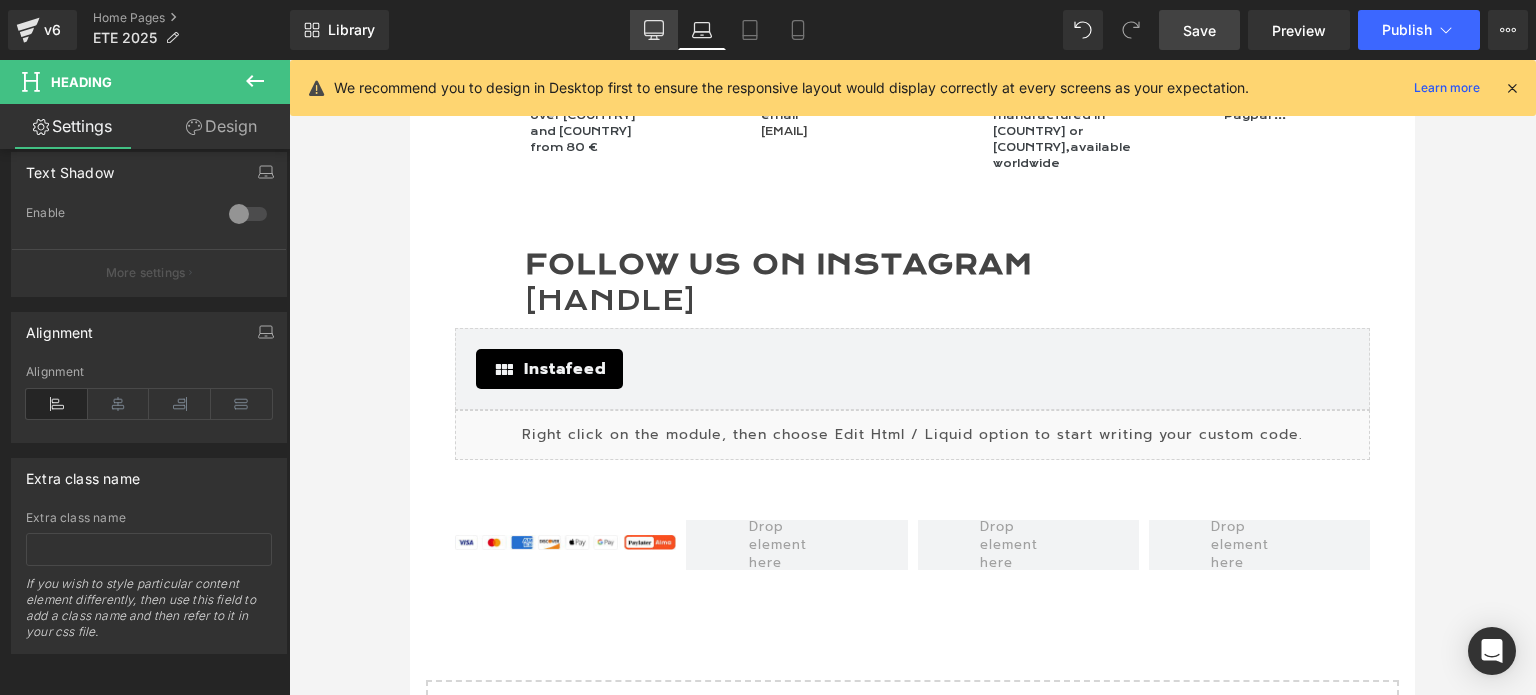 click 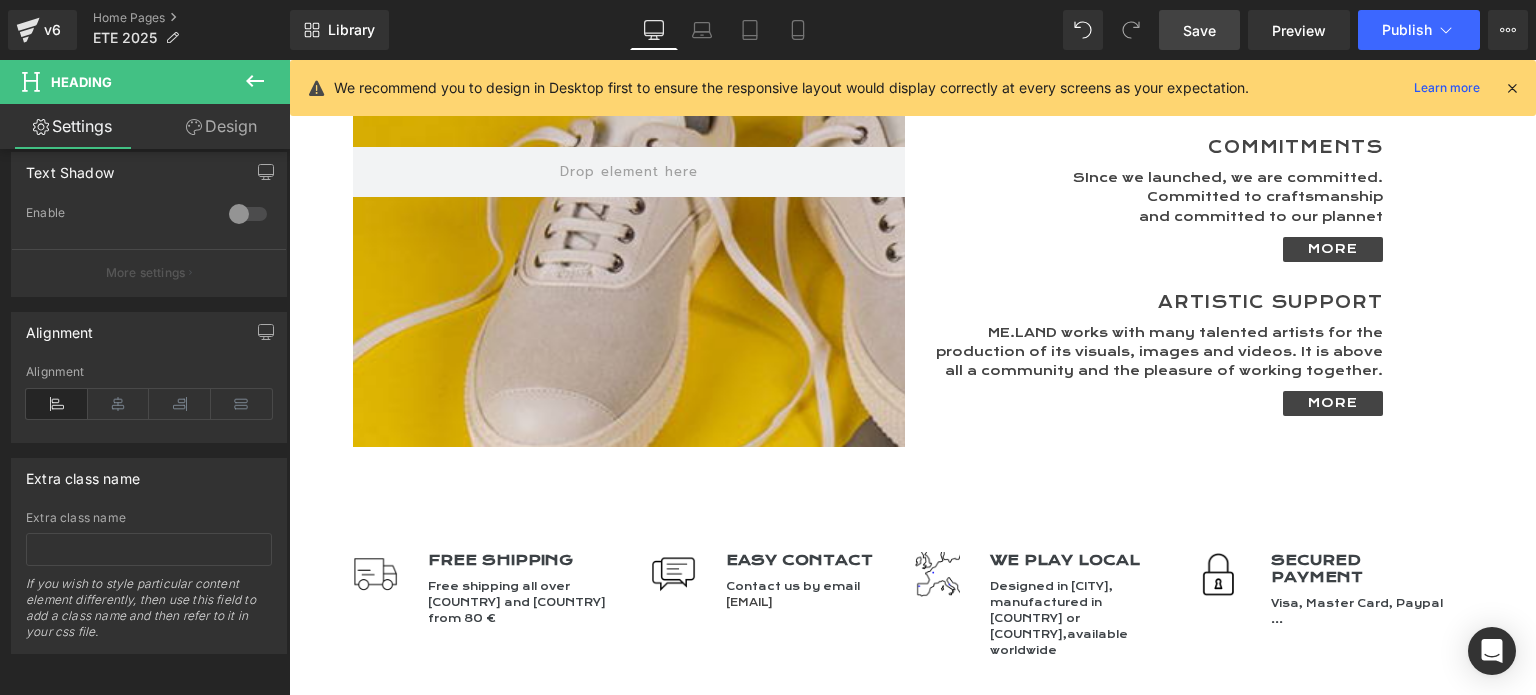 scroll, scrollTop: 5109, scrollLeft: 0, axis: vertical 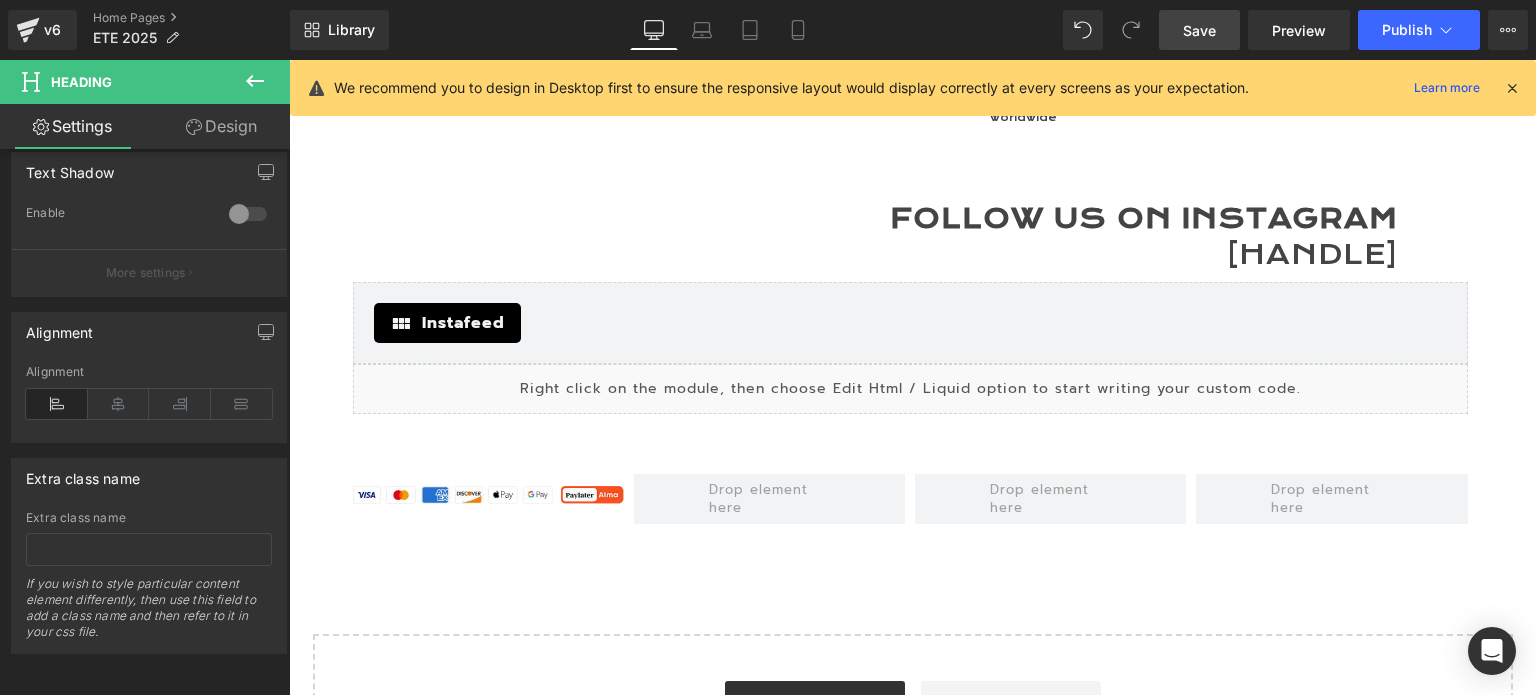 click on "Save" at bounding box center (1199, 30) 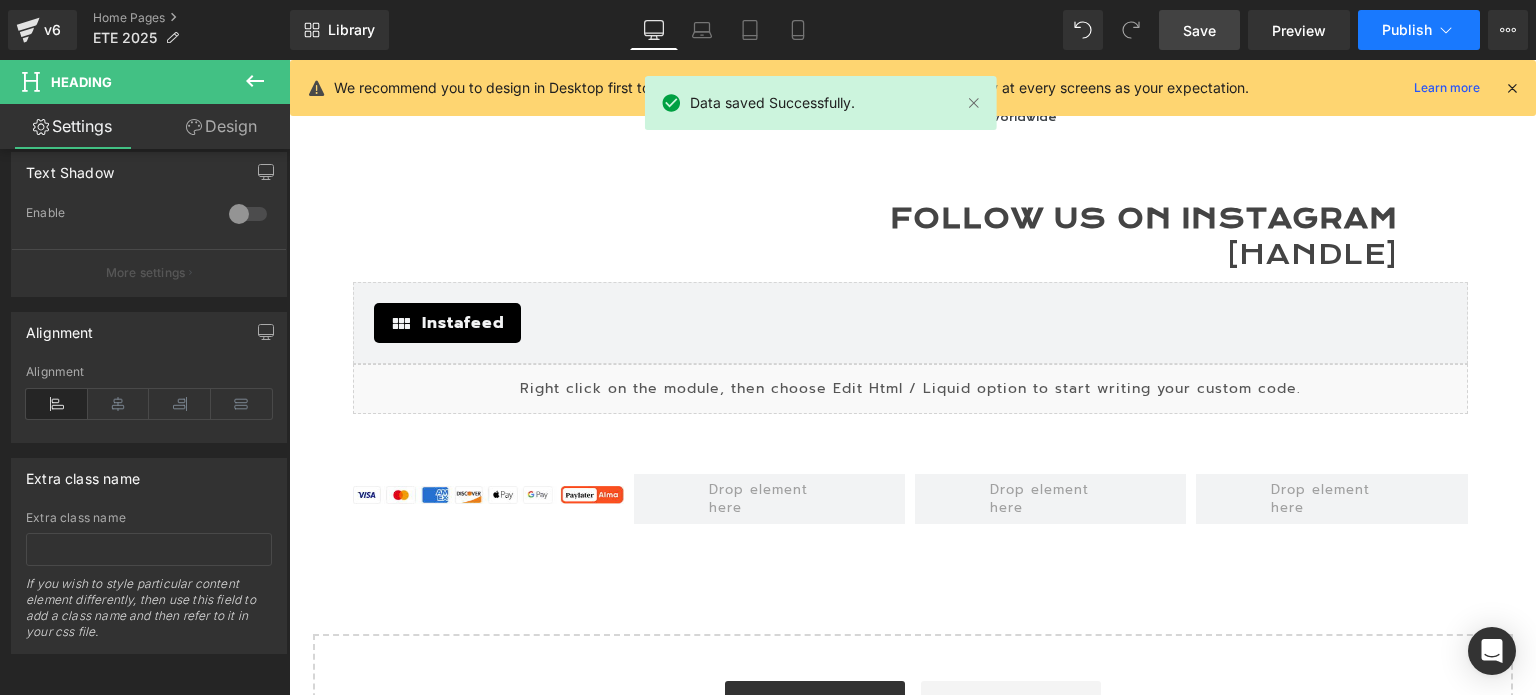 click on "Publish" at bounding box center (1419, 30) 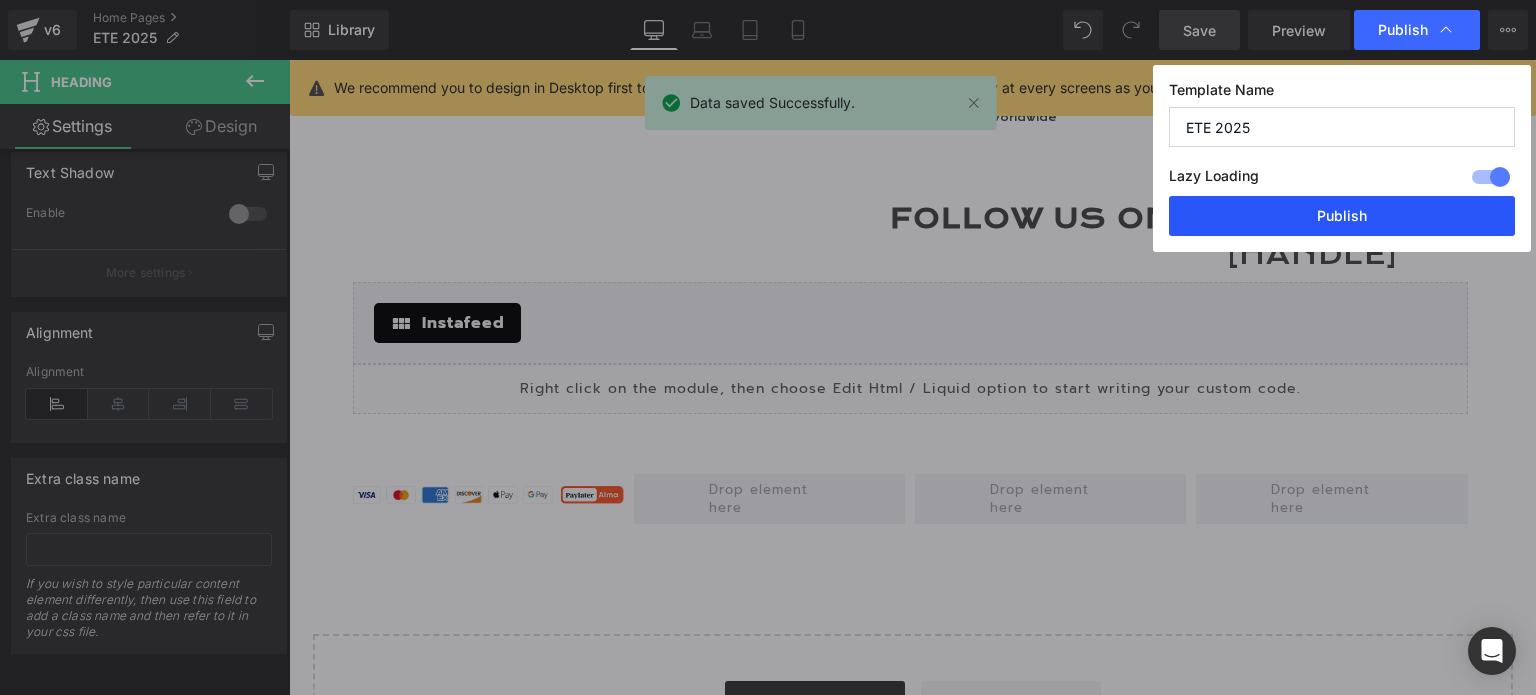 click on "Publish" at bounding box center (1342, 216) 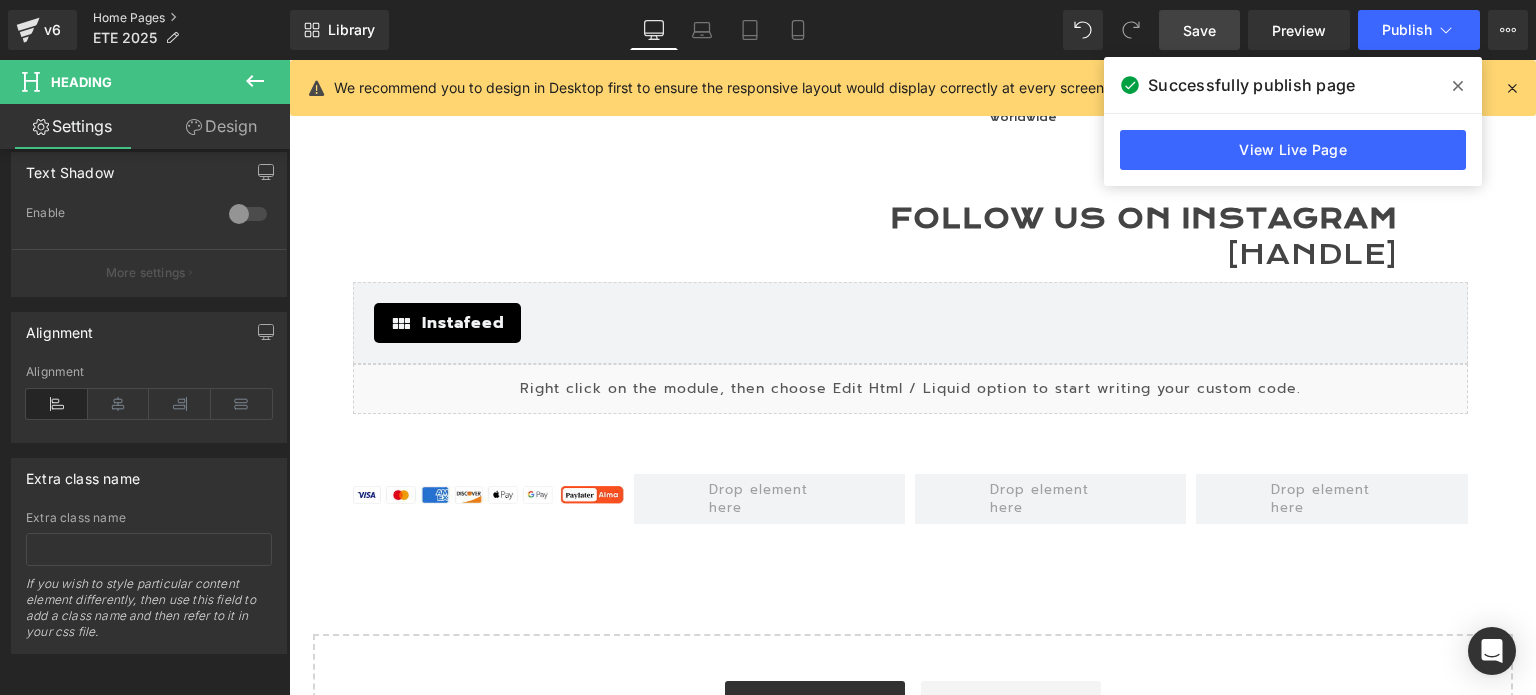click on "Home Pages" at bounding box center [191, 18] 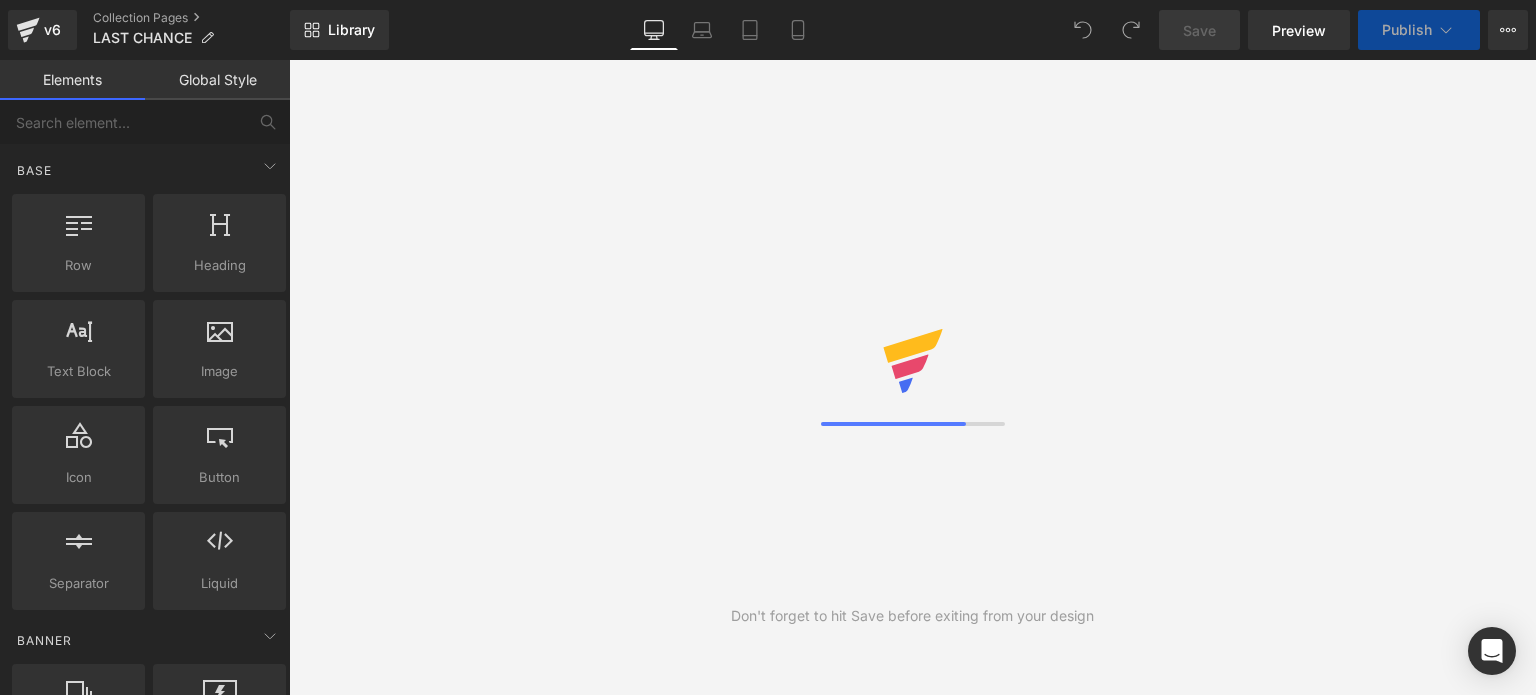 scroll, scrollTop: 0, scrollLeft: 0, axis: both 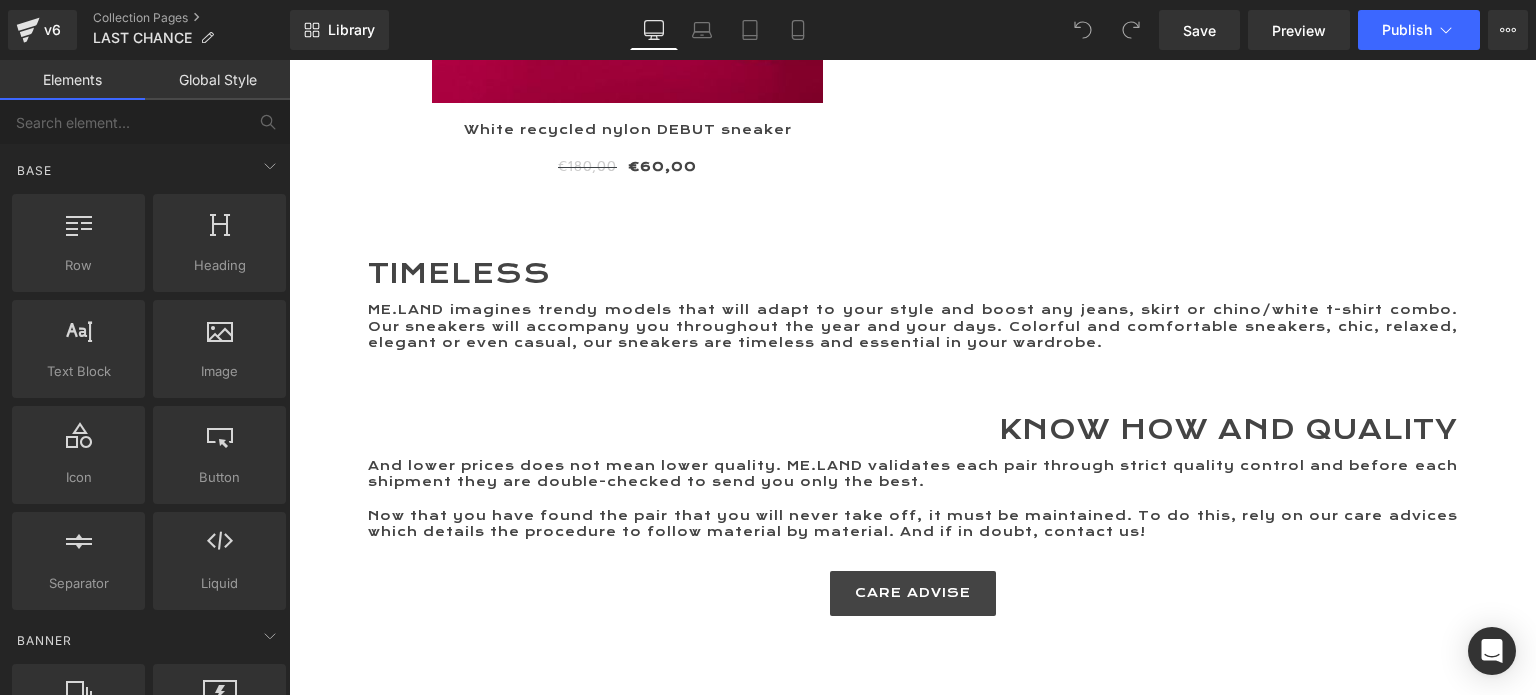 click on "TIMELESS Heading         ME.LAND imagines trendy models that will adapt to your style and boost any jeans, skirt or chino/white t-shirt combo. Our sneakers will accompany you throughout the year and your days. Colorful and comfortable sneakers, chic, relaxed, elegant or even casual, our sneakers are timeless and essential in your wardrobe. Text Block         KNOW HOW AND QUALITY Heading         And lower prices does not mean lower quality. ME.LAND validates each pair through strict quality control and before each shipment they are double-checked to send you only the best. Now that you have found the pair that you will never take off, it must be maintained. To do this, rely on our care advices  which details the procedure to follow material by material. And if in doubt, contact us! Text Block         CARE ADVISE Button" at bounding box center [913, 435] 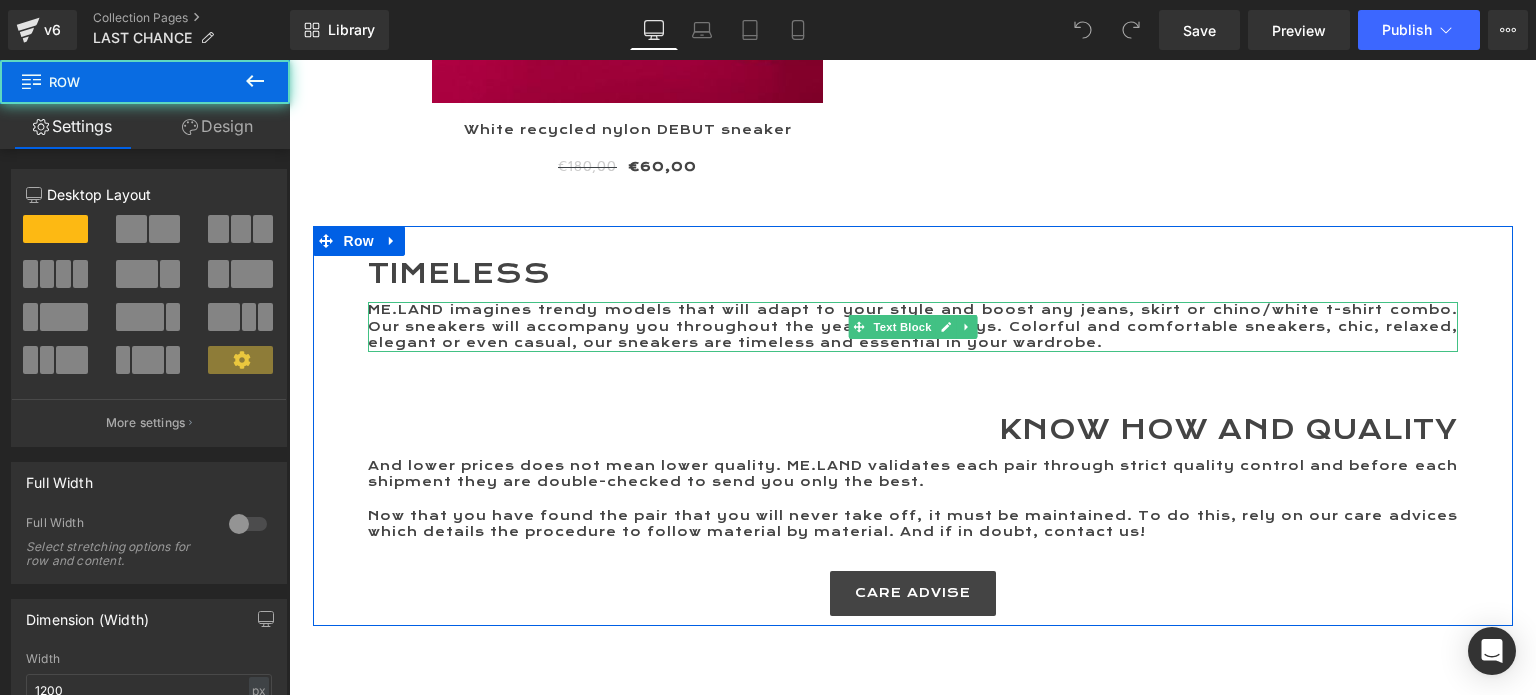 click on "ME.LAND imagines trendy models that will adapt to your style and boost any jeans, skirt or chino/white t-shirt combo. Our sneakers will accompany you throughout the year and your days. Colorful and comfortable sneakers, chic, relaxed, elegant or even casual, our sneakers are timeless and essential in your wardrobe." at bounding box center [913, 326] 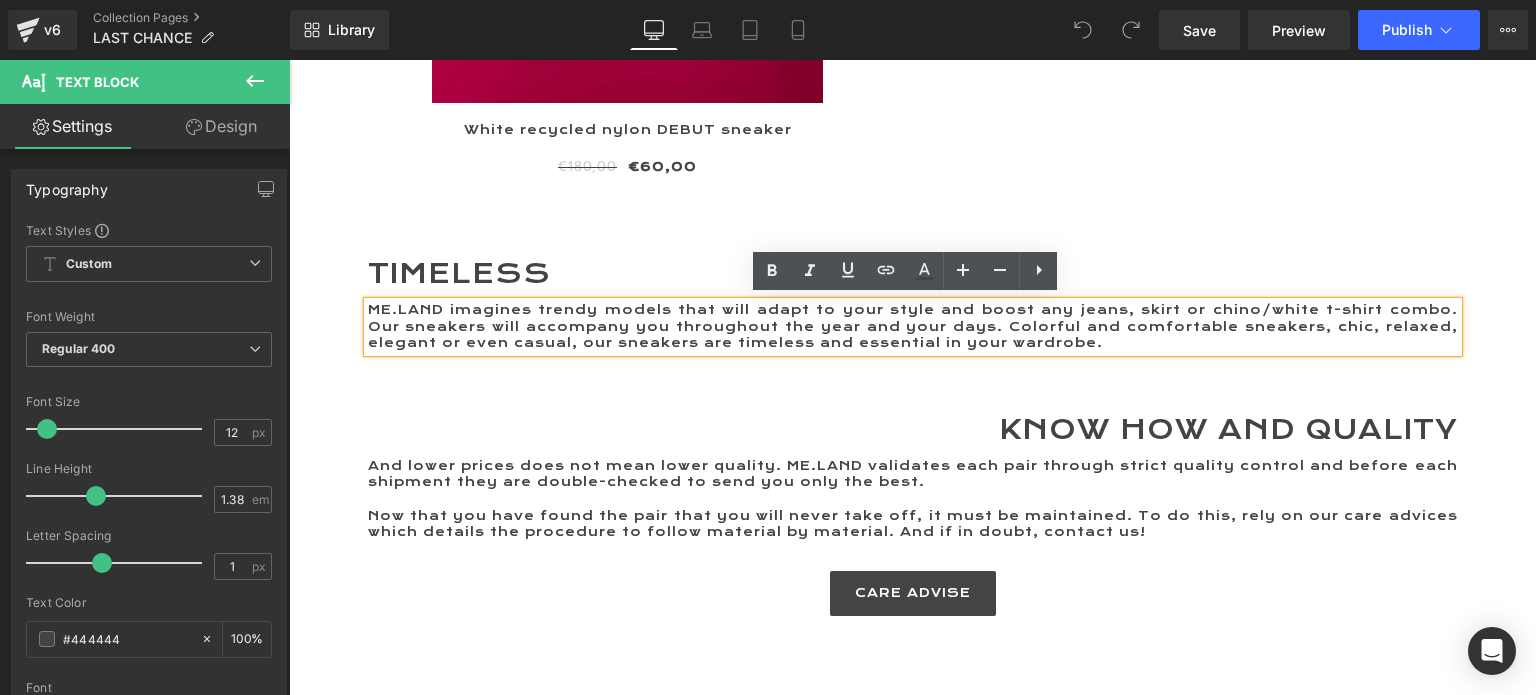 click on "TIMELESS Heading         ME.LAND imagines trendy models that will adapt to your style and boost any jeans, skirt or chino/white t-shirt combo. Our sneakers will accompany you throughout the year and your days. Colorful and comfortable sneakers, chic, relaxed, elegant or even casual, our sneakers are timeless and essential in your wardrobe. Text Block         KNOW HOW AND QUALITY Heading         And lower prices does not mean lower quality. ME.LAND validates each pair through strict quality control and before each shipment they are double-checked to send you only the best. Now that you have found the pair that you will never take off, it must be maintained. To do this, rely on our care advices  which details the procedure to follow material by material. And if in doubt, contact us! Text Block         CARE ADVISE Button" at bounding box center (913, 435) 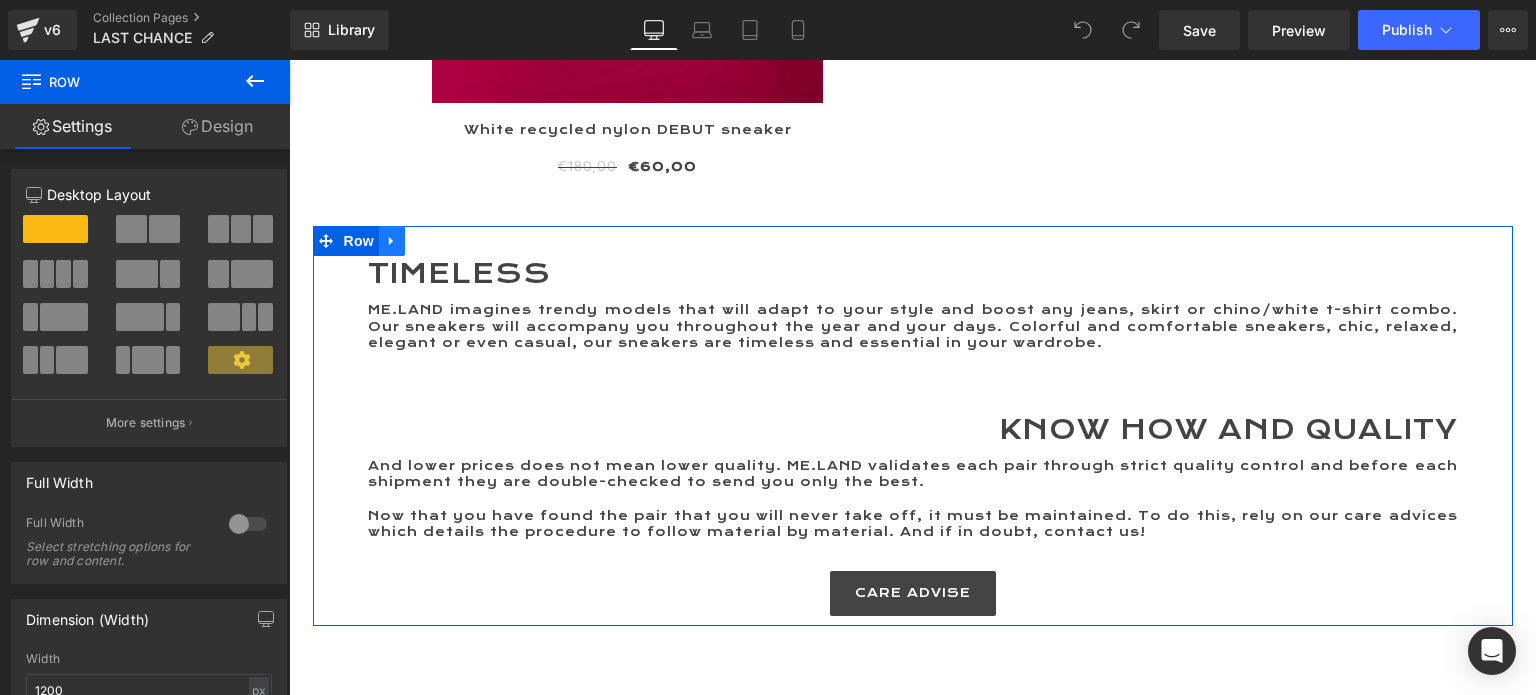 click 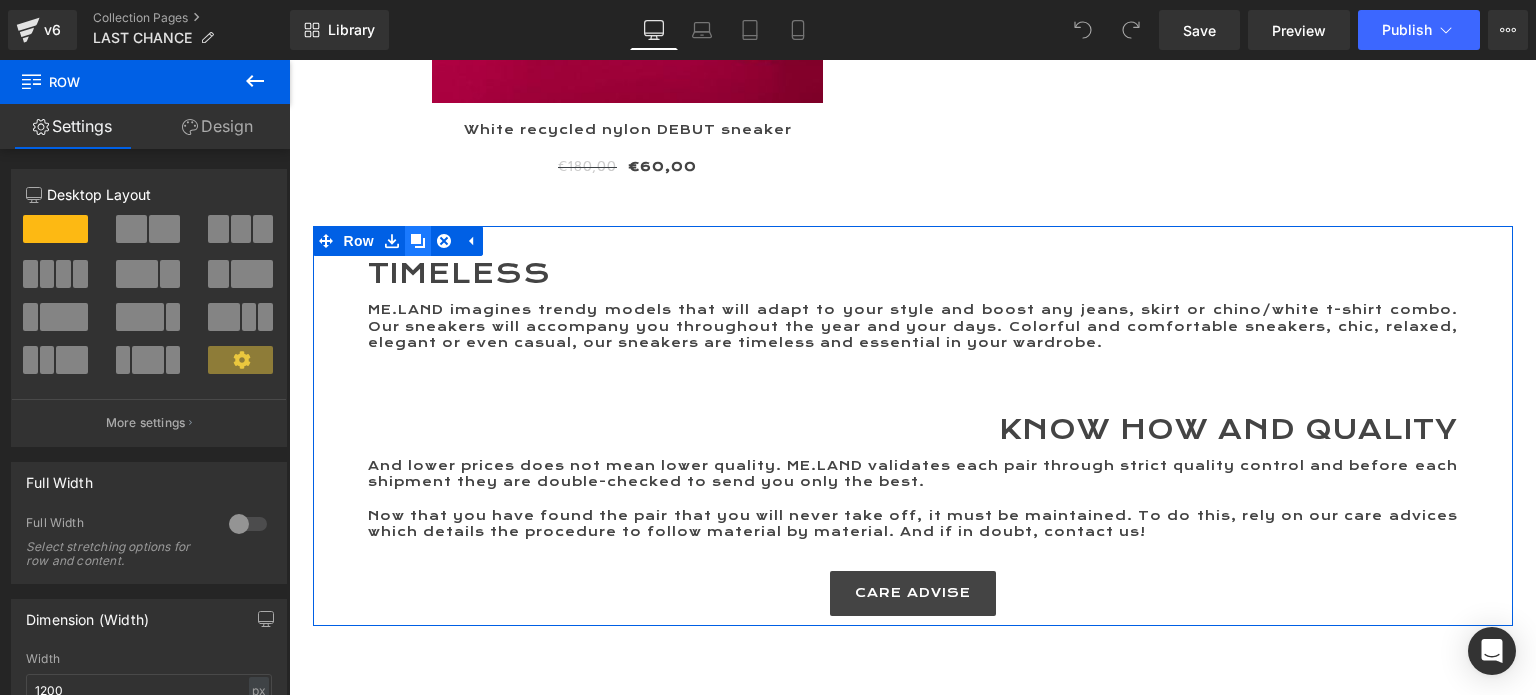 click 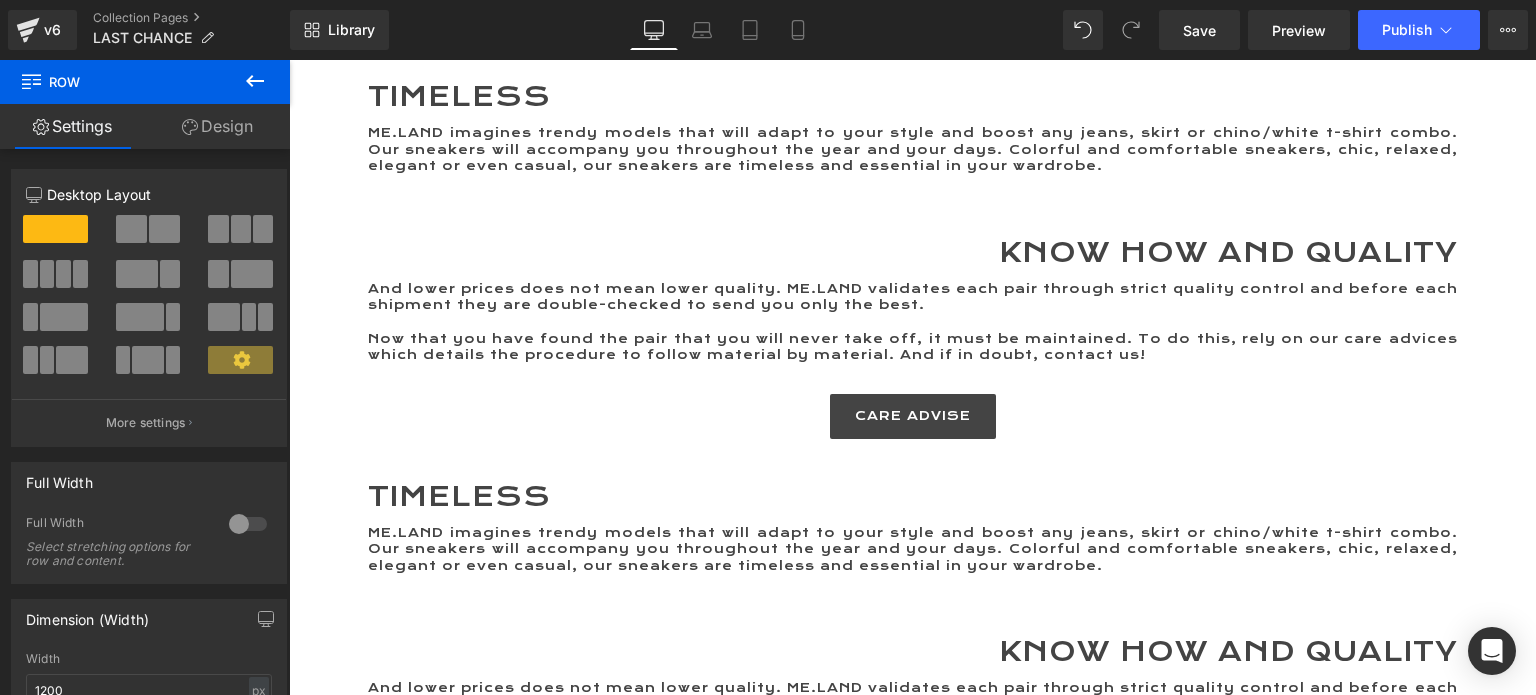 scroll, scrollTop: 5916, scrollLeft: 0, axis: vertical 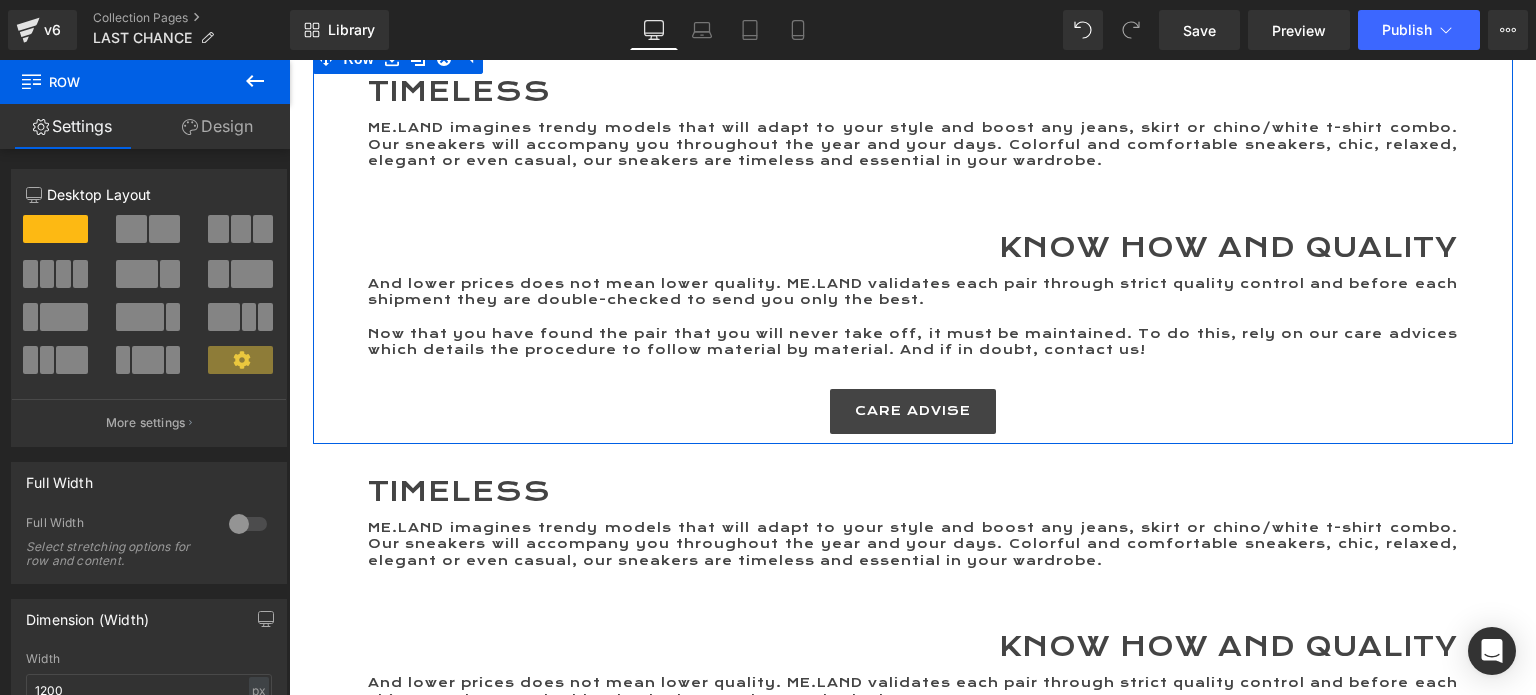 click on "TIMELESS Heading         ME.LAND imagines trendy models that will adapt to your style and boost any jeans, skirt or chino/white t-shirt combo. Our sneakers will accompany you throughout the year and your days. Colorful and comfortable sneakers, chic, relaxed, elegant or even casual, our sneakers are timeless and essential in your wardrobe. Text Block         KNOW HOW AND QUALITY Heading         And lower prices does not mean lower quality. ME.LAND validates each pair through strict quality control and before each shipment they are double-checked to send you only the best. Now that you have found the pair that you will never take off, it must be maintained. To do this, rely on our care advices  which details the procedure to follow material by material. And if in doubt, contact us! Text Block         CARE ADVISE Button" at bounding box center (913, 253) 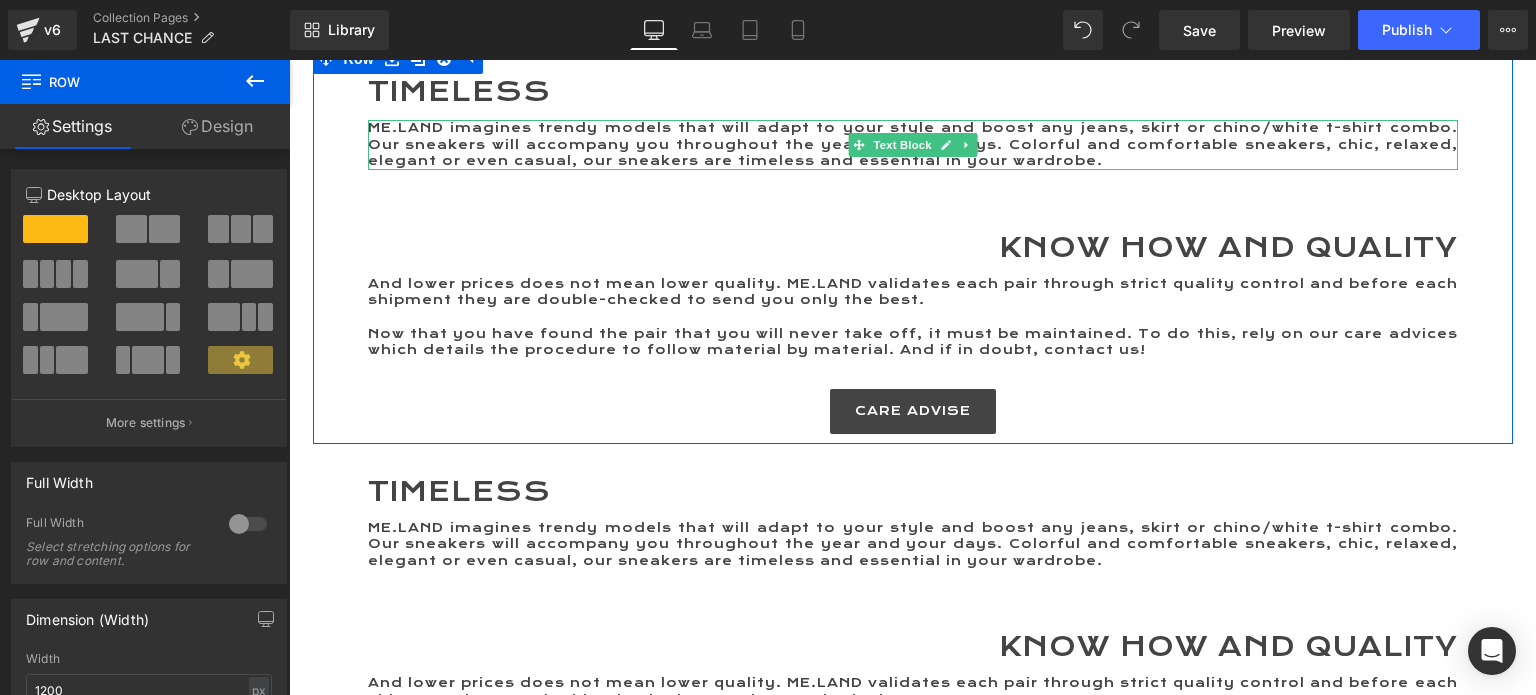 click on "ME.LAND imagines trendy models that will adapt to your style and boost any jeans, skirt or chino/white t-shirt combo. Our sneakers will accompany you throughout the year and your days. Colorful and comfortable sneakers, chic, relaxed, elegant or even casual, our sneakers are timeless and essential in your wardrobe." at bounding box center [913, 144] 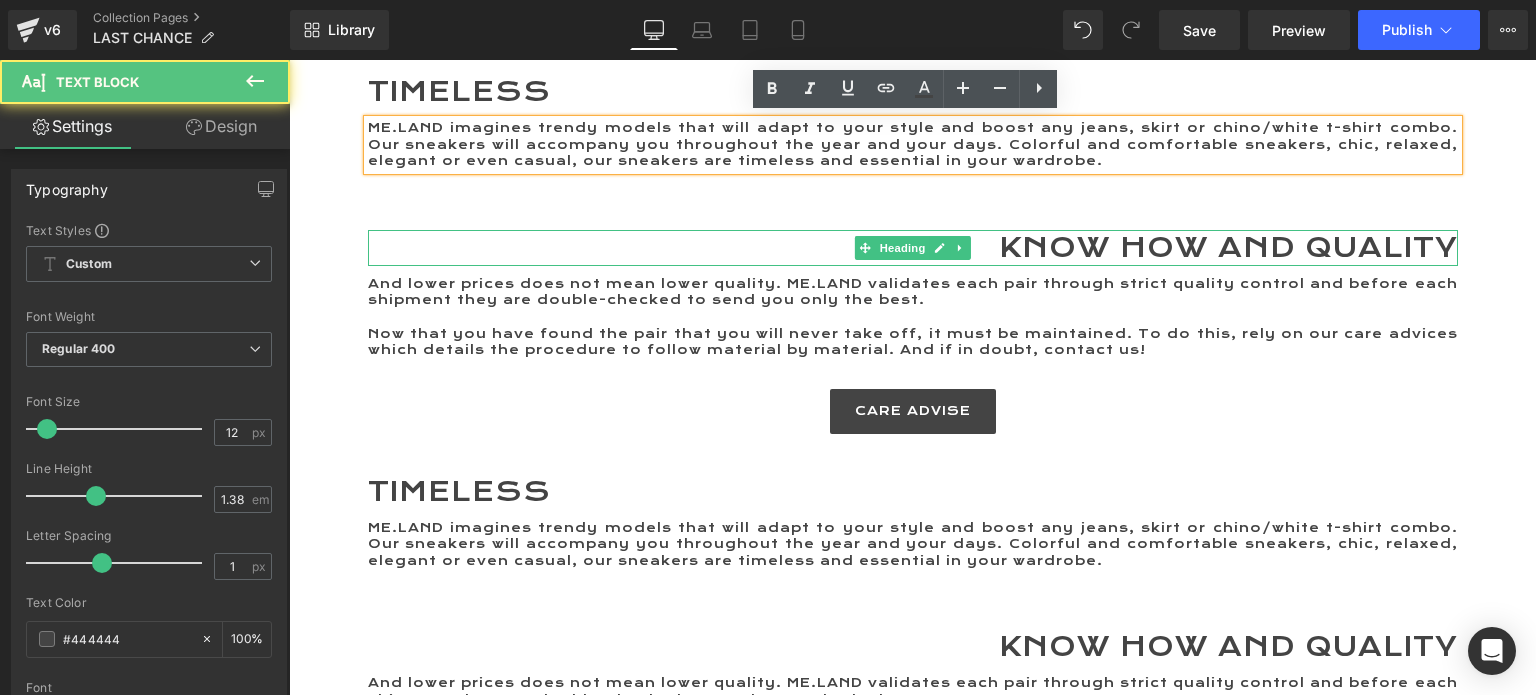 click on "KNOW HOW AND QUALITY" at bounding box center (913, 248) 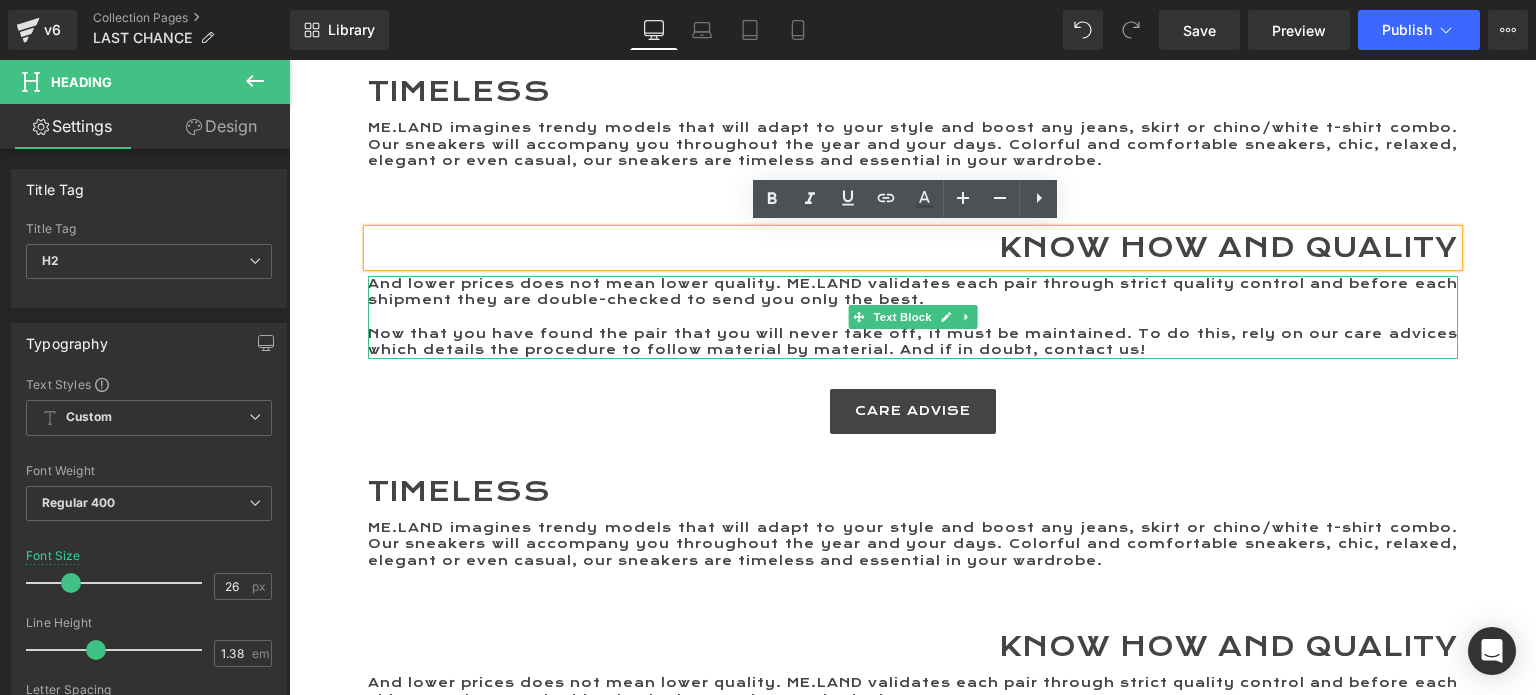 click on "And lower prices does not mean lower quality. ME.LAND validates each pair through strict quality control and before each shipment they are double-checked to send you only the best." at bounding box center [913, 292] 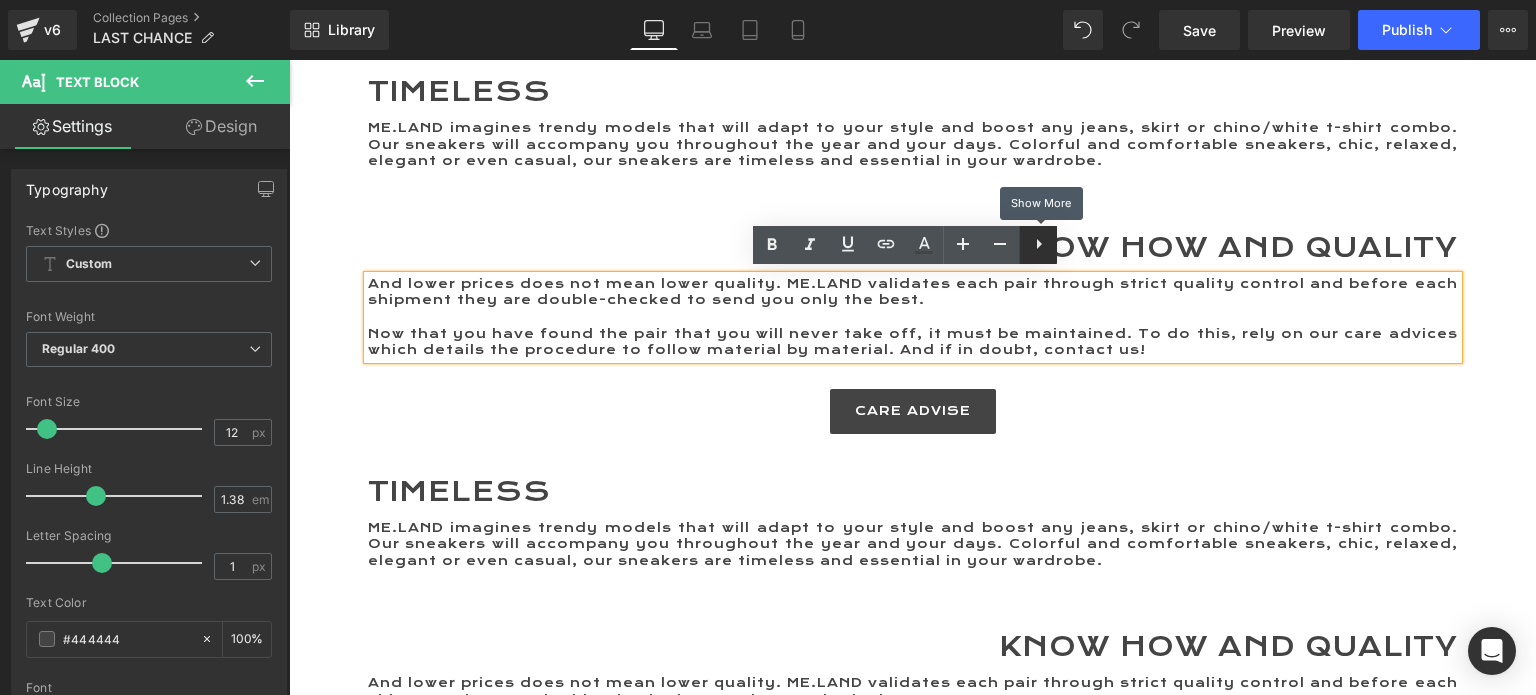 click 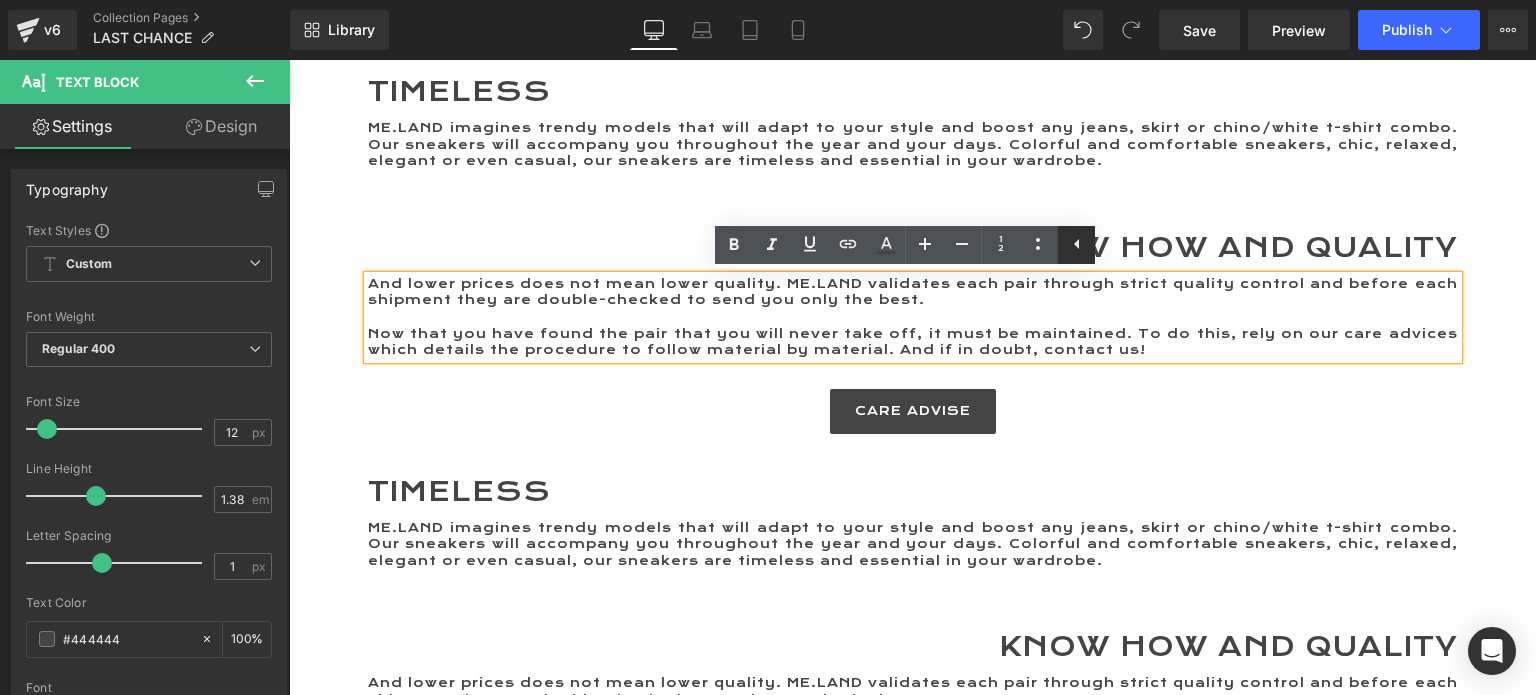 click 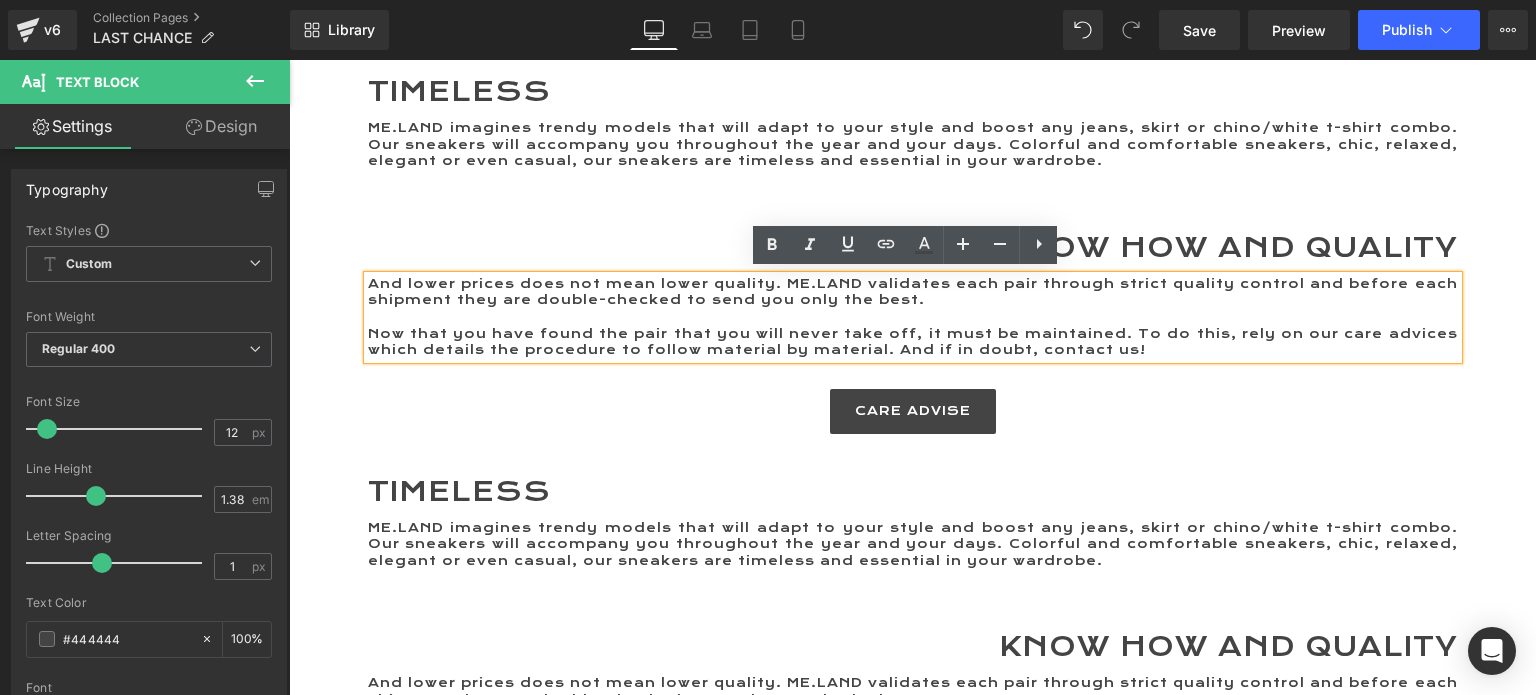 click on "And lower prices does not mean lower quality. ME.LAND validates each pair through strict quality control and before each shipment they are double-checked to send you only the best." at bounding box center (913, 292) 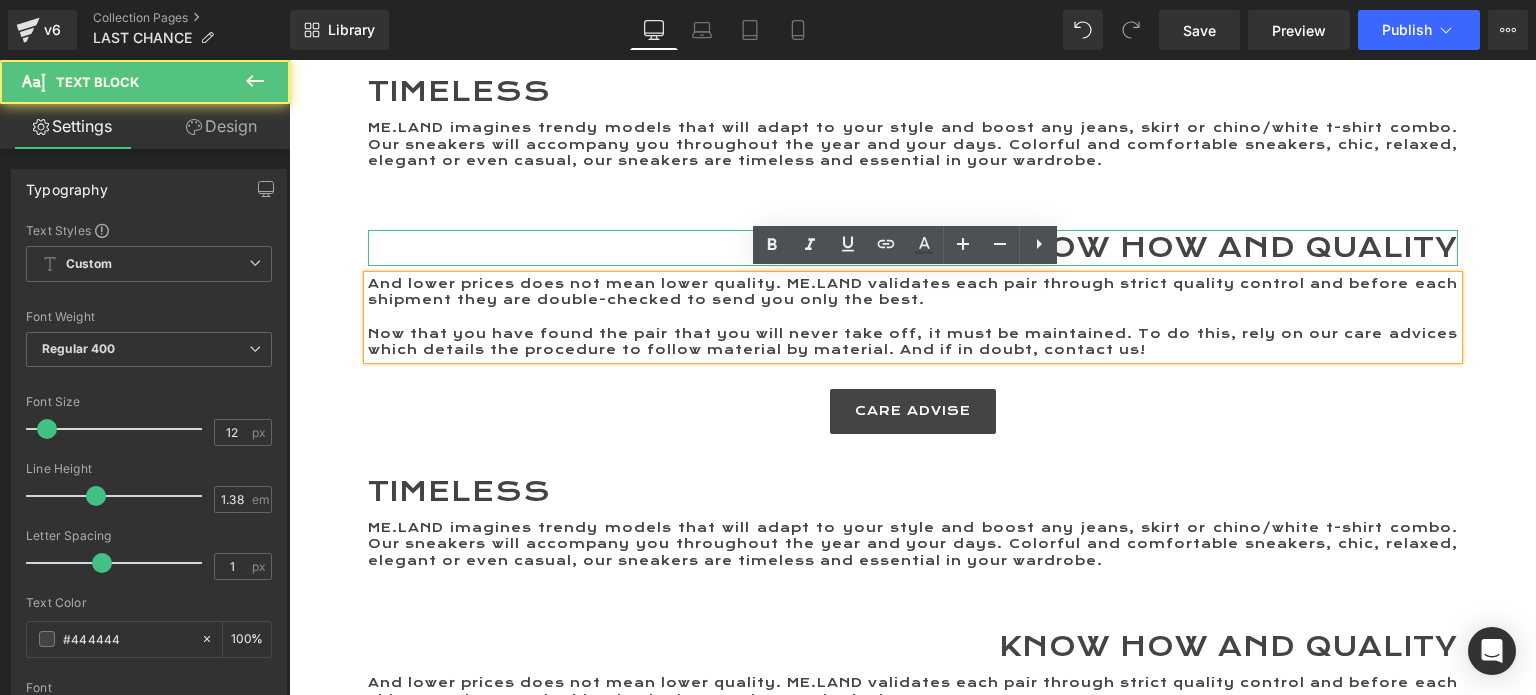 click on "KNOW HOW AND QUALITY" at bounding box center (913, 248) 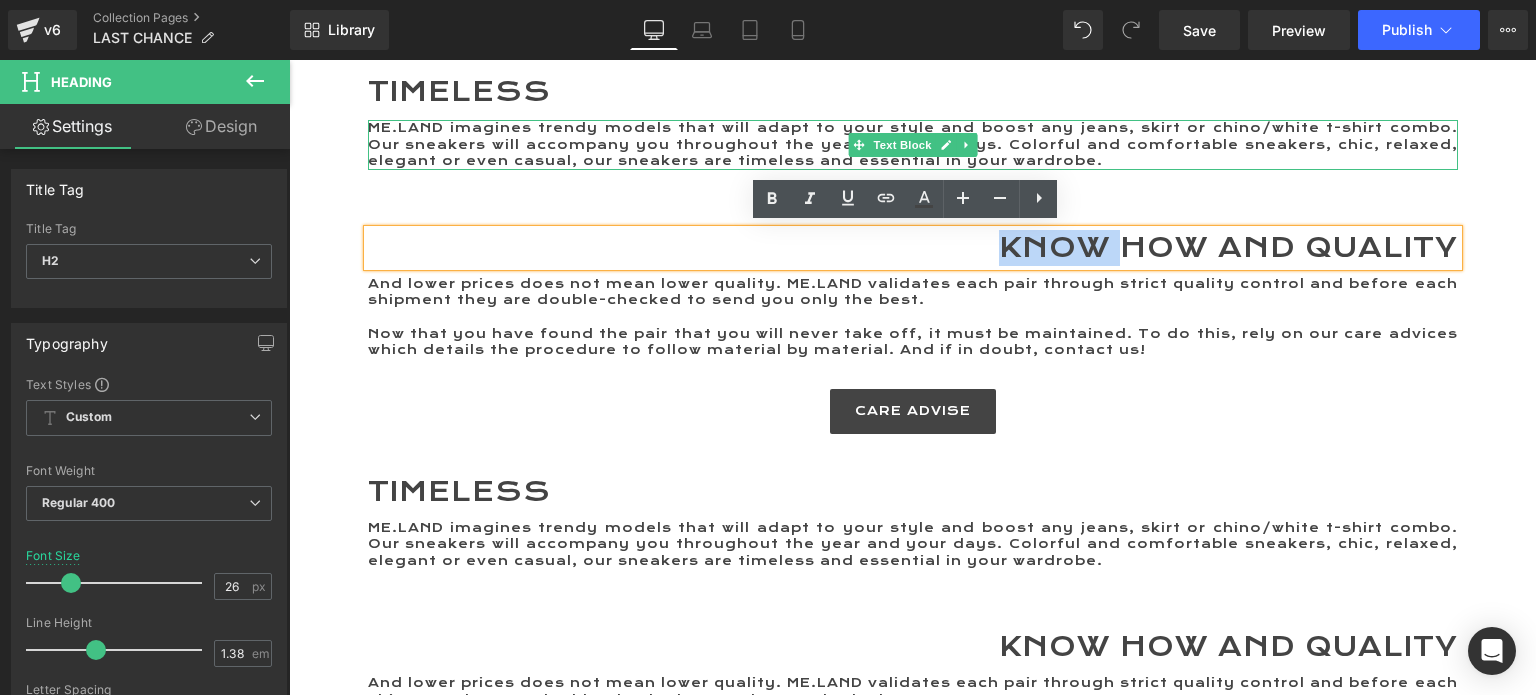 click on "ME.LAND imagines trendy models that will adapt to your style and boost any jeans, skirt or chino/white t-shirt combo. Our sneakers will accompany you throughout the year and your days. Colorful and comfortable sneakers, chic, relaxed, elegant or even casual, our sneakers are timeless and essential in your wardrobe." at bounding box center (913, 145) 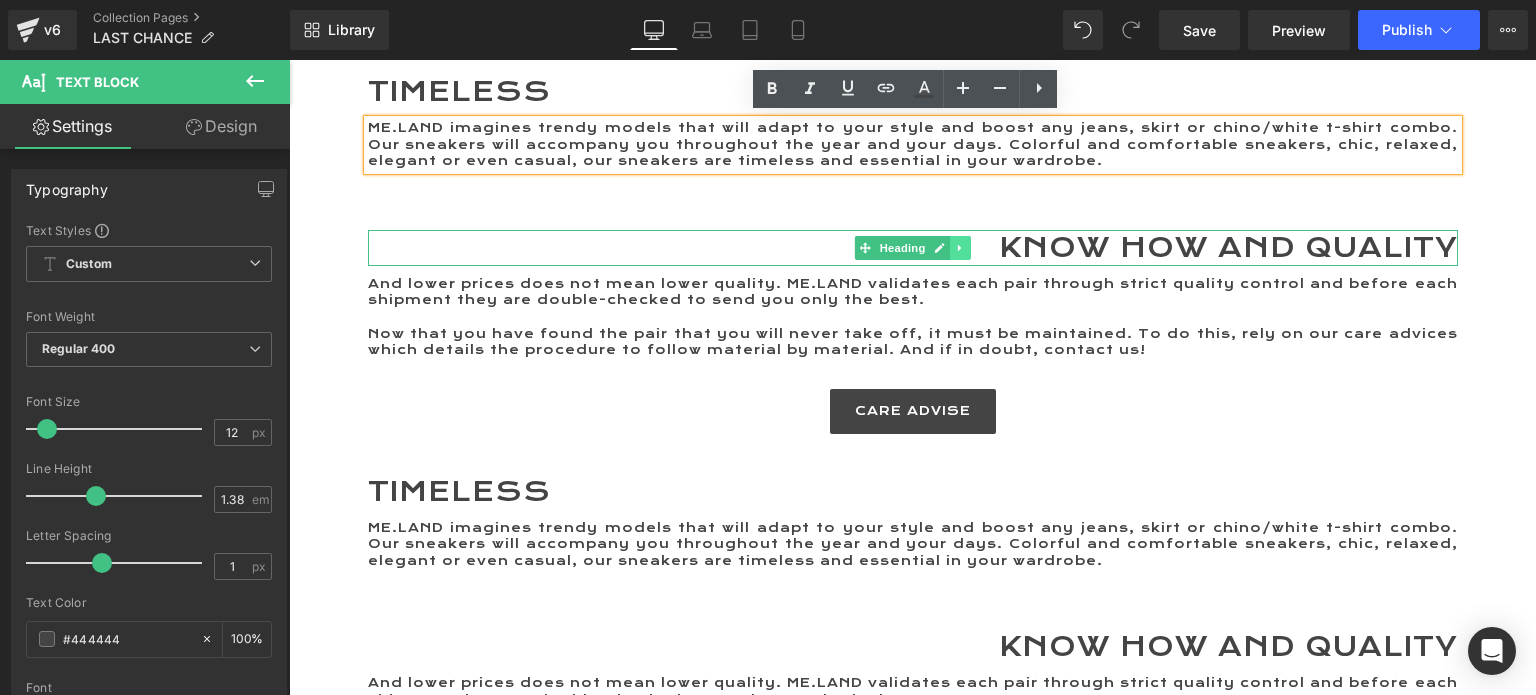click 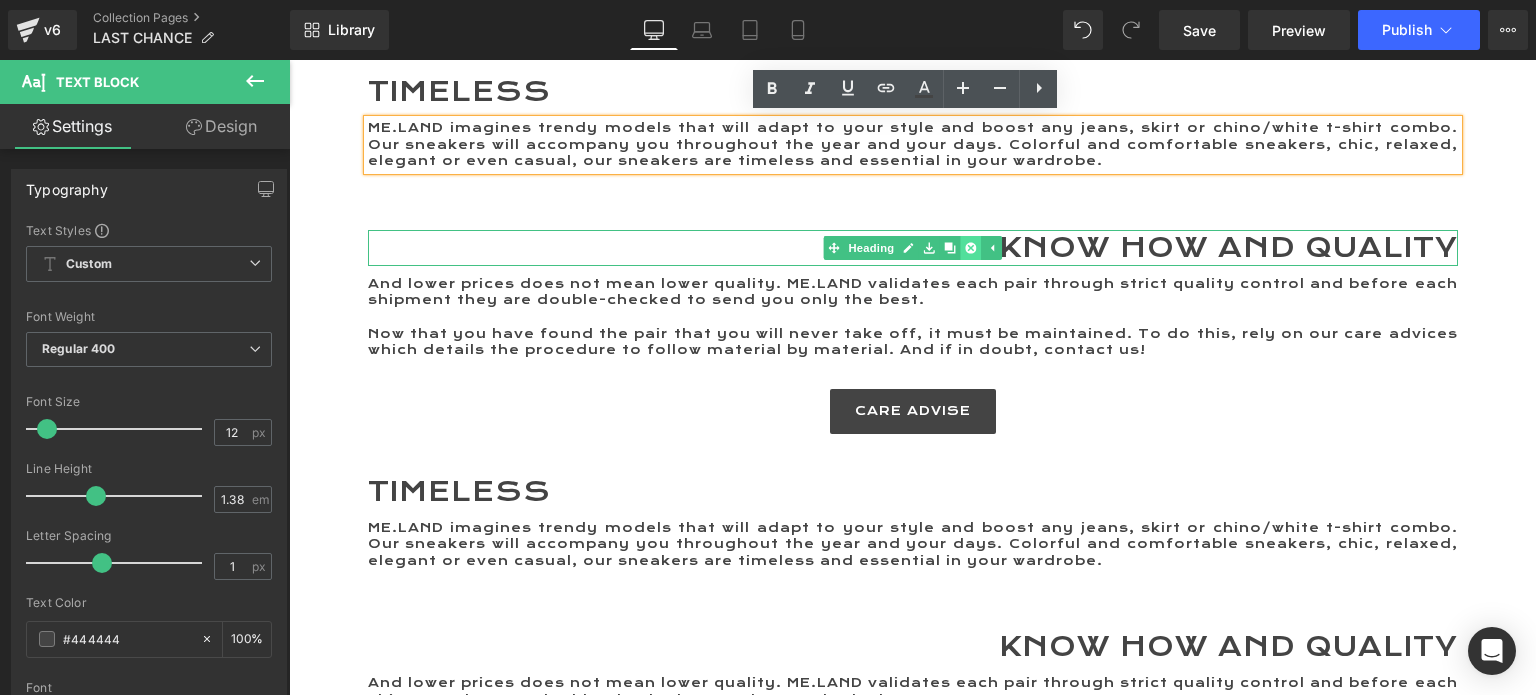 click 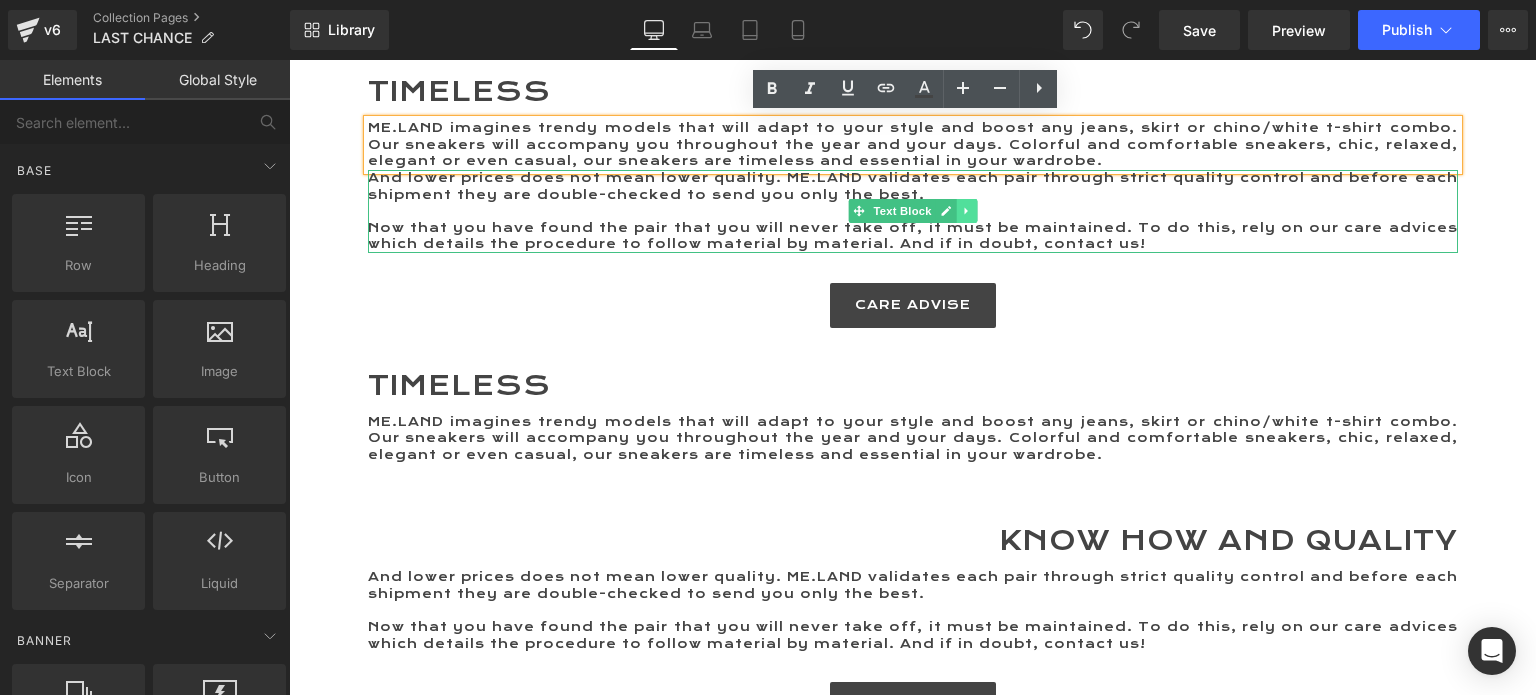 click 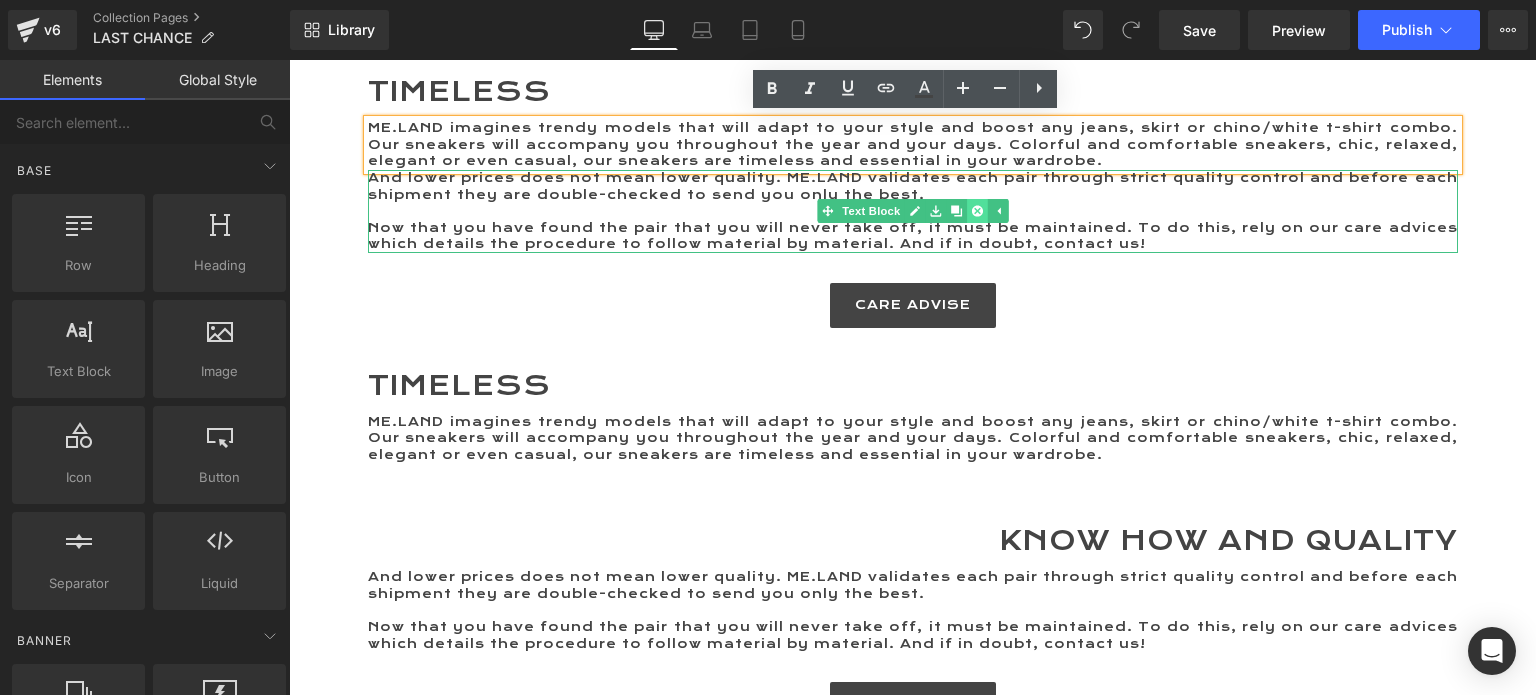 click 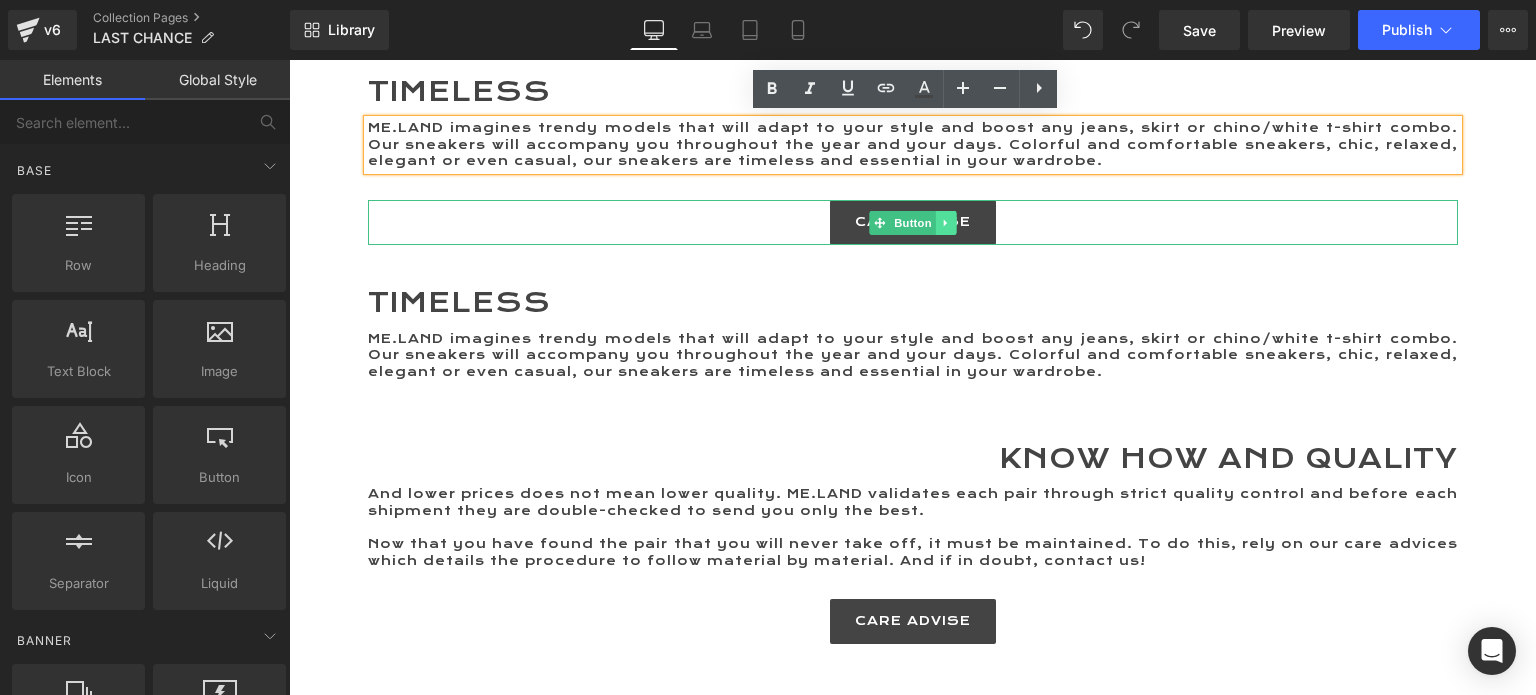 click 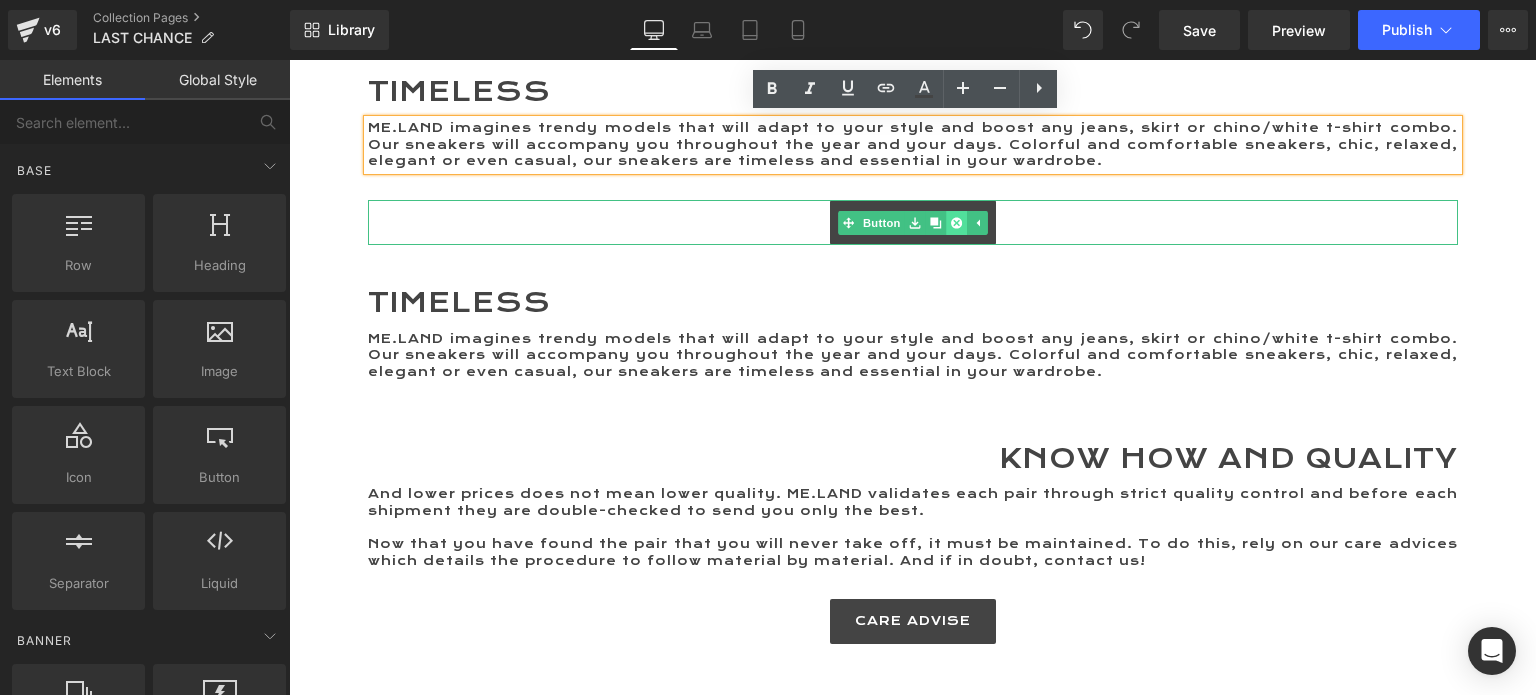 click 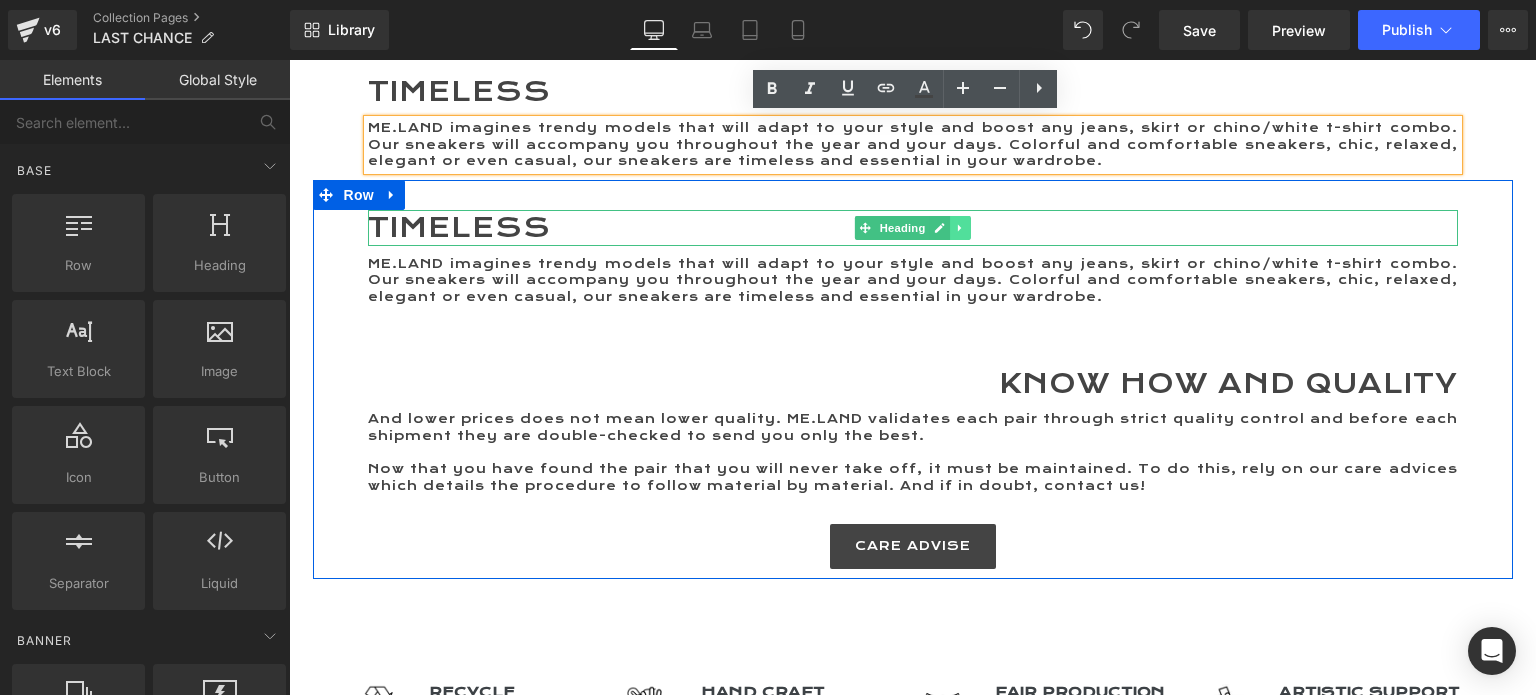 click 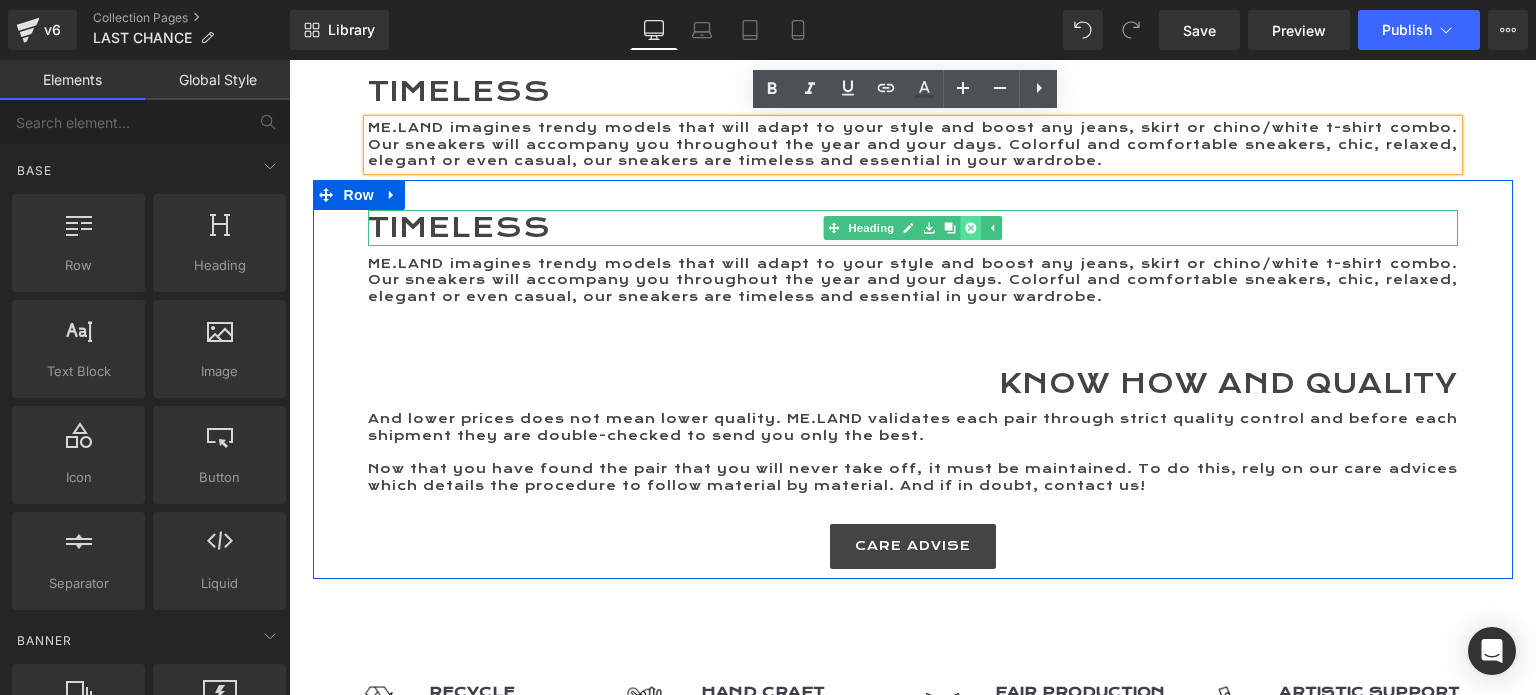 click 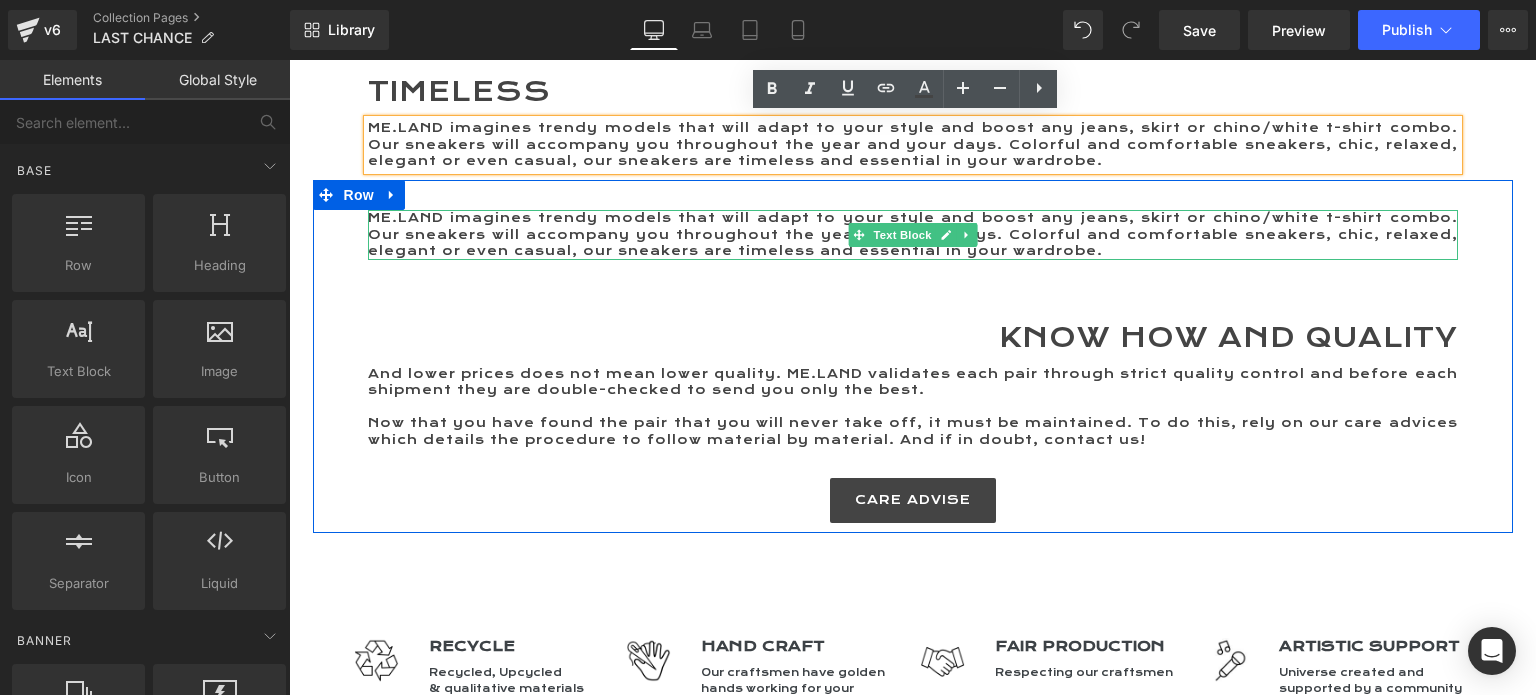 click on "ME.LAND imagines trendy models that will adapt to your style and boost any jeans, skirt or chino/white t-shirt combo. Our sneakers will accompany you throughout the year and your days. Colorful and comfortable sneakers, chic, relaxed, elegant or even casual, our sneakers are timeless and essential in your wardrobe." at bounding box center (913, 234) 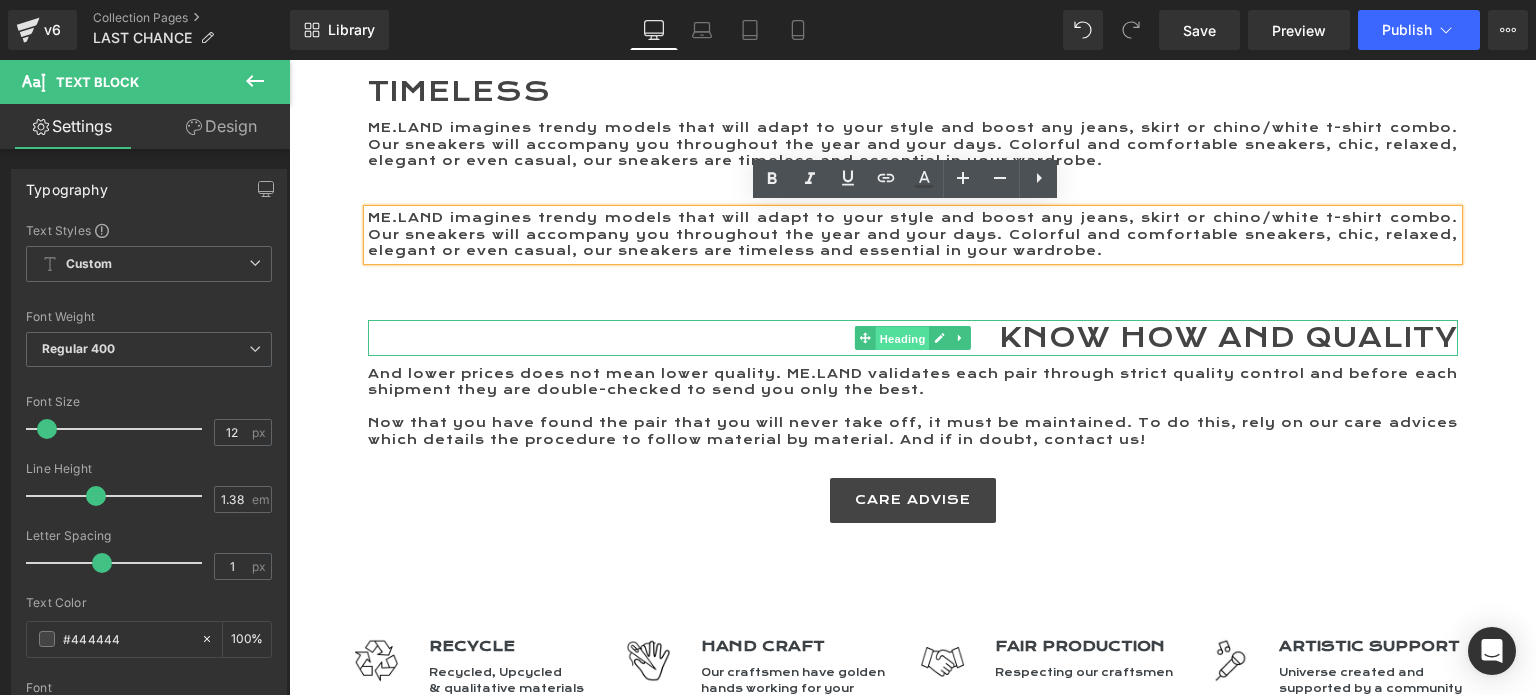 click on "Heading" at bounding box center [902, 338] 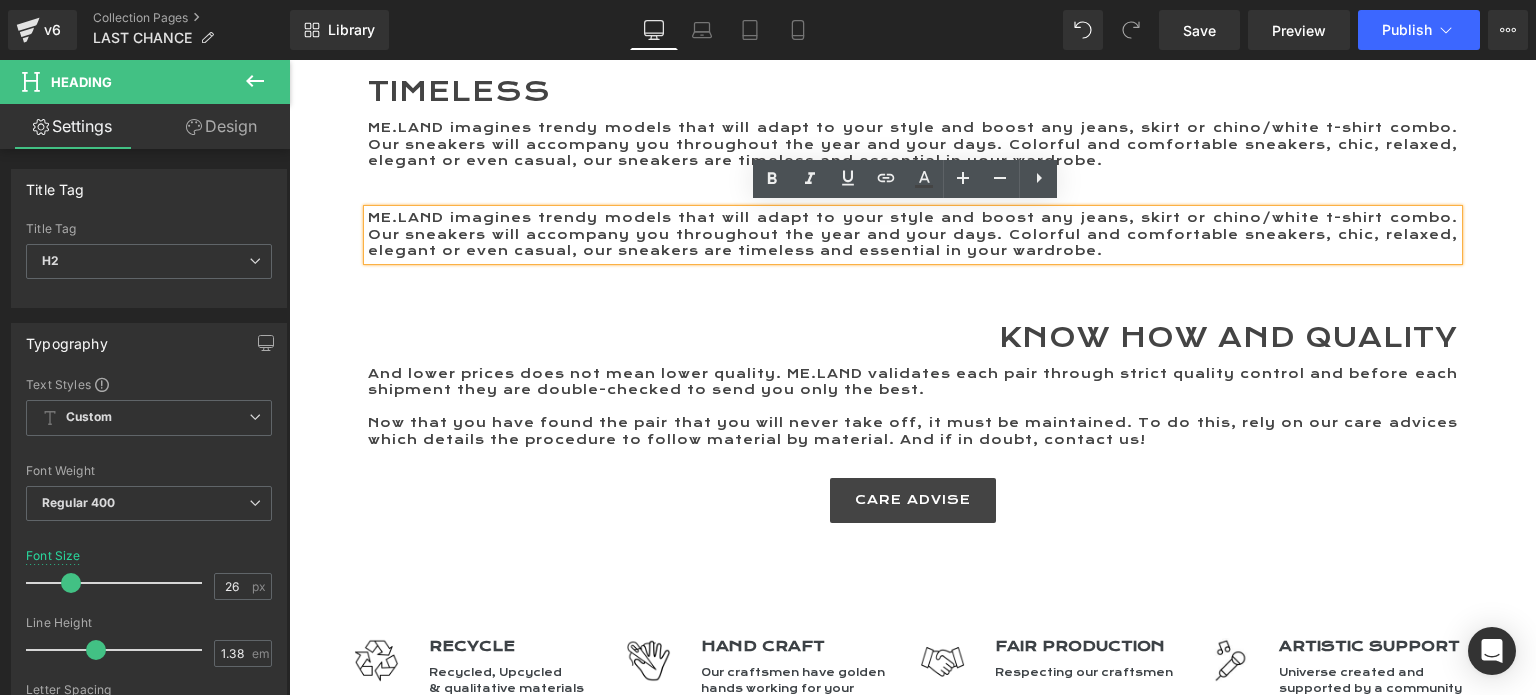 click on "ME.LAND imagines trendy models that will adapt to your style and boost any jeans, skirt or chino/white t-shirt combo. Our sneakers will accompany you throughout the year and your days. Colorful and comfortable sneakers, chic, relaxed, elegant or even casual, our sneakers are timeless and essential in your wardrobe. Text Block         KNOW HOW AND QUALITY Heading         And lower prices does not mean lower quality. ME.LAND validates each pair through strict quality control and before each shipment they are double-checked to send you only the best. Now that you have found the pair that you will never take off, it must be maintained. To do this, rely on our care advices  which details the procedure to follow material by material. And if in doubt, contact us! Text Block         CARE ADVISE Button" at bounding box center (913, 366) 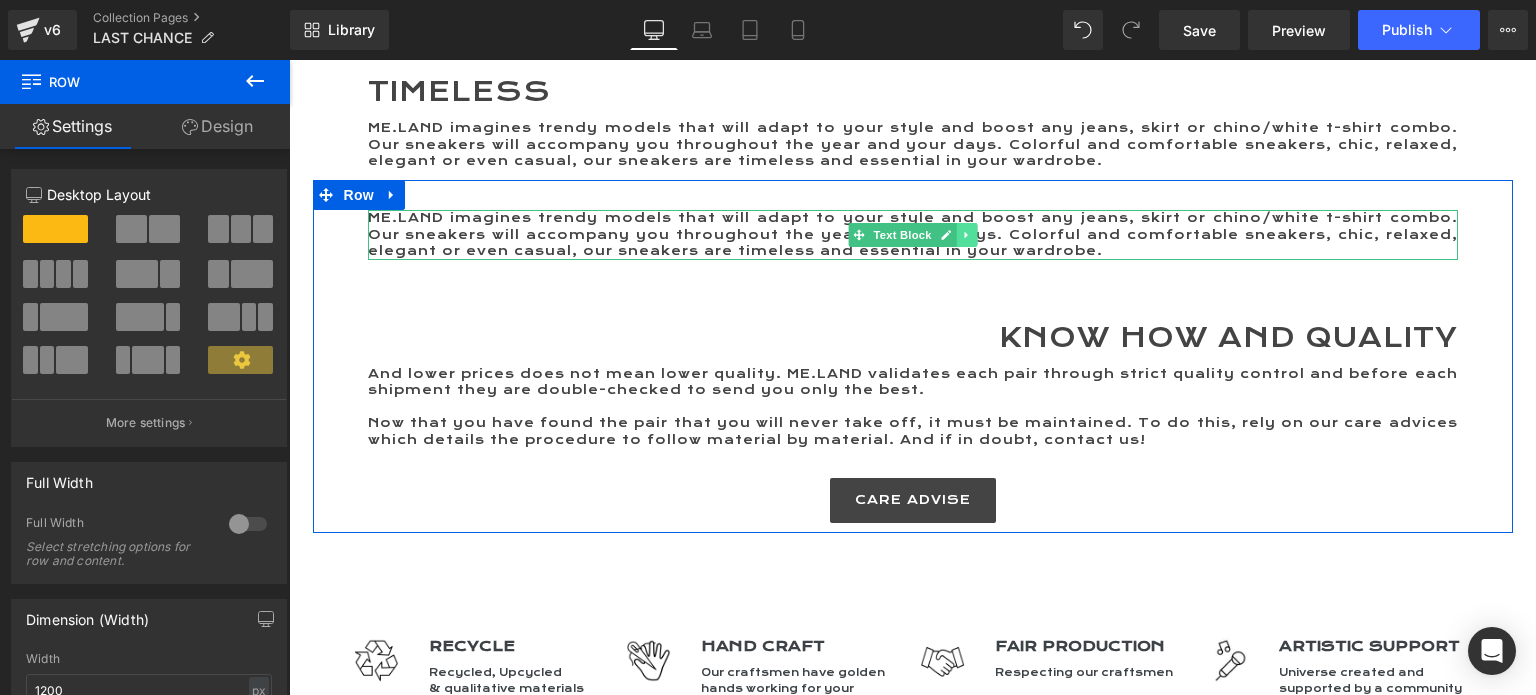 click 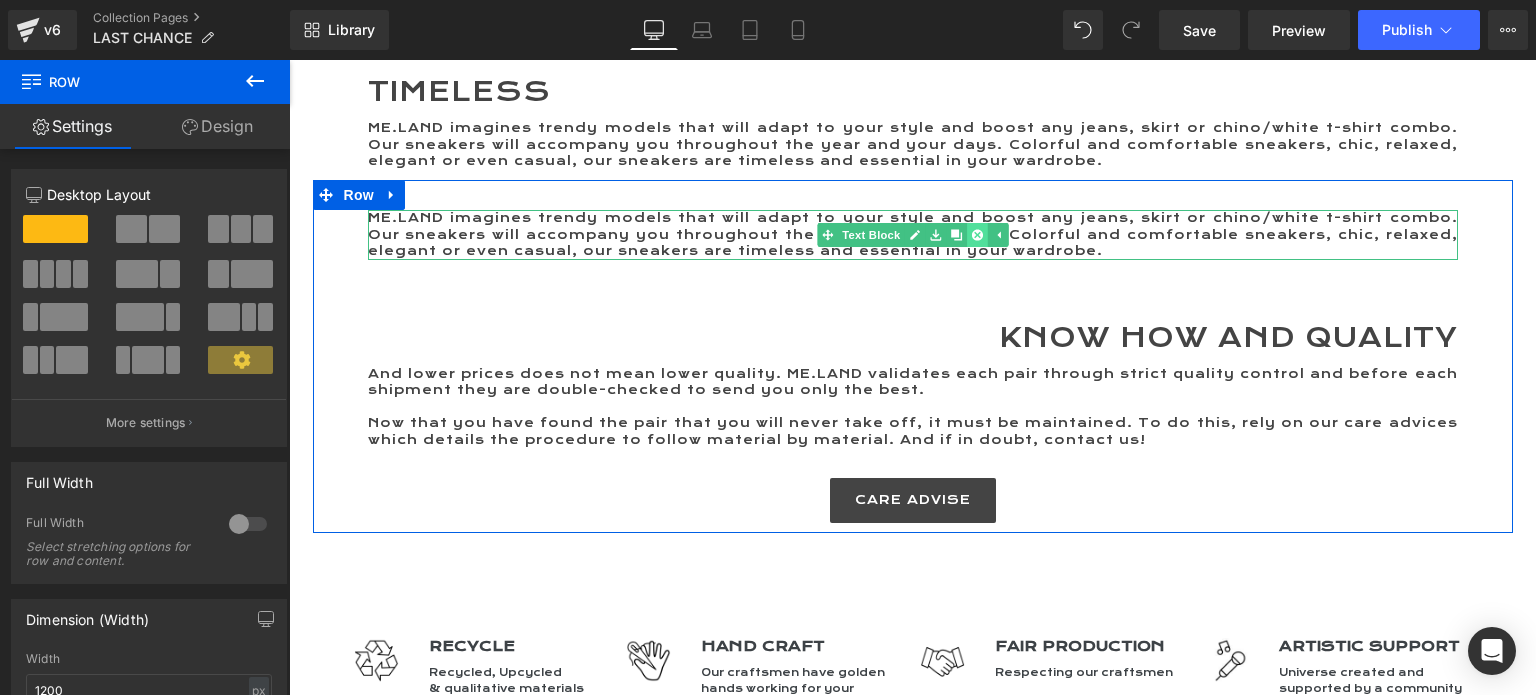 click 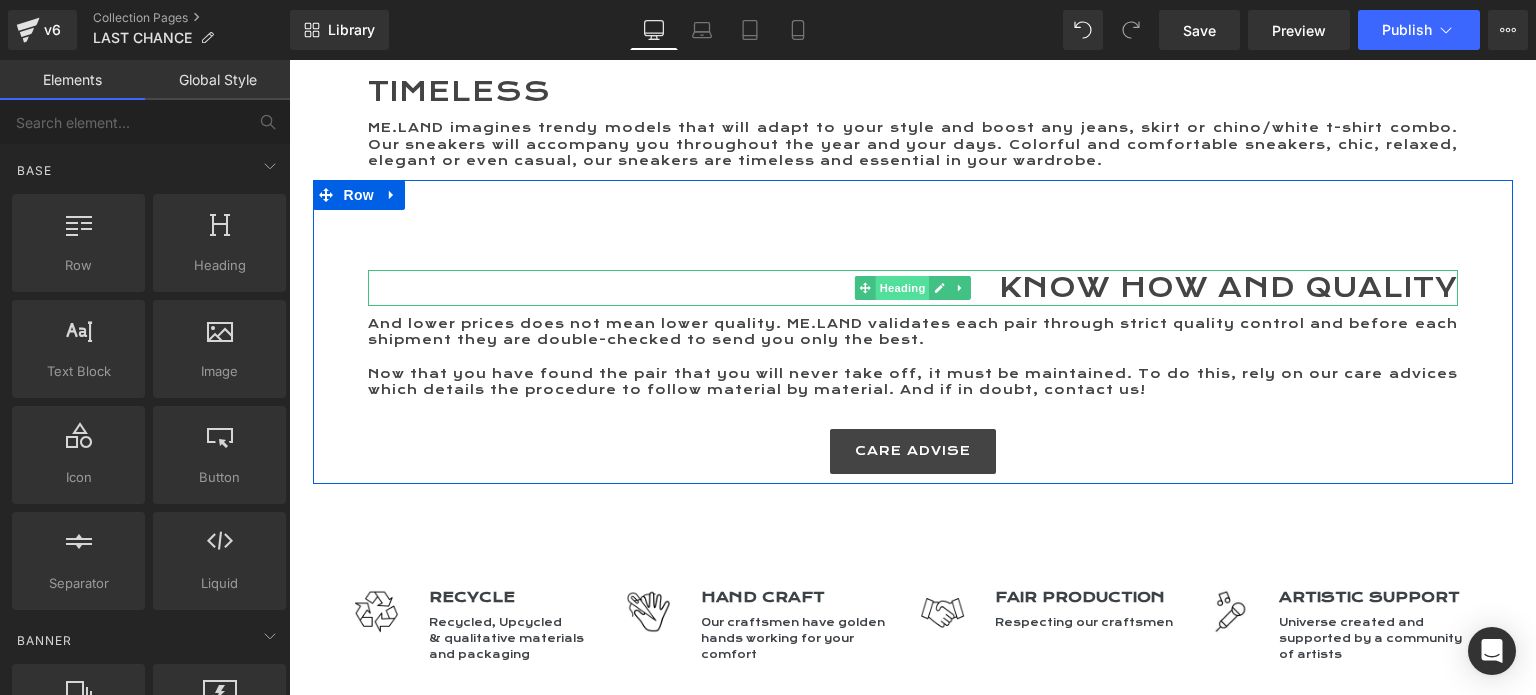 click on "Heading" at bounding box center [902, 288] 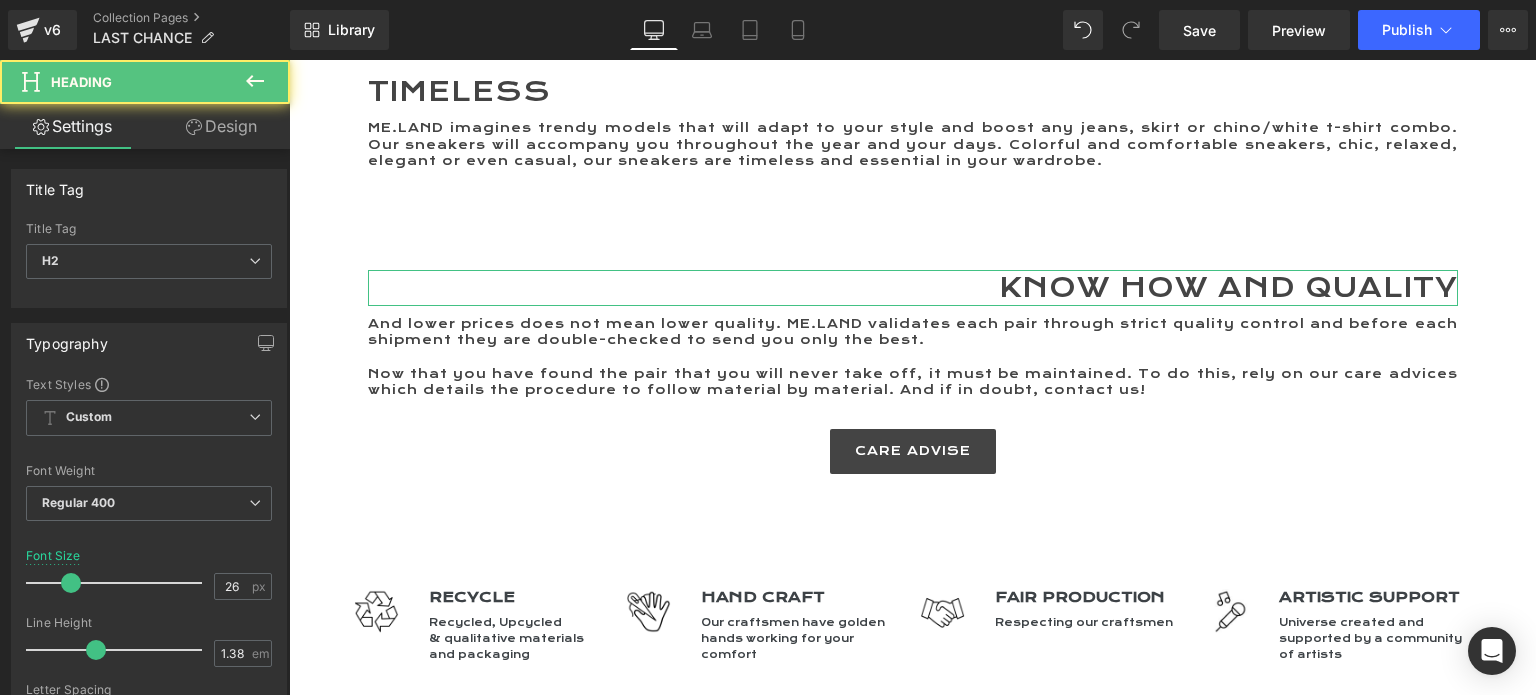 click 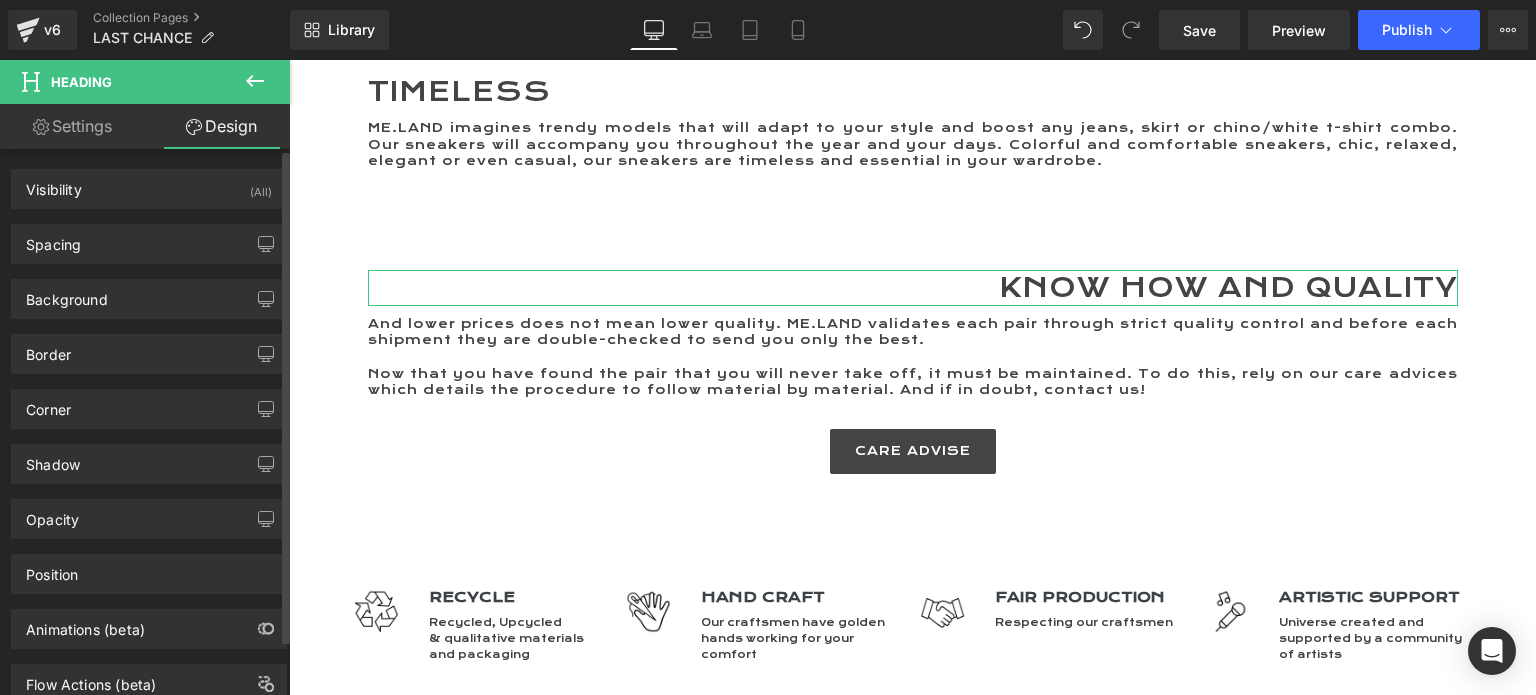 type on "60" 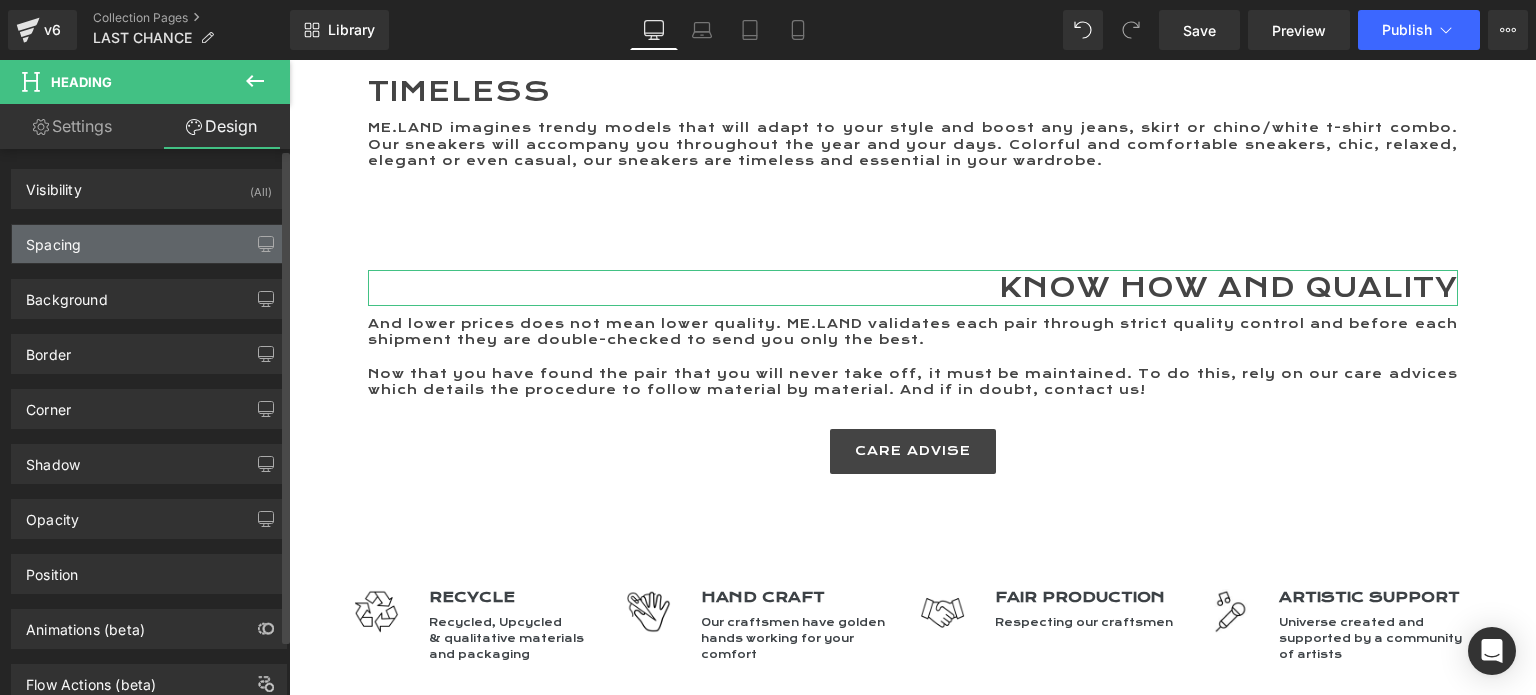 click on "Spacing" at bounding box center (149, 244) 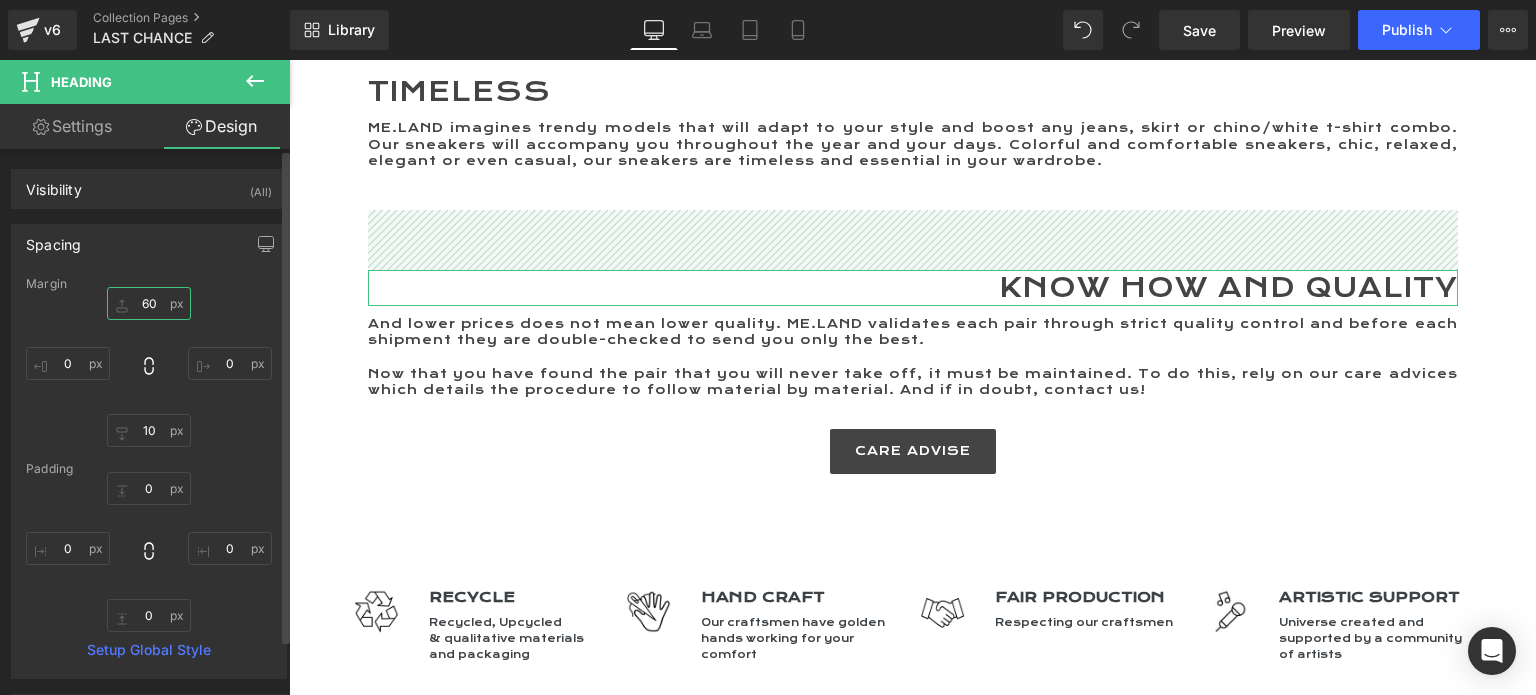 click on "60" at bounding box center (149, 303) 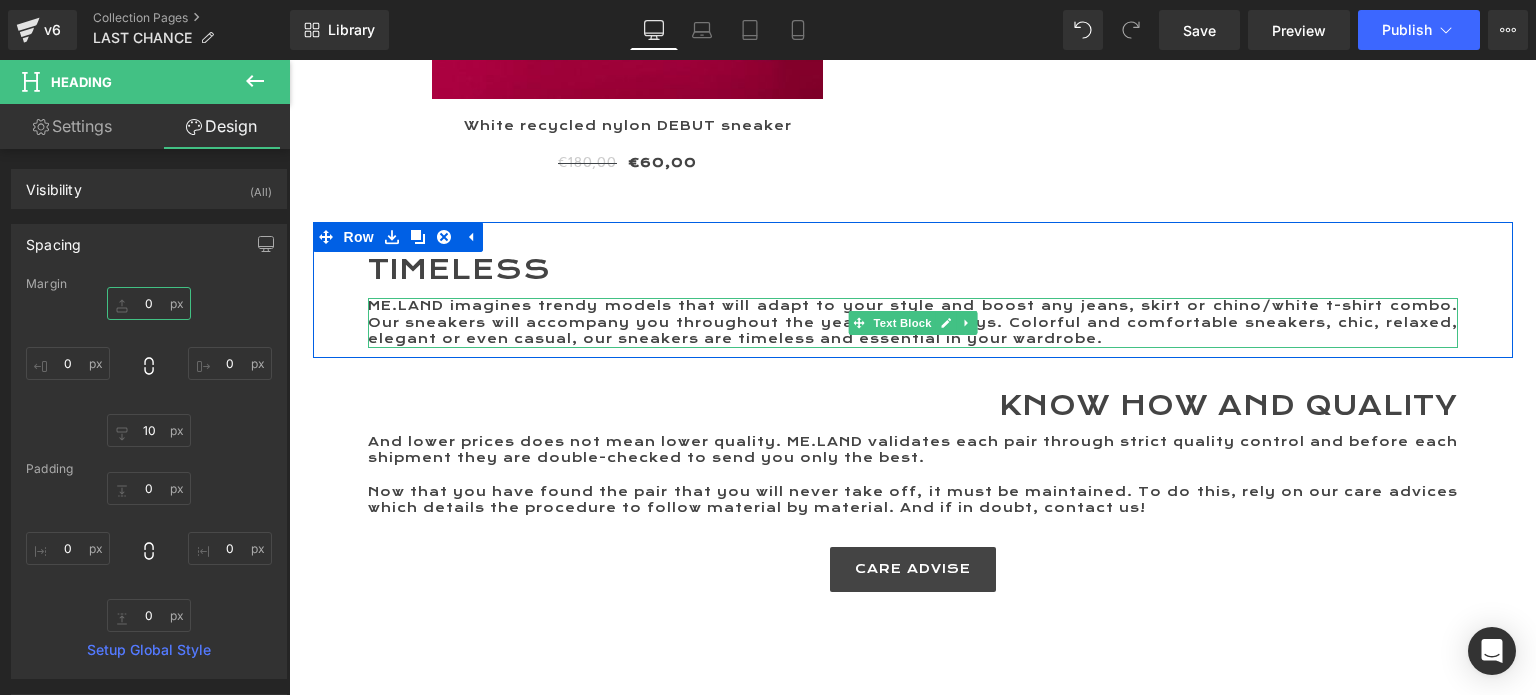 scroll, scrollTop: 5716, scrollLeft: 0, axis: vertical 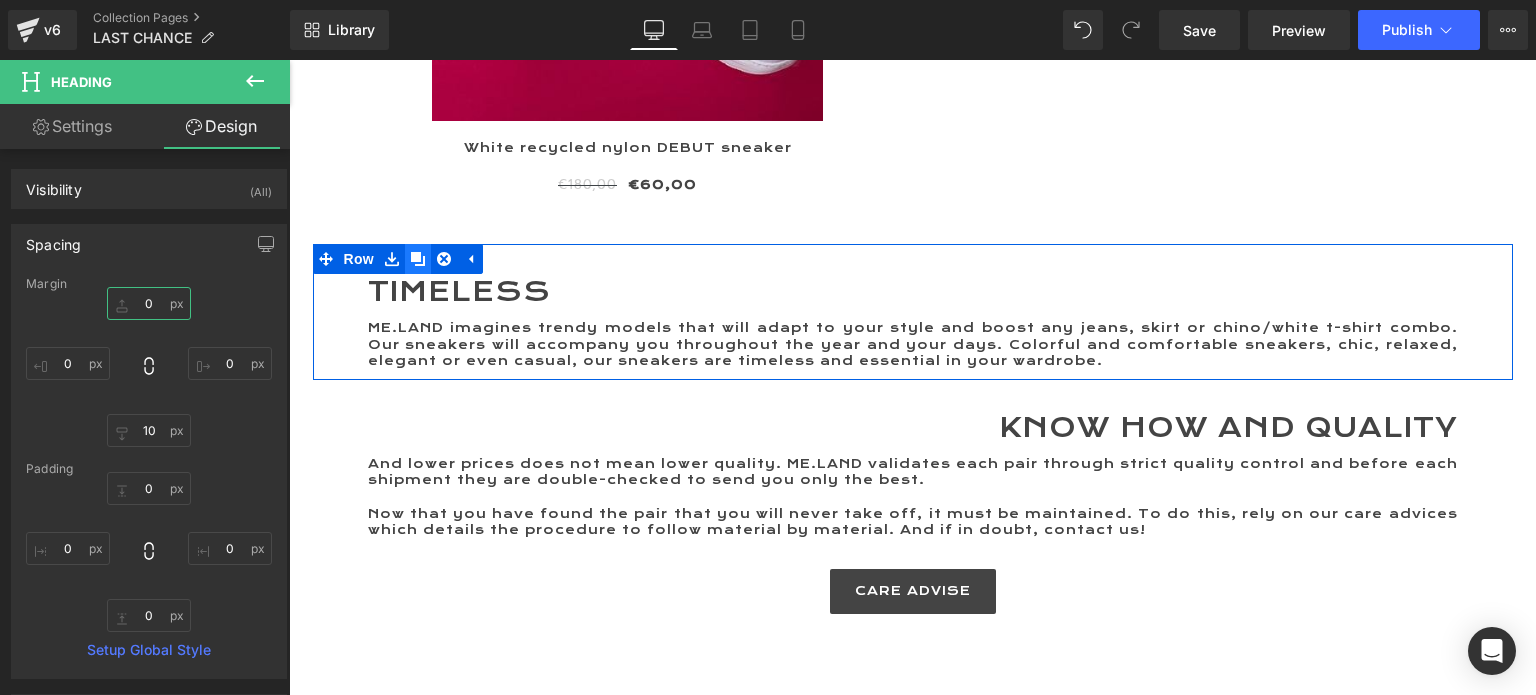 type on "0" 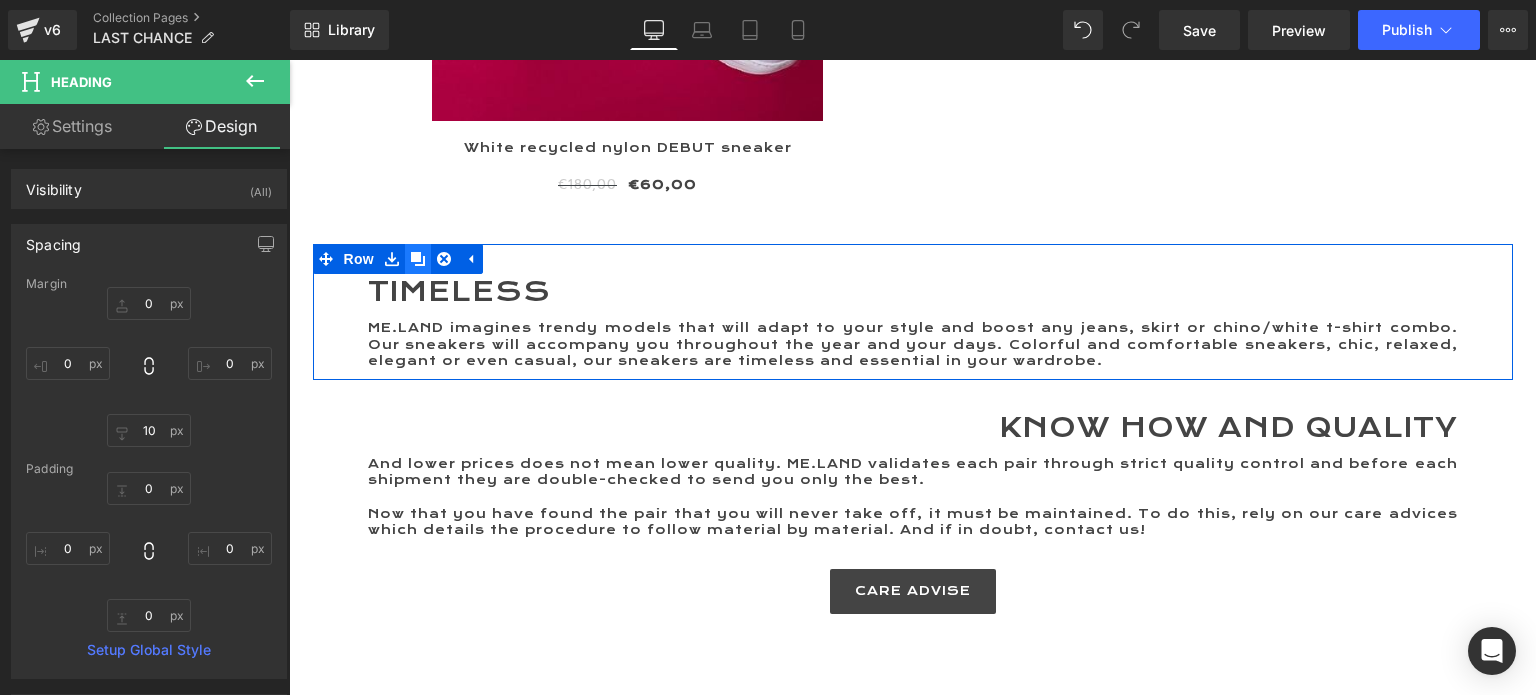 click 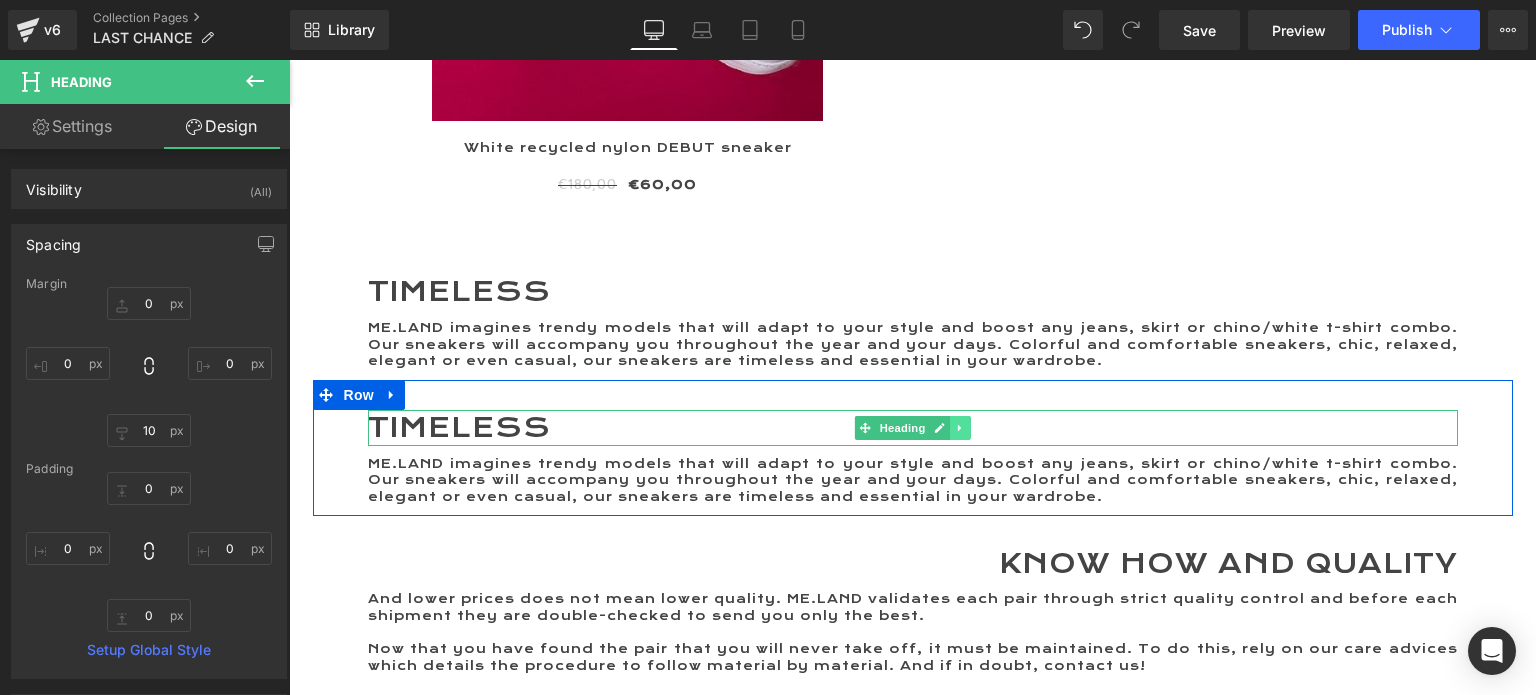 click 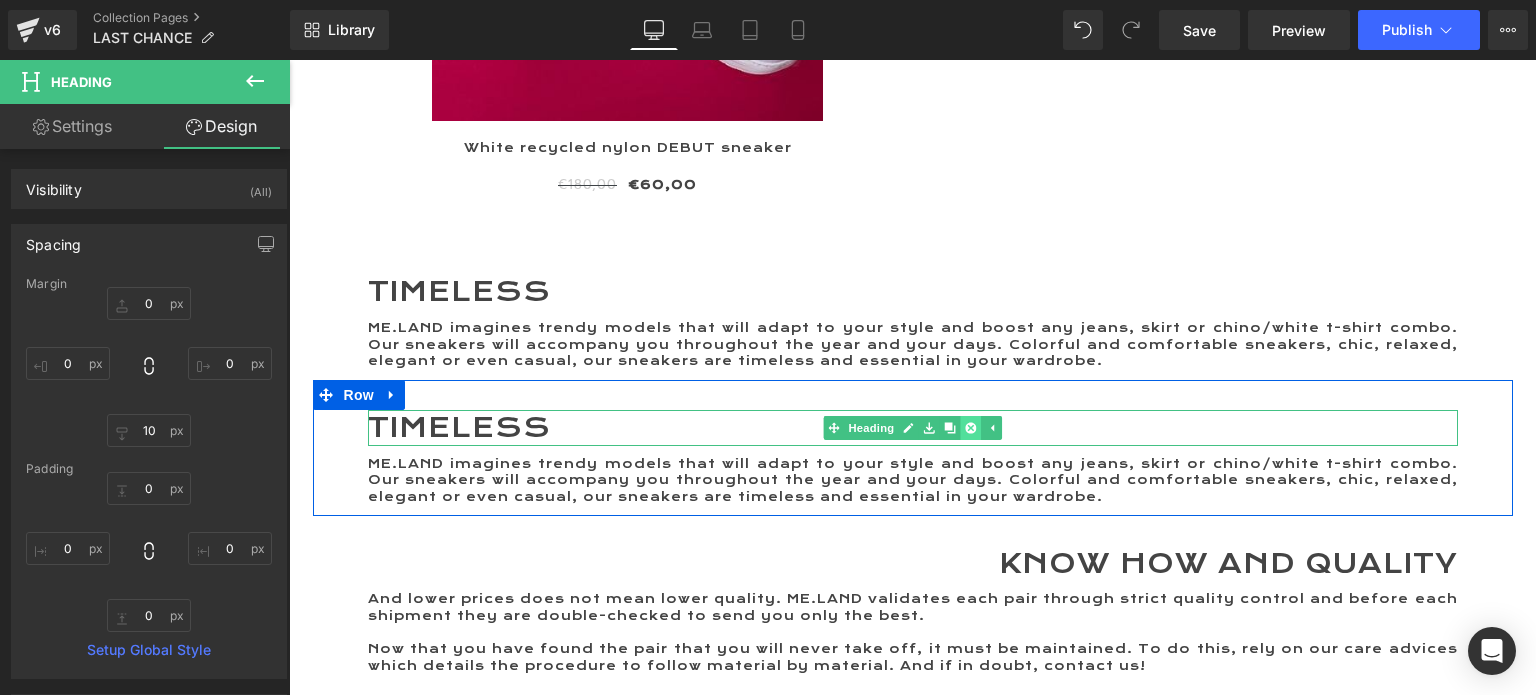 click at bounding box center (970, 428) 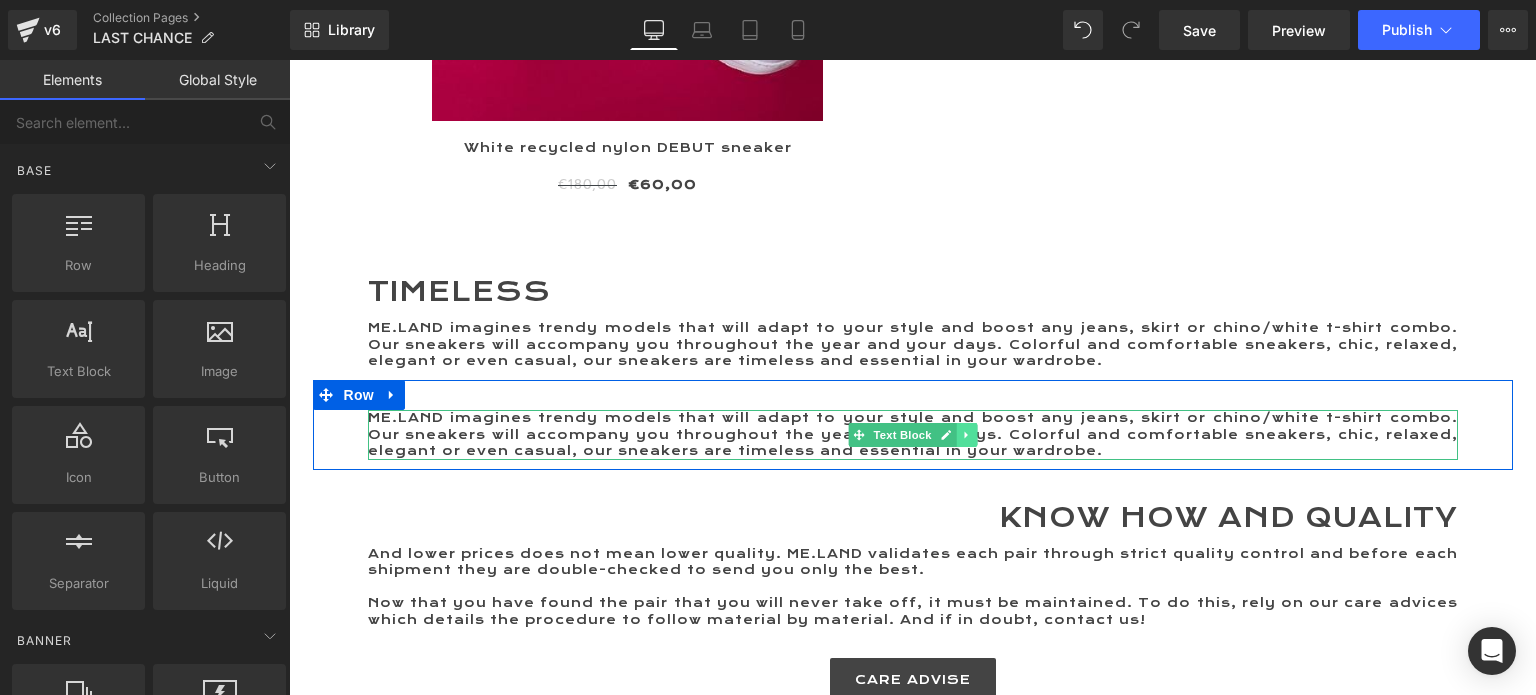 click 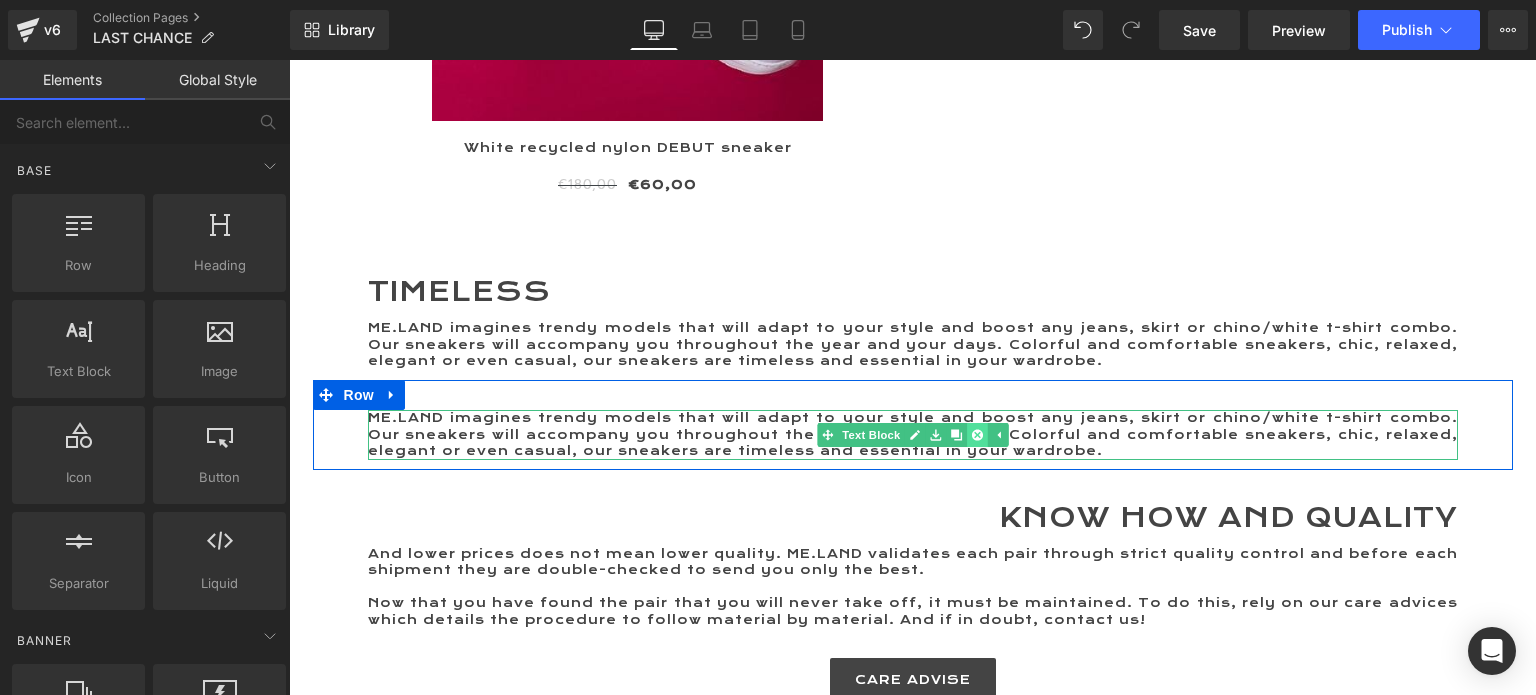 click 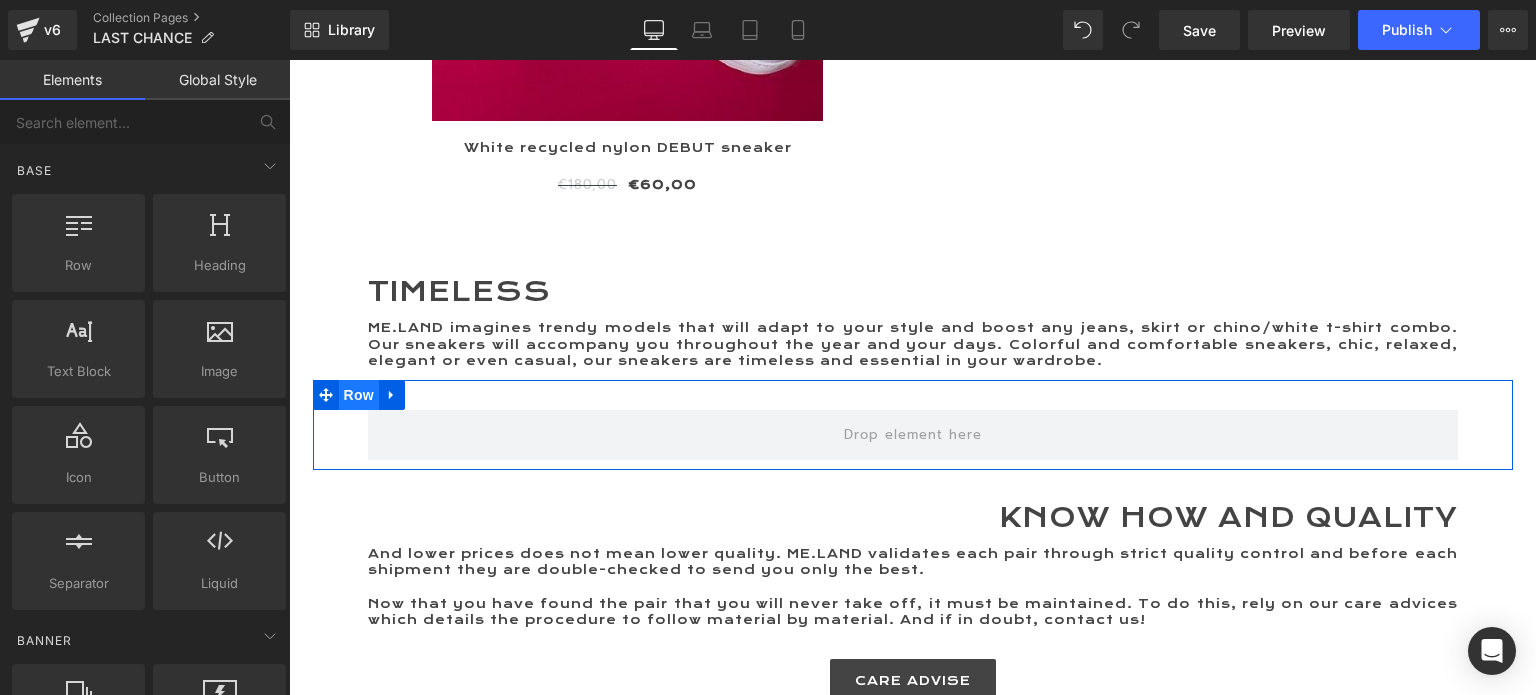 click on "Row" at bounding box center (359, 395) 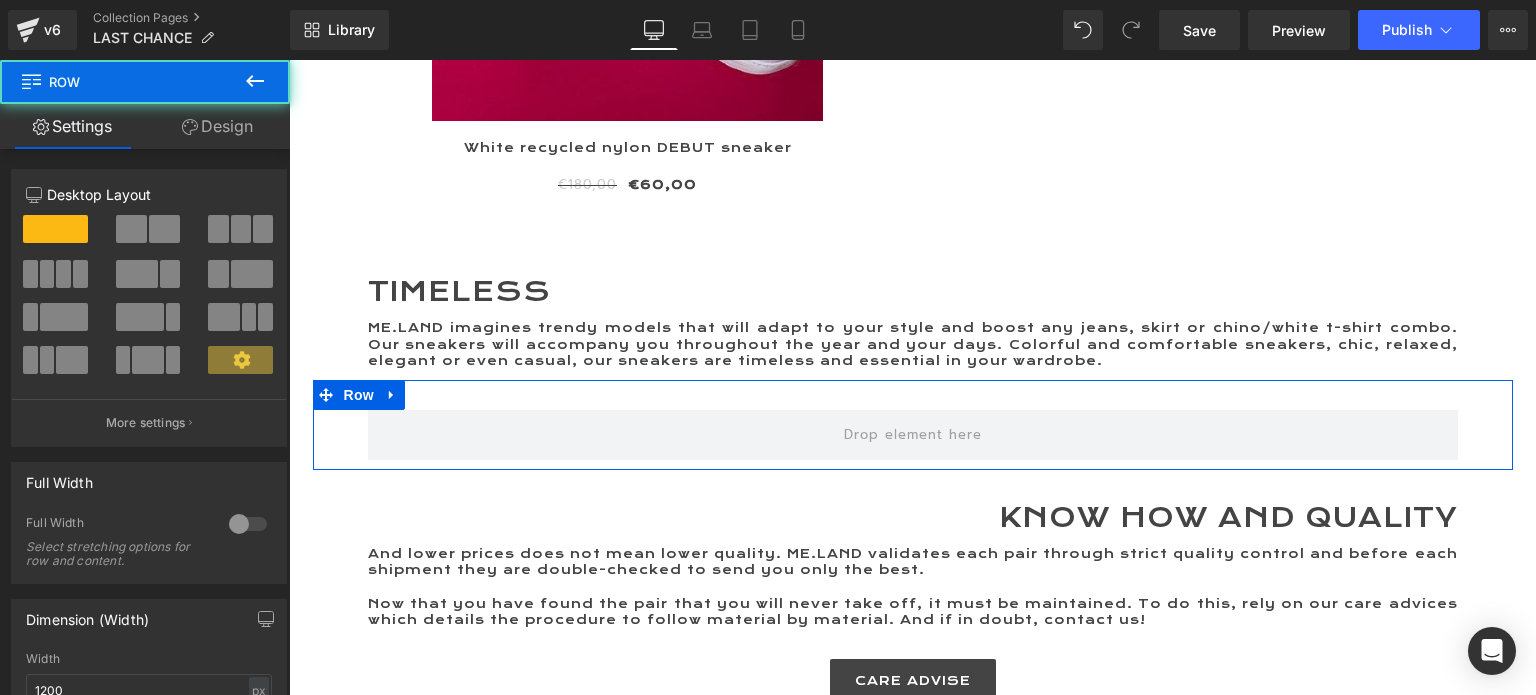 click at bounding box center (164, 229) 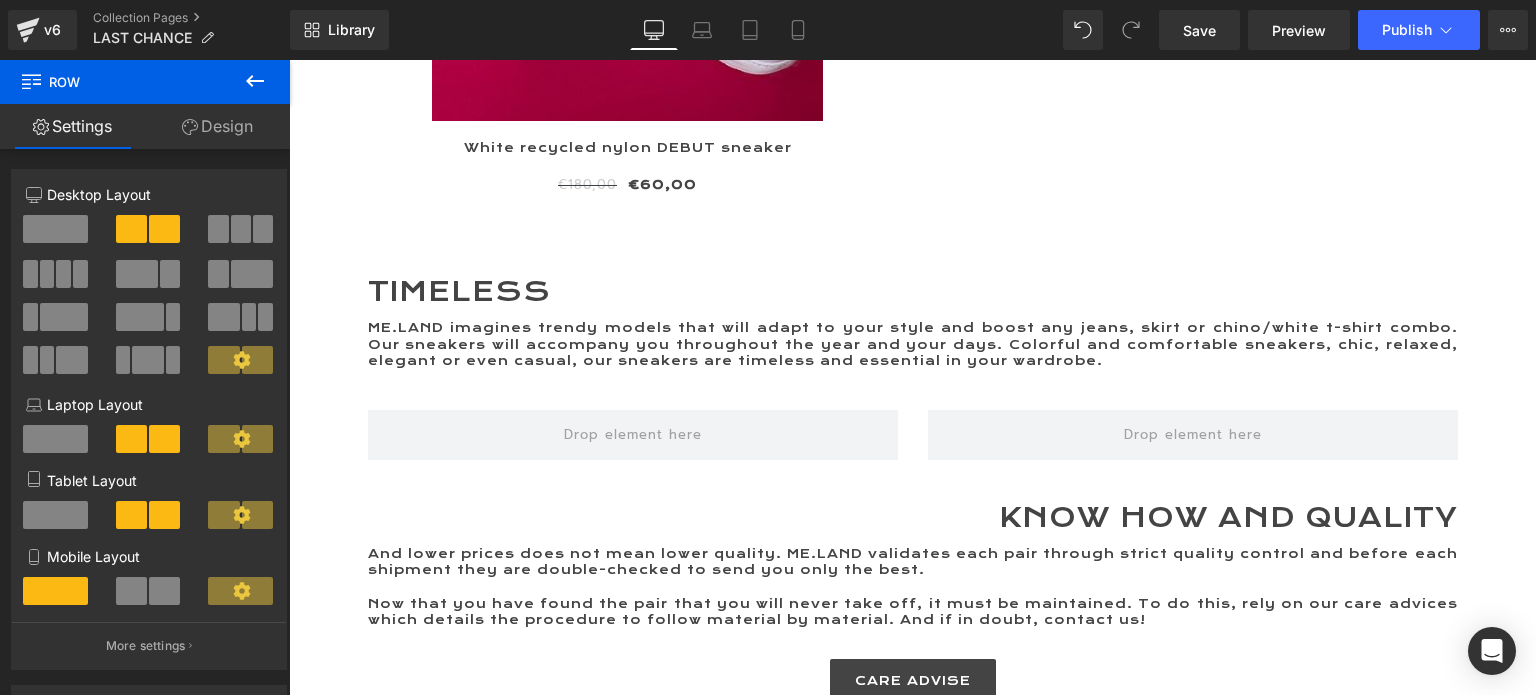 click 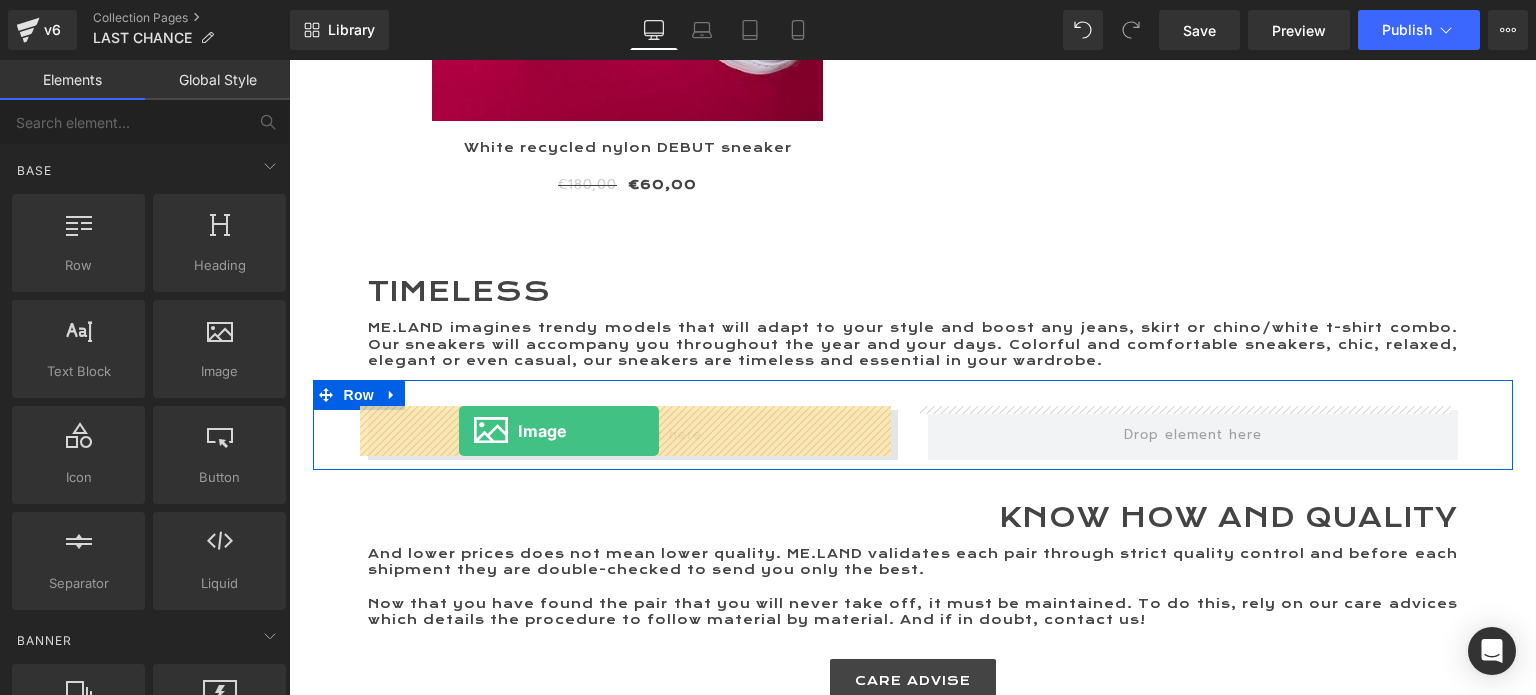 drag, startPoint x: 507, startPoint y: 414, endPoint x: 459, endPoint y: 431, distance: 50.92151 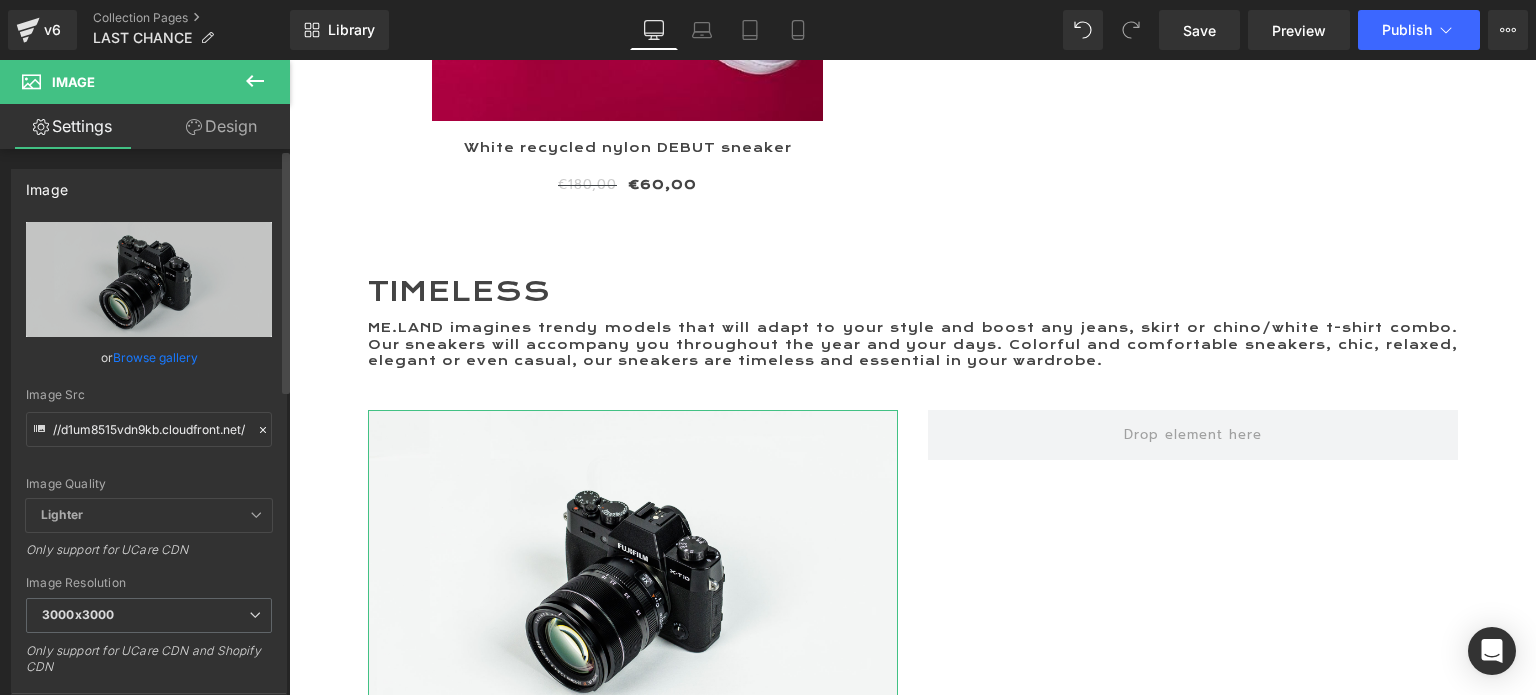 click on "Browse gallery" at bounding box center (155, 357) 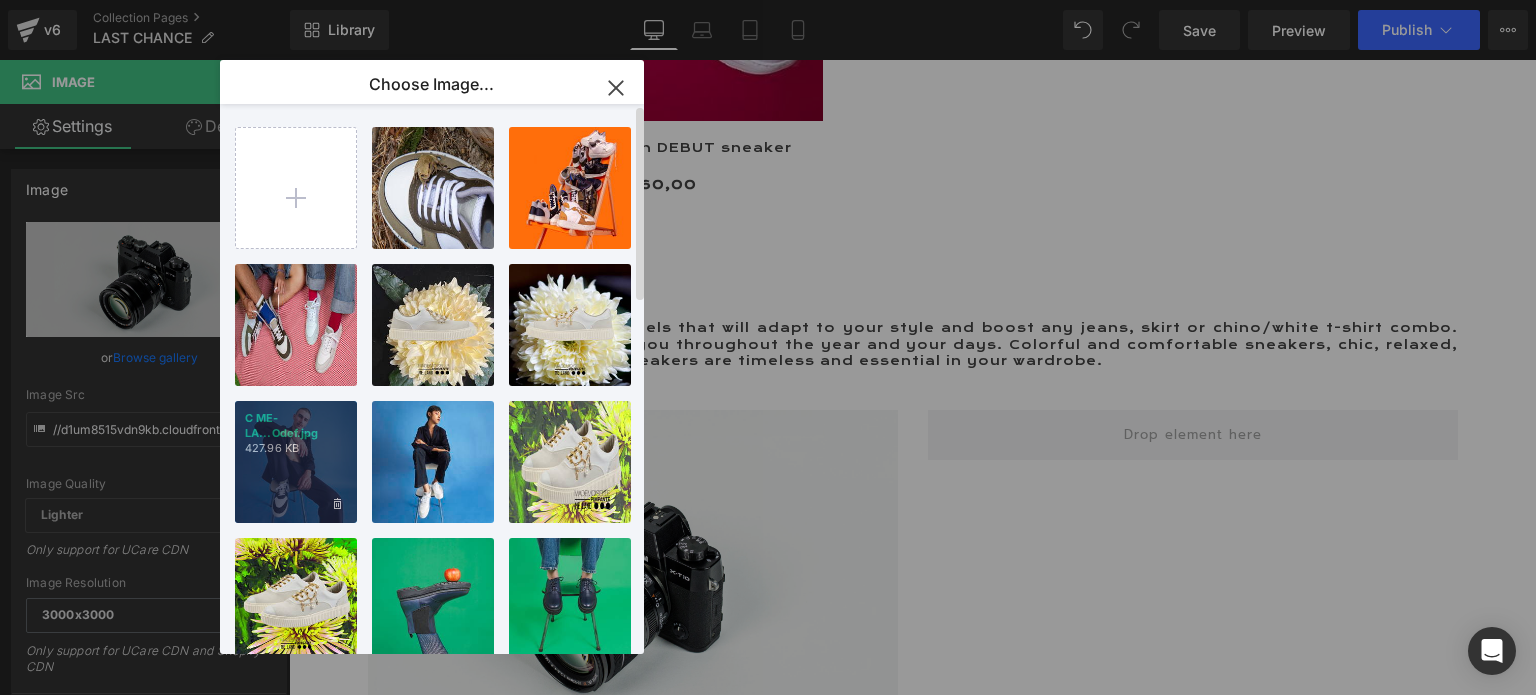 click on "C ME-LA...Odef.jpg 427.96 KB" at bounding box center [296, 462] 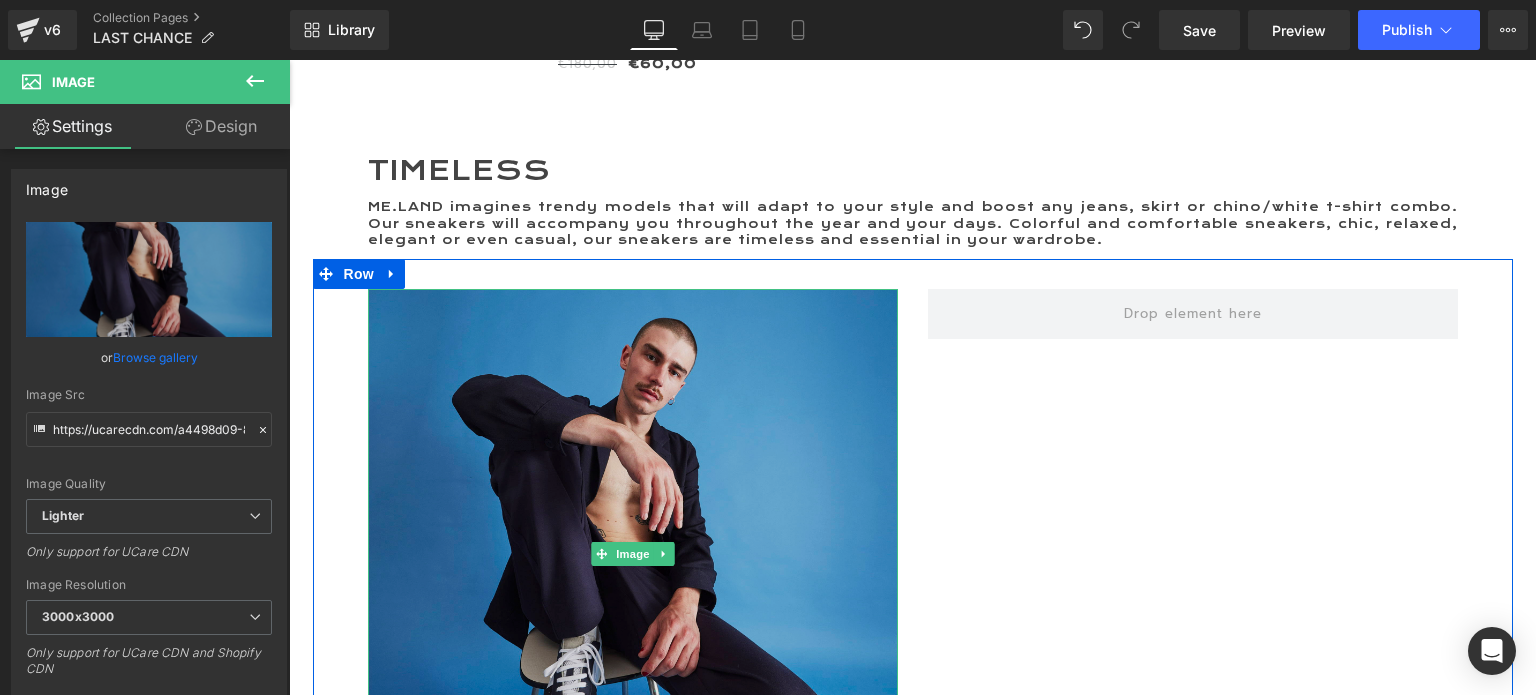 scroll, scrollTop: 5816, scrollLeft: 0, axis: vertical 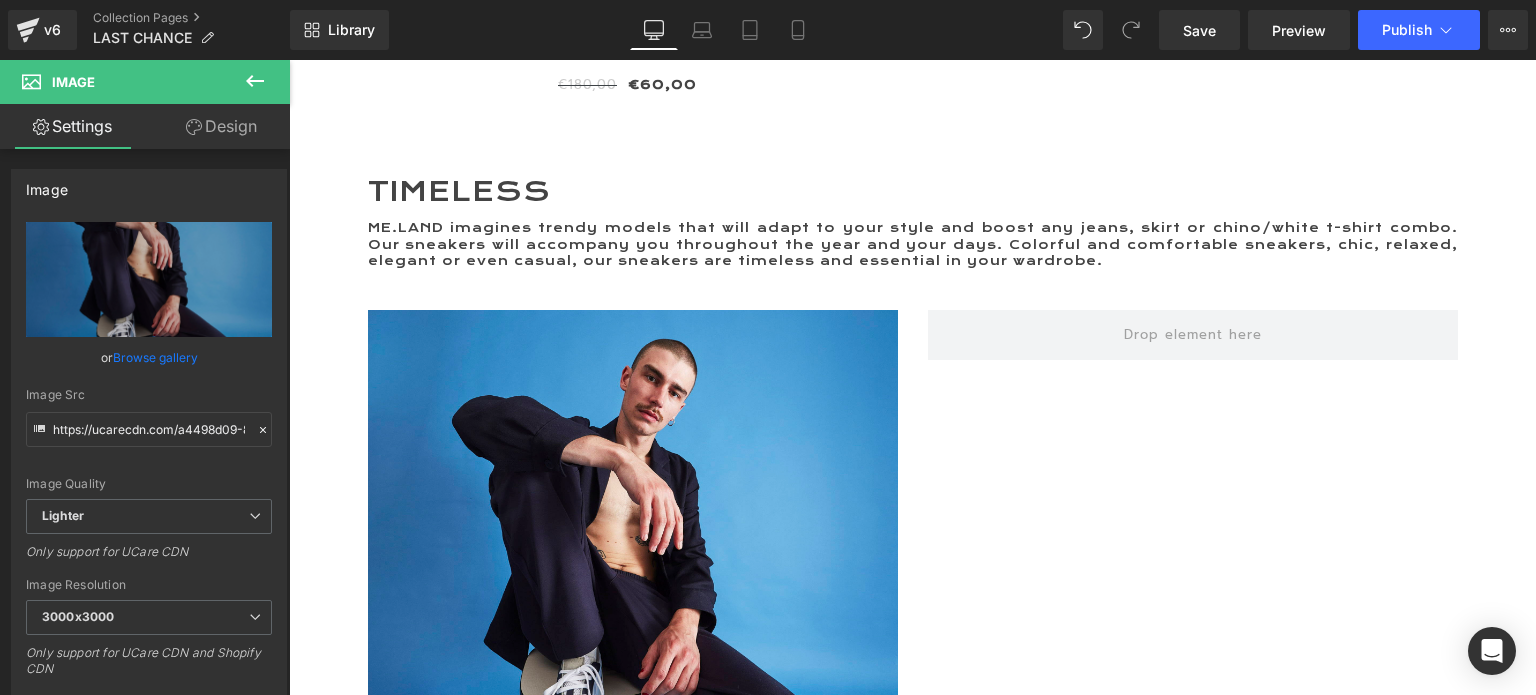 click 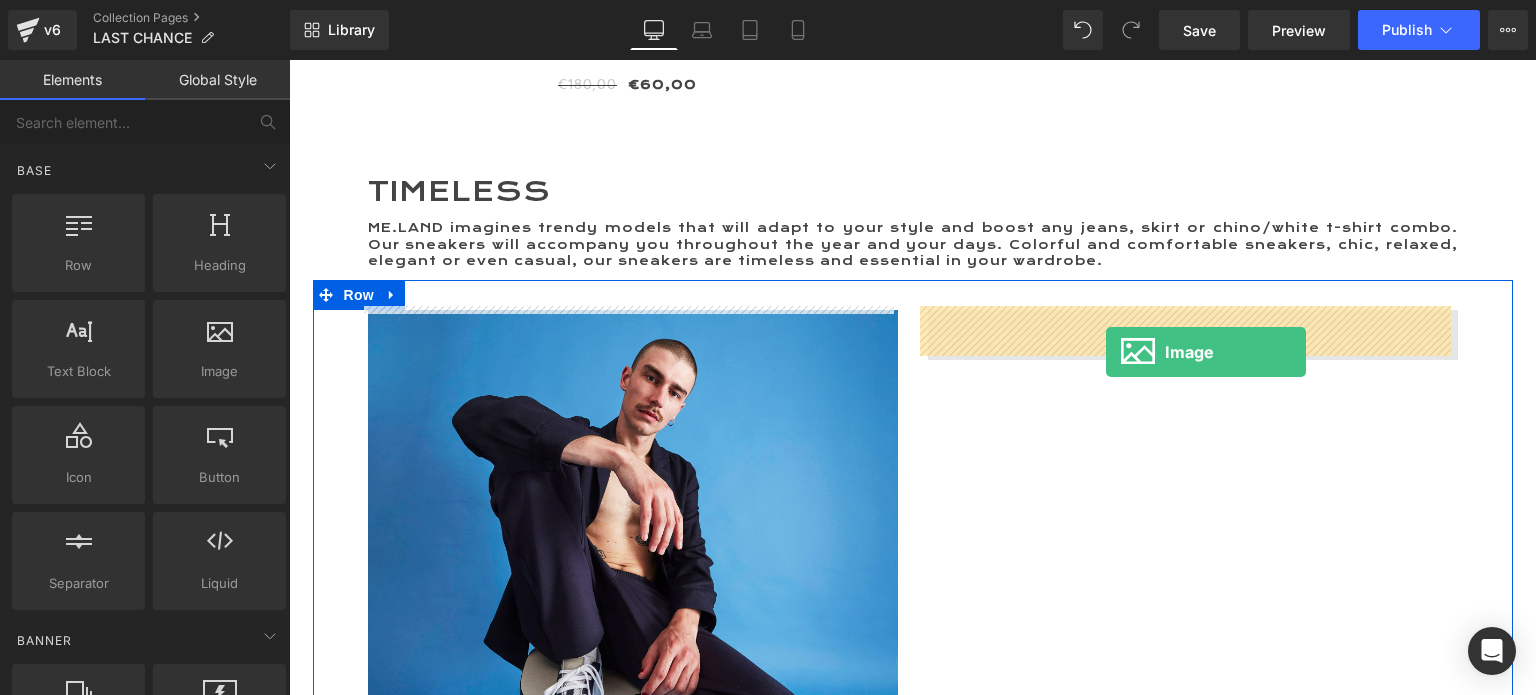 drag, startPoint x: 497, startPoint y: 426, endPoint x: 1106, endPoint y: 352, distance: 613.47943 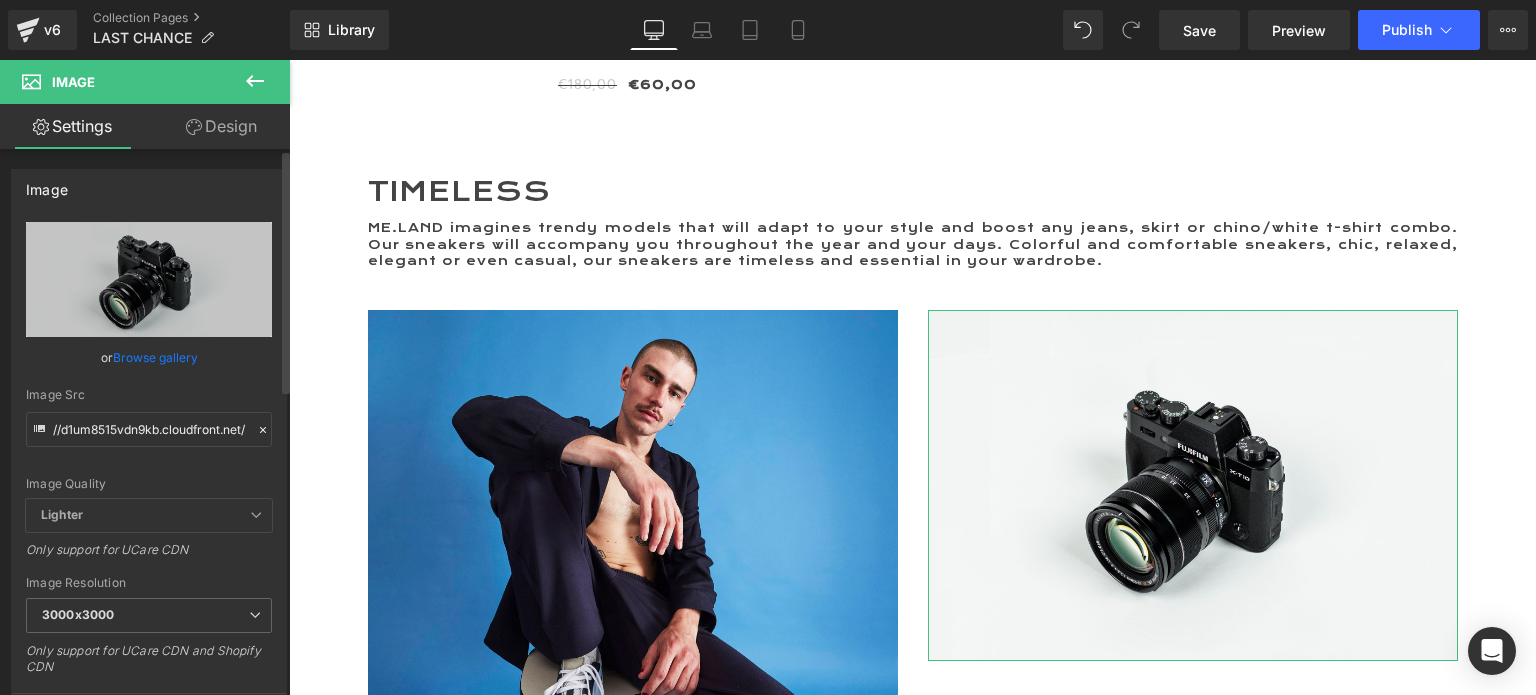click on "Browse gallery" at bounding box center [155, 357] 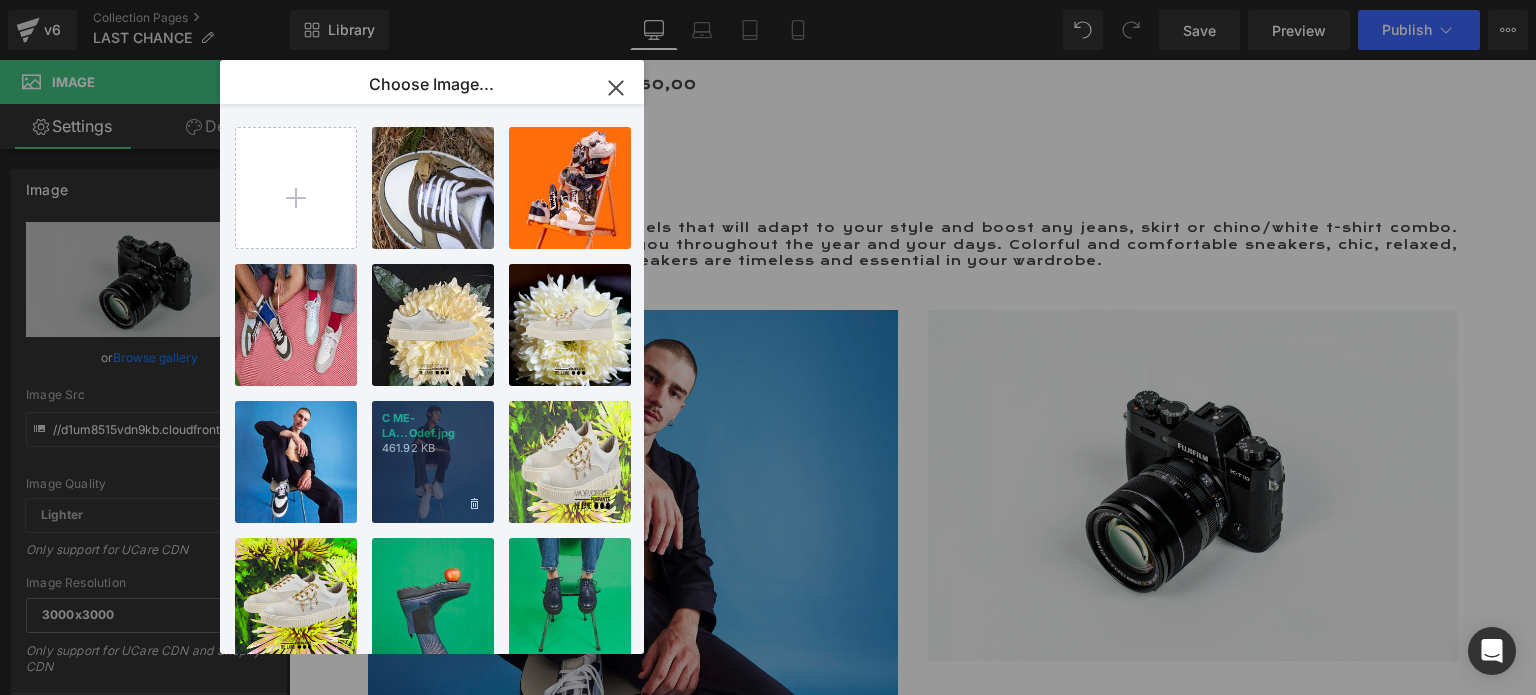 click on "461.92 KB" at bounding box center [433, 448] 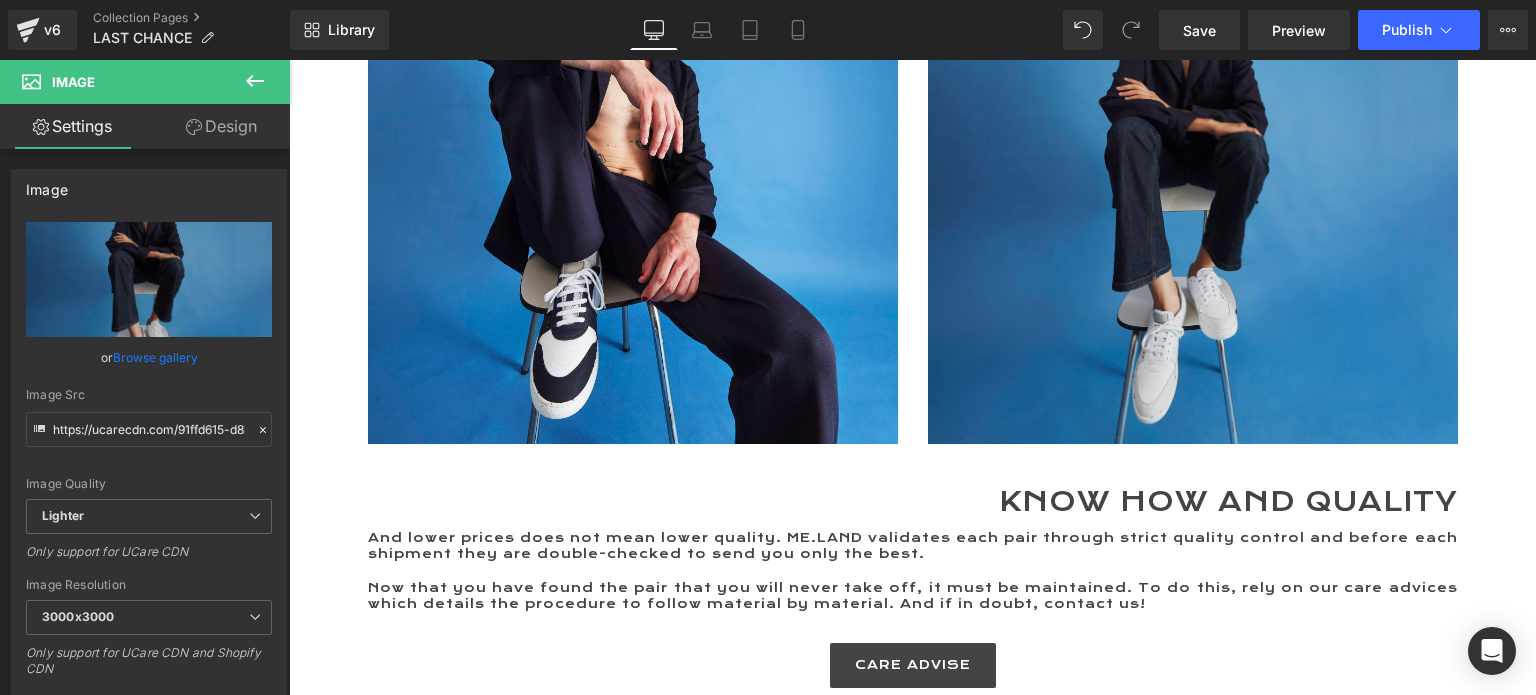 scroll, scrollTop: 6016, scrollLeft: 0, axis: vertical 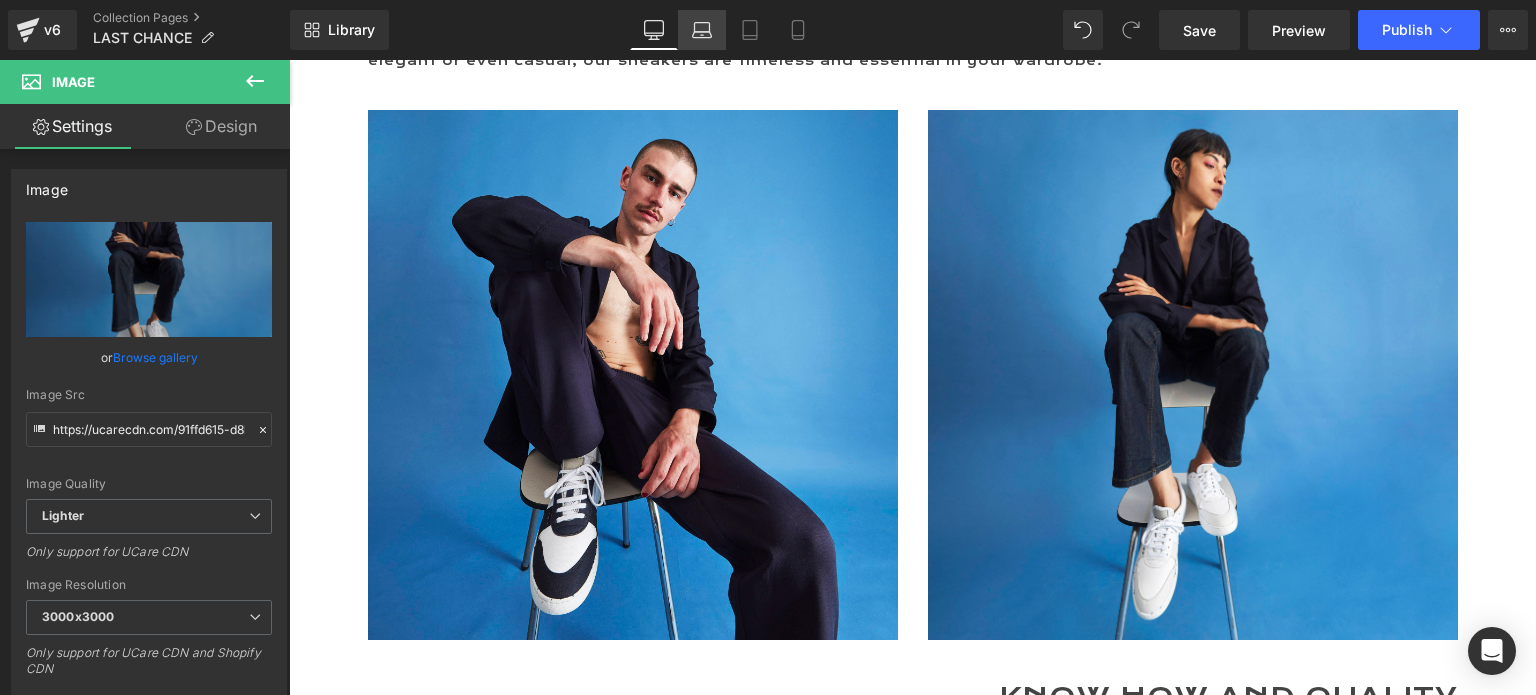 click on "Laptop" at bounding box center (702, 30) 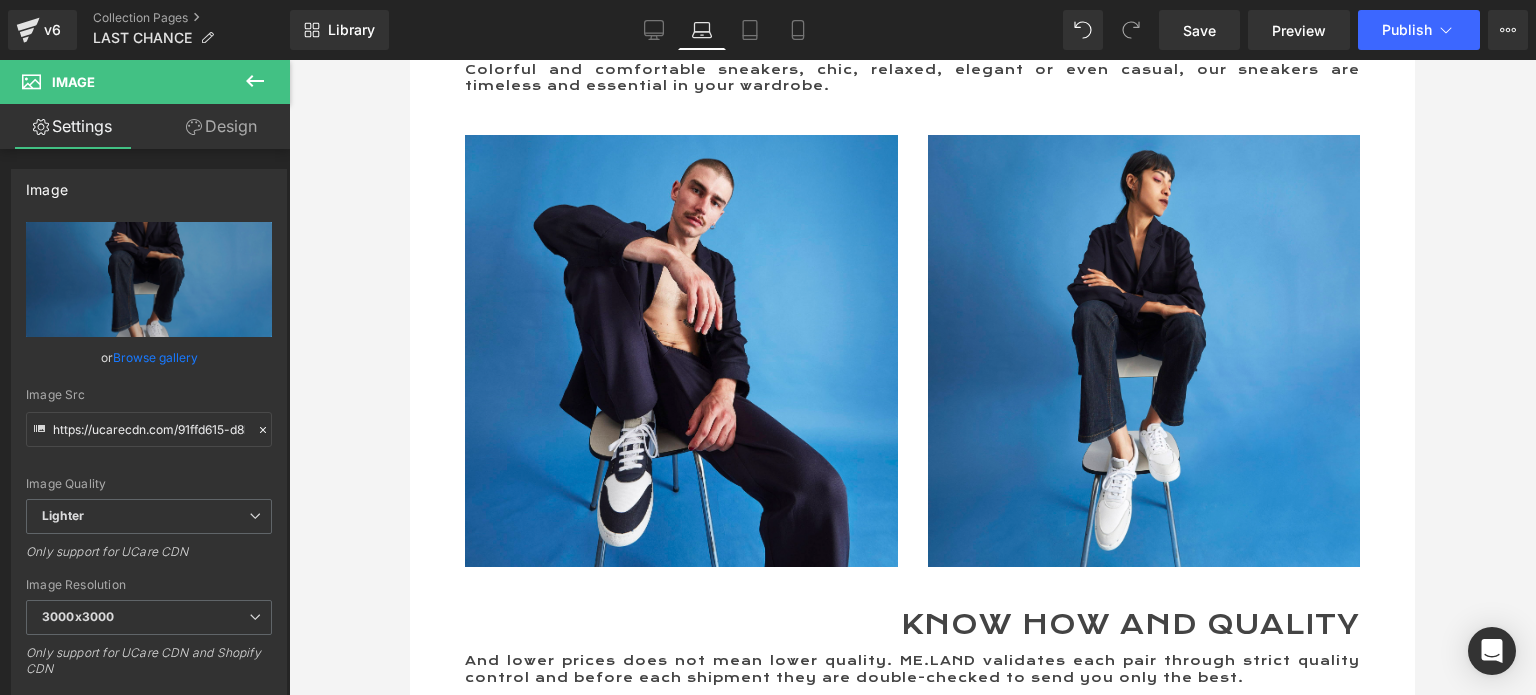 scroll, scrollTop: 5806, scrollLeft: 0, axis: vertical 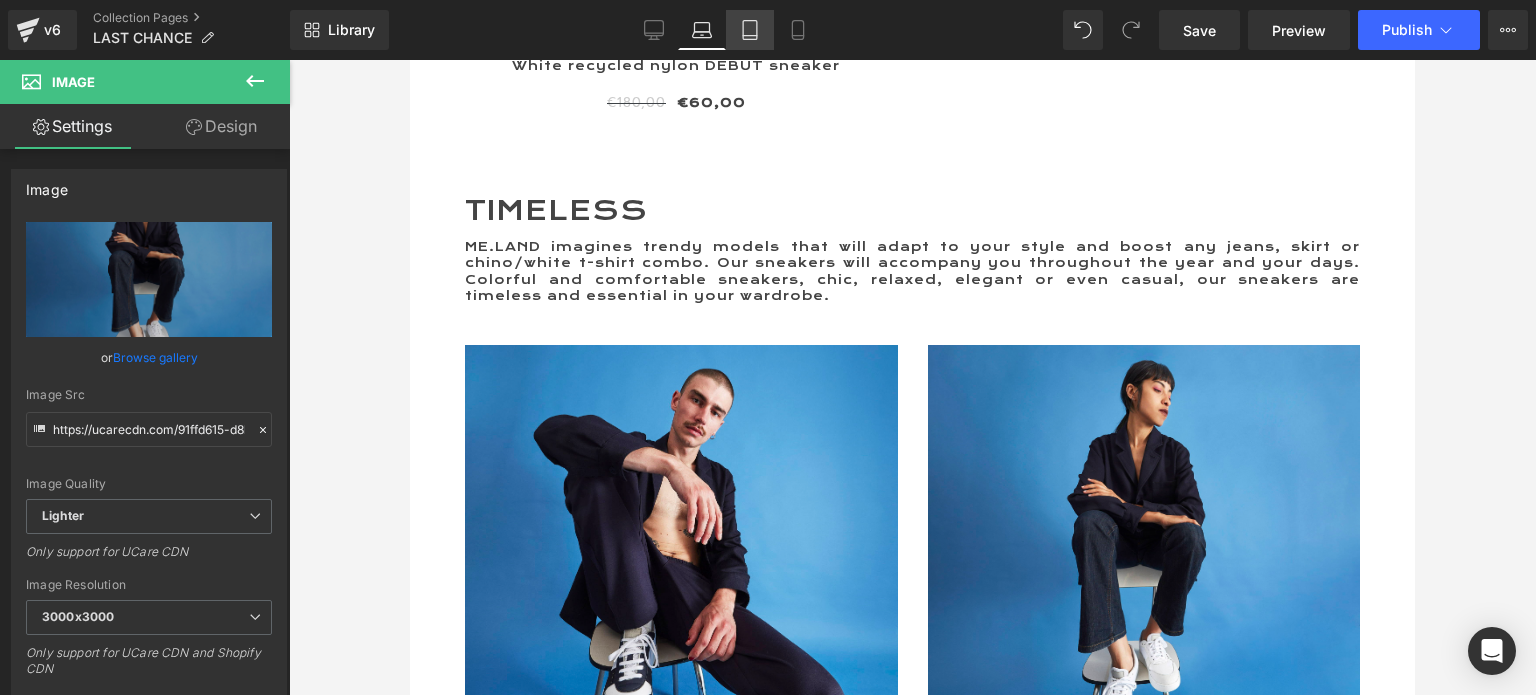 click 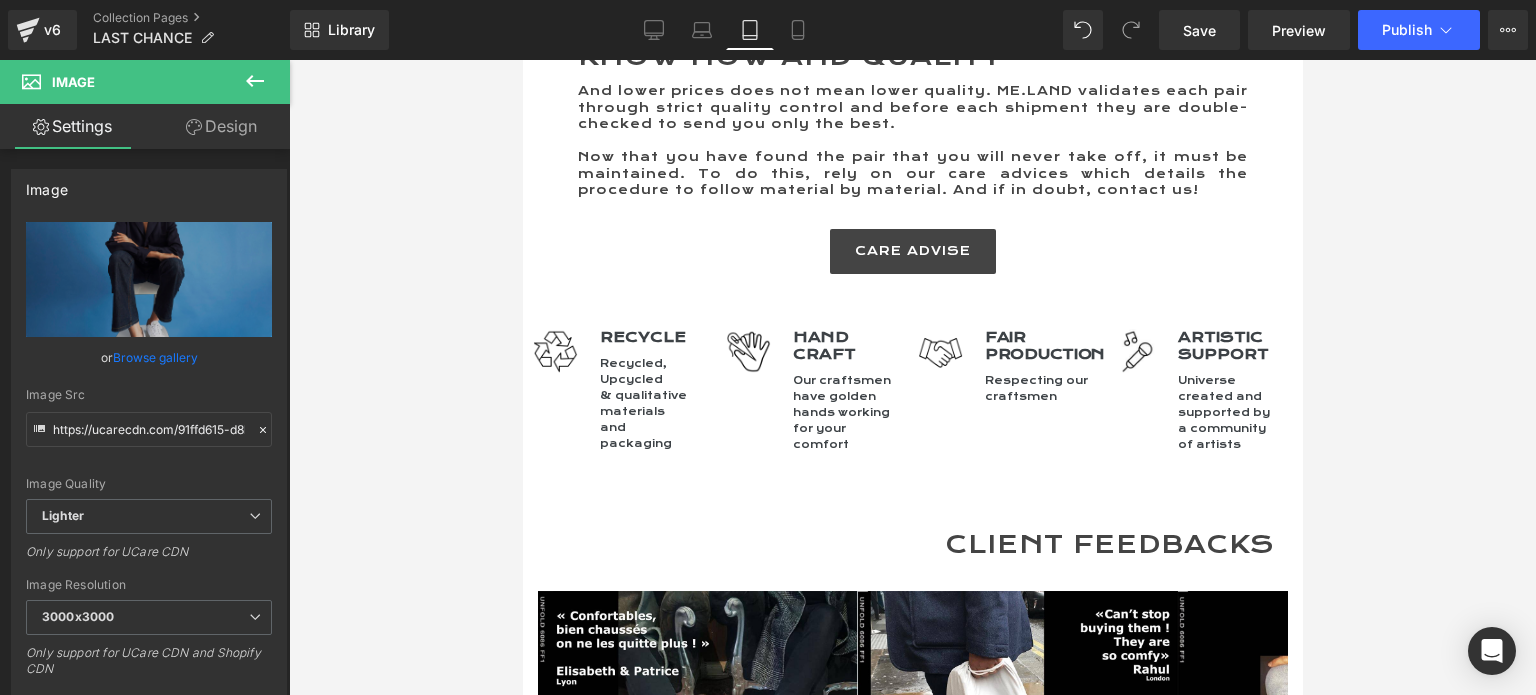 scroll, scrollTop: 5156, scrollLeft: 0, axis: vertical 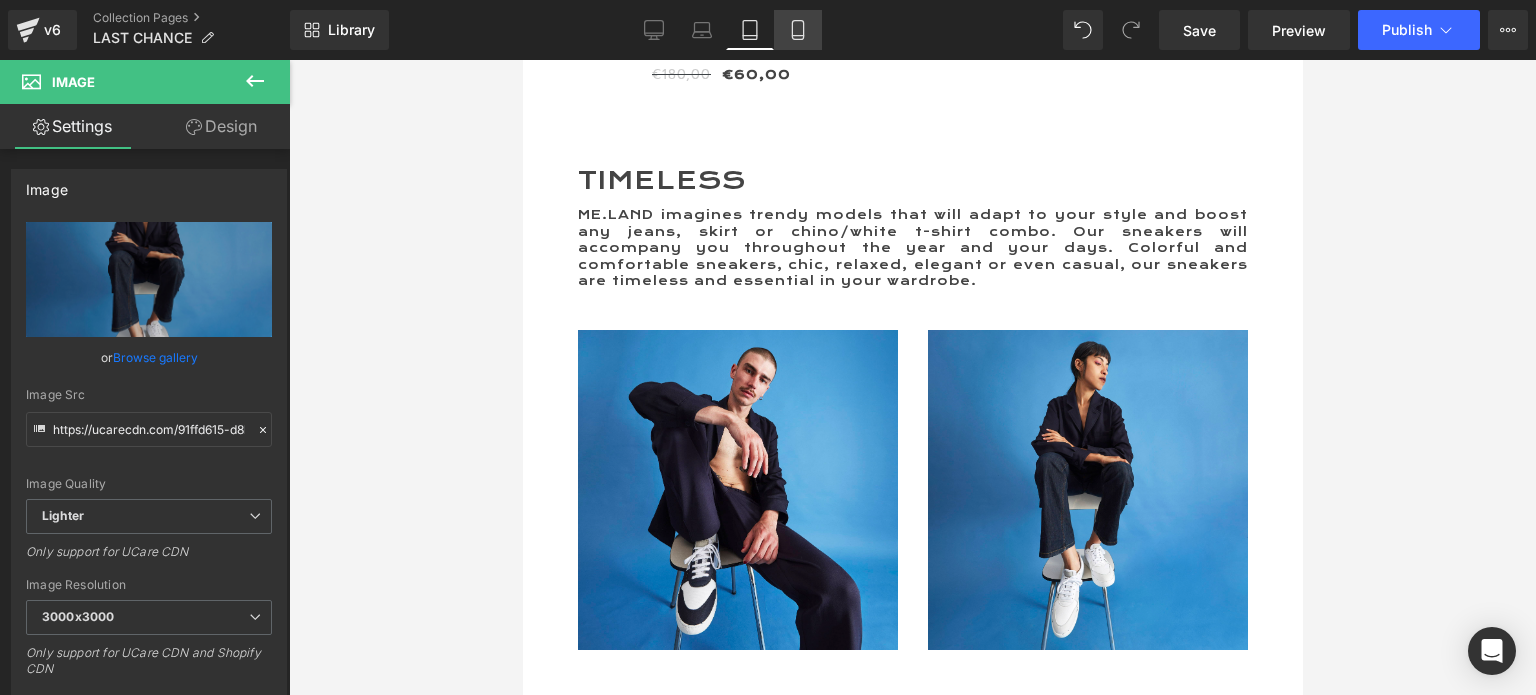 click 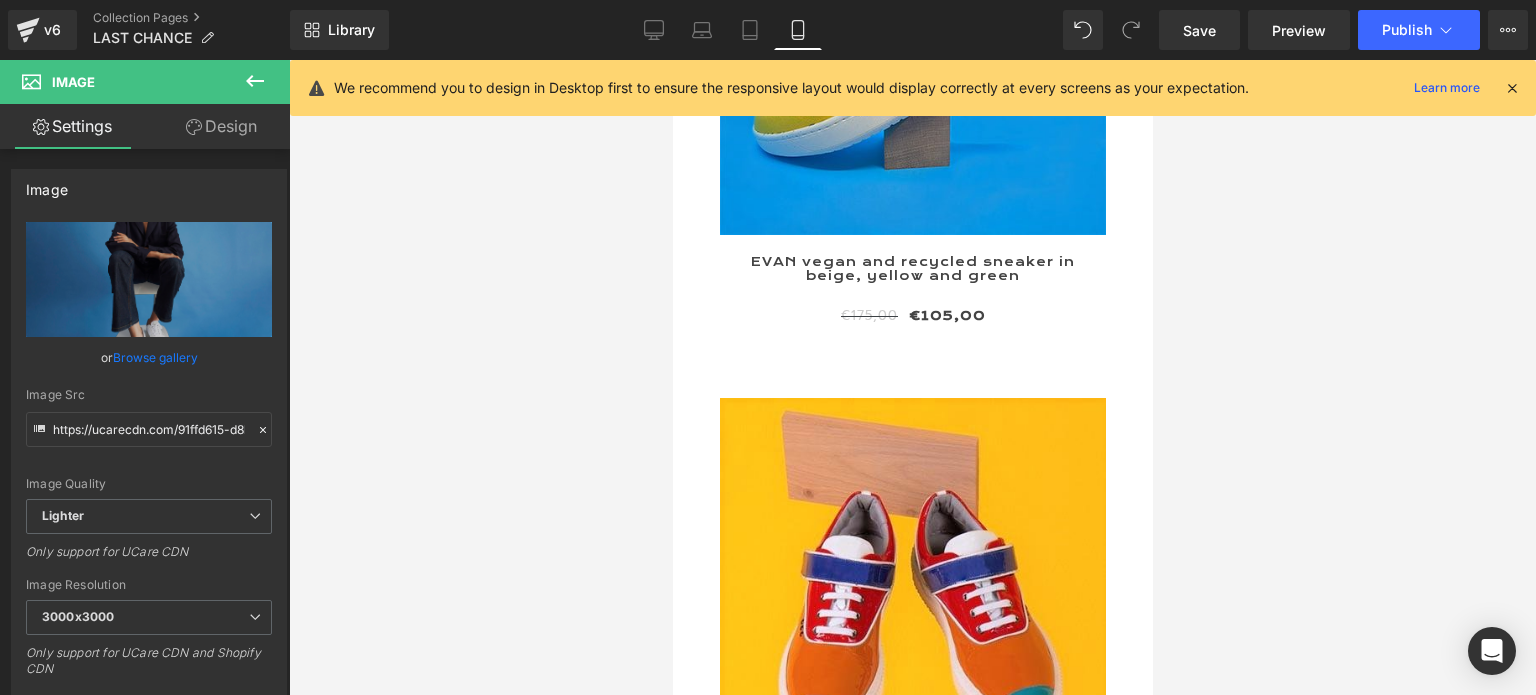 scroll, scrollTop: 11069, scrollLeft: 0, axis: vertical 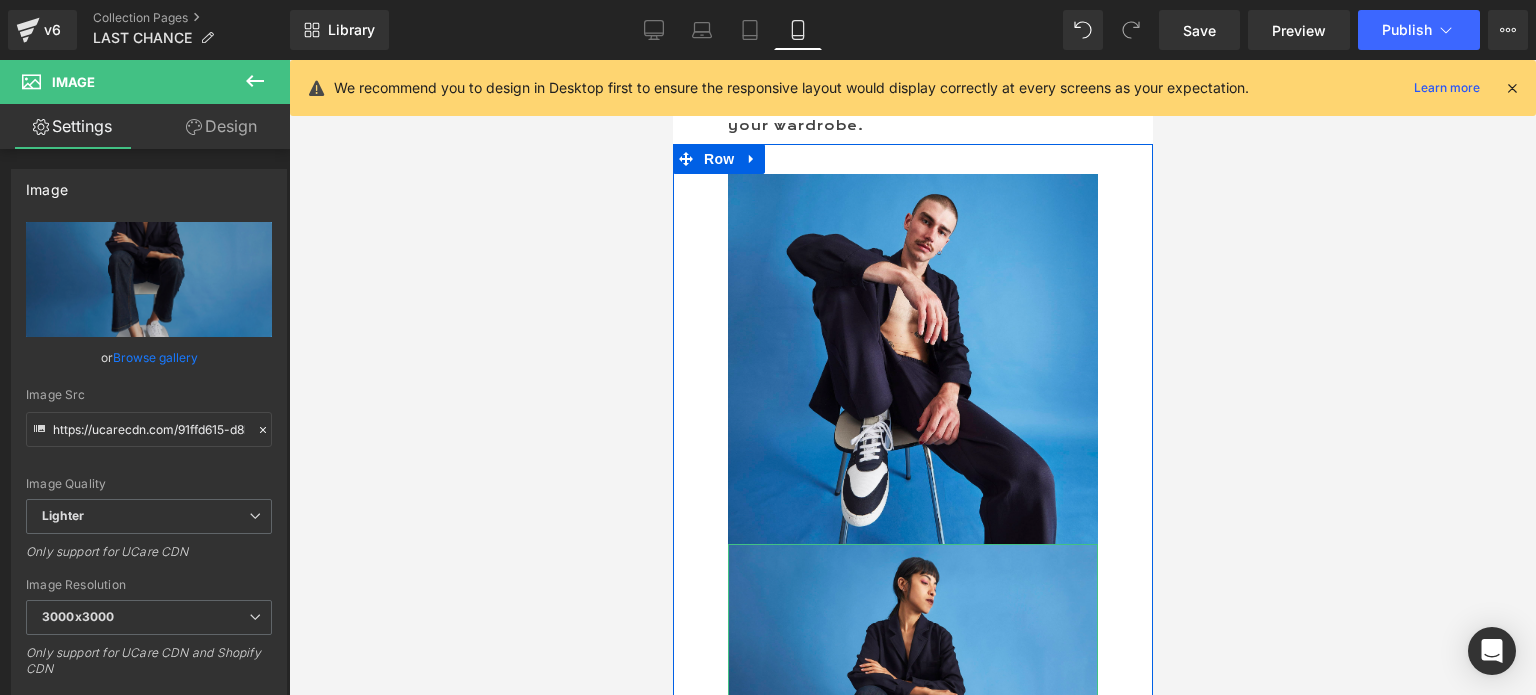 click on "Image" at bounding box center [905, 729] 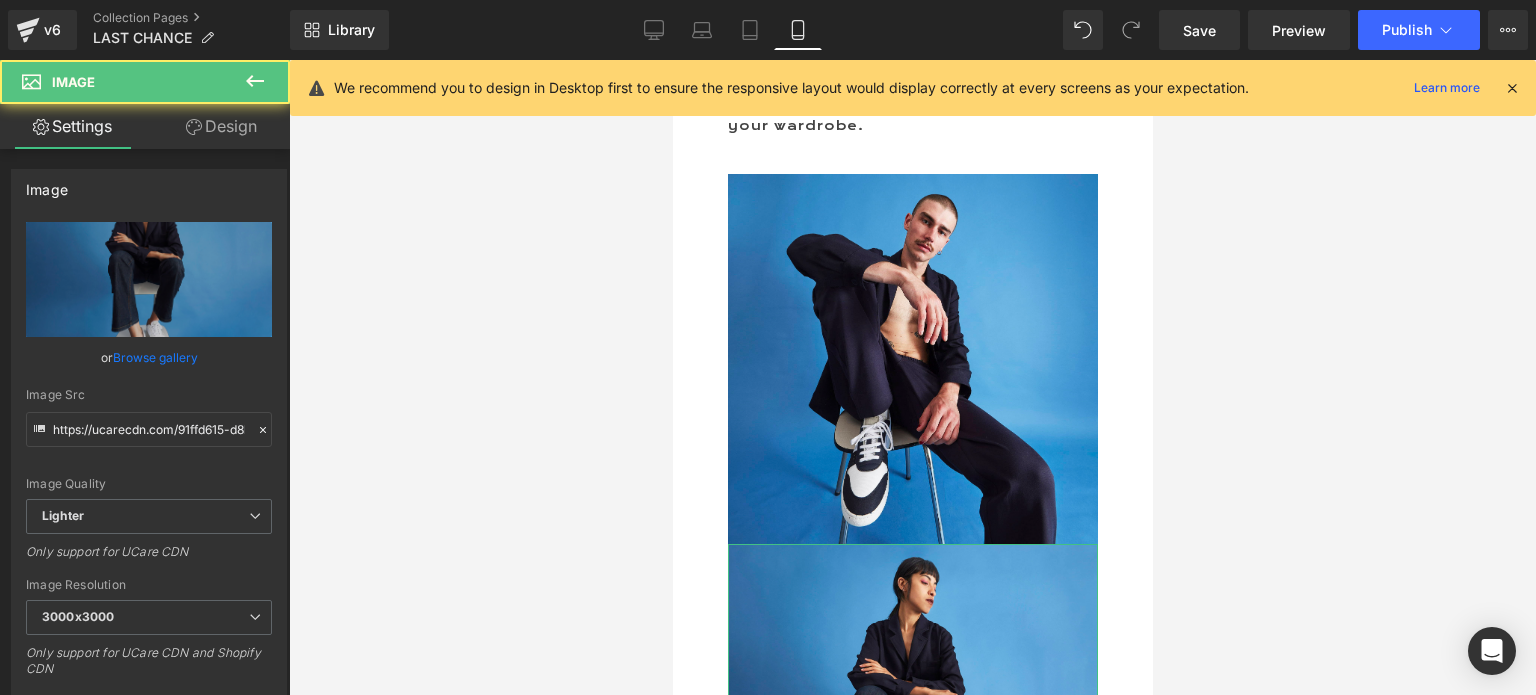 drag, startPoint x: 234, startPoint y: 114, endPoint x: 136, endPoint y: 235, distance: 155.70805 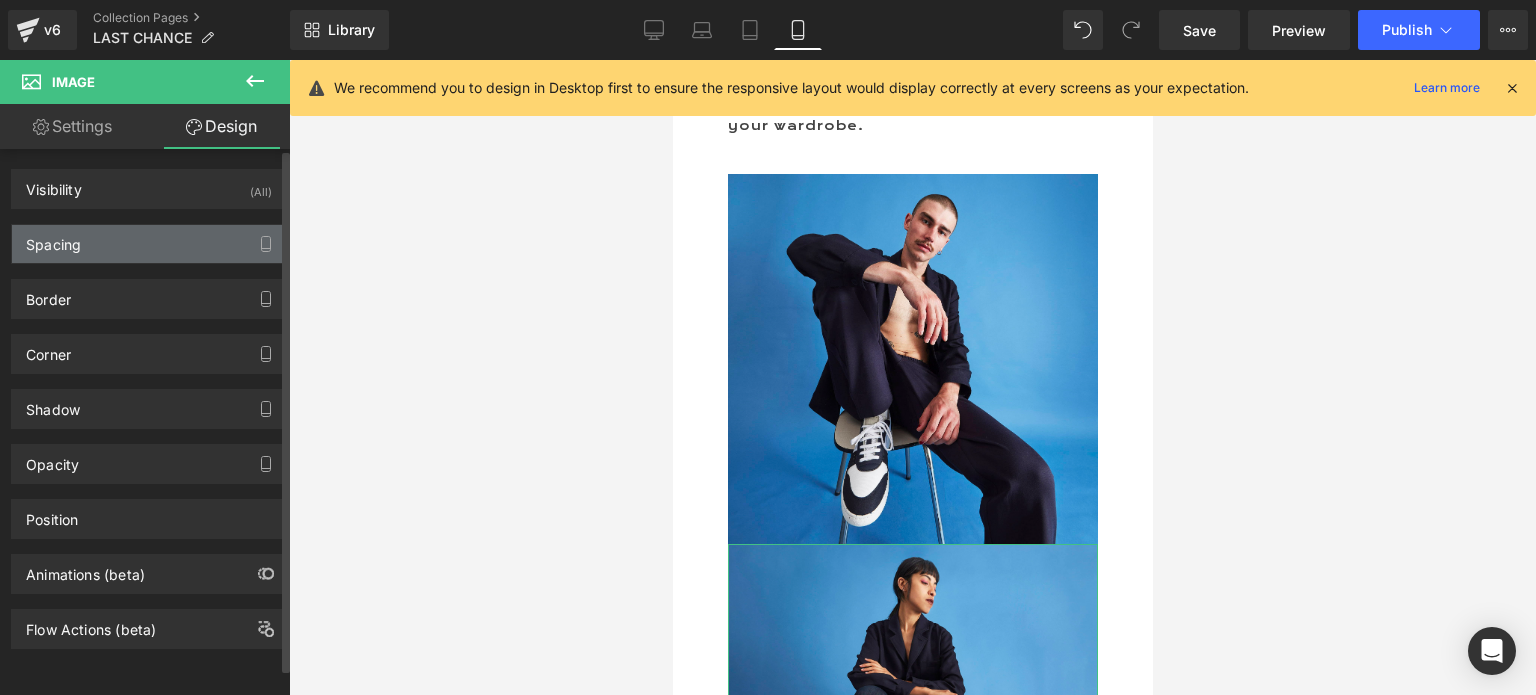 click on "Spacing" at bounding box center [149, 244] 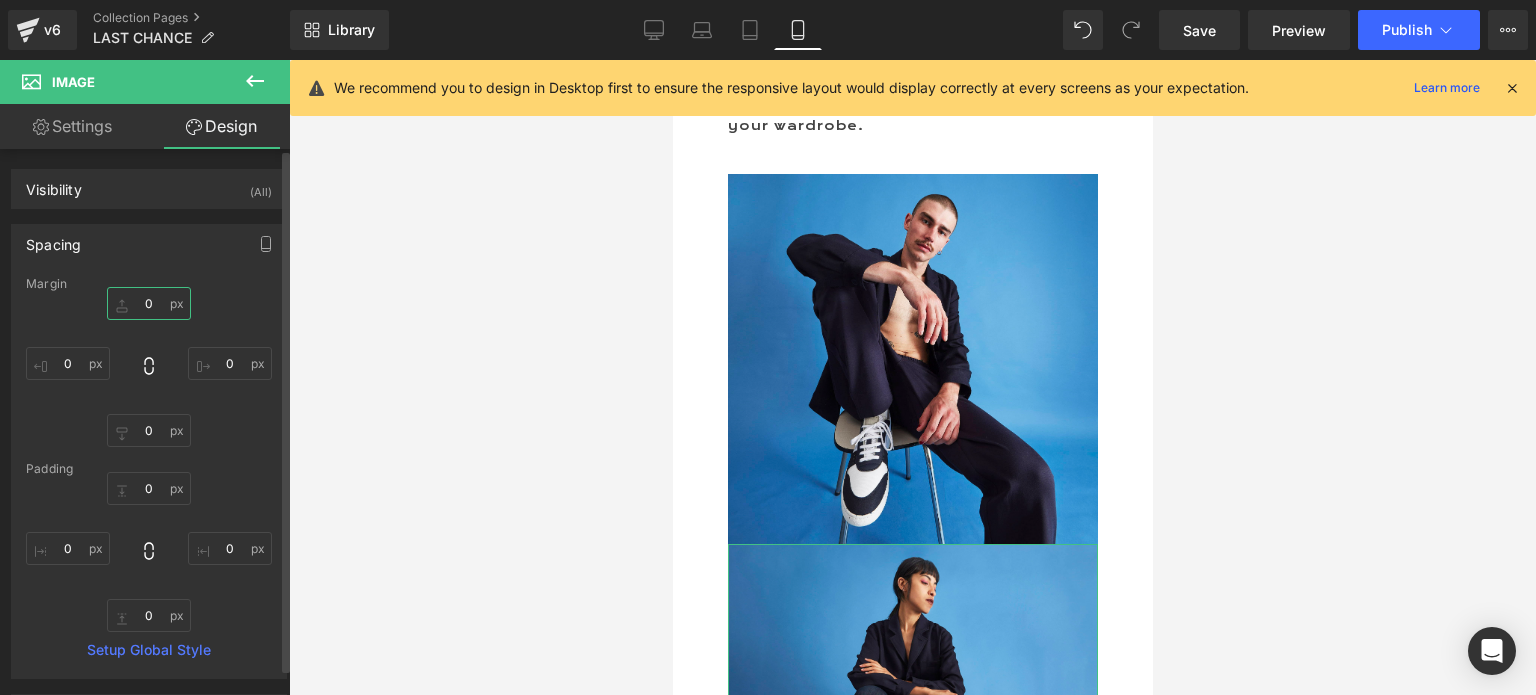 click on "0" at bounding box center [149, 303] 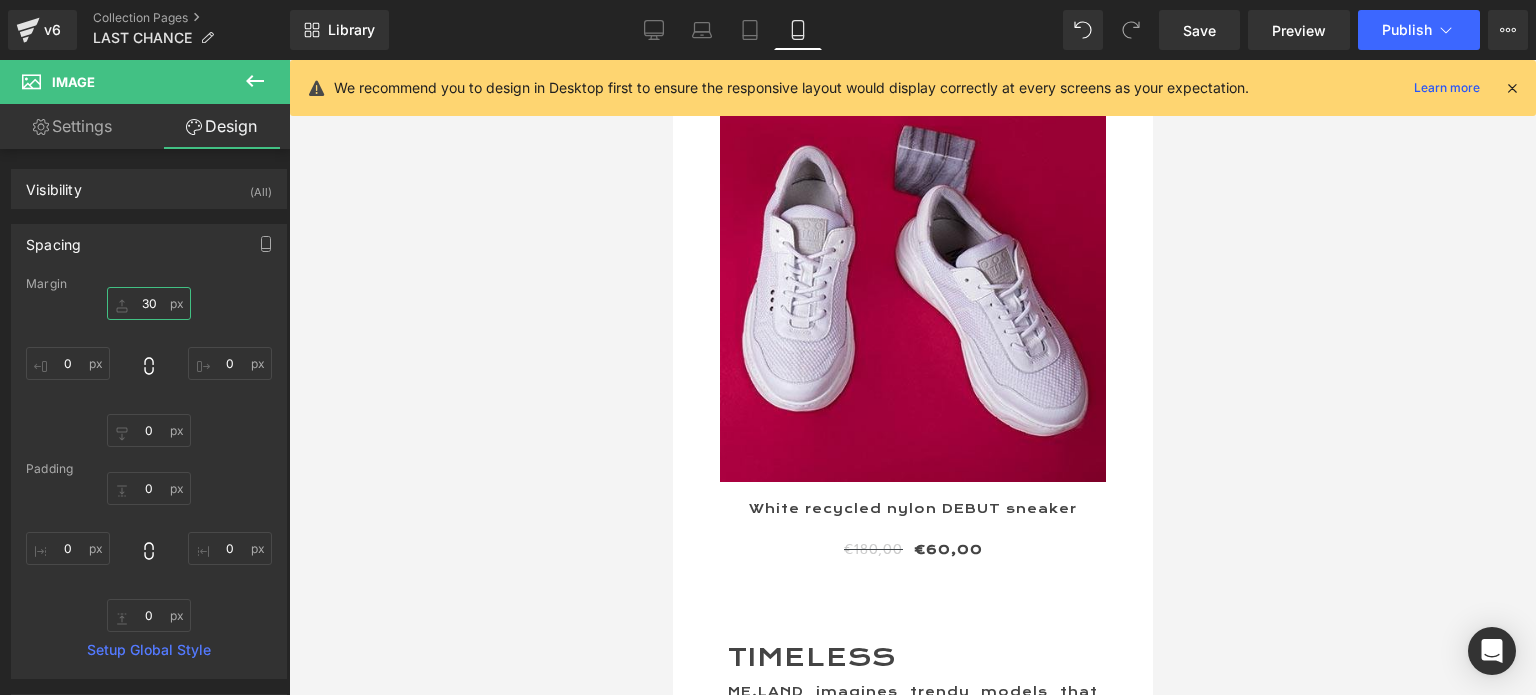 scroll, scrollTop: 10369, scrollLeft: 0, axis: vertical 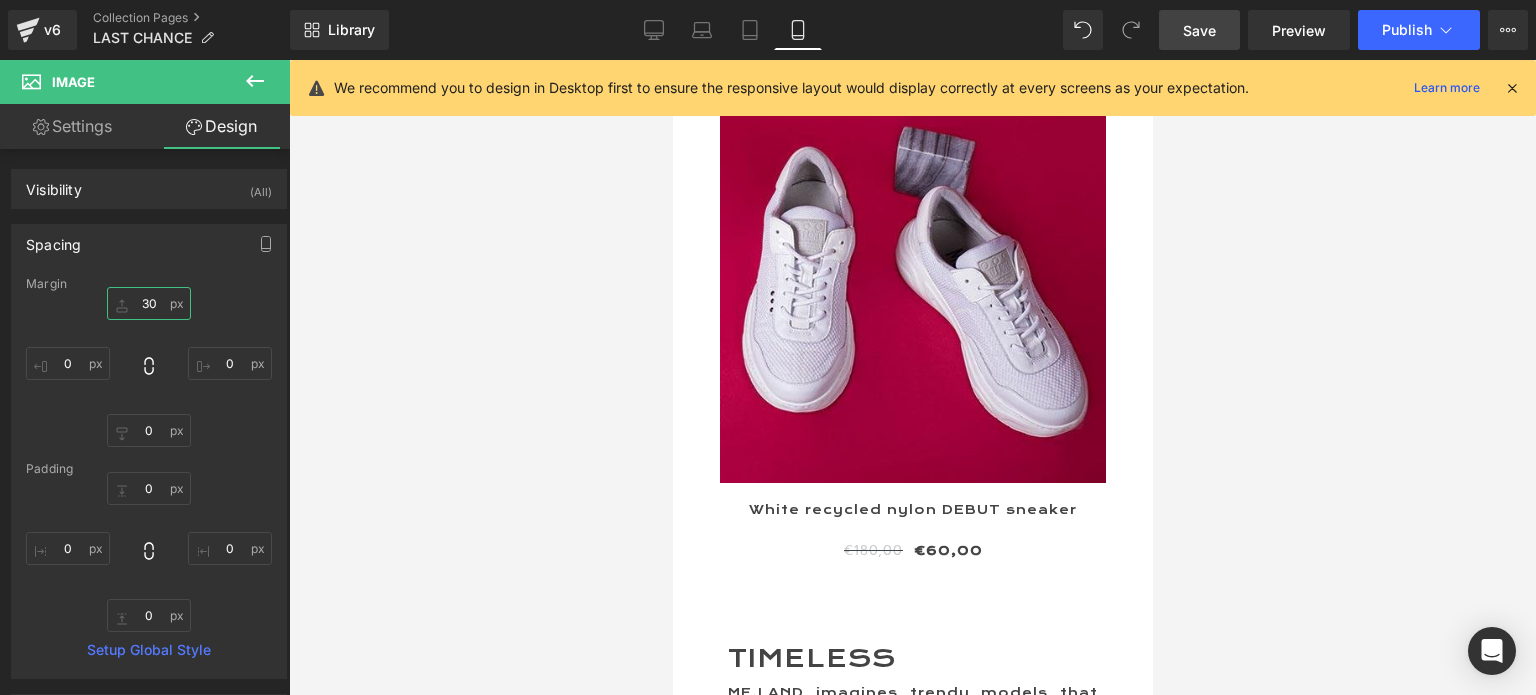 type on "30" 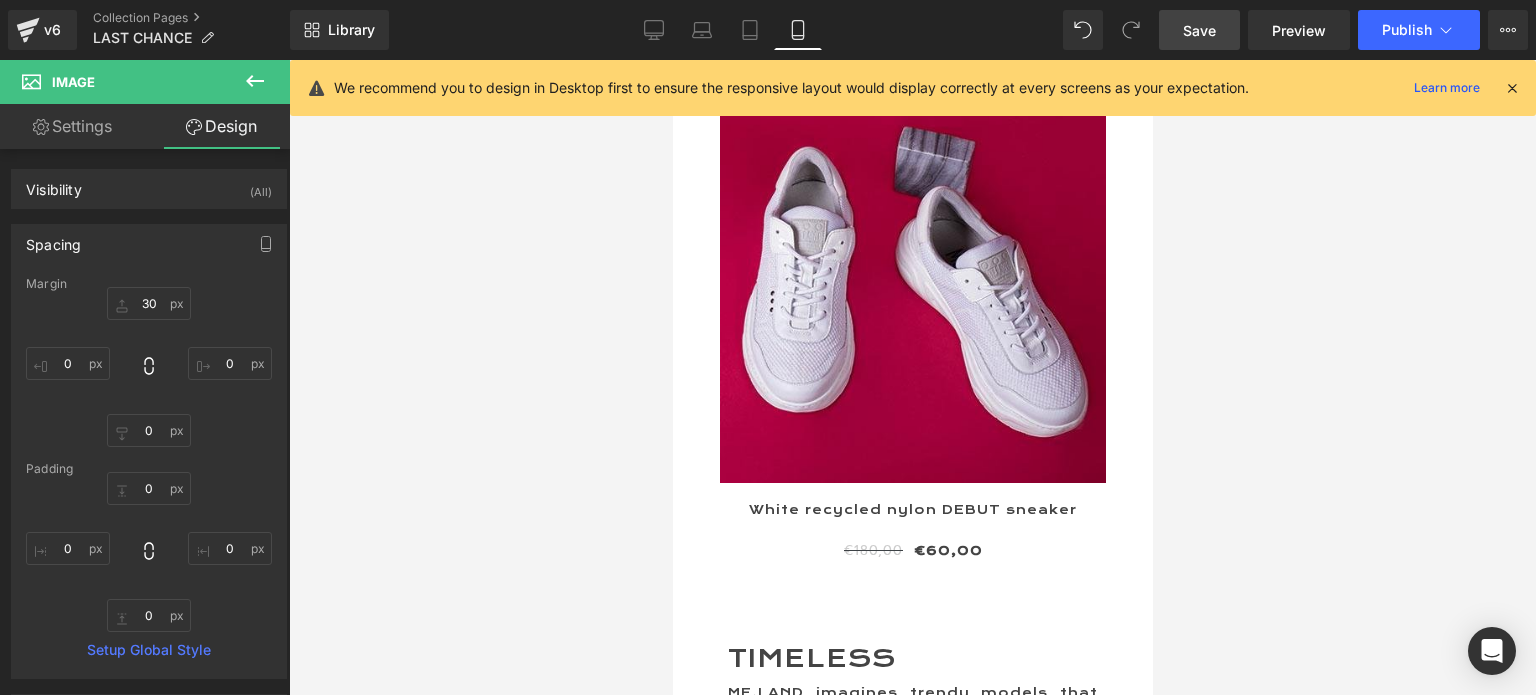 click on "Save" at bounding box center [1199, 30] 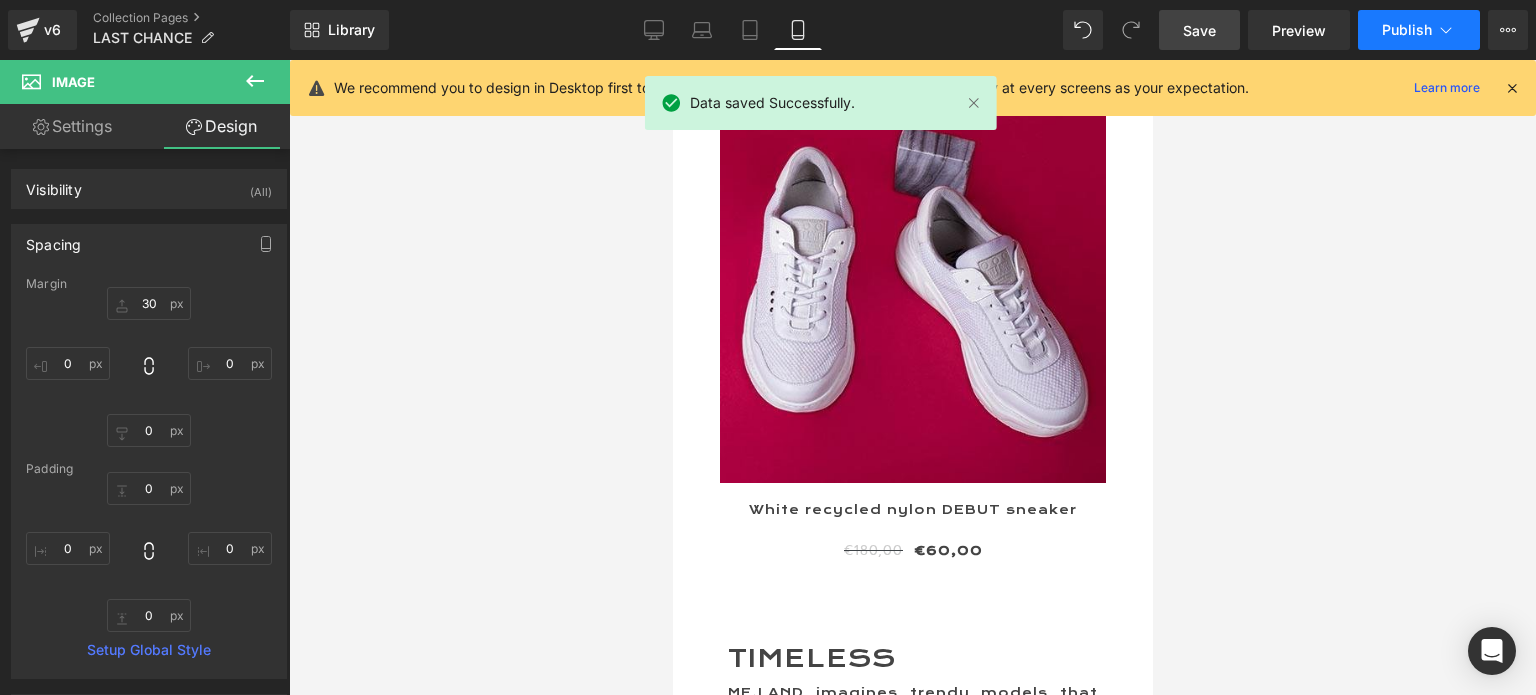 click on "Publish" at bounding box center [1407, 30] 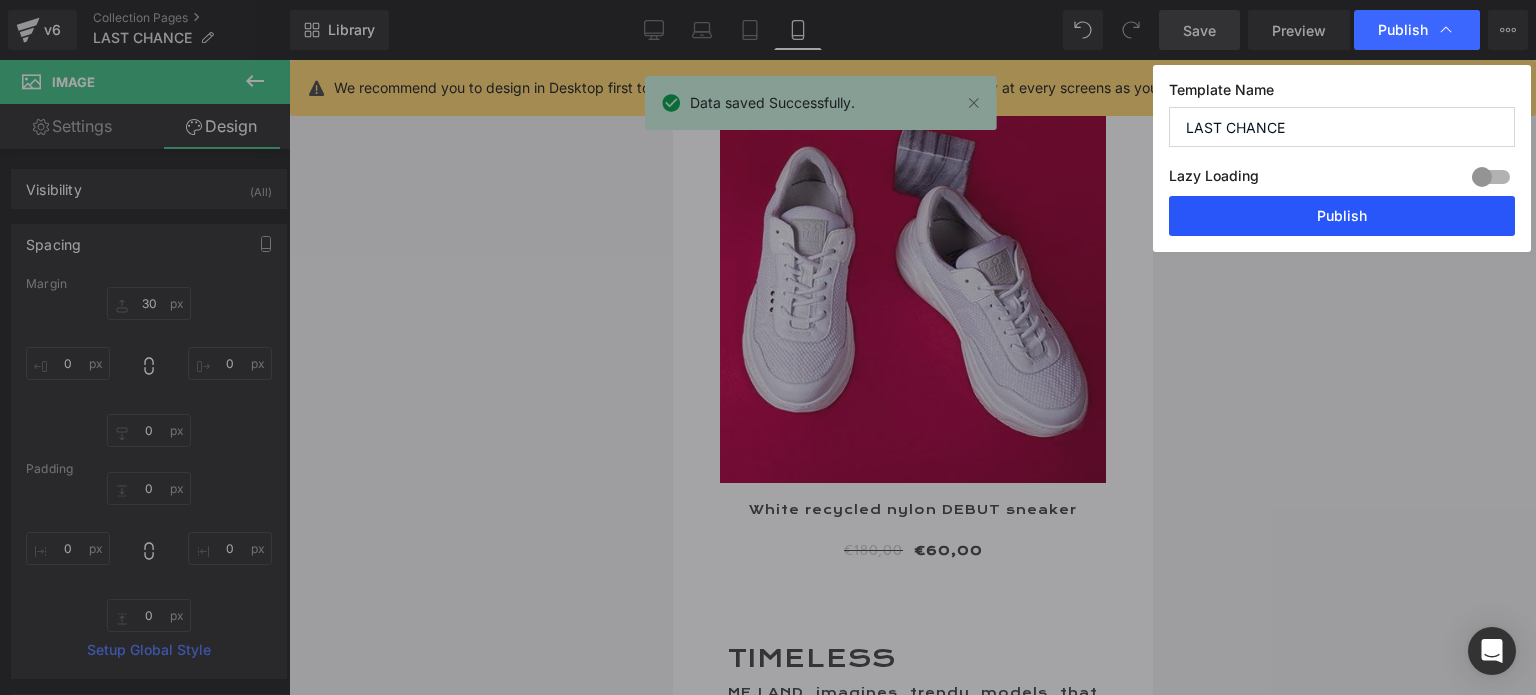 click on "Publish" at bounding box center [1342, 216] 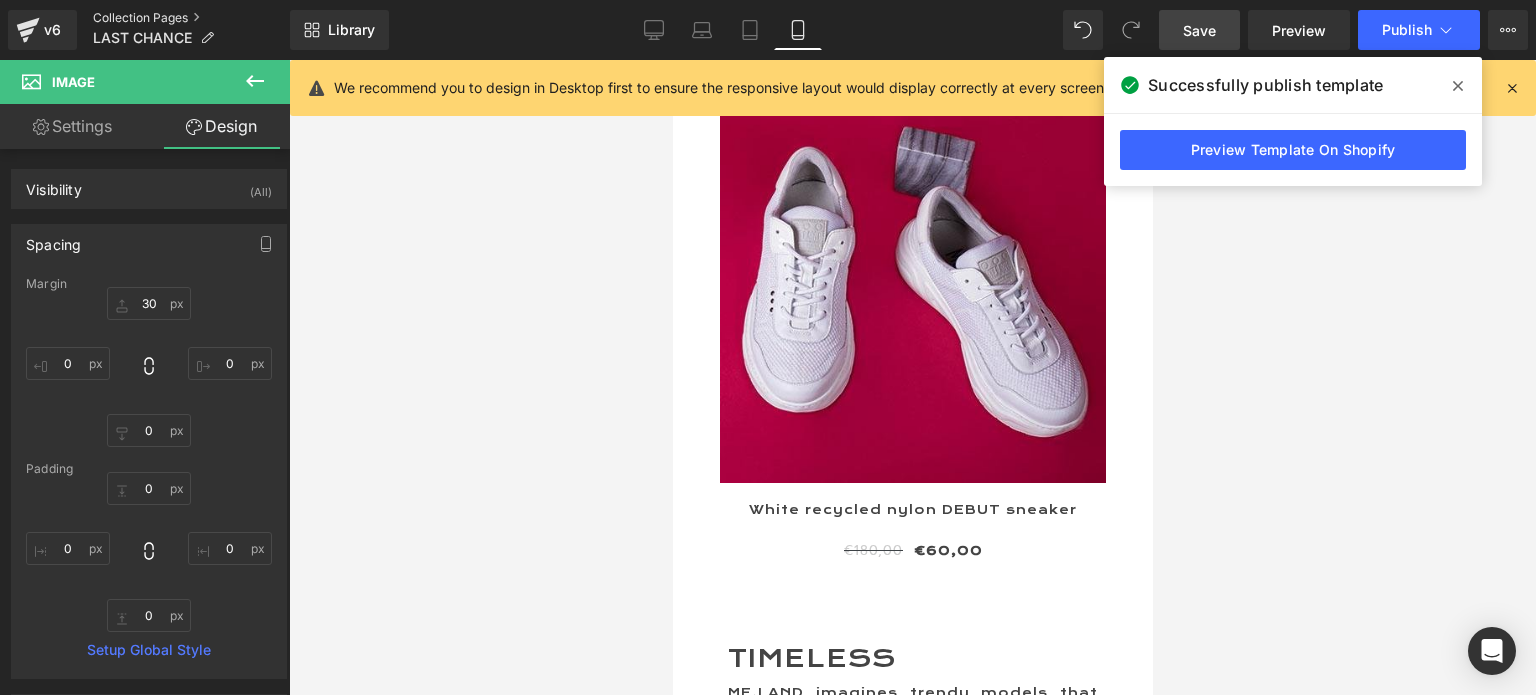 click on "Collection Pages" at bounding box center (191, 18) 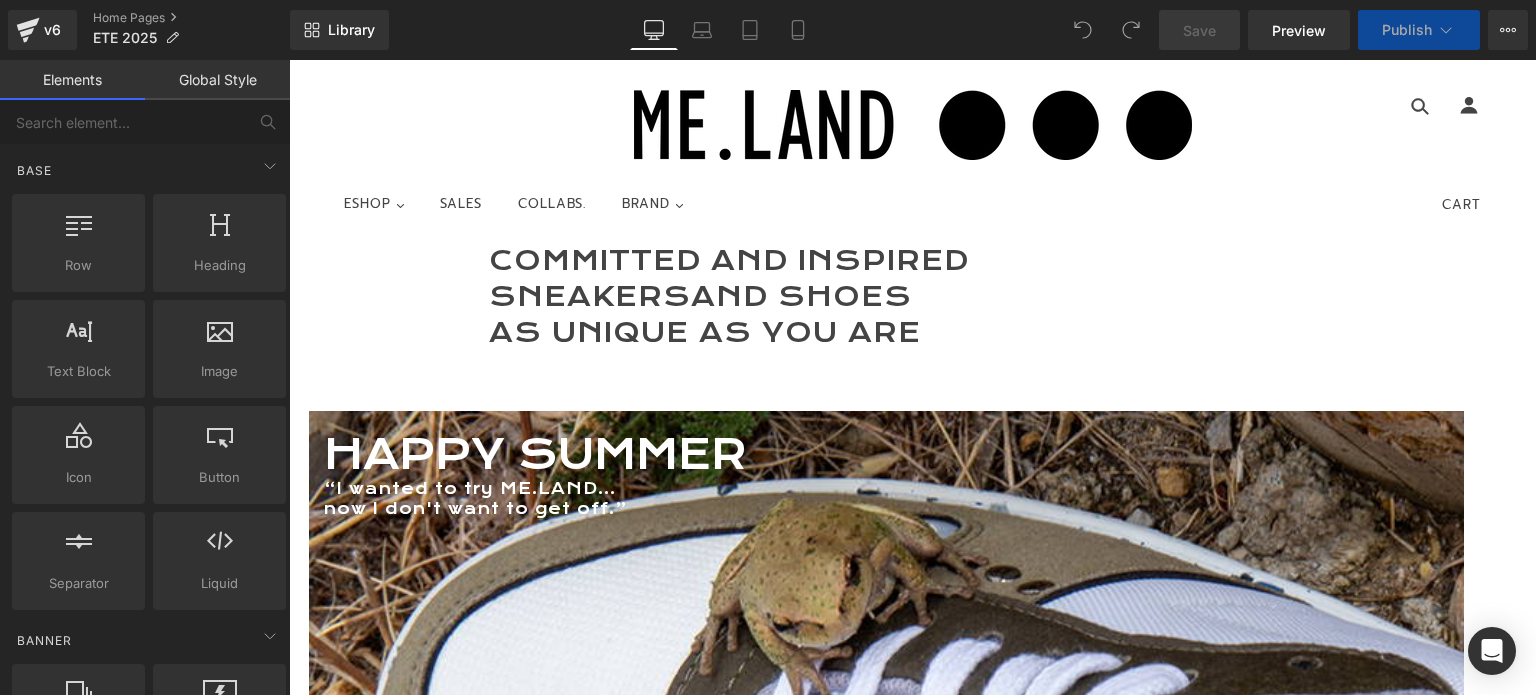 scroll, scrollTop: 0, scrollLeft: 0, axis: both 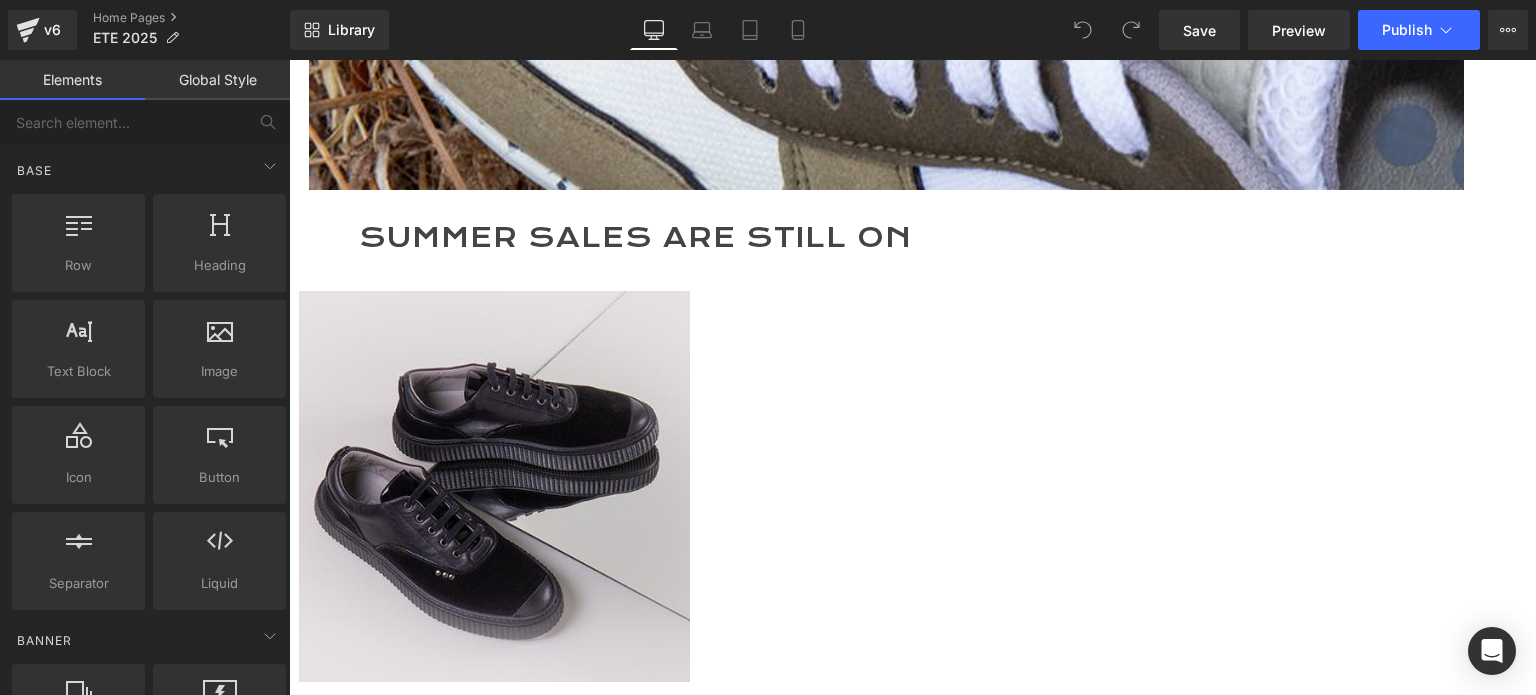 click on "SUMMER SALES ARE STILL ON" at bounding box center [889, 238] 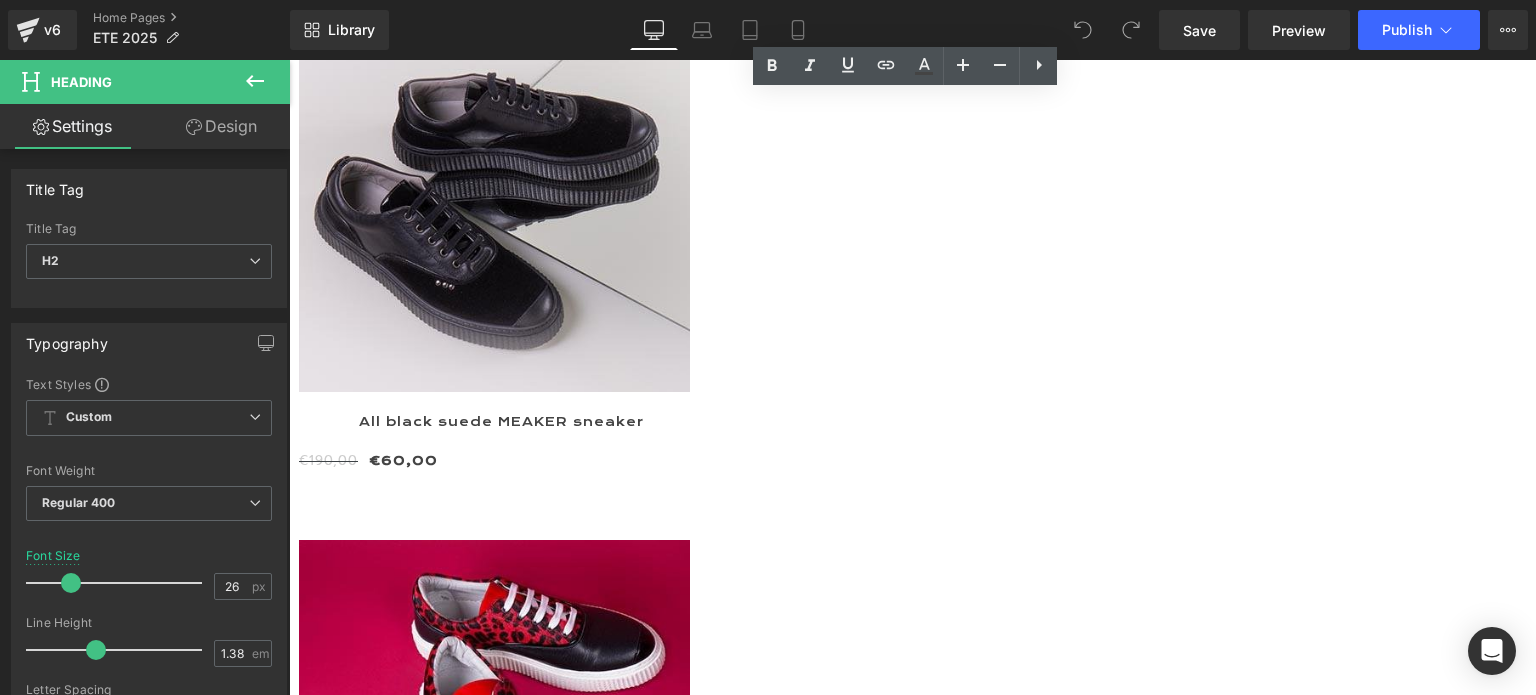 scroll, scrollTop: 1100, scrollLeft: 0, axis: vertical 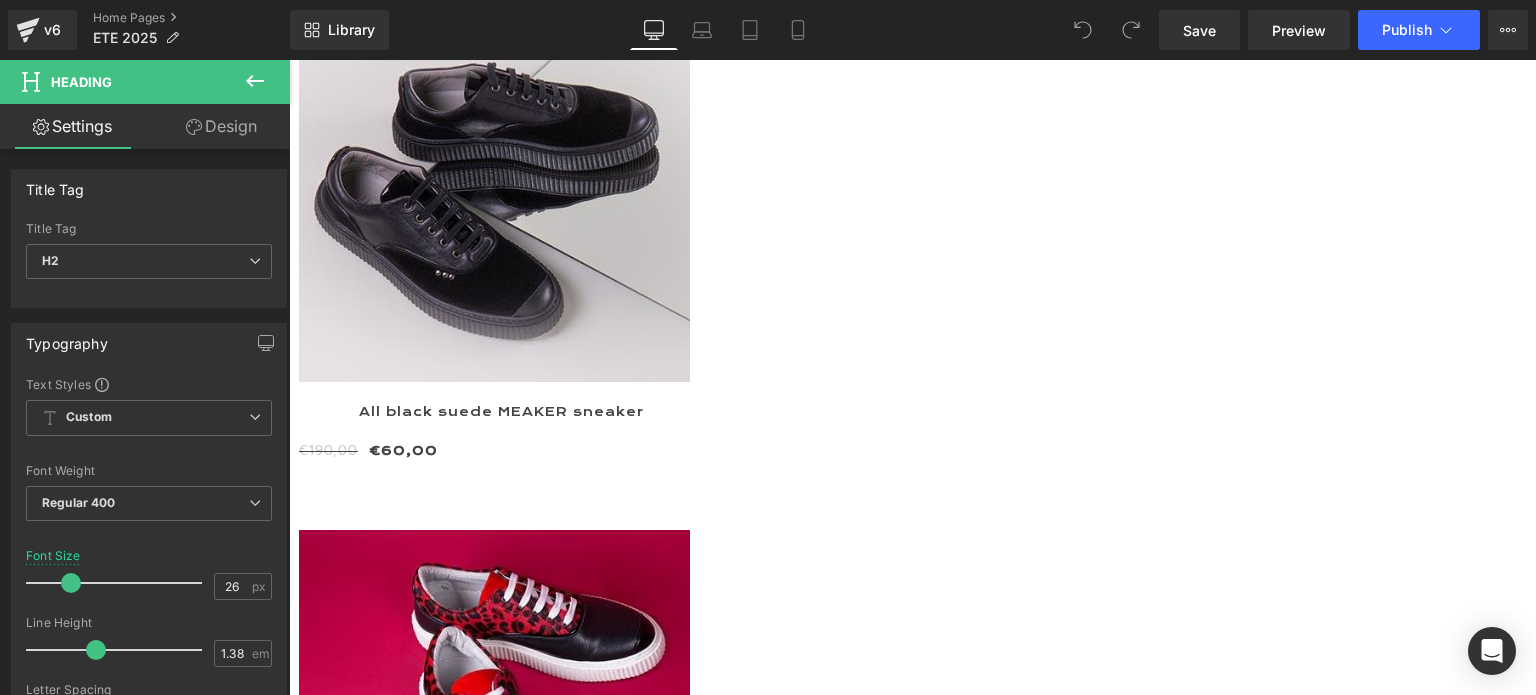 click 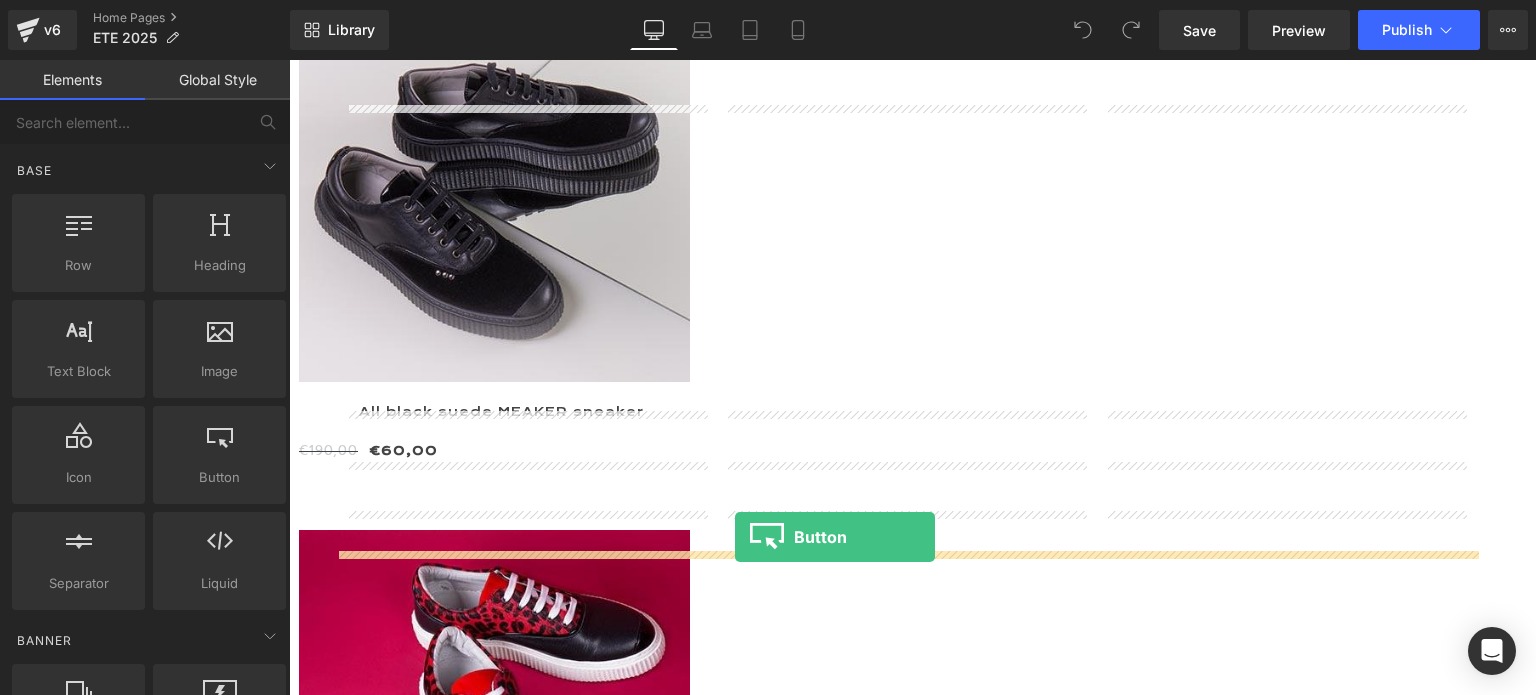 drag, startPoint x: 487, startPoint y: 519, endPoint x: 735, endPoint y: 537, distance: 248.65237 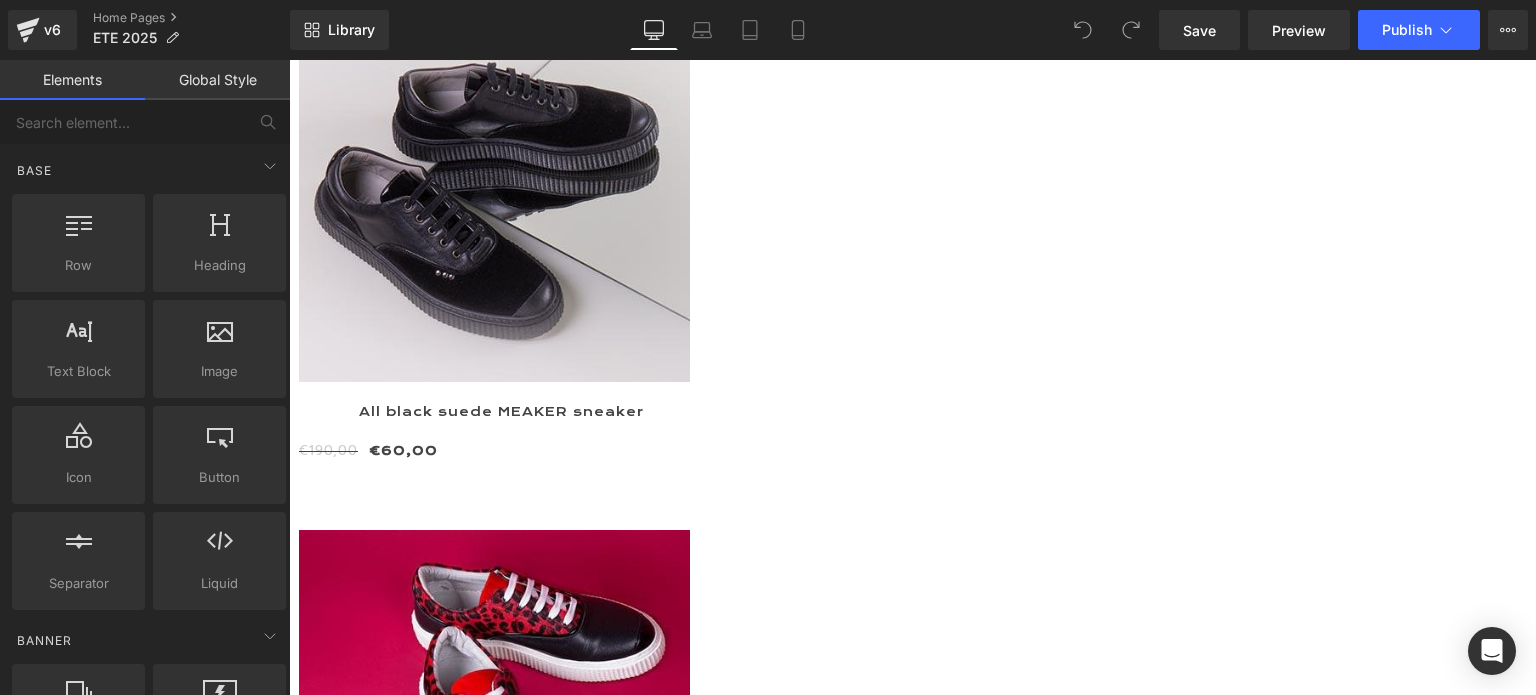scroll, scrollTop: 10, scrollLeft: 10, axis: both 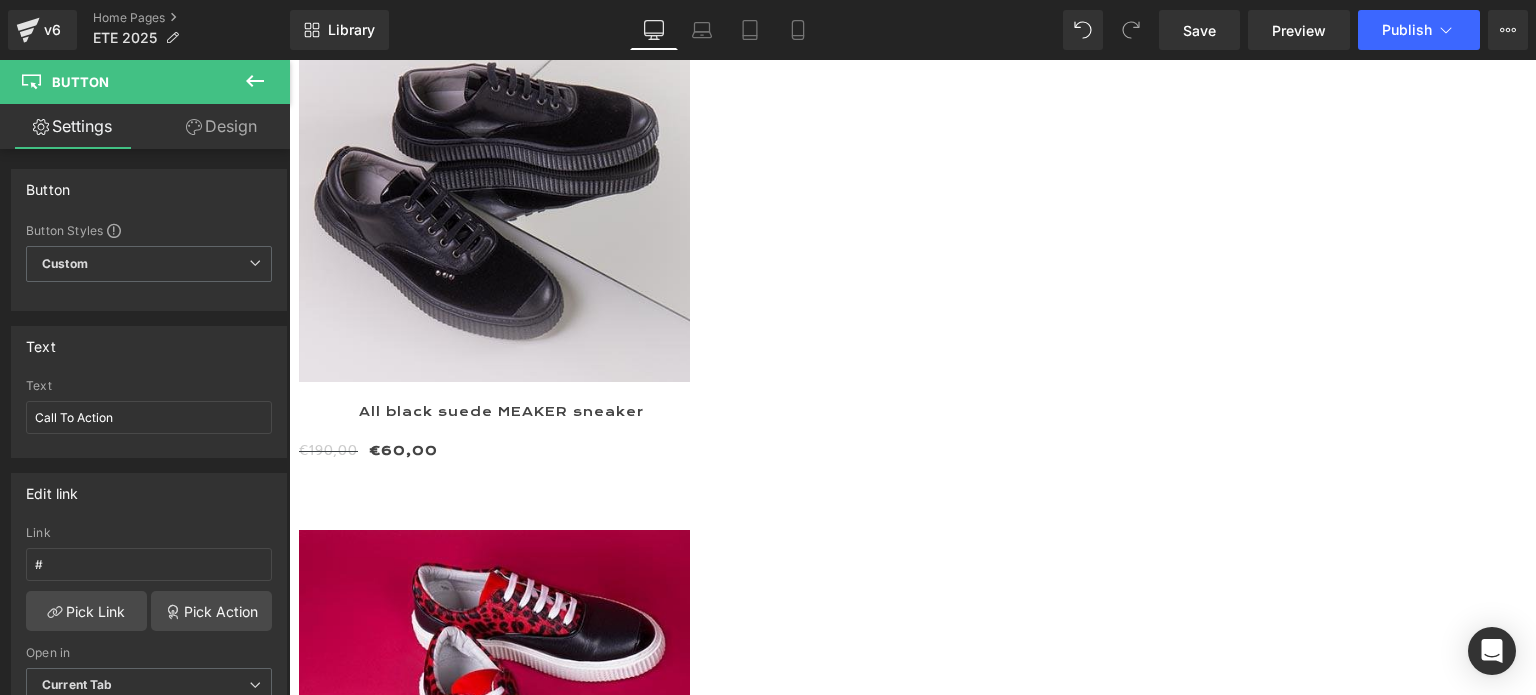 click on "Button" at bounding box center (289, 60) 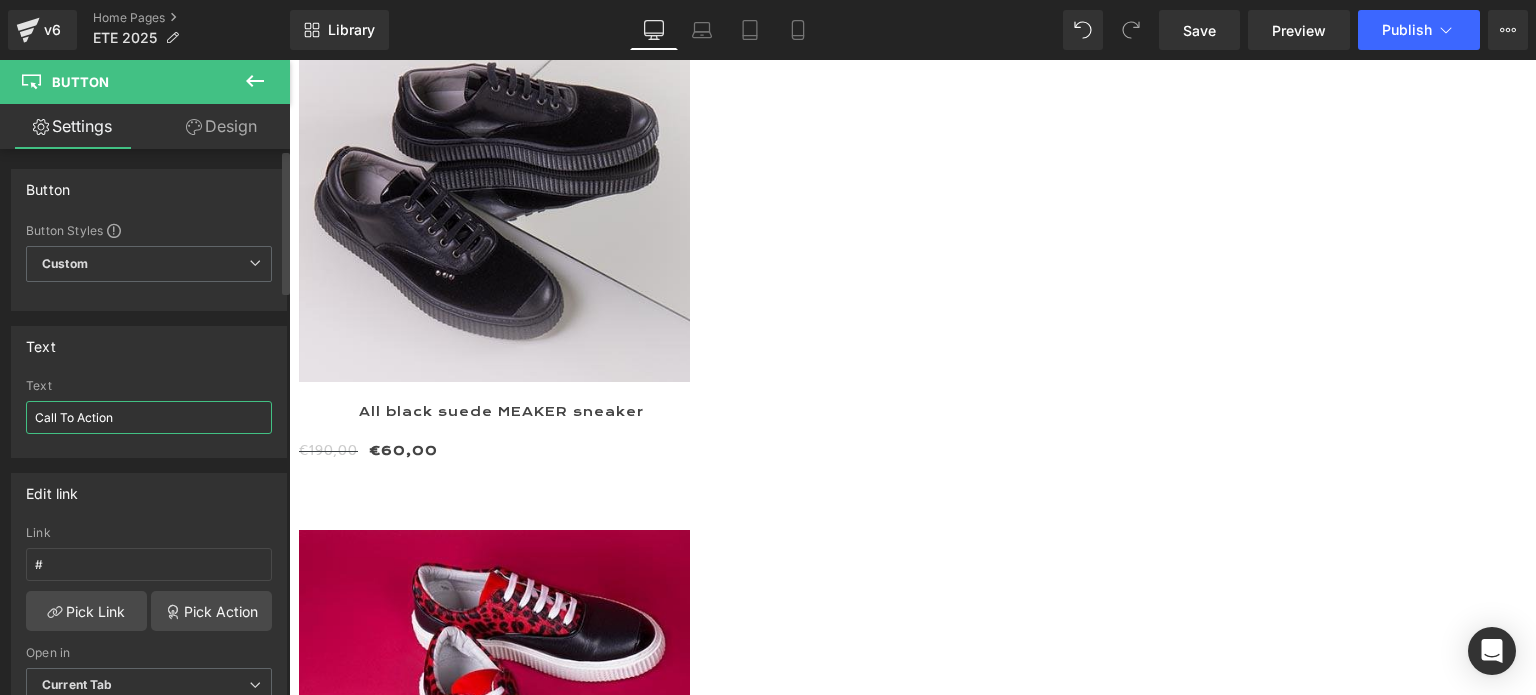 drag, startPoint x: 140, startPoint y: 415, endPoint x: 0, endPoint y: 415, distance: 140 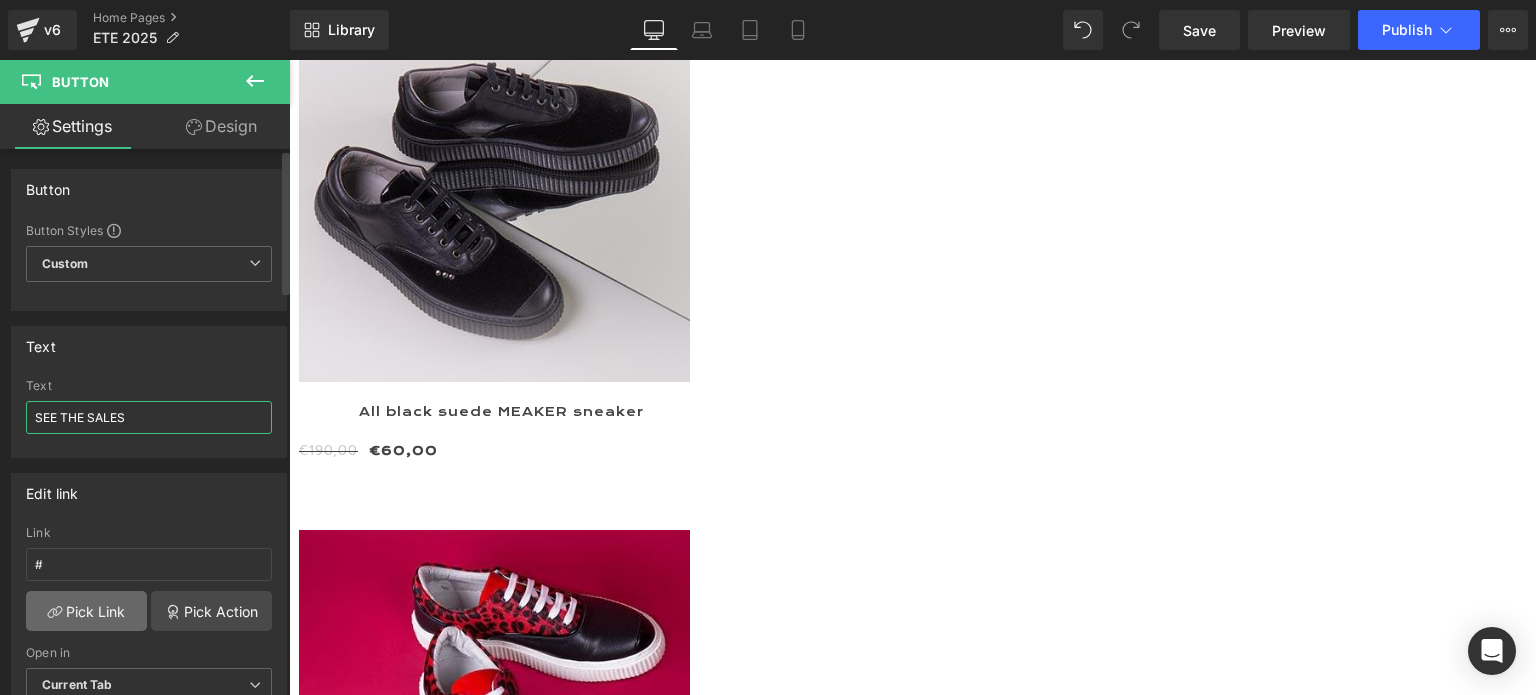 type on "SEE THE SALES" 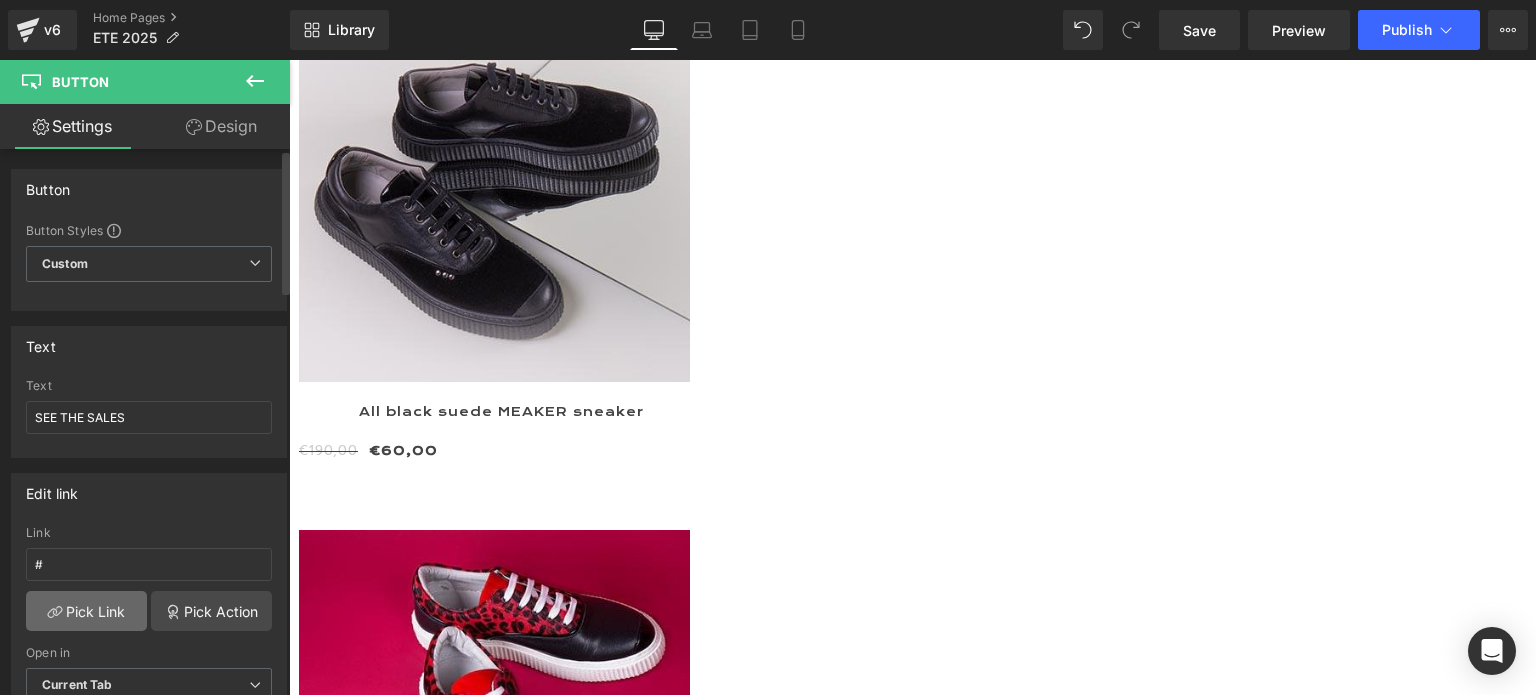 click on "Pick Link" at bounding box center (86, 611) 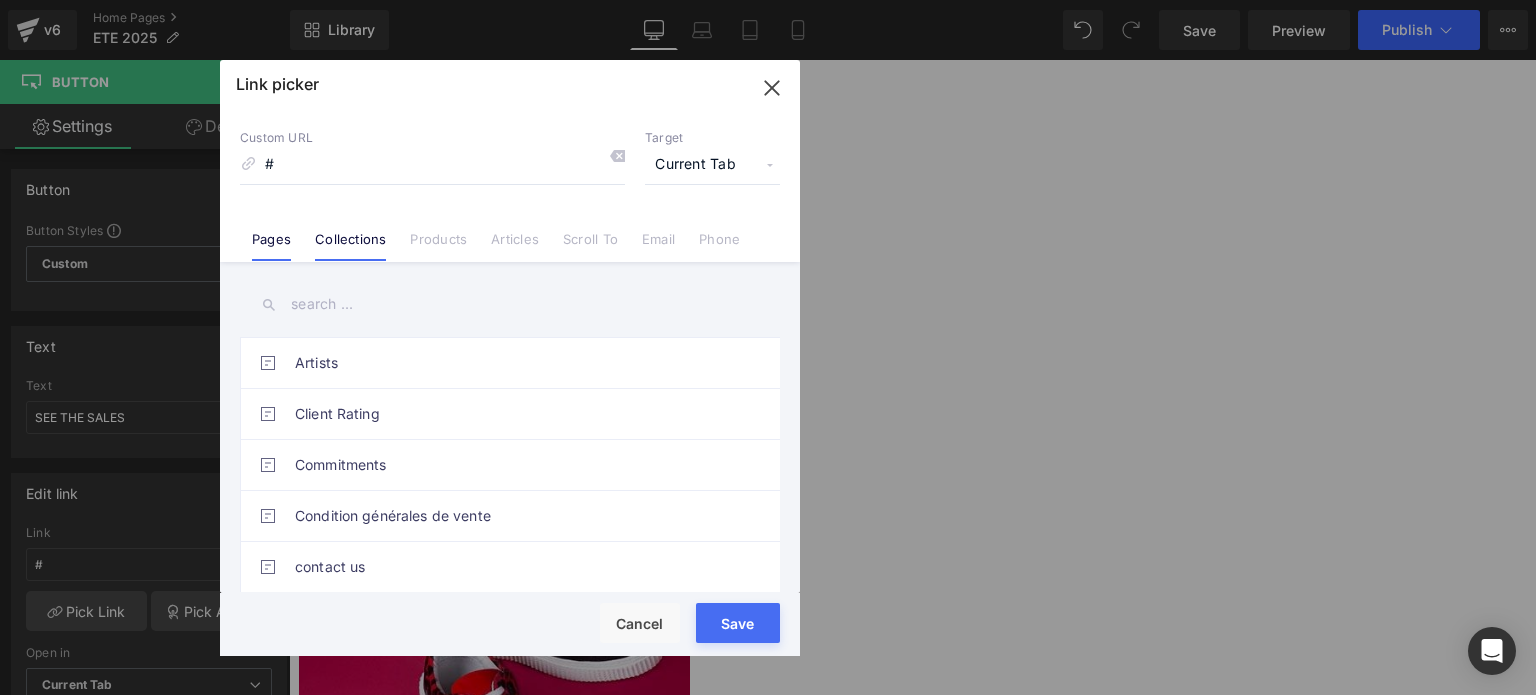 click on "Collections" at bounding box center [350, 246] 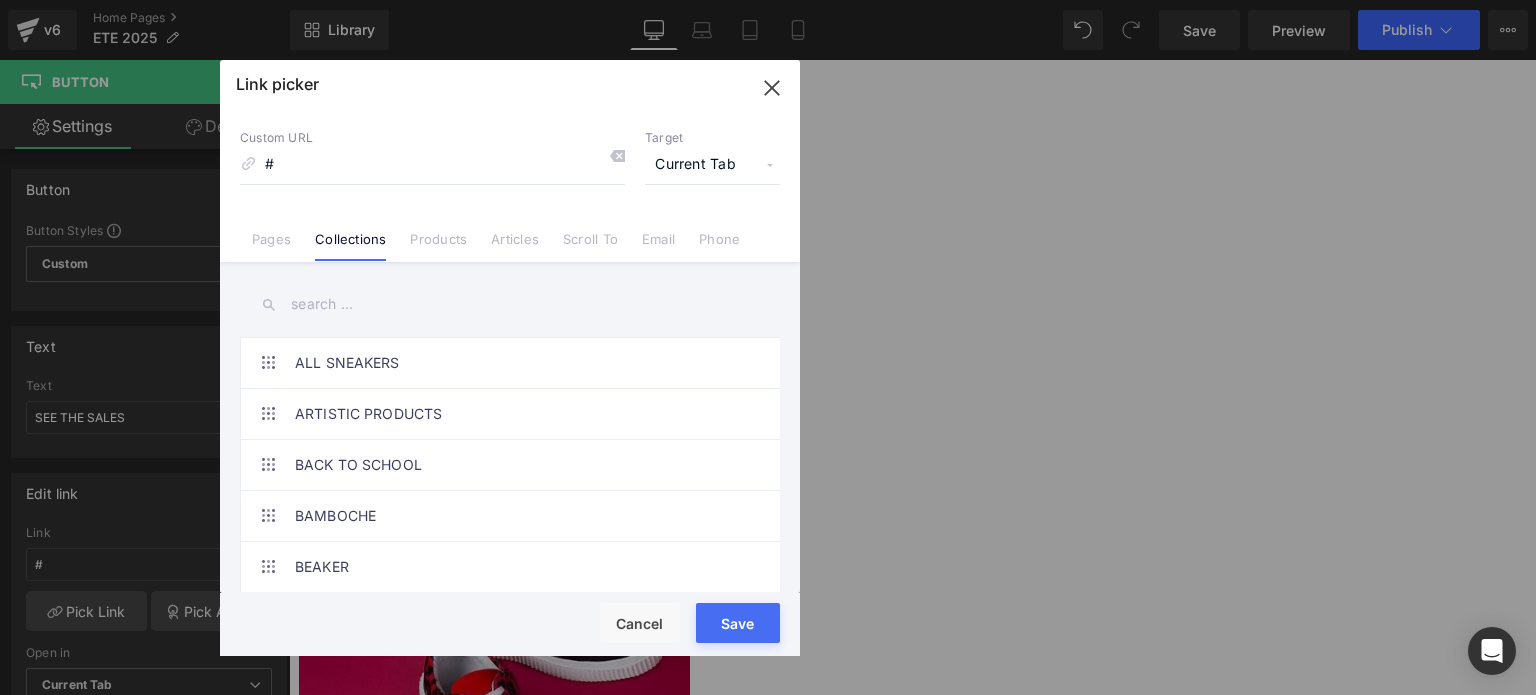 click at bounding box center (510, 304) 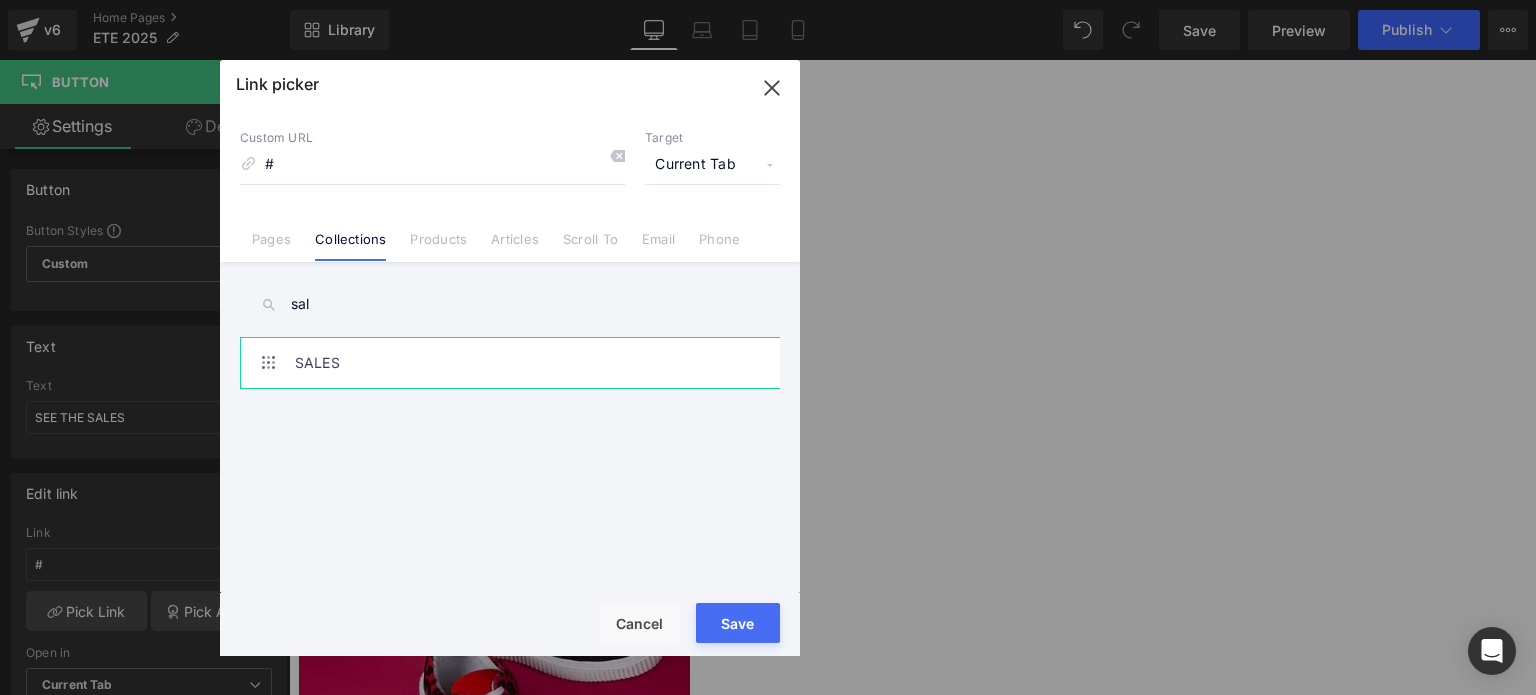 type on "sal" 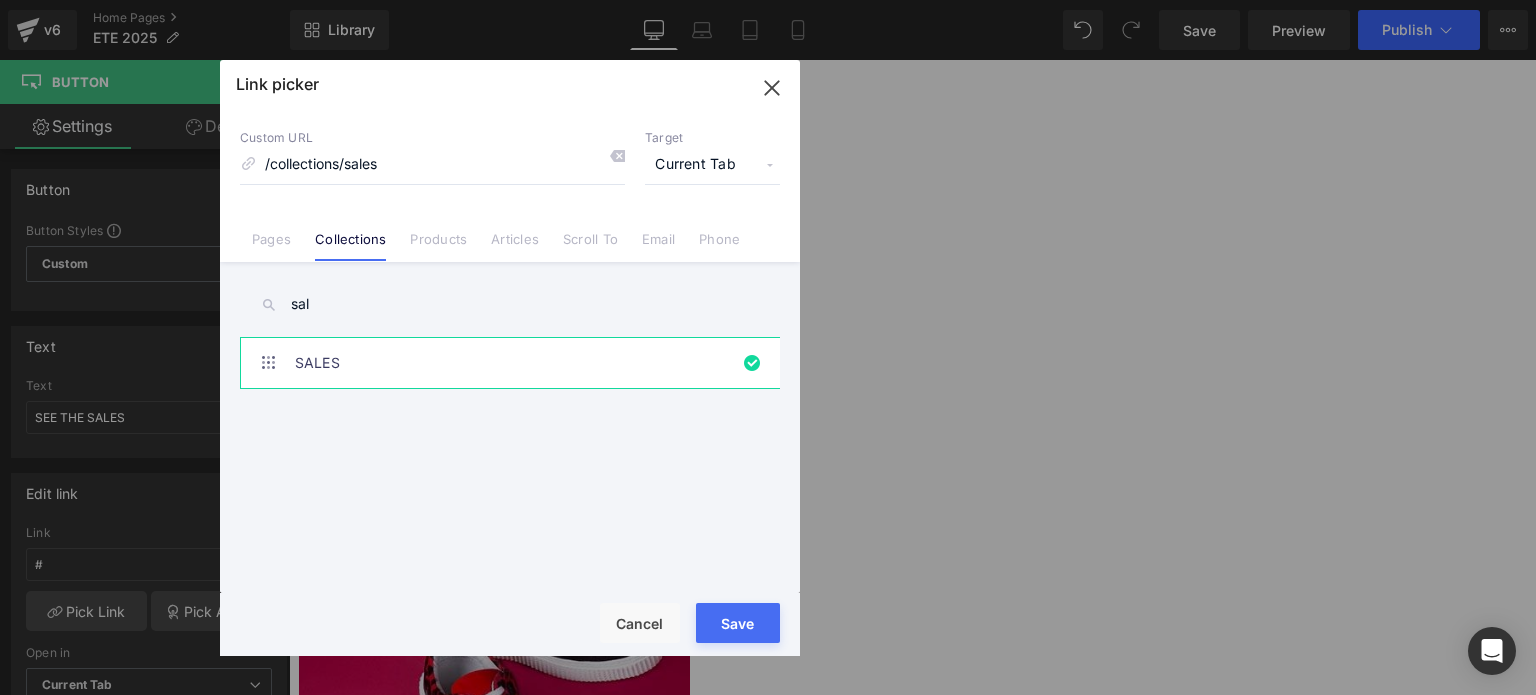 click on "Loading Product Data" at bounding box center (768, 616) 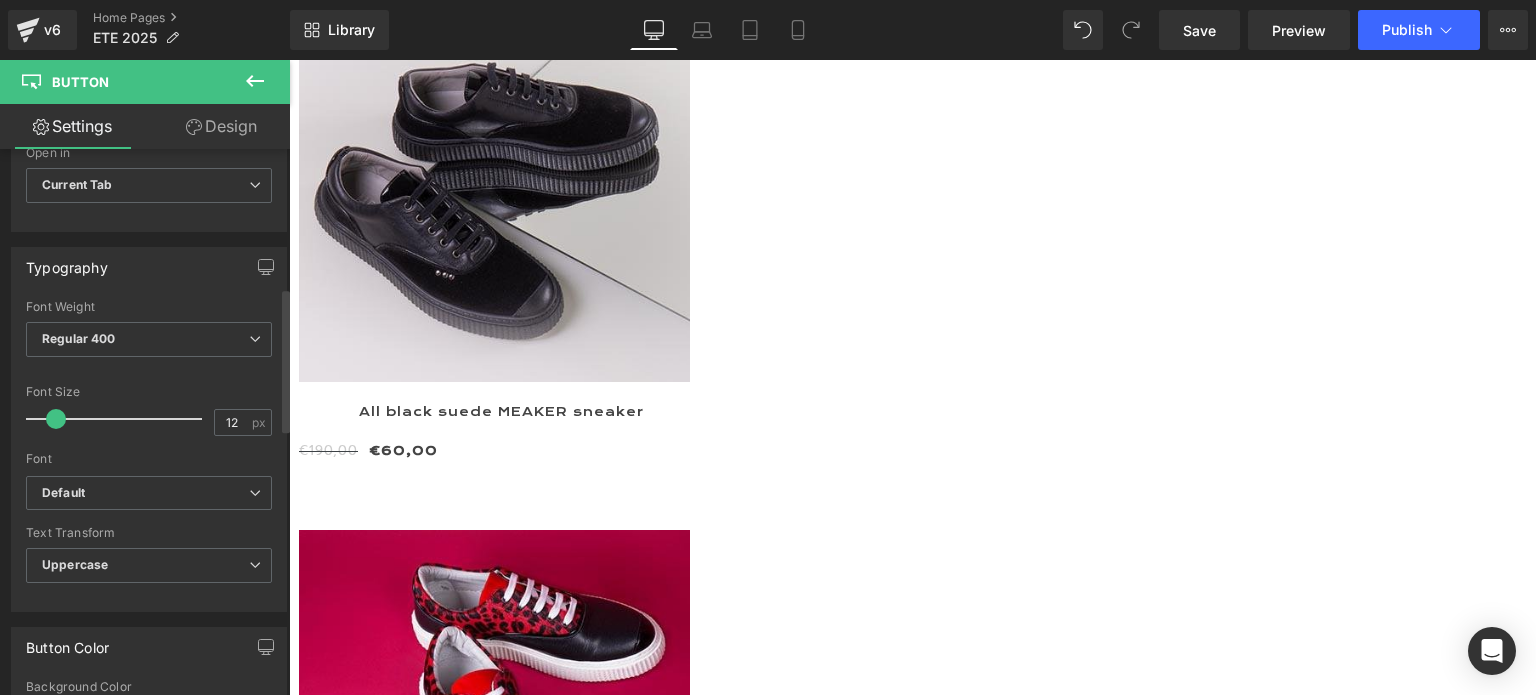 scroll, scrollTop: 600, scrollLeft: 0, axis: vertical 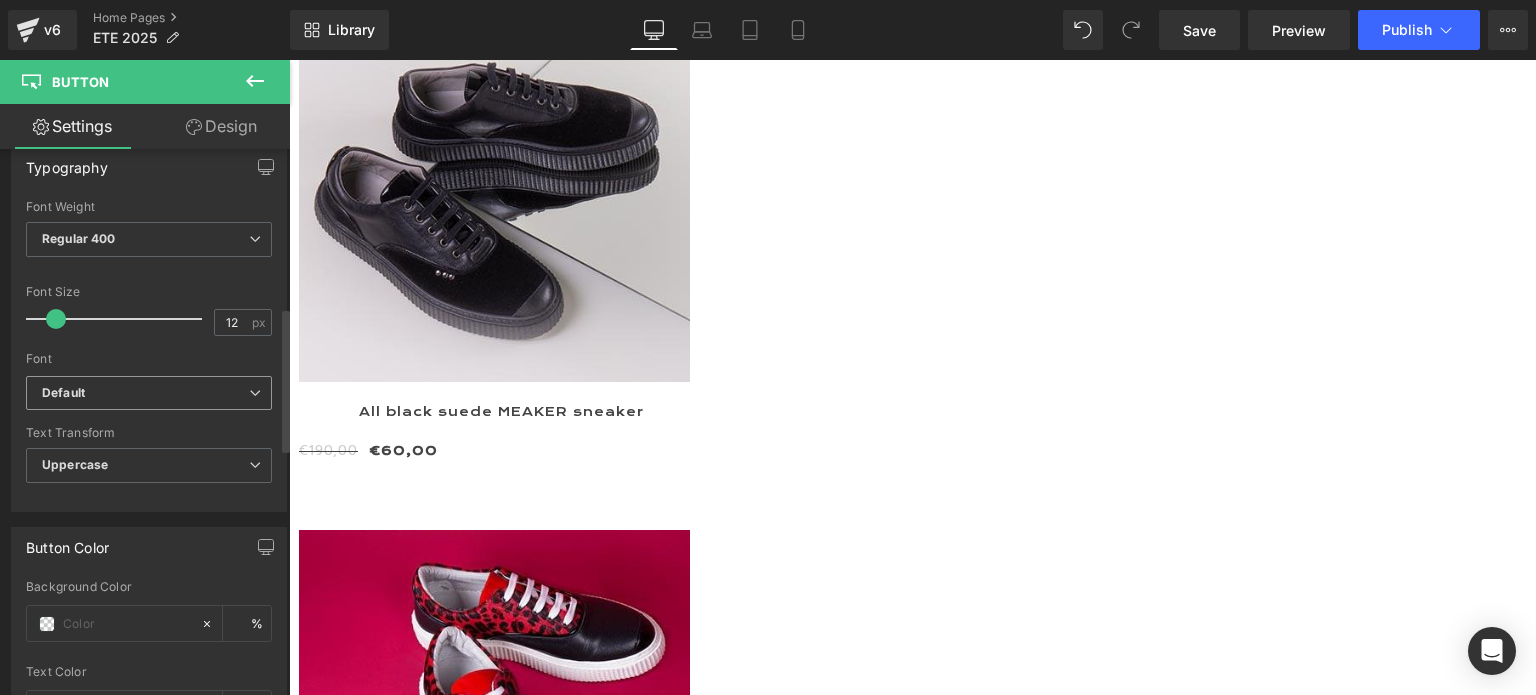 click on "Default" at bounding box center (145, 393) 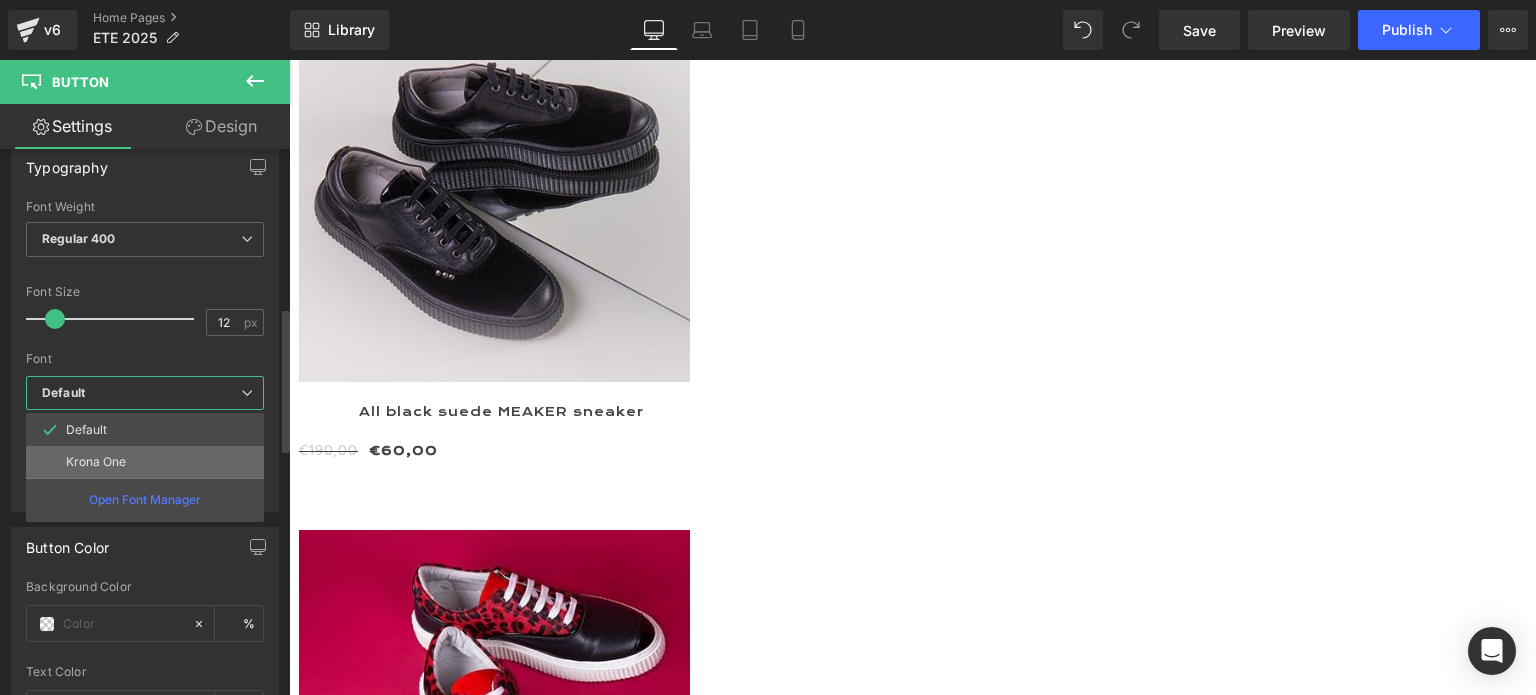 click on "Krona One" at bounding box center [96, 462] 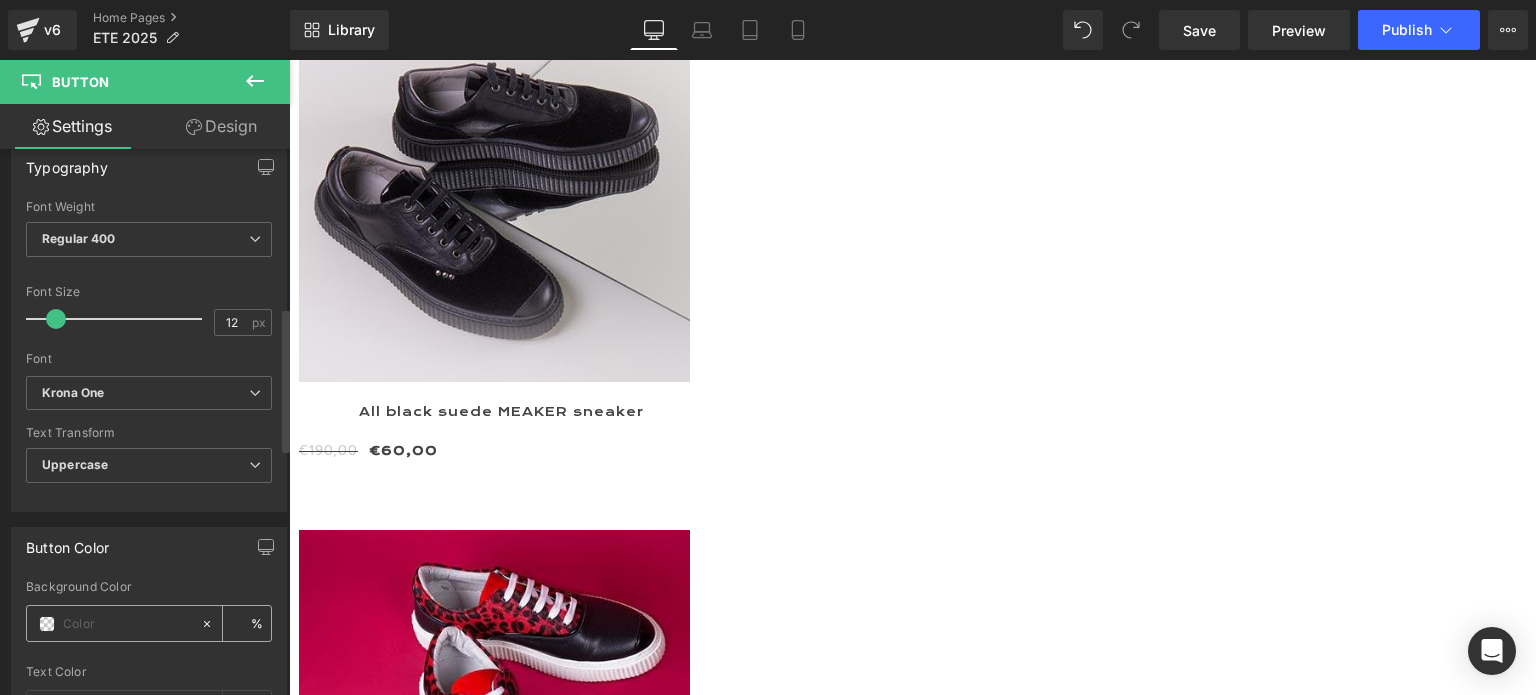 click at bounding box center (47, 624) 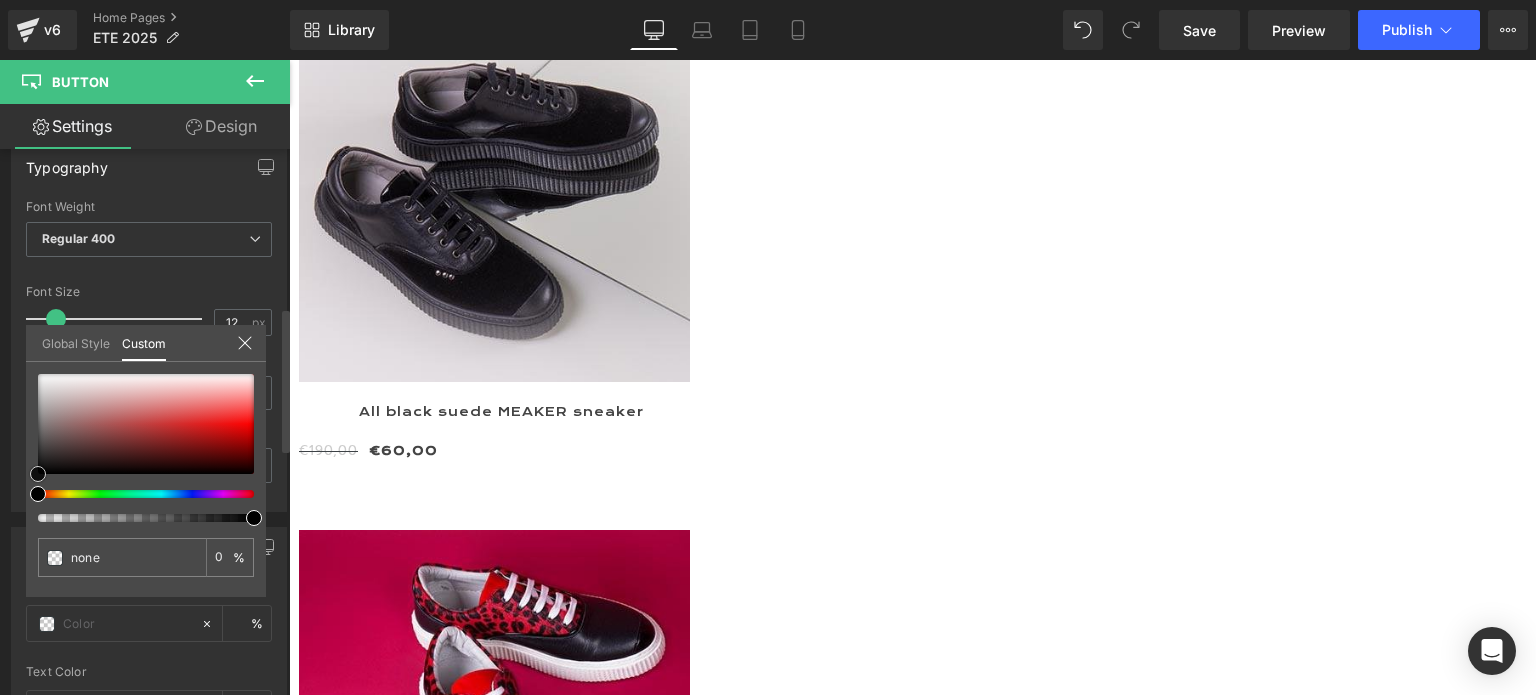 type on "#000000" 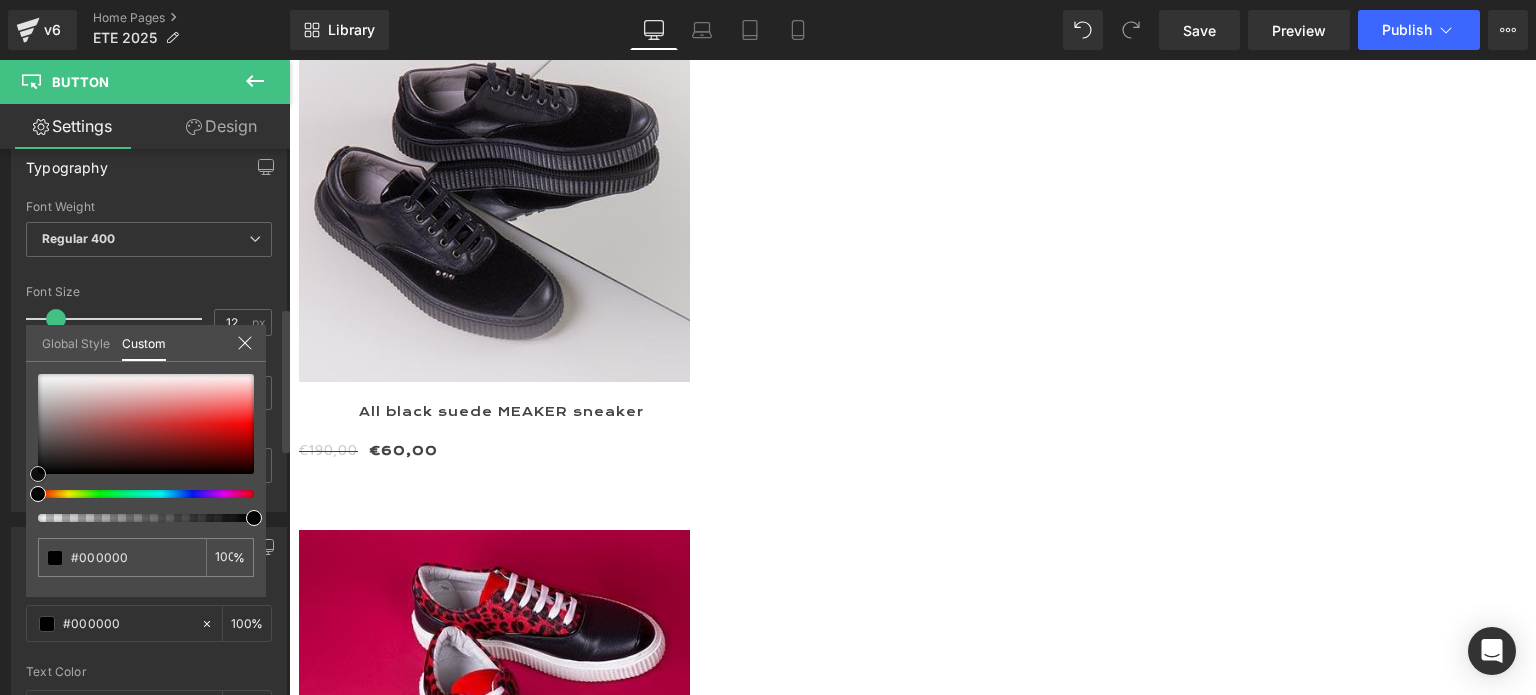click at bounding box center (38, 474) 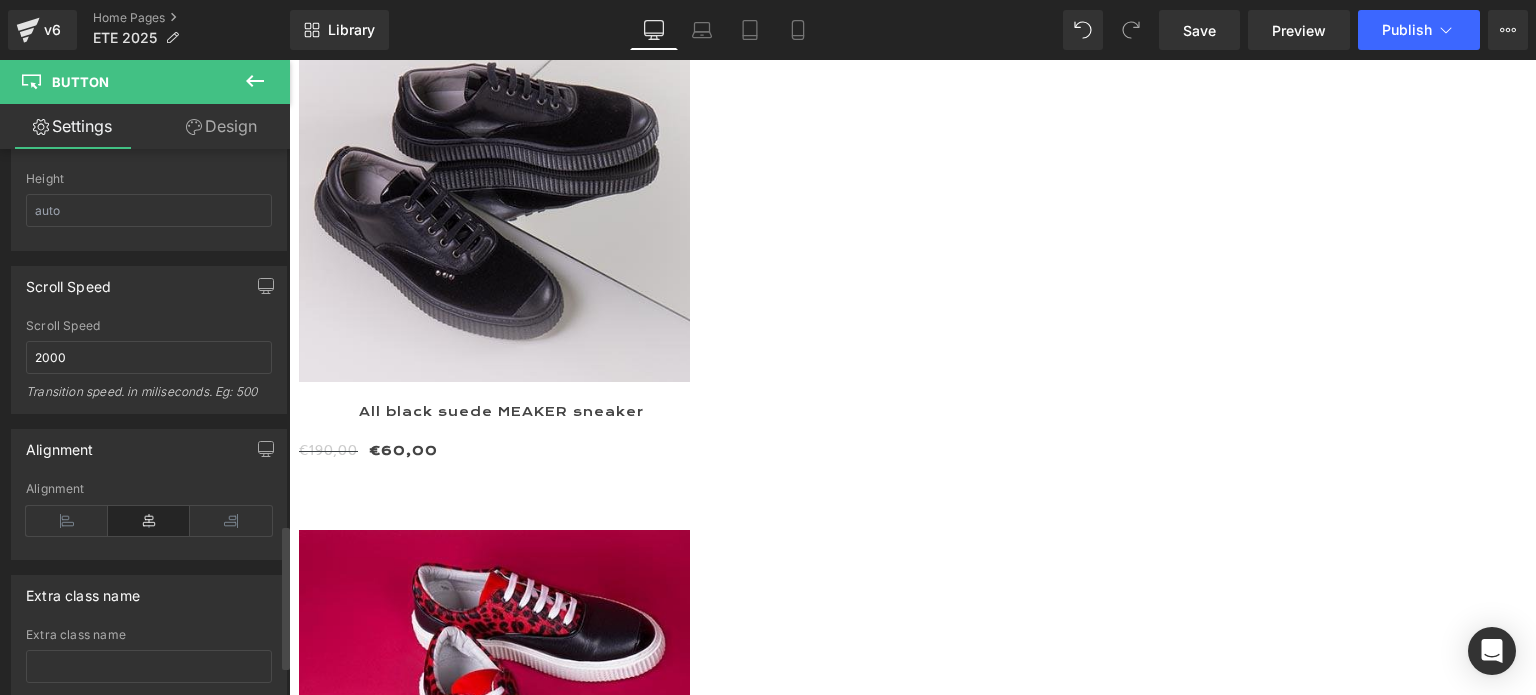 scroll, scrollTop: 1500, scrollLeft: 0, axis: vertical 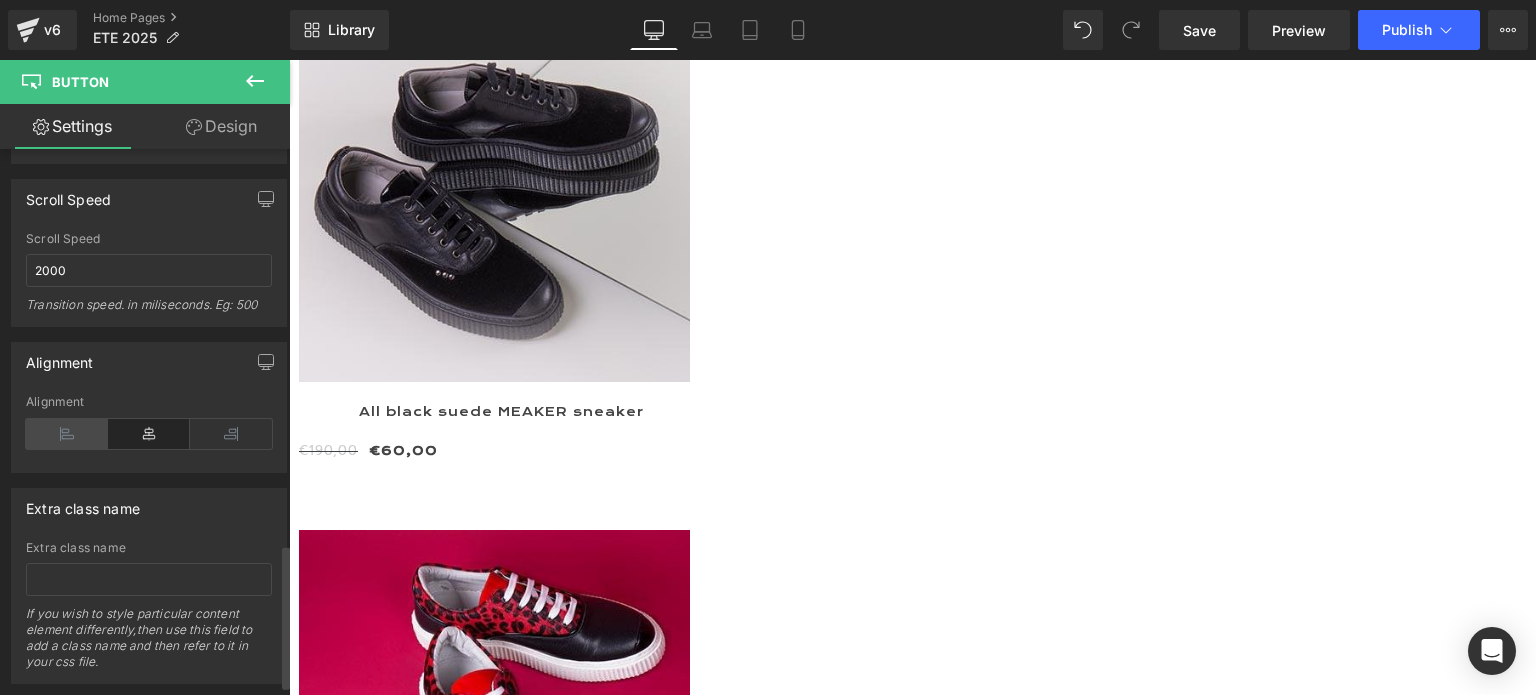 click at bounding box center (67, 434) 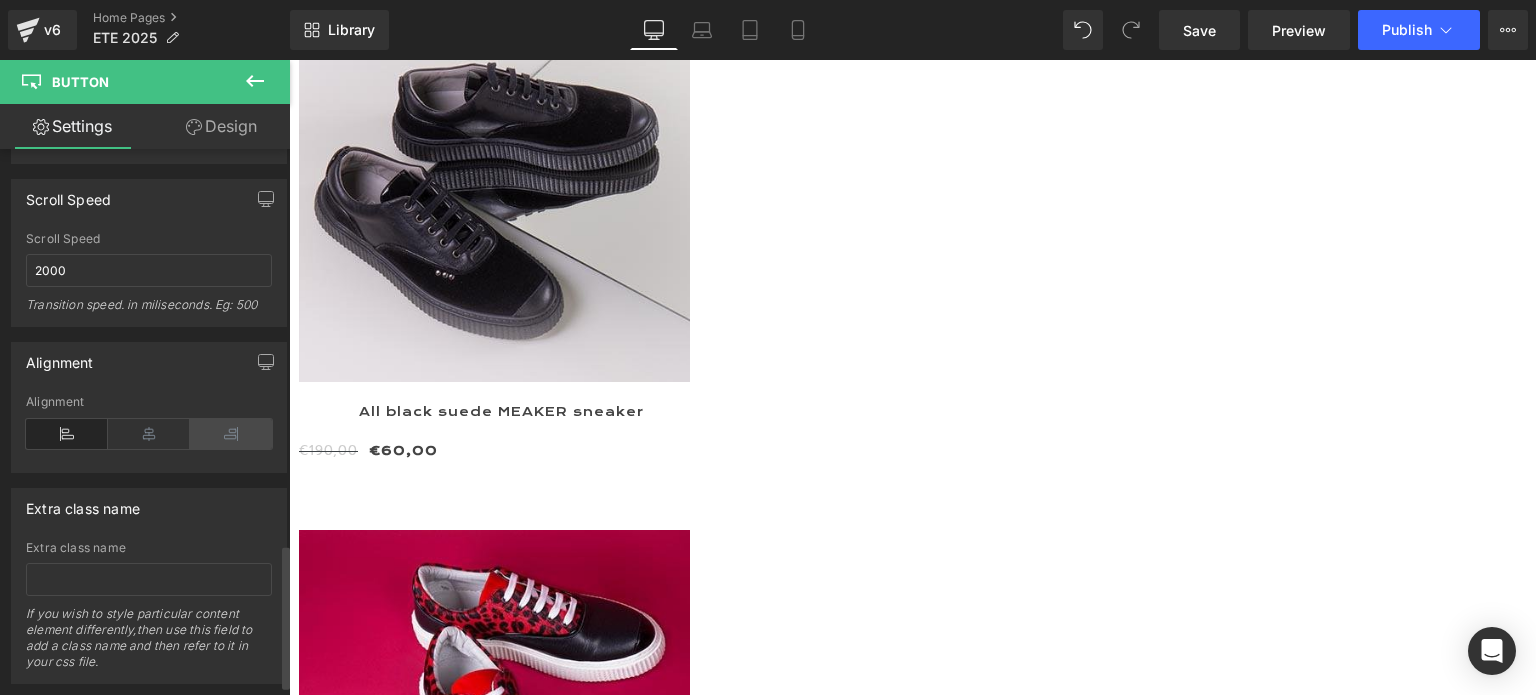 click at bounding box center [231, 434] 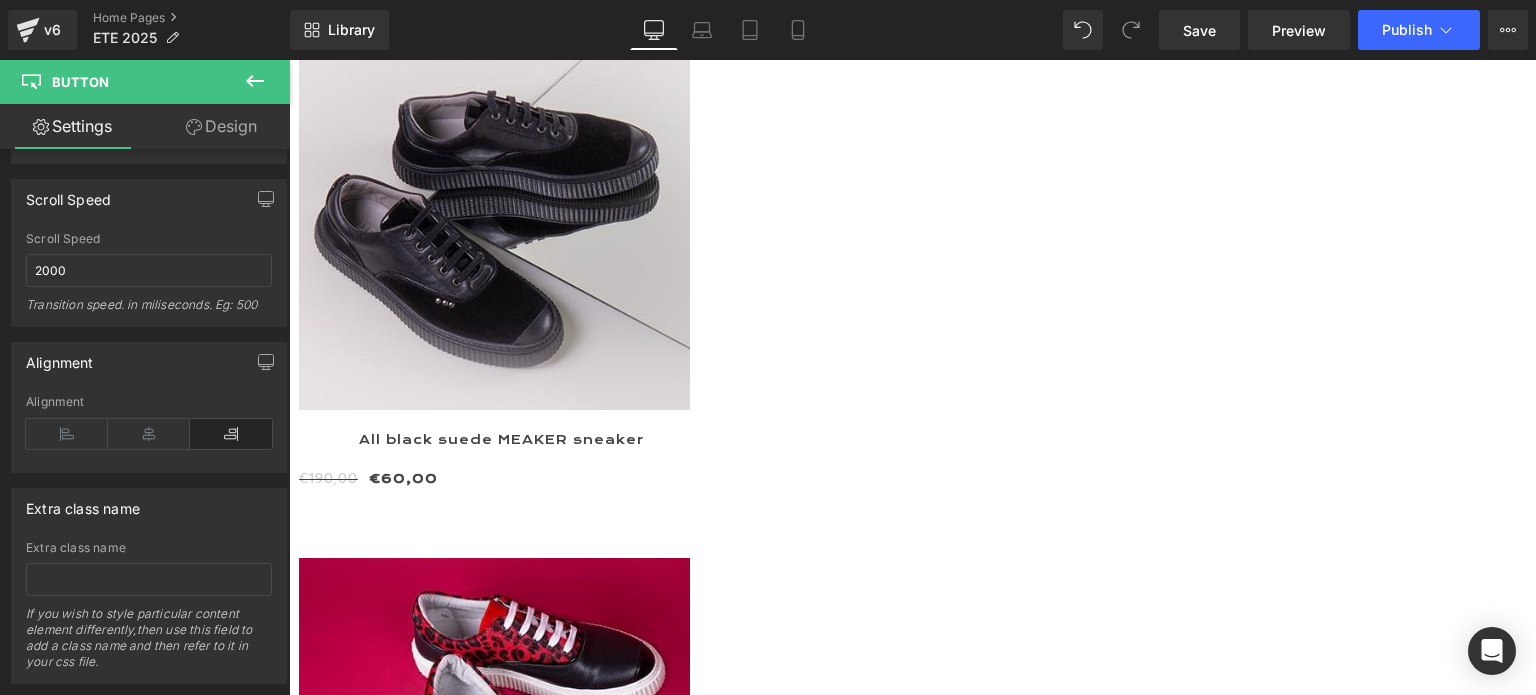 scroll, scrollTop: 1100, scrollLeft: 0, axis: vertical 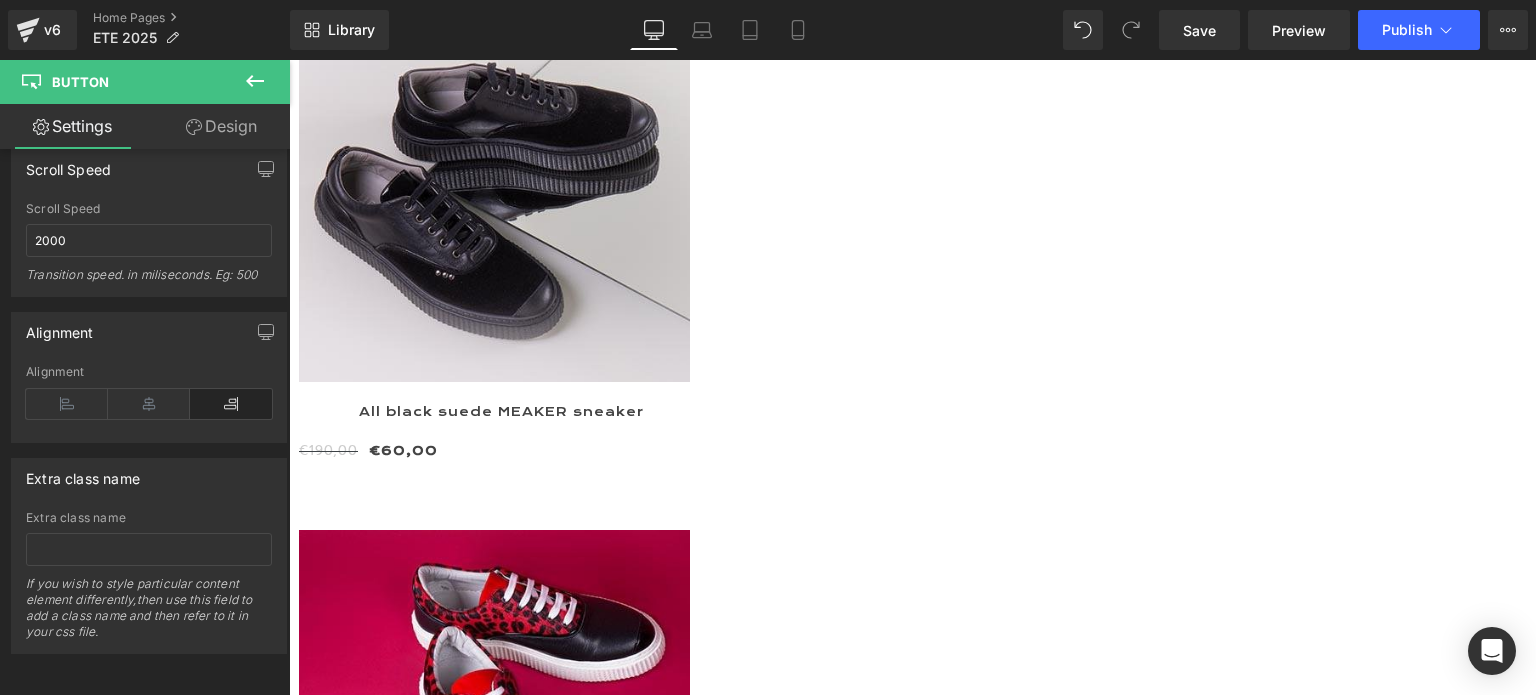 click on "account icon
arrow-left-long icon
arrow-left icon
arrow-right-long icon
arrow-right icon
bag-outline icon
bag icon
cart-outline icon
cart icon
chevron-left icon
chevron-right icon
cross-circle icon
cross icon
expand-less-solid icon
expand-less icon
expand-more-solid icon
expand-more icon
facebook-square icon
facebook icon
google-plus icon
instagram icon
kickstarter icon" at bounding box center [912, 5762] 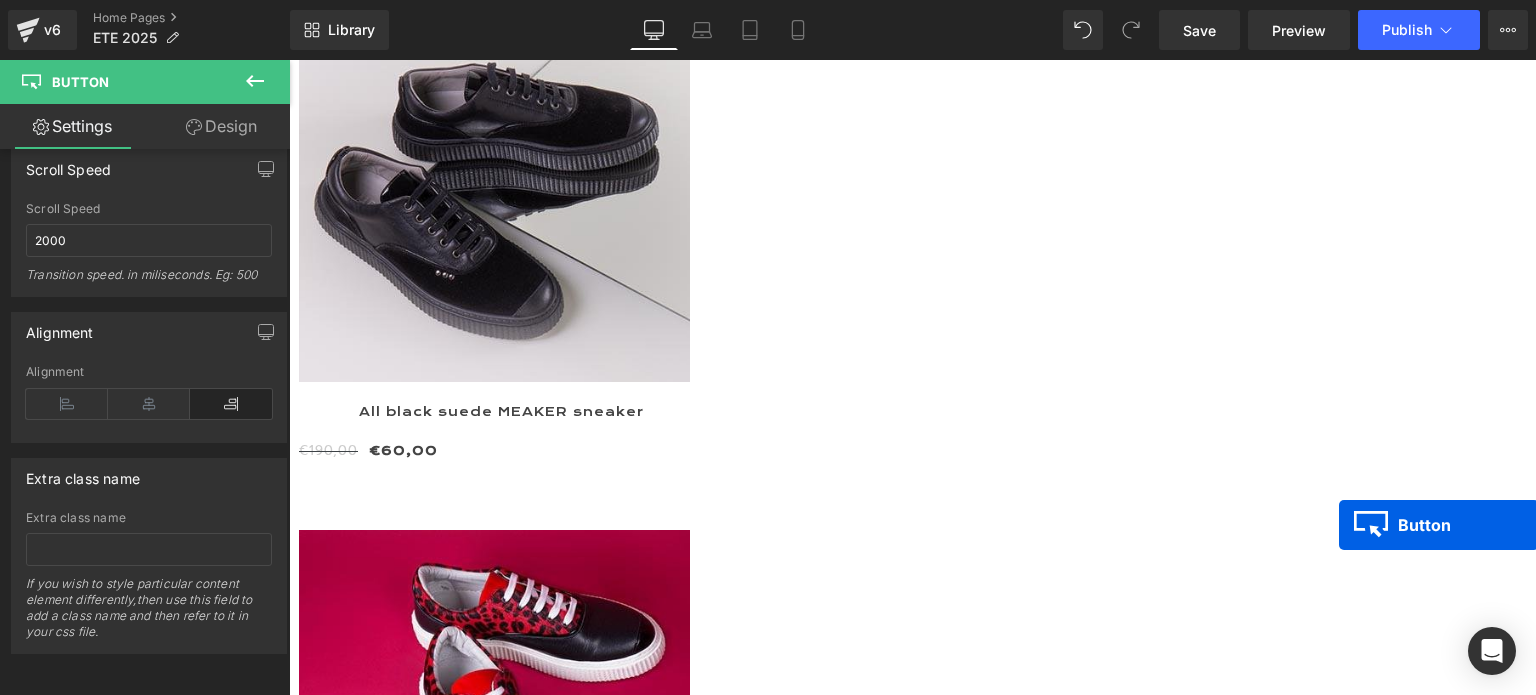 scroll, scrollTop: 10, scrollLeft: 10, axis: both 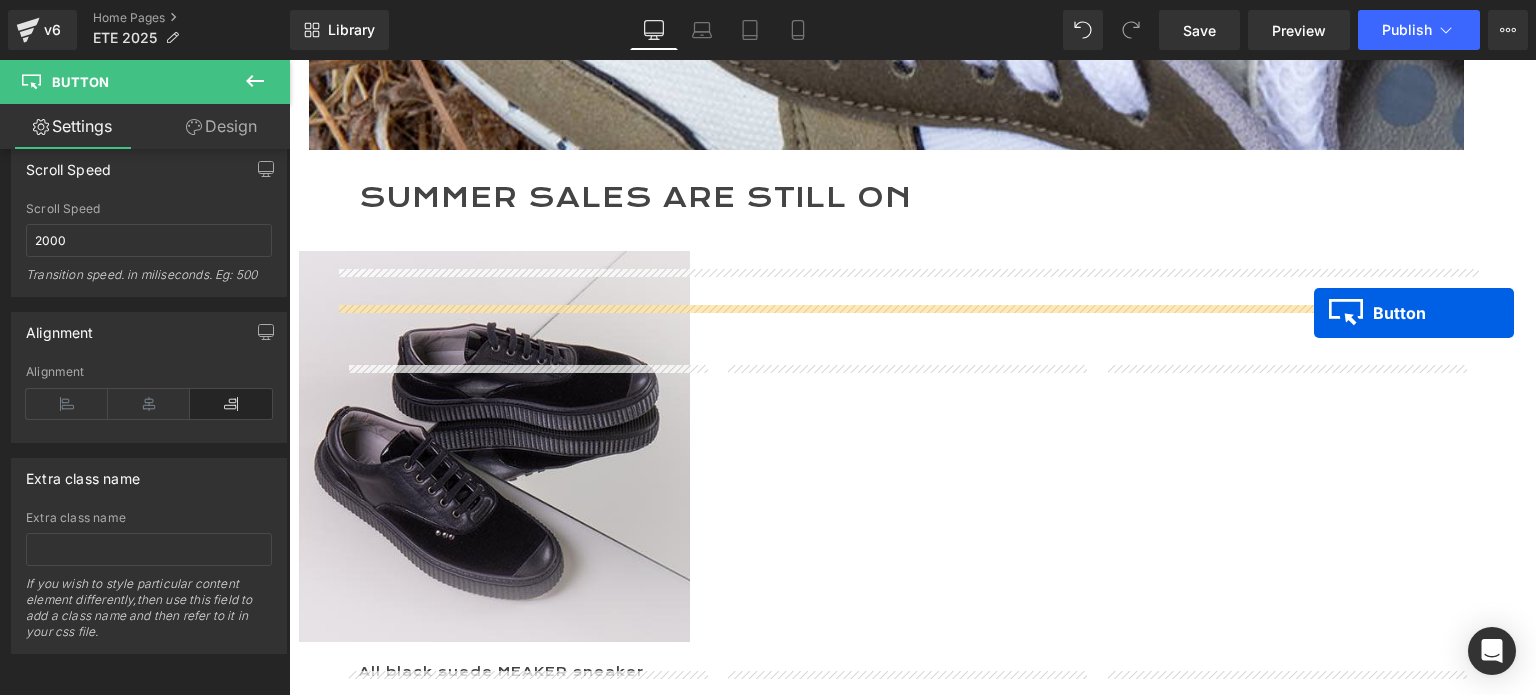 drag, startPoint x: 1340, startPoint y: 580, endPoint x: 1314, endPoint y: 313, distance: 268.26294 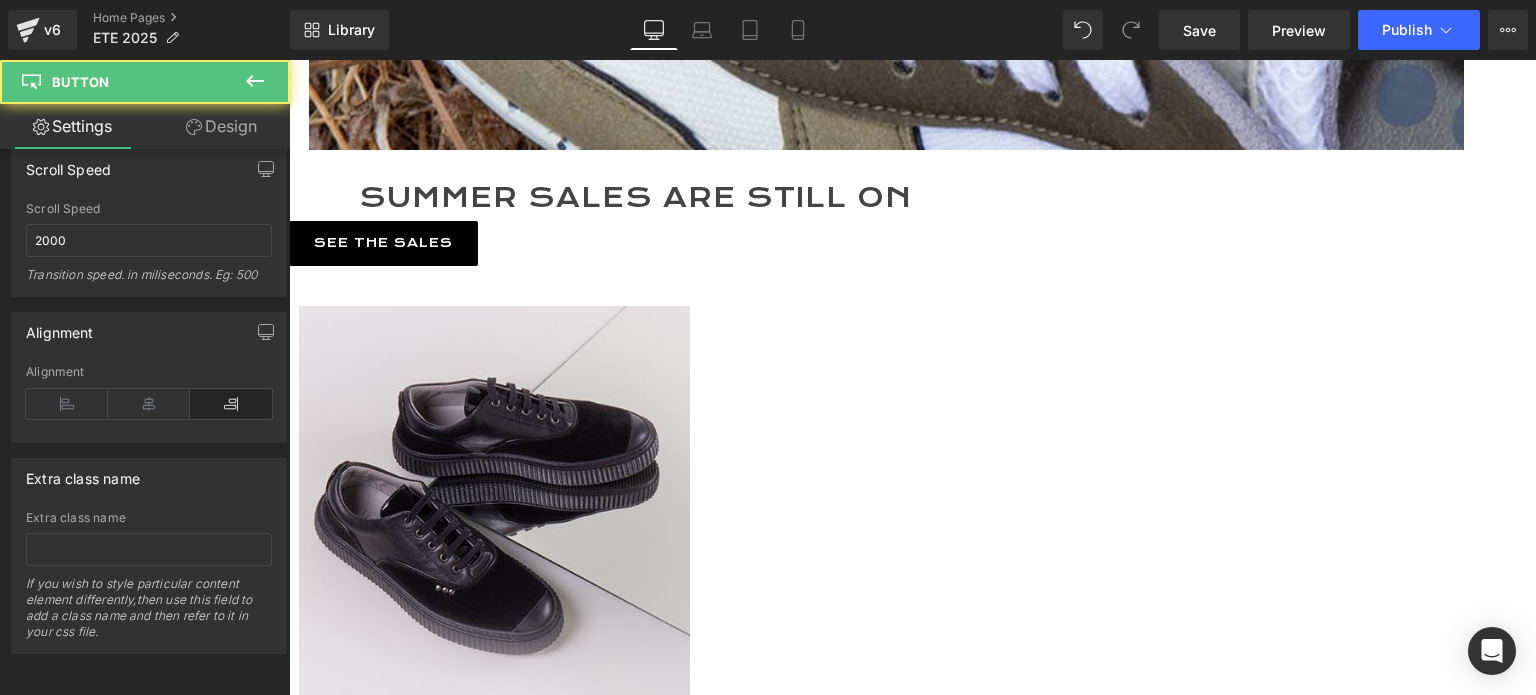 scroll, scrollTop: 7929, scrollLeft: 1232, axis: both 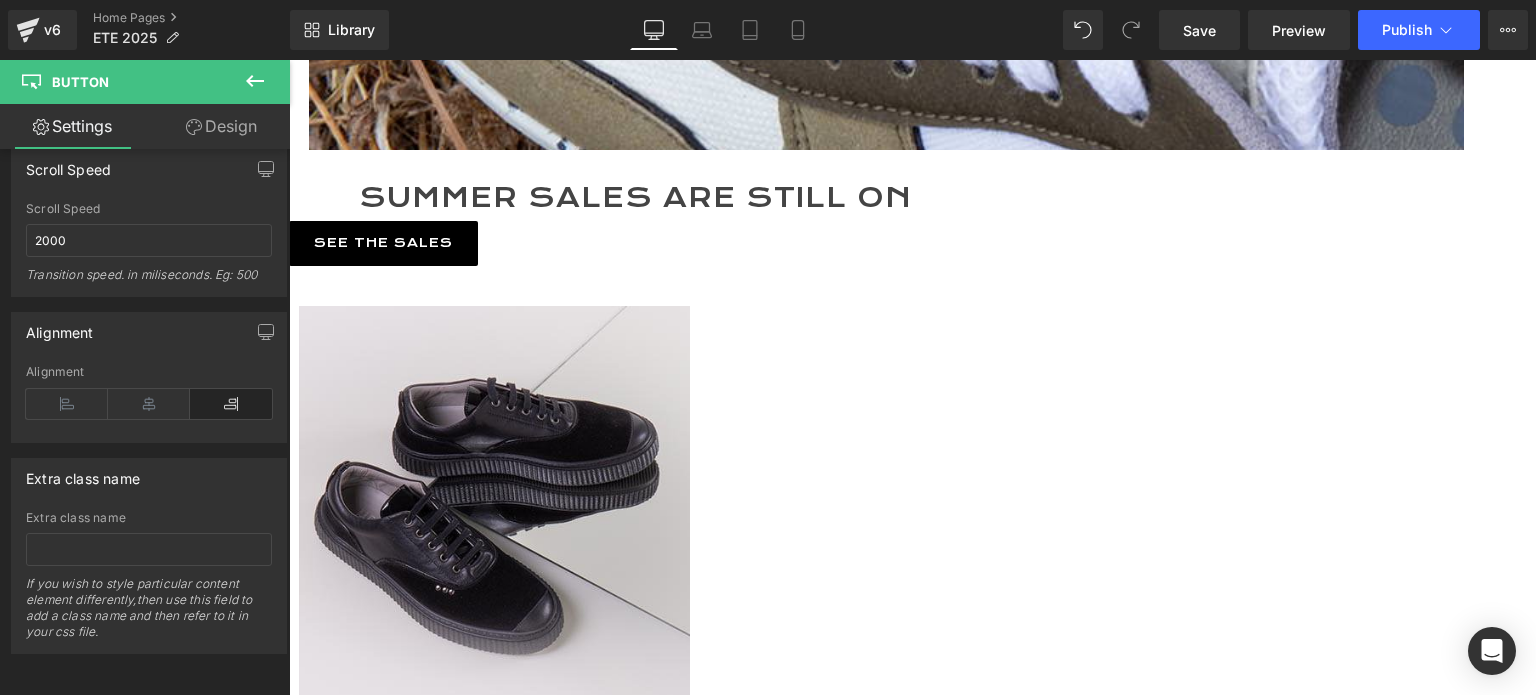 click on "Button" at bounding box center [289, 60] 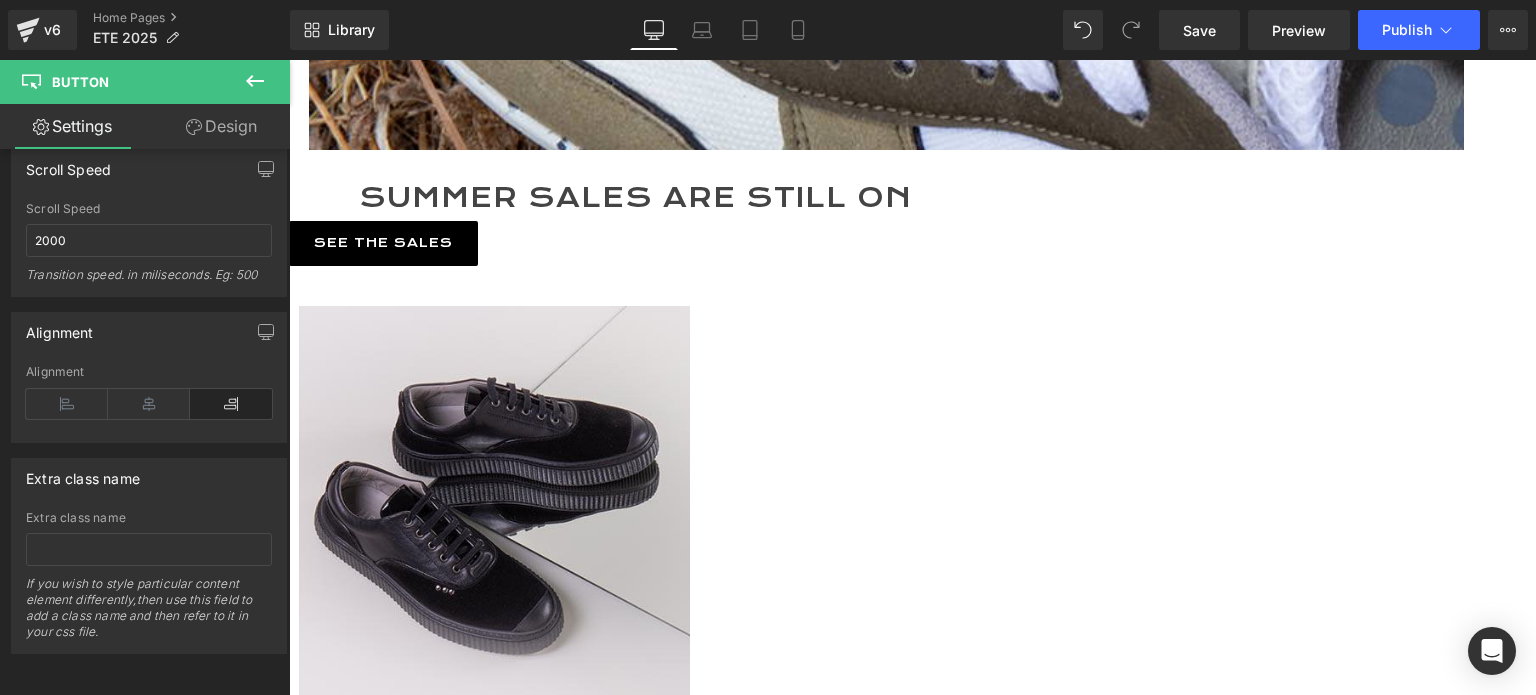 click on "Design" at bounding box center (221, 126) 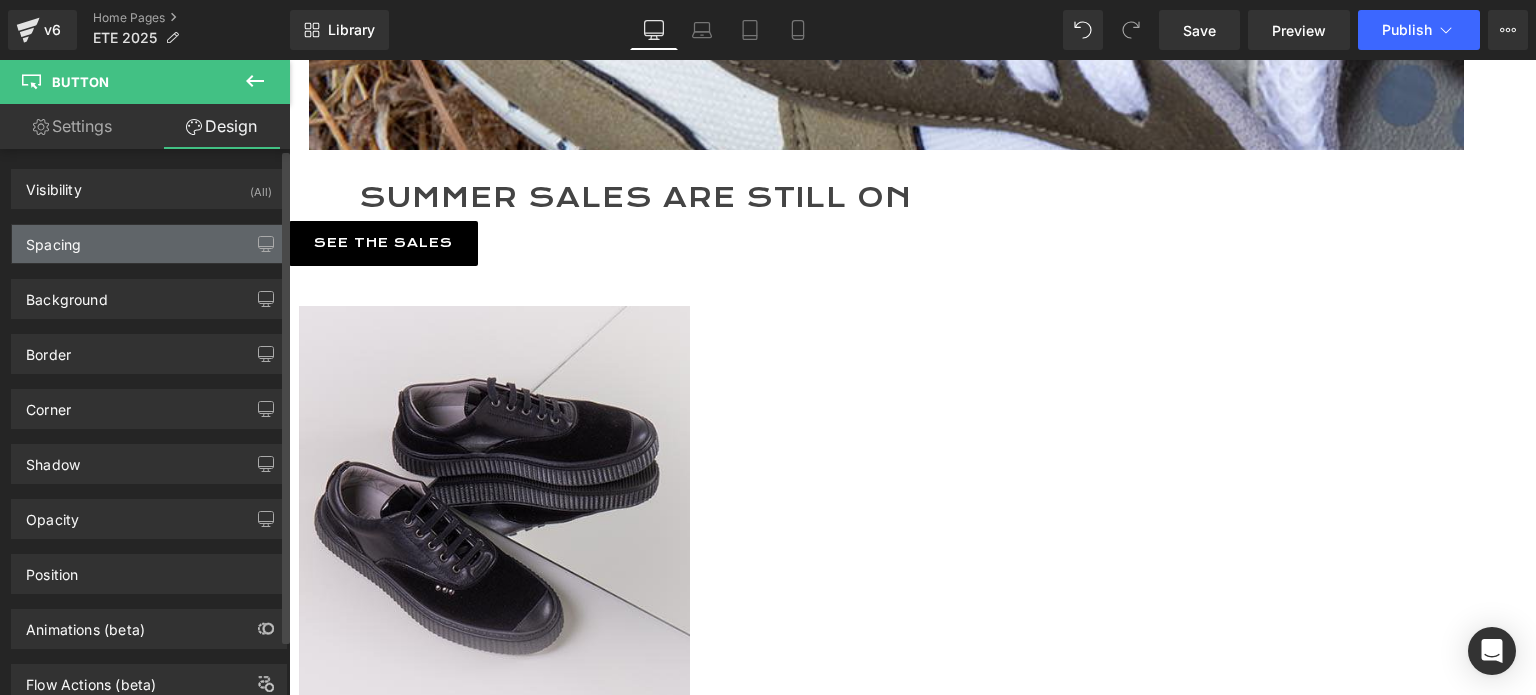 click on "Spacing" at bounding box center [149, 244] 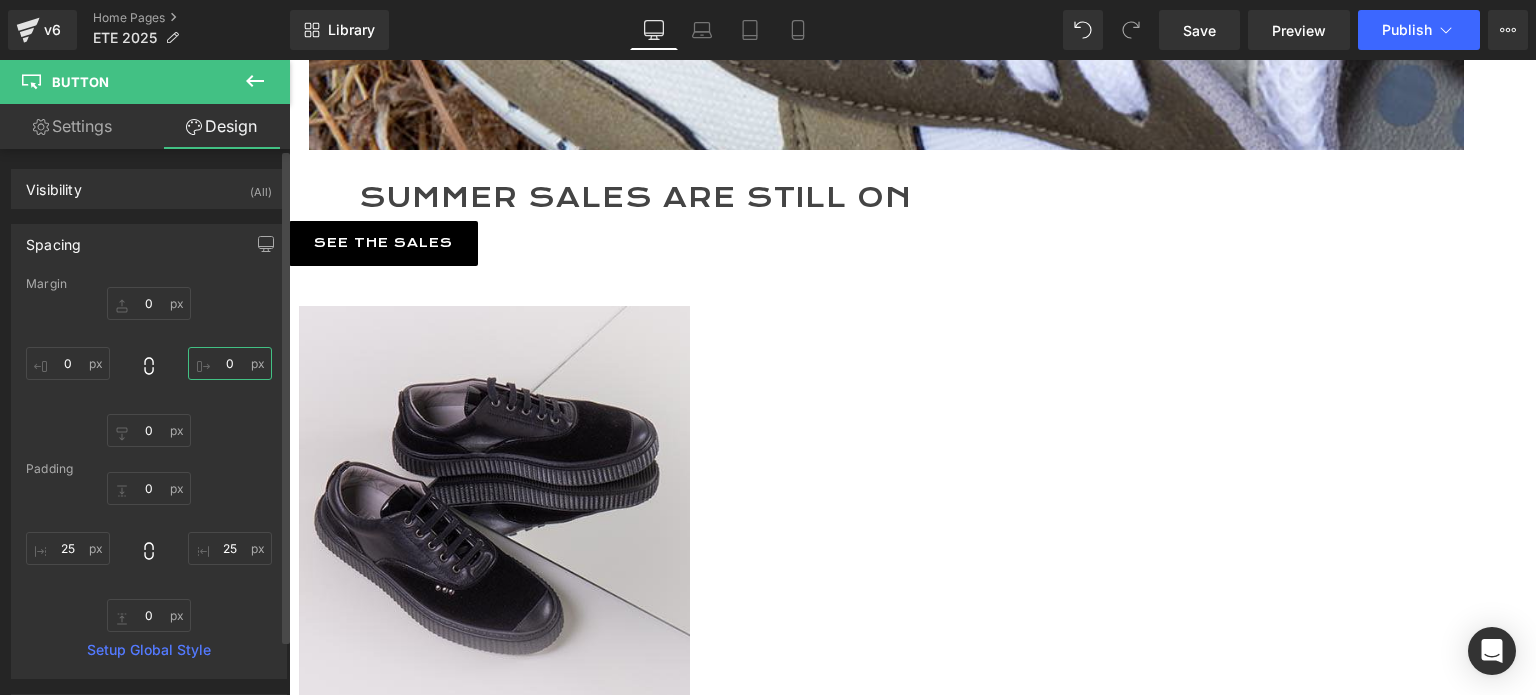 click on "0" at bounding box center [230, 363] 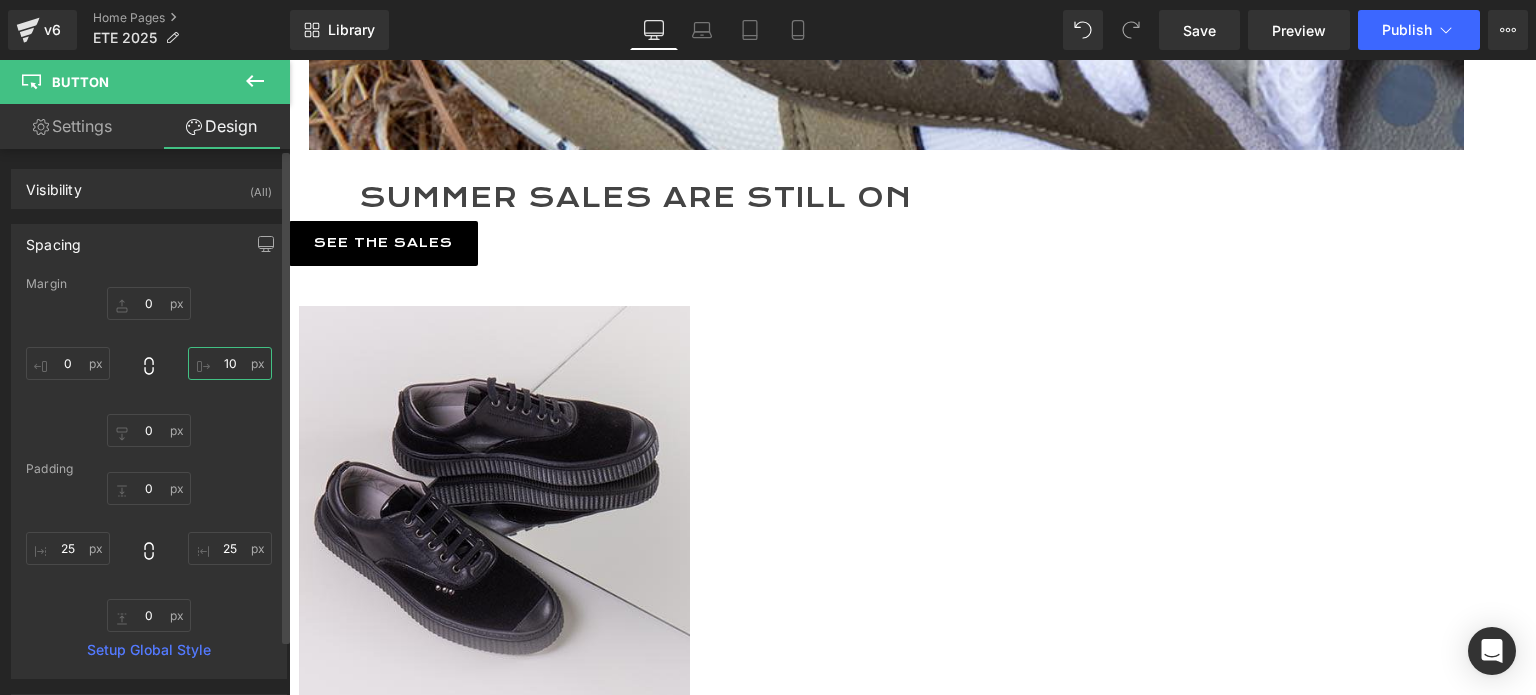 type on "1" 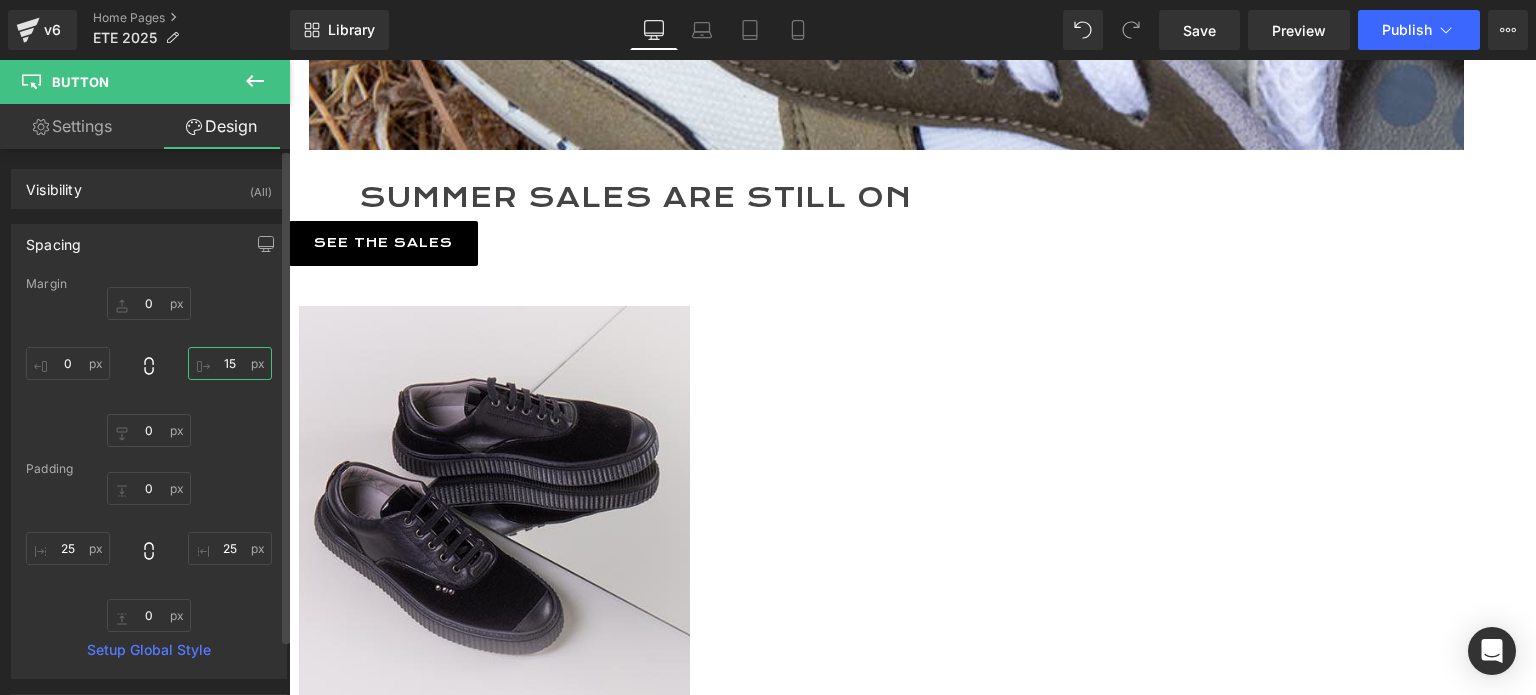 type on "1" 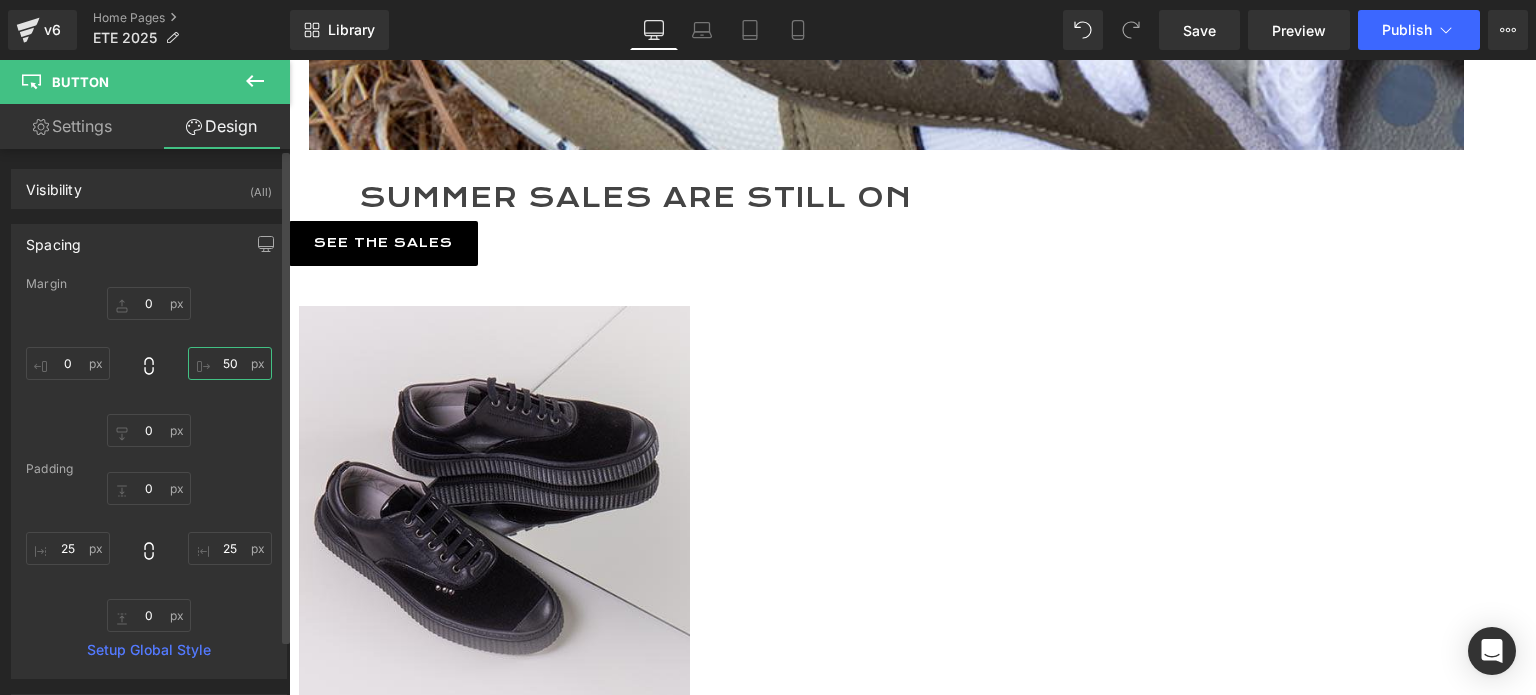 type on "5" 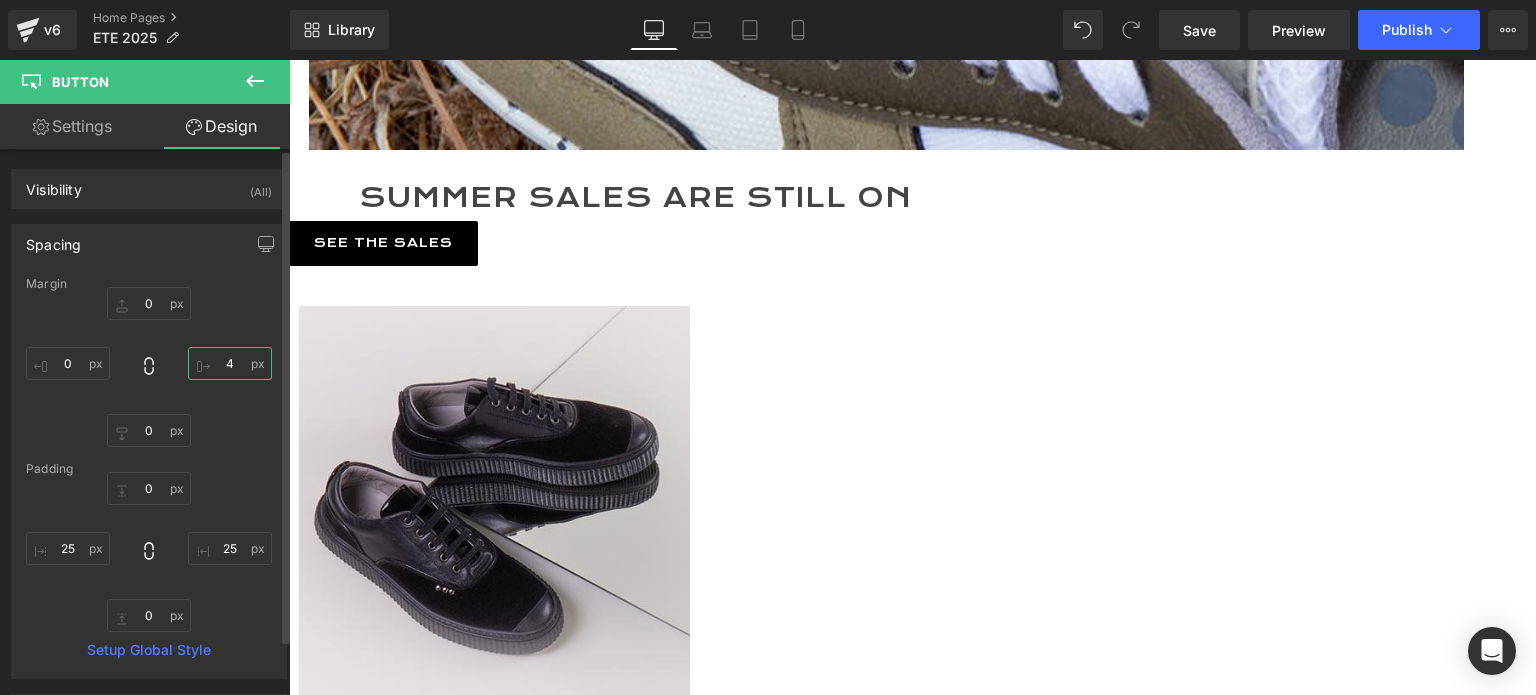 type on "40" 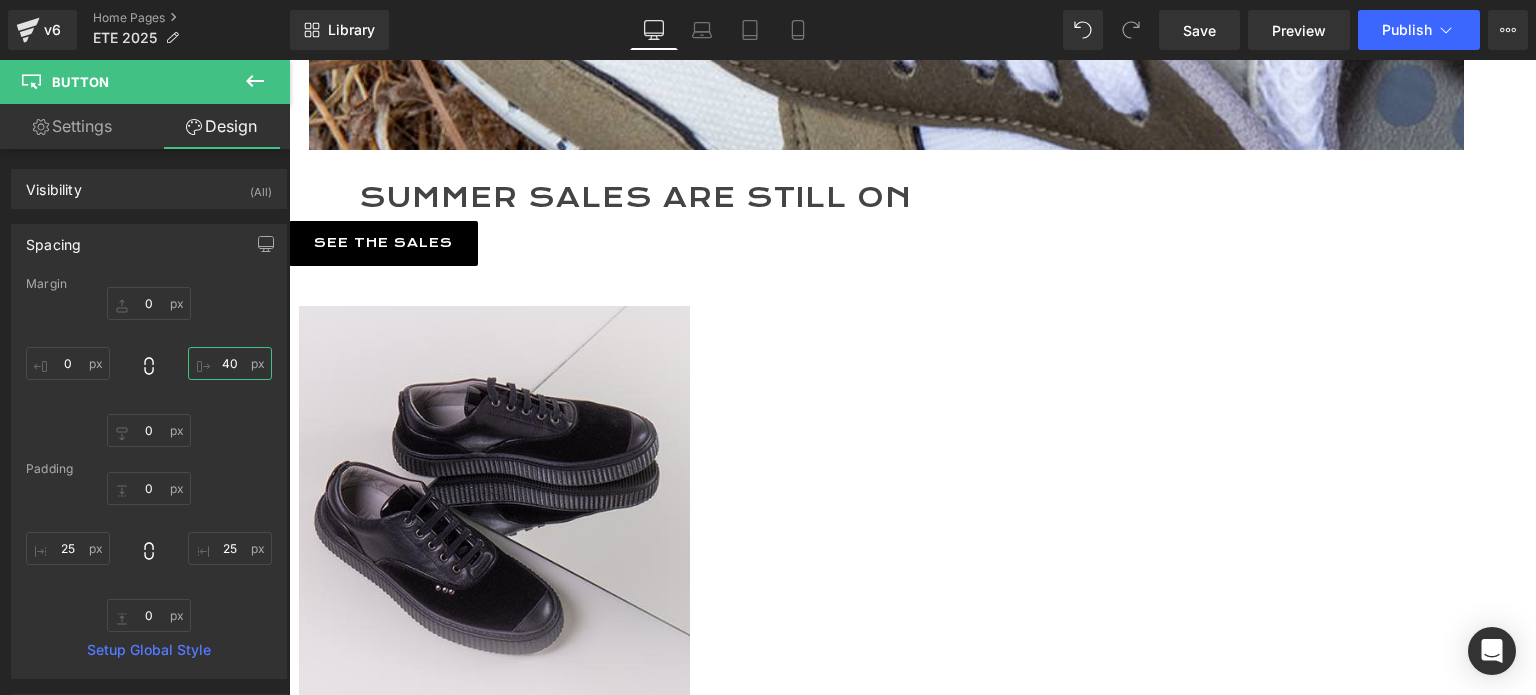 scroll, scrollTop: 10, scrollLeft: 10, axis: both 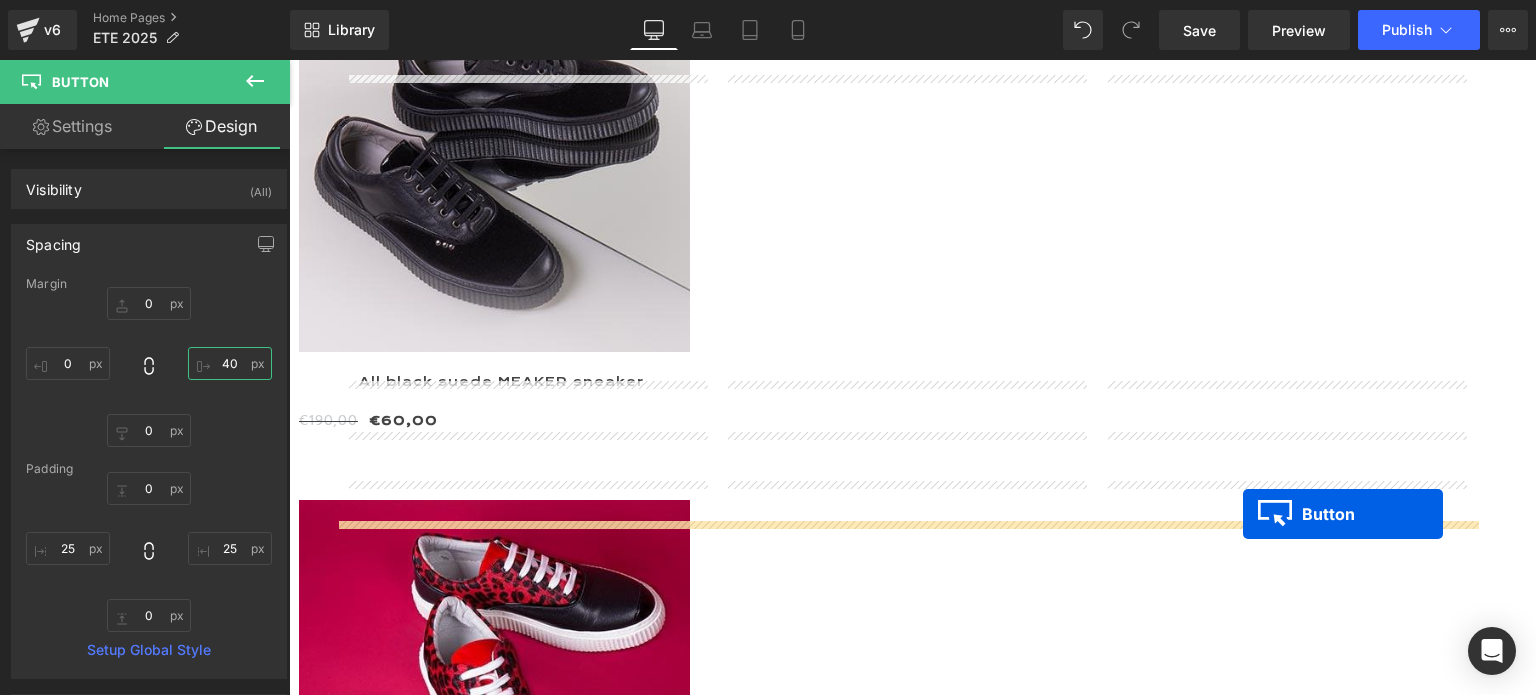 drag, startPoint x: 1310, startPoint y: 325, endPoint x: 1243, endPoint y: 514, distance: 200.5243 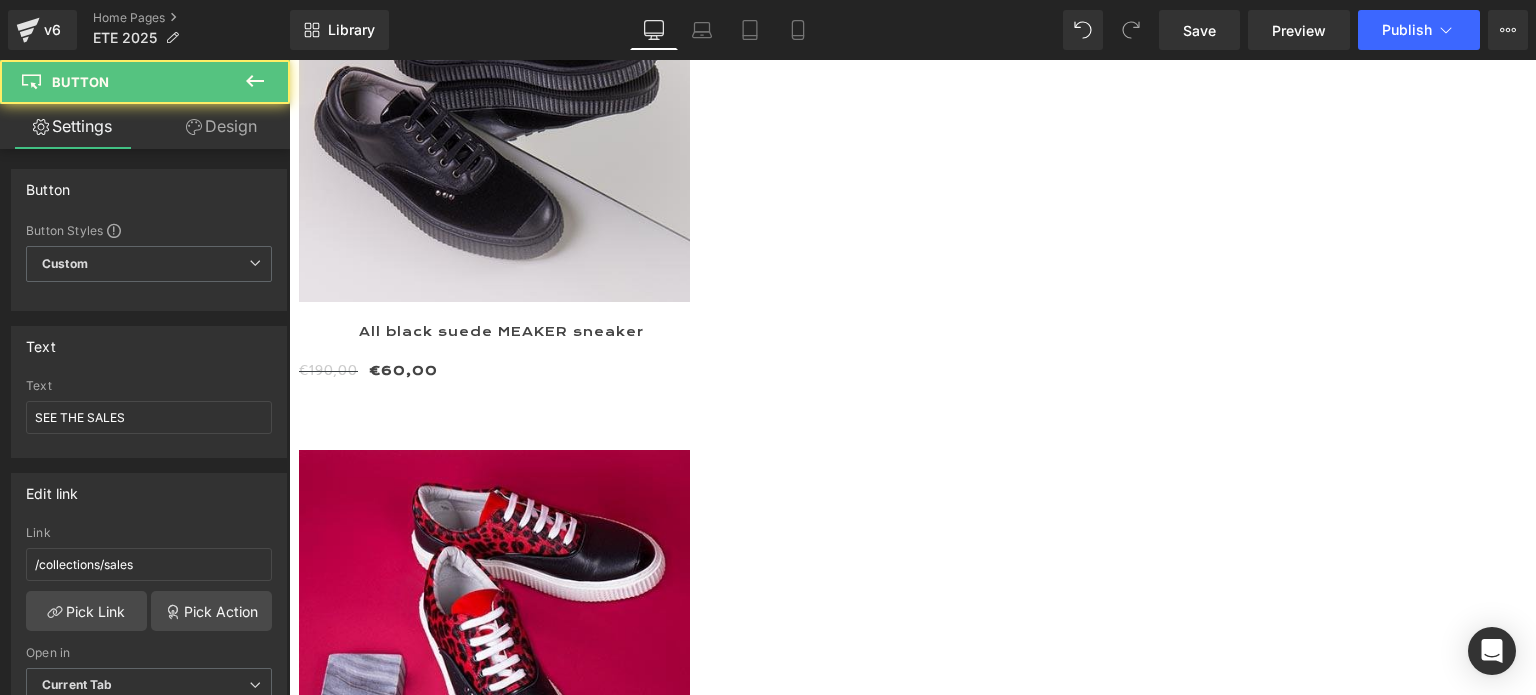 scroll, scrollTop: 1129, scrollLeft: 0, axis: vertical 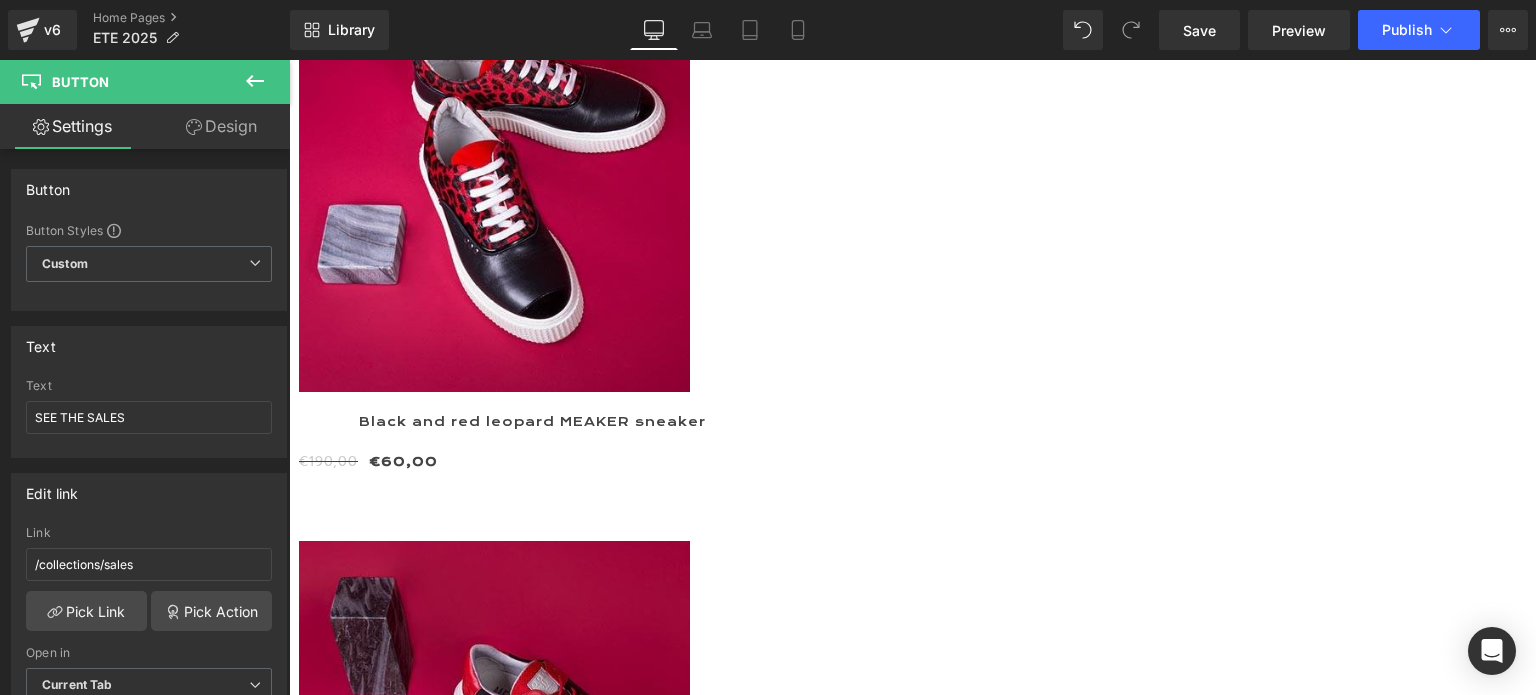 click on "Button" at bounding box center [289, 60] 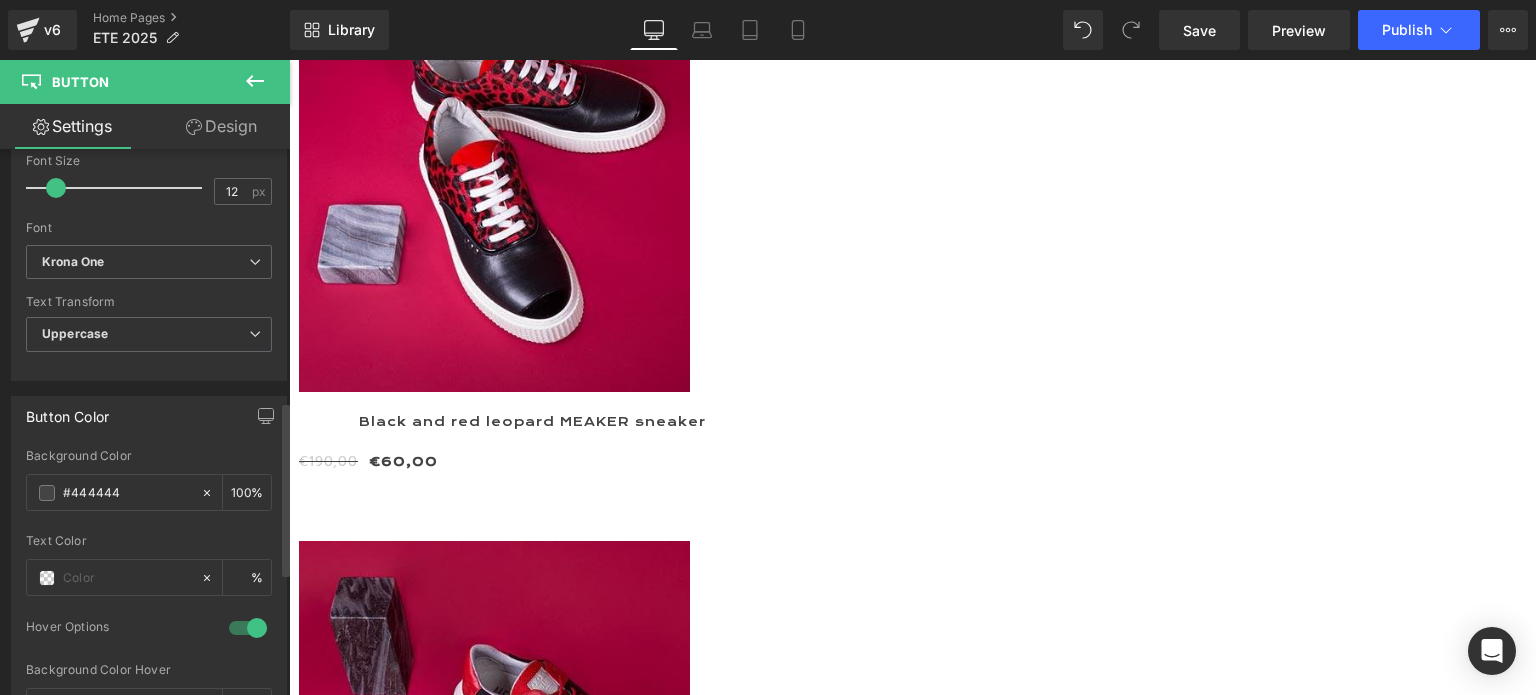 scroll, scrollTop: 800, scrollLeft: 0, axis: vertical 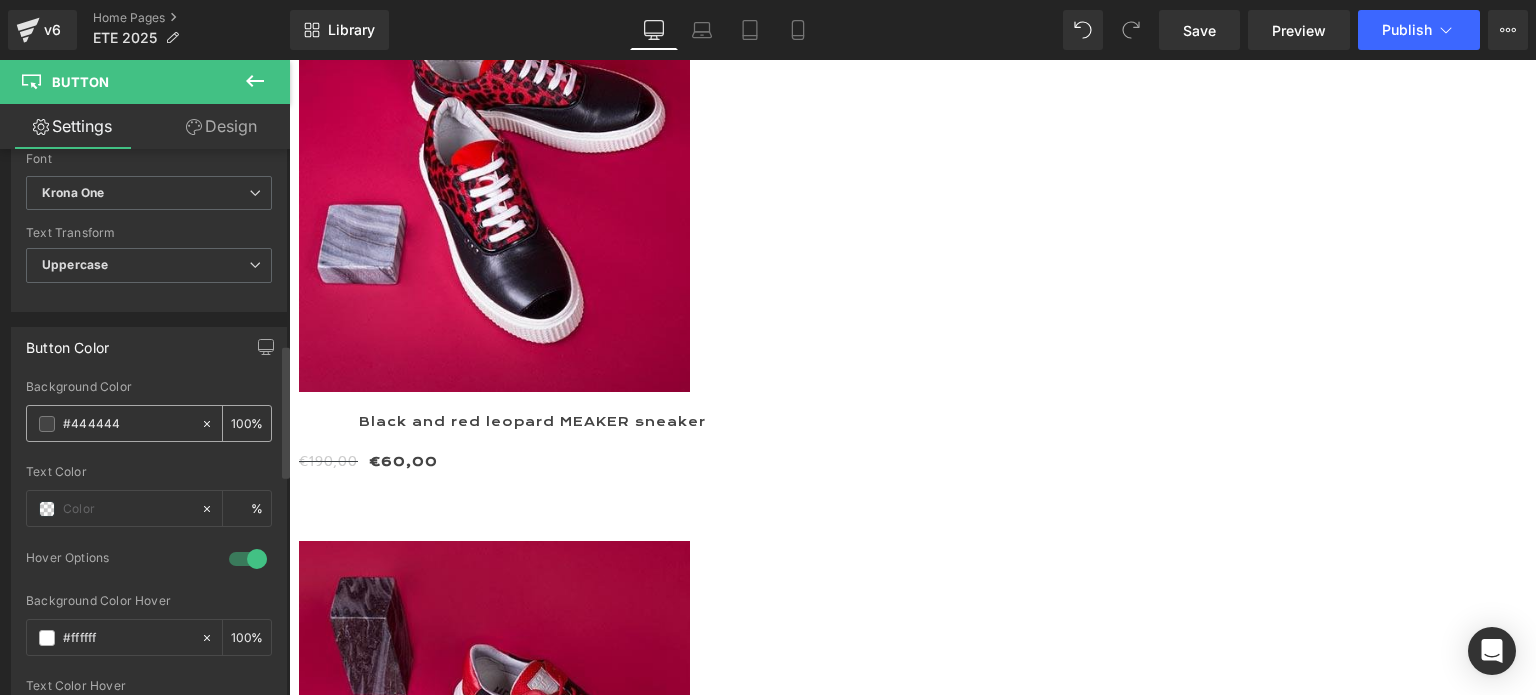 drag, startPoint x: 141, startPoint y: 420, endPoint x: 60, endPoint y: 419, distance: 81.00617 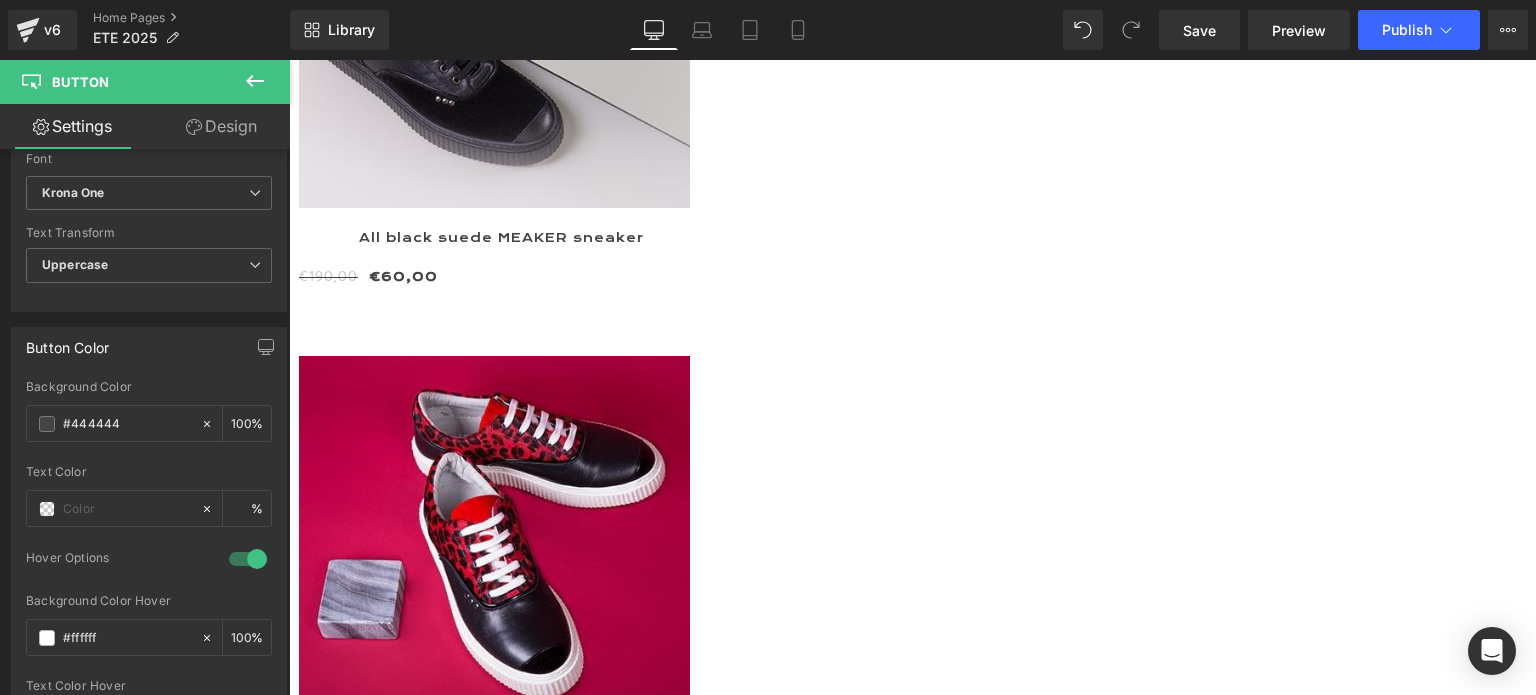 scroll, scrollTop: 1229, scrollLeft: 0, axis: vertical 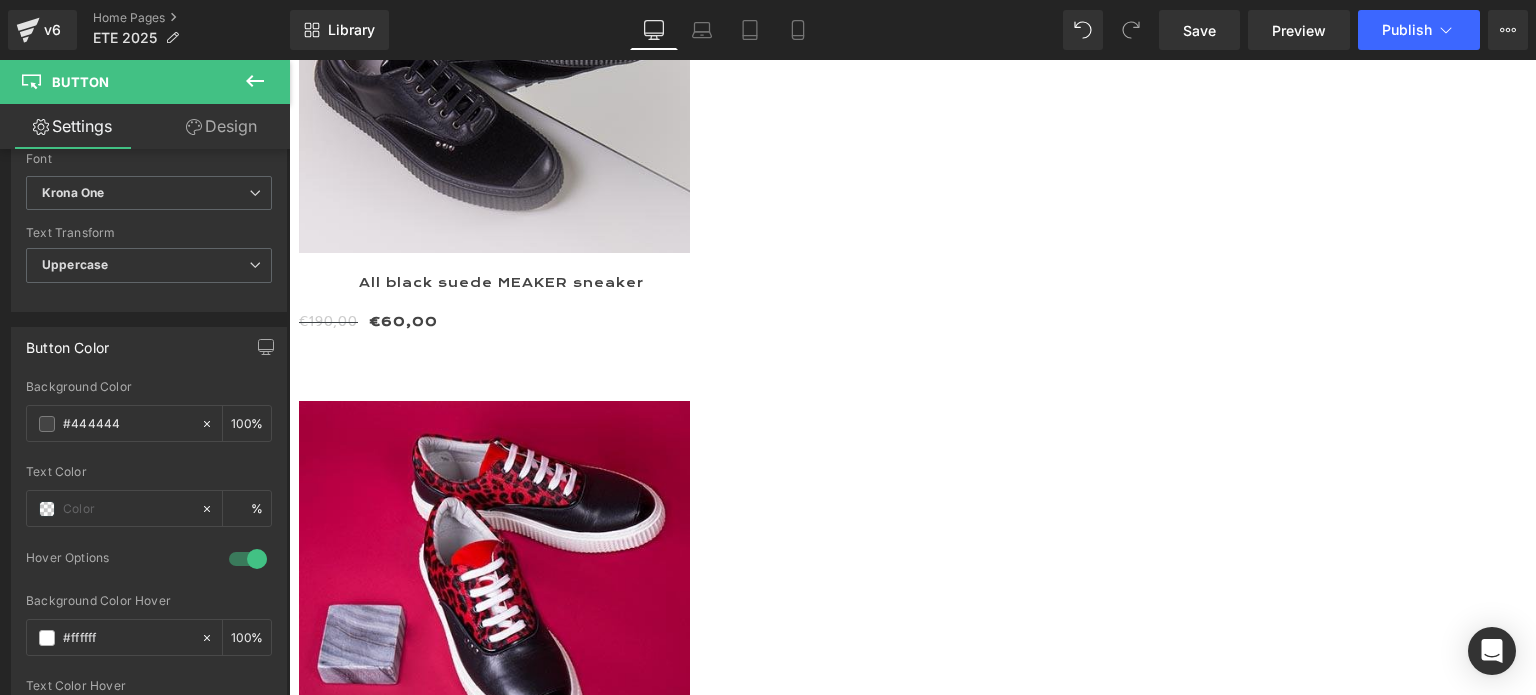 click on "SEE THE SALES
Button" at bounding box center [869, 1497] 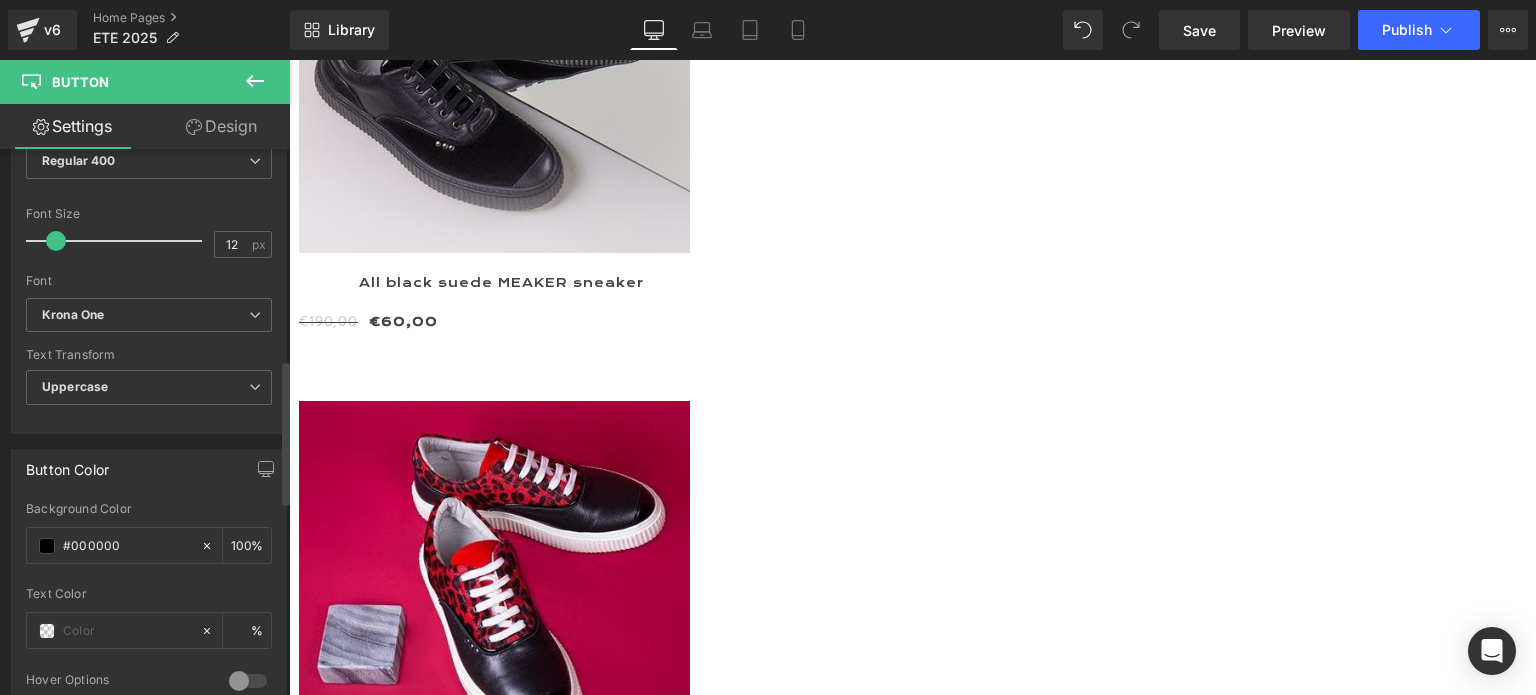 scroll, scrollTop: 800, scrollLeft: 0, axis: vertical 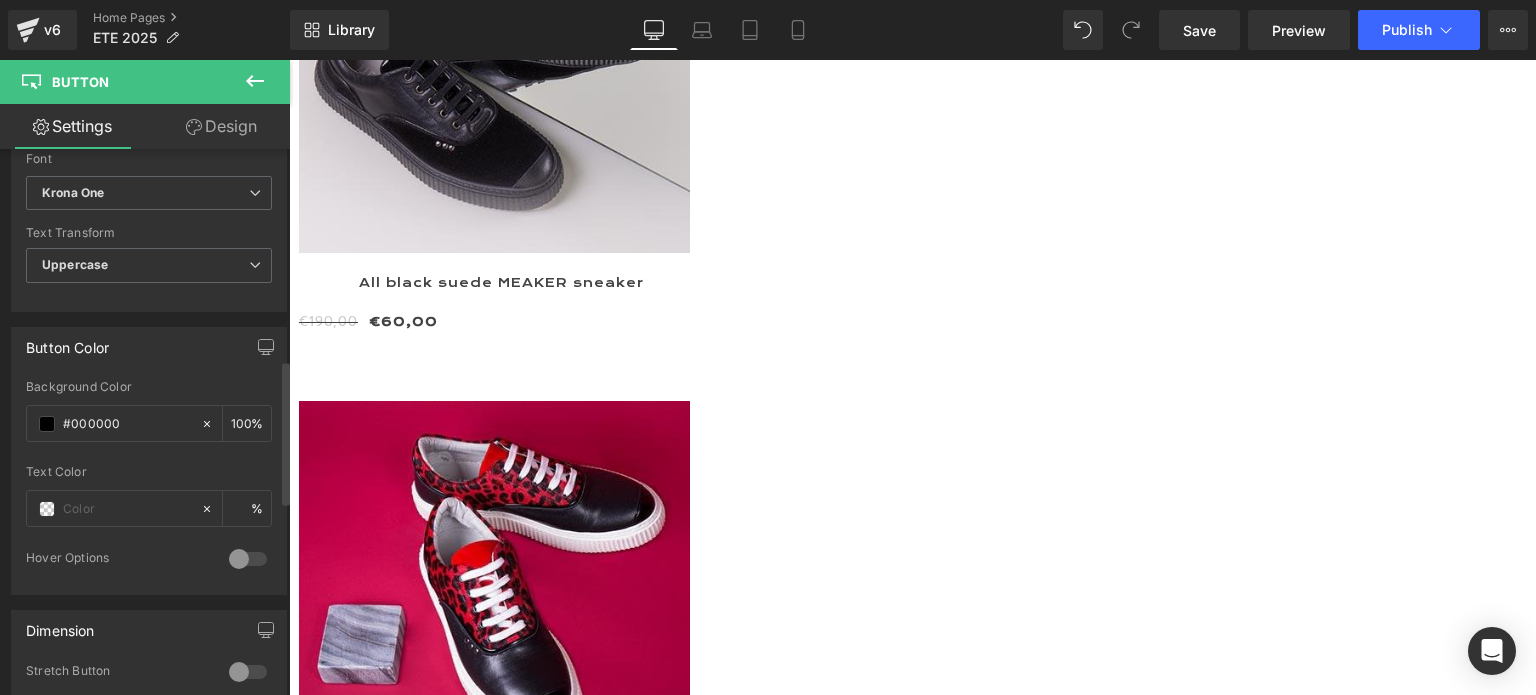 drag, startPoint x: 128, startPoint y: 414, endPoint x: 2, endPoint y: 415, distance: 126.00397 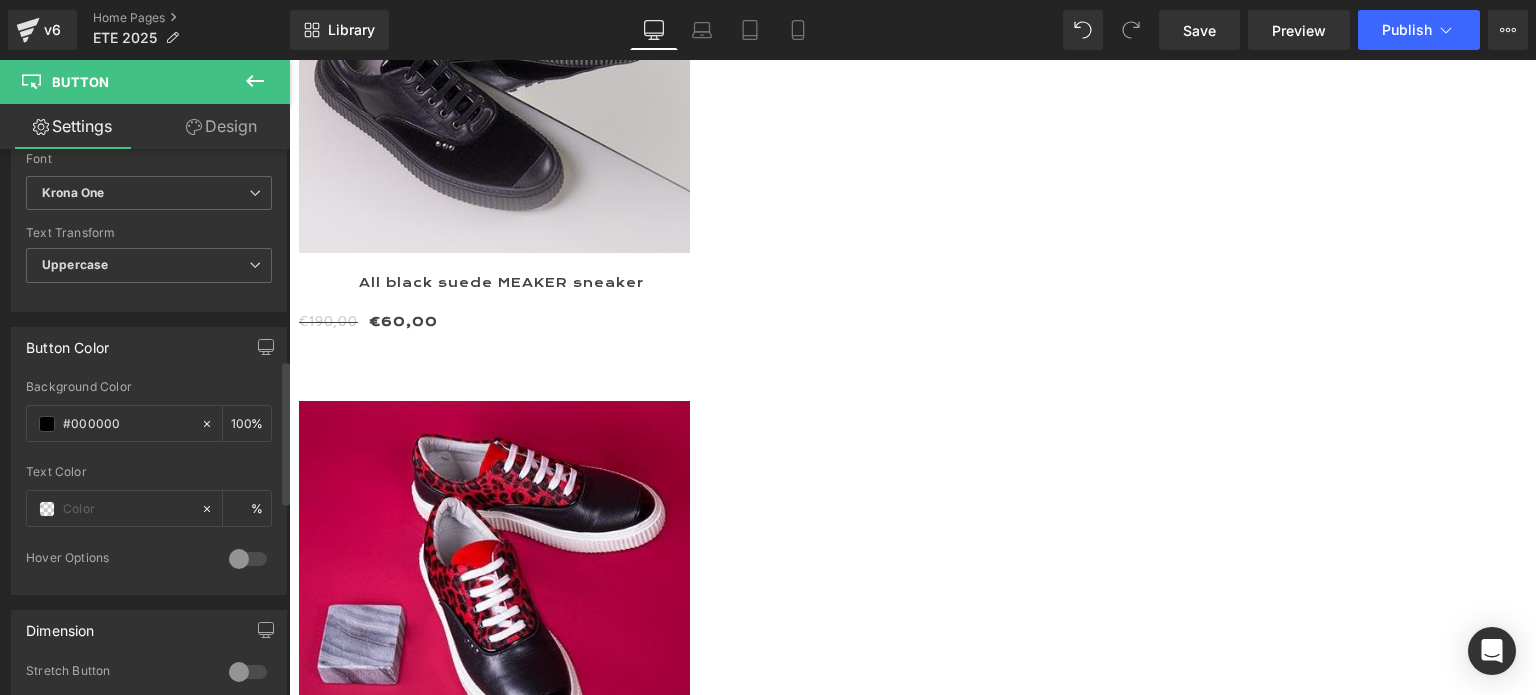 paste on "444444" 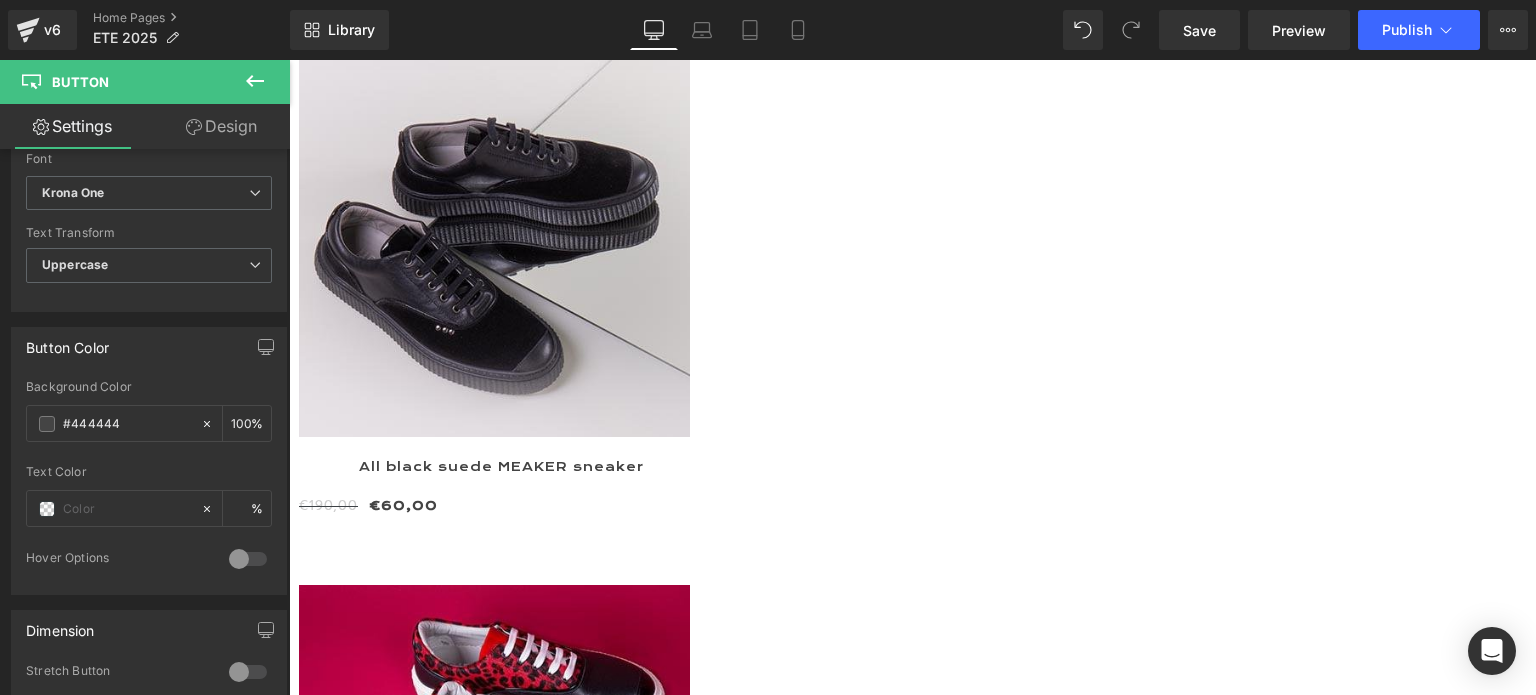 scroll, scrollTop: 1000, scrollLeft: 0, axis: vertical 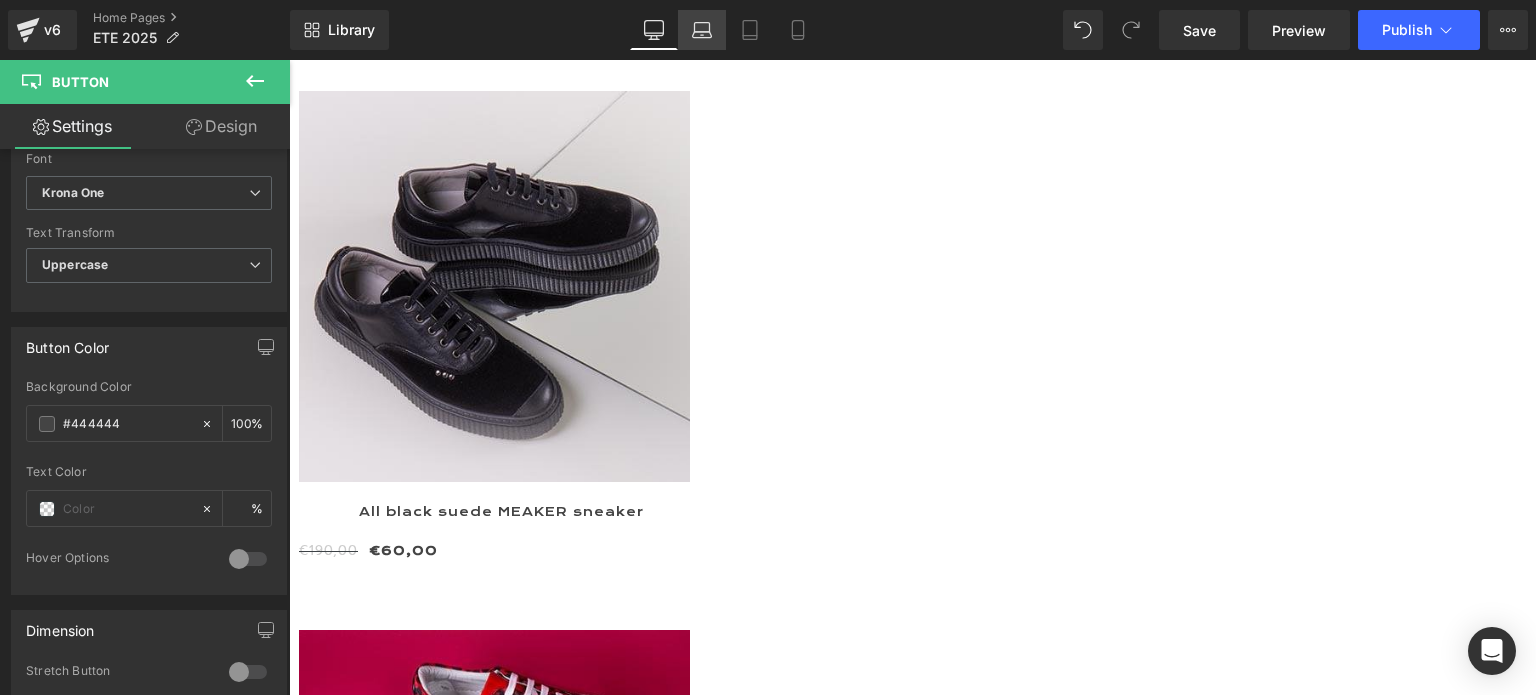 type on "#444444" 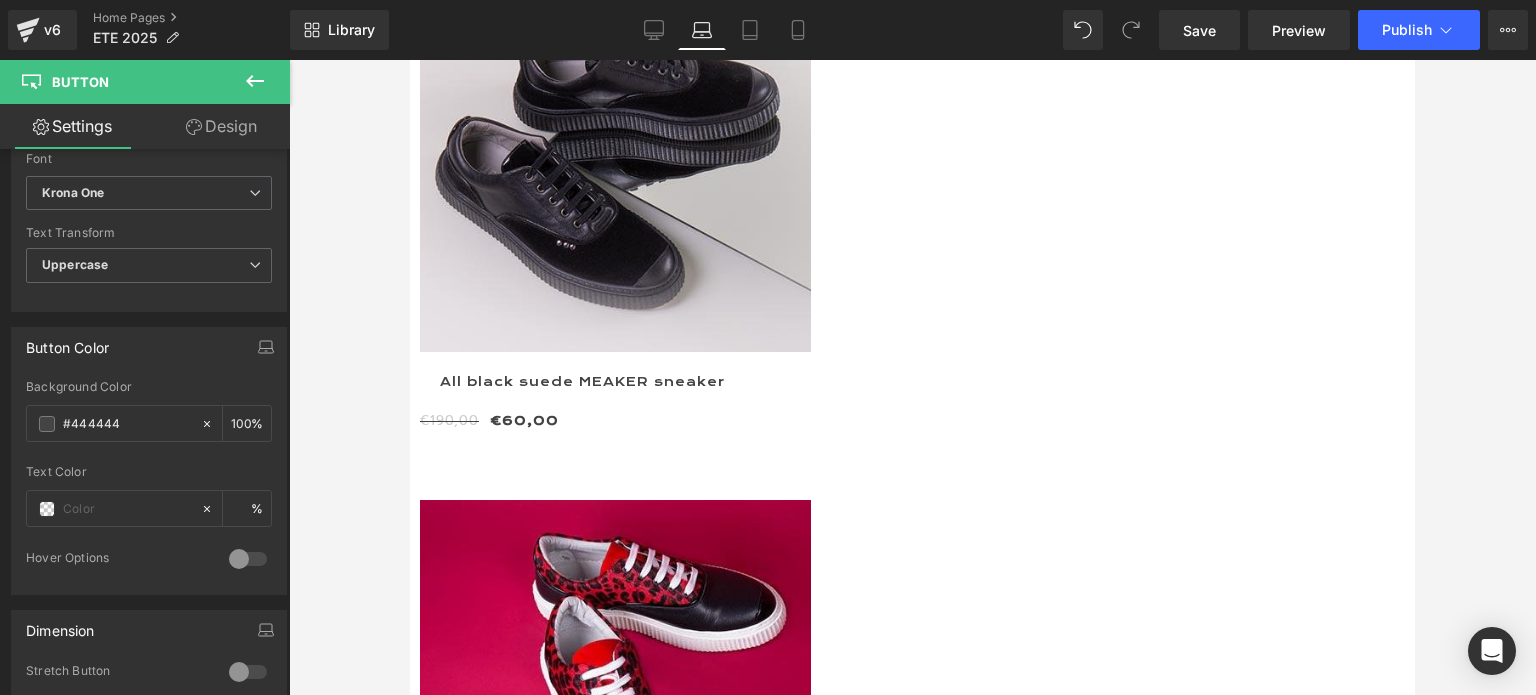 scroll, scrollTop: 1216, scrollLeft: 0, axis: vertical 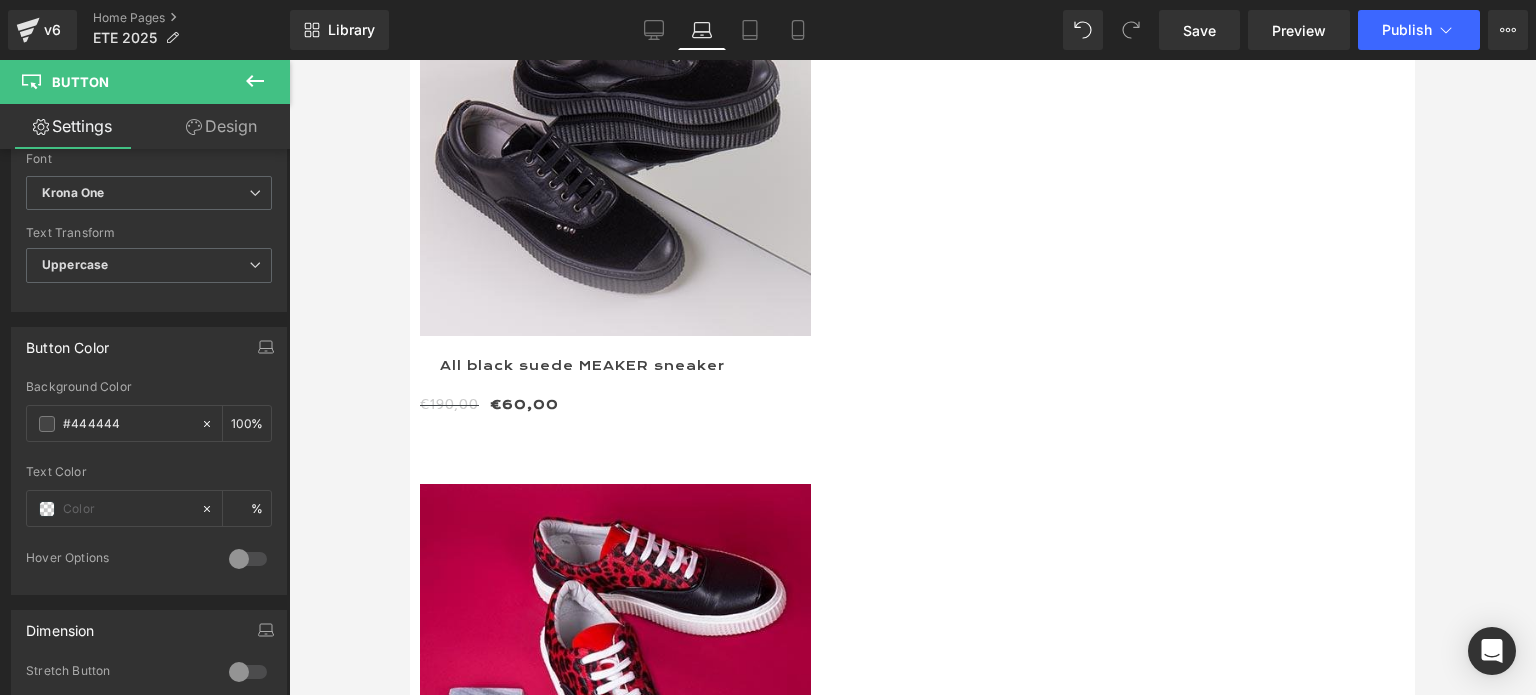 click on "Button" at bounding box center (410, 60) 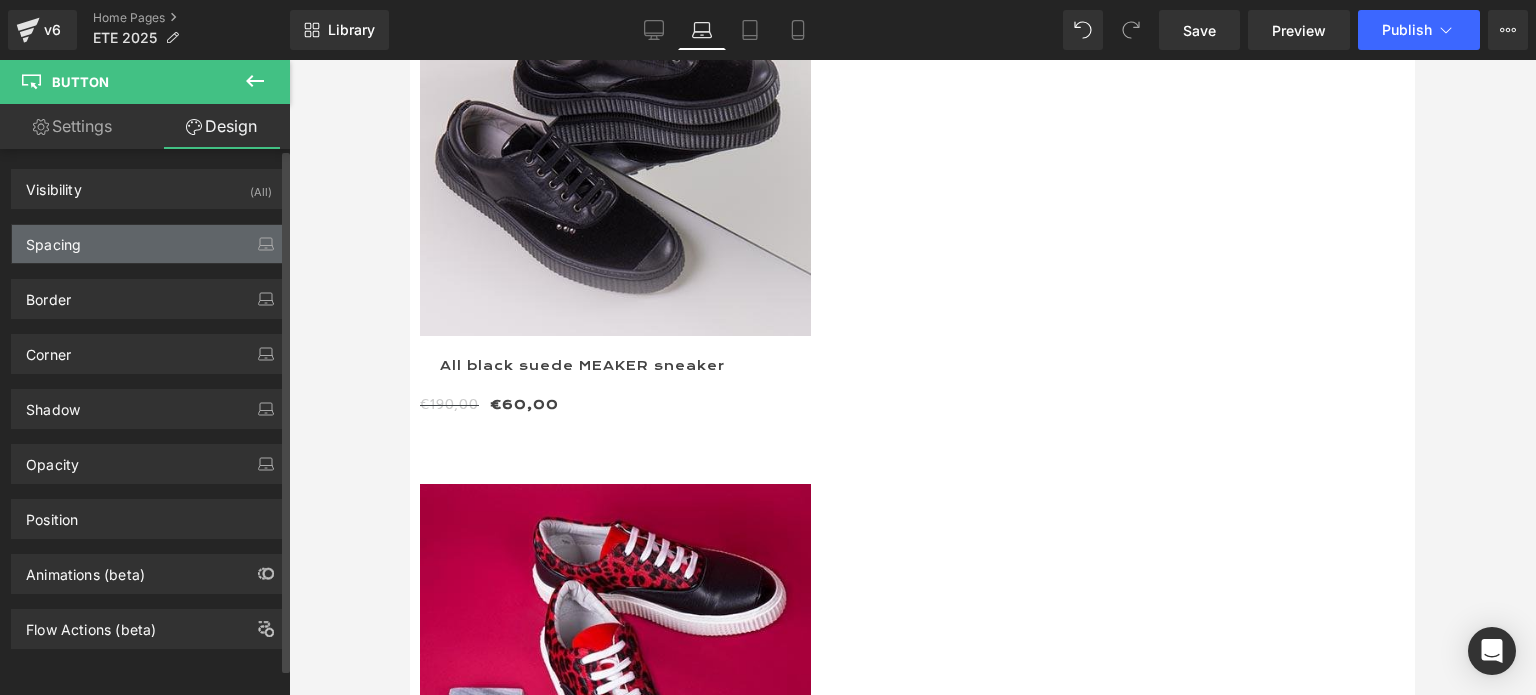 click on "Spacing" at bounding box center (149, 244) 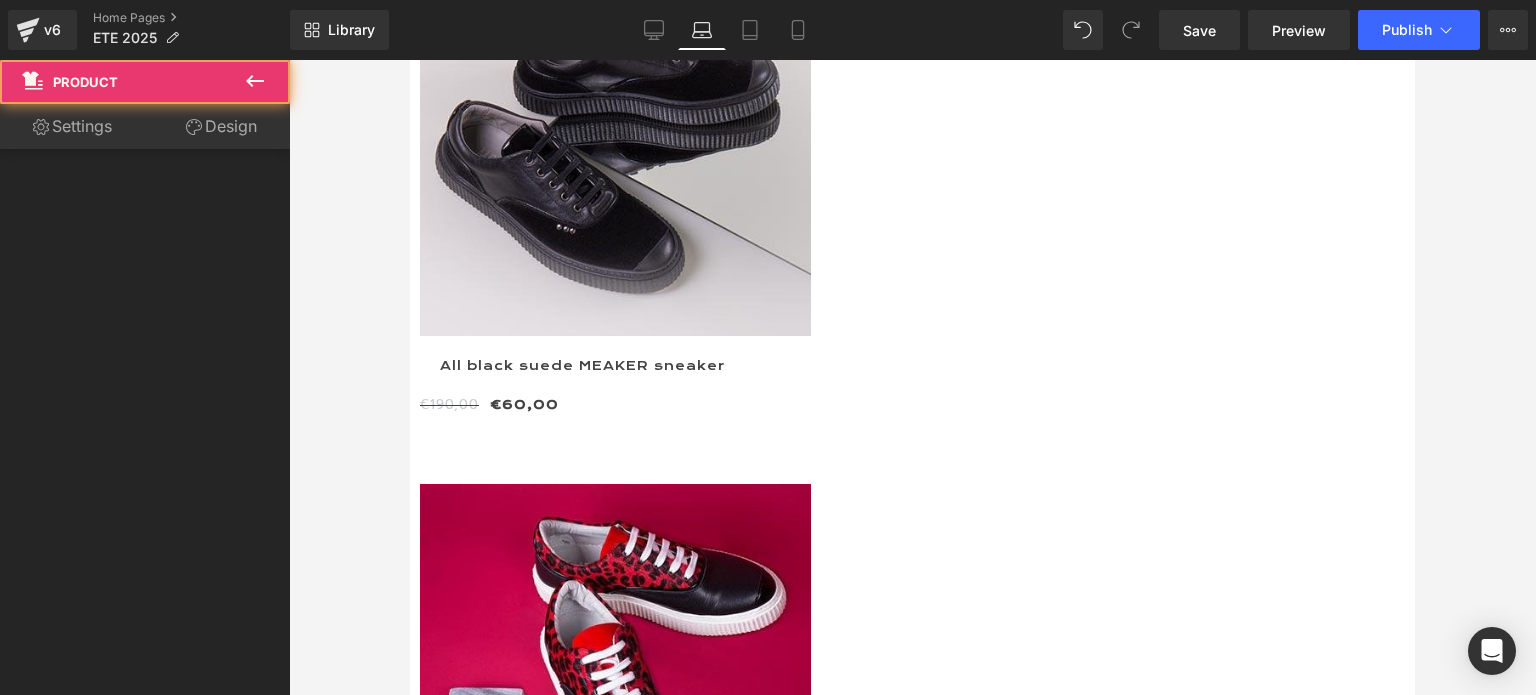 click on "(P) Image
Black and red leopard MEAKER sneaker
(P) Title
€190,00
€60,00
(P) Price
Product" at bounding box center (912, 724) 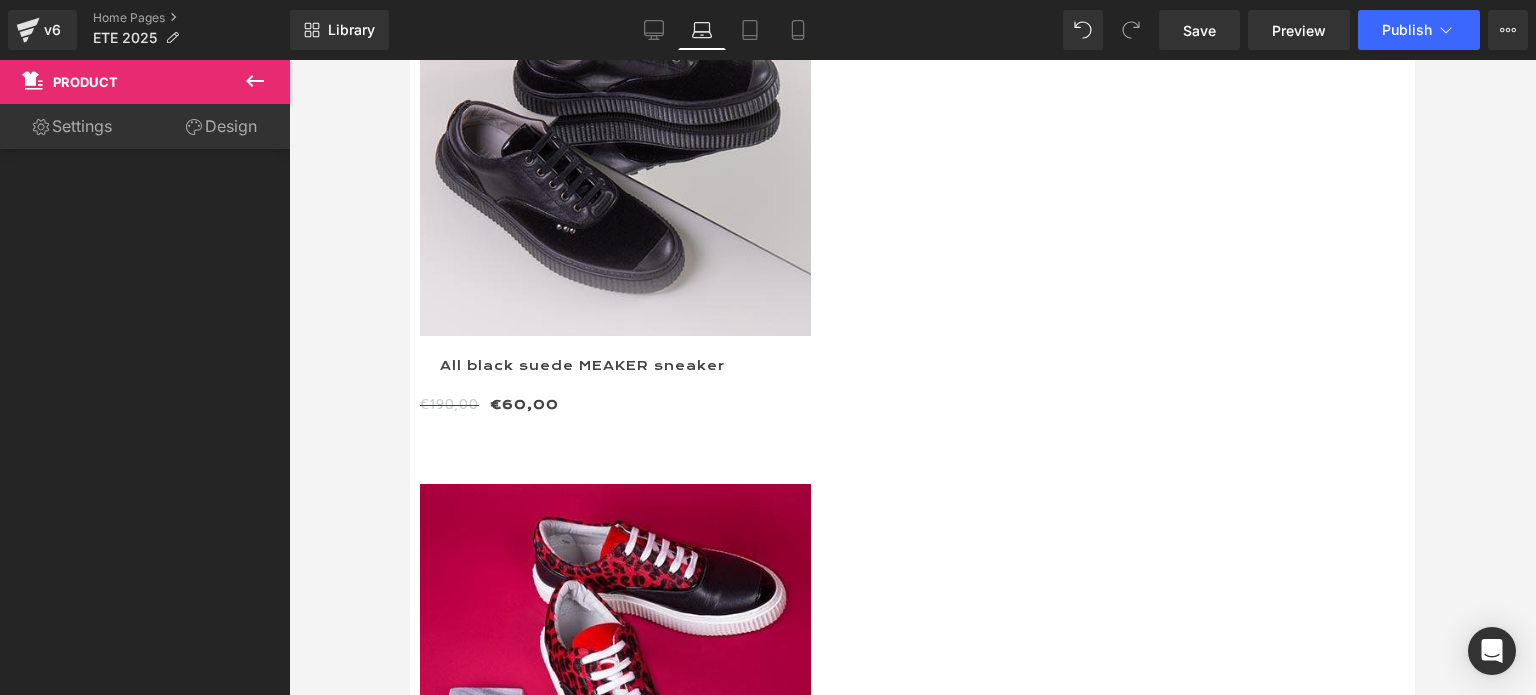 click on "Design" at bounding box center (221, 126) 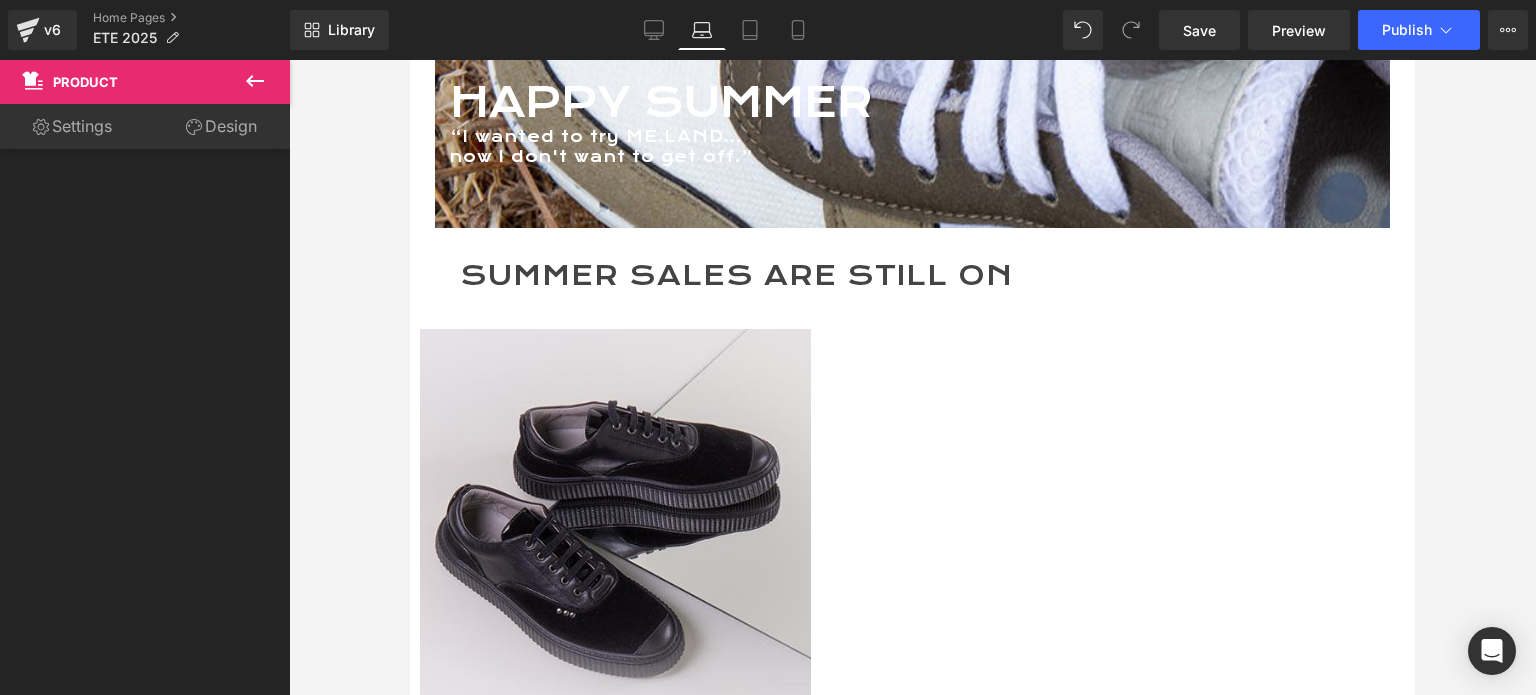 scroll, scrollTop: 616, scrollLeft: 0, axis: vertical 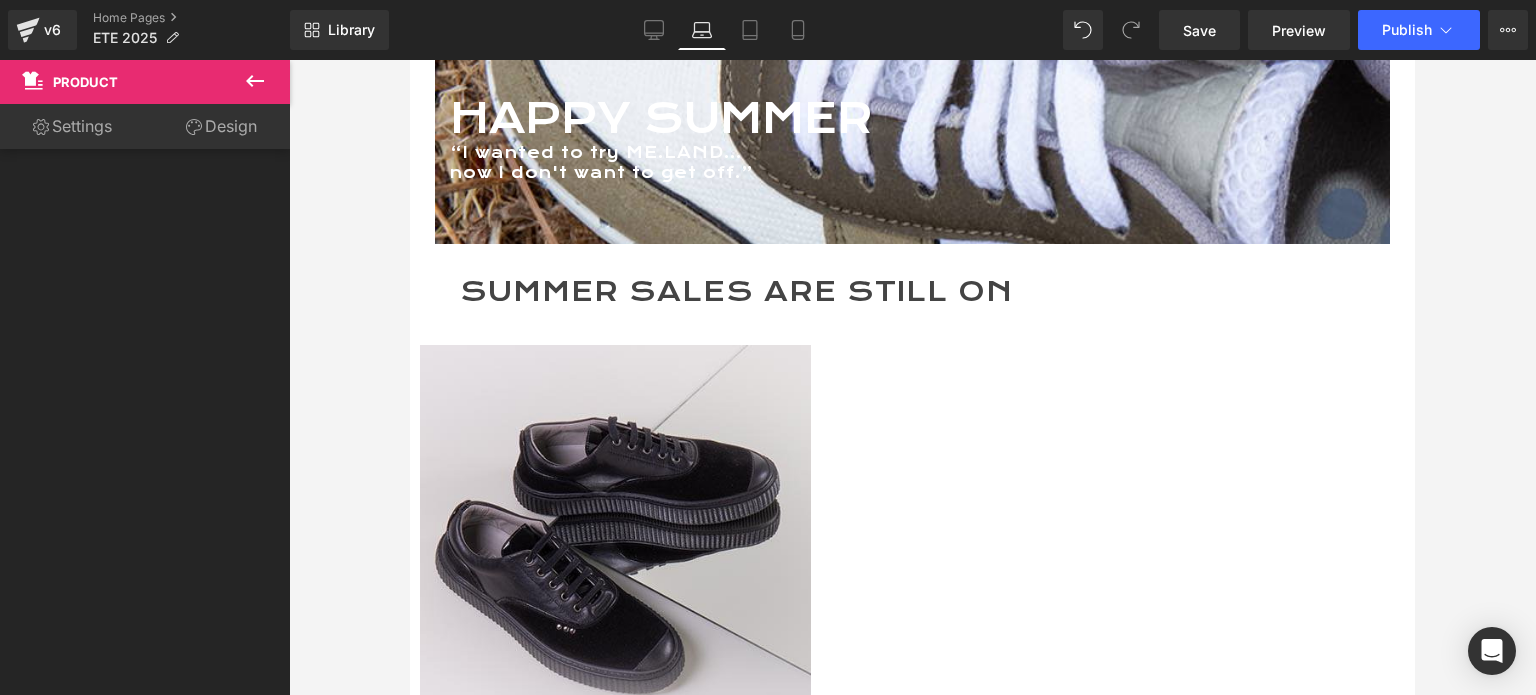 click on "Product List" at bounding box center [410, 60] 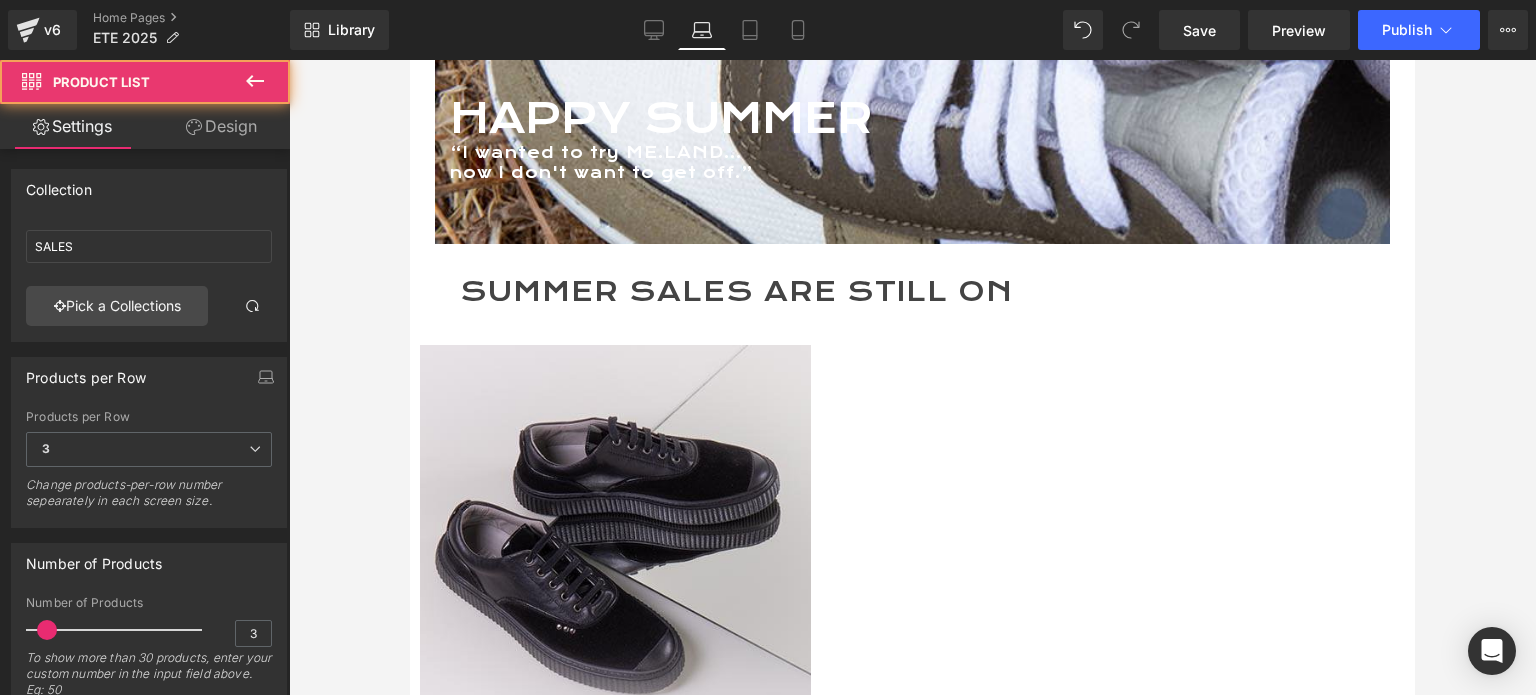 click on "Design" at bounding box center (221, 126) 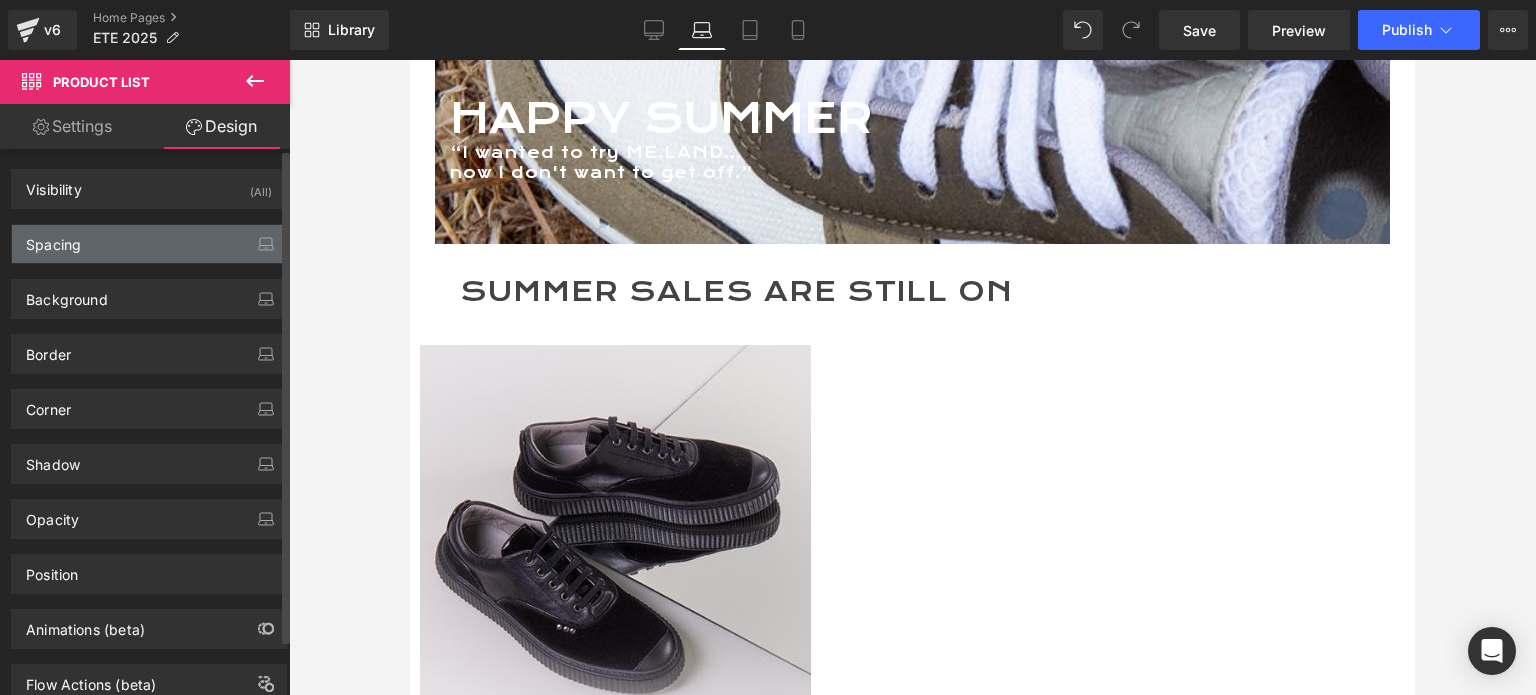 click on "Spacing" at bounding box center (149, 244) 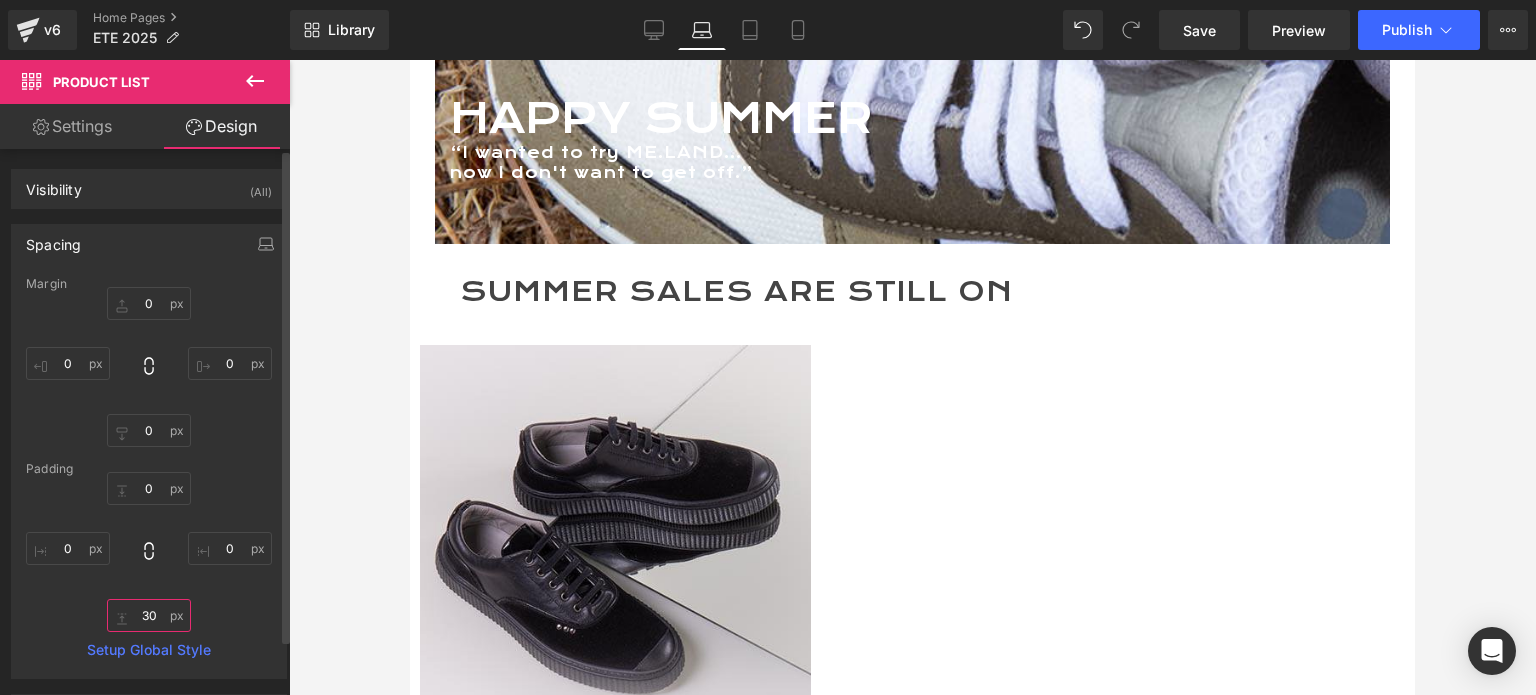 click on "30" at bounding box center (149, 615) 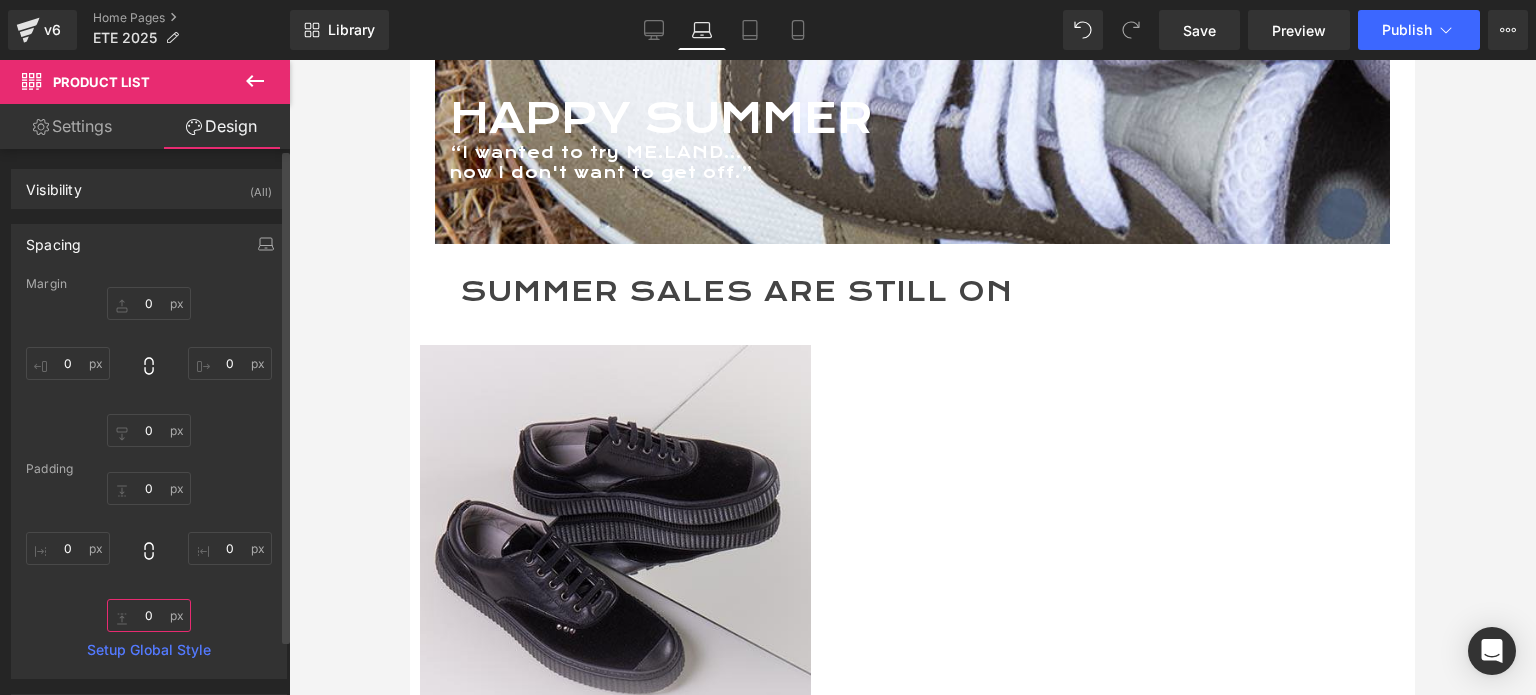 scroll, scrollTop: 7331, scrollLeft: 989, axis: both 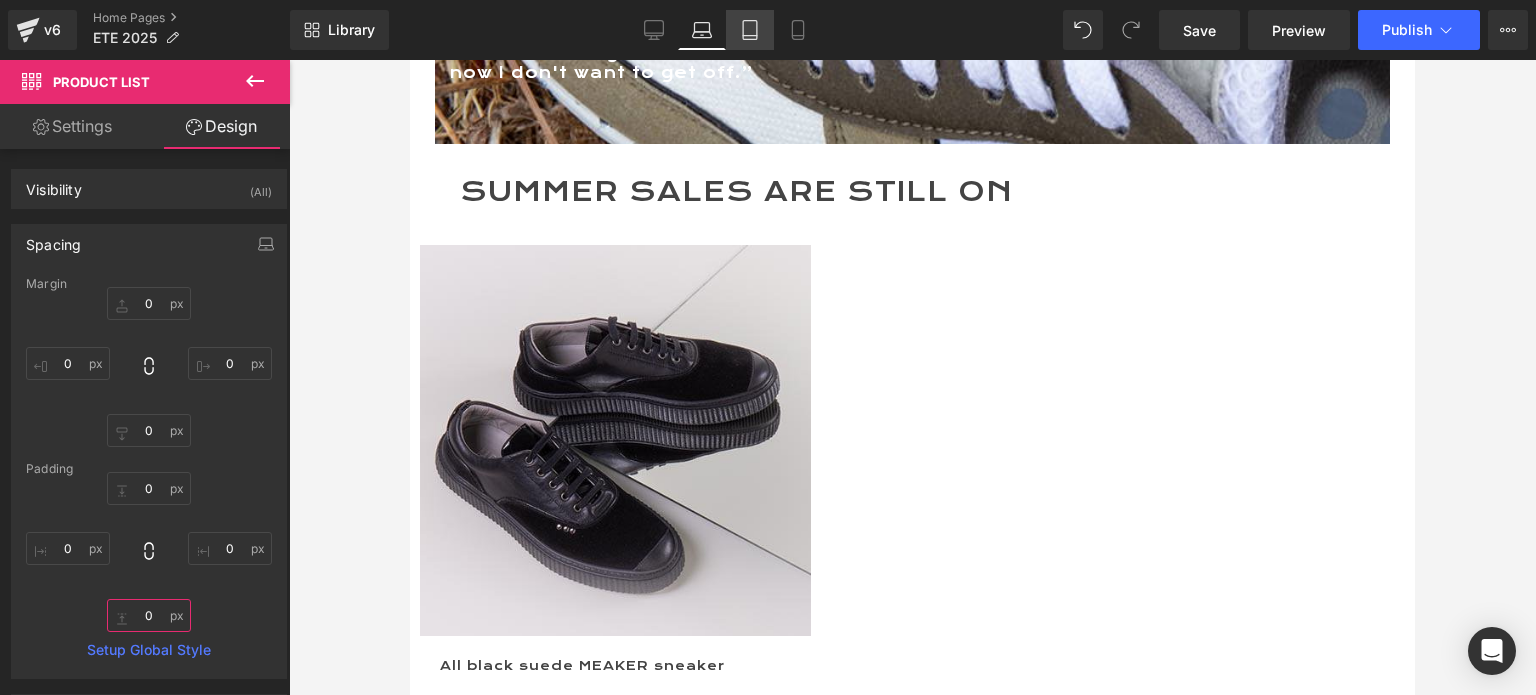 type on "0" 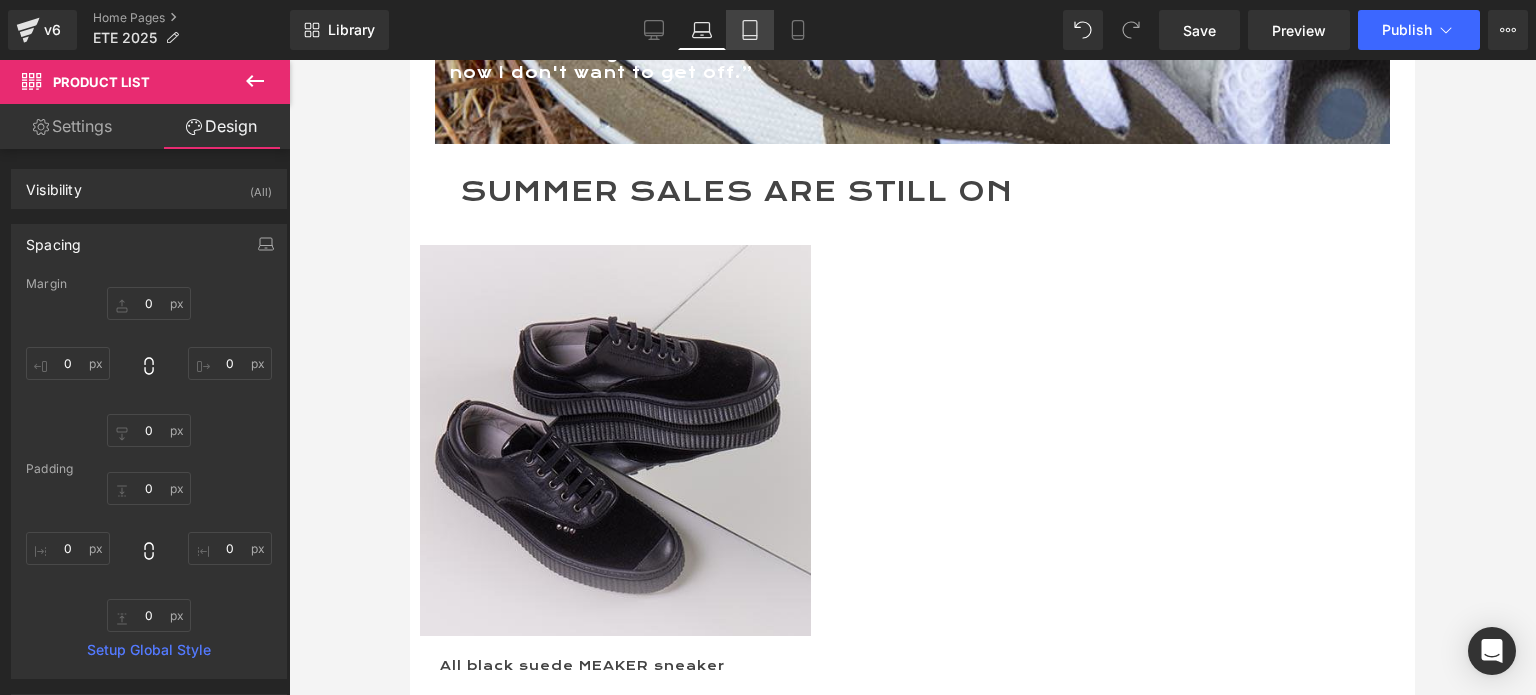 click 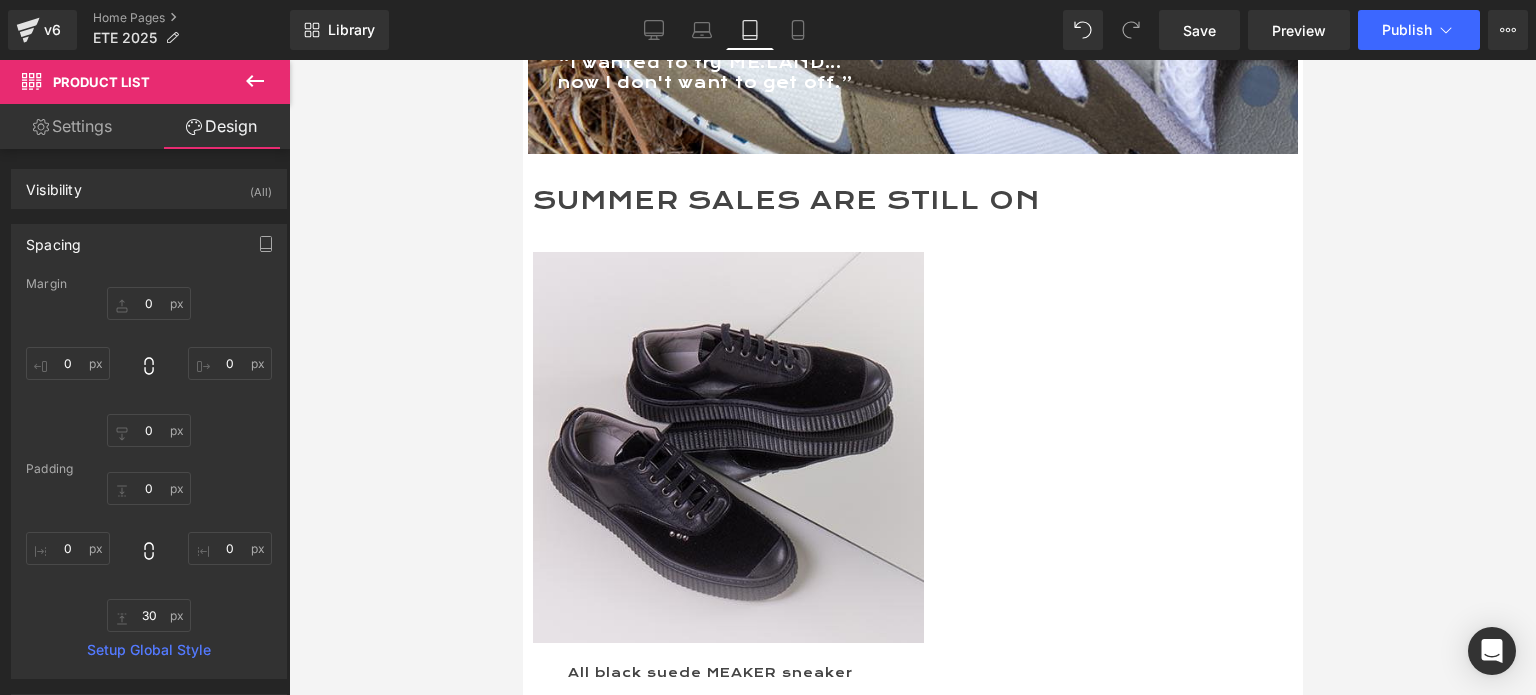 scroll, scrollTop: 724, scrollLeft: 0, axis: vertical 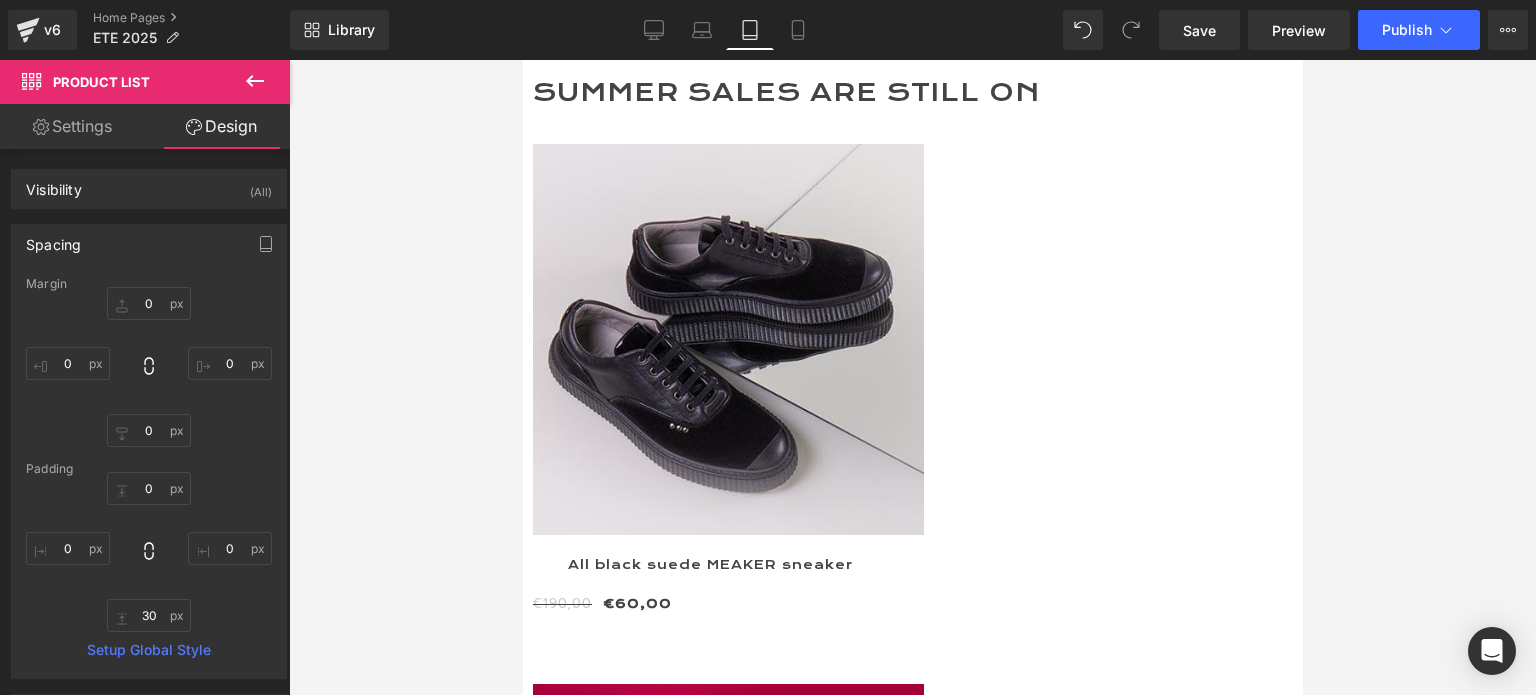click on "Product List" at bounding box center (522, 60) 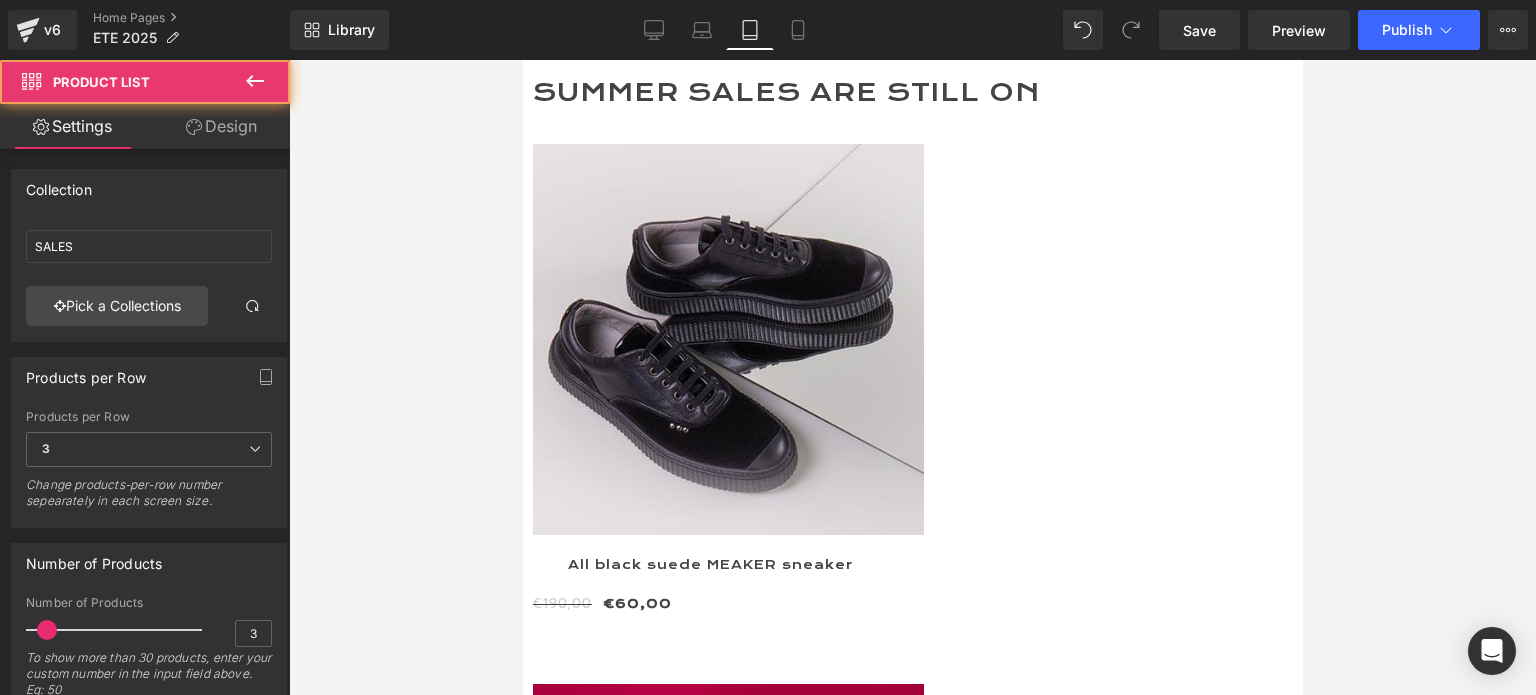 click on "Design" at bounding box center (221, 126) 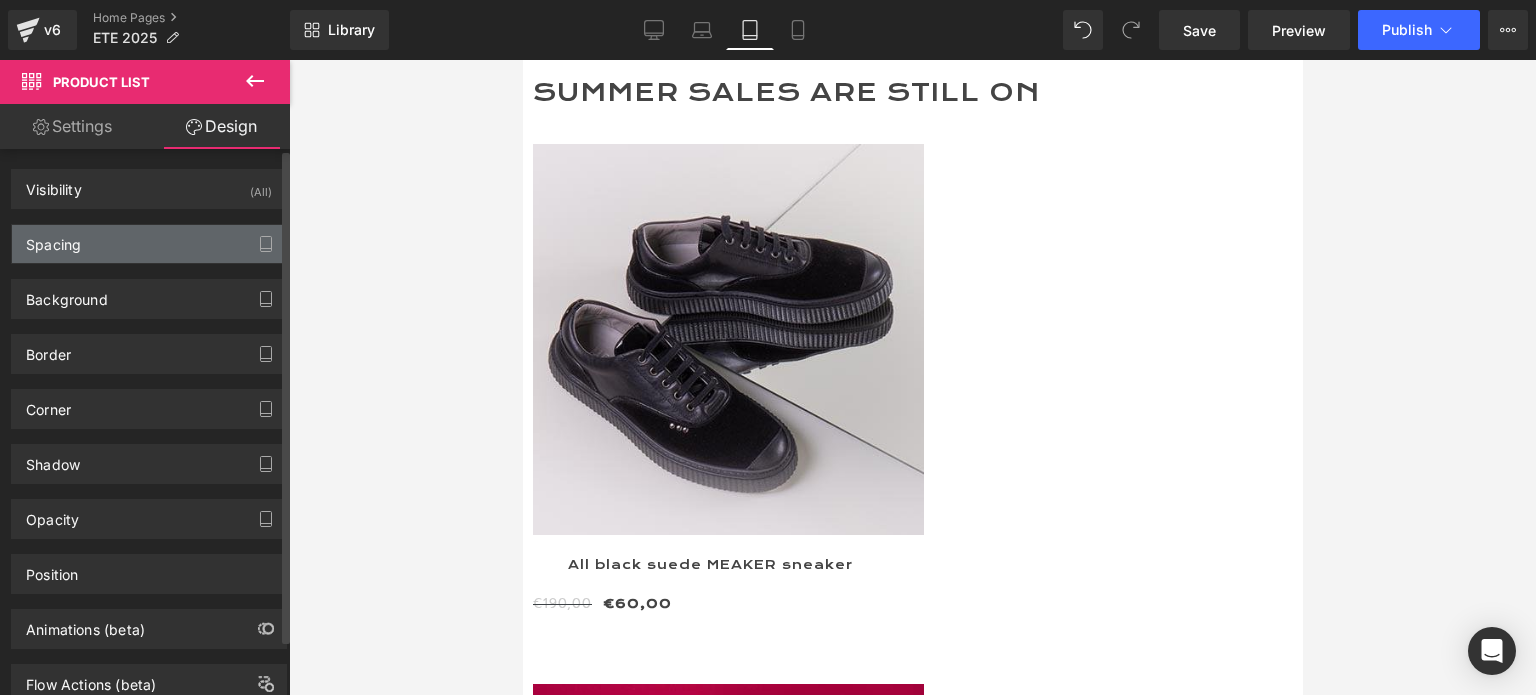 click on "Spacing" at bounding box center (53, 239) 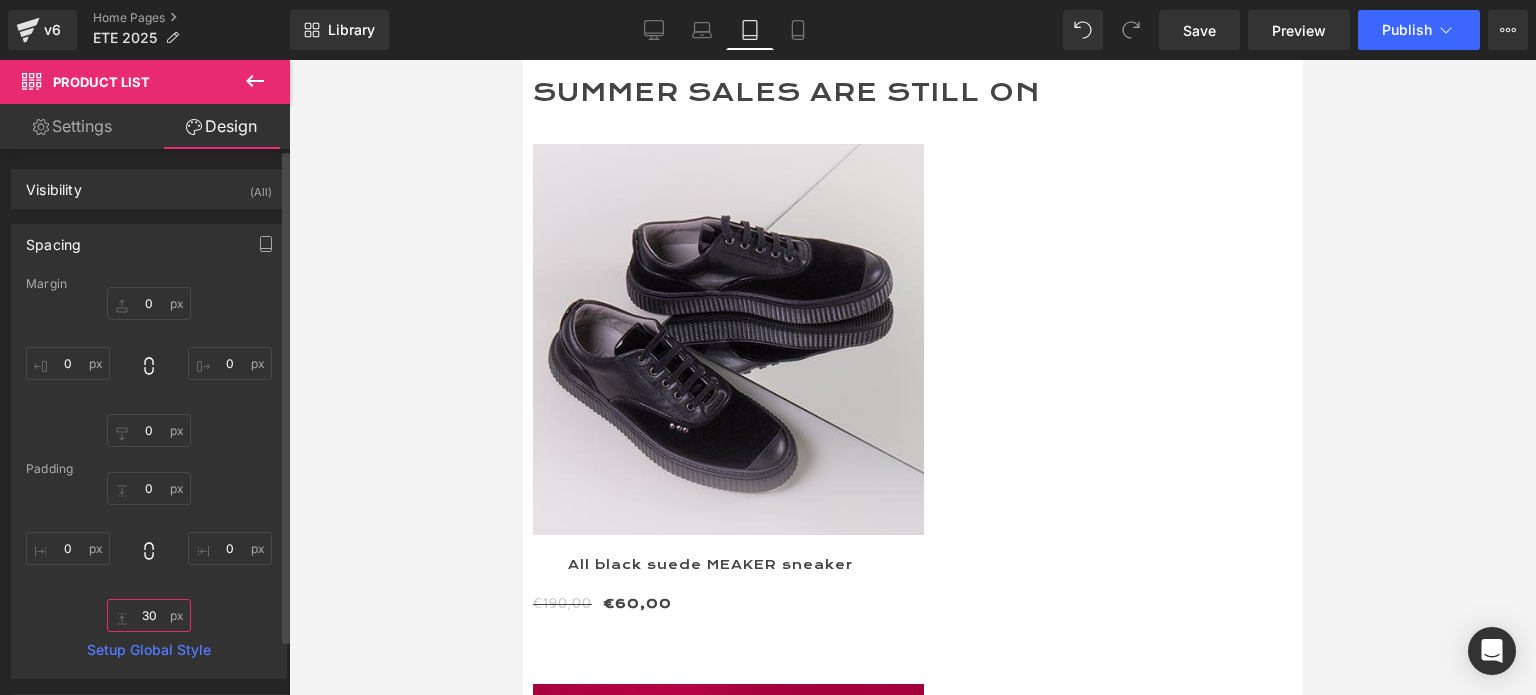 click on "30" at bounding box center (149, 615) 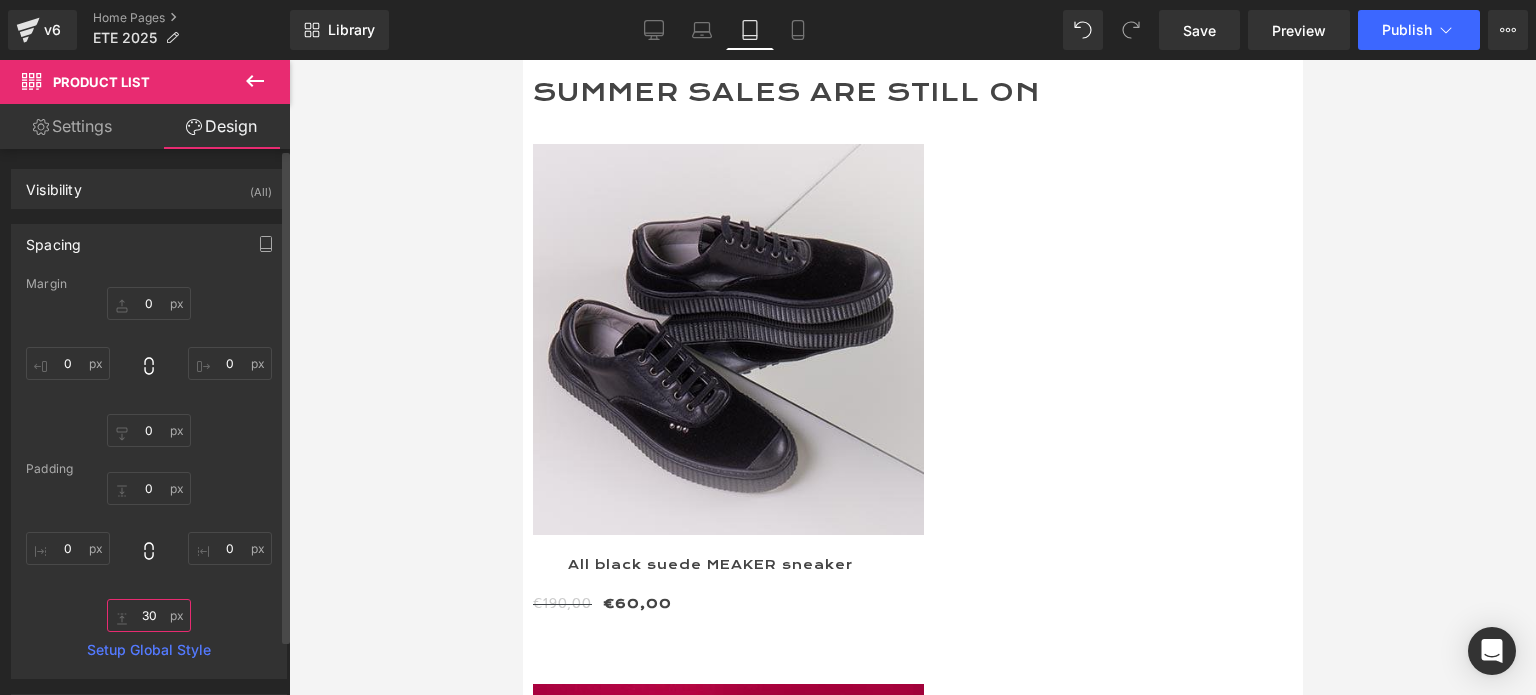 type on "0" 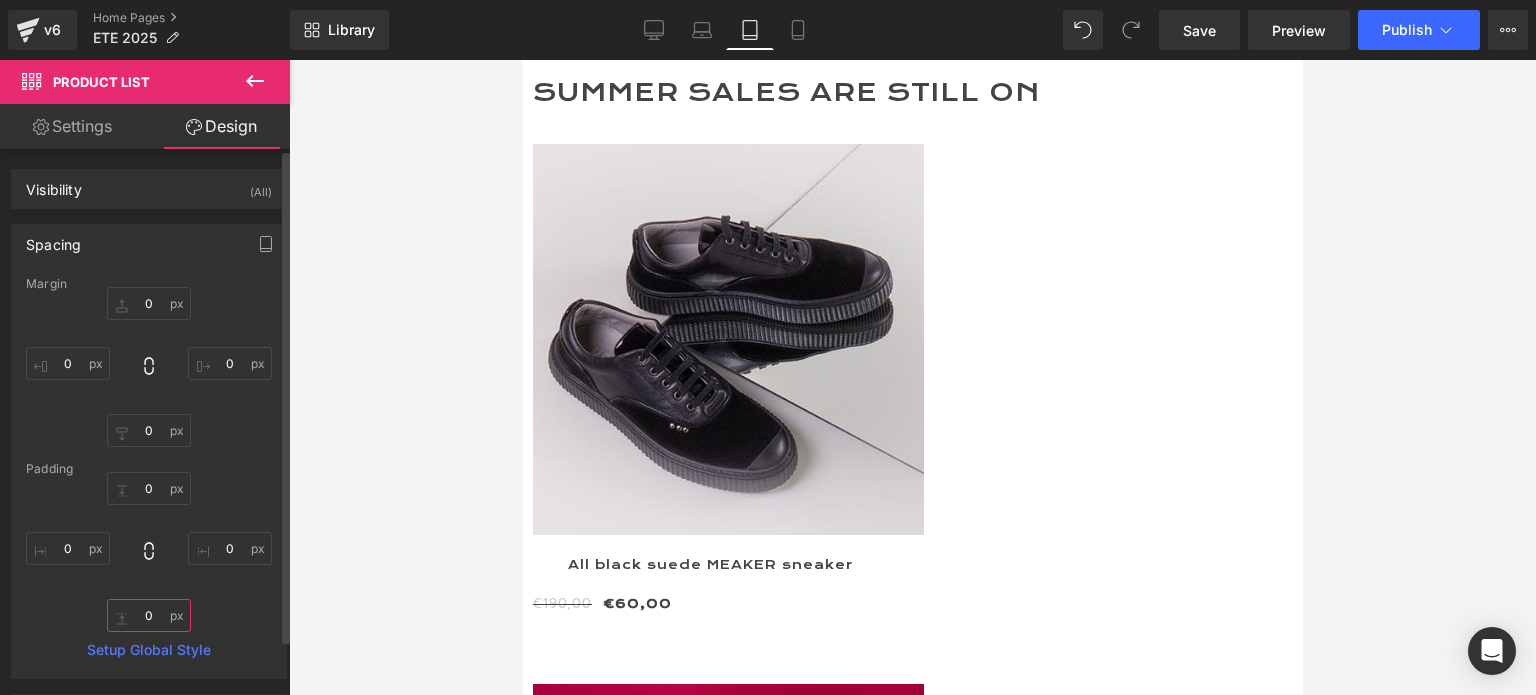 scroll, scrollTop: 7182, scrollLeft: 764, axis: both 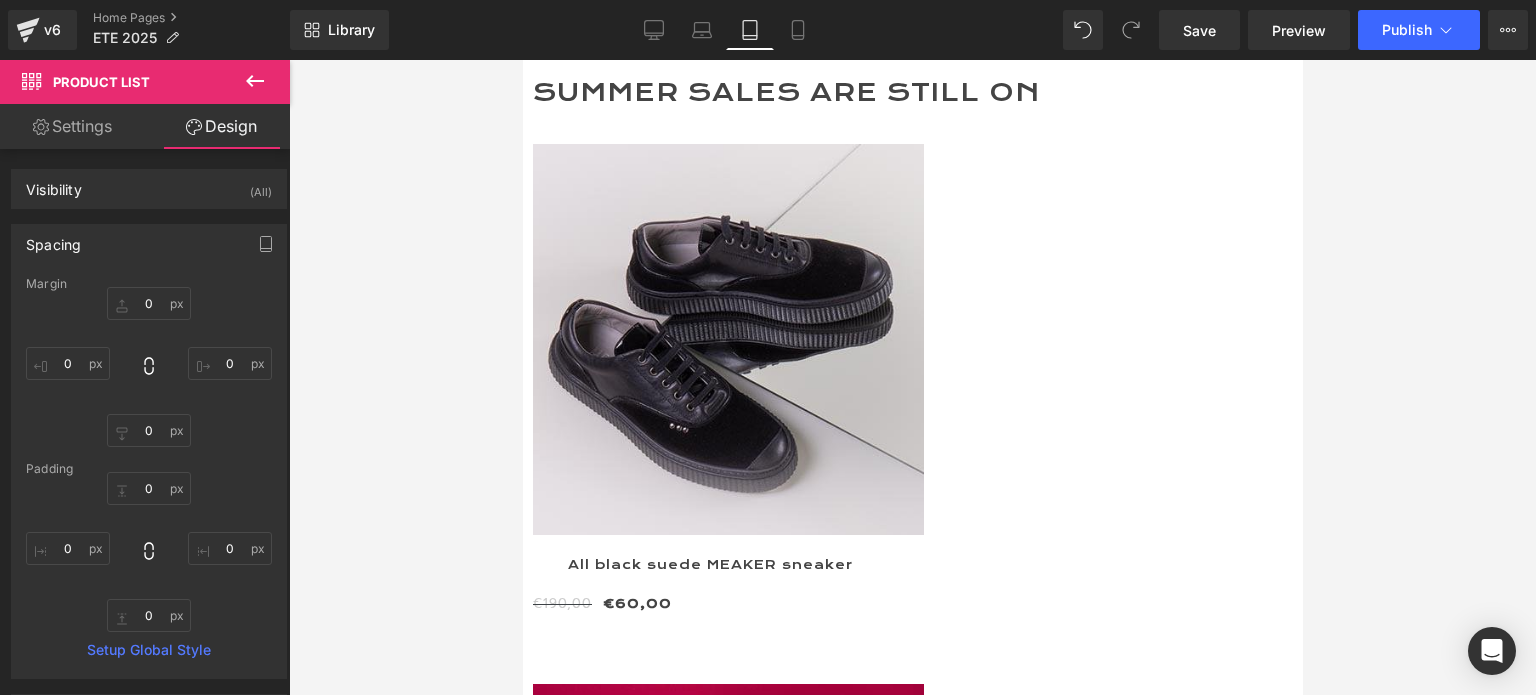 click on "SEE THE SALES" at bounding box center (892, 1775) 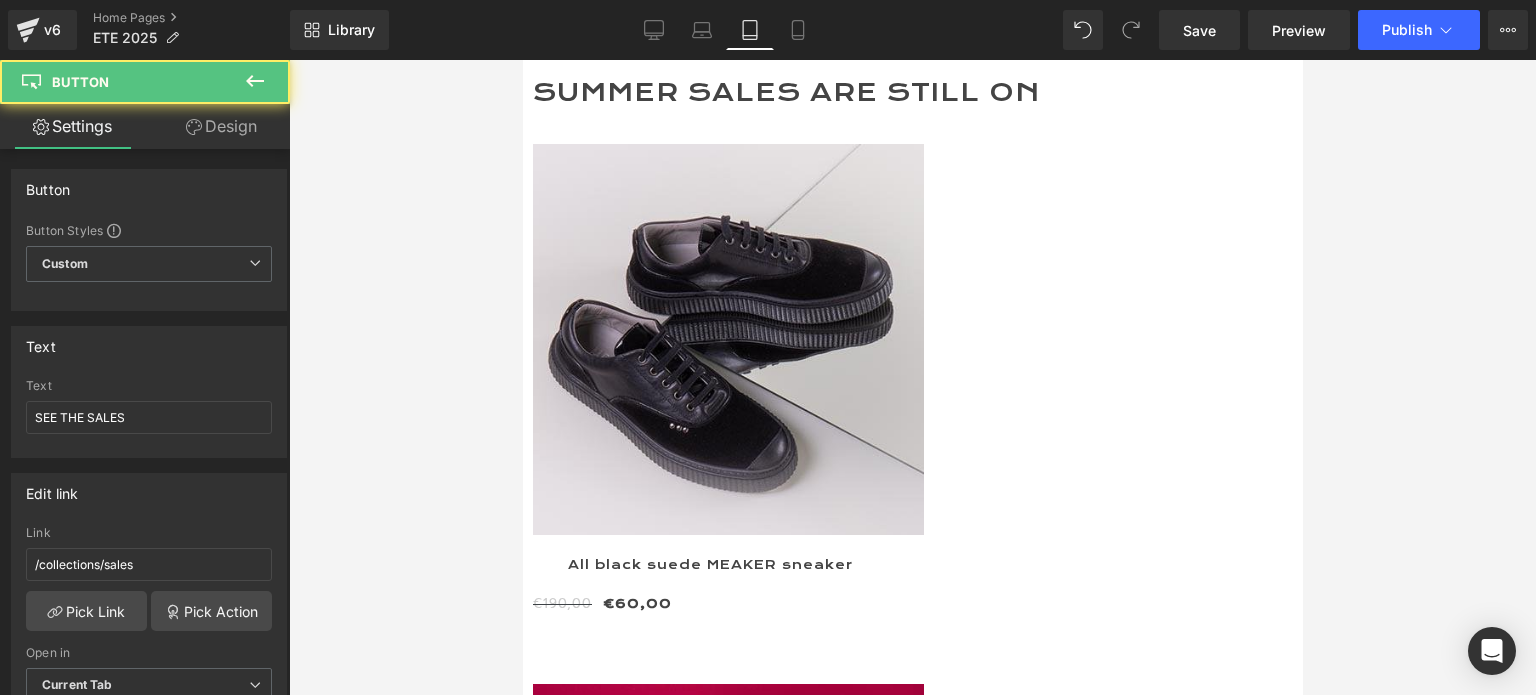 click on "Design" at bounding box center [221, 126] 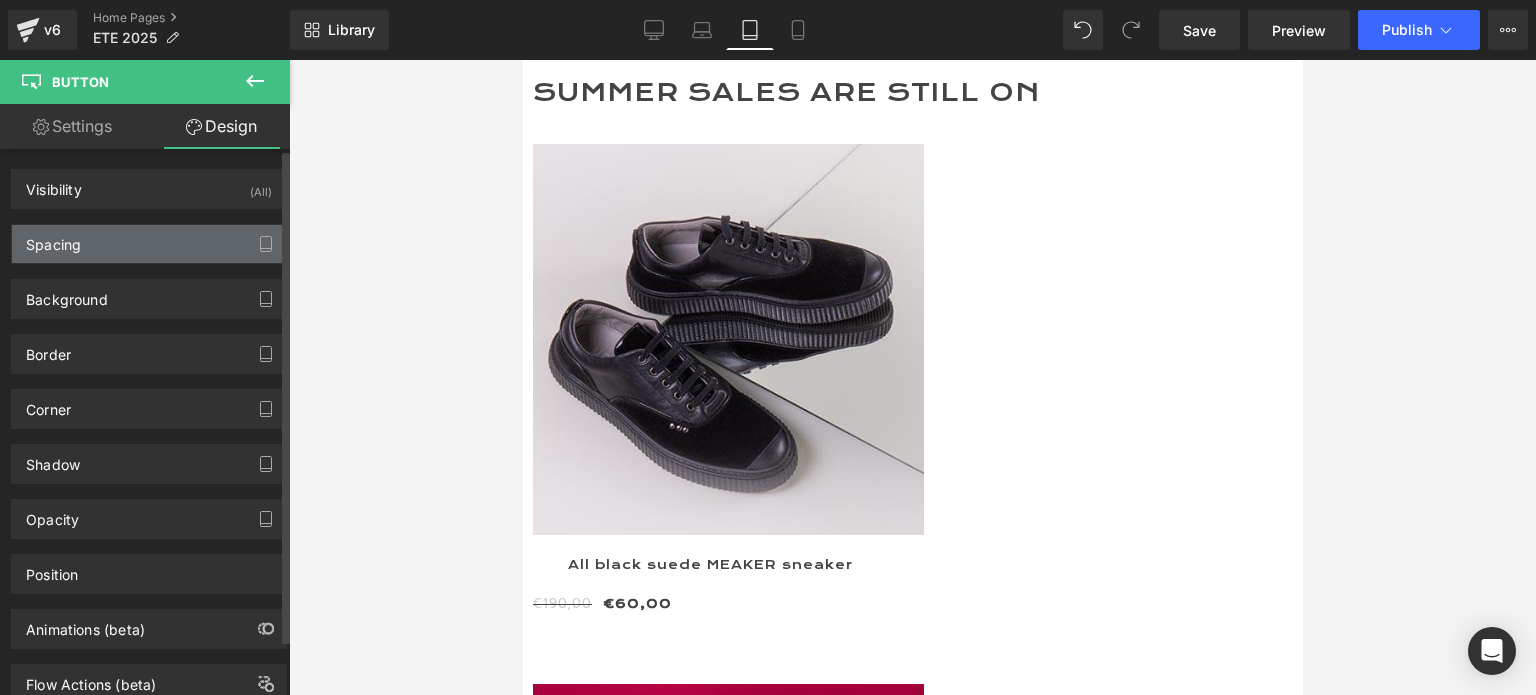 click on "Spacing" at bounding box center [53, 239] 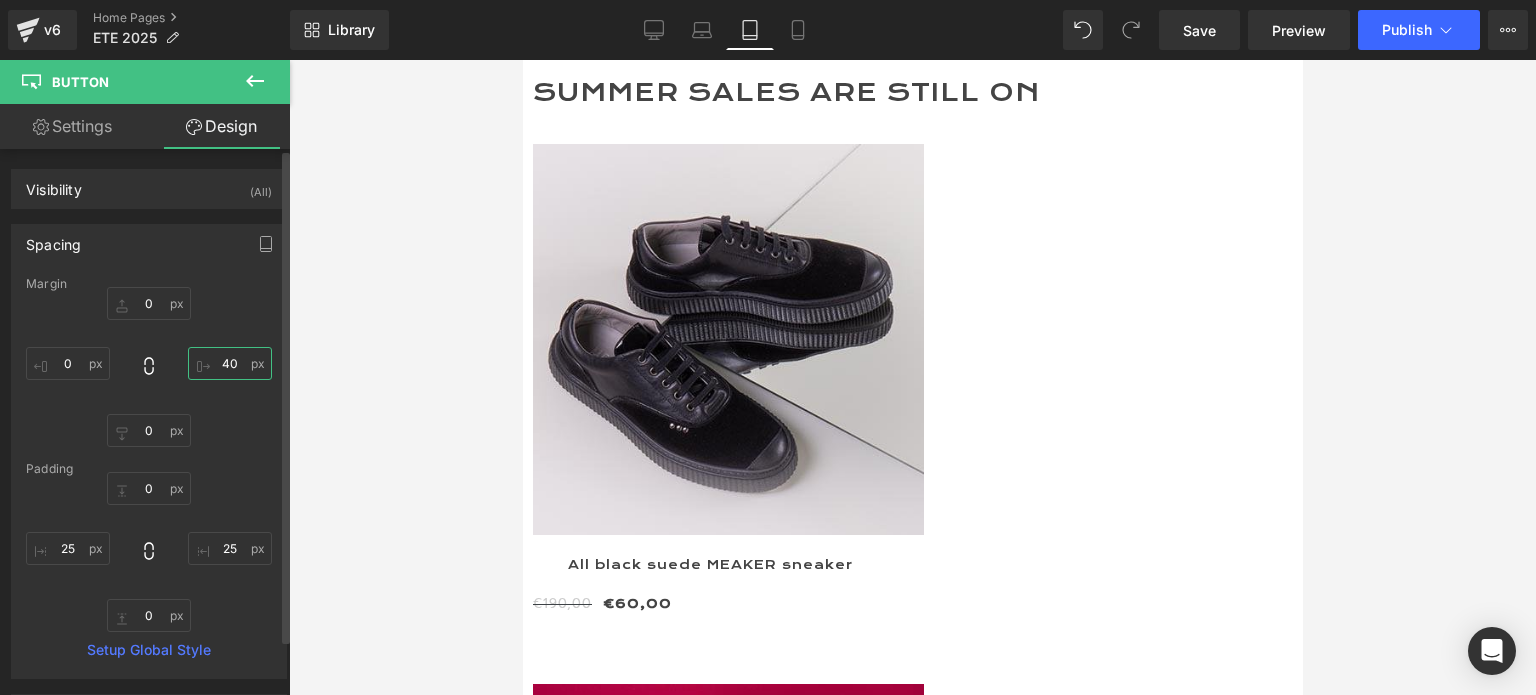 click on "40" at bounding box center [230, 363] 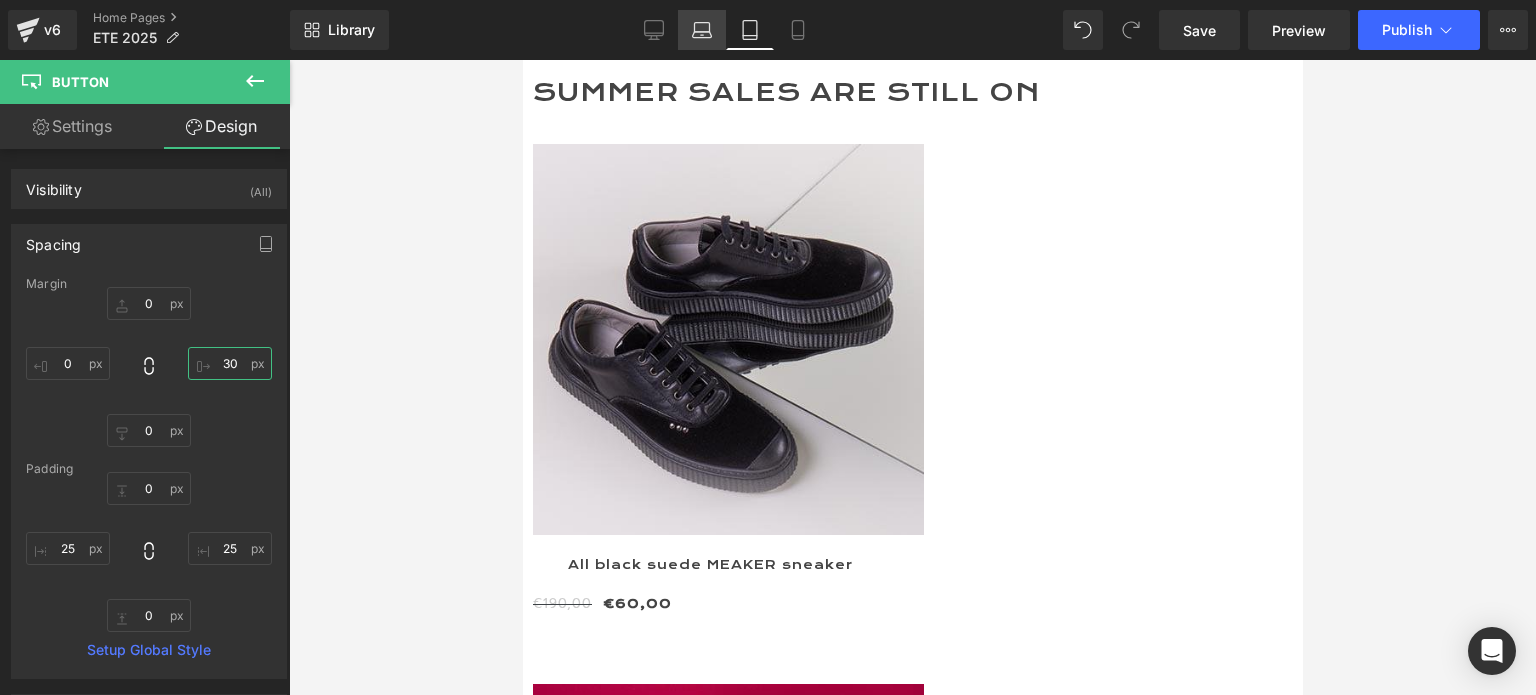 type on "30" 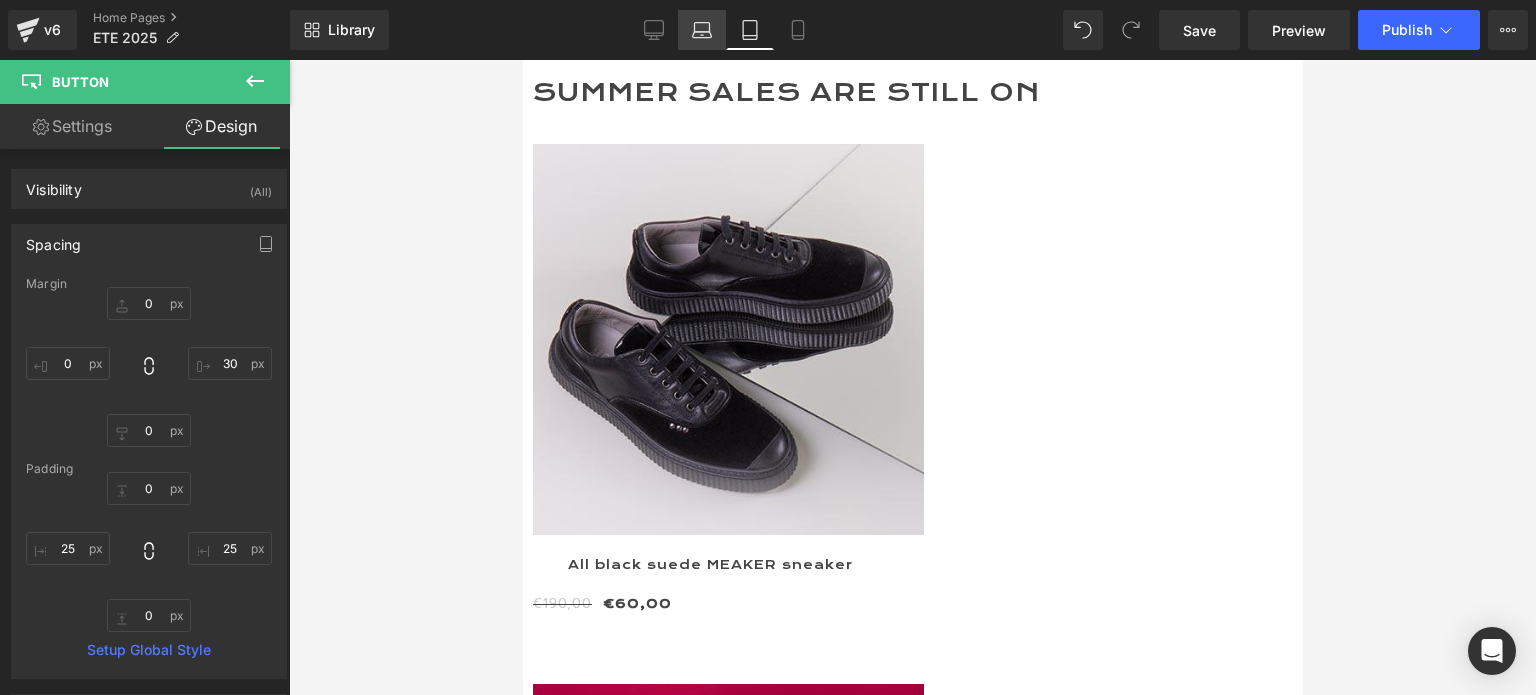 click on "Laptop" at bounding box center (702, 30) 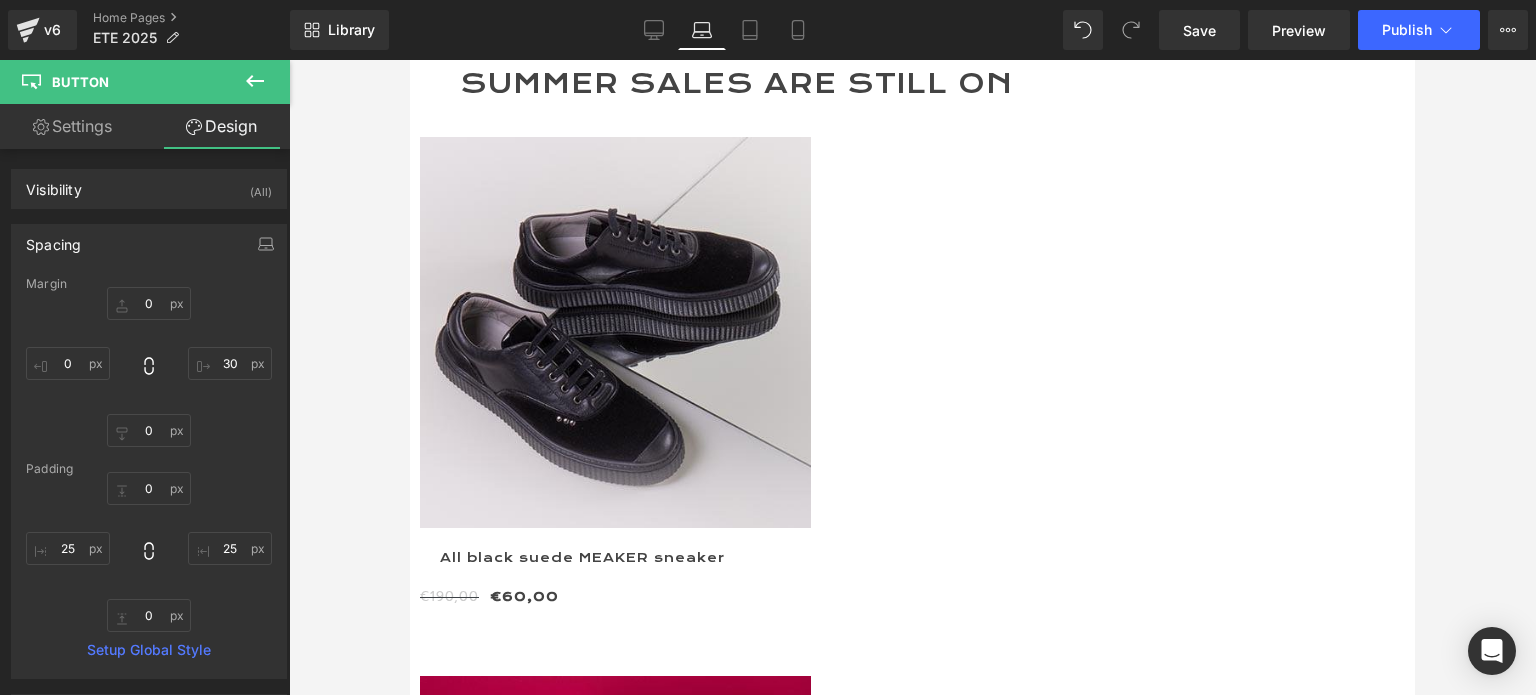 type on "0" 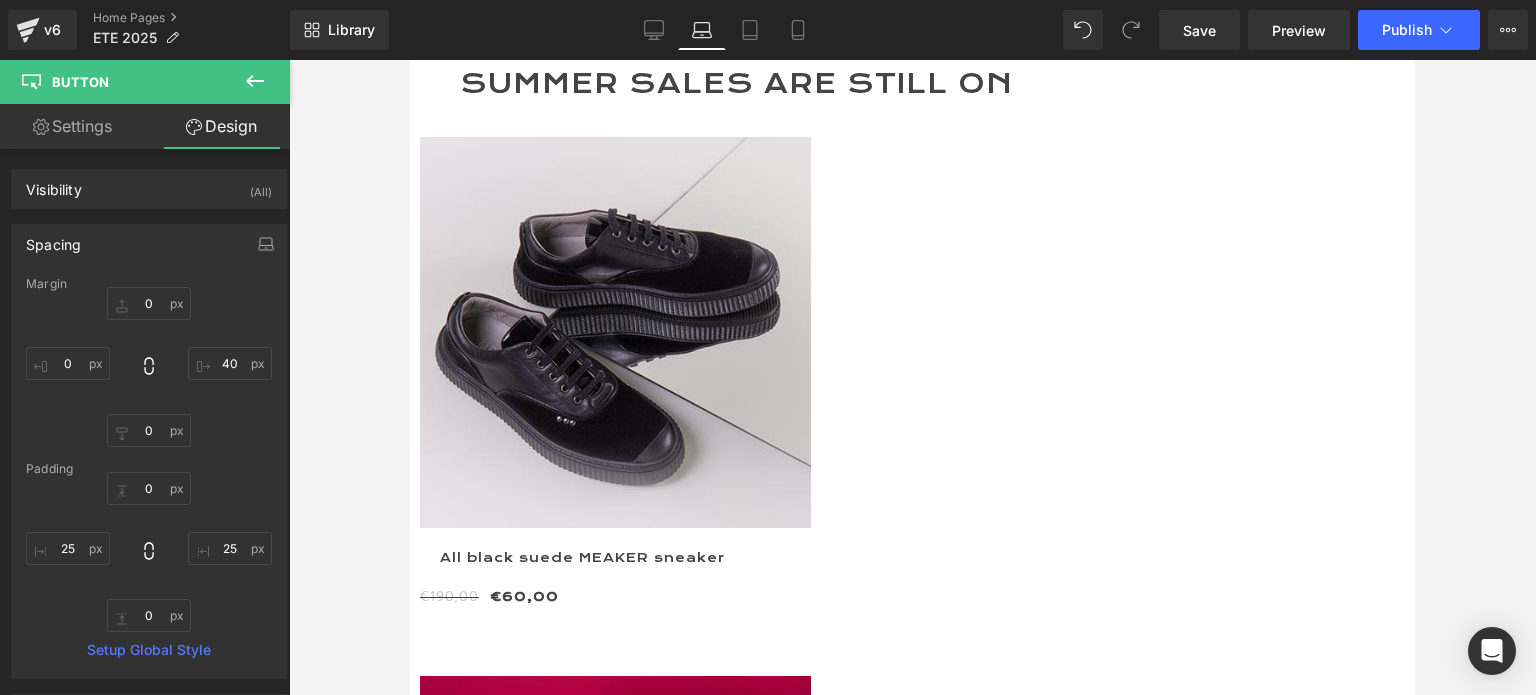 scroll, scrollTop: 866, scrollLeft: 0, axis: vertical 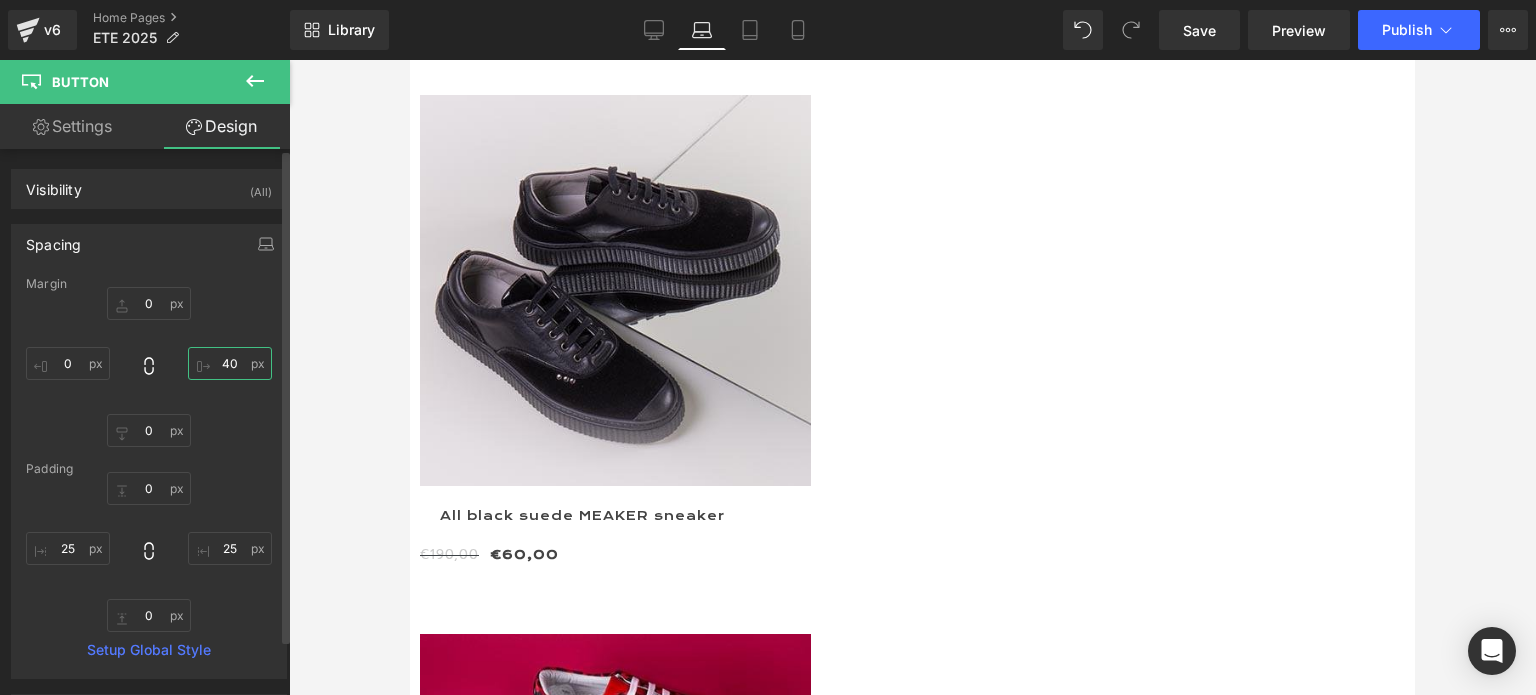 click on "40" at bounding box center (230, 363) 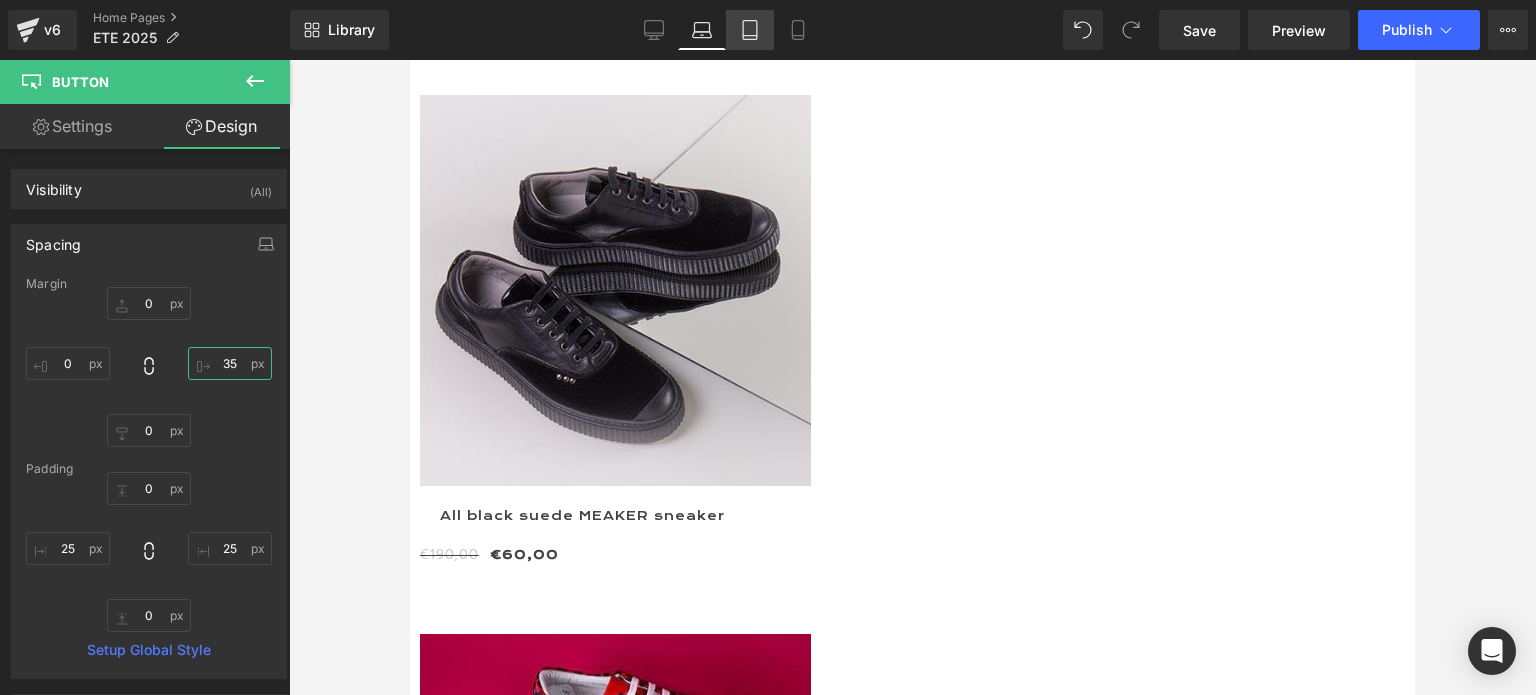 type on "35" 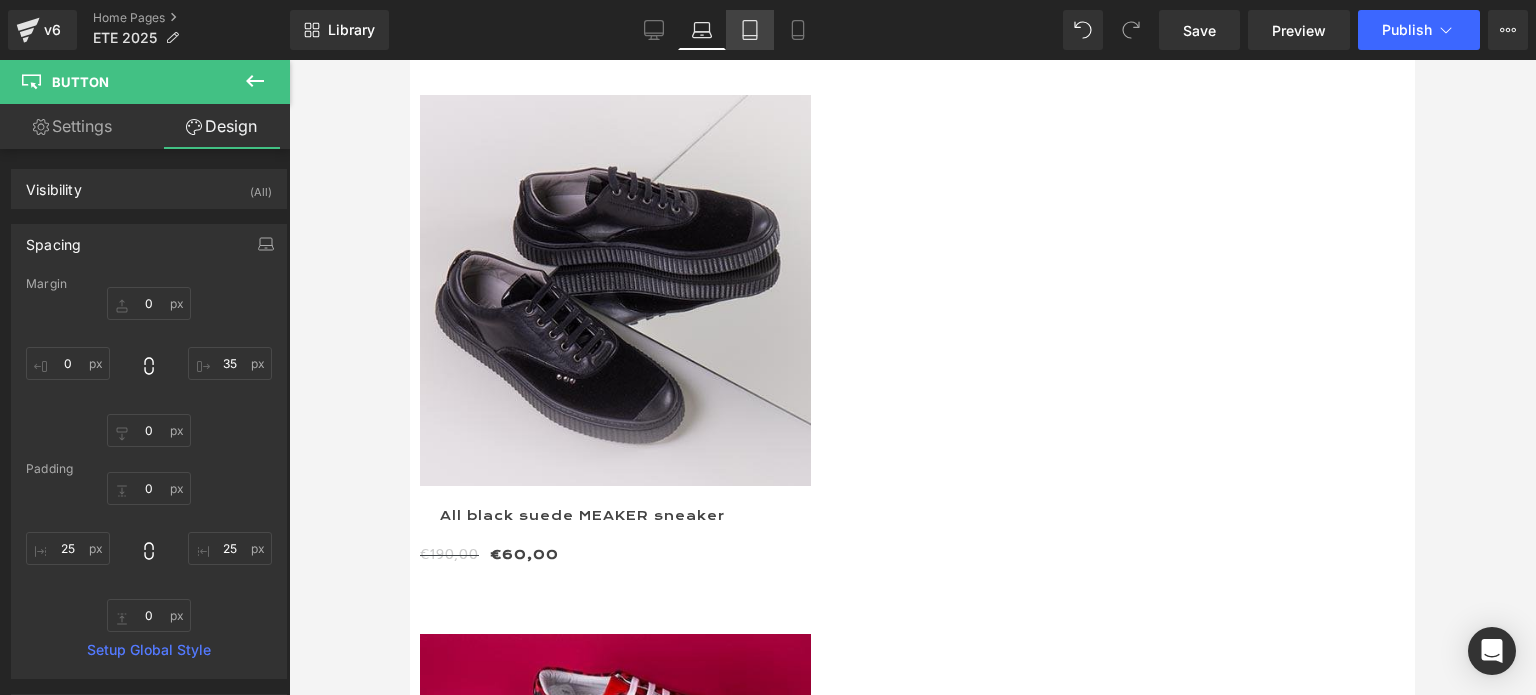 click 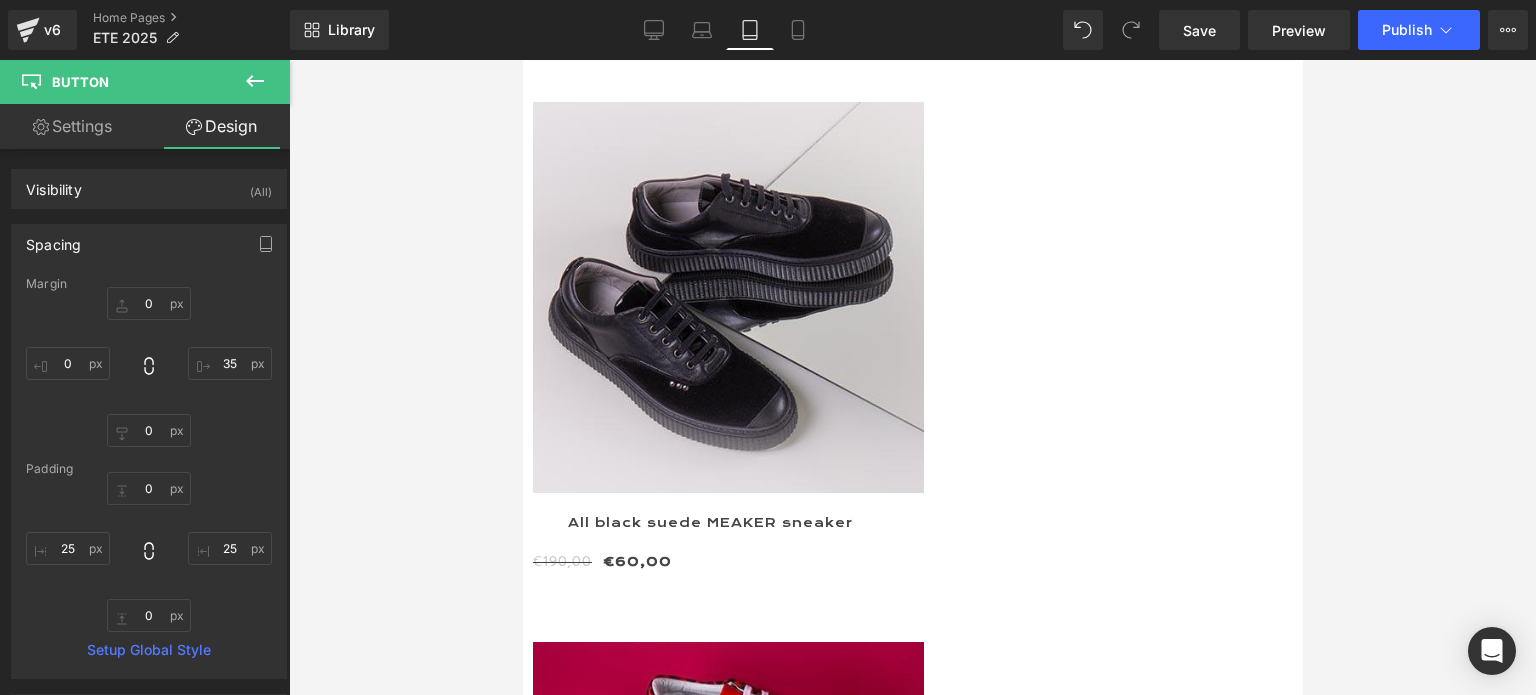 type on "0" 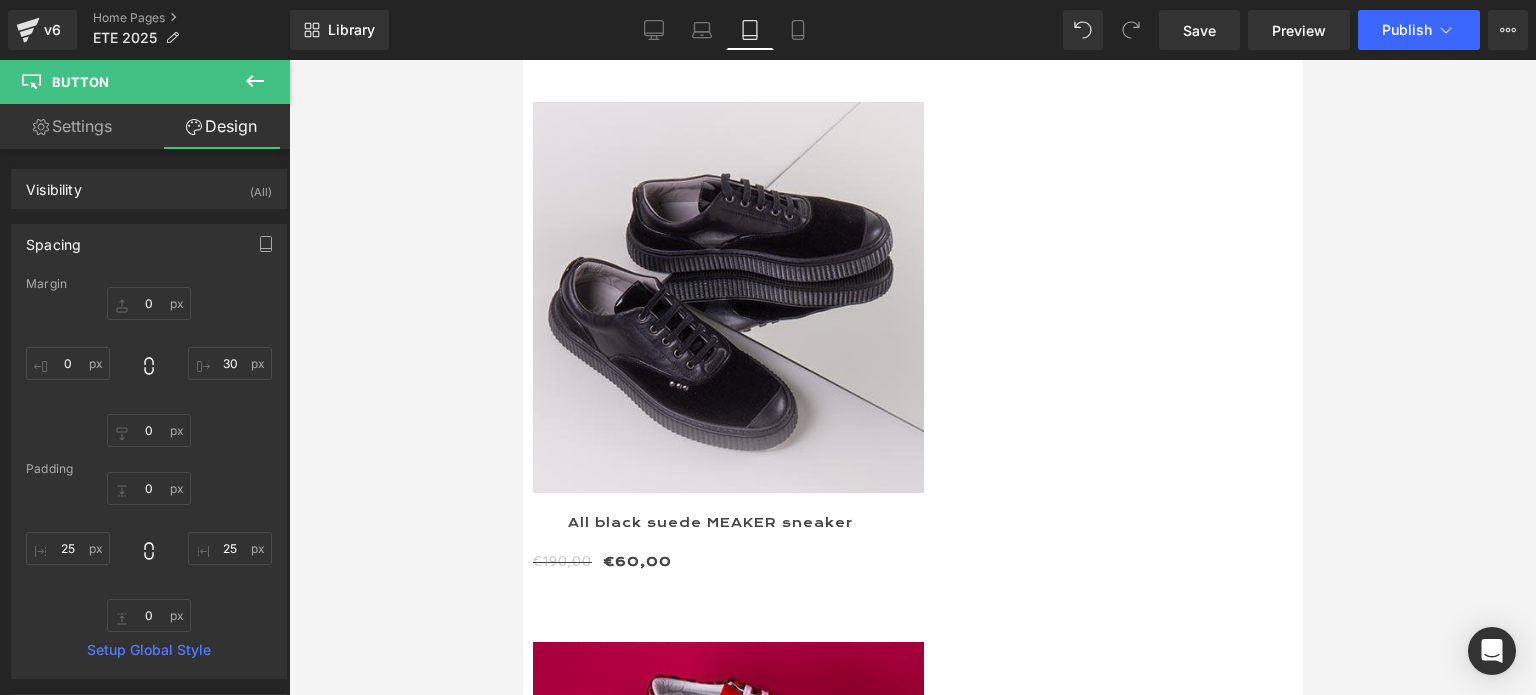 scroll, scrollTop: 824, scrollLeft: 0, axis: vertical 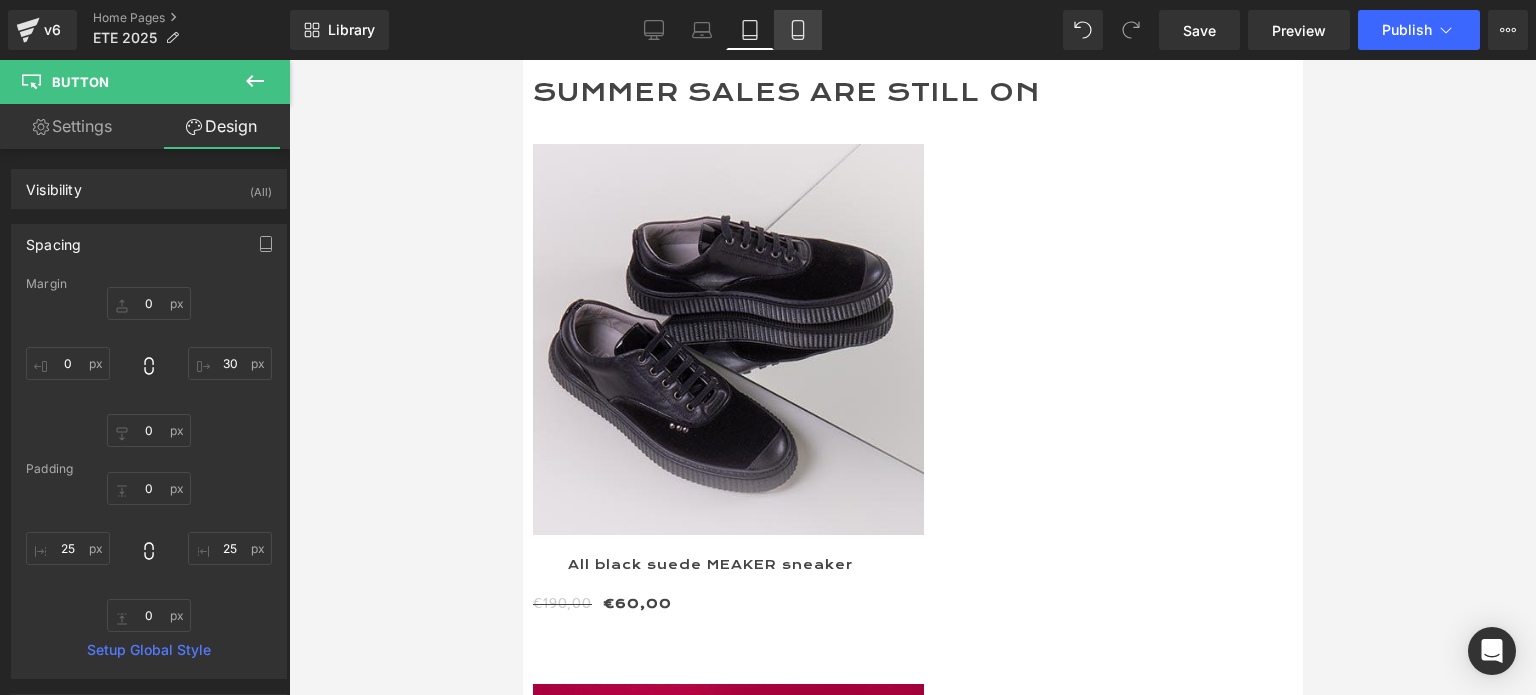 click 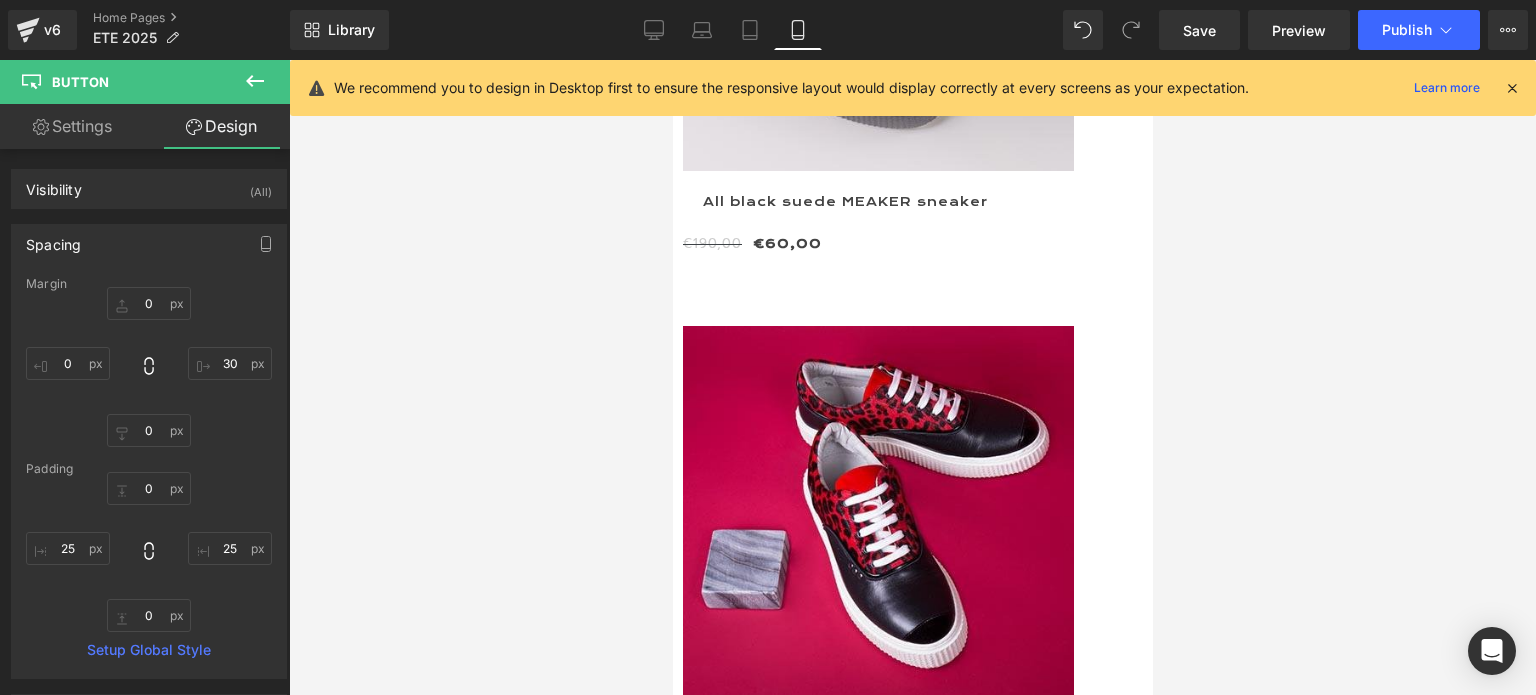 type on "0" 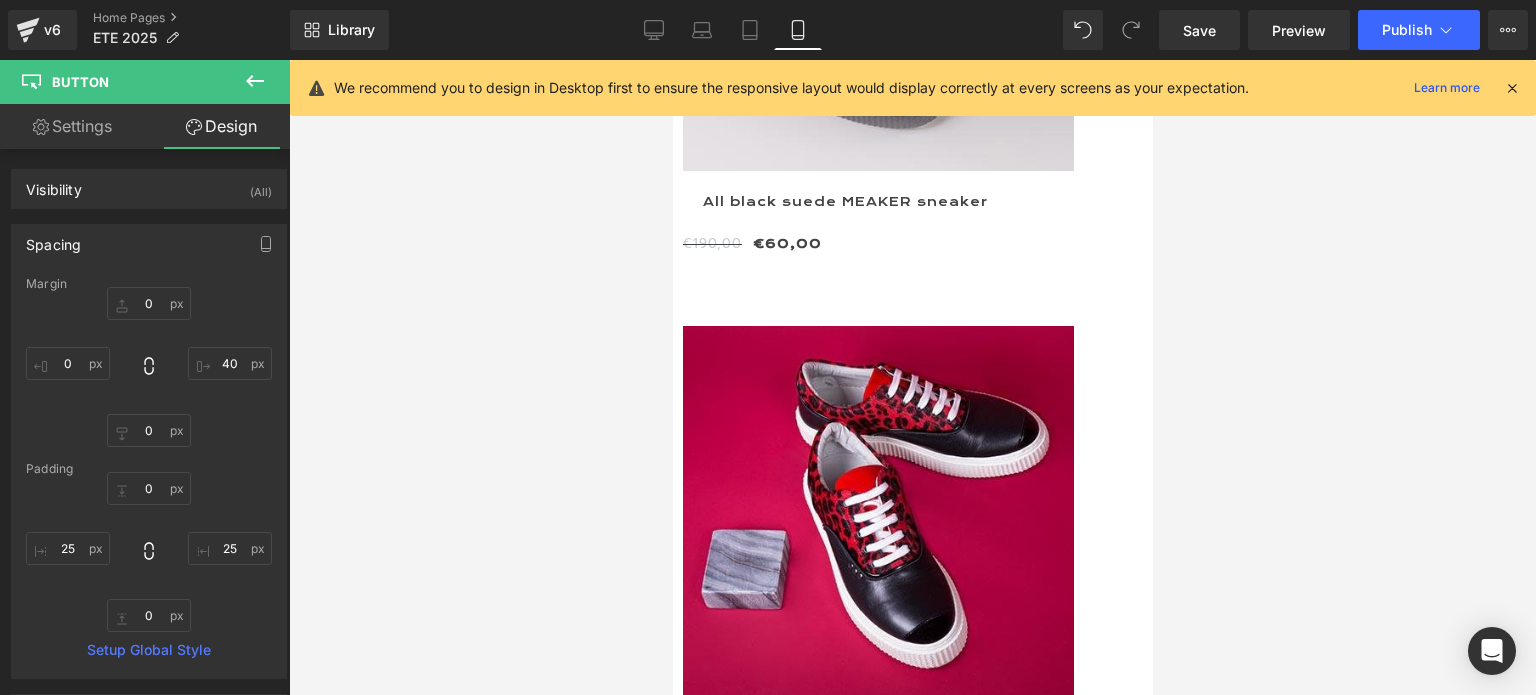 scroll, scrollTop: 1606, scrollLeft: 0, axis: vertical 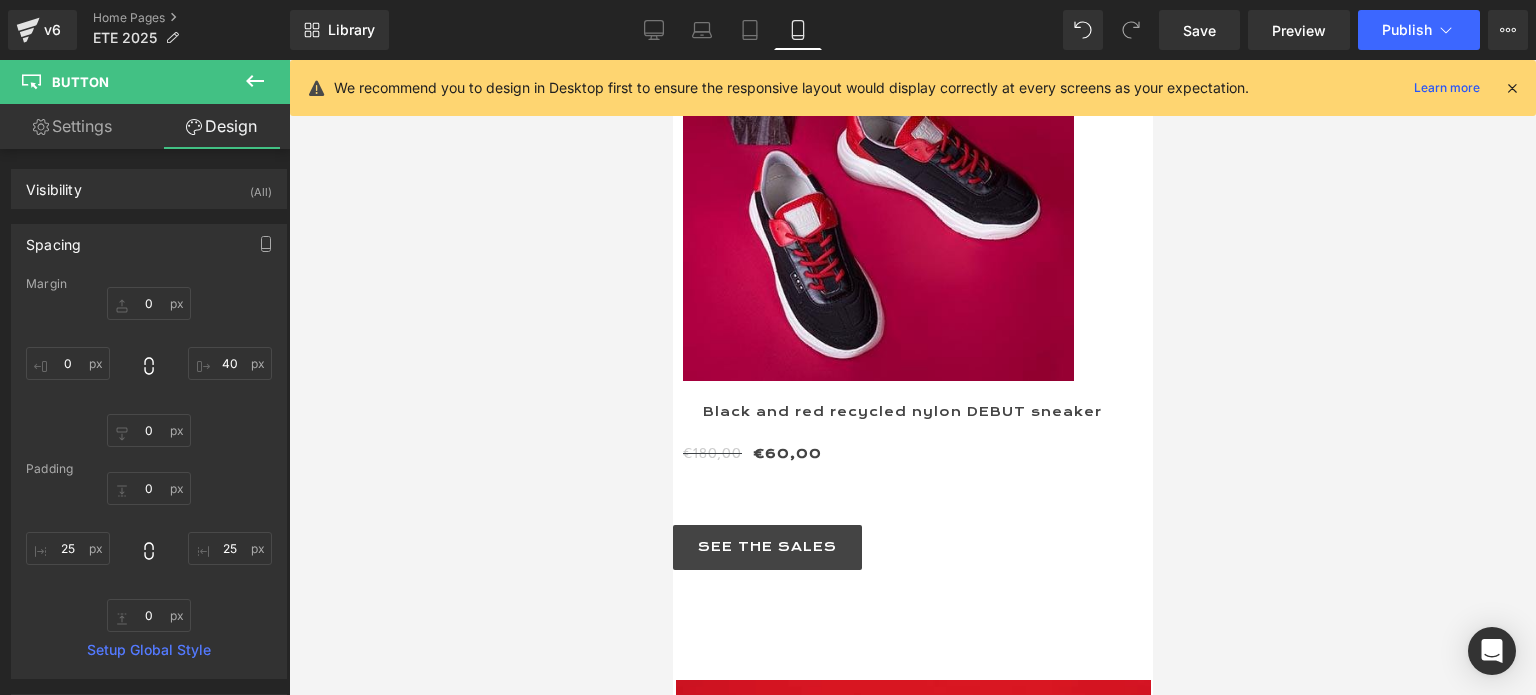 click on "SEE THE SALES" at bounding box center (892, 547) 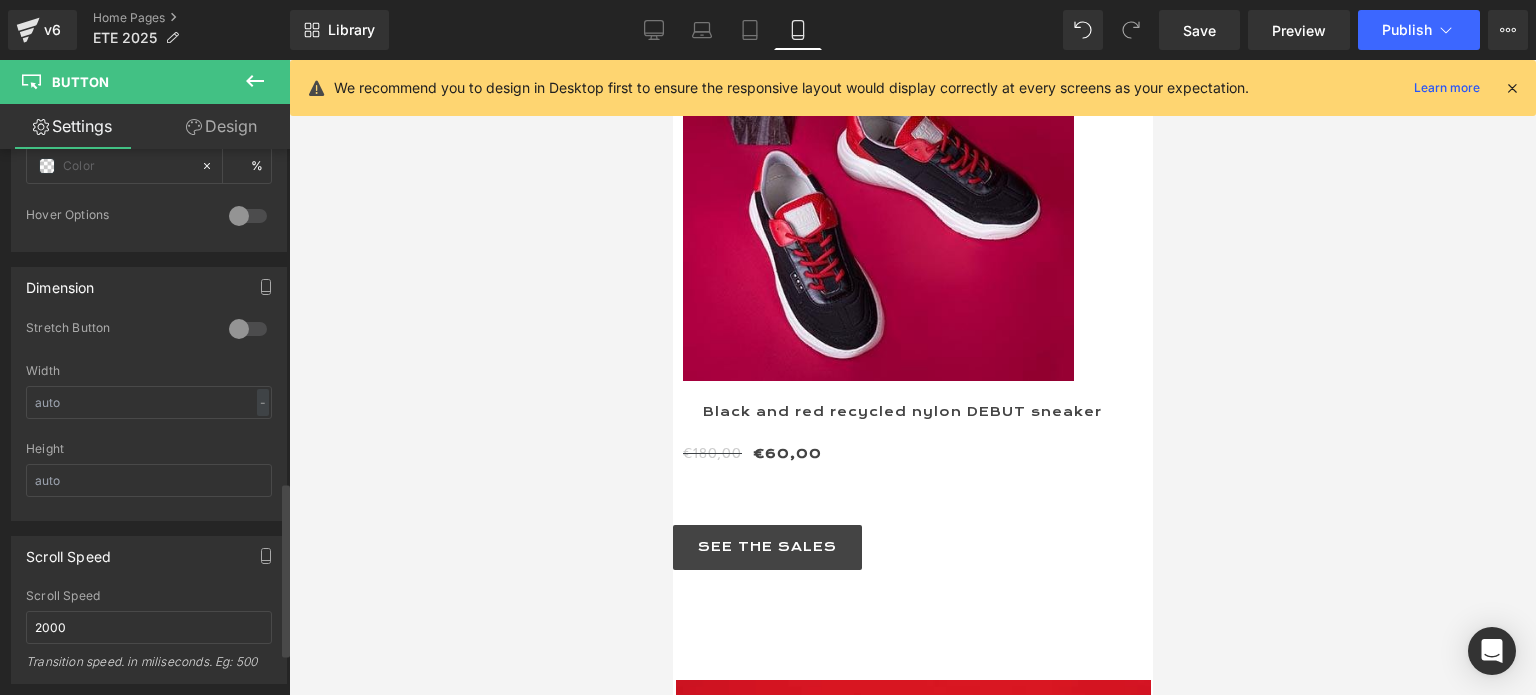 scroll, scrollTop: 1300, scrollLeft: 0, axis: vertical 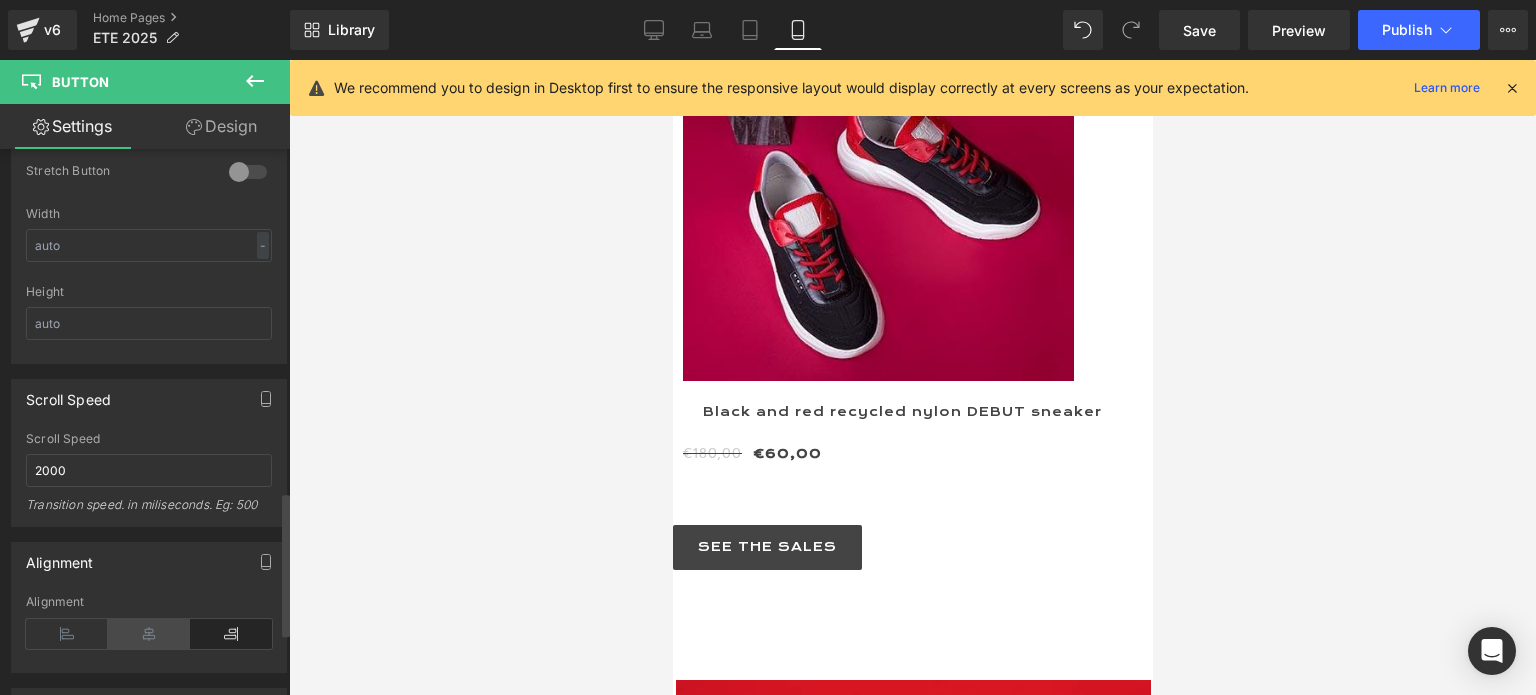 click at bounding box center [149, 634] 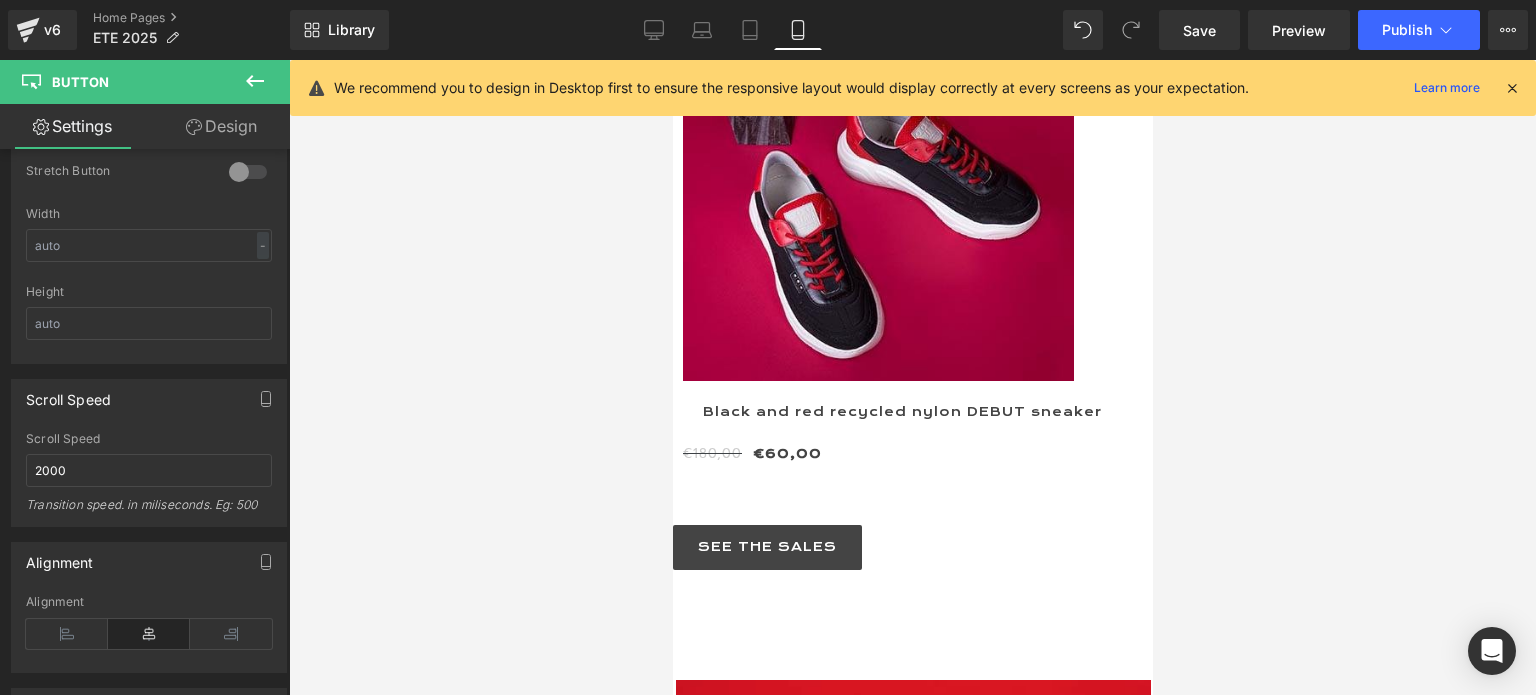 click on "(P) Image
Black and red recycled nylon DEBUT sneaker
(P) Title
€180,00
€60,00
(P) Price
Product" at bounding box center [912, 233] 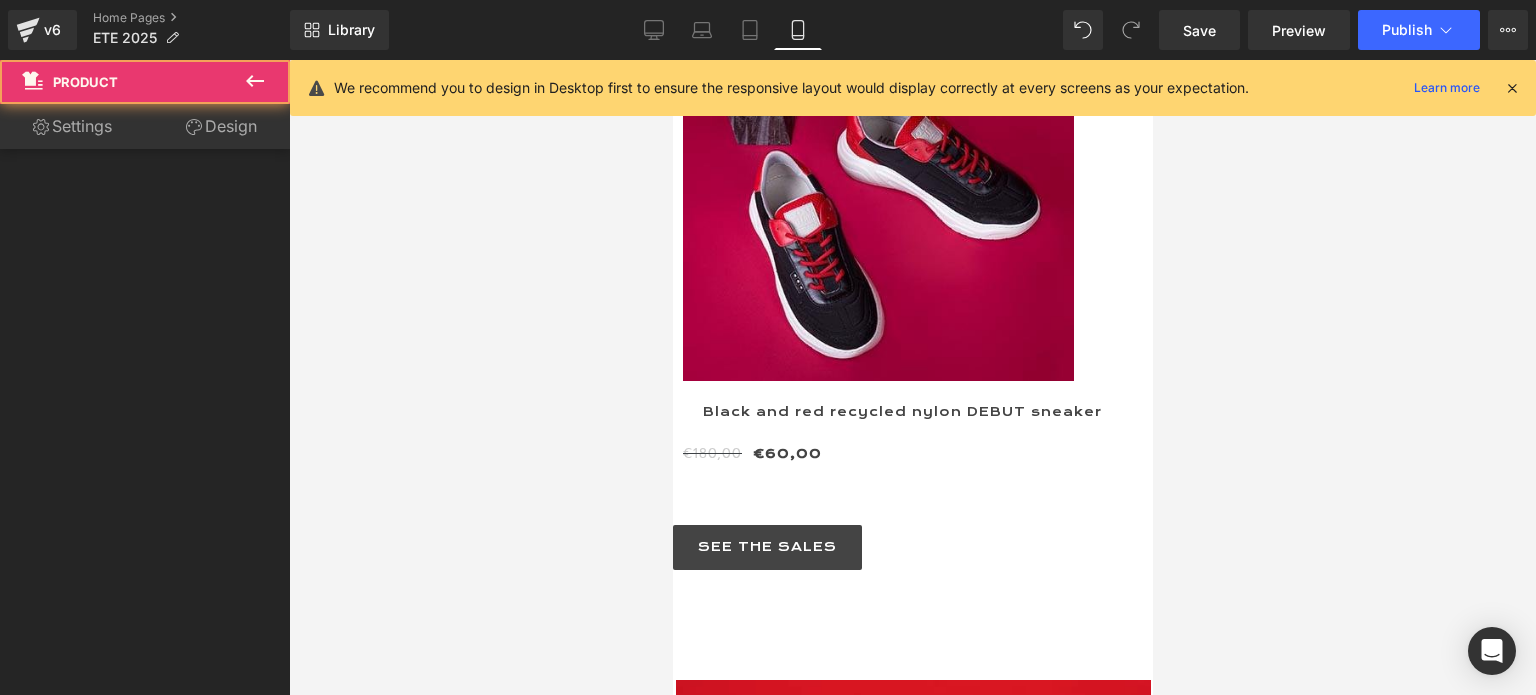 click on "Design" at bounding box center [221, 126] 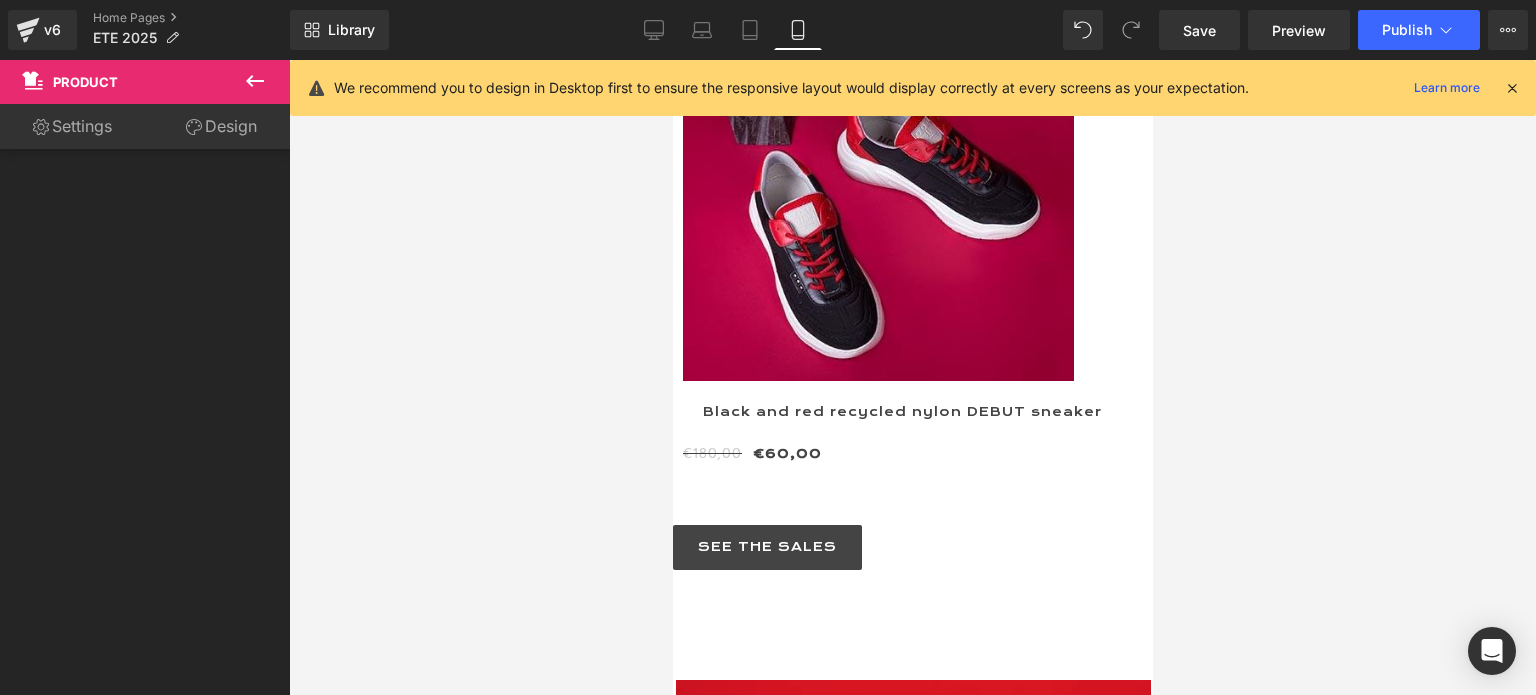 click on "Design" at bounding box center (221, 126) 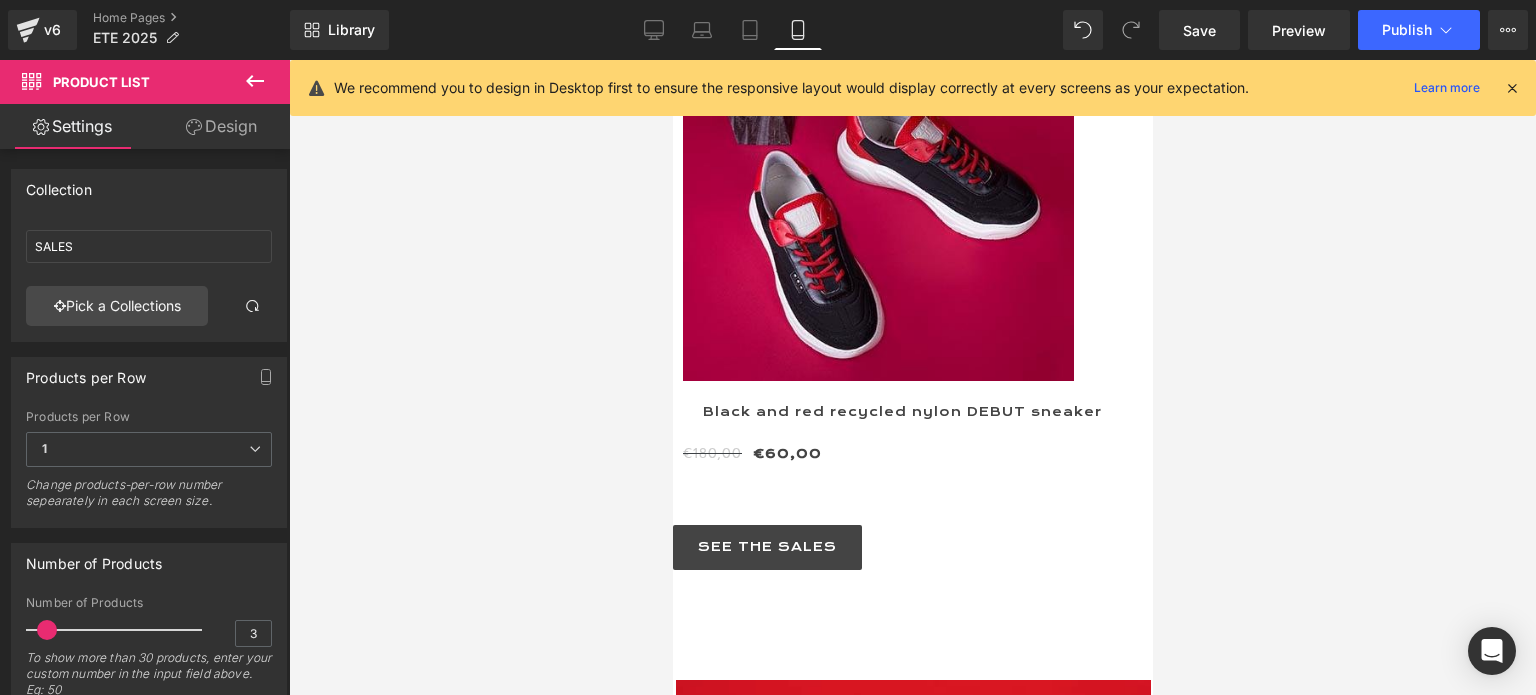 click on "Design" at bounding box center [221, 126] 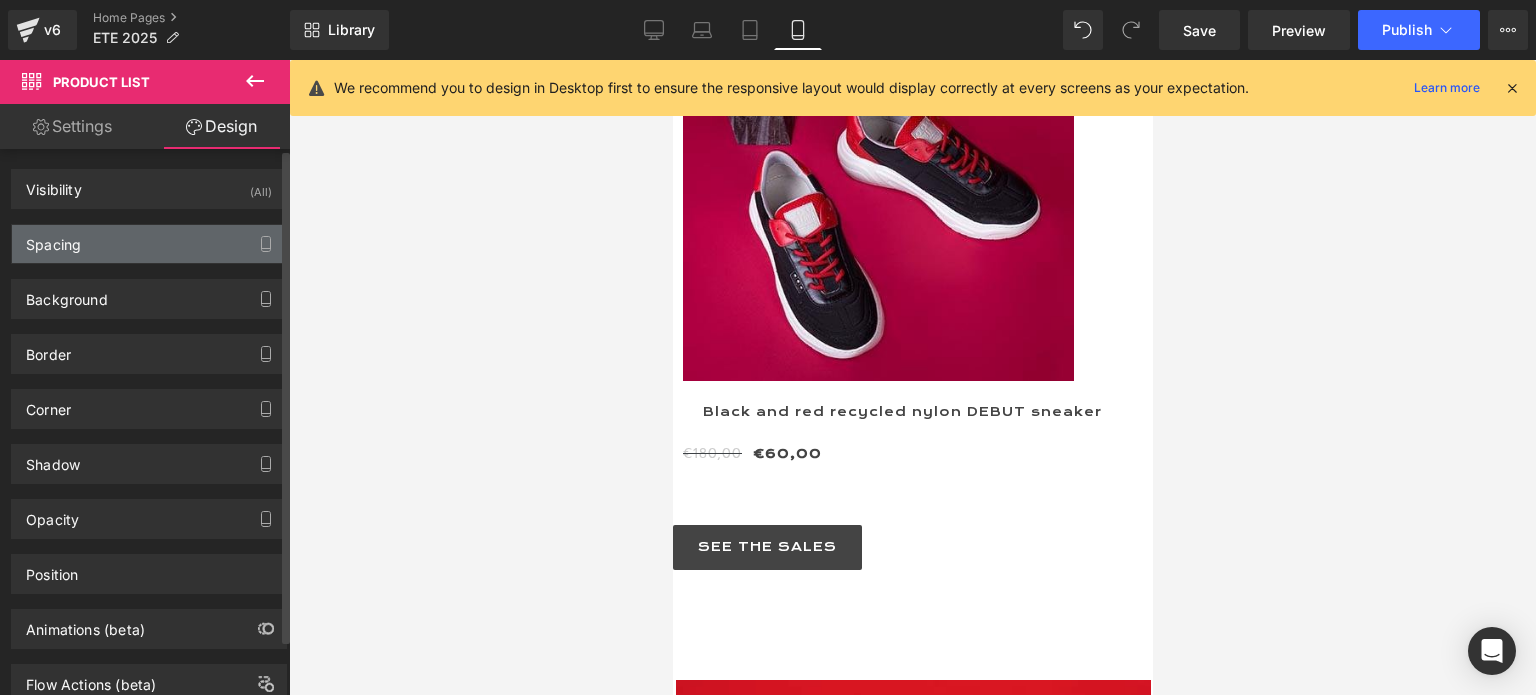 click on "Spacing" at bounding box center [149, 244] 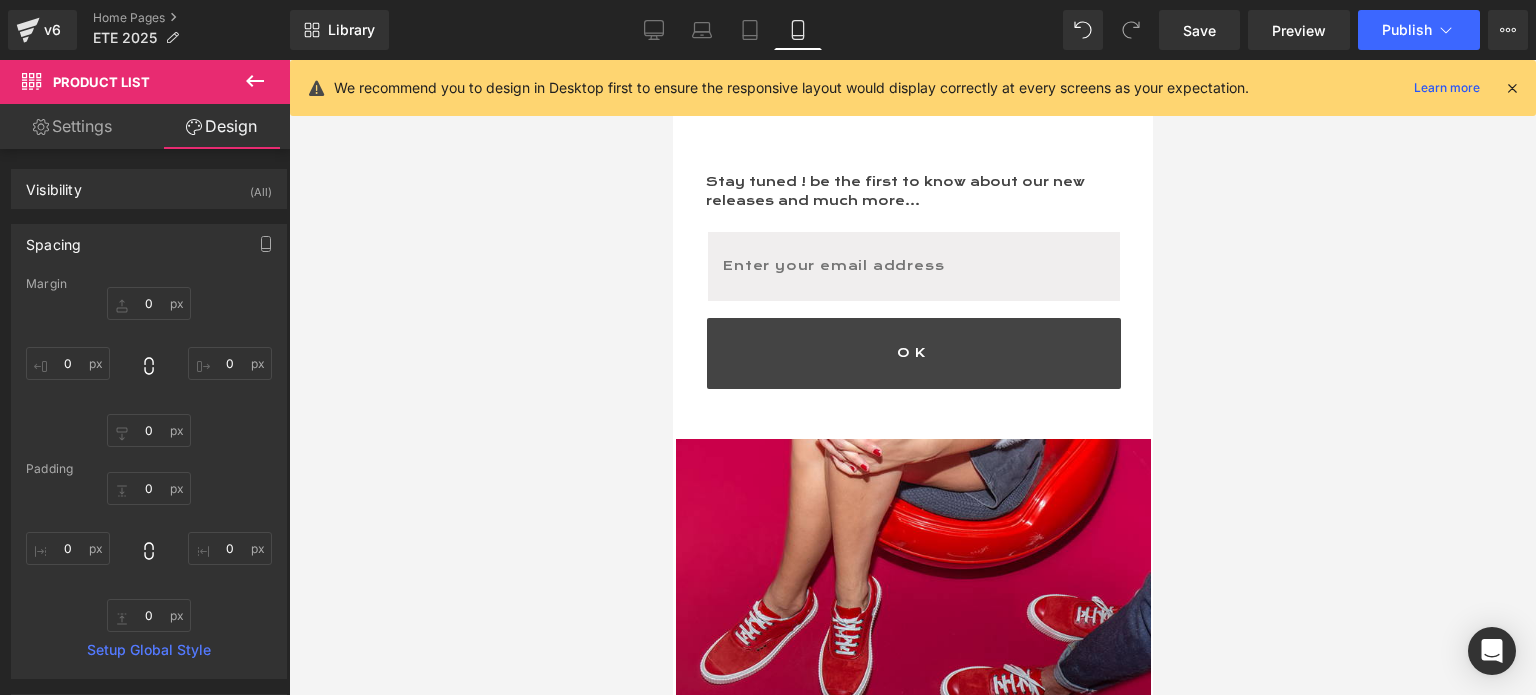 scroll, scrollTop: 5000, scrollLeft: 0, axis: vertical 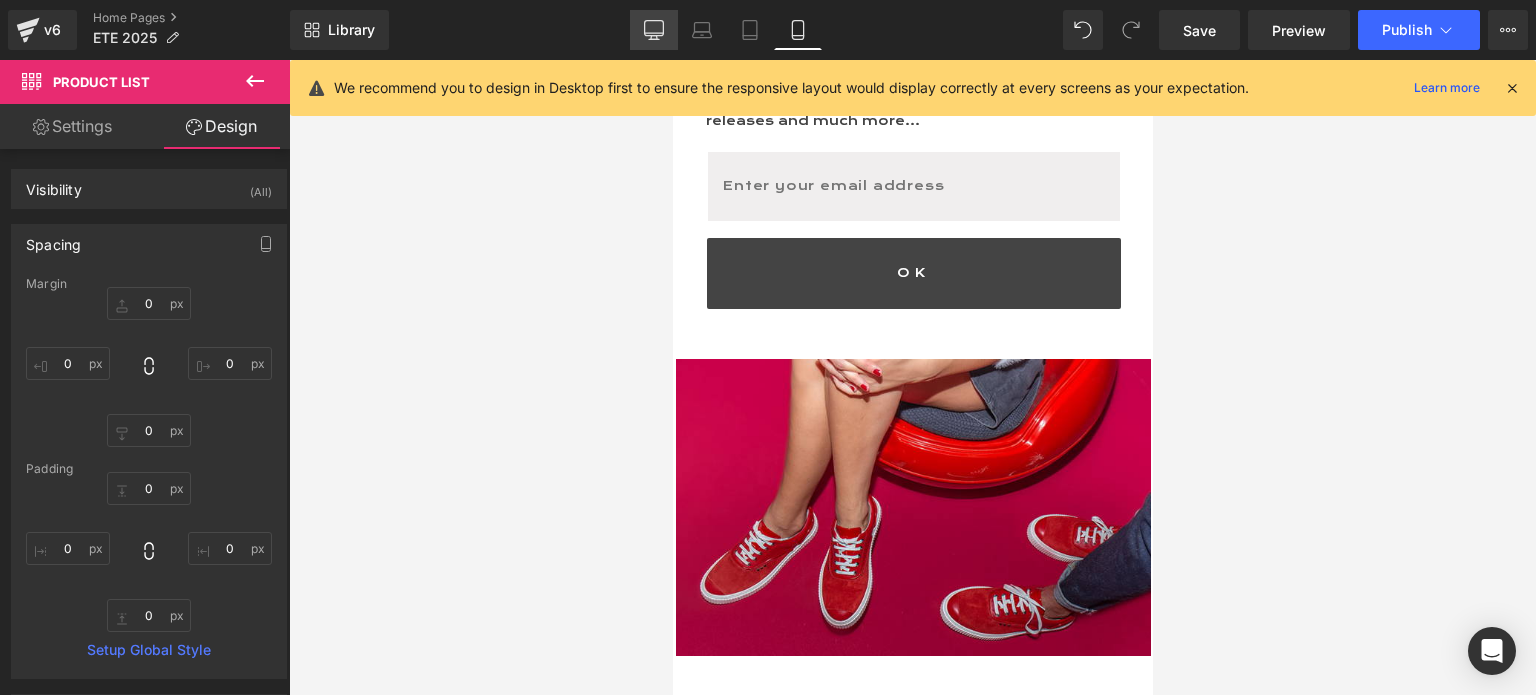 click 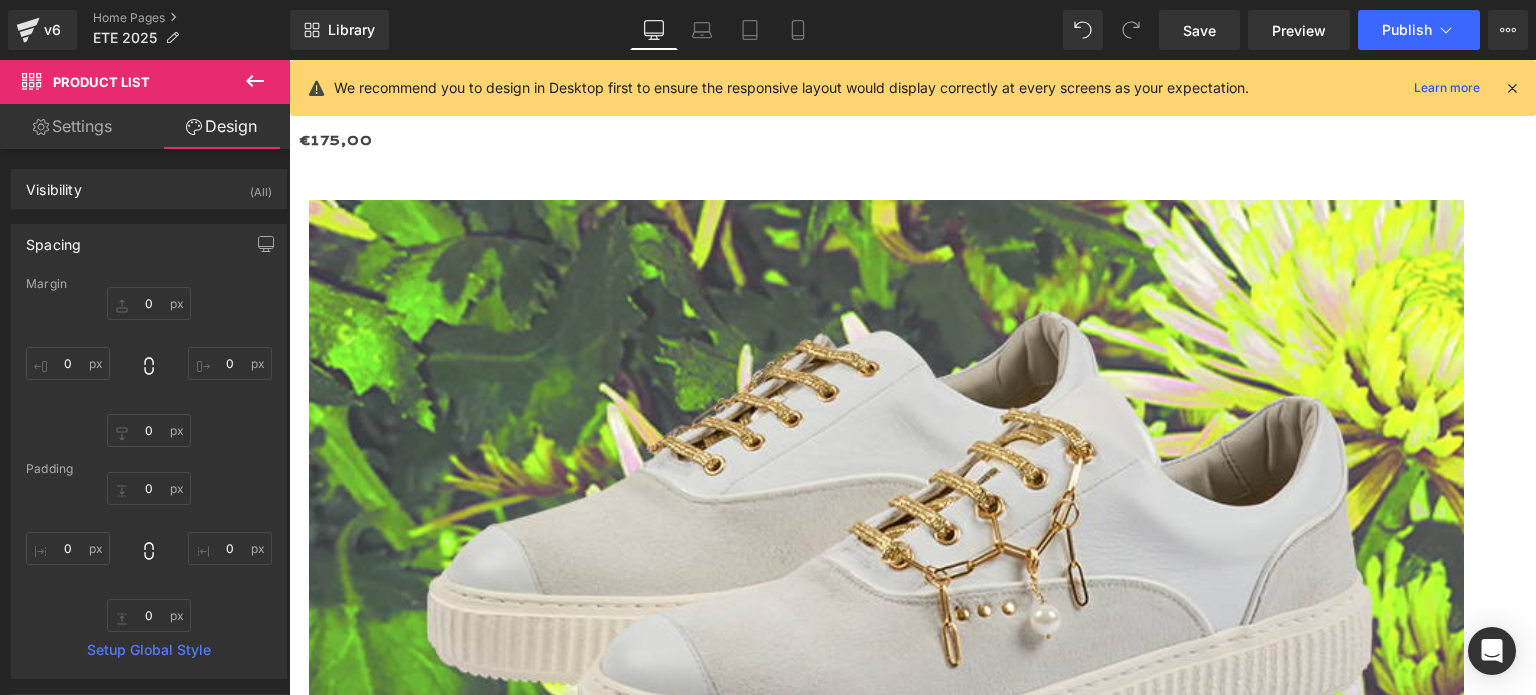 scroll, scrollTop: 870, scrollLeft: 0, axis: vertical 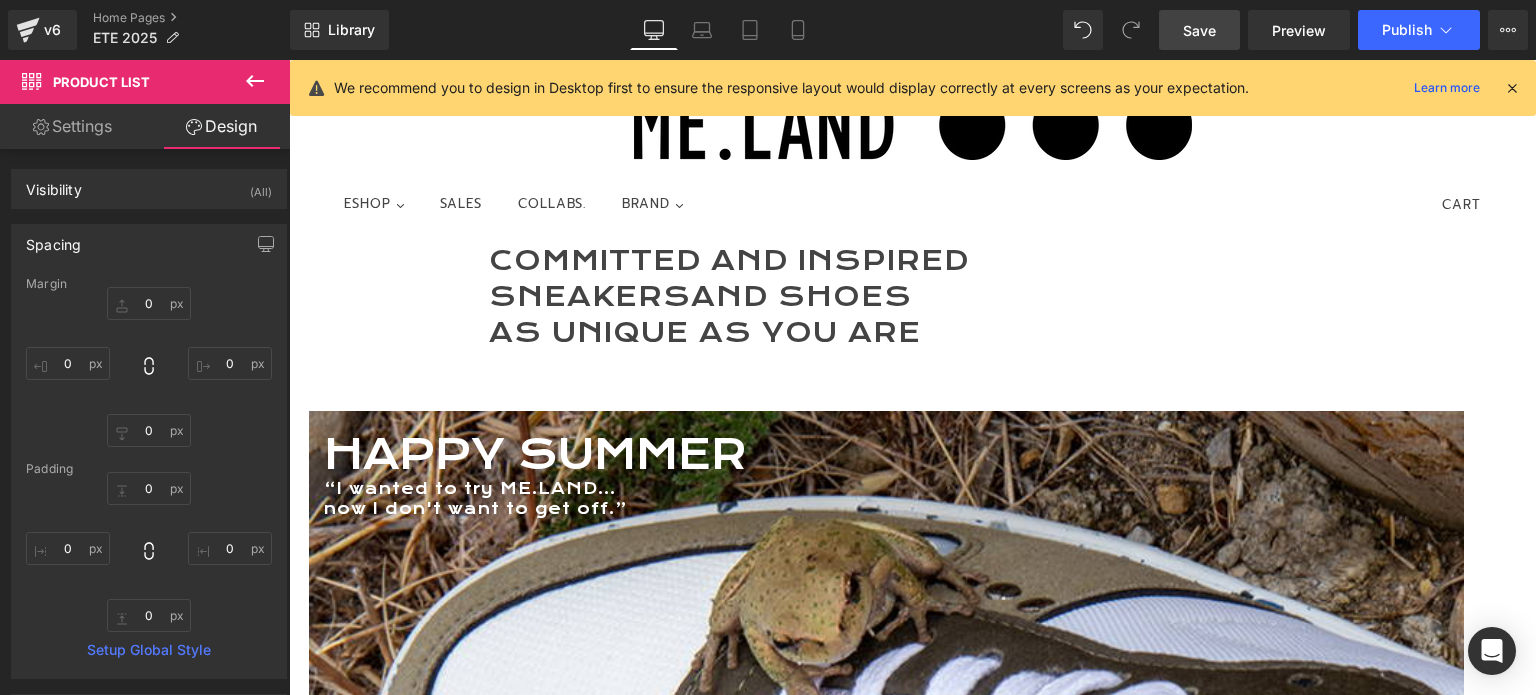 click on "Save" at bounding box center (1199, 30) 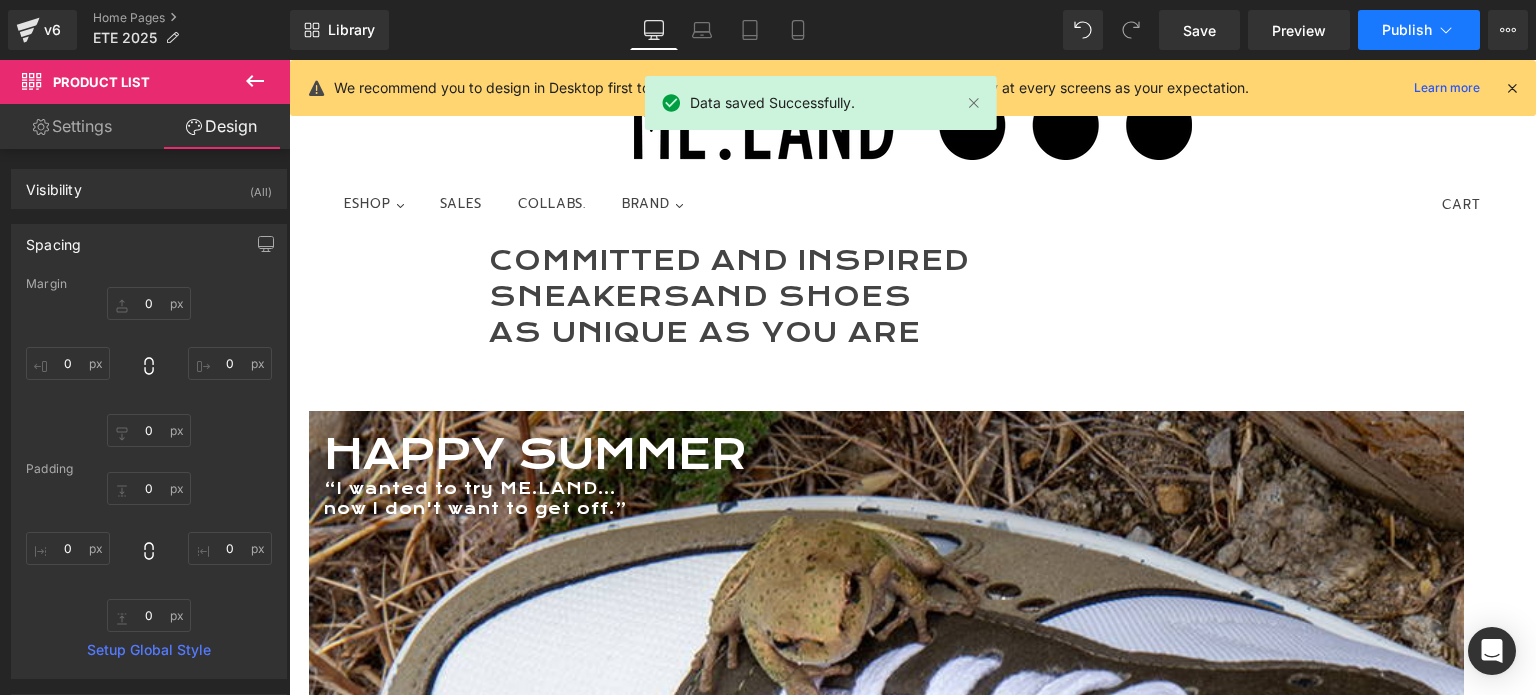 click on "Publish" at bounding box center [1407, 30] 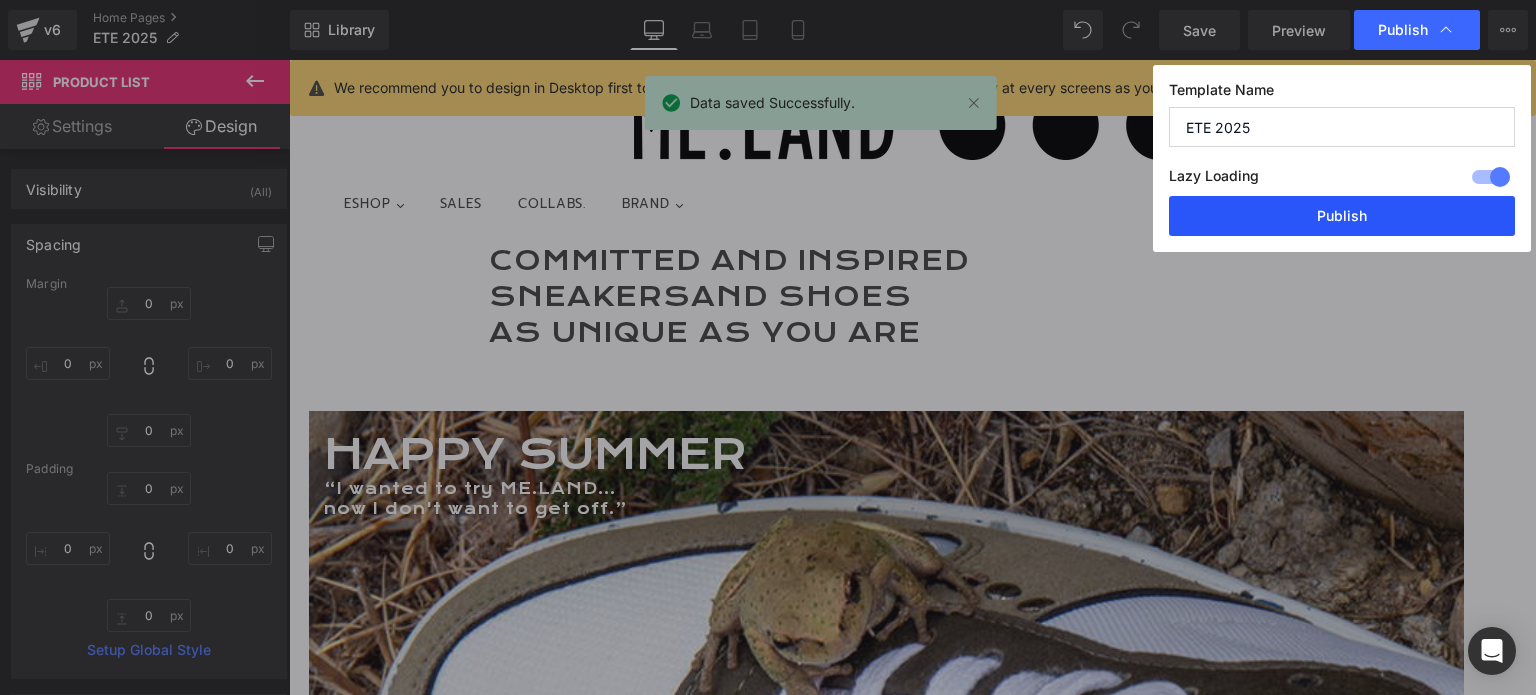 click on "Publish" at bounding box center [1342, 216] 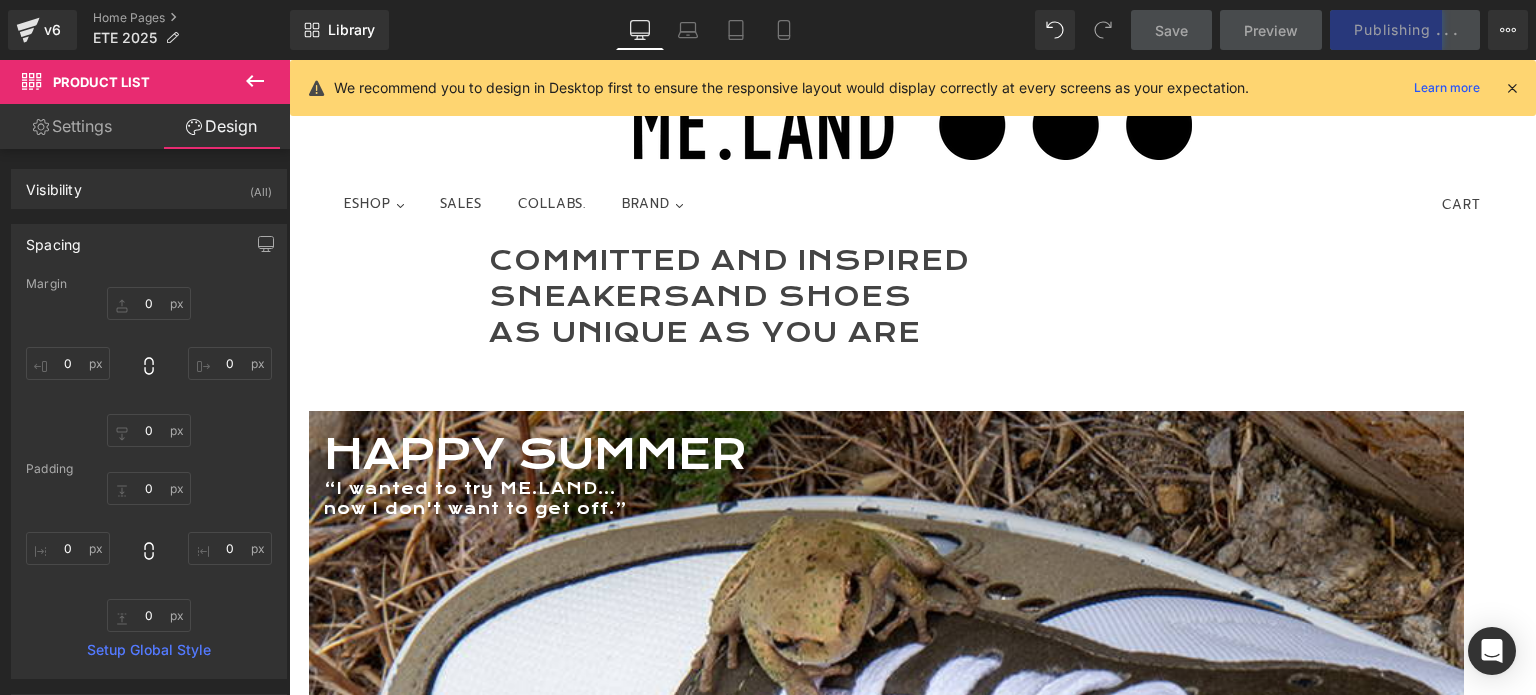 click at bounding box center [1512, 88] 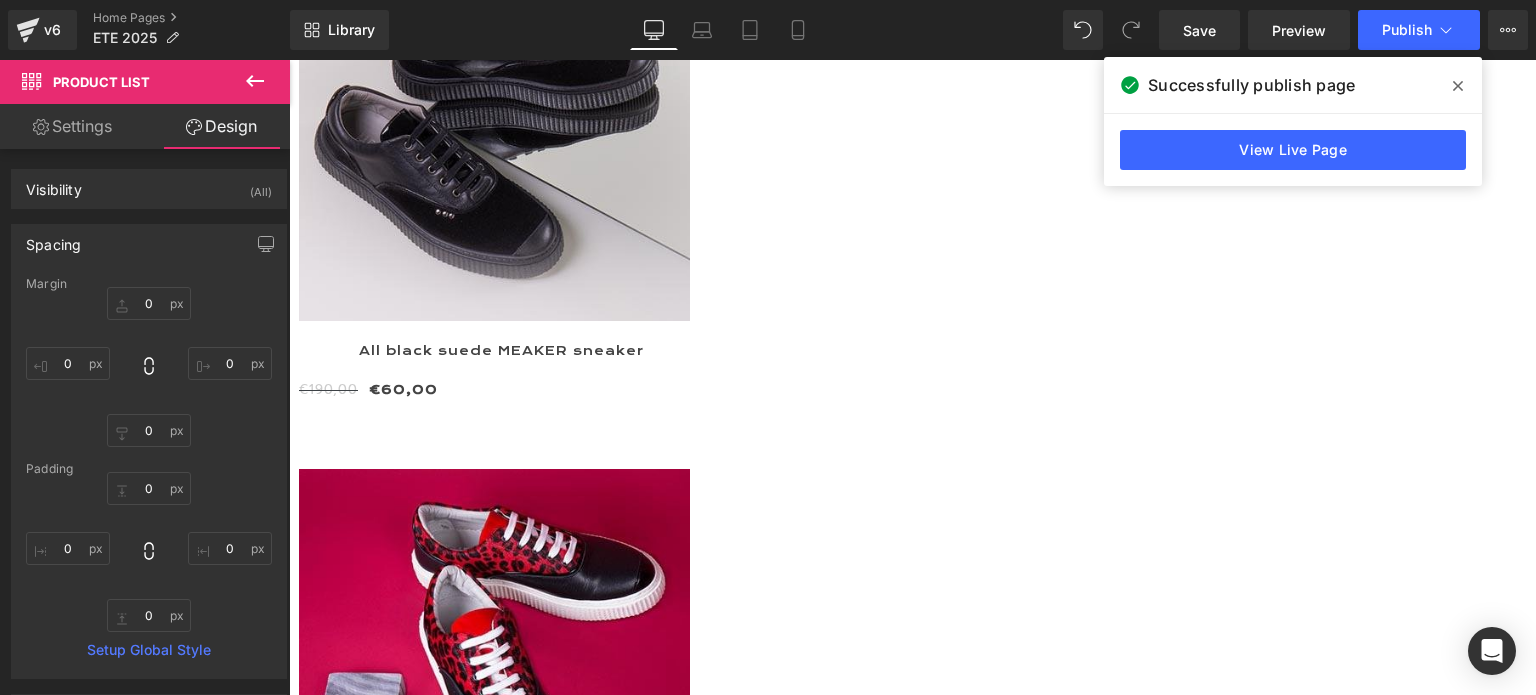 scroll, scrollTop: 1200, scrollLeft: 0, axis: vertical 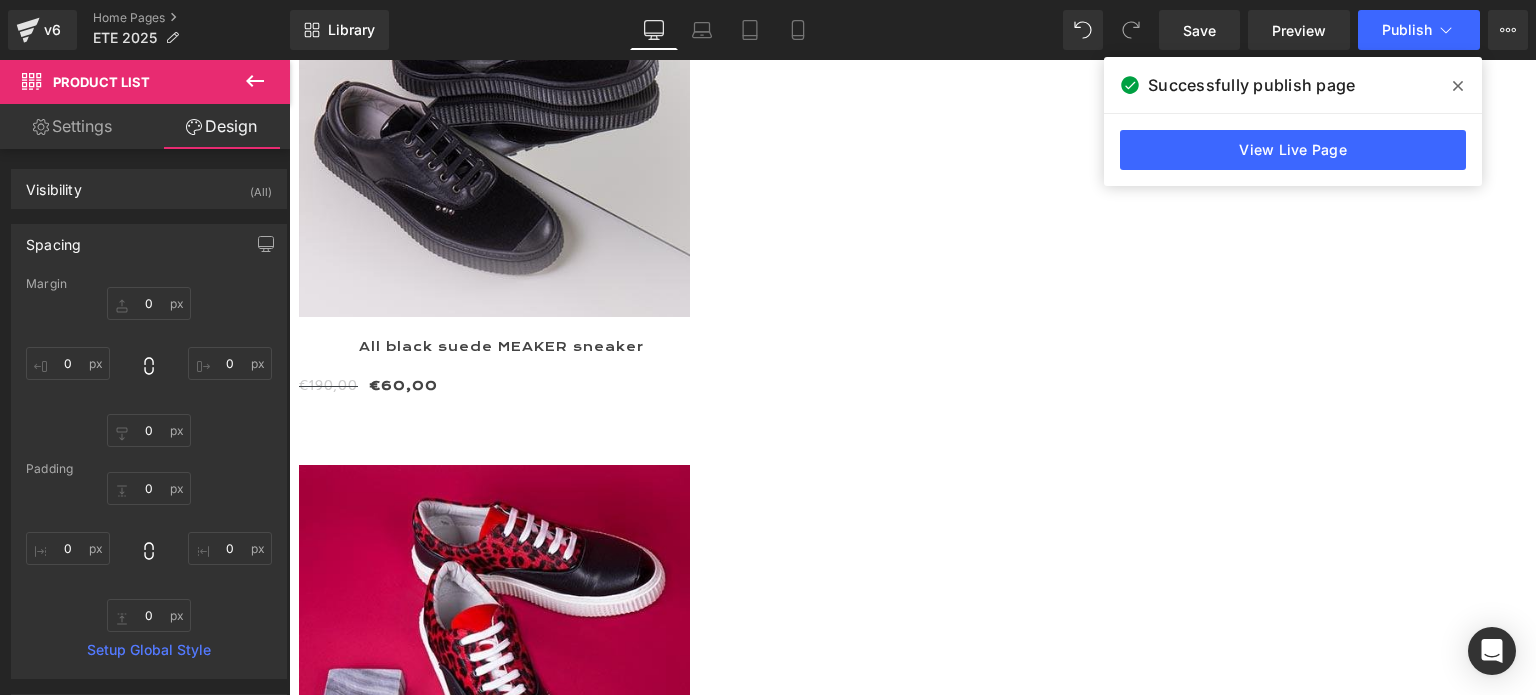 click on "Button" at bounding box center (289, 60) 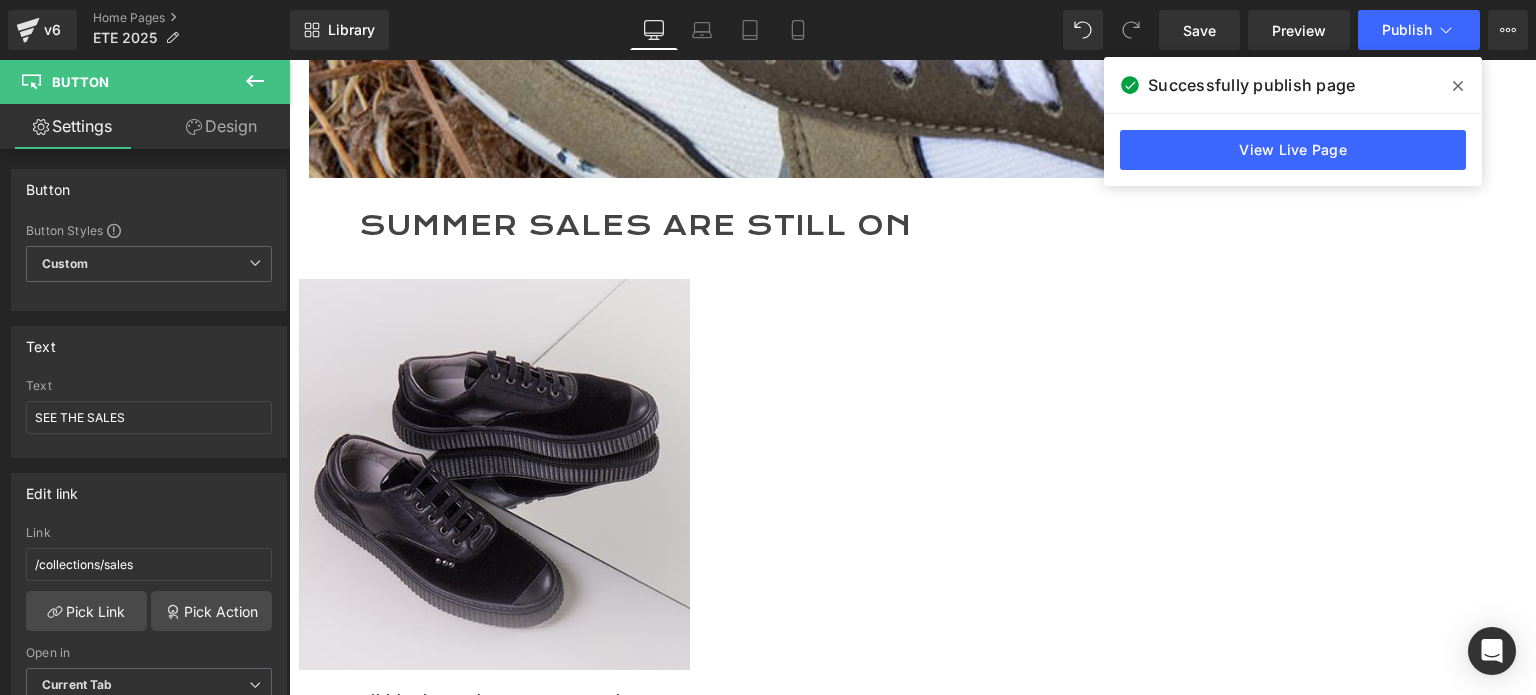 scroll, scrollTop: 800, scrollLeft: 0, axis: vertical 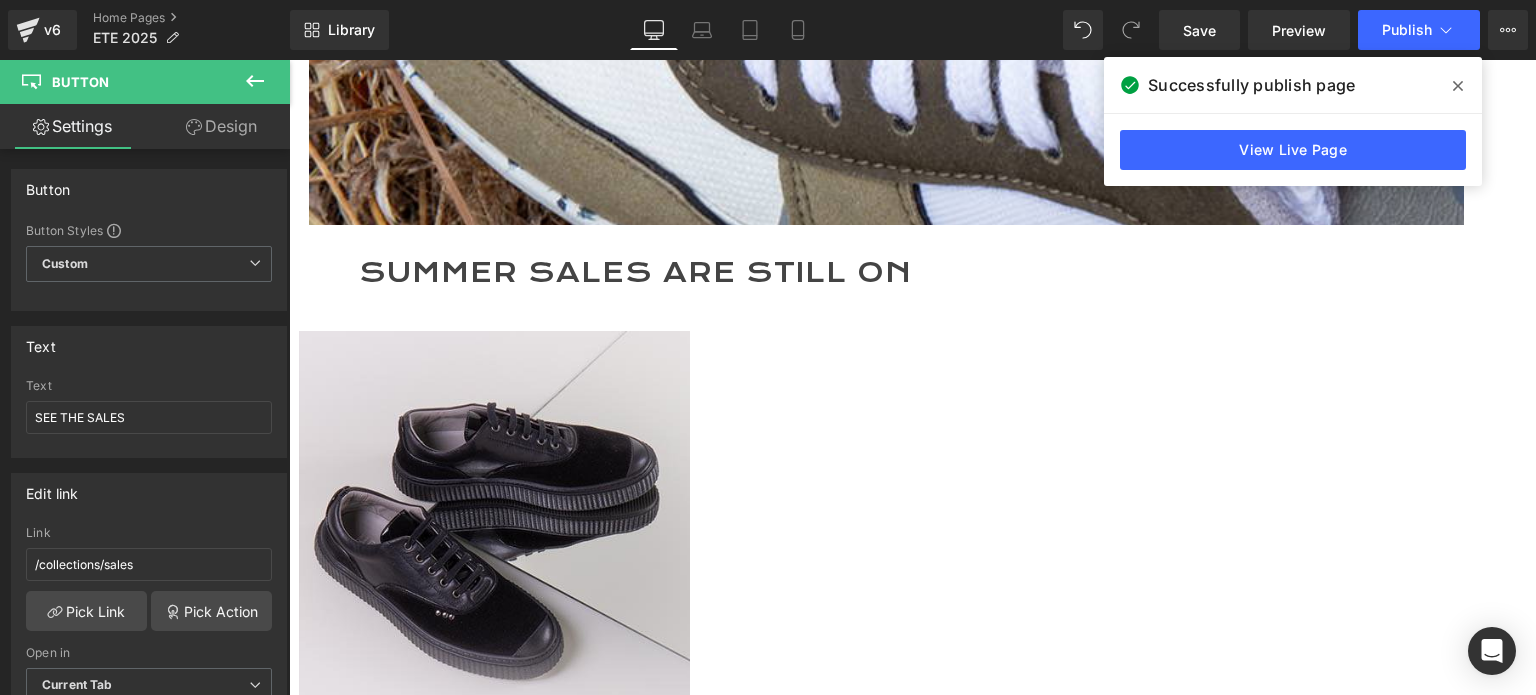 click at bounding box center (289, 60) 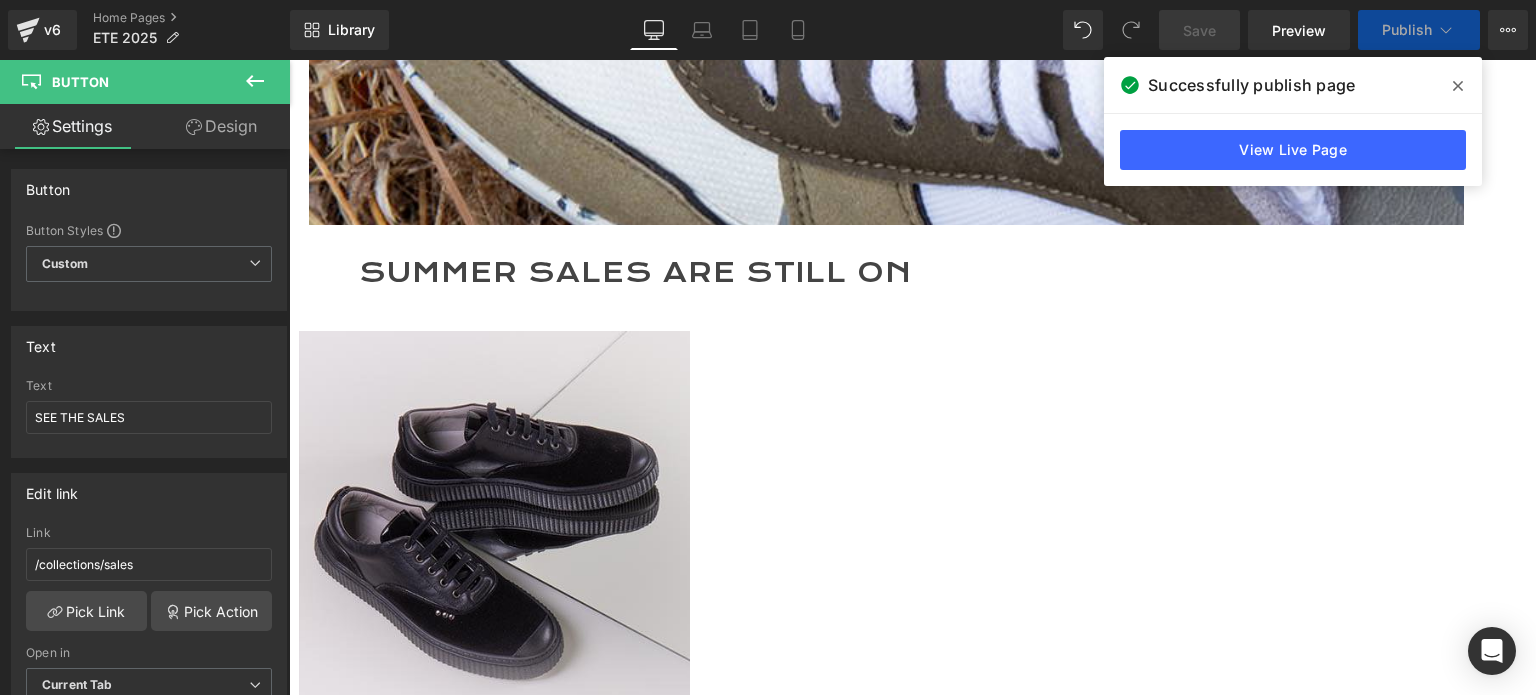 scroll, scrollTop: 6996, scrollLeft: 0, axis: vertical 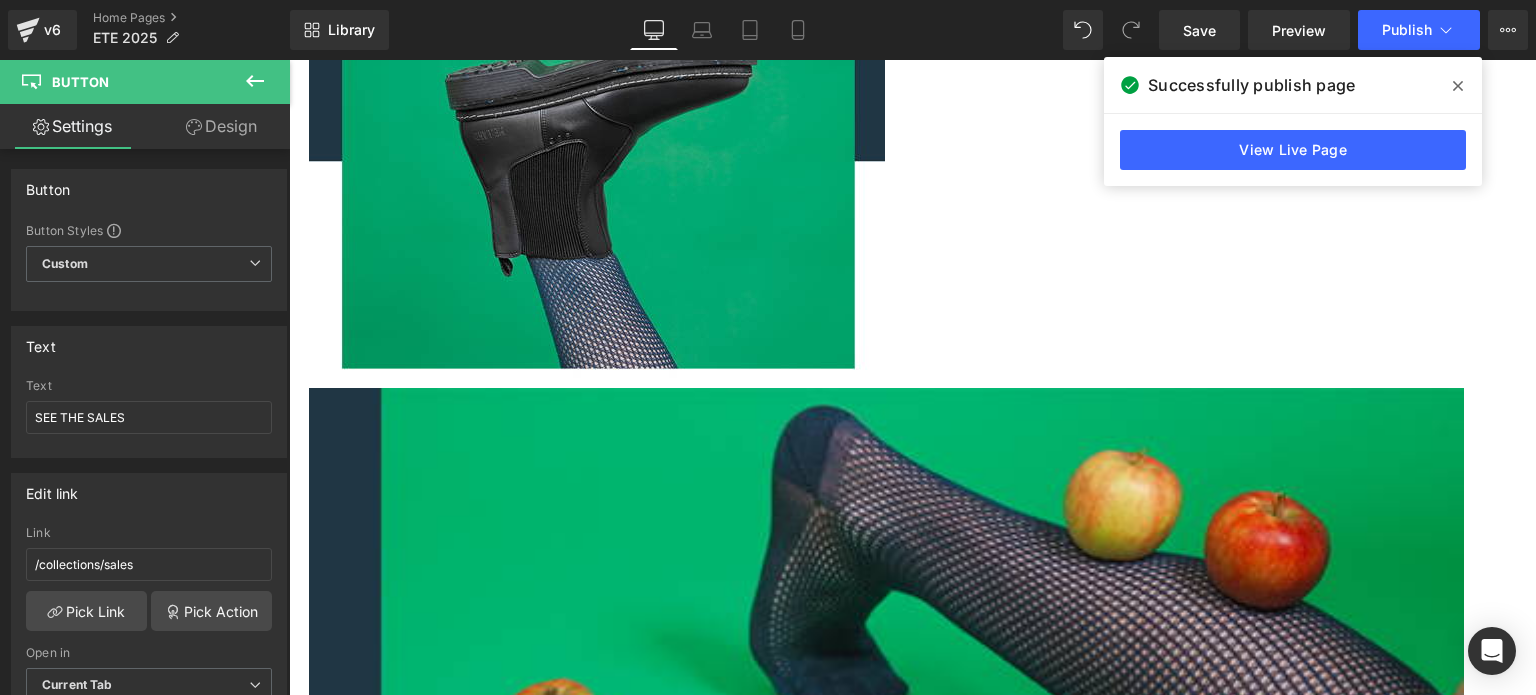 click 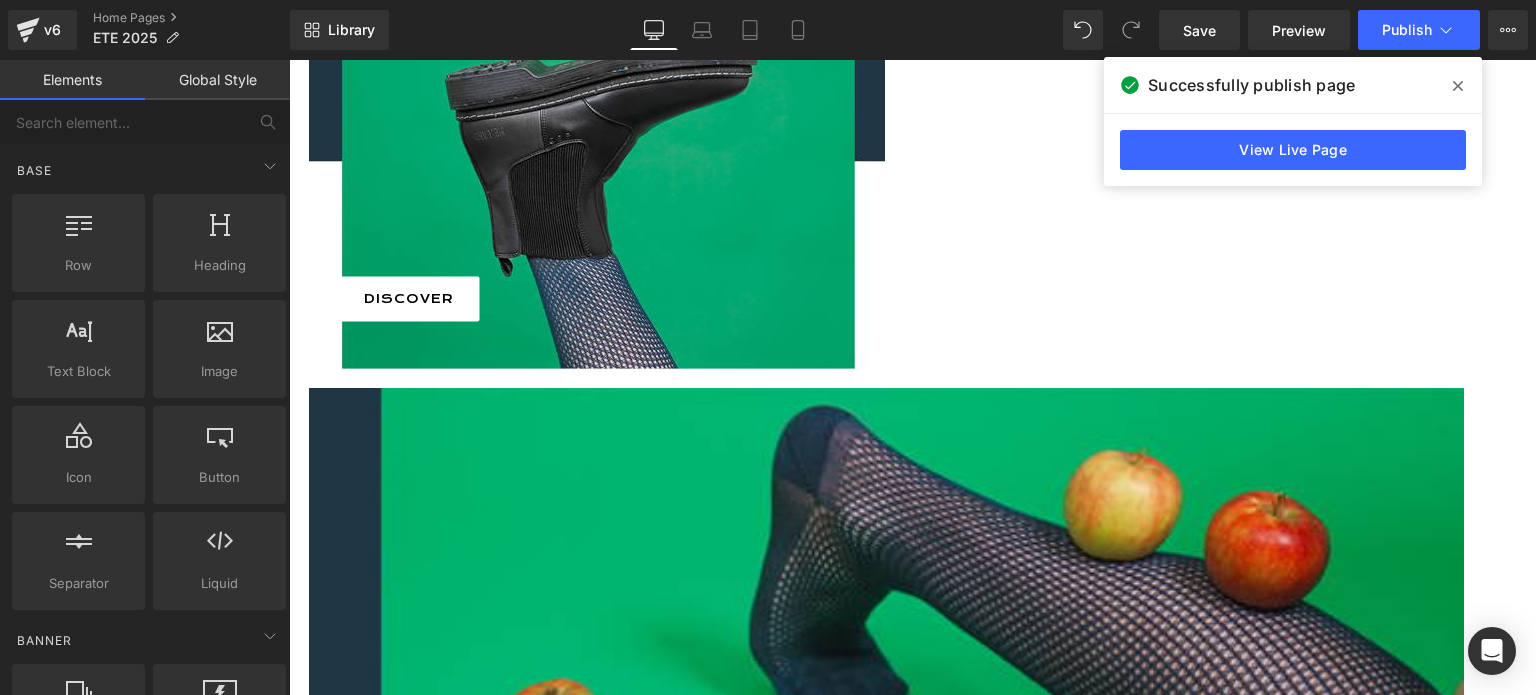 scroll, scrollTop: 6263, scrollLeft: 0, axis: vertical 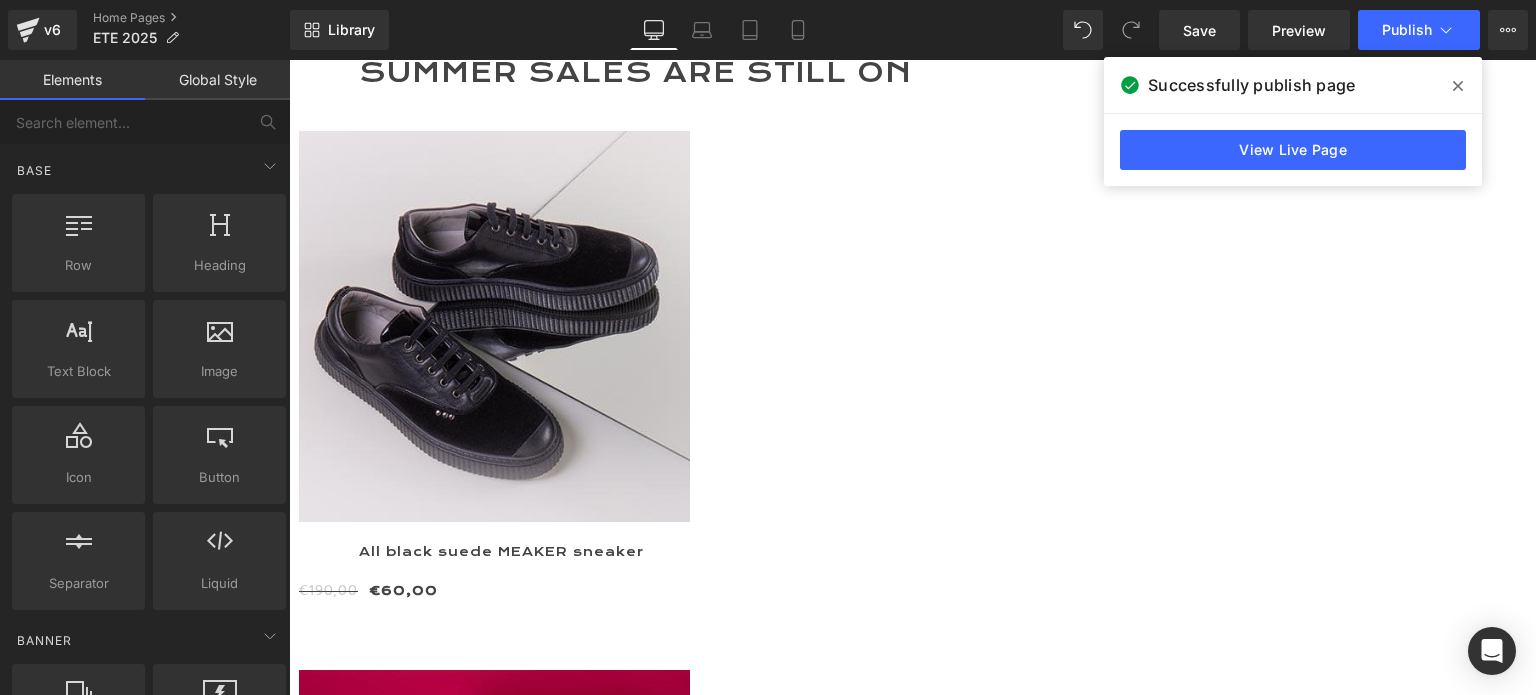 click 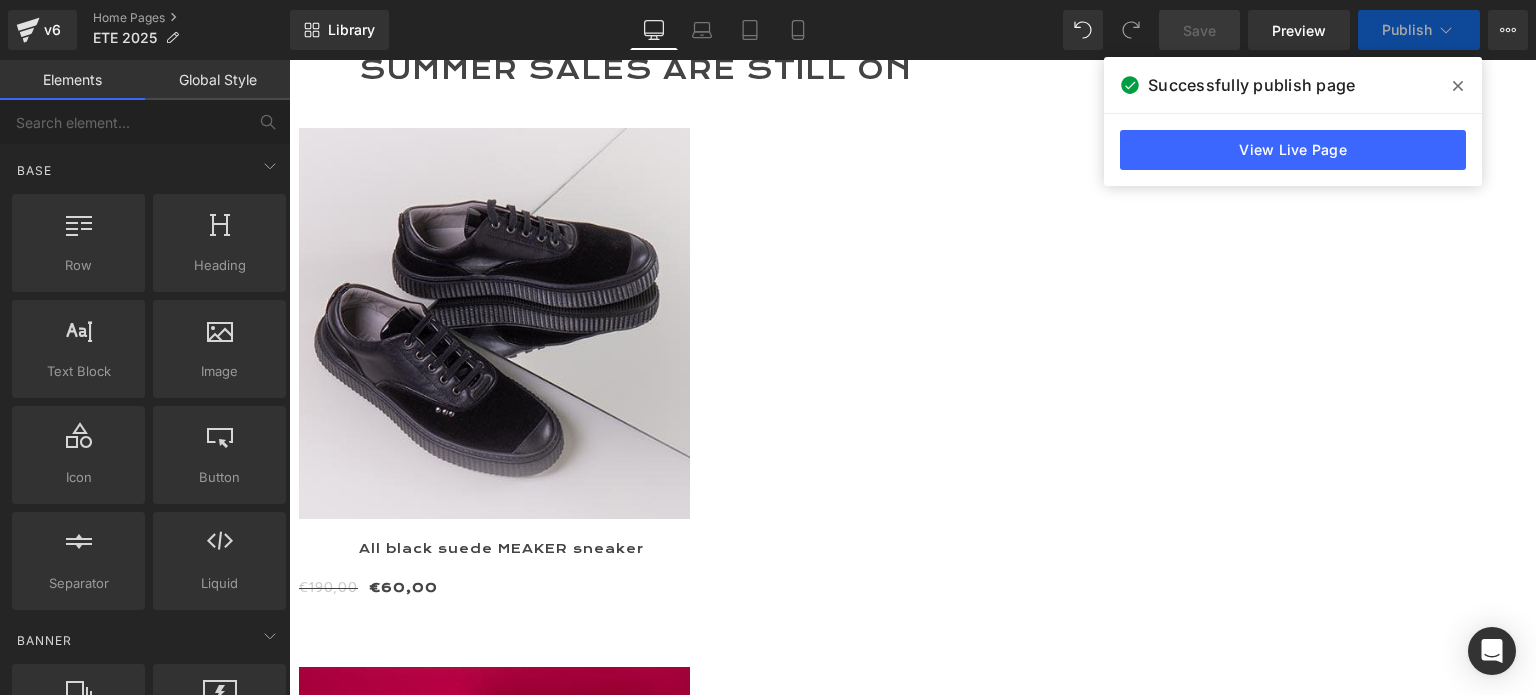scroll, scrollTop: 1075, scrollLeft: 0, axis: vertical 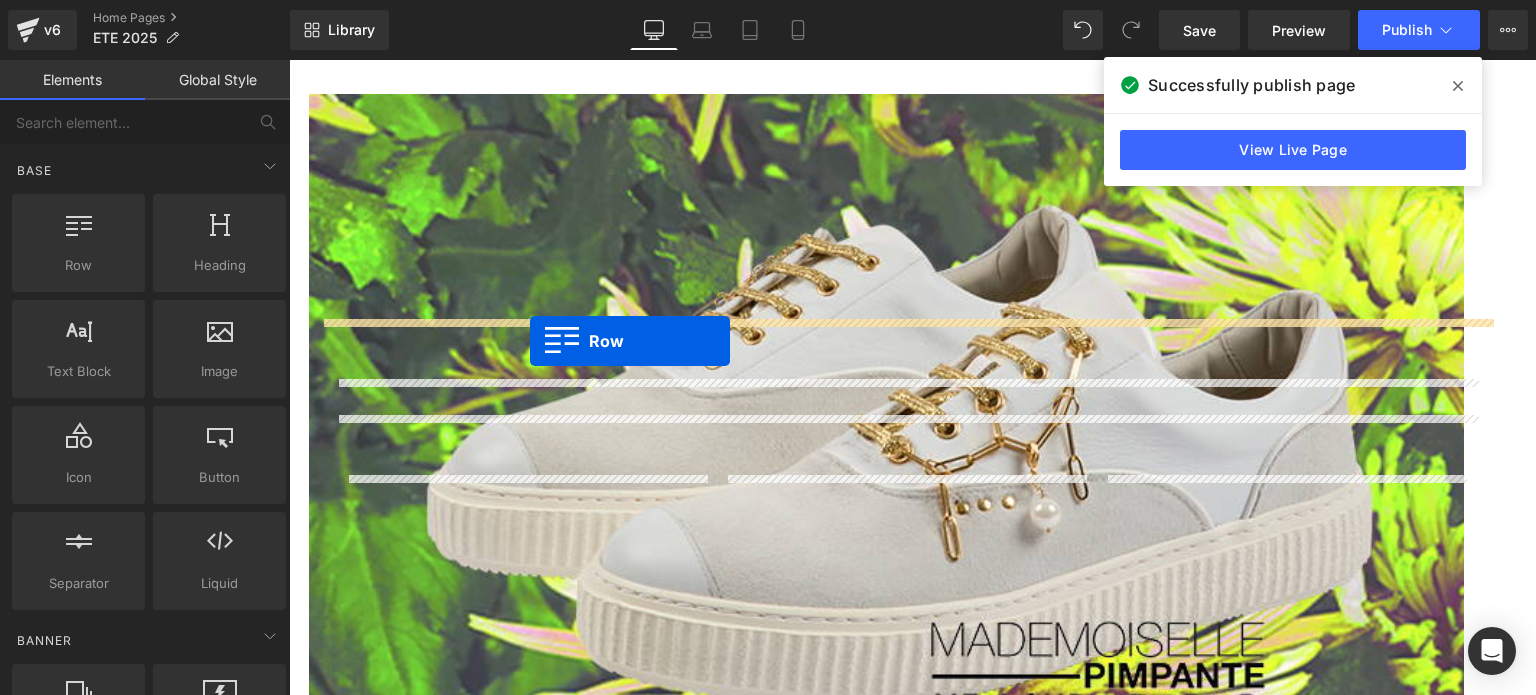 drag, startPoint x: 332, startPoint y: 152, endPoint x: 530, endPoint y: 341, distance: 273.7243 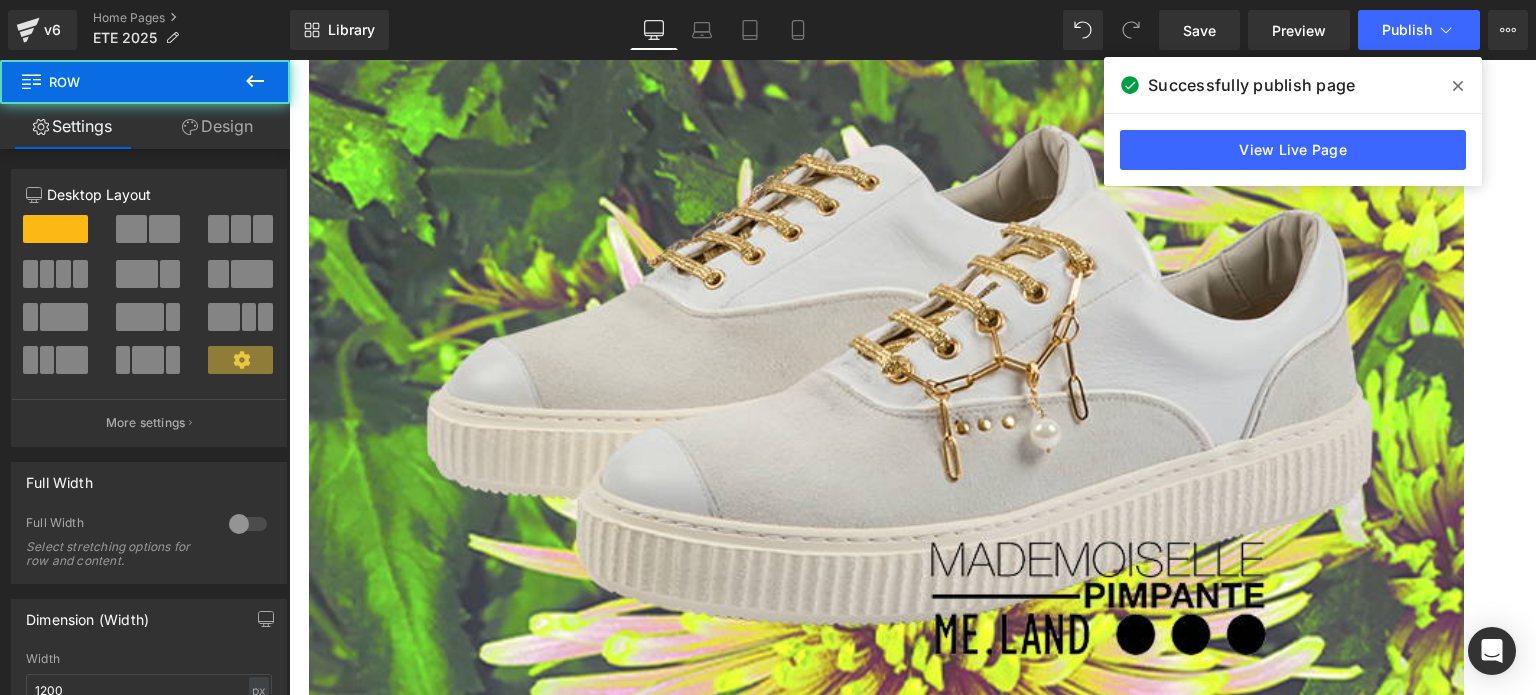 scroll, scrollTop: 5116, scrollLeft: 0, axis: vertical 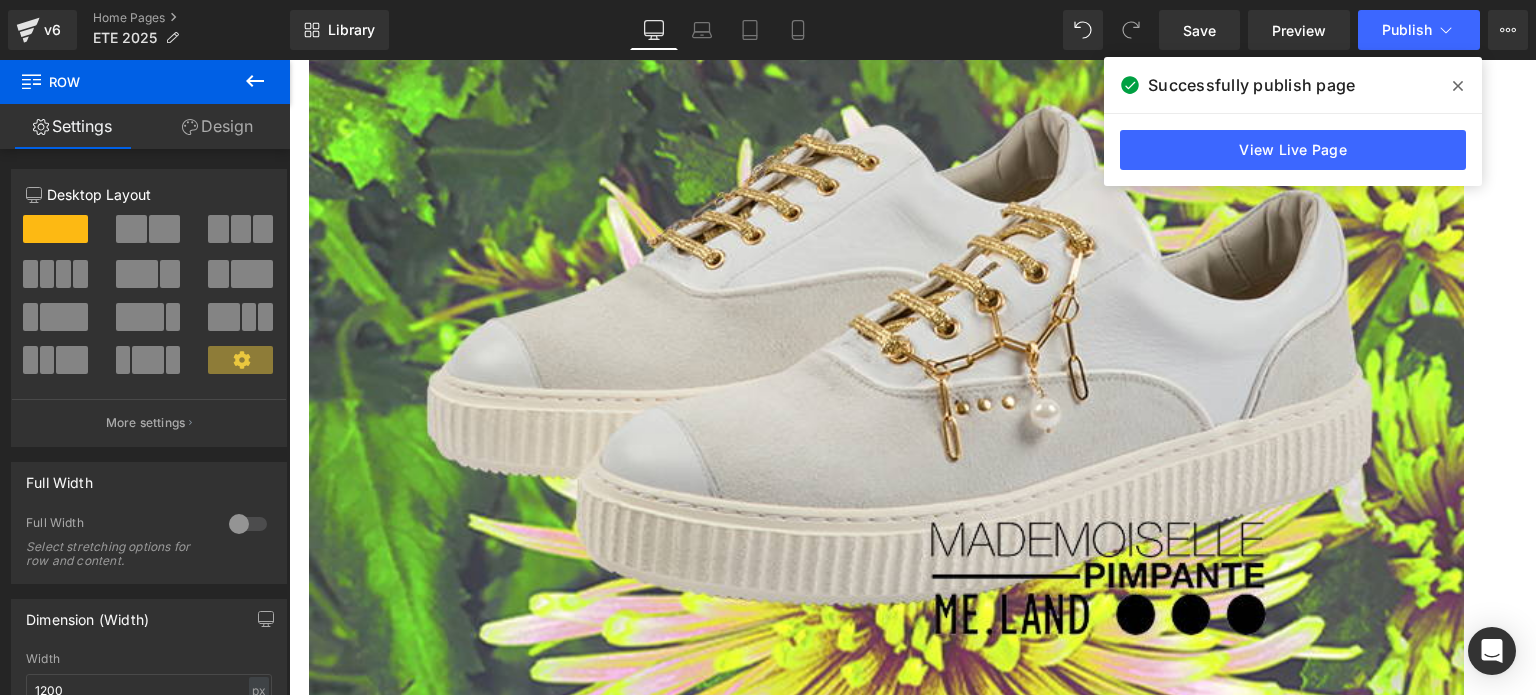 click on "SUMMER SALES ARE STILL ON" at bounding box center (889, 4476) 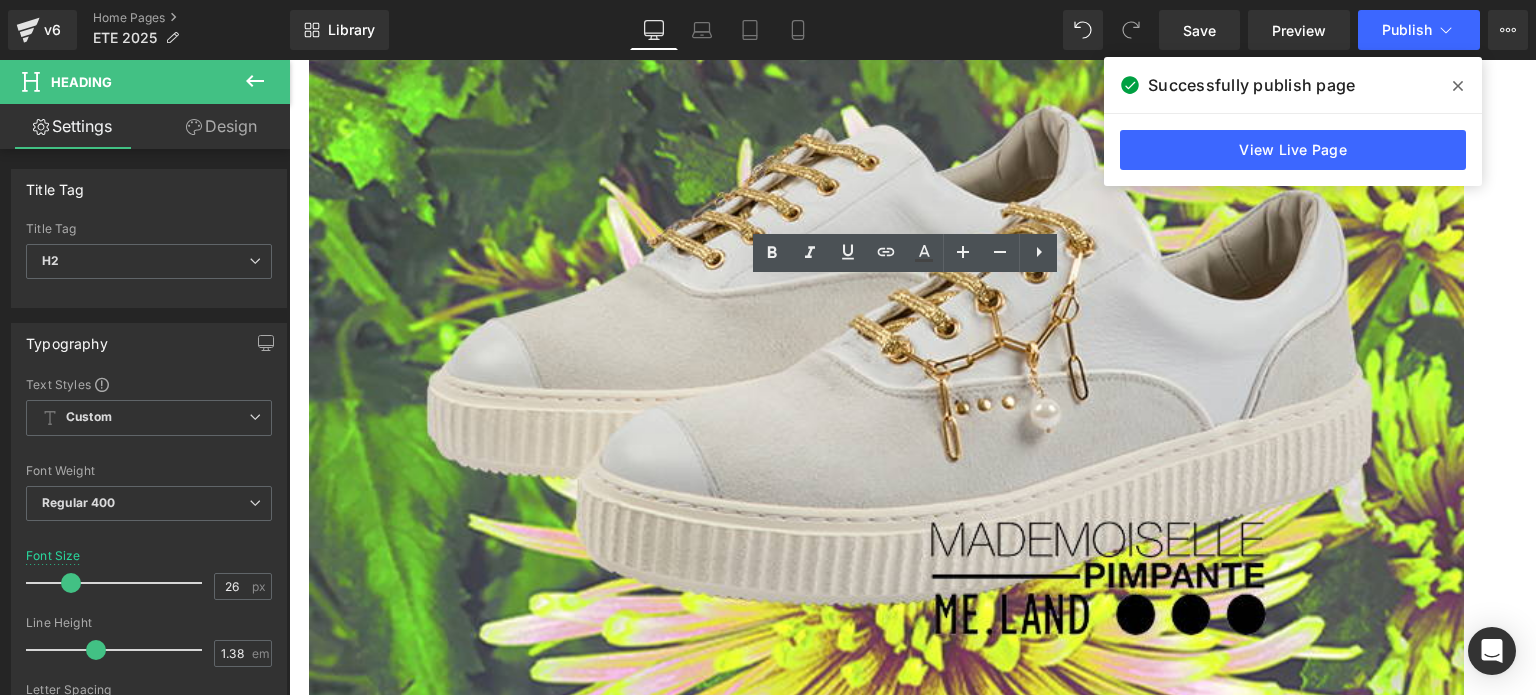 drag, startPoint x: 414, startPoint y: 290, endPoint x: 946, endPoint y: 314, distance: 532.5411 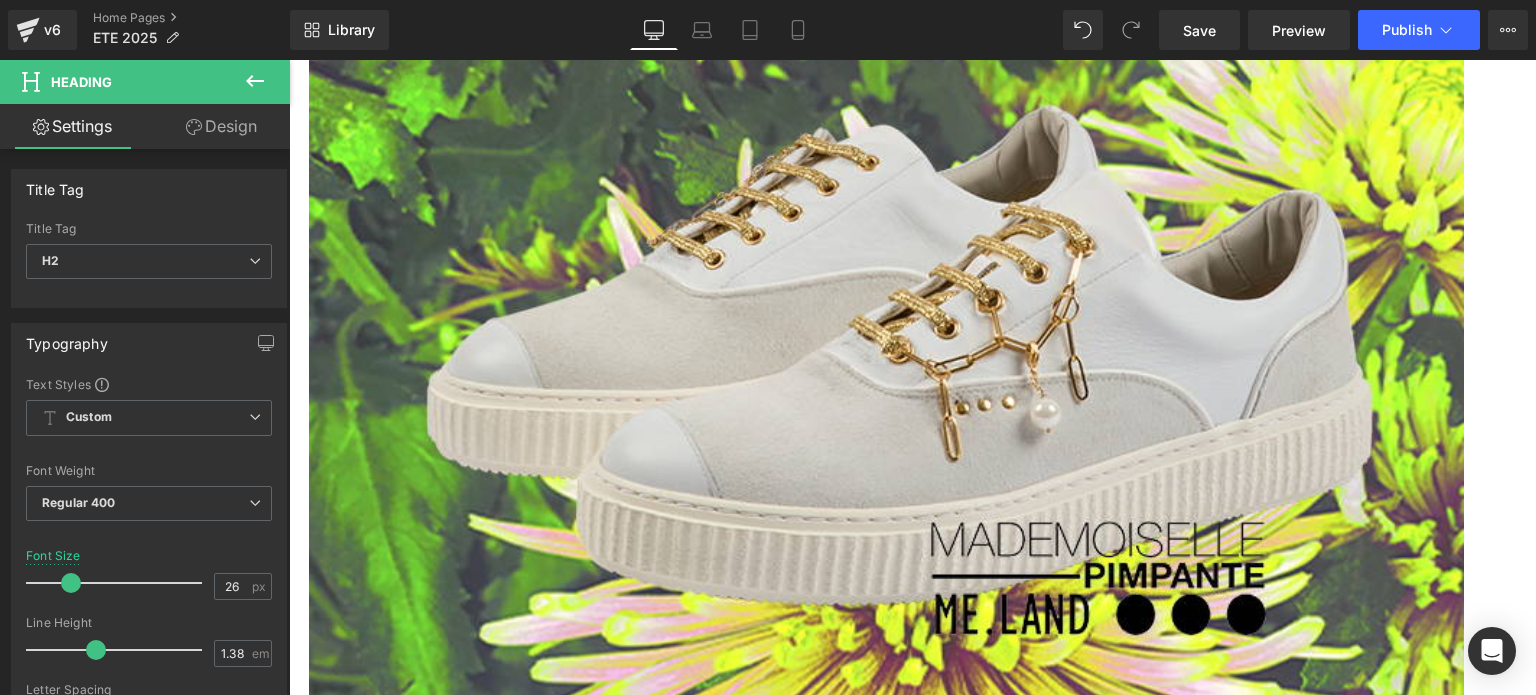 click on "(P) Image
All black suede MEAKER sneaker
(P) Title
€190,00
€60,00
(P) Price
Product" at bounding box center (889, 4764) 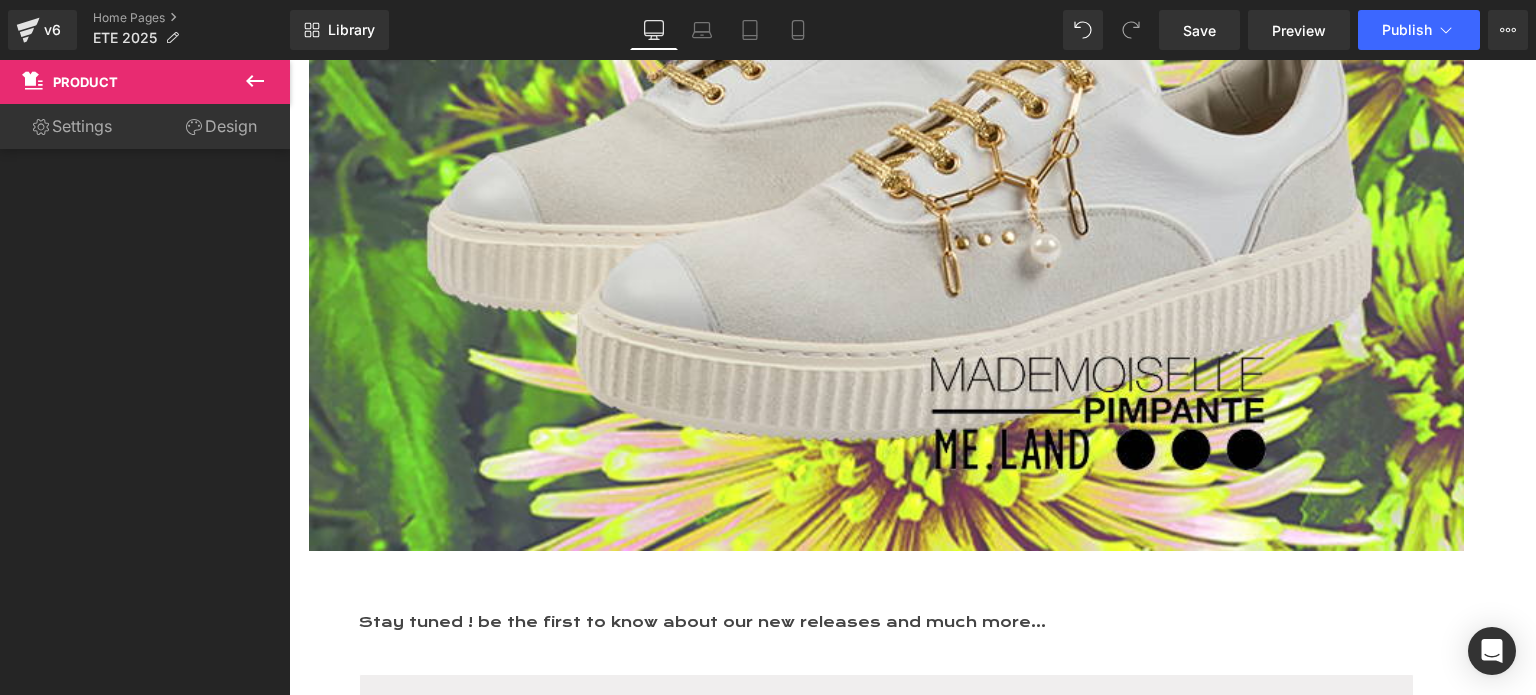 scroll, scrollTop: 5316, scrollLeft: 0, axis: vertical 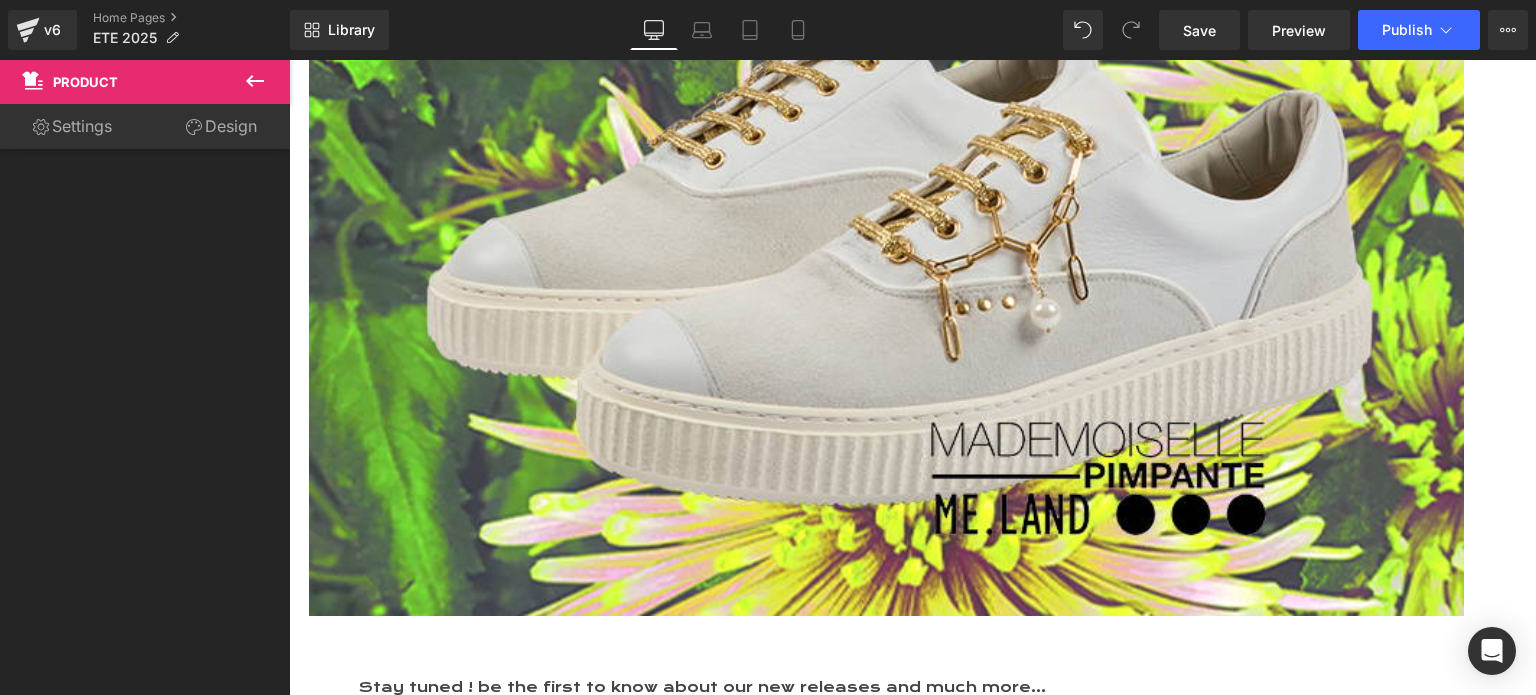 click on "Product List" at bounding box center (289, 60) 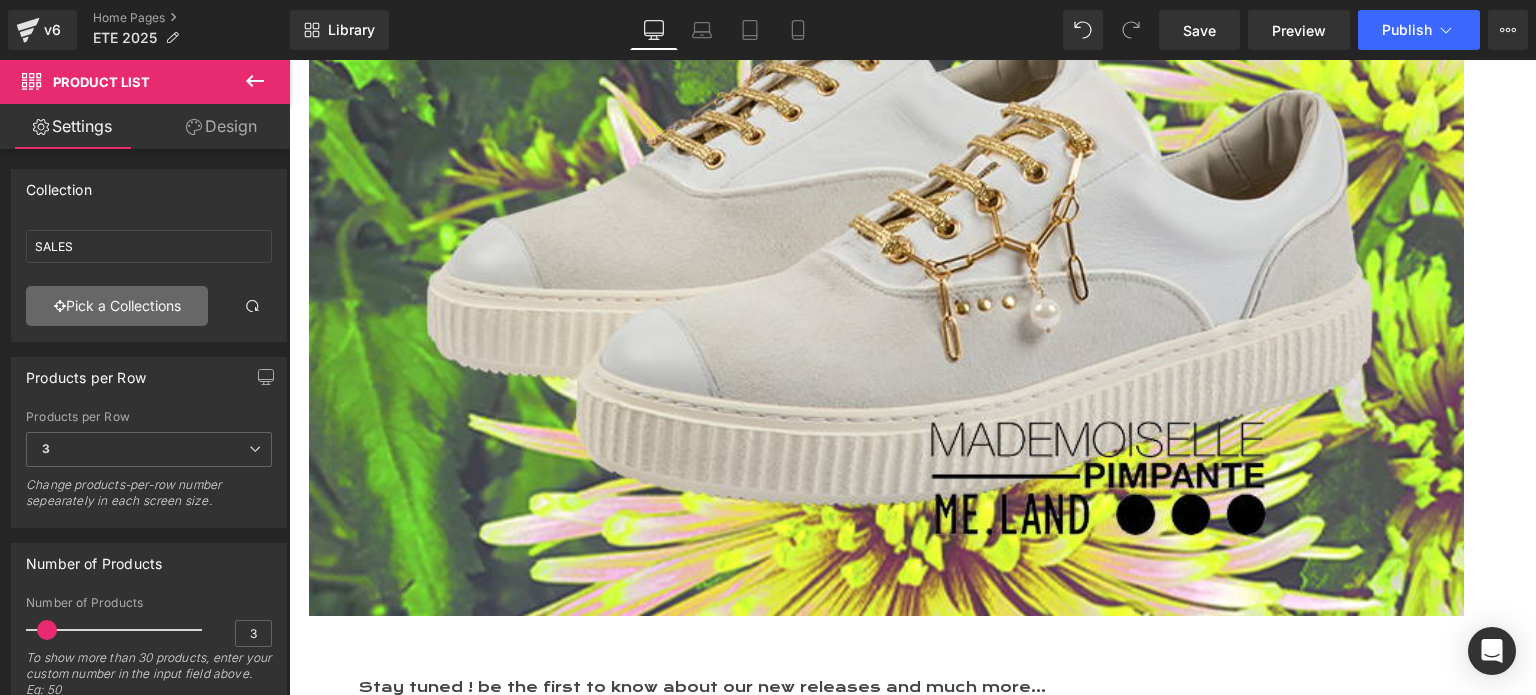 click on "Pick a Collections" at bounding box center (117, 306) 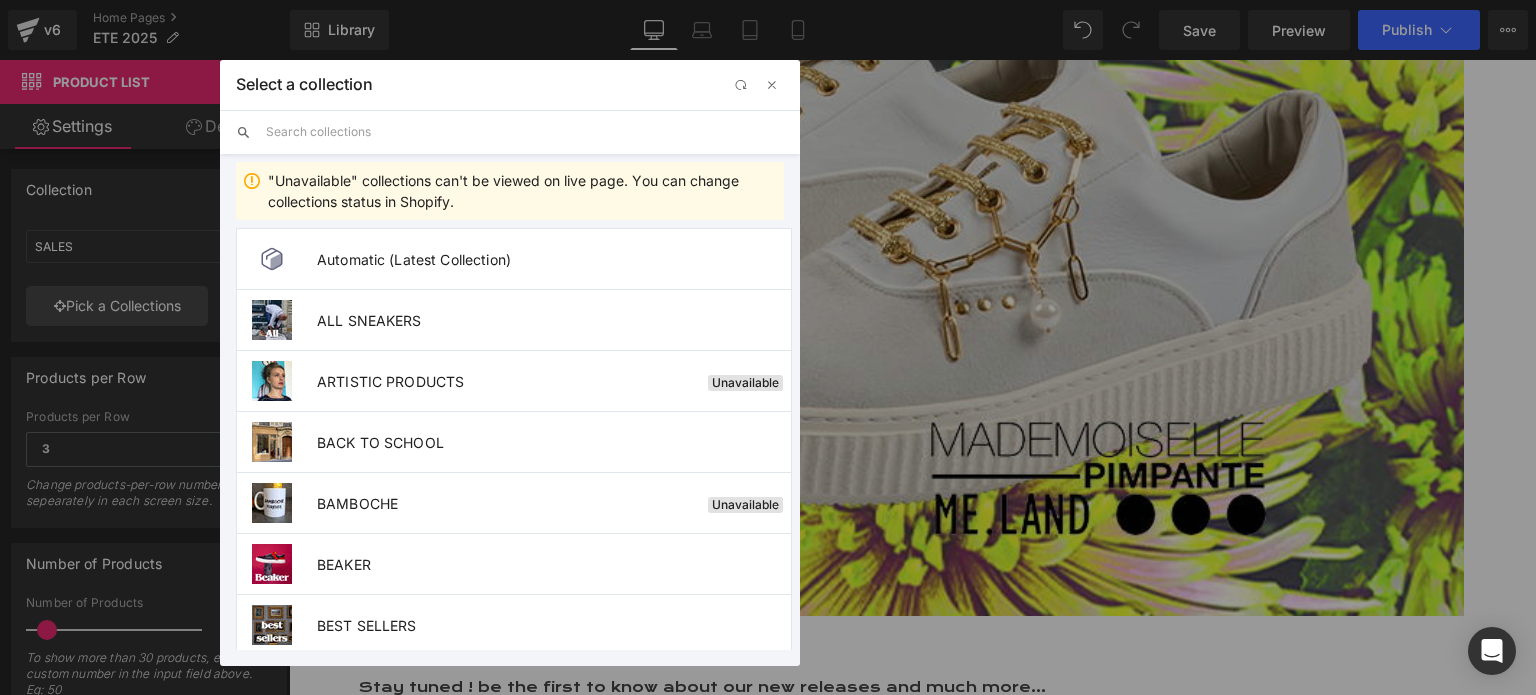 click at bounding box center [525, 132] 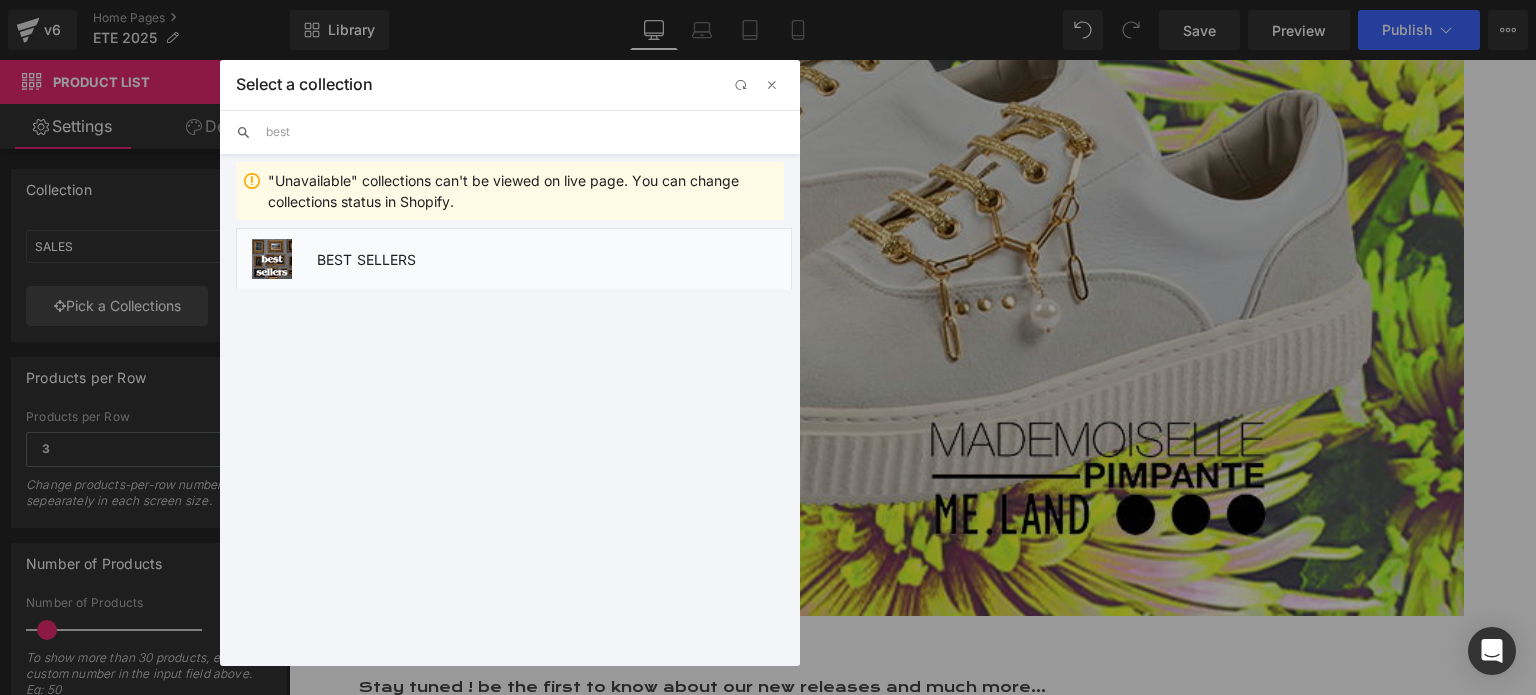 type on "best" 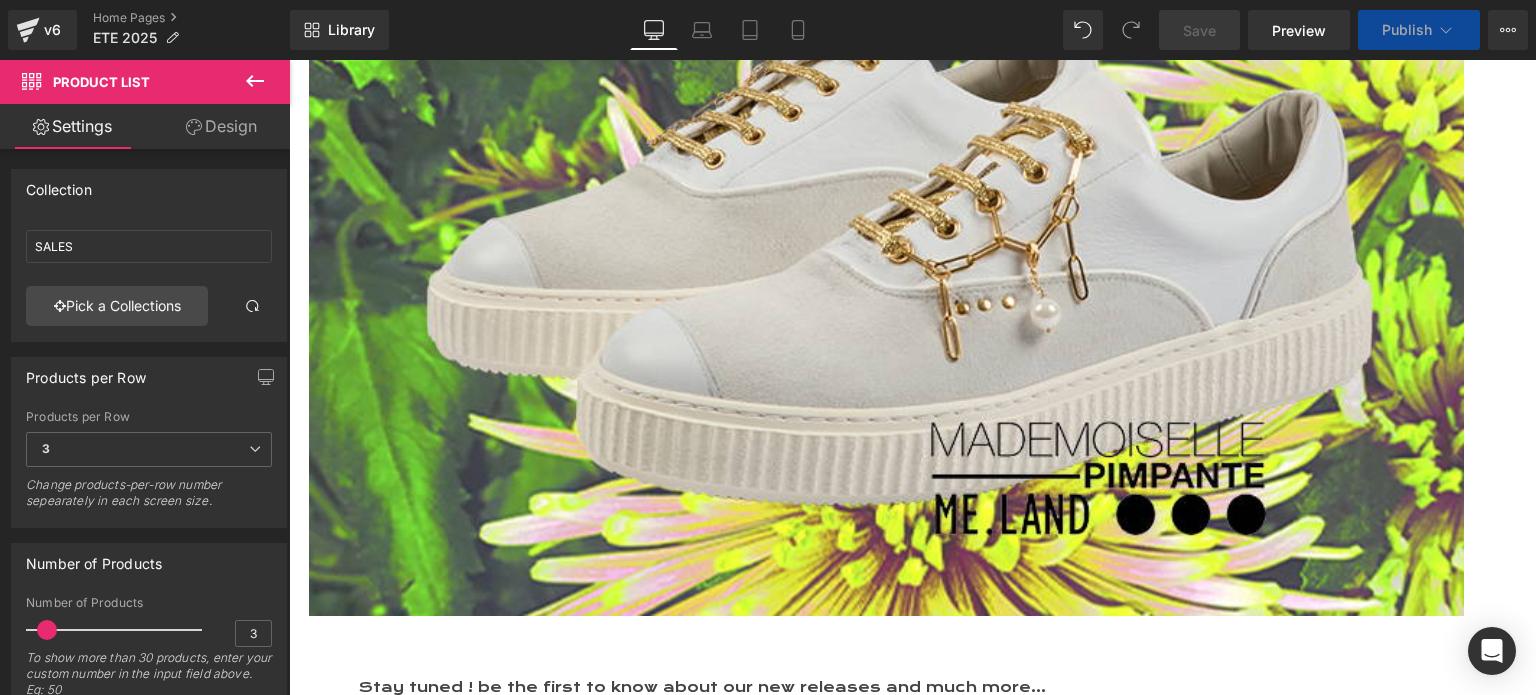 scroll, scrollTop: 8380, scrollLeft: 1232, axis: both 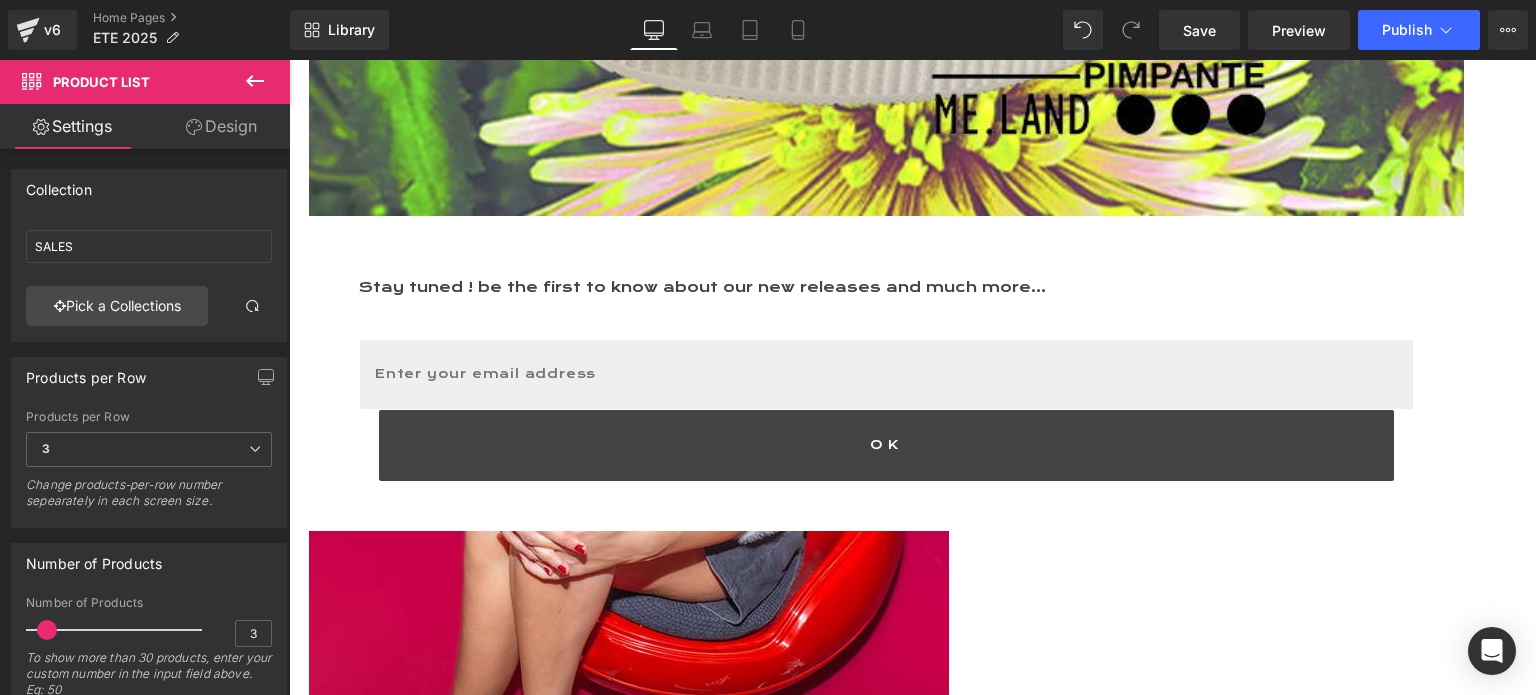 click on "Button" at bounding box center (289, 60) 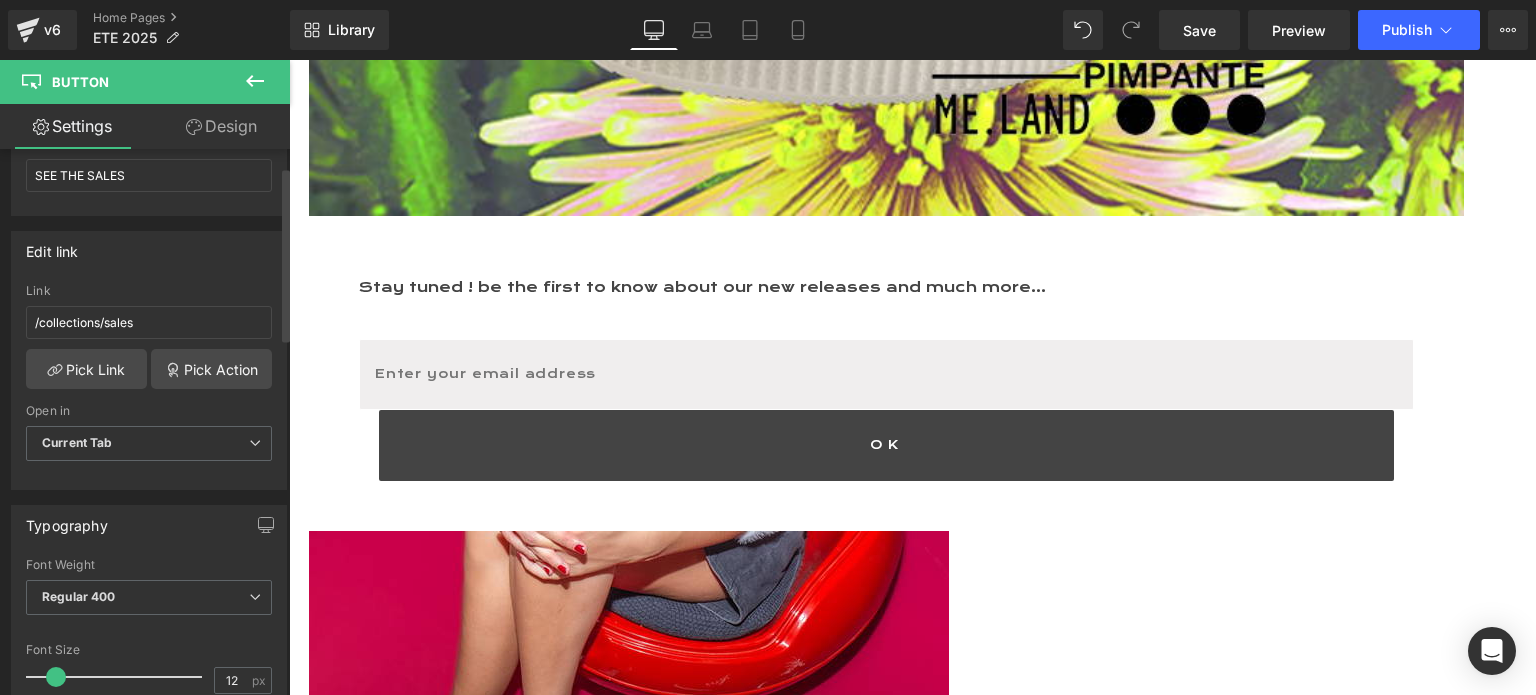 scroll, scrollTop: 300, scrollLeft: 0, axis: vertical 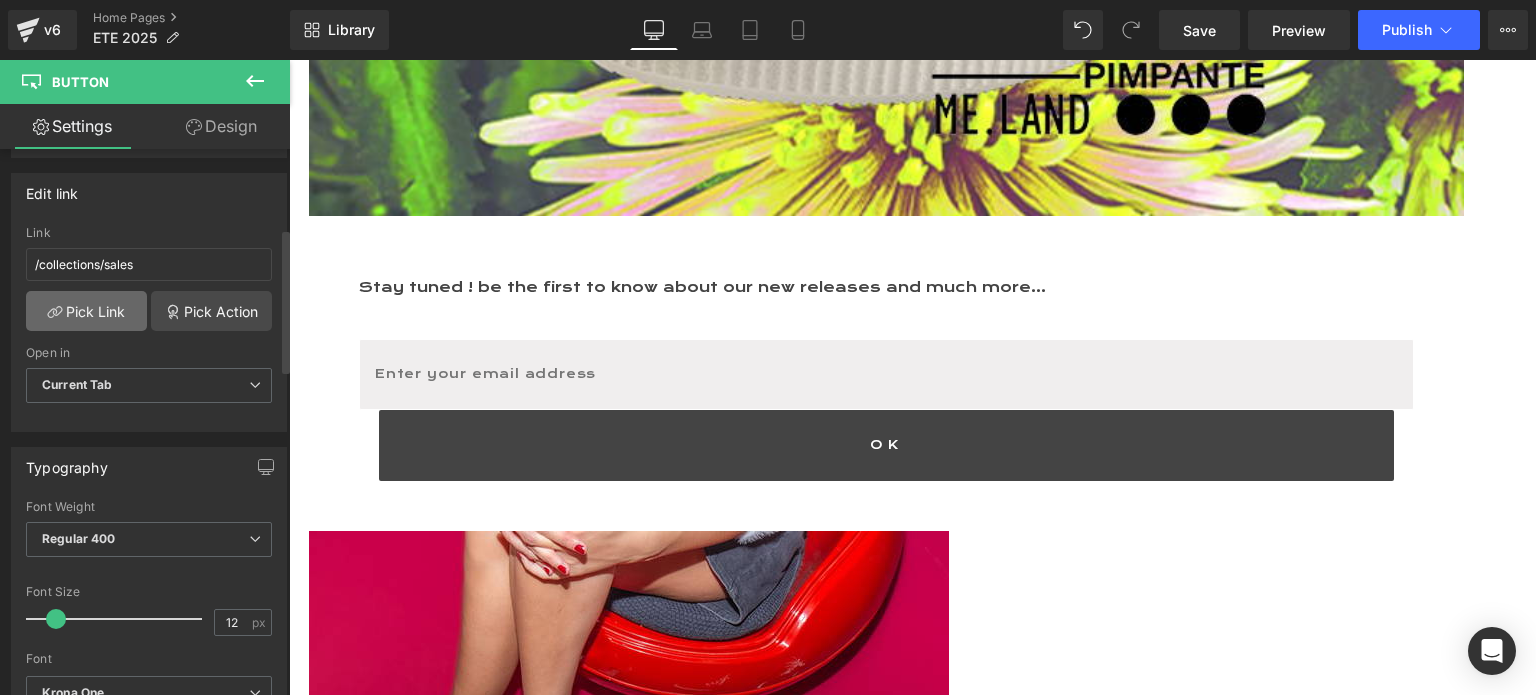 click on "Pick Link" at bounding box center (86, 311) 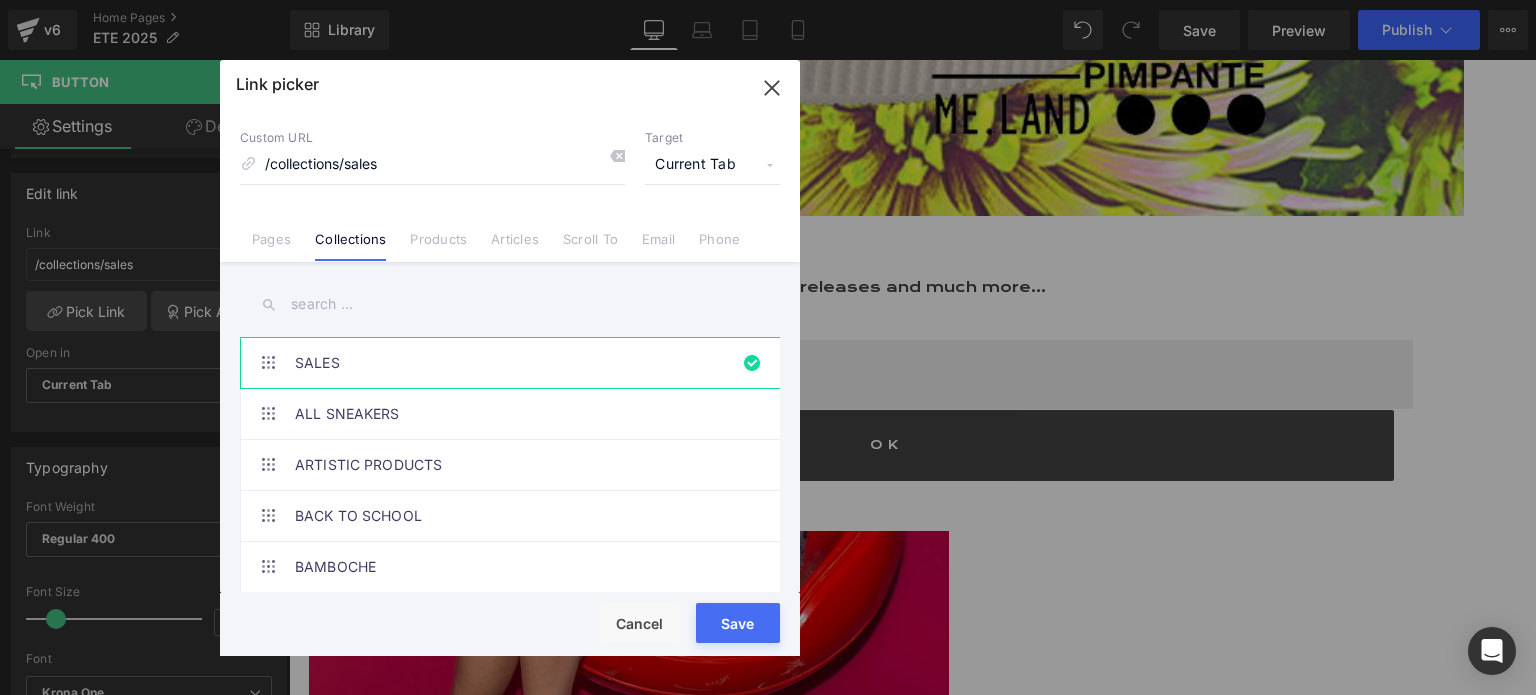 click at bounding box center (510, 304) 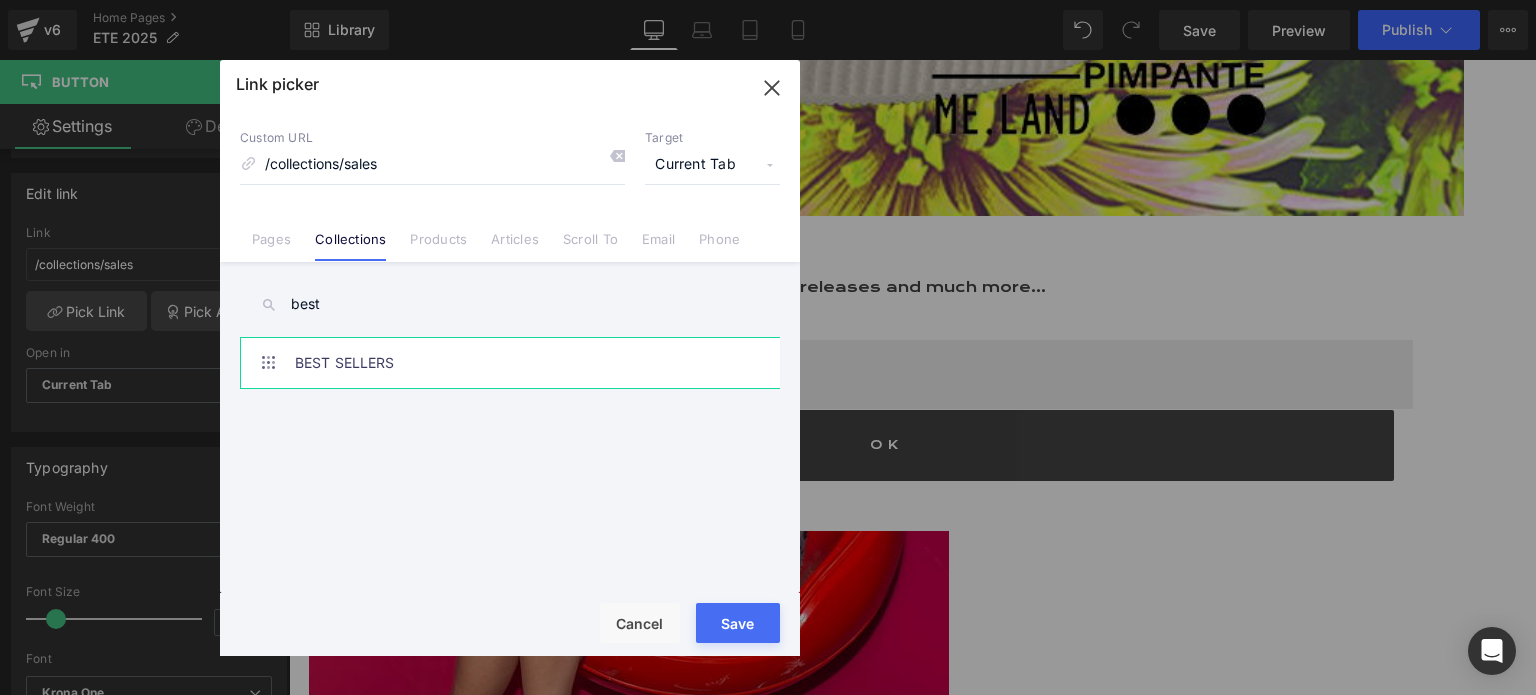 type on "best" 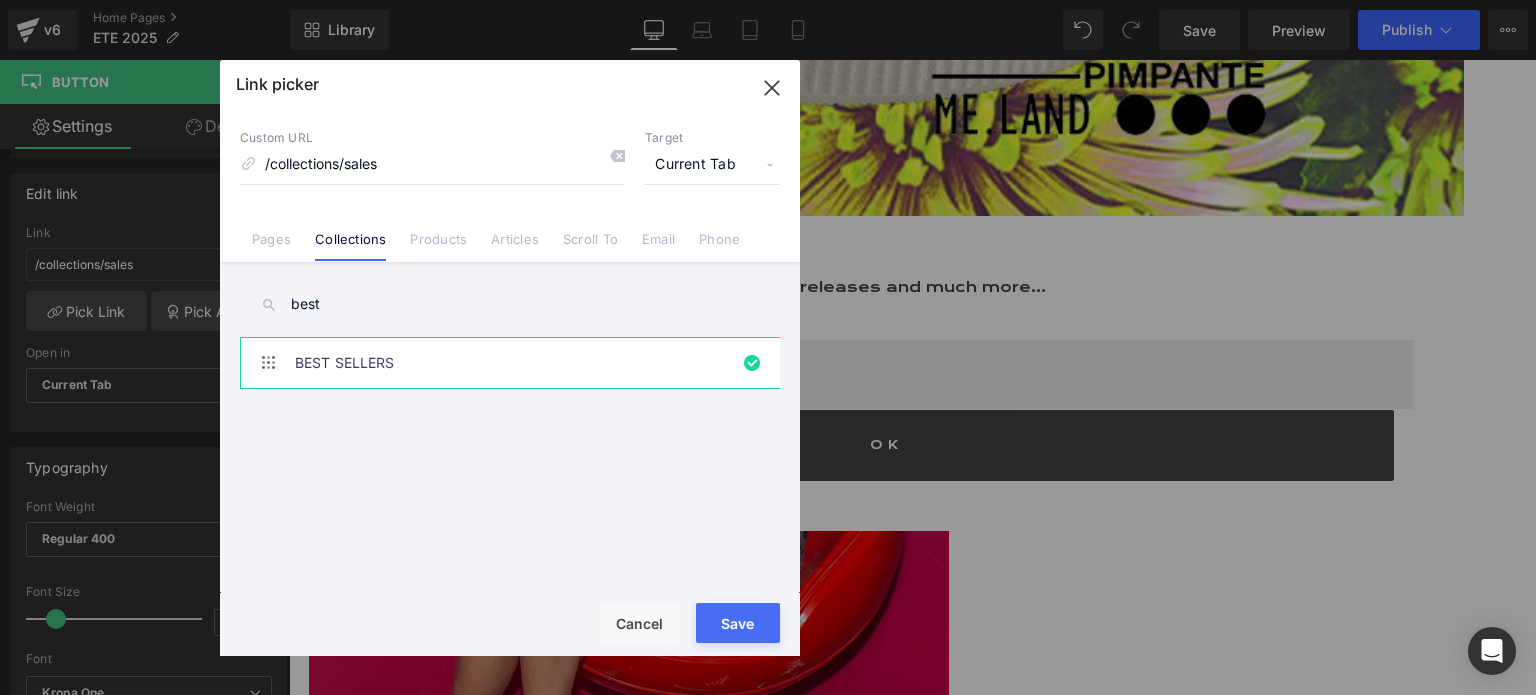 click on "Loading Product Data" at bounding box center [768, 616] 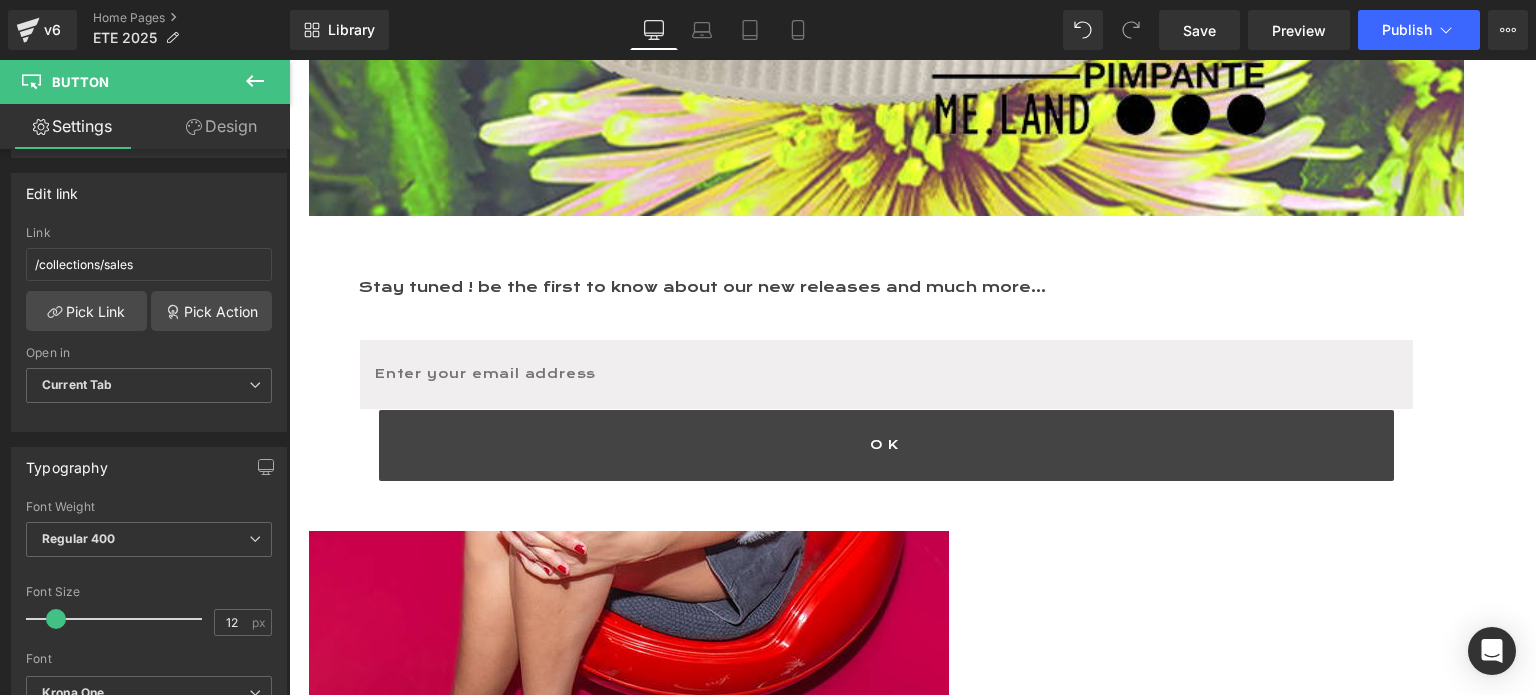 click on "SEE THE SALES" at bounding box center (383, 5649) 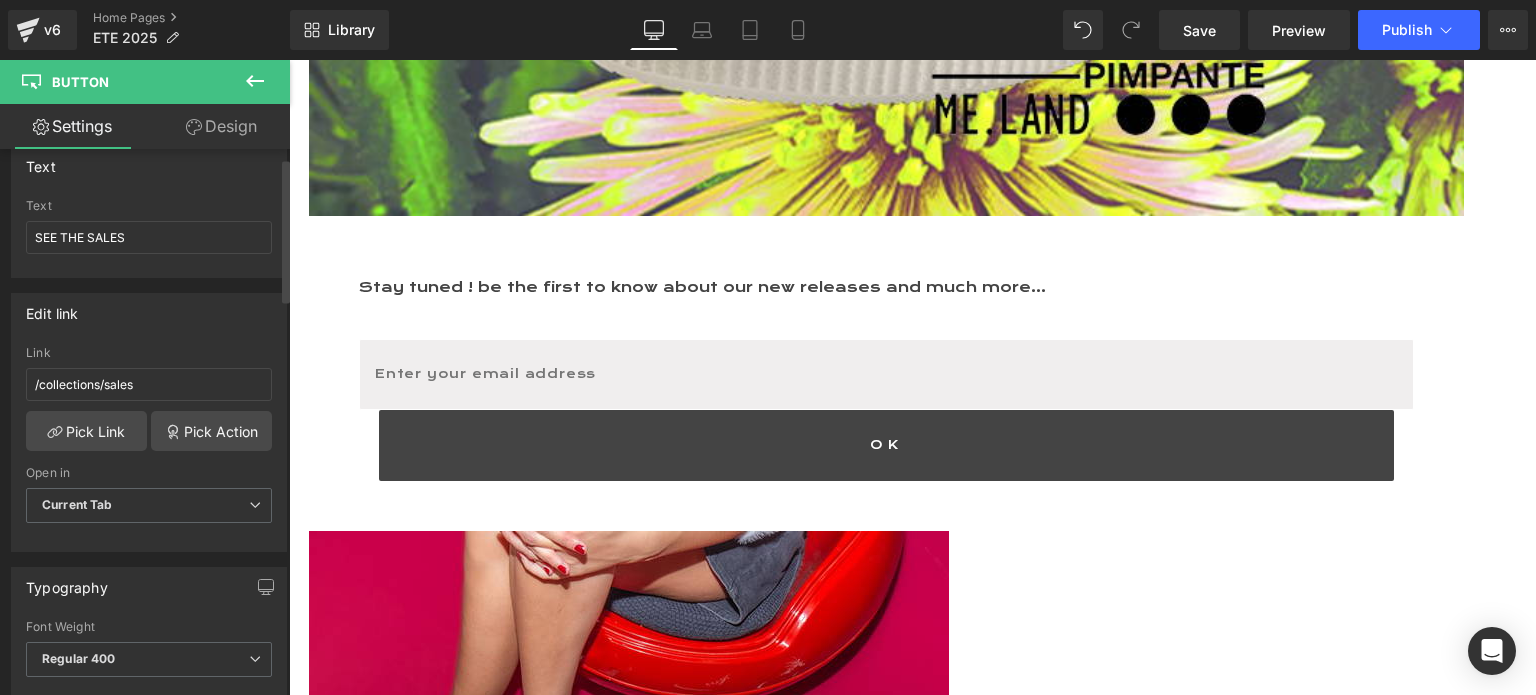 scroll, scrollTop: 0, scrollLeft: 0, axis: both 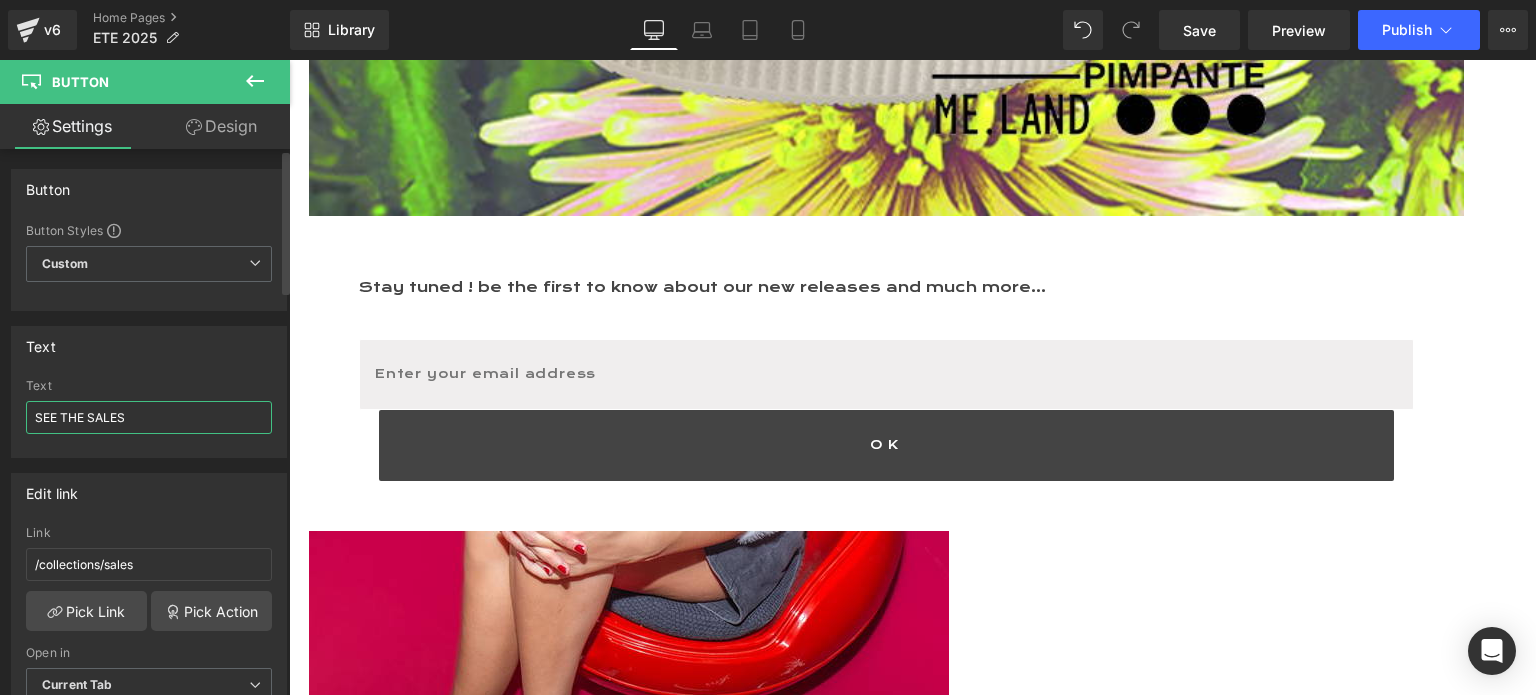 drag, startPoint x: 128, startPoint y: 417, endPoint x: 0, endPoint y: 407, distance: 128.39003 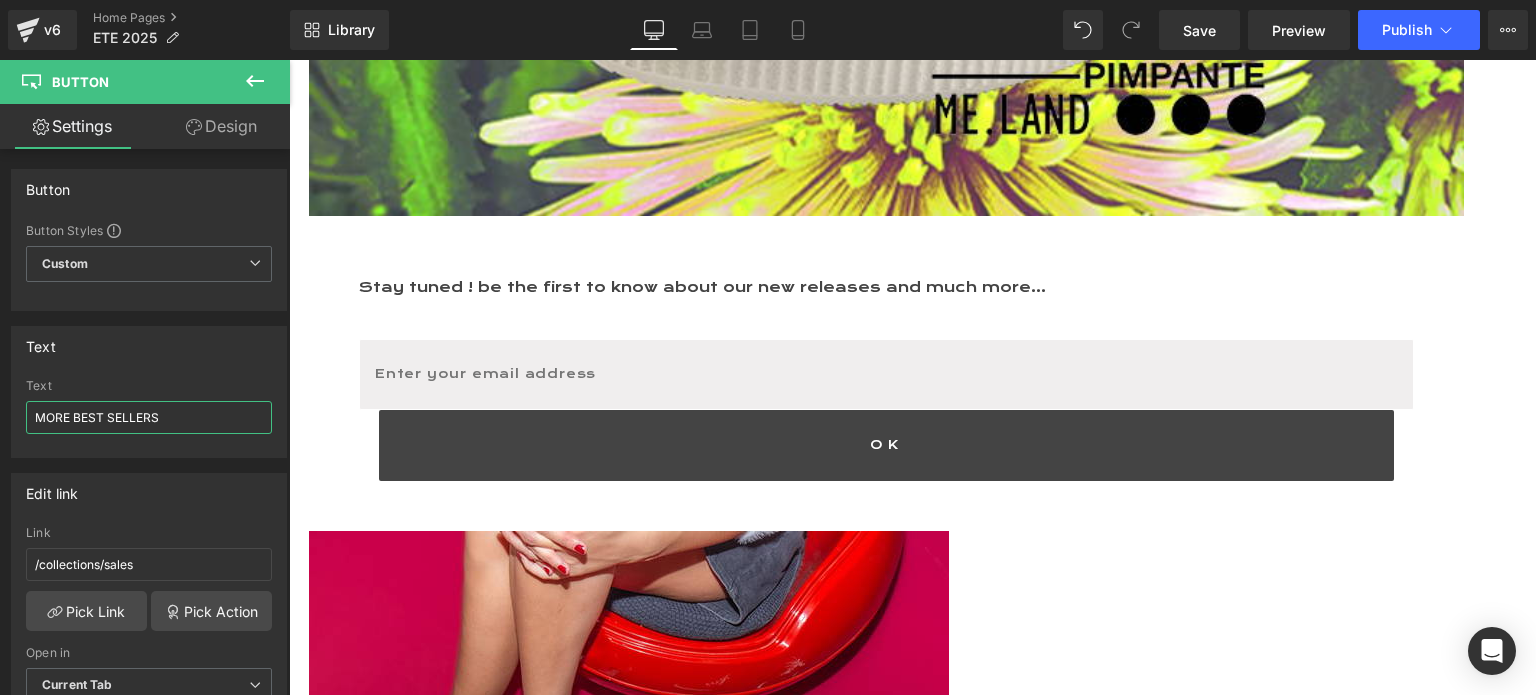 type on "MORE BEST SELLERS" 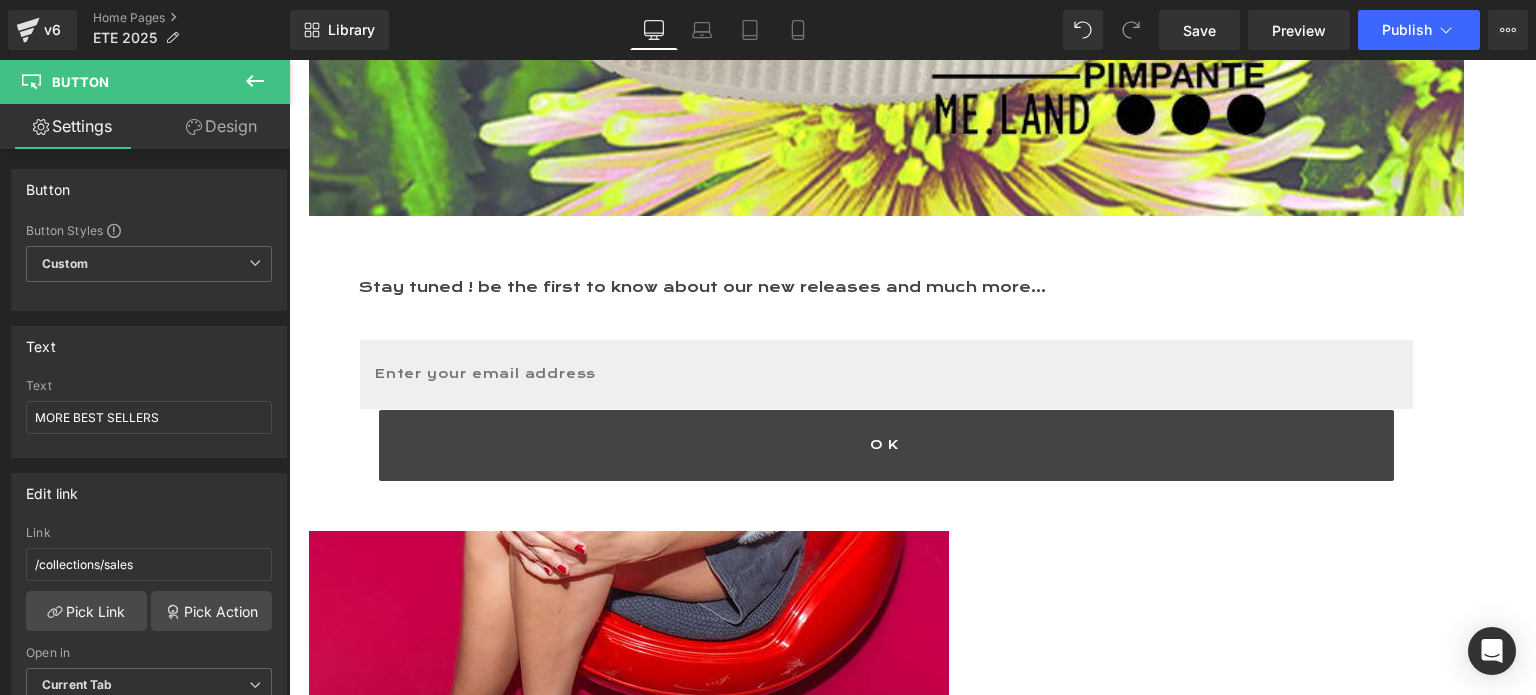 click 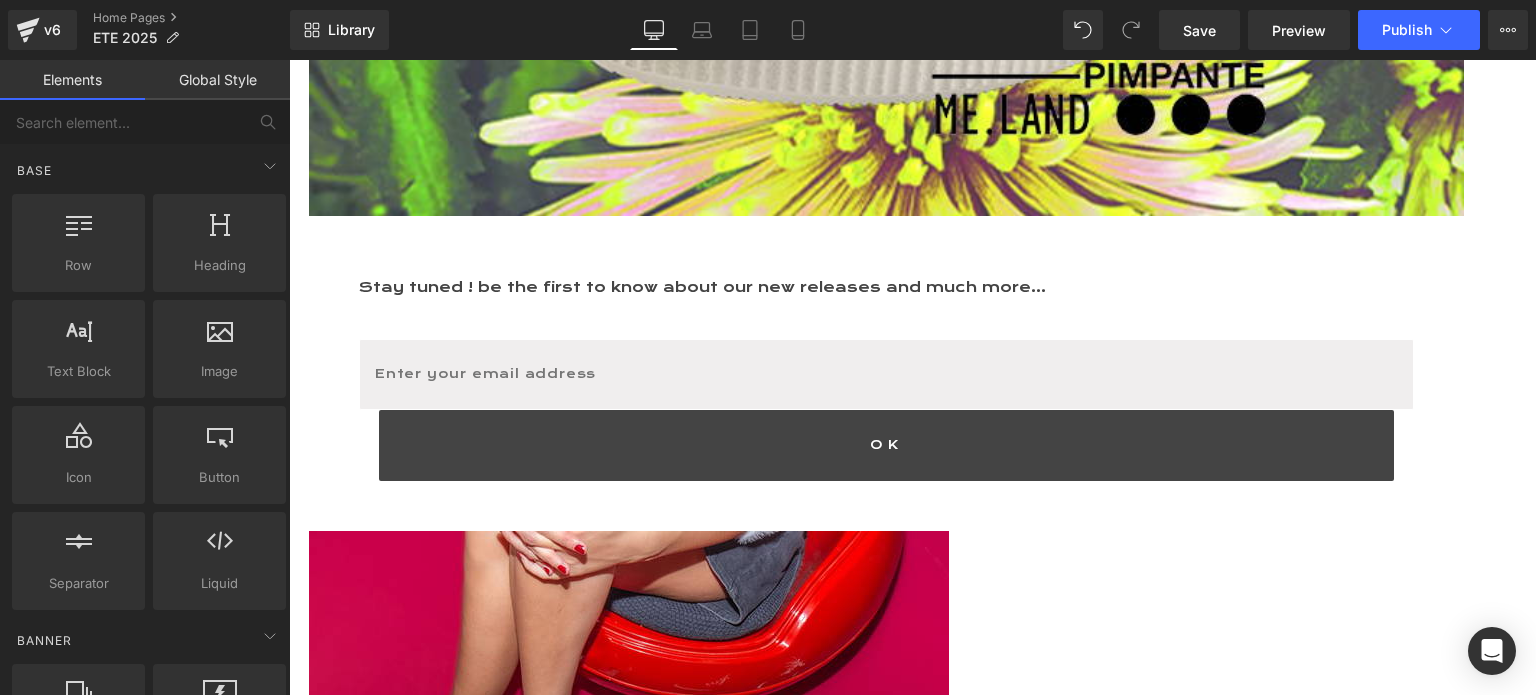 scroll, scrollTop: 7974, scrollLeft: 1232, axis: both 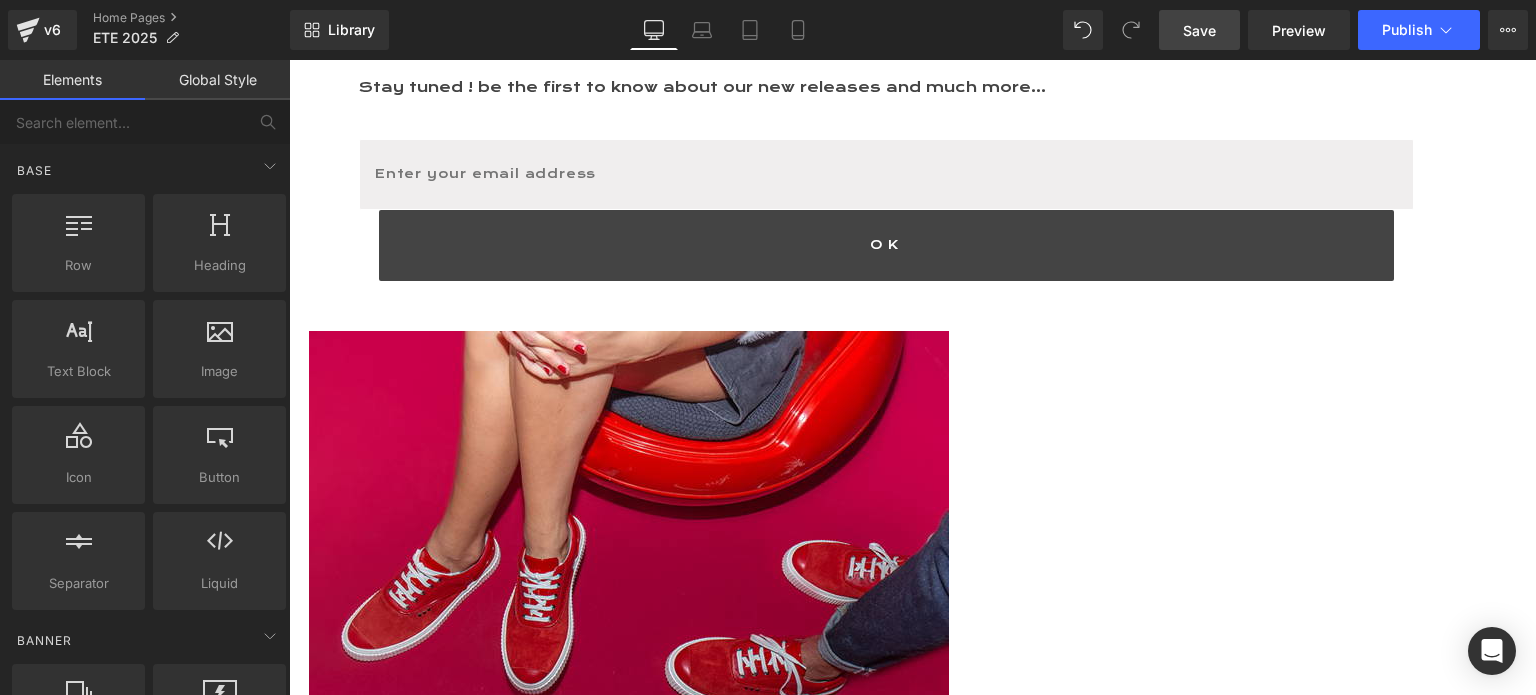 click on "Save" at bounding box center [1199, 30] 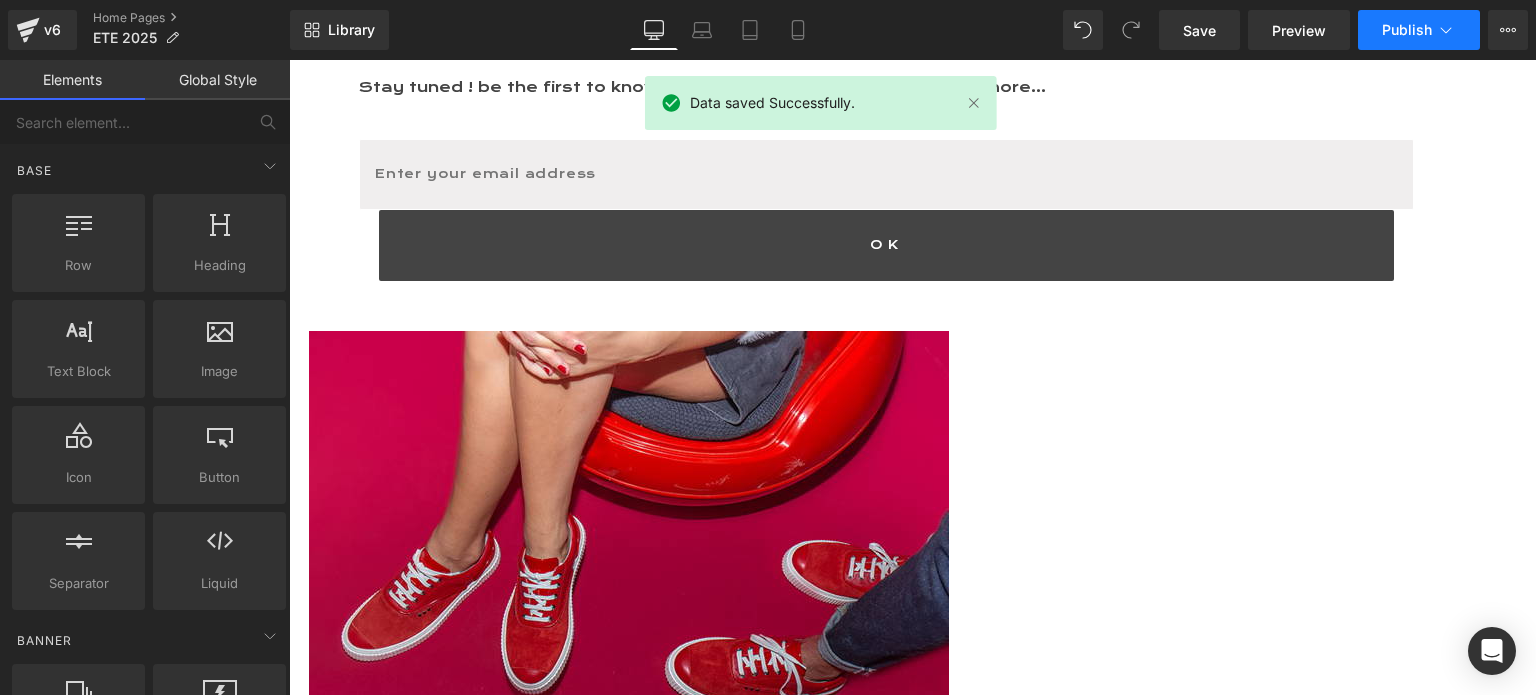 click on "Publish" at bounding box center (1407, 30) 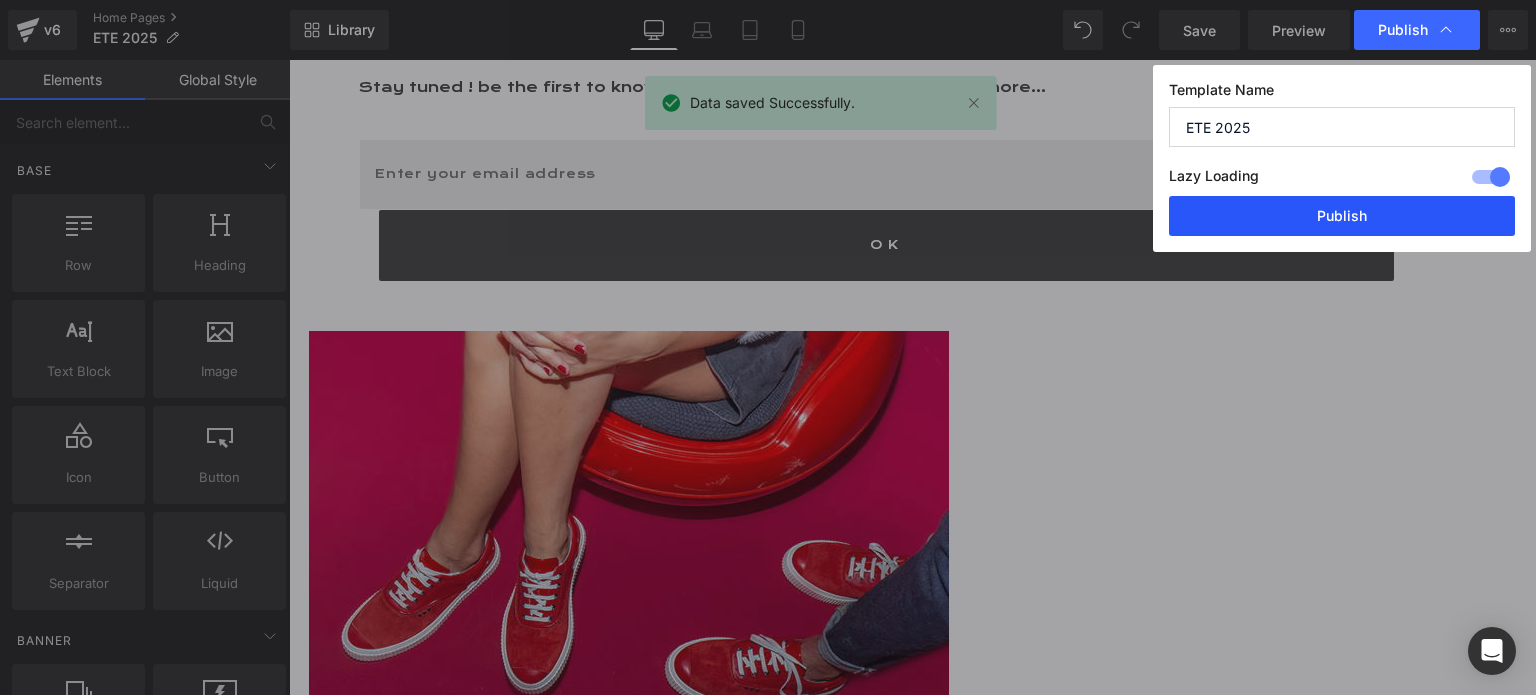 click on "Publish" at bounding box center [1342, 216] 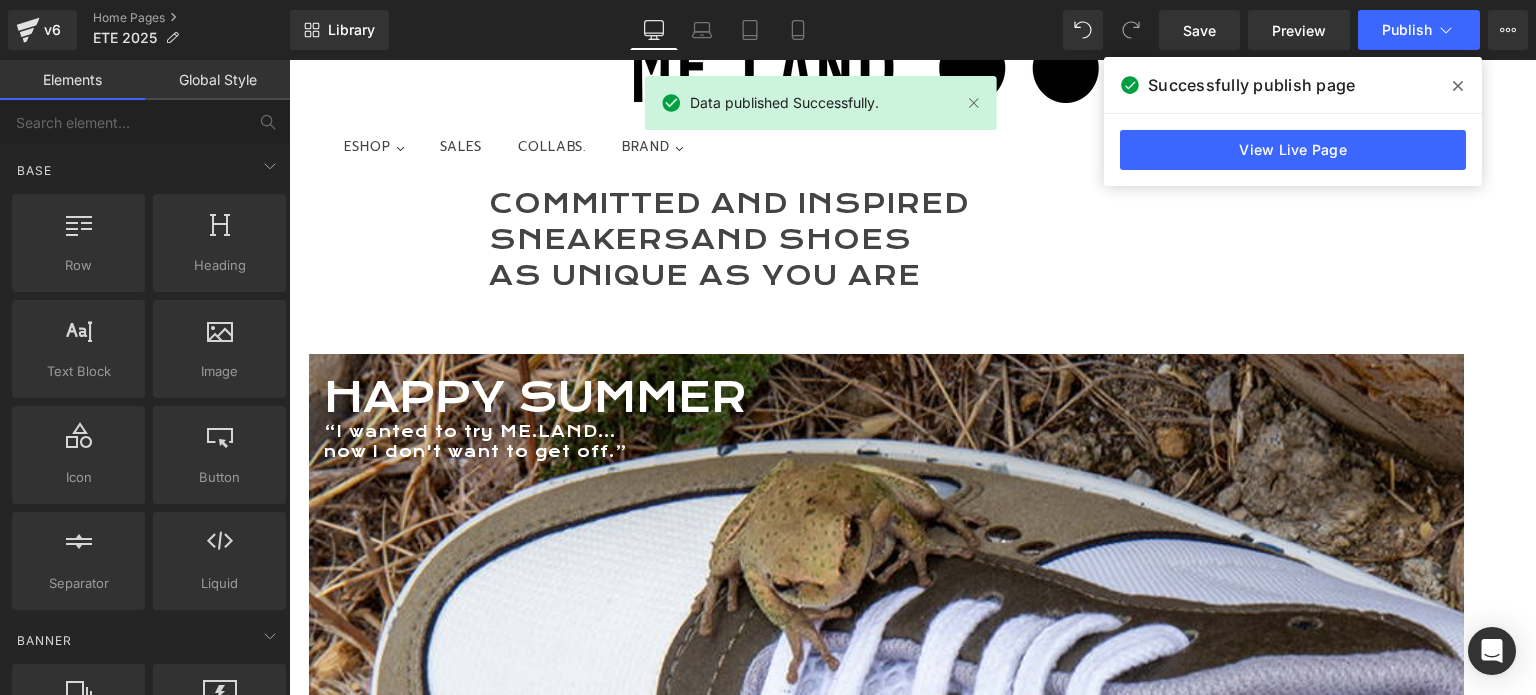 scroll, scrollTop: 0, scrollLeft: 0, axis: both 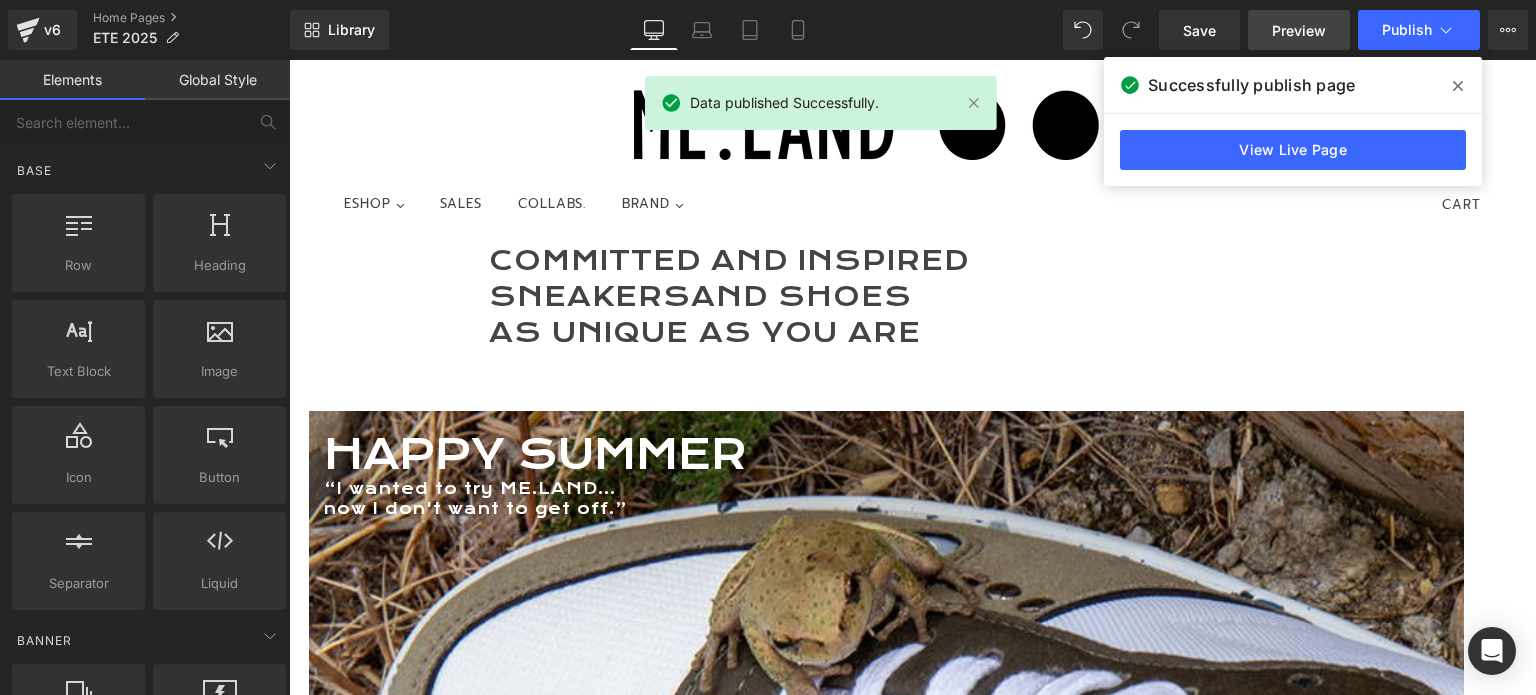 click on "Preview" at bounding box center (1299, 30) 